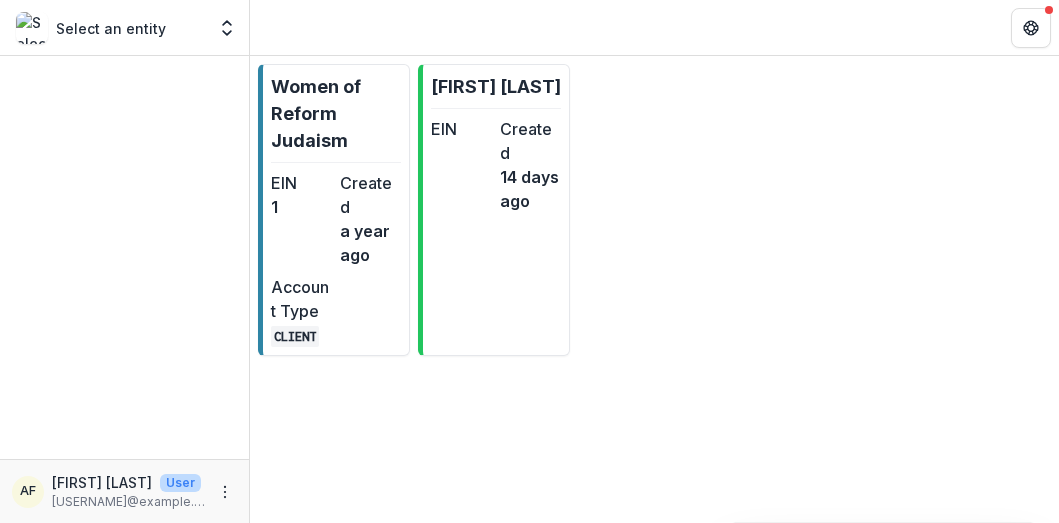 scroll, scrollTop: 0, scrollLeft: 0, axis: both 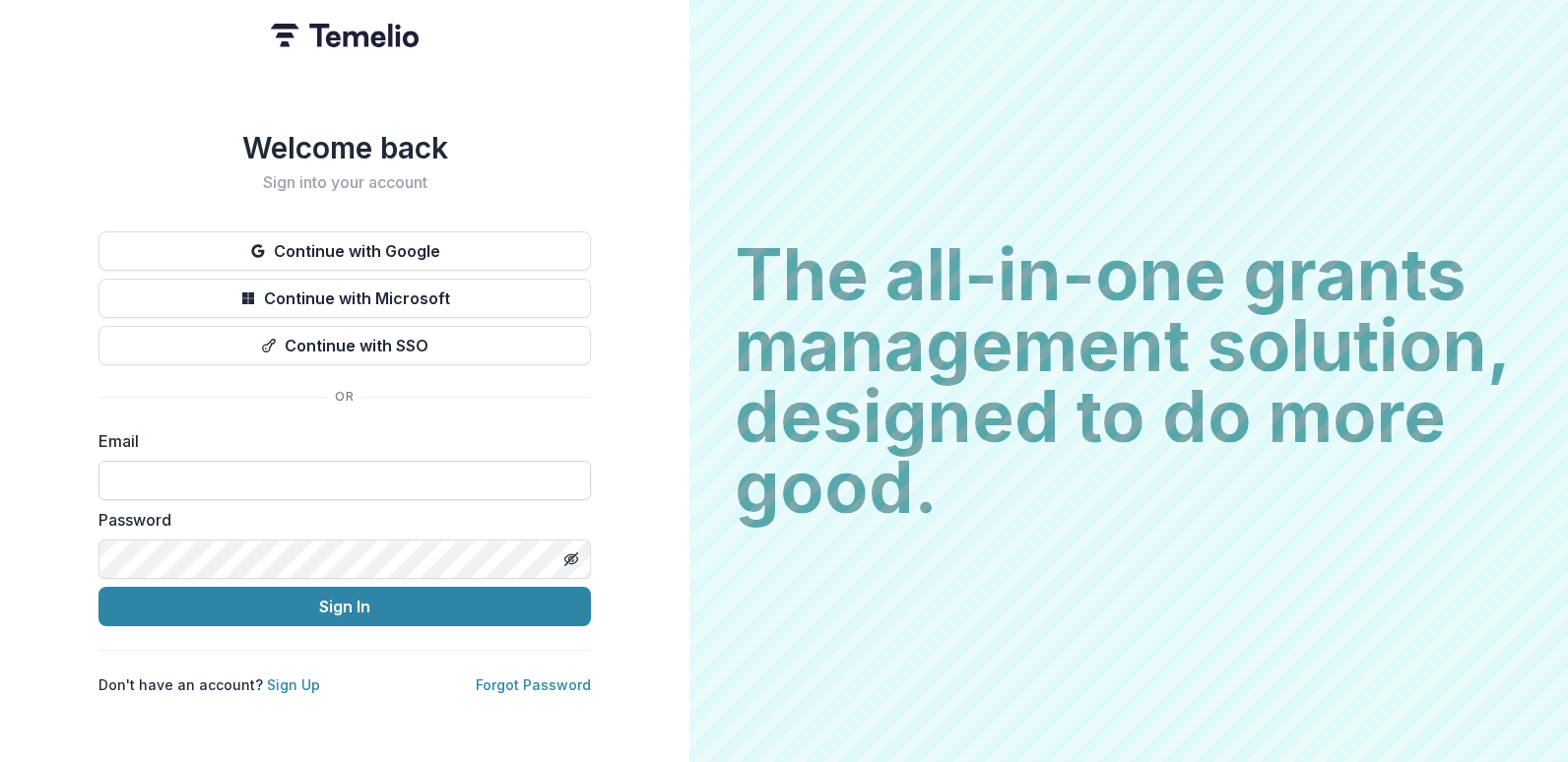 click at bounding box center (345, 480) 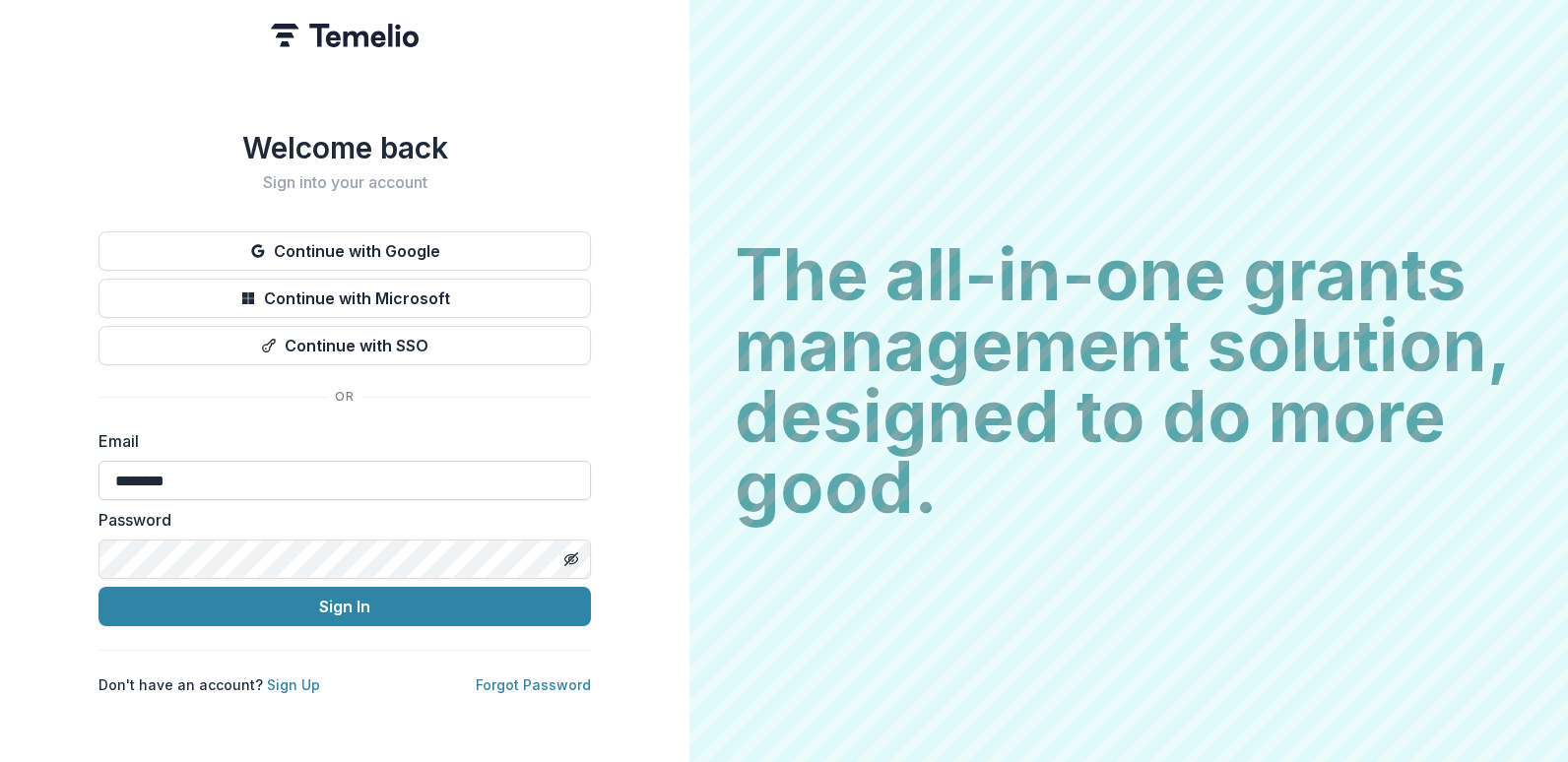 click on "********" at bounding box center [345, 480] 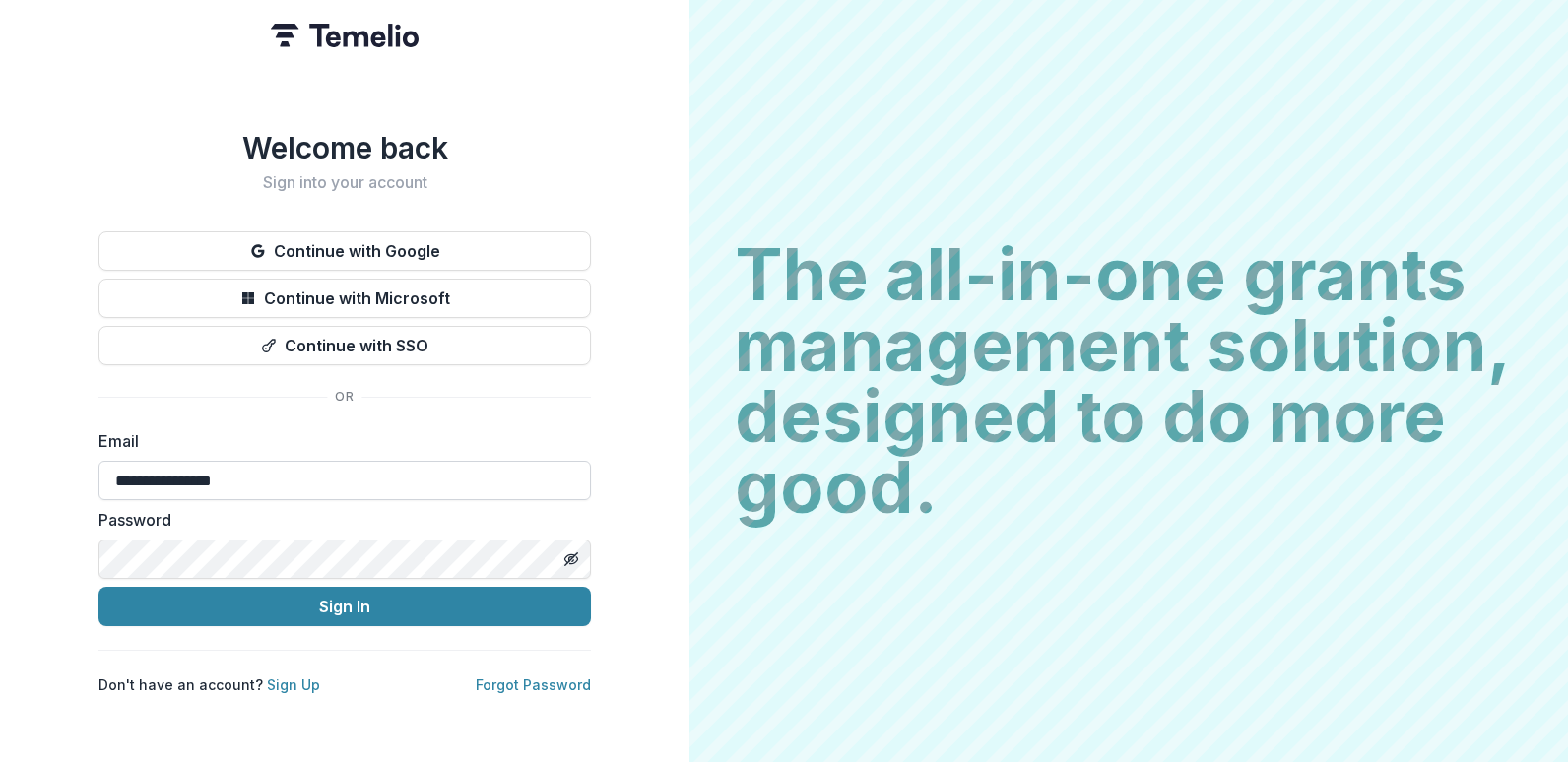 click on "Sign In" at bounding box center [345, 606] 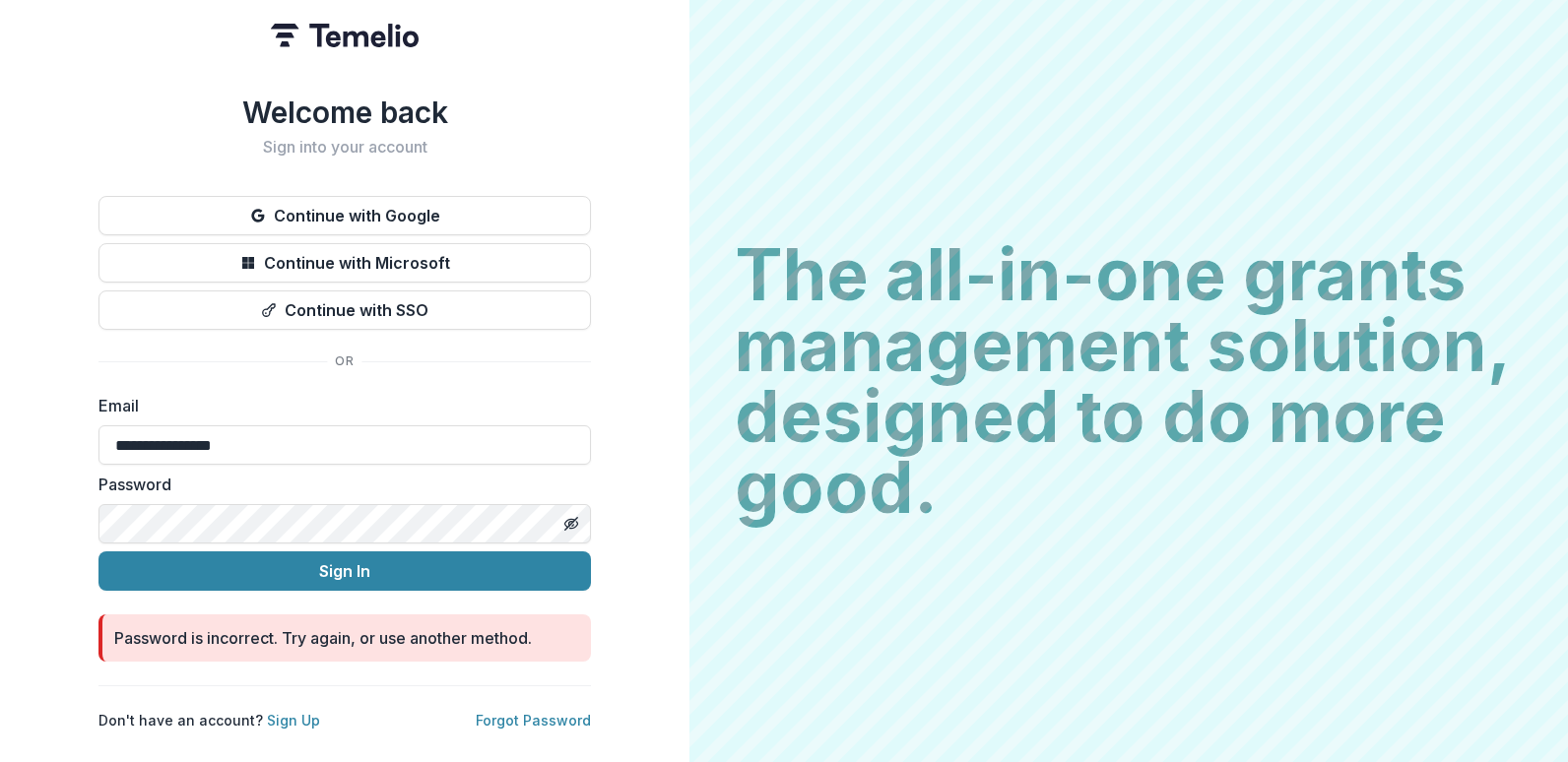 click on "Sign In" at bounding box center [345, 571] 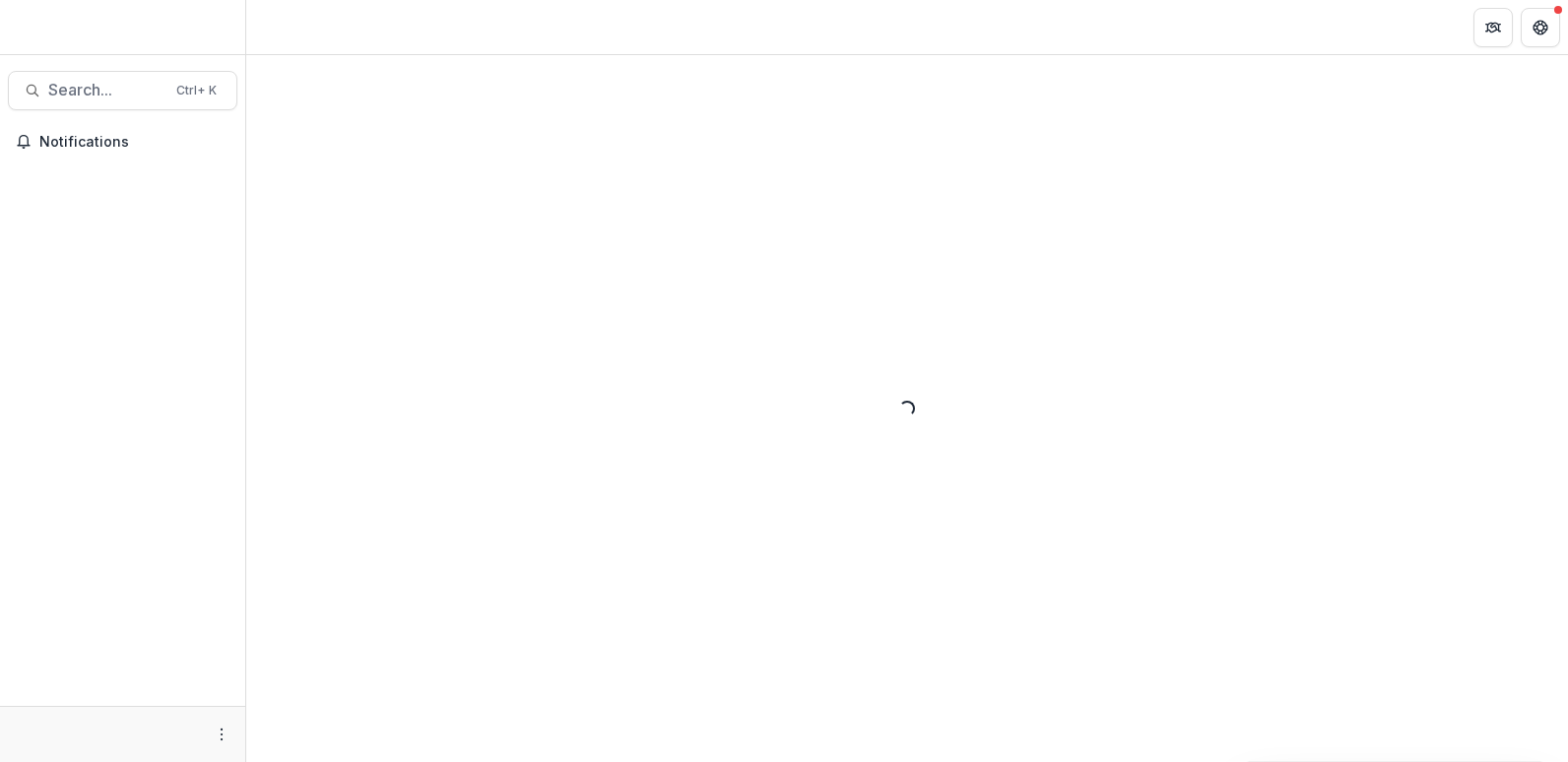 scroll, scrollTop: 0, scrollLeft: 0, axis: both 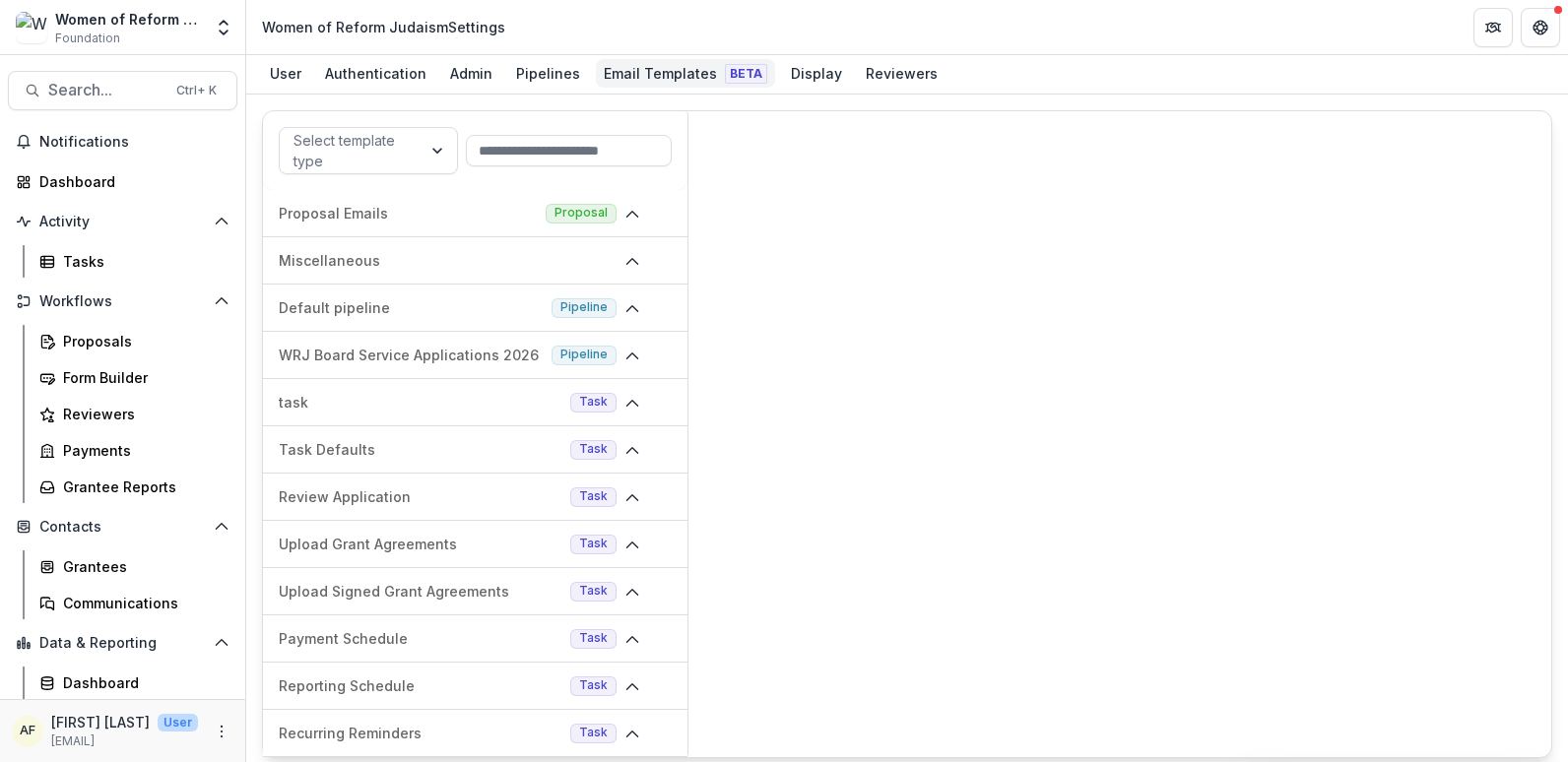 click on "Email Templates   Beta" at bounding box center [686, 73] 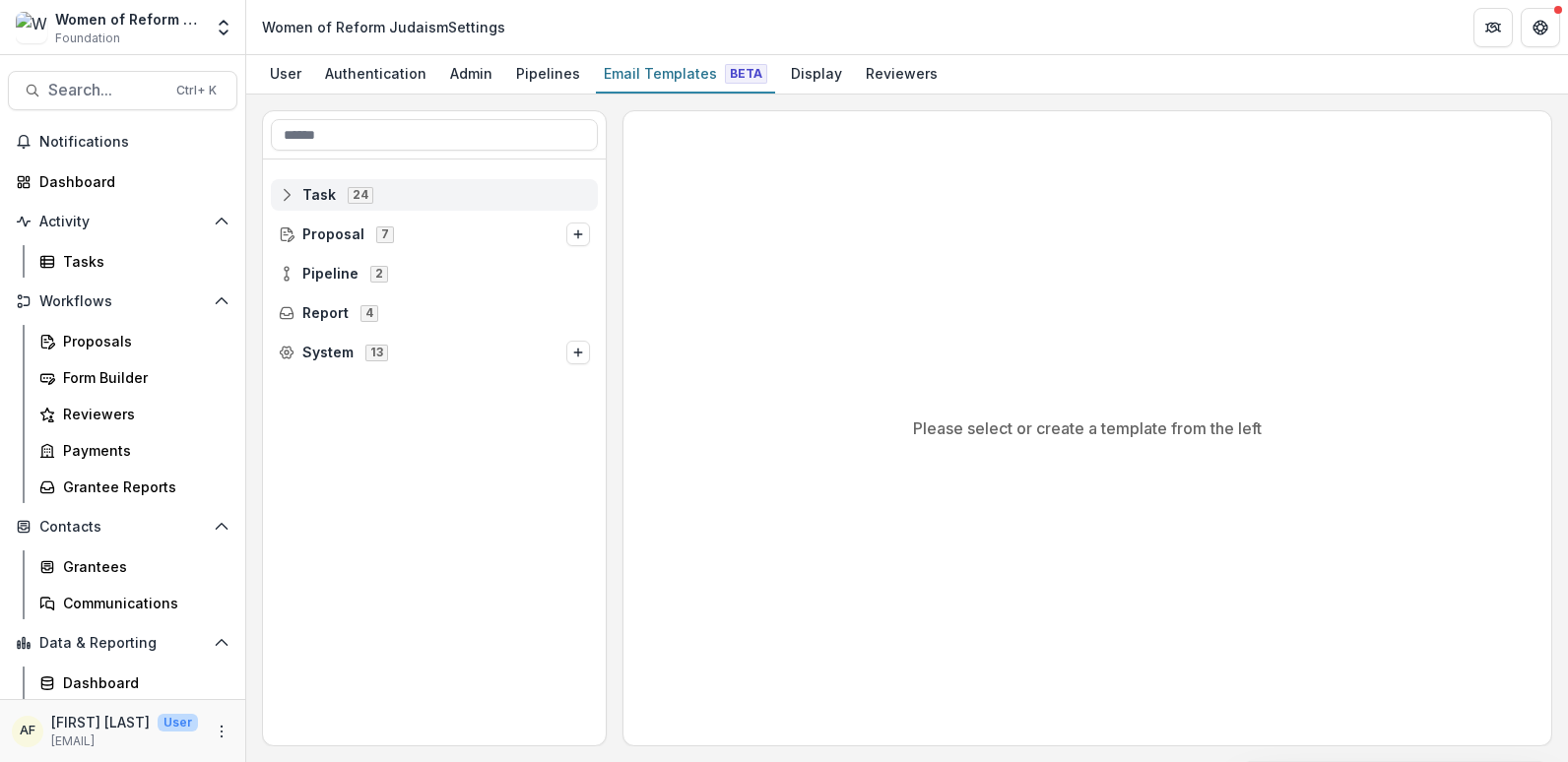click 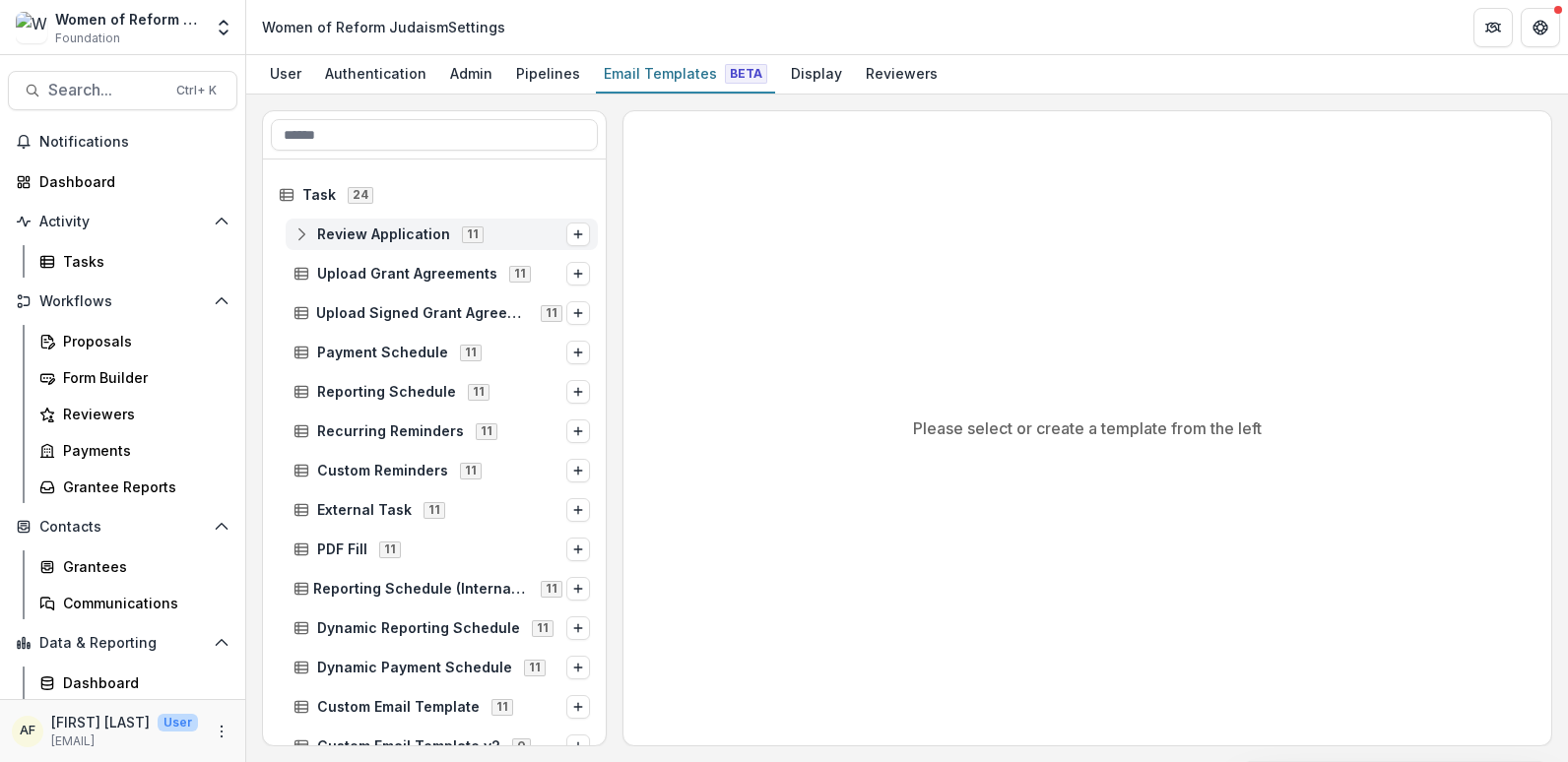 click 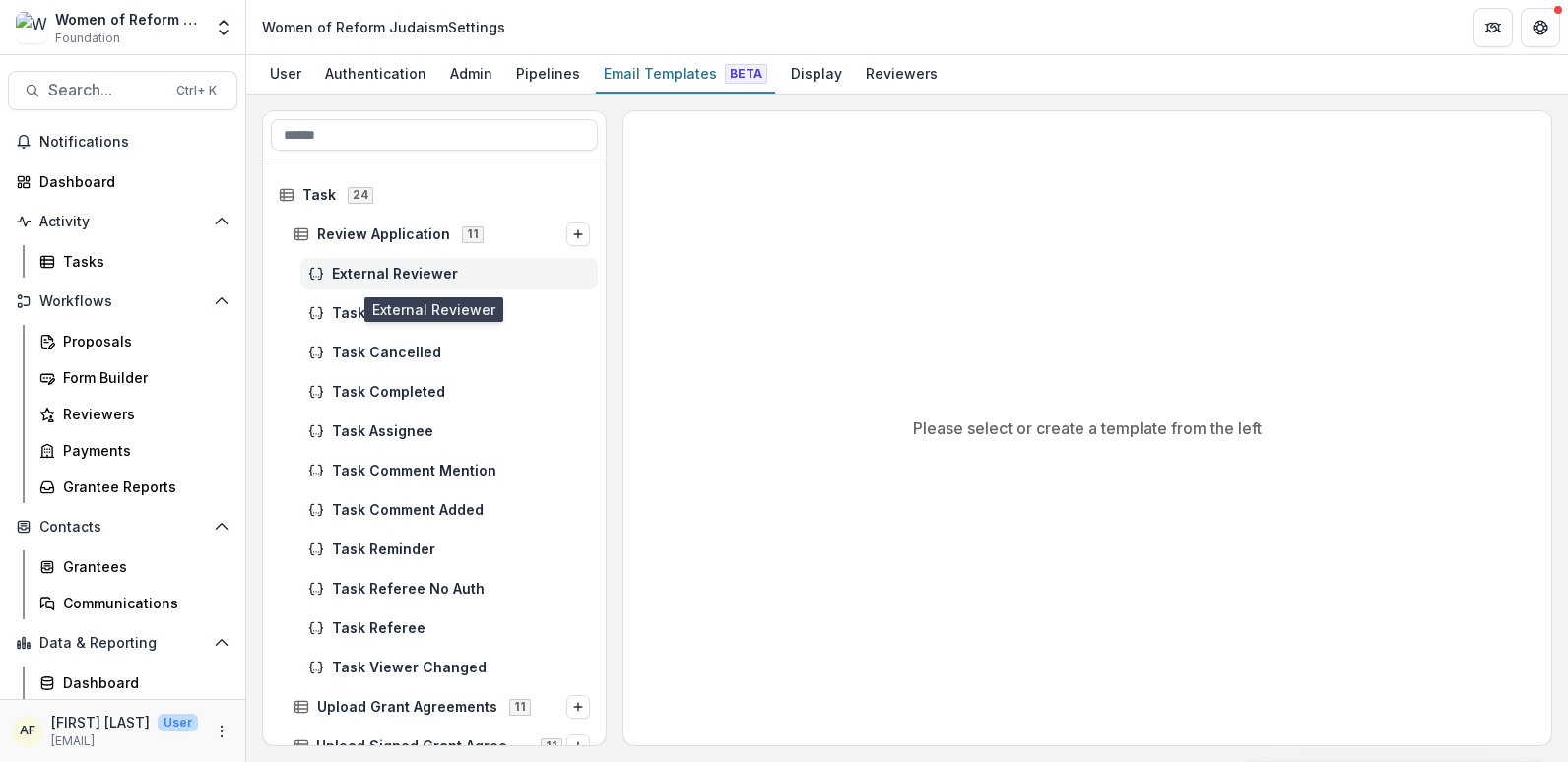 click on "External Reviewer" at bounding box center [461, 274] 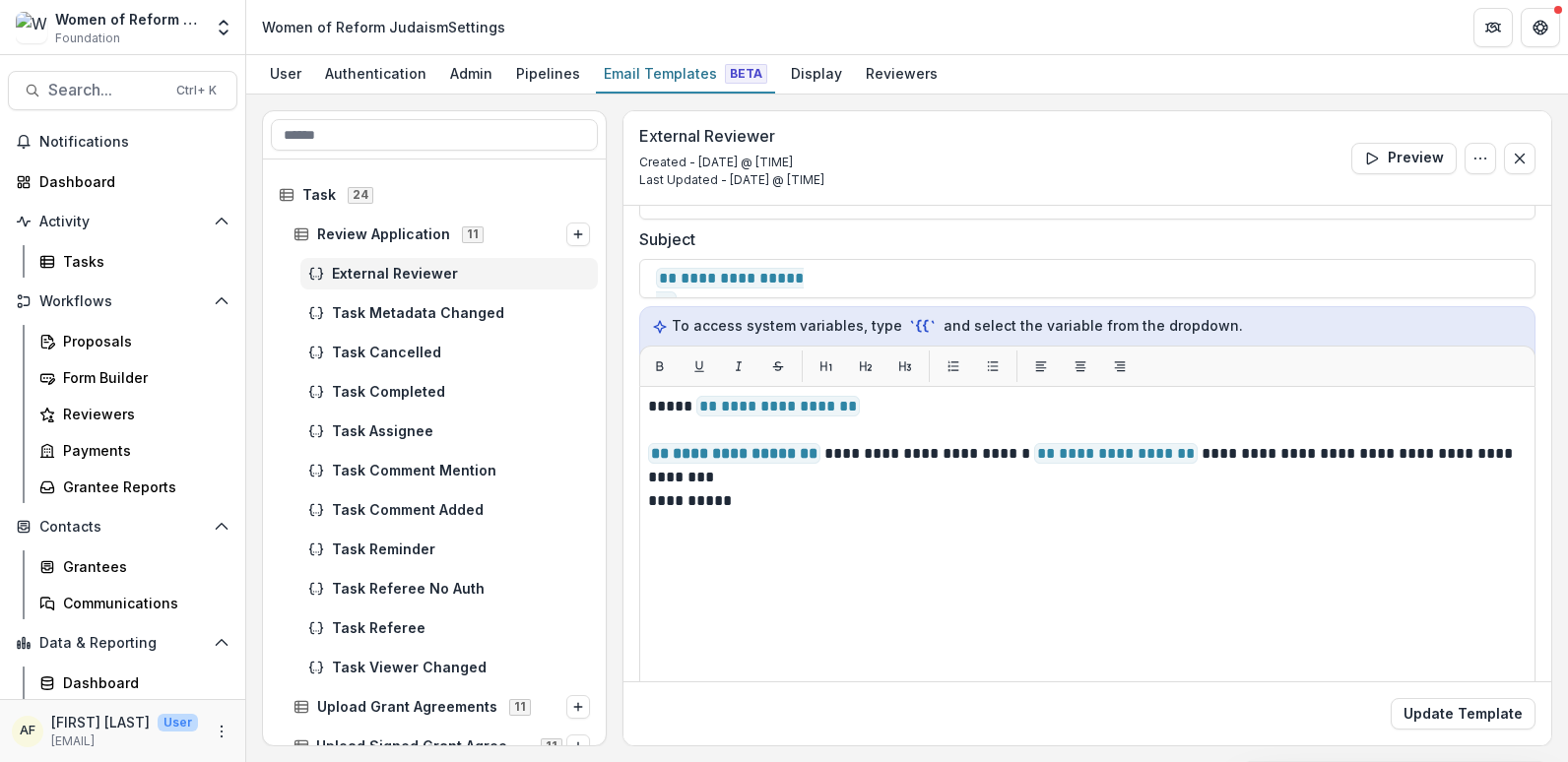 scroll, scrollTop: 0, scrollLeft: 0, axis: both 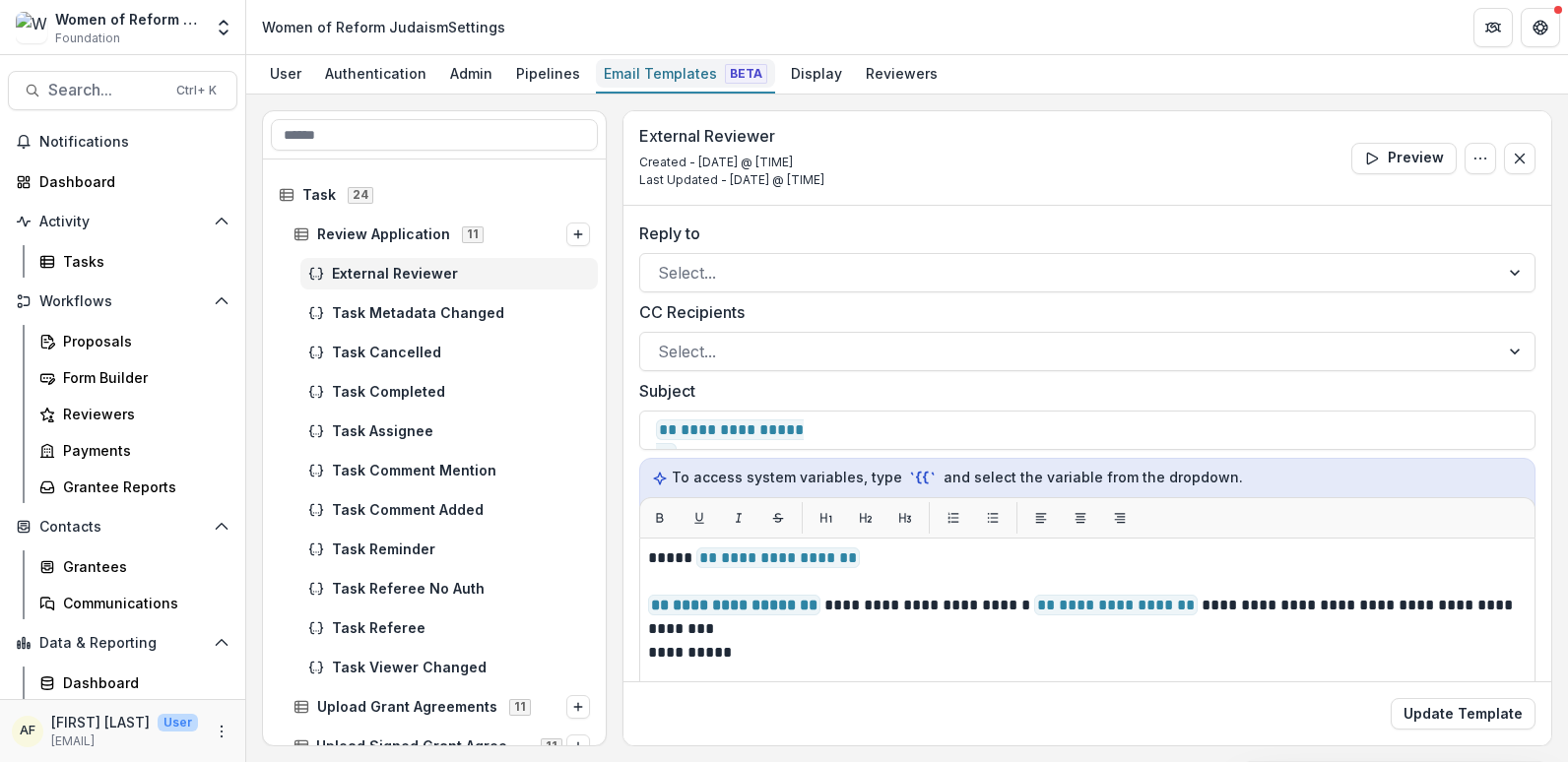 click on "Email Templates   Beta" at bounding box center (686, 73) 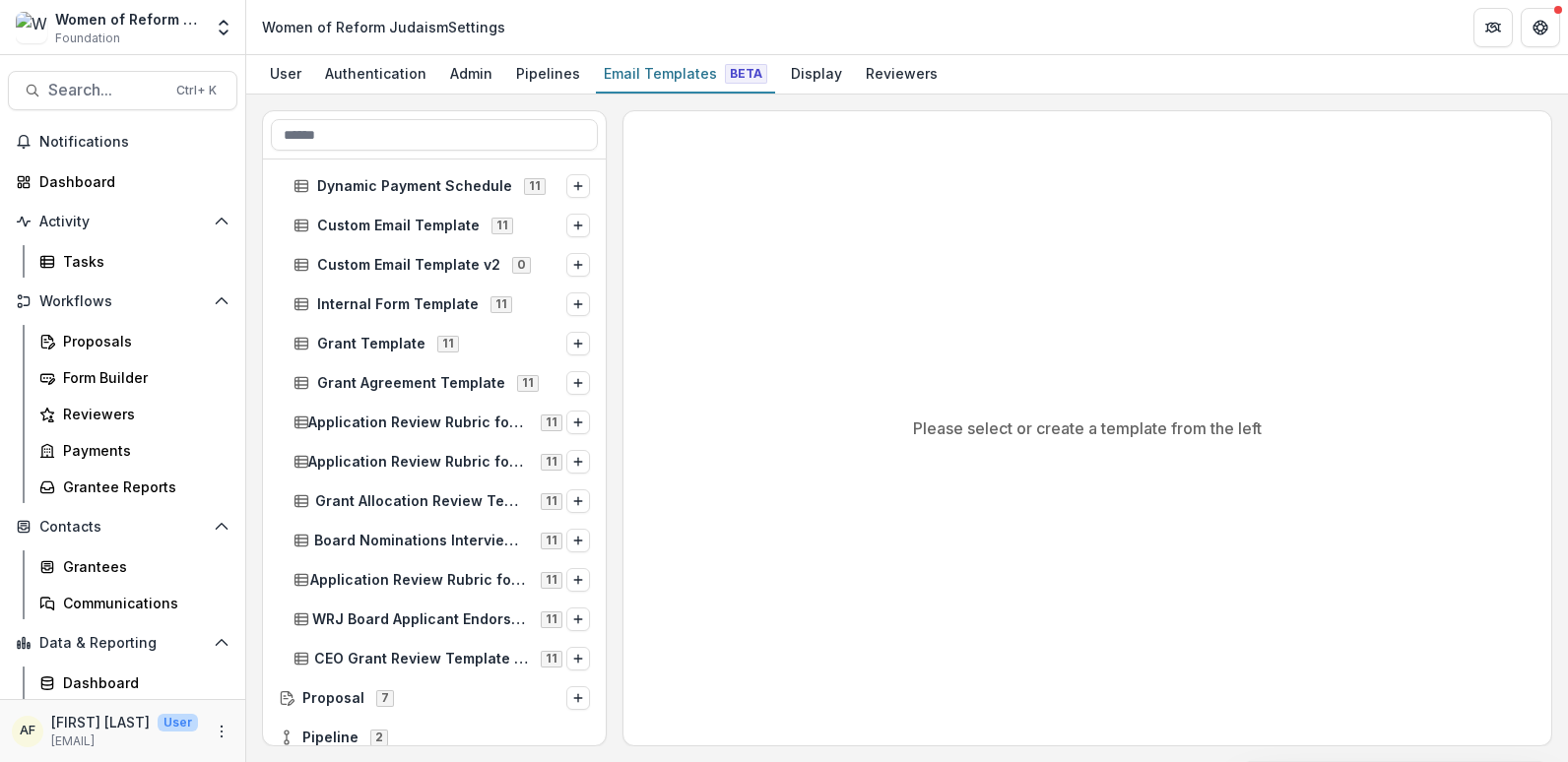 scroll, scrollTop: 1005, scrollLeft: 0, axis: vertical 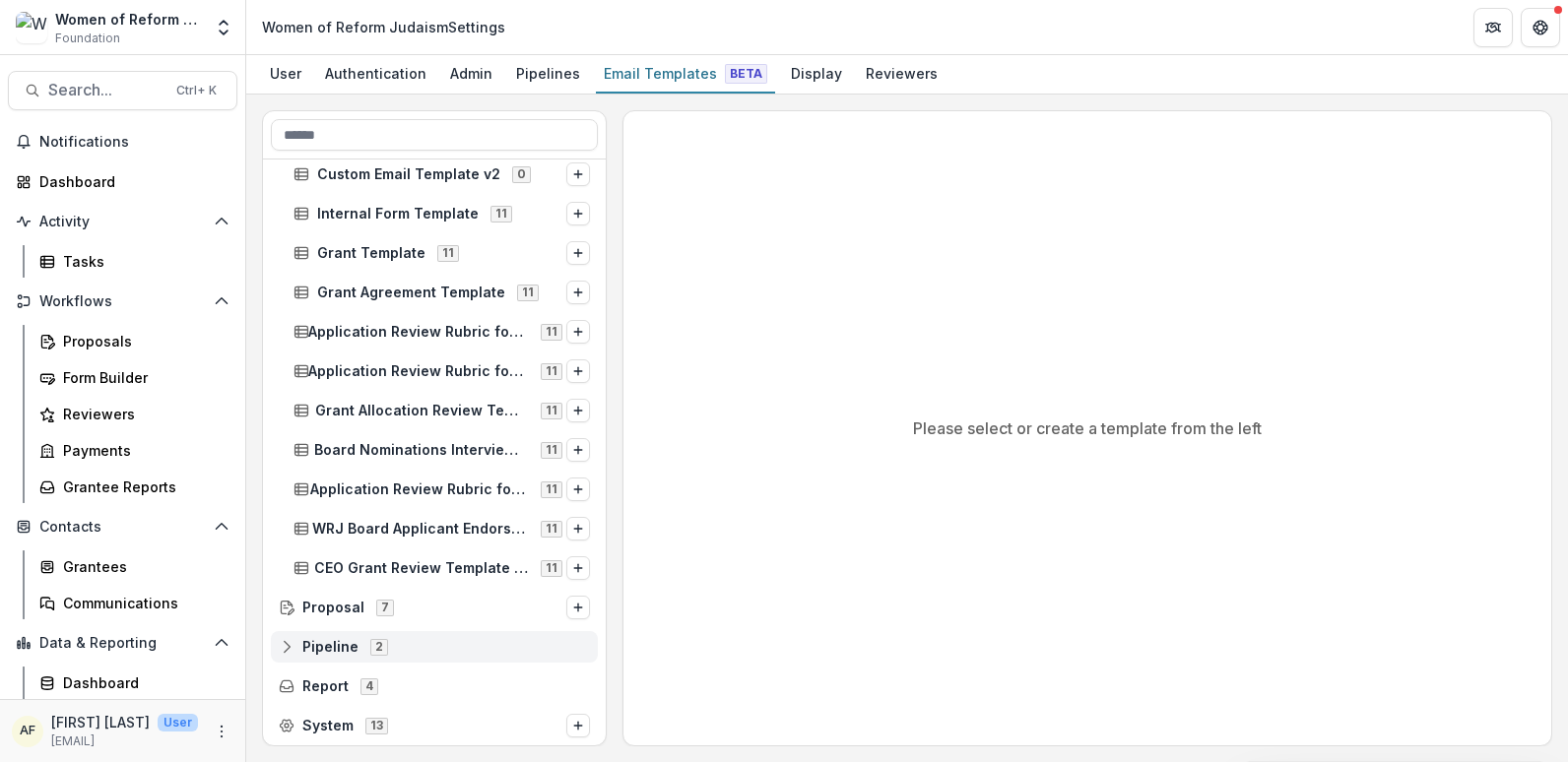 click on "Pipeline" at bounding box center [330, 647] 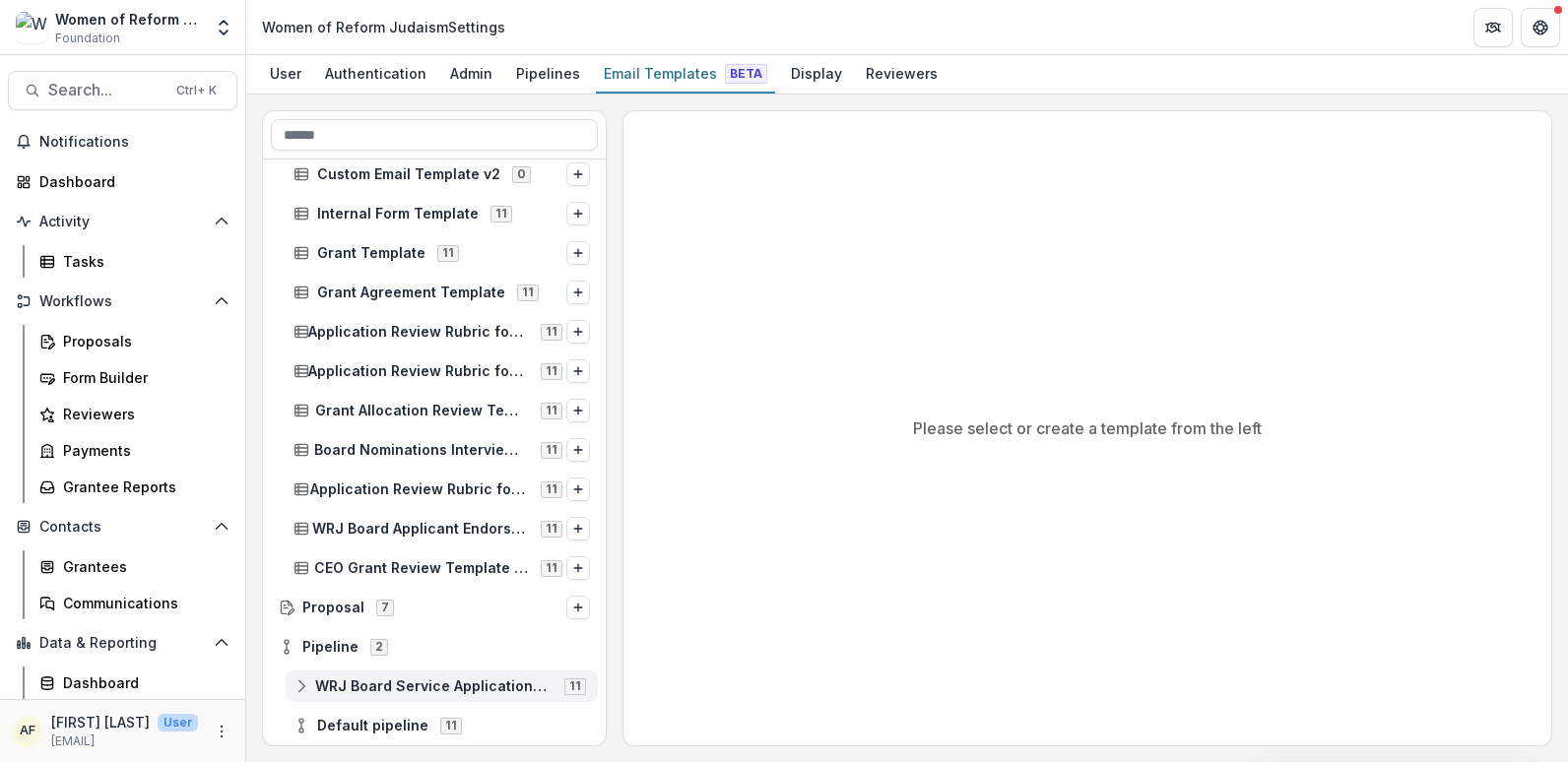 click on "WRJ Board Service Applications 2026" at bounding box center (433, 686) 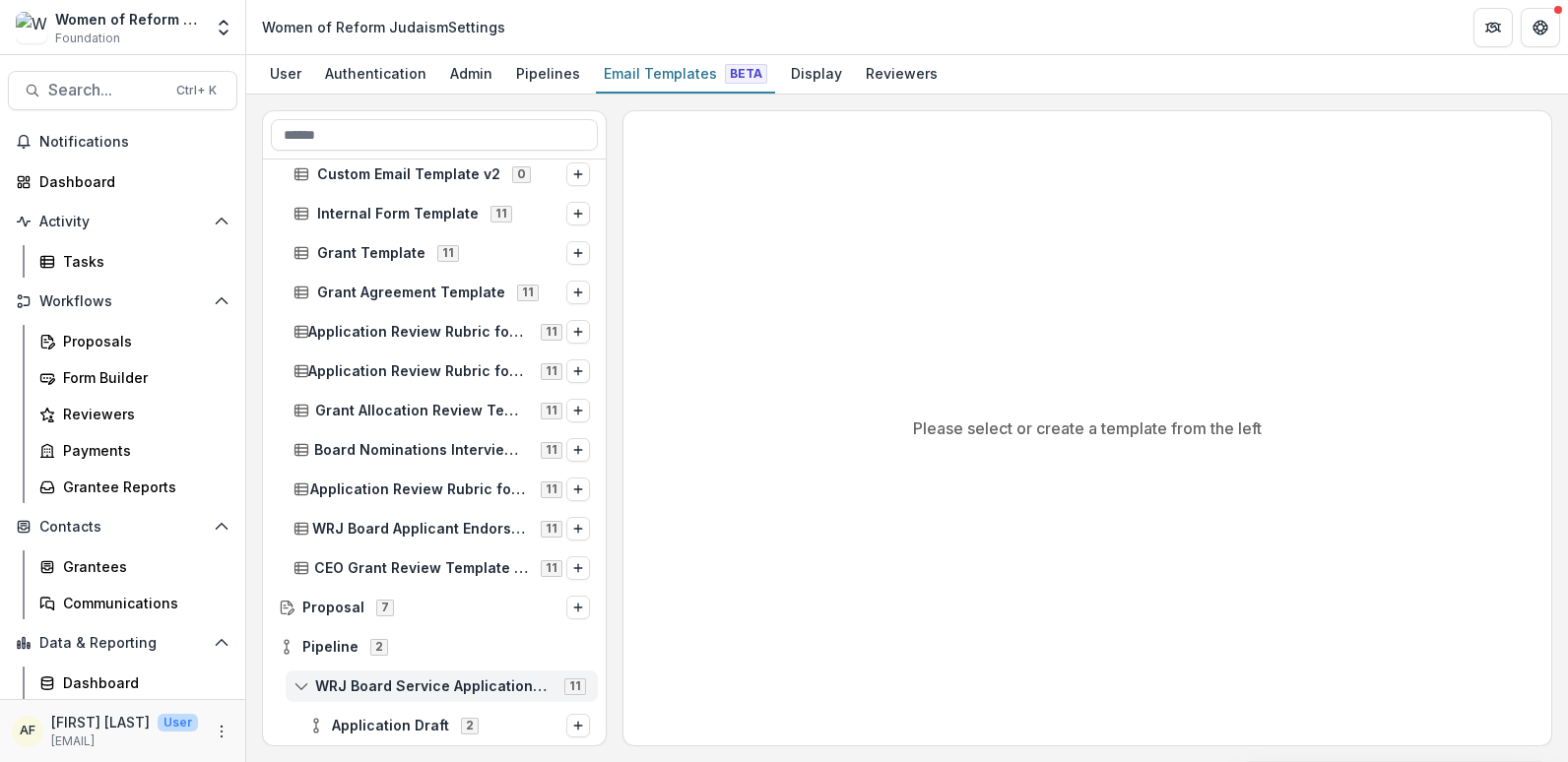click 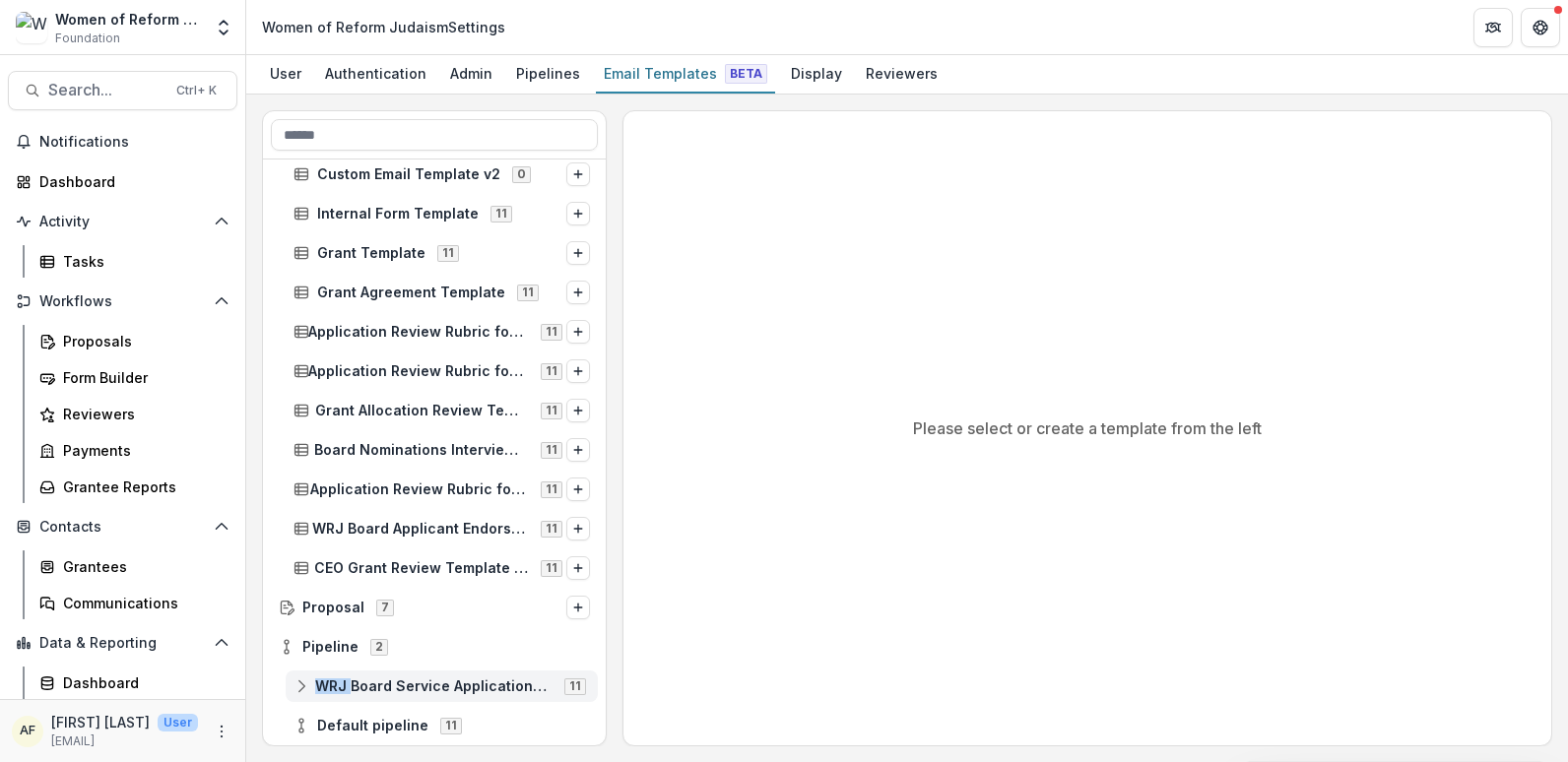 click 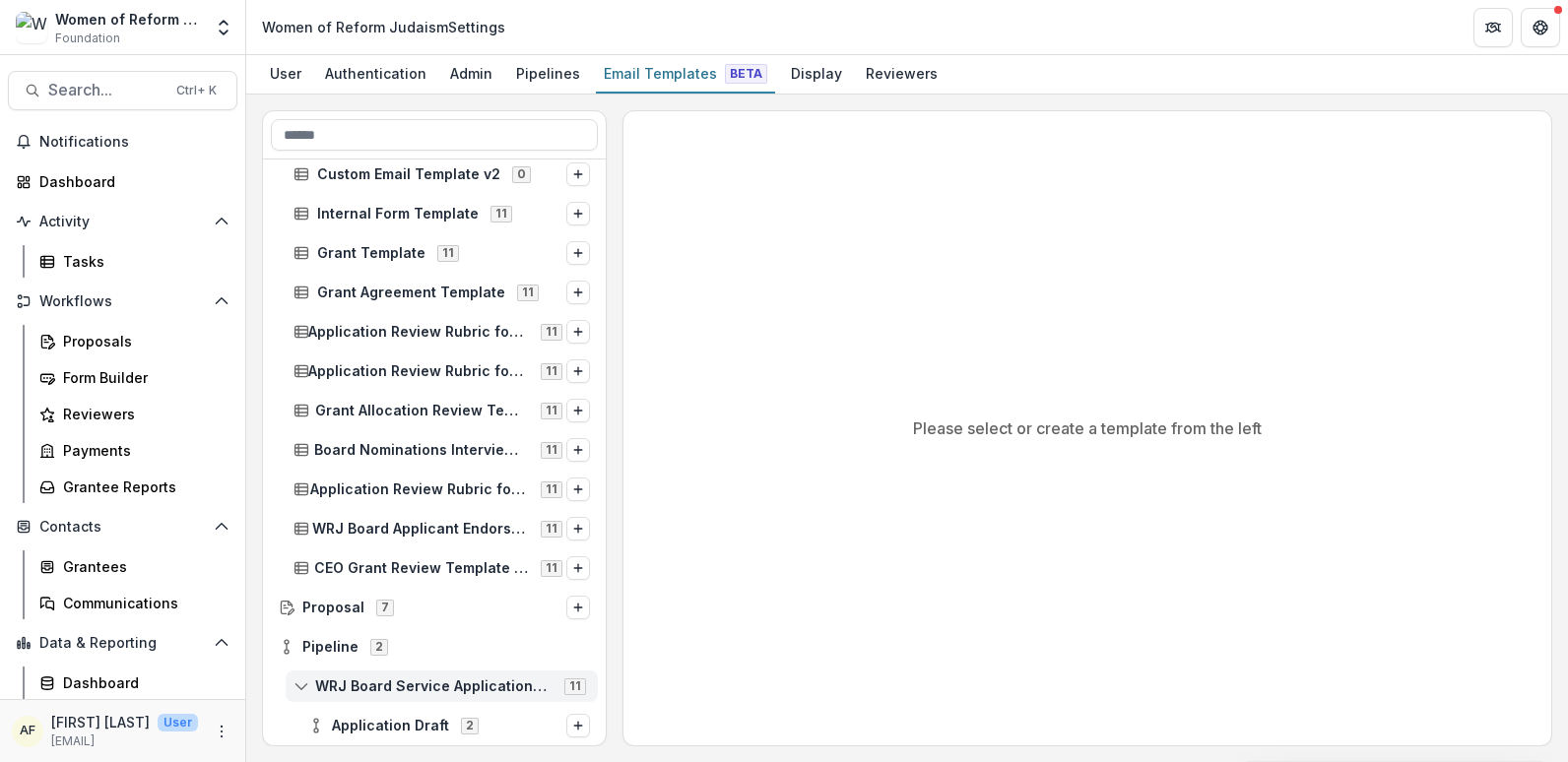 drag, startPoint x: 298, startPoint y: 688, endPoint x: 417, endPoint y: 687, distance: 119.004202 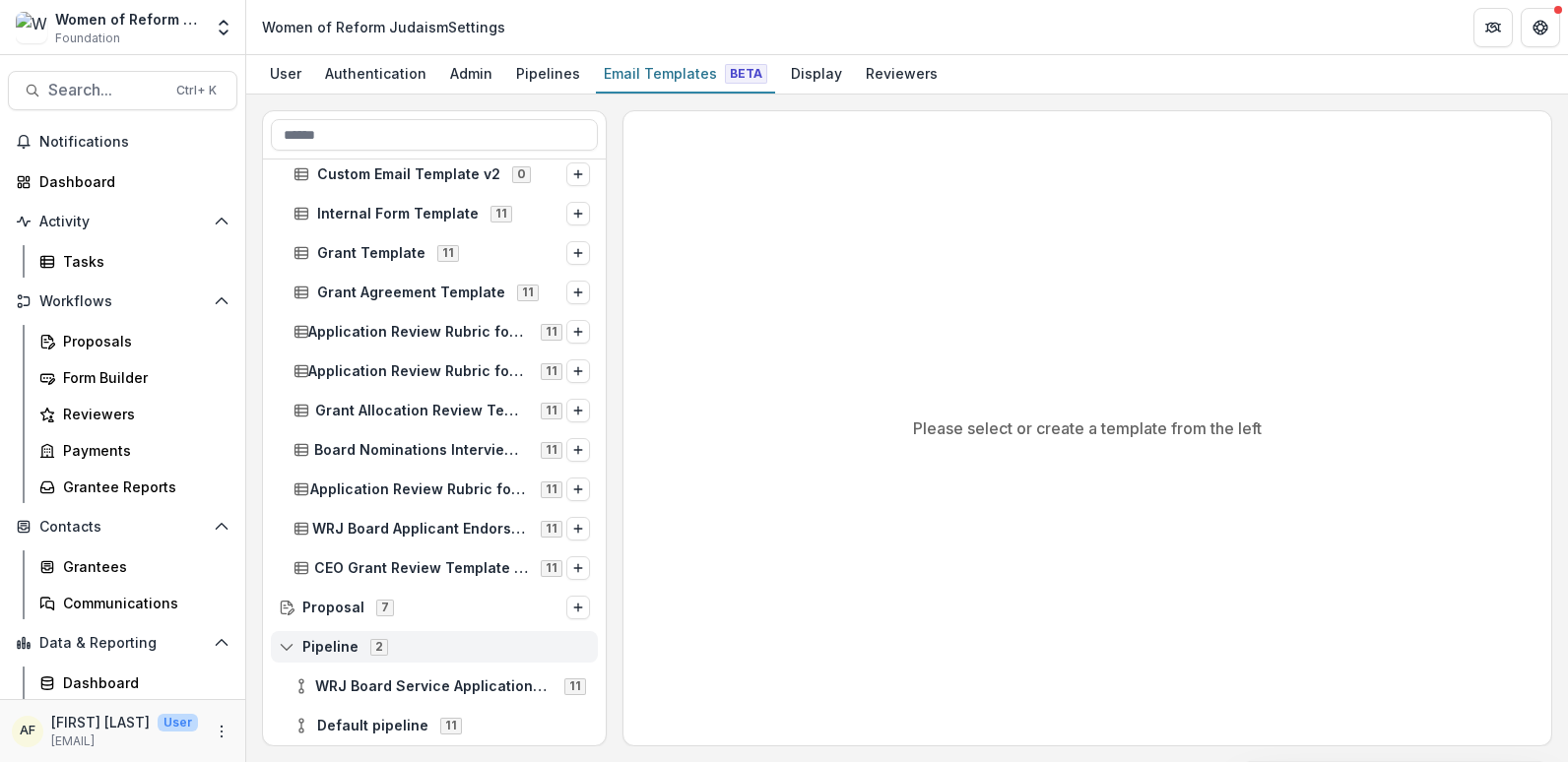drag, startPoint x: 417, startPoint y: 681, endPoint x: 551, endPoint y: 631, distance: 143.02447 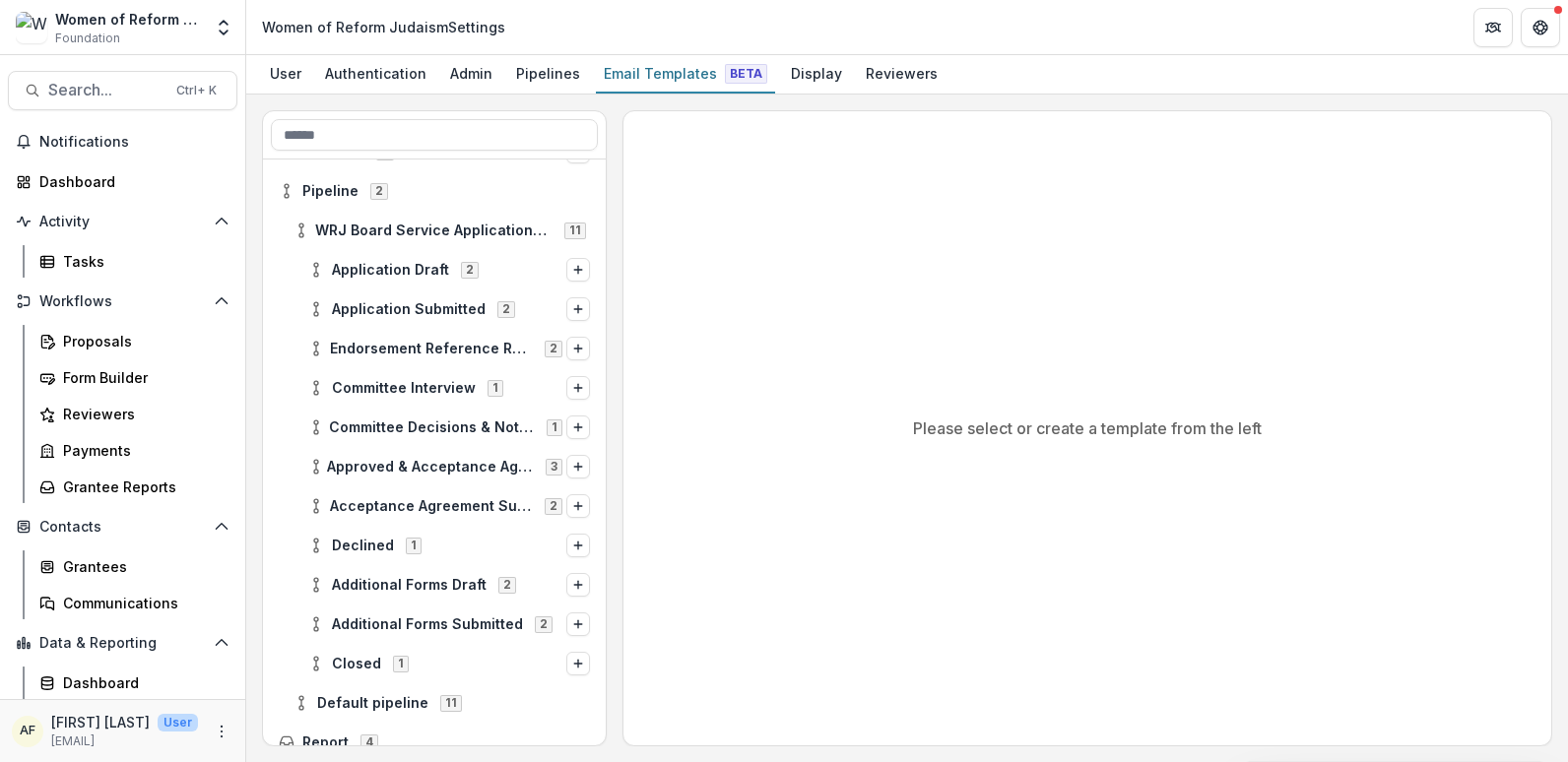 scroll, scrollTop: 1513, scrollLeft: 0, axis: vertical 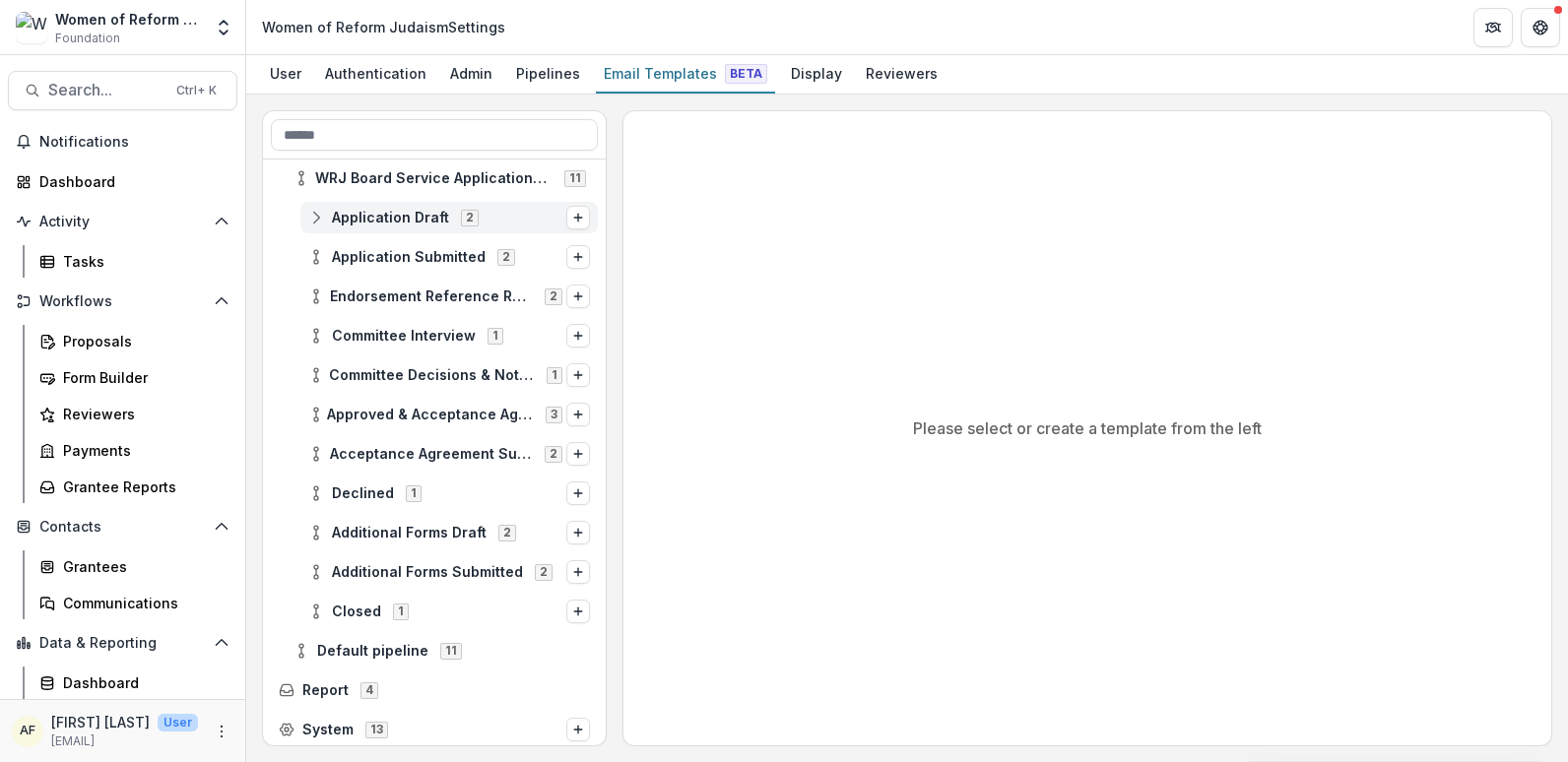 click on "Application Draft" at bounding box center [390, 218] 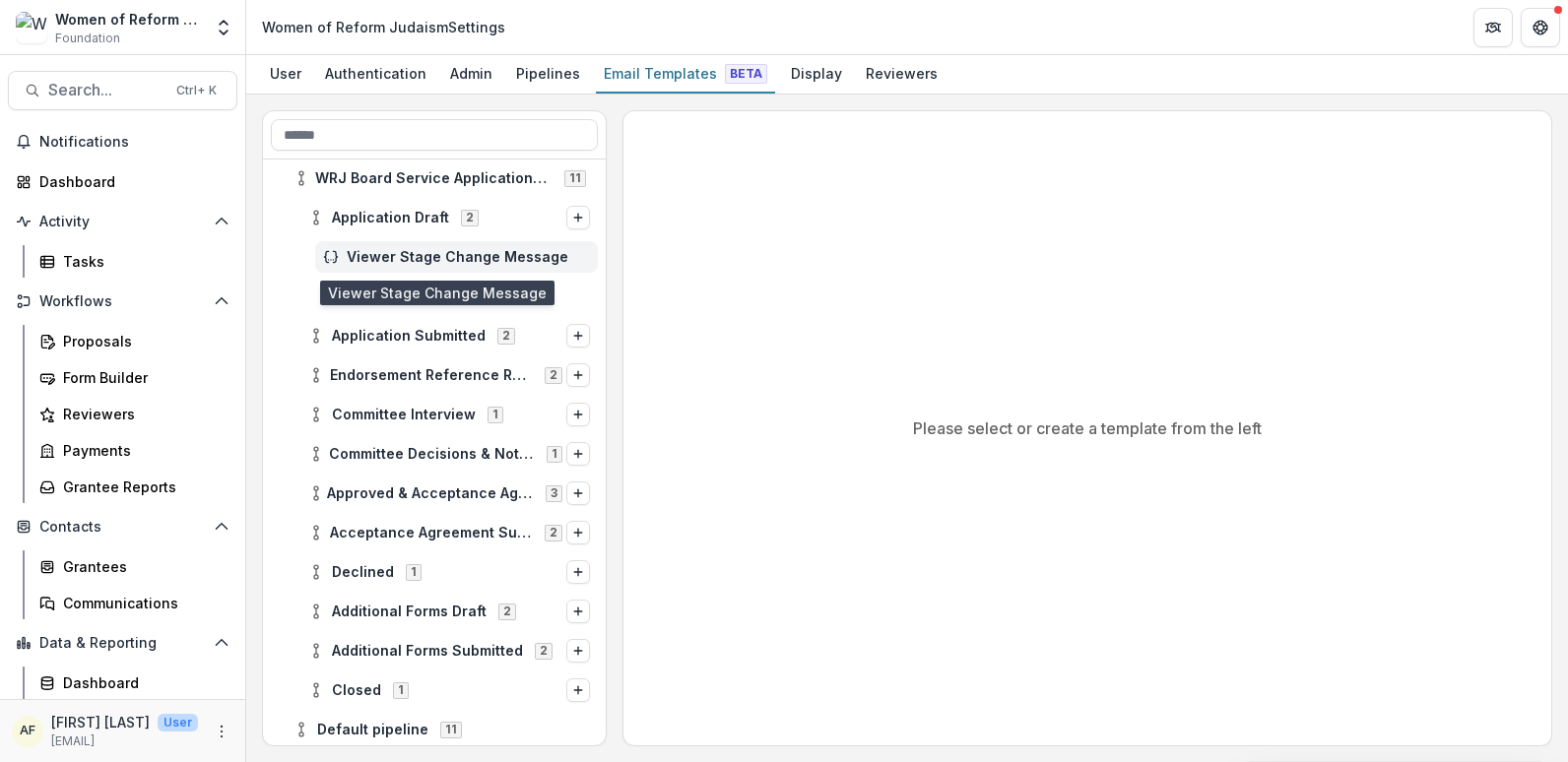 click on "Viewer Stage Change Message" at bounding box center [468, 257] 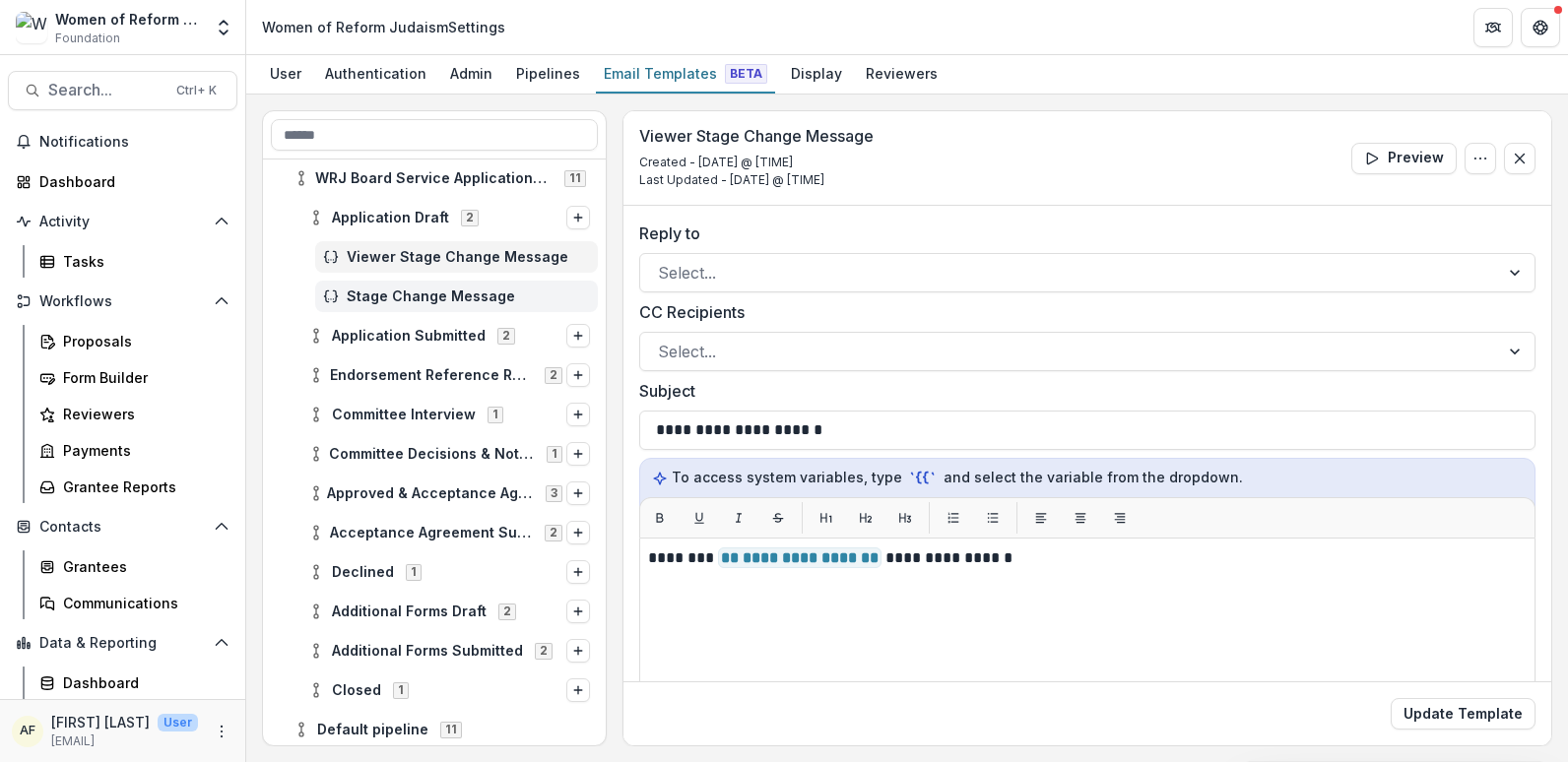 click on "Stage Change Message" at bounding box center [456, 296] 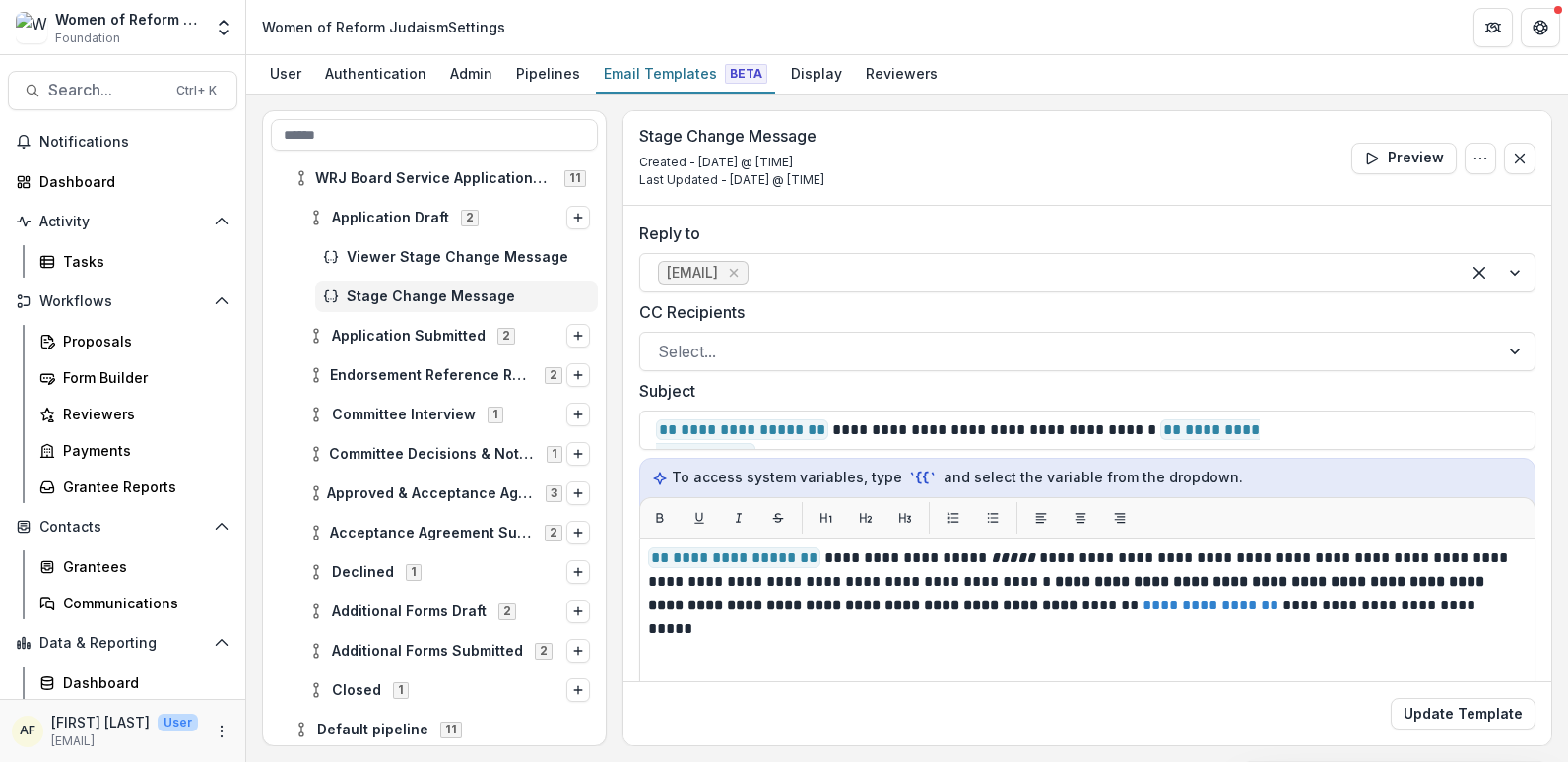click on "**********" at bounding box center [1087, 784] 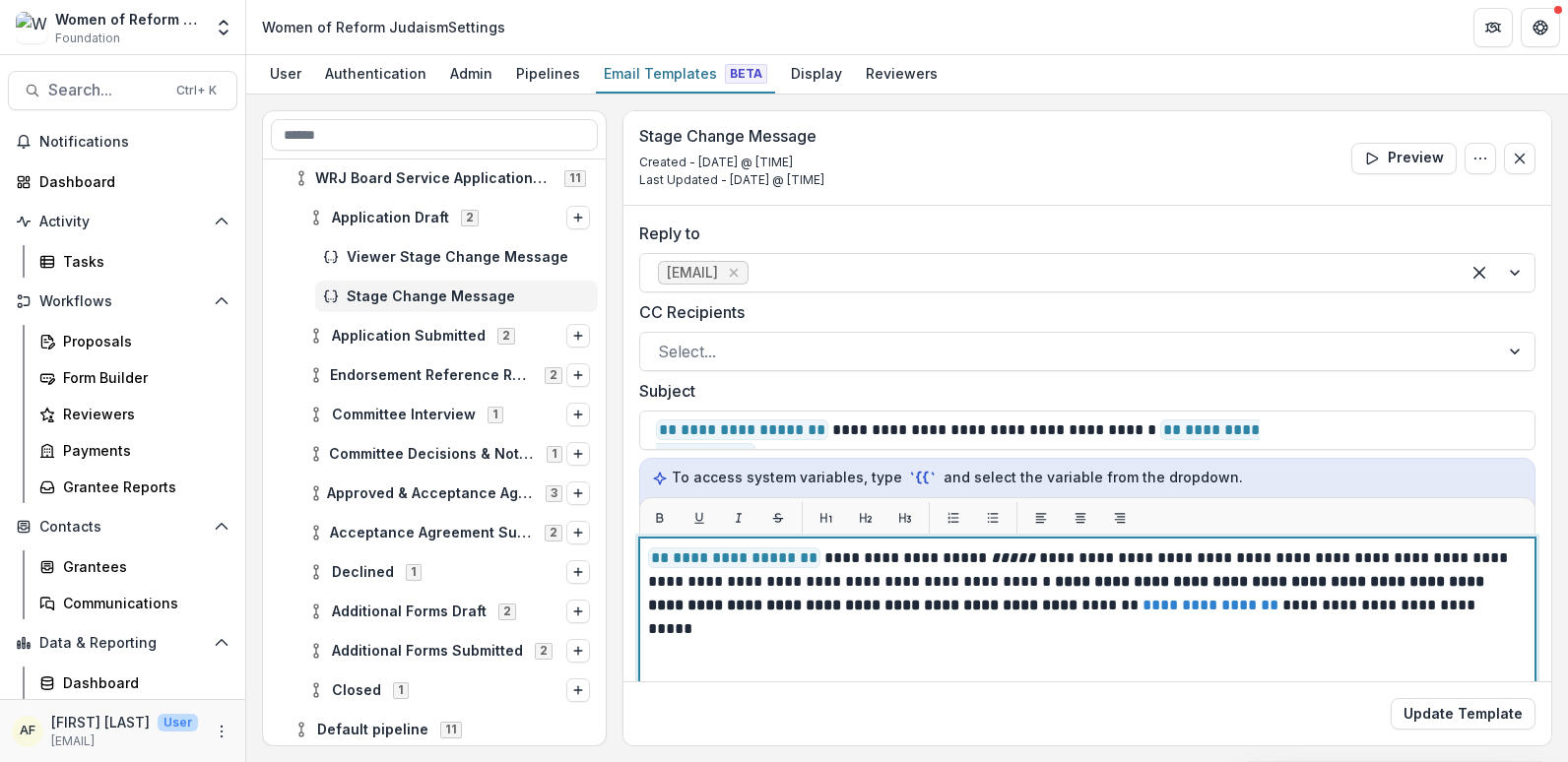 click on "**********" at bounding box center [734, 557] 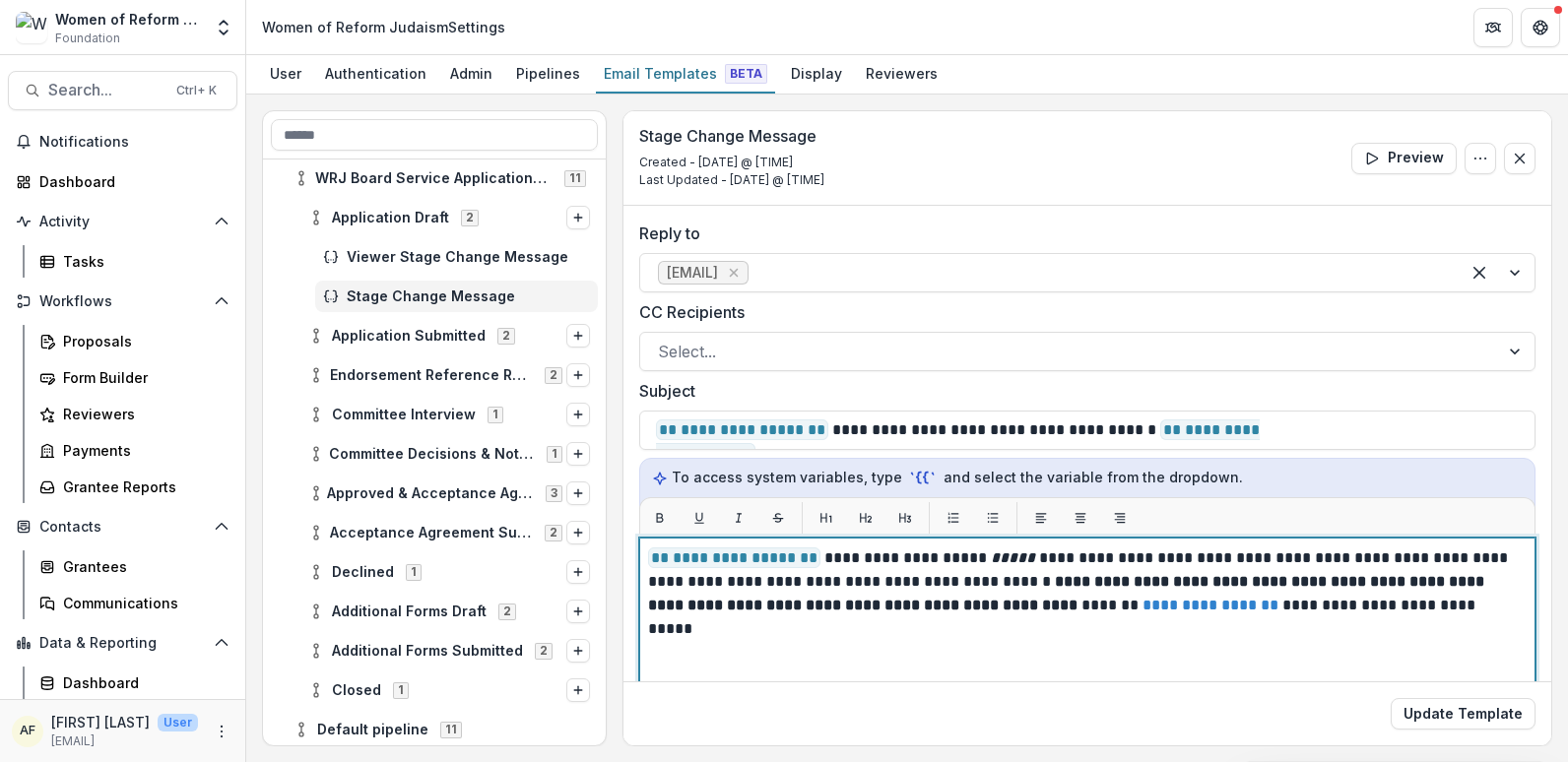 type 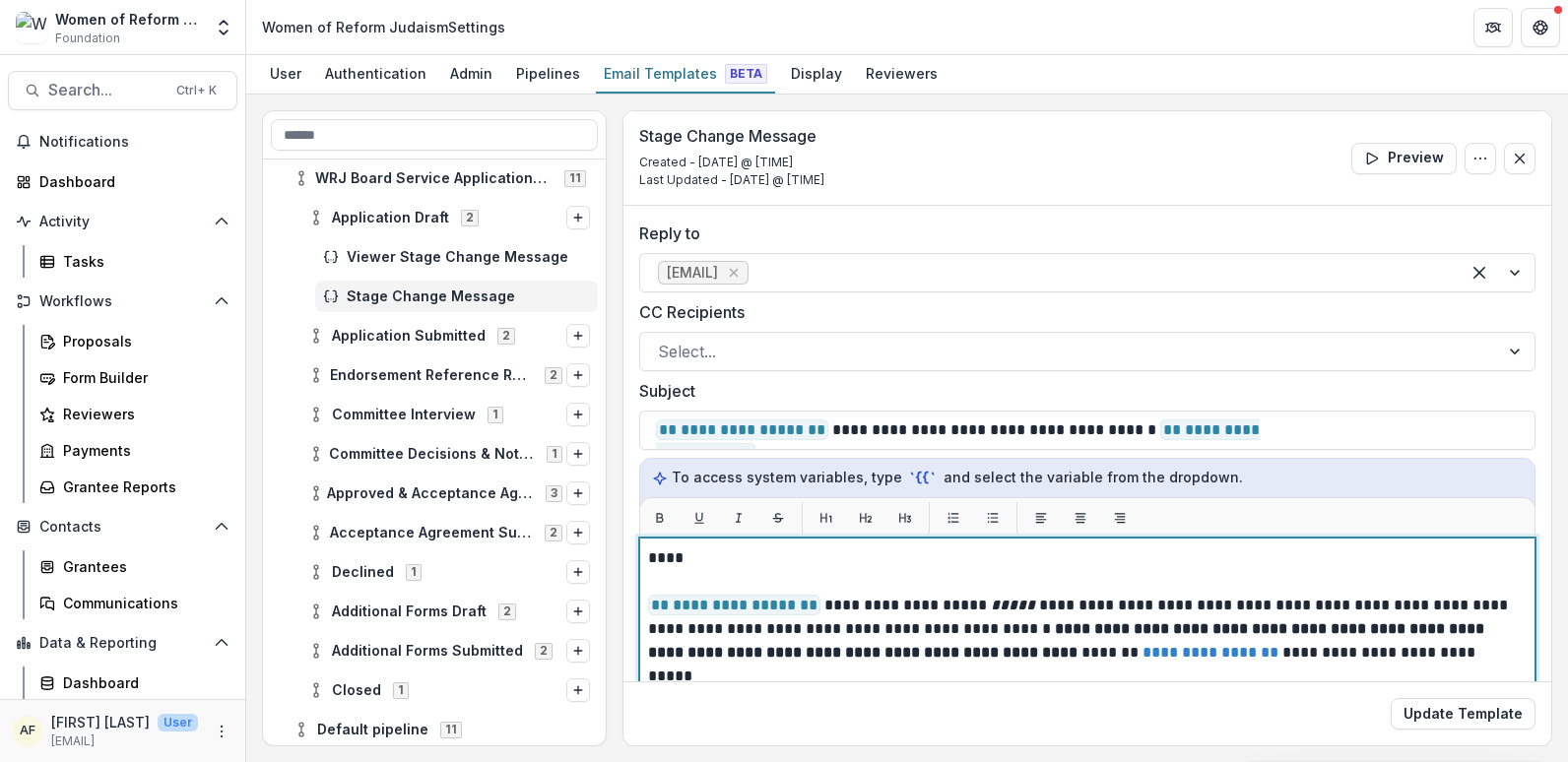 click at bounding box center (1084, 582) 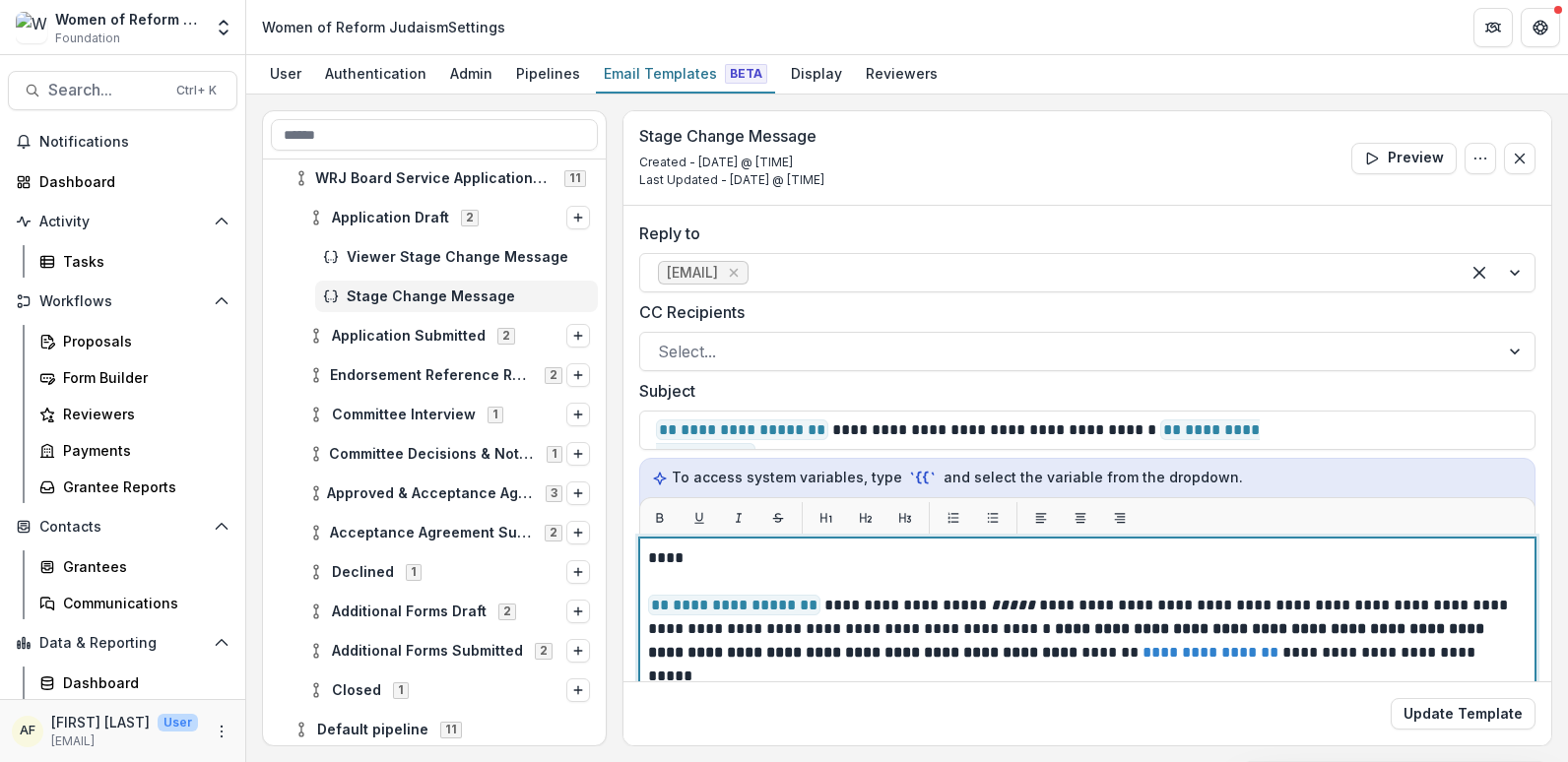 click on "****" at bounding box center (1084, 558) 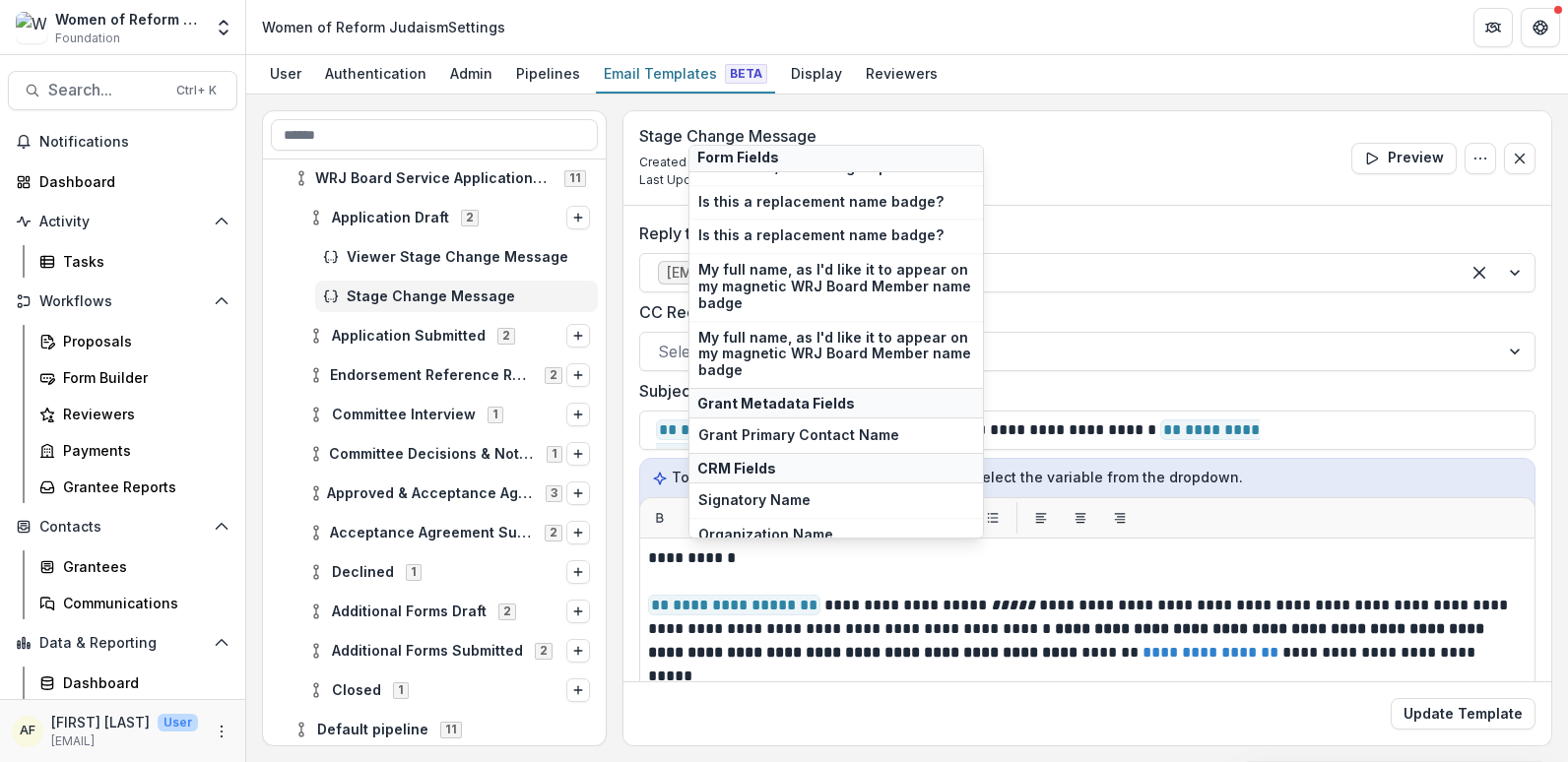 scroll, scrollTop: 888, scrollLeft: 0, axis: vertical 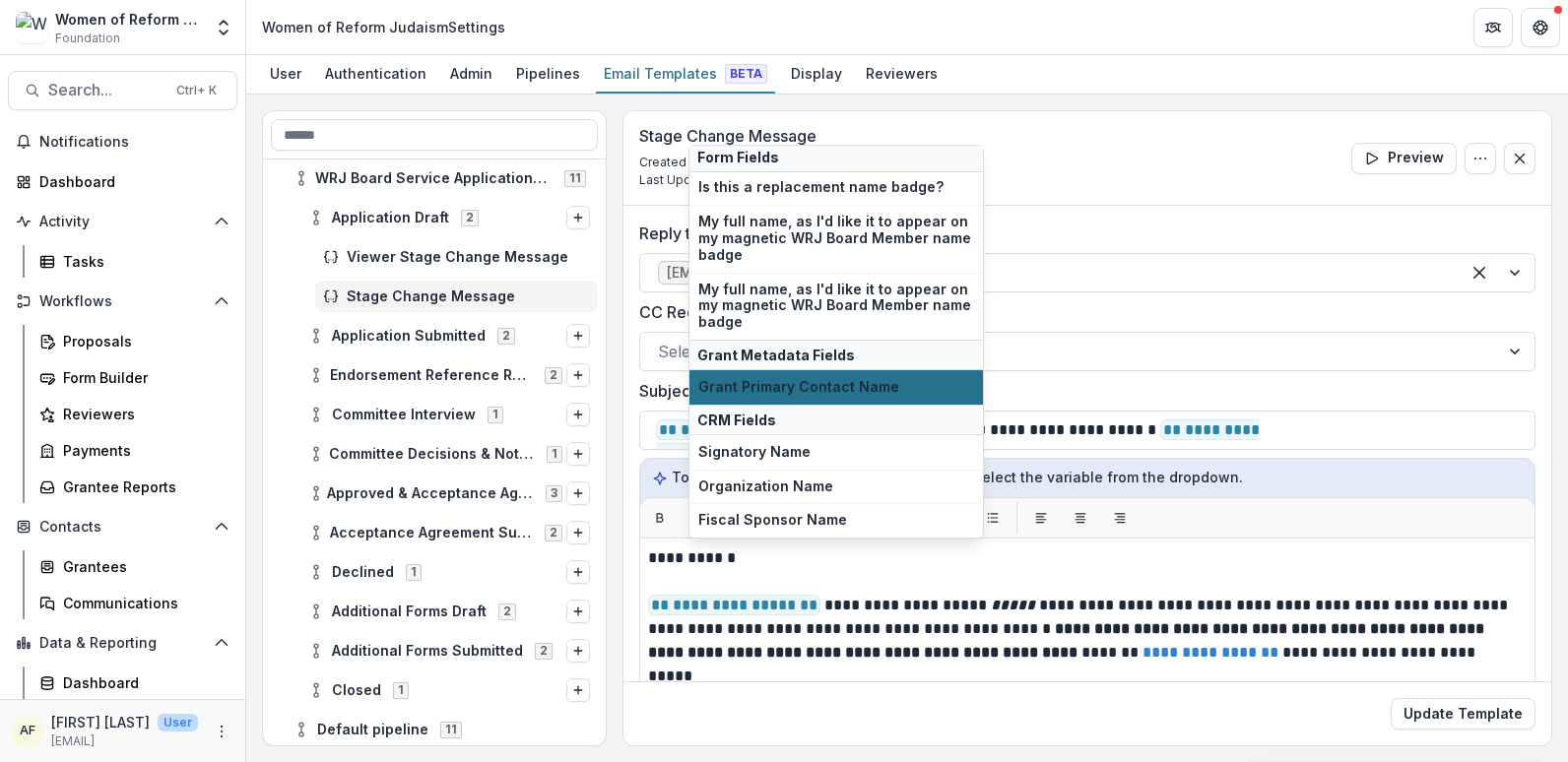 click on "Grant Primary Contact Name" at bounding box center [836, 387] 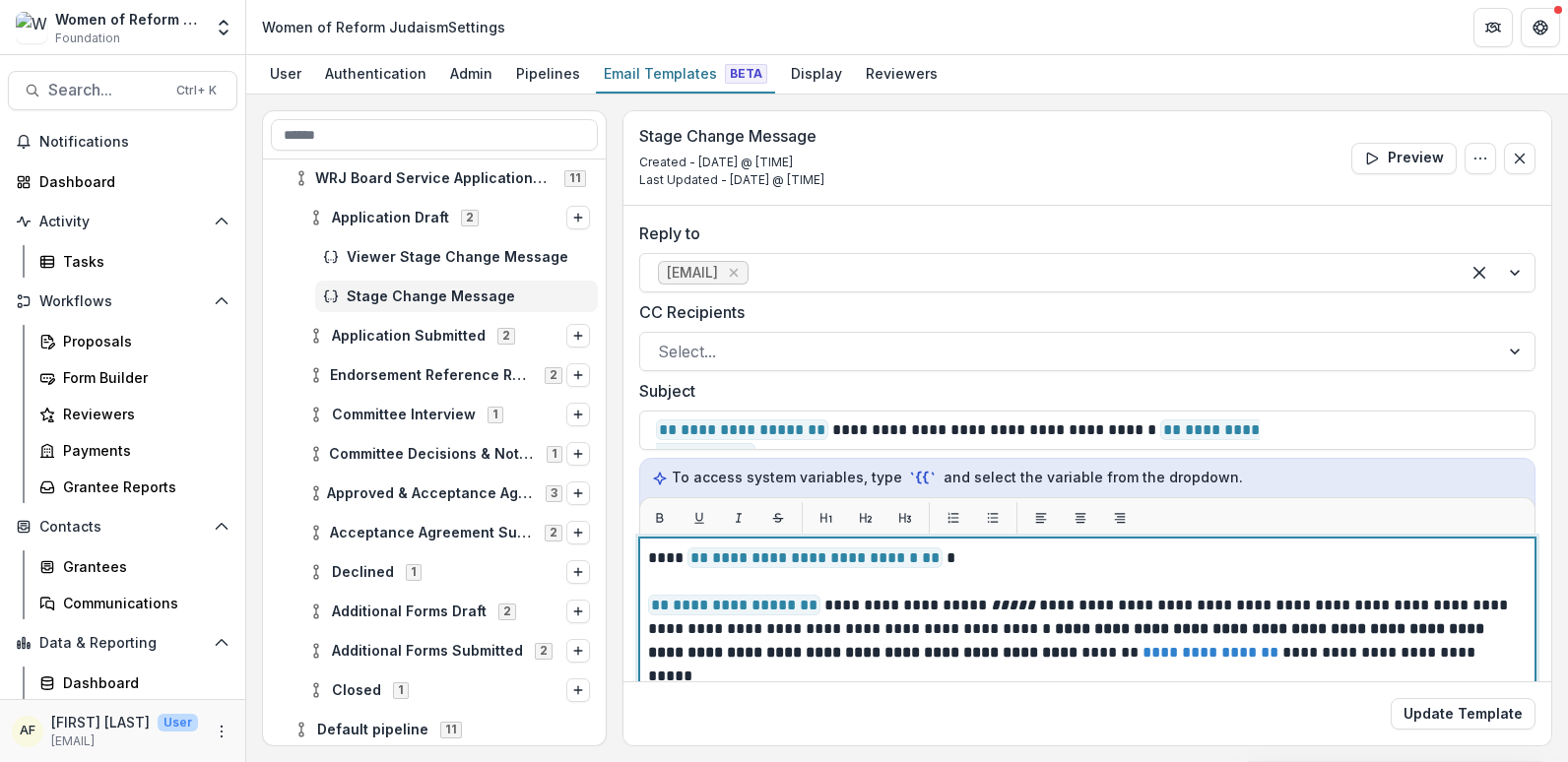 click on "**********" at bounding box center (1084, 629) 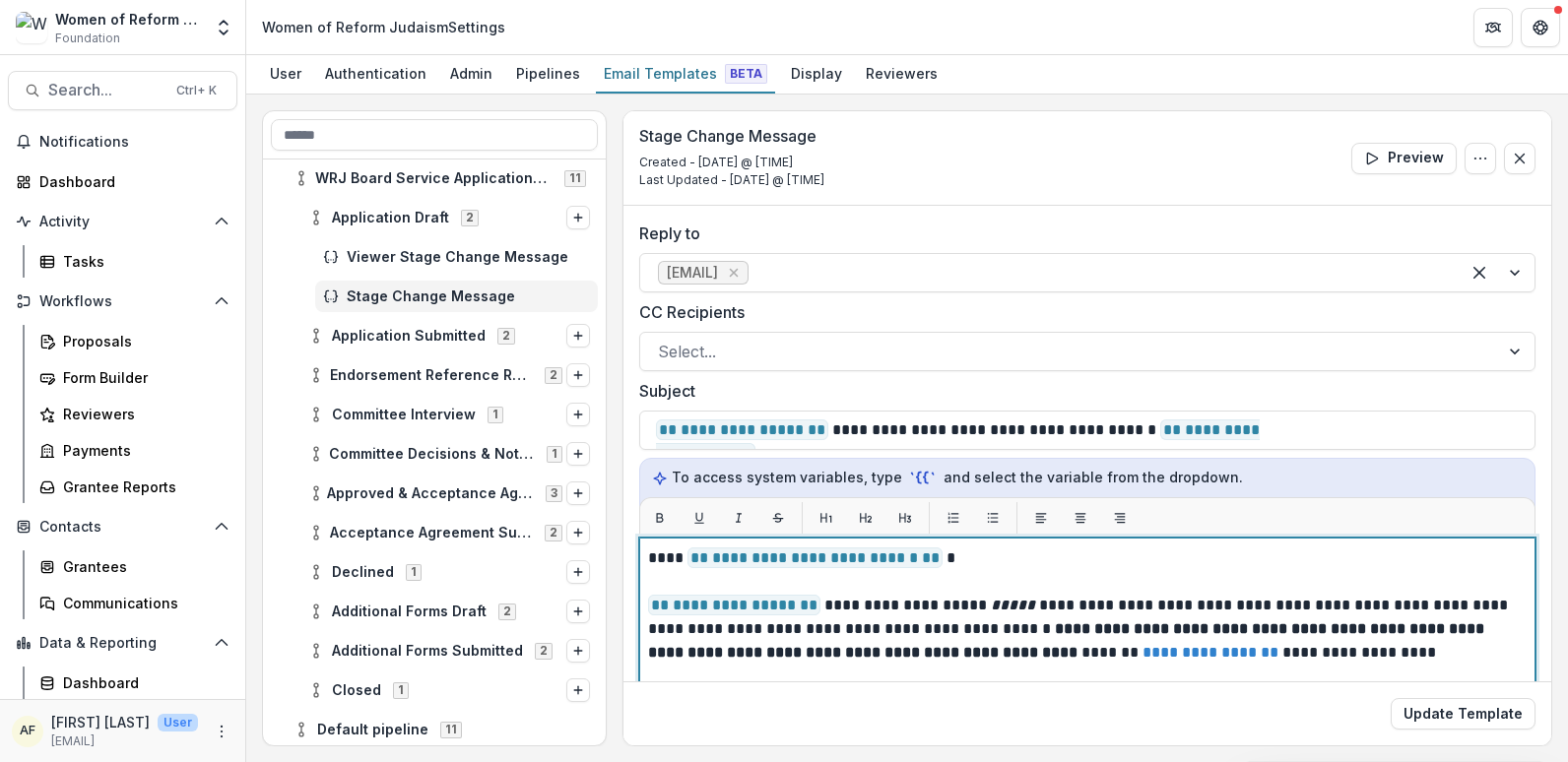 click at bounding box center (1084, 676) 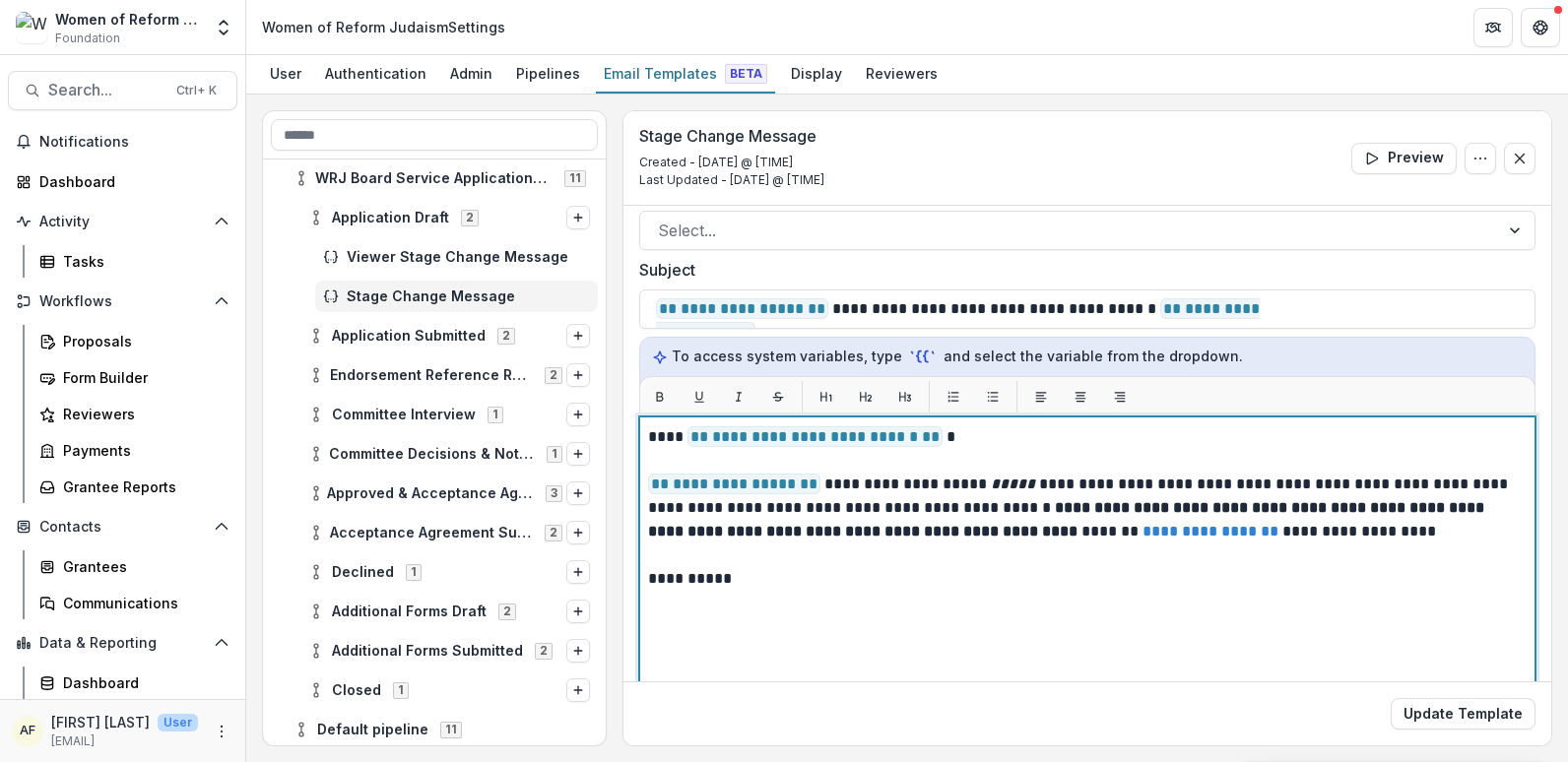 scroll, scrollTop: 124, scrollLeft: 0, axis: vertical 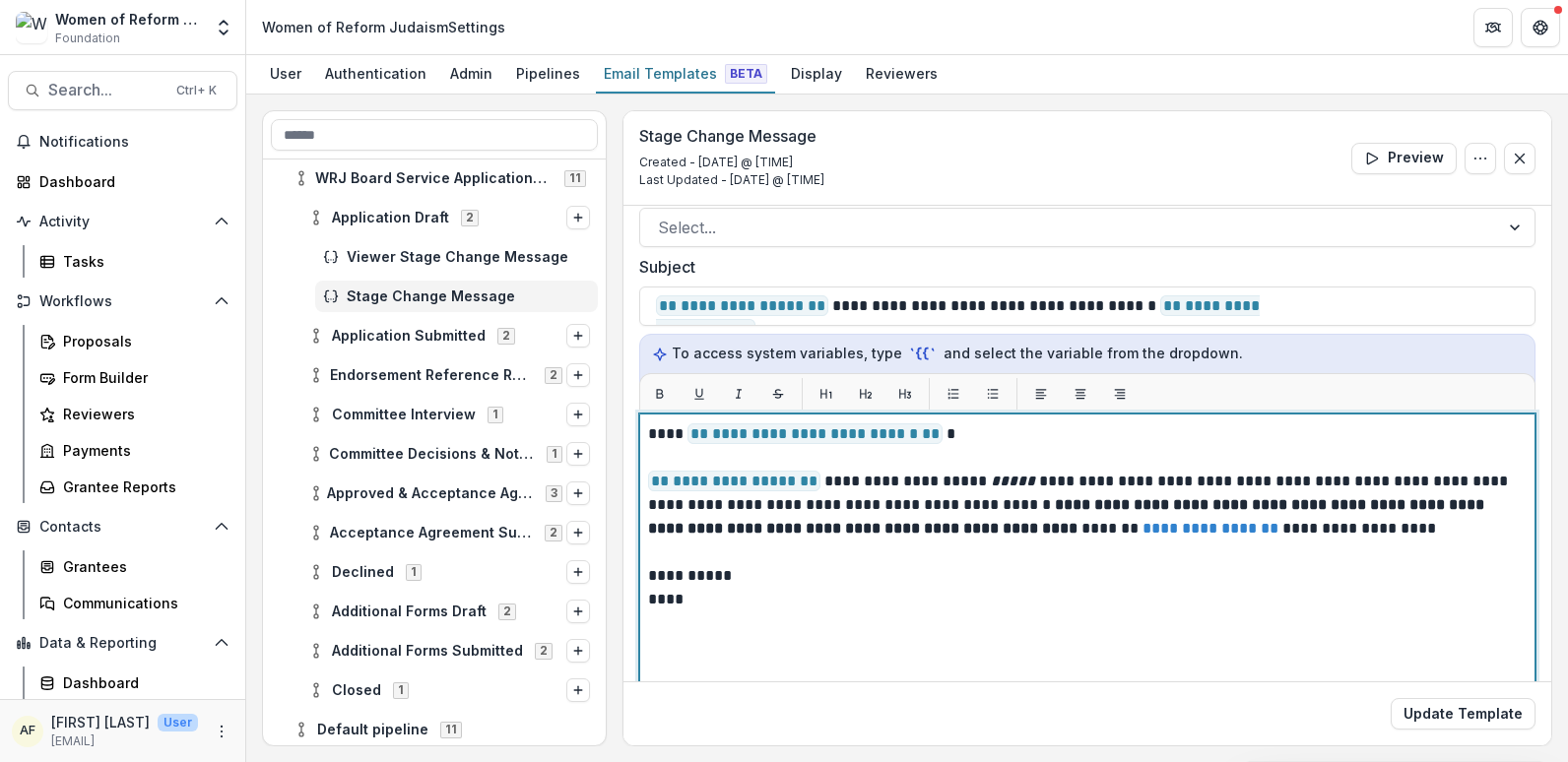 click on "**********" at bounding box center (1084, 576) 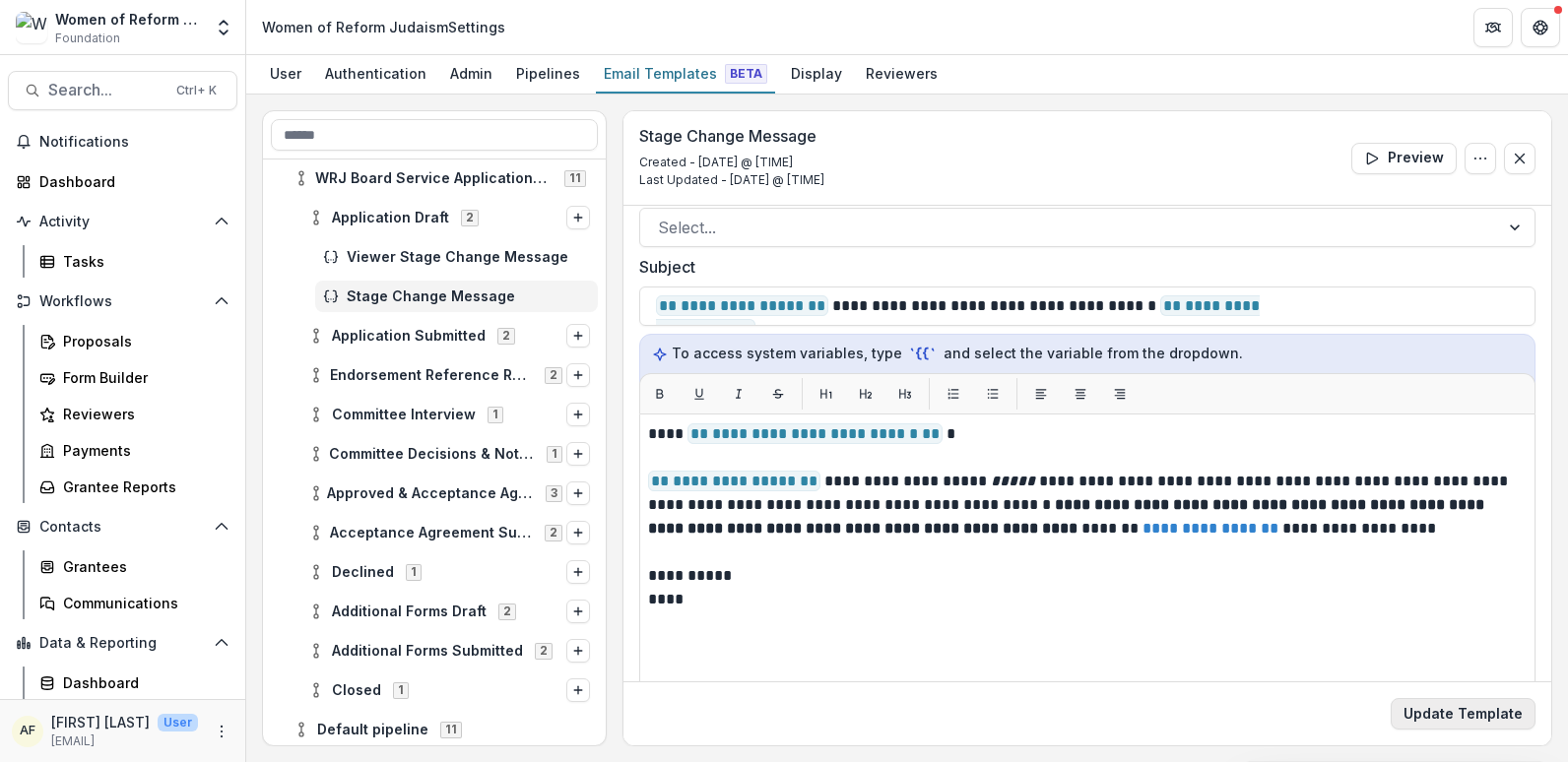 click on "Update Template" at bounding box center [1463, 714] 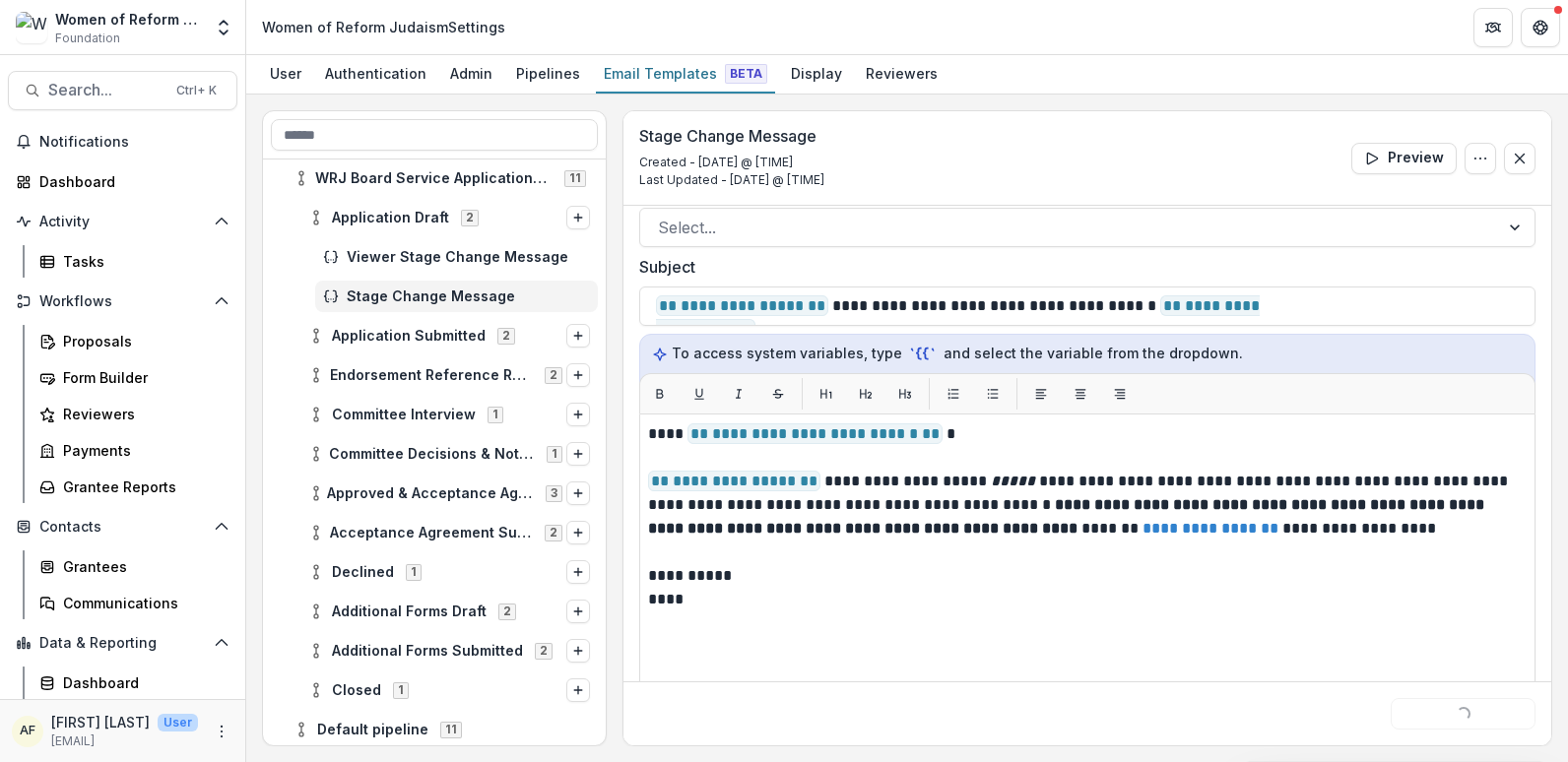 scroll, scrollTop: 0, scrollLeft: 0, axis: both 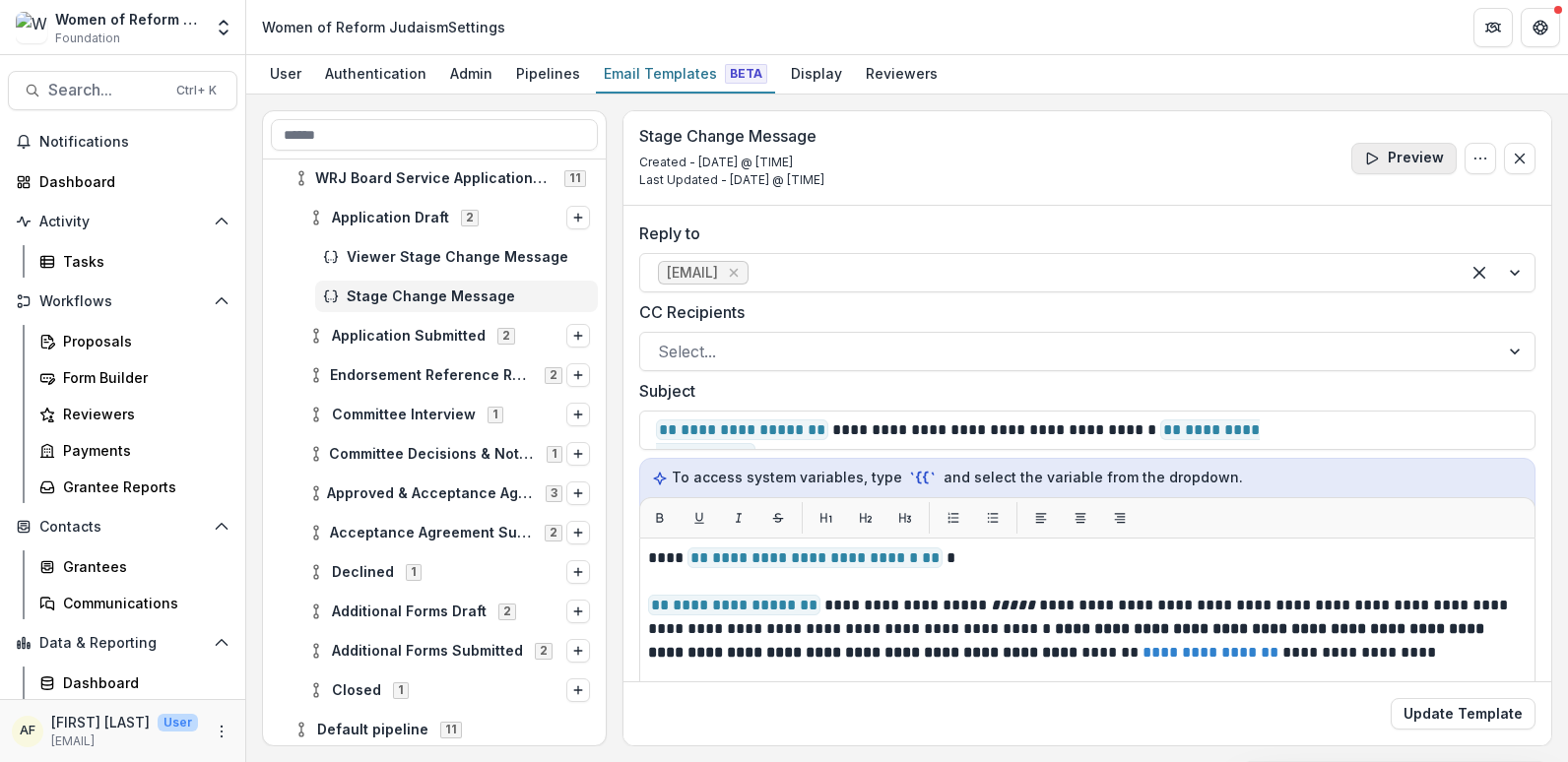 click on "Preview" at bounding box center (1404, 159) 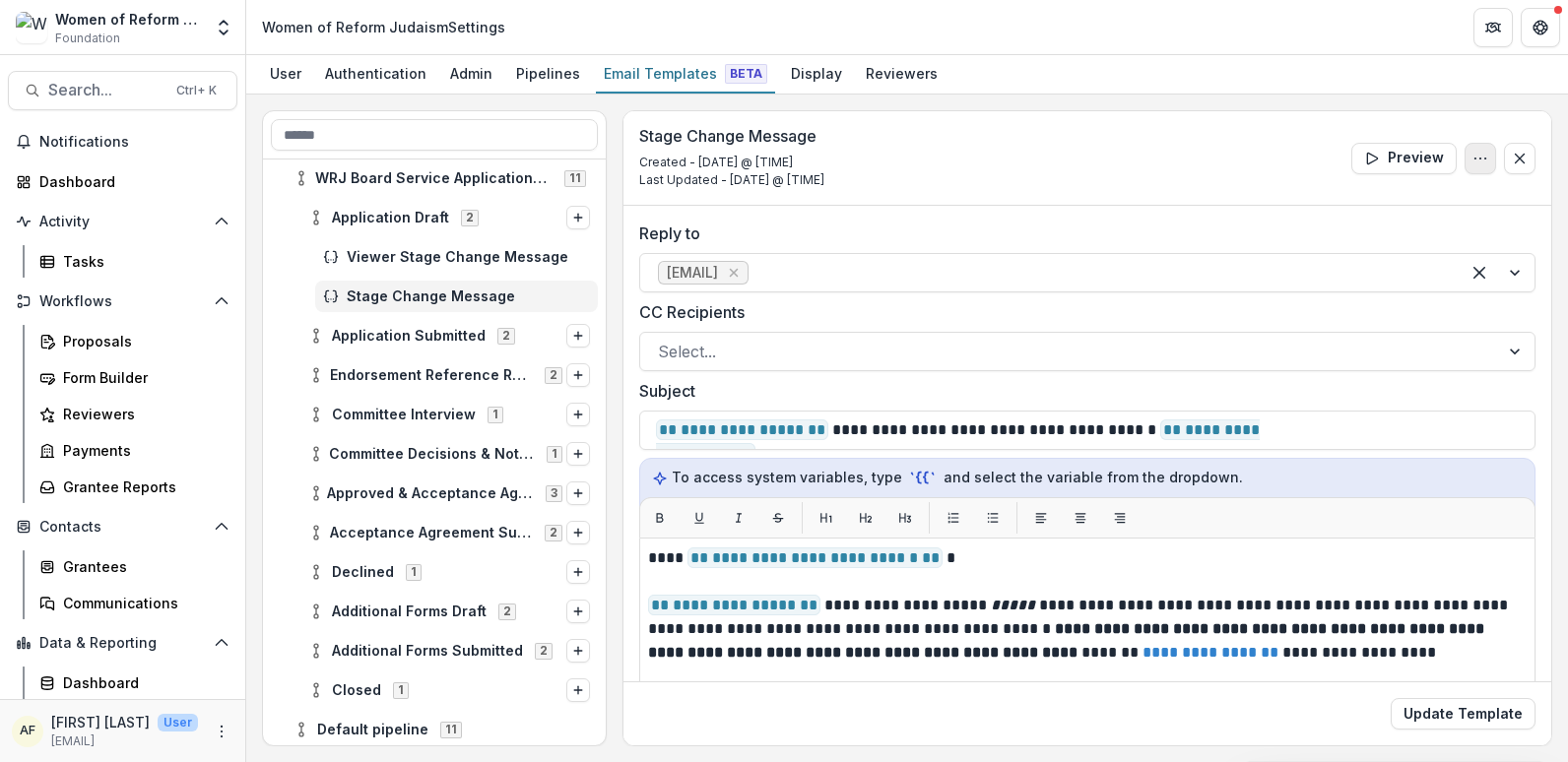 click 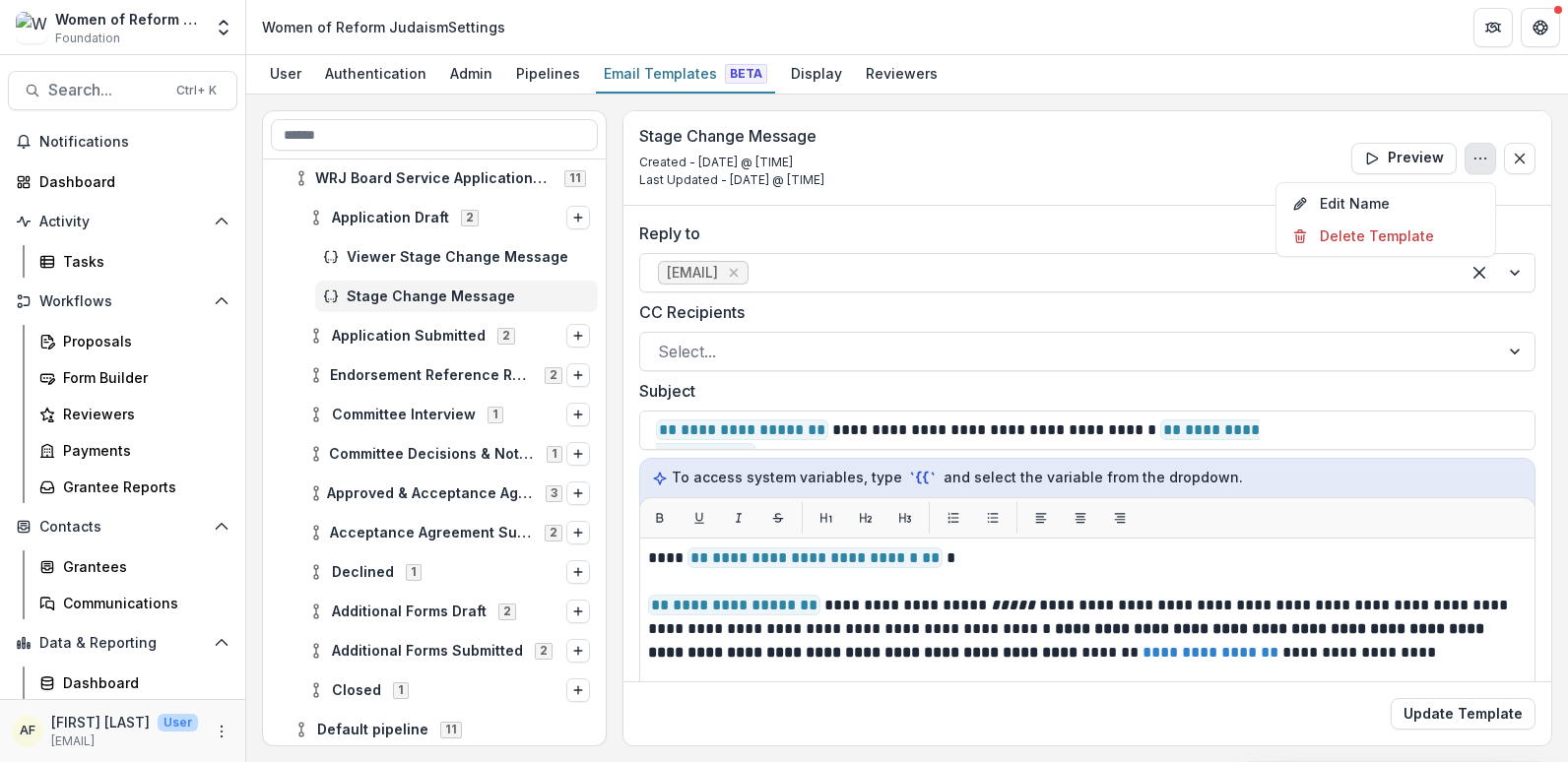click on "Stage Change Message Created -   Jul 10, 2025 @ 10:08 PM Last Updated -   Jul 14, 2025 @ 12:45 PM Preview Edit Name Delete Template" at bounding box center [1087, 159] 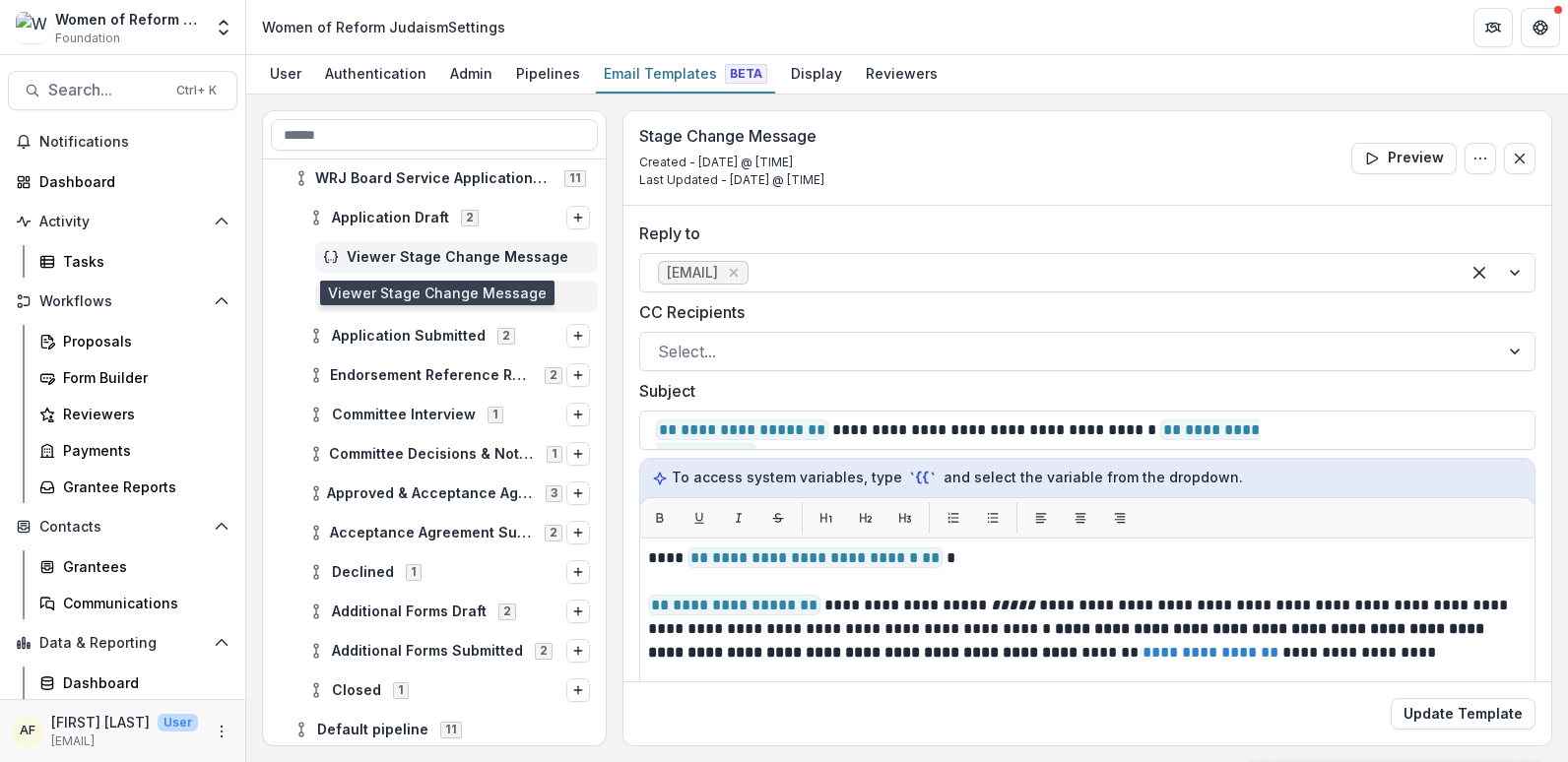 click on "Viewer Stage Change Message" at bounding box center (468, 257) 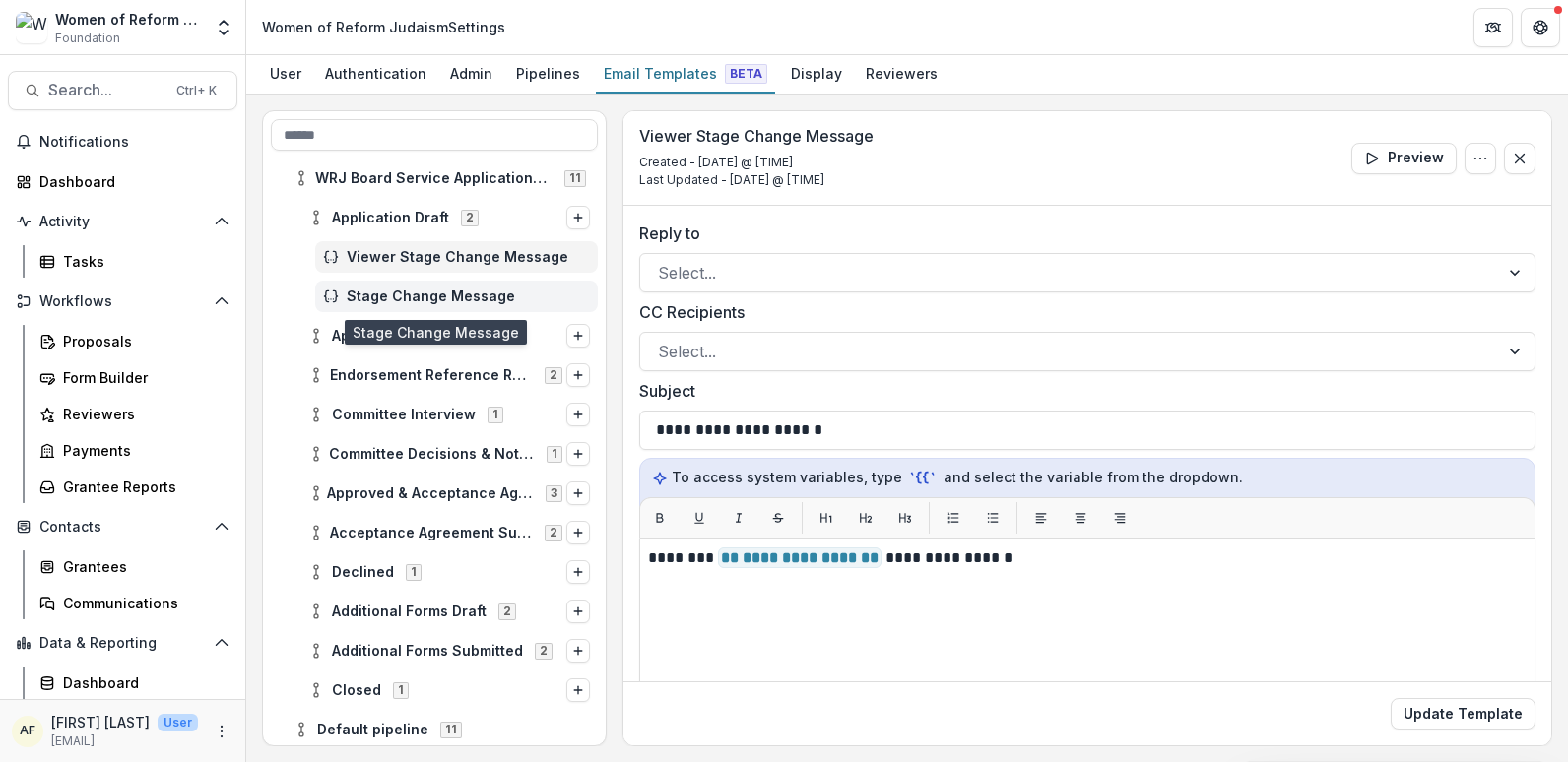 click on "Stage Change Message" at bounding box center (456, 296) 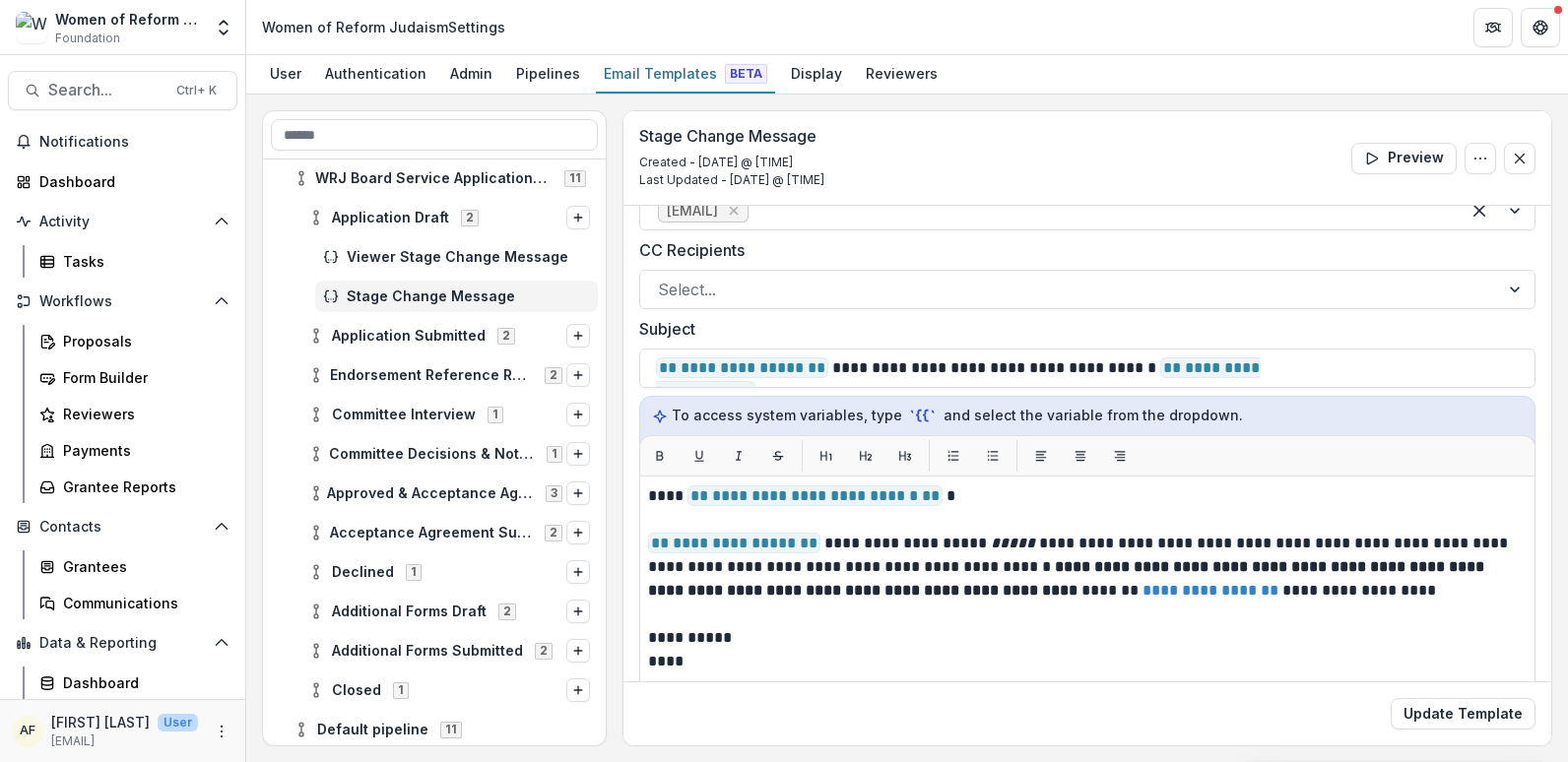 scroll, scrollTop: 0, scrollLeft: 0, axis: both 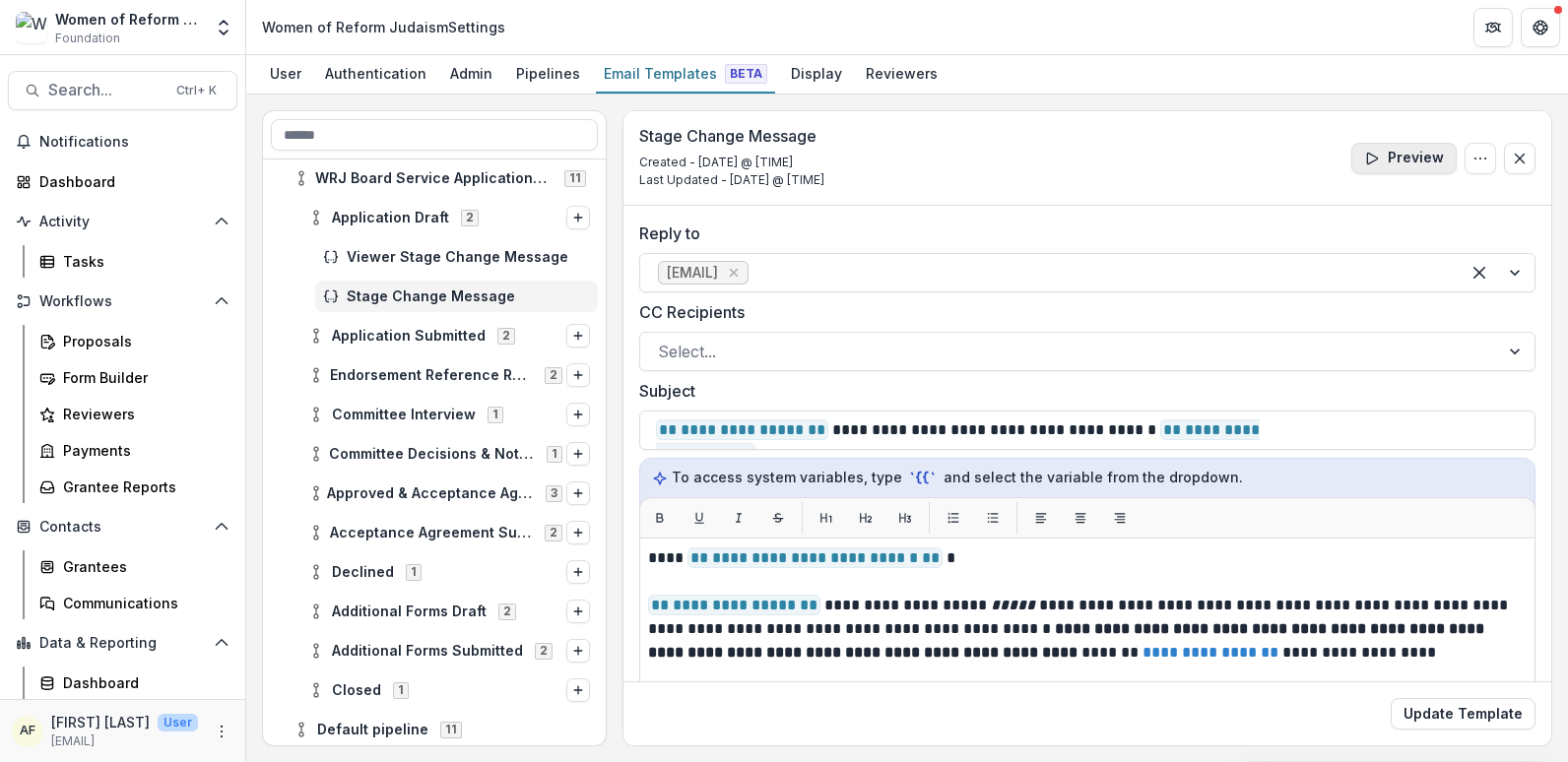 click on "Preview" at bounding box center (1404, 159) 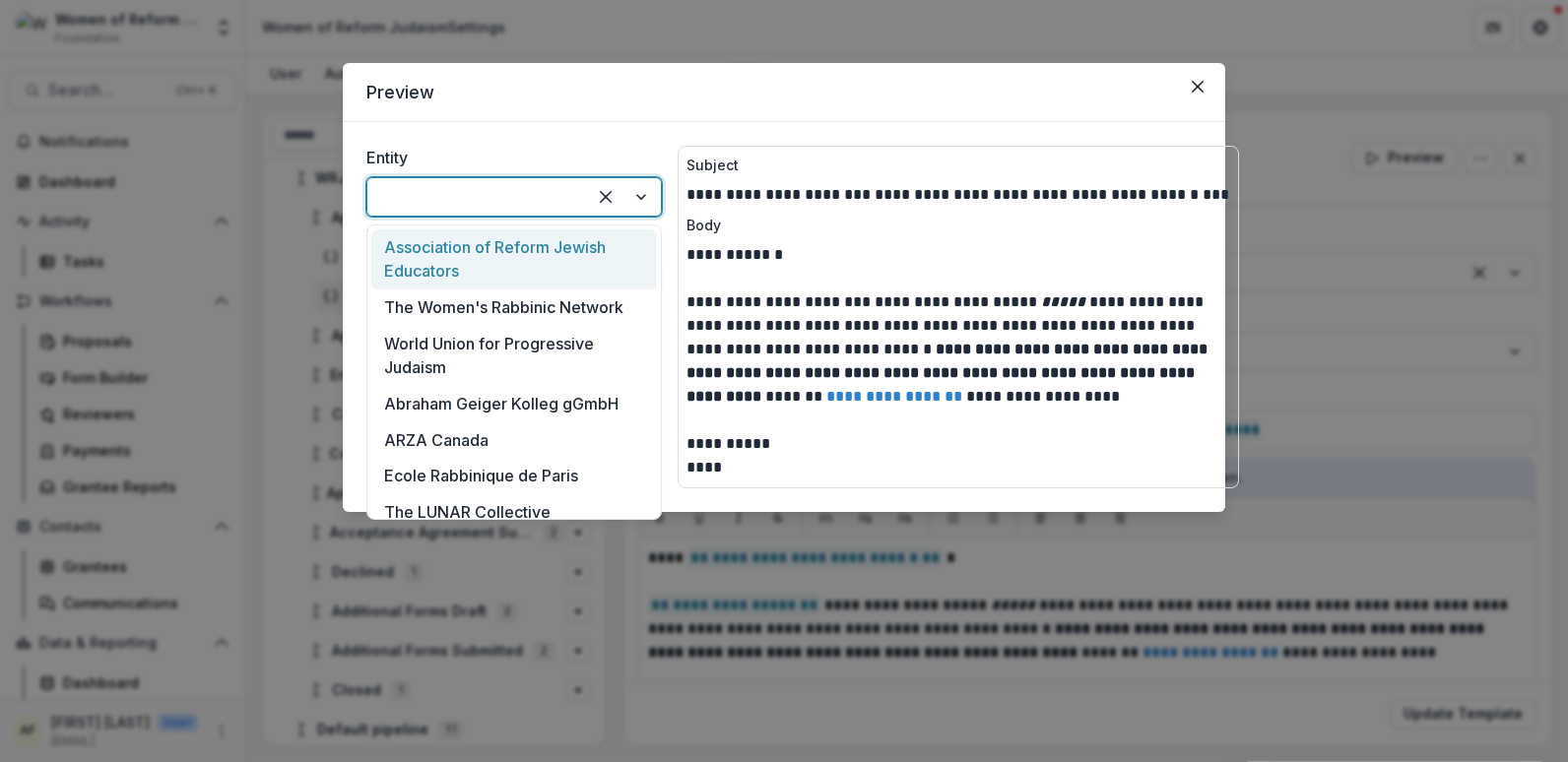 click at bounding box center (477, 197) 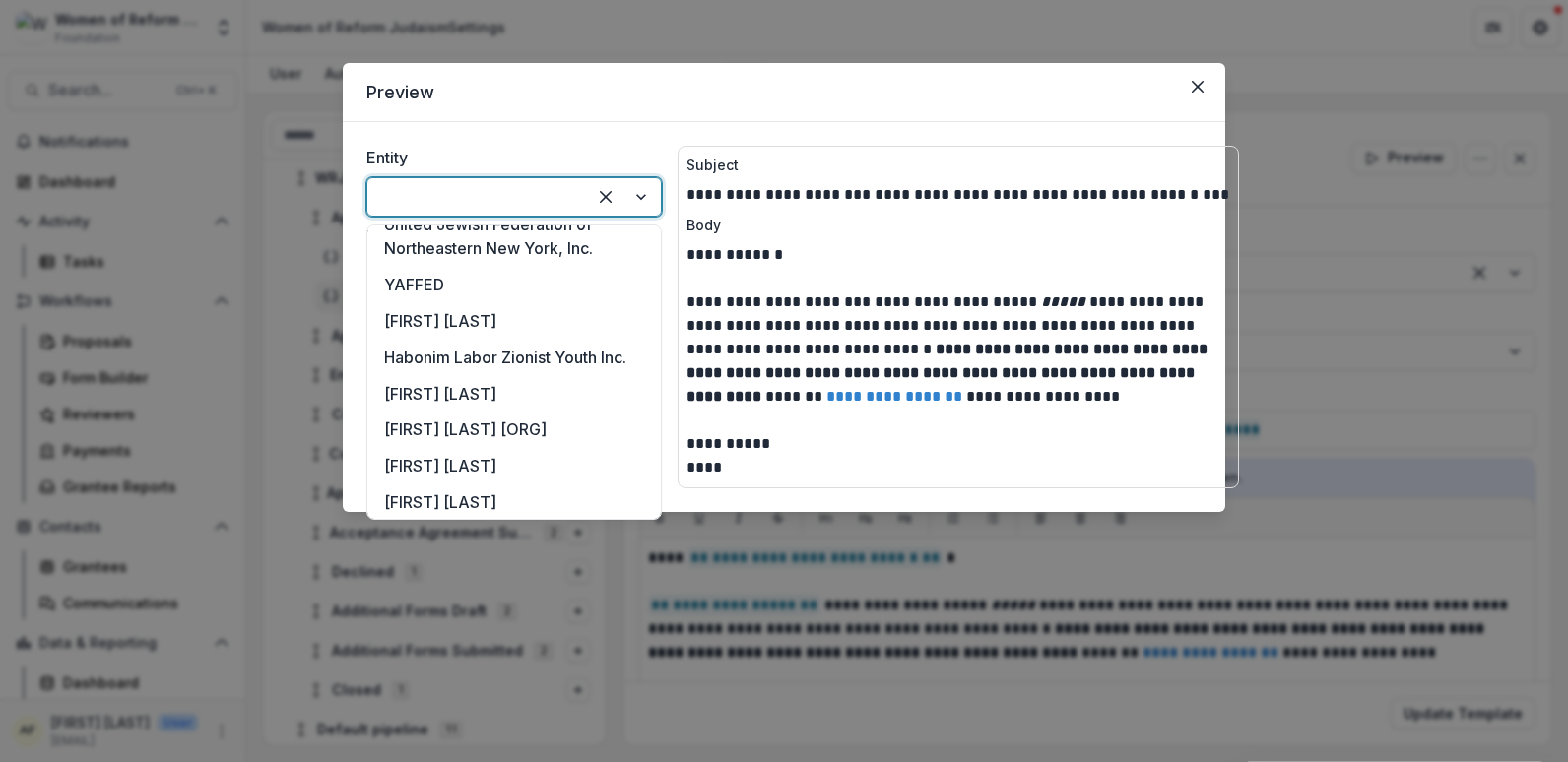 scroll, scrollTop: 3837, scrollLeft: 0, axis: vertical 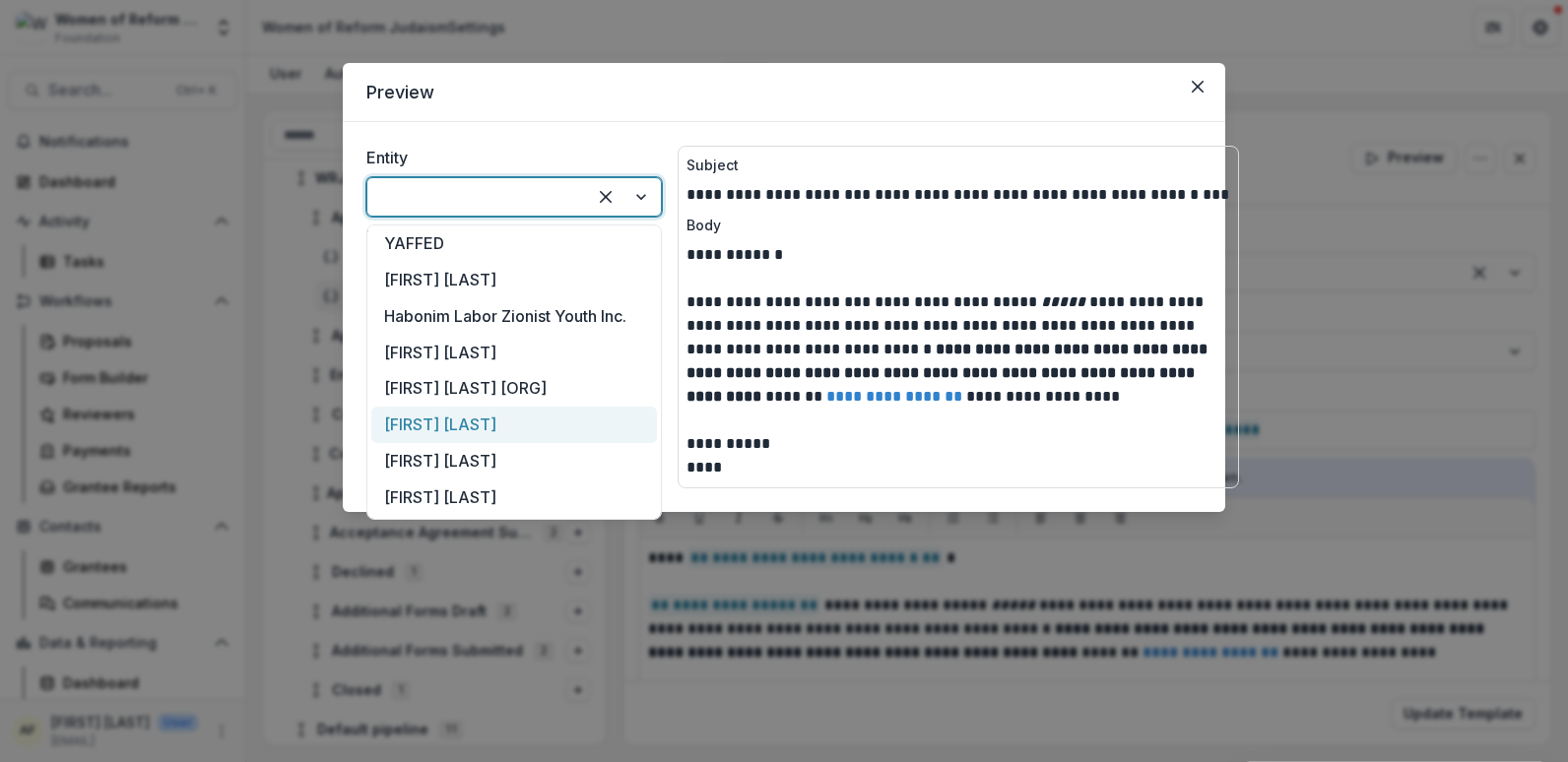 click on "[FIRST] [LAST]" at bounding box center (514, 424) 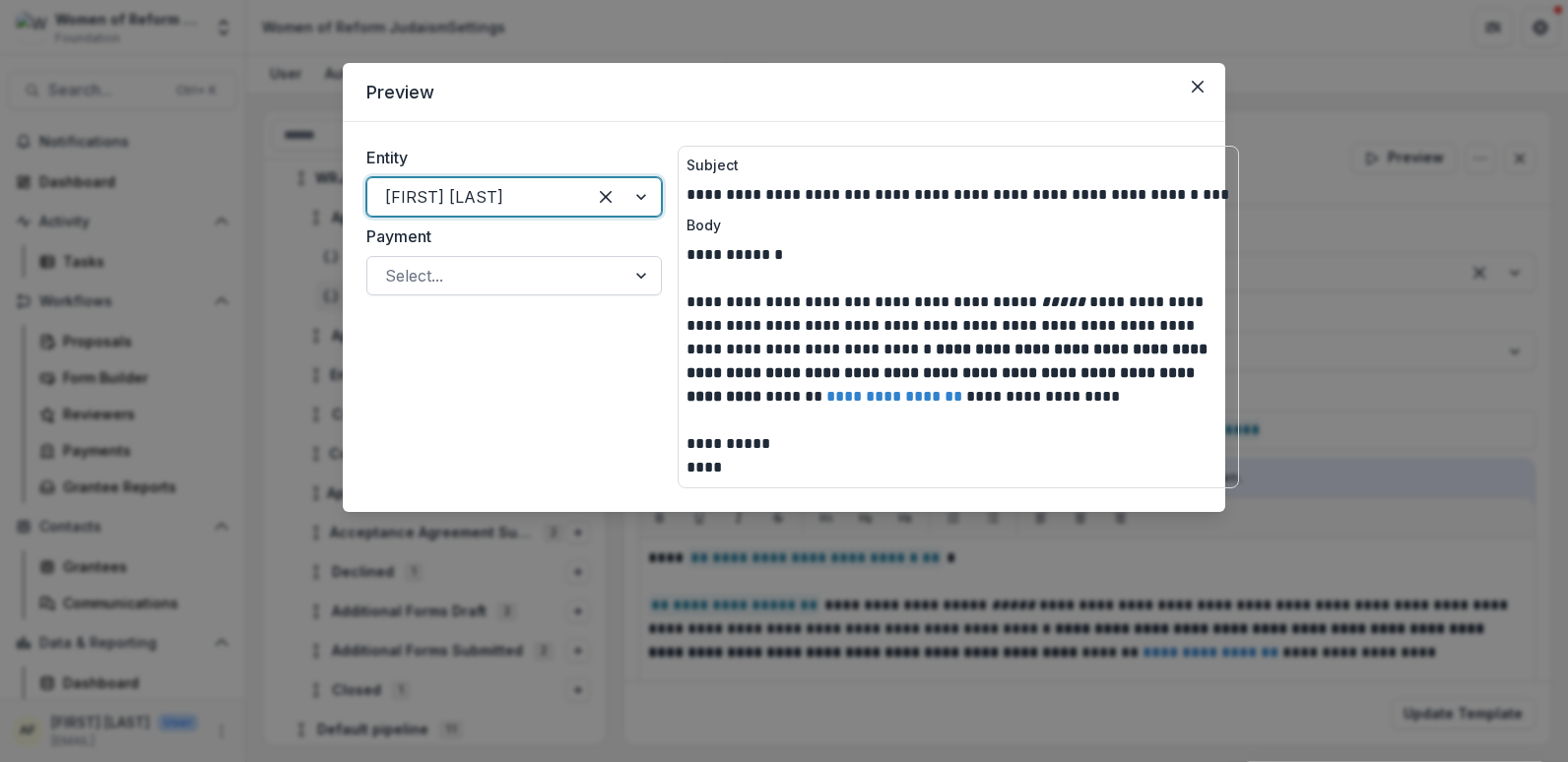 click at bounding box center [496, 276] 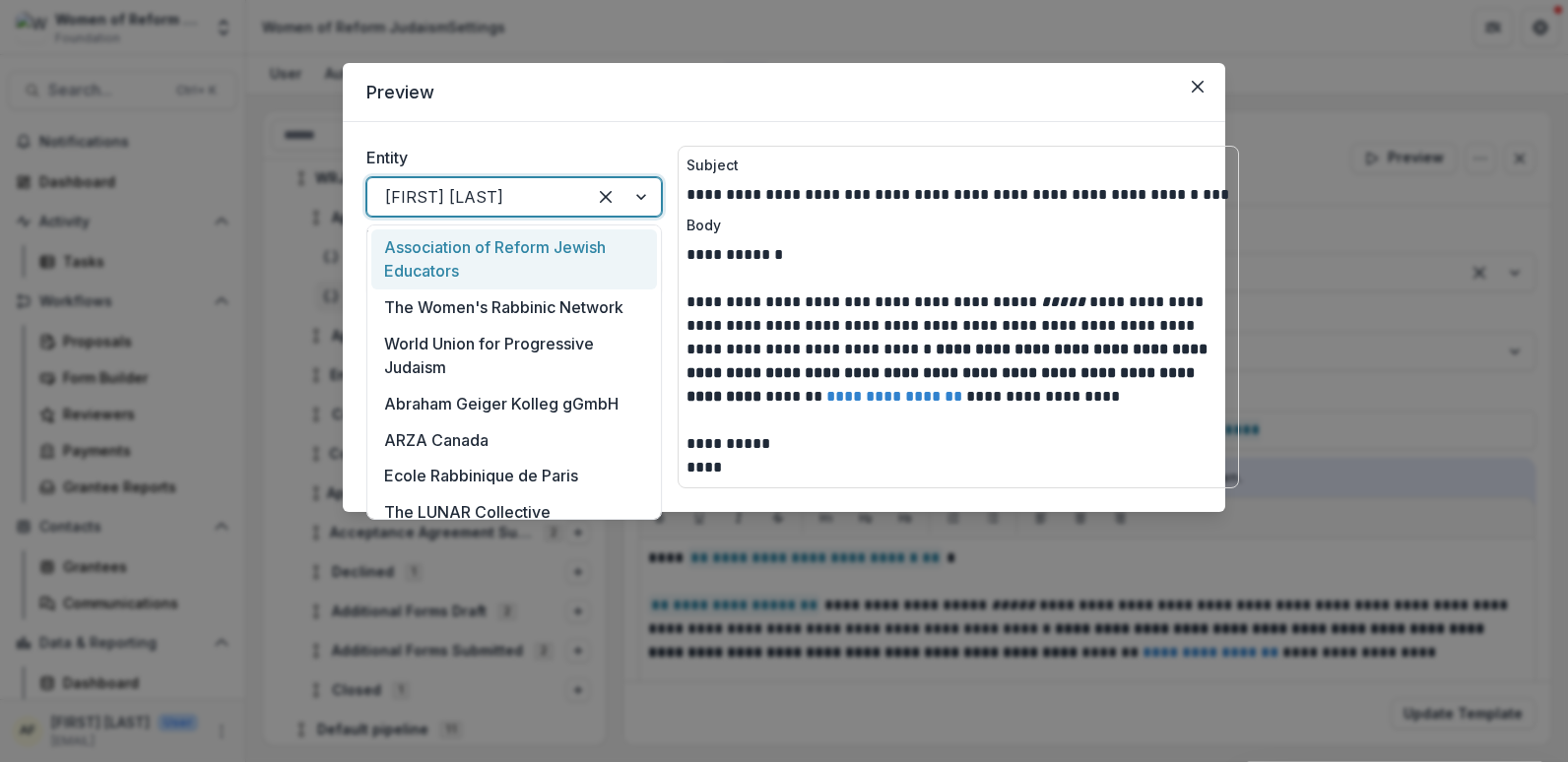 click at bounding box center (477, 197) 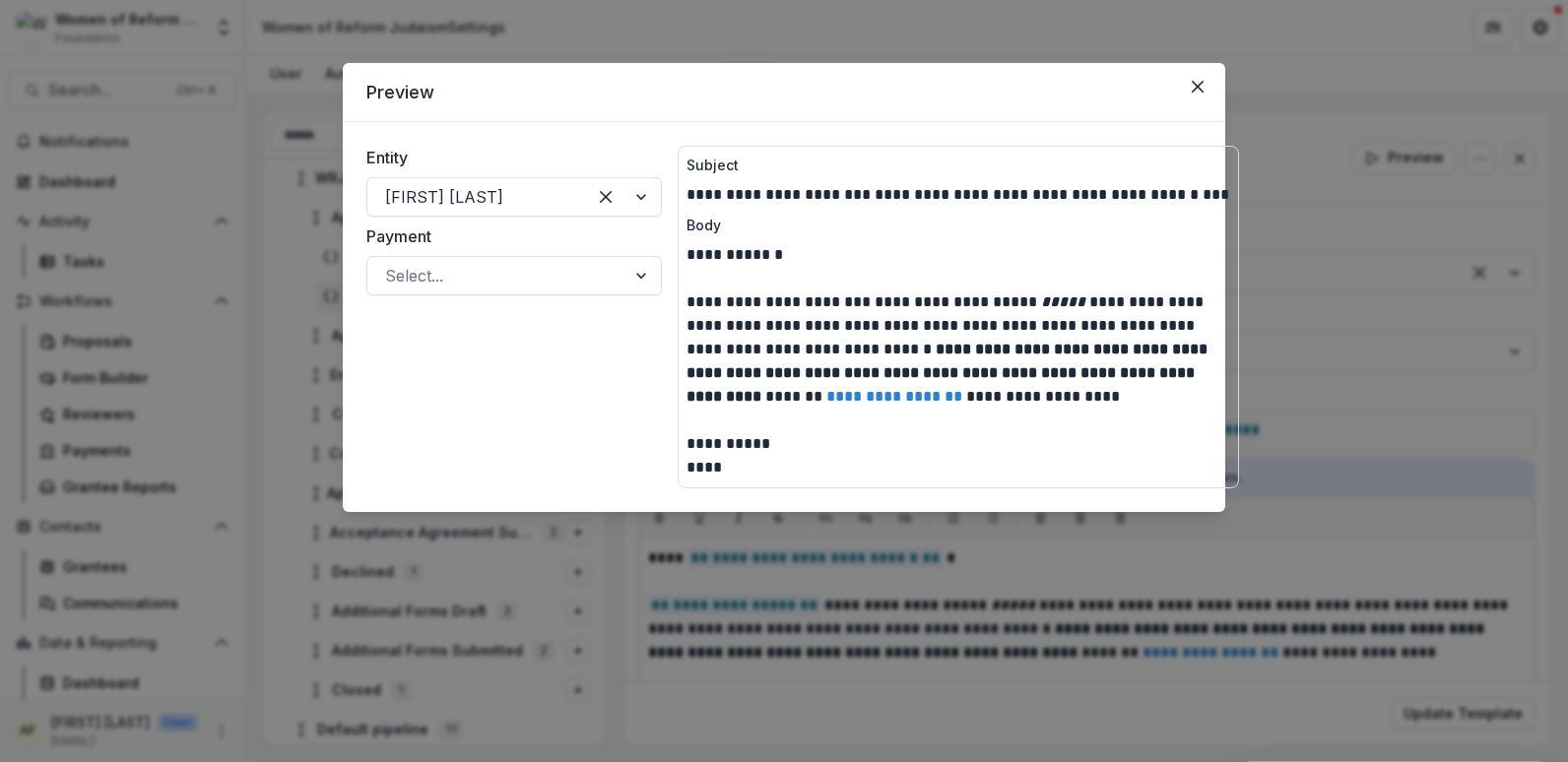click on "**** ***** *" at bounding box center (958, 255) 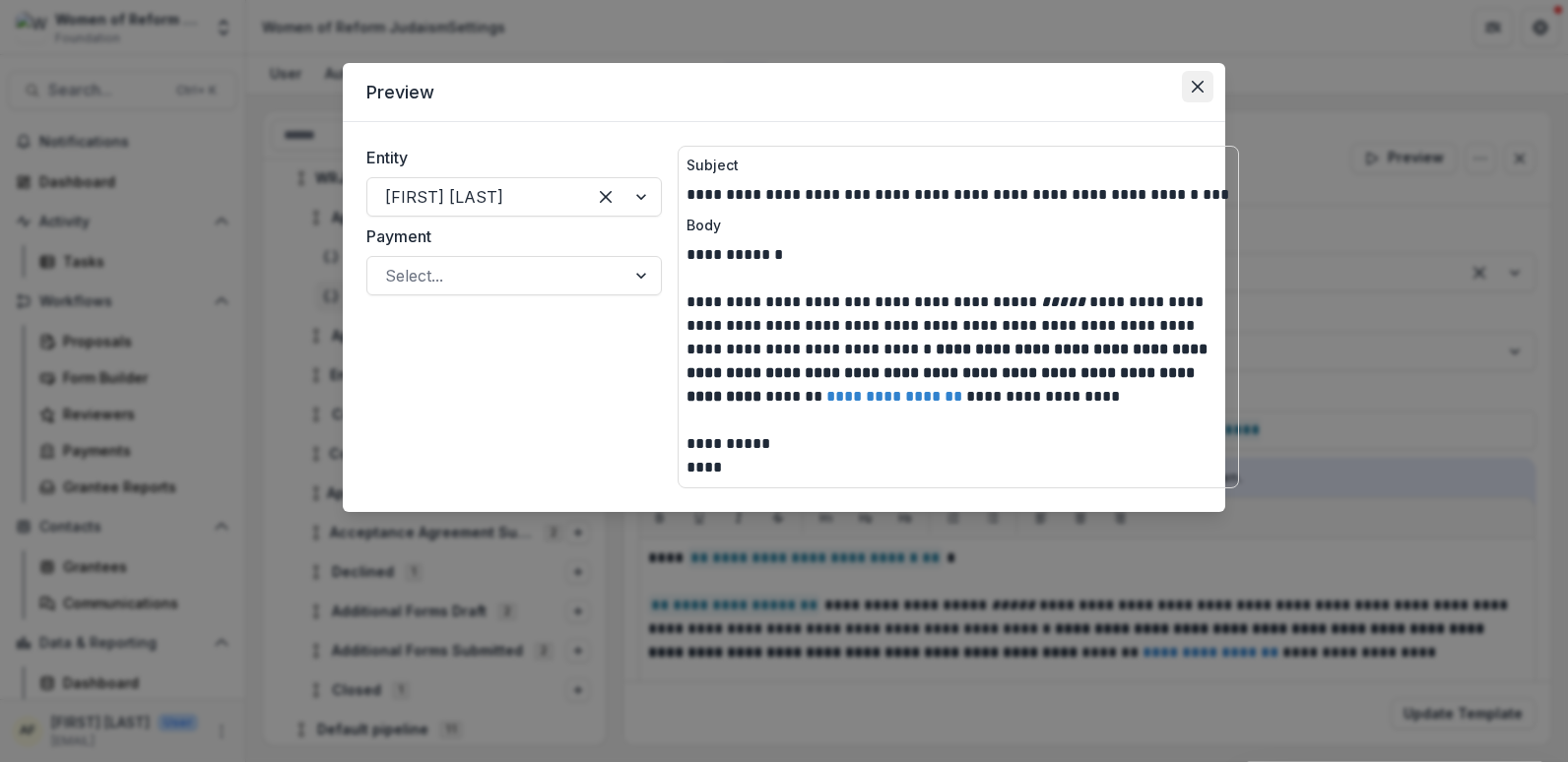 click at bounding box center [1198, 87] 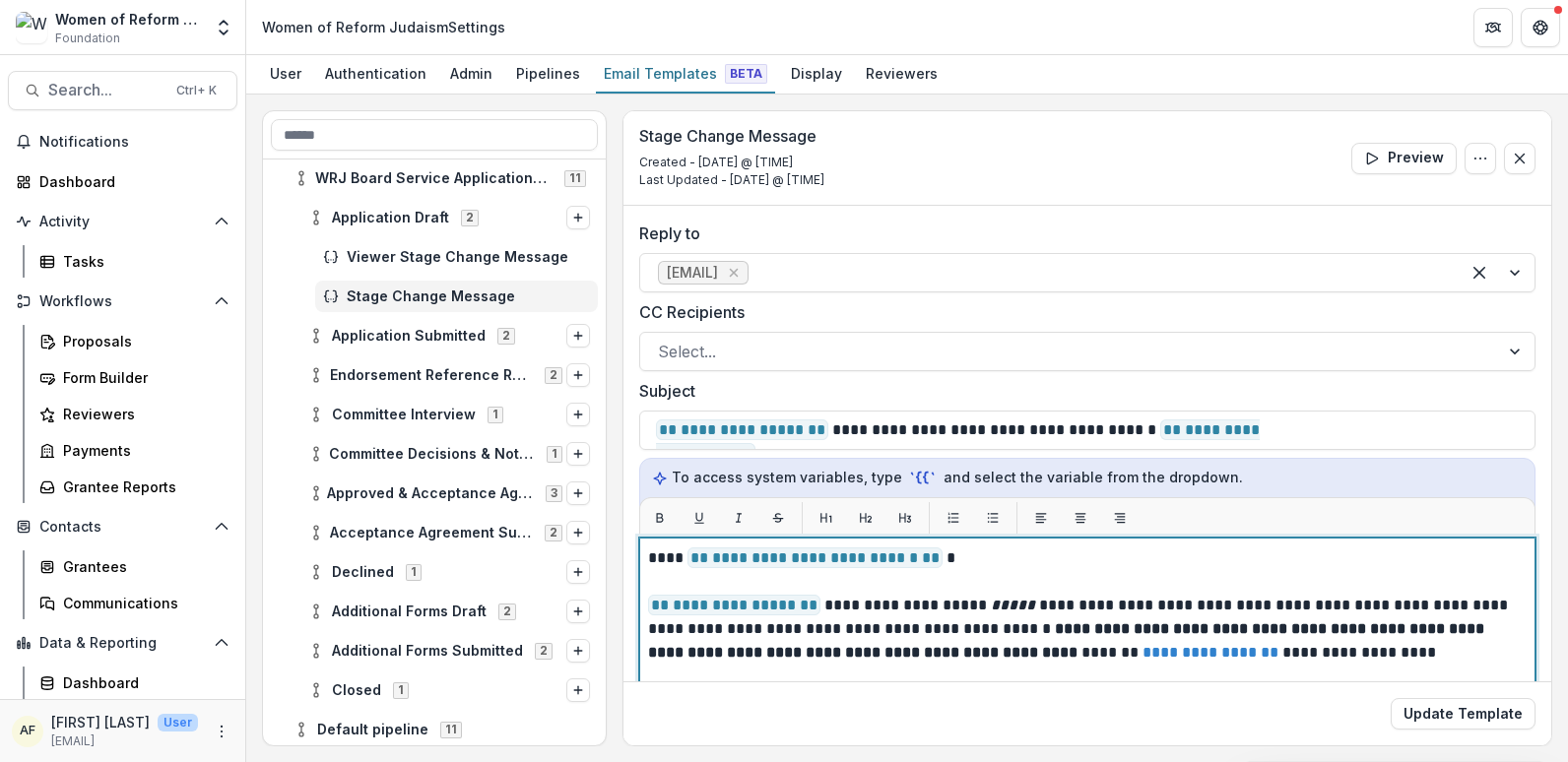 click on "**********" at bounding box center [1084, 558] 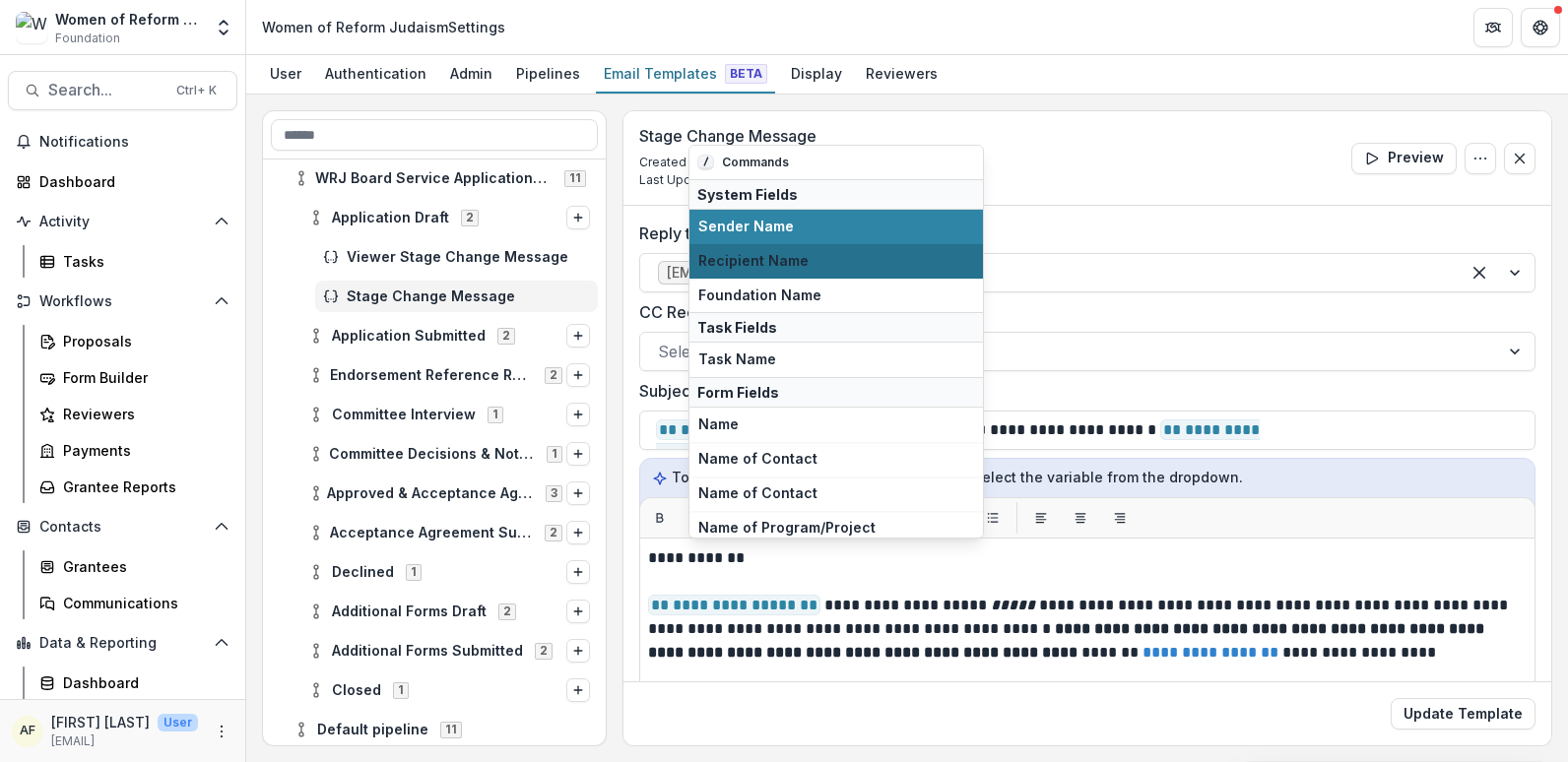 click on "Recipient Name" at bounding box center [836, 261] 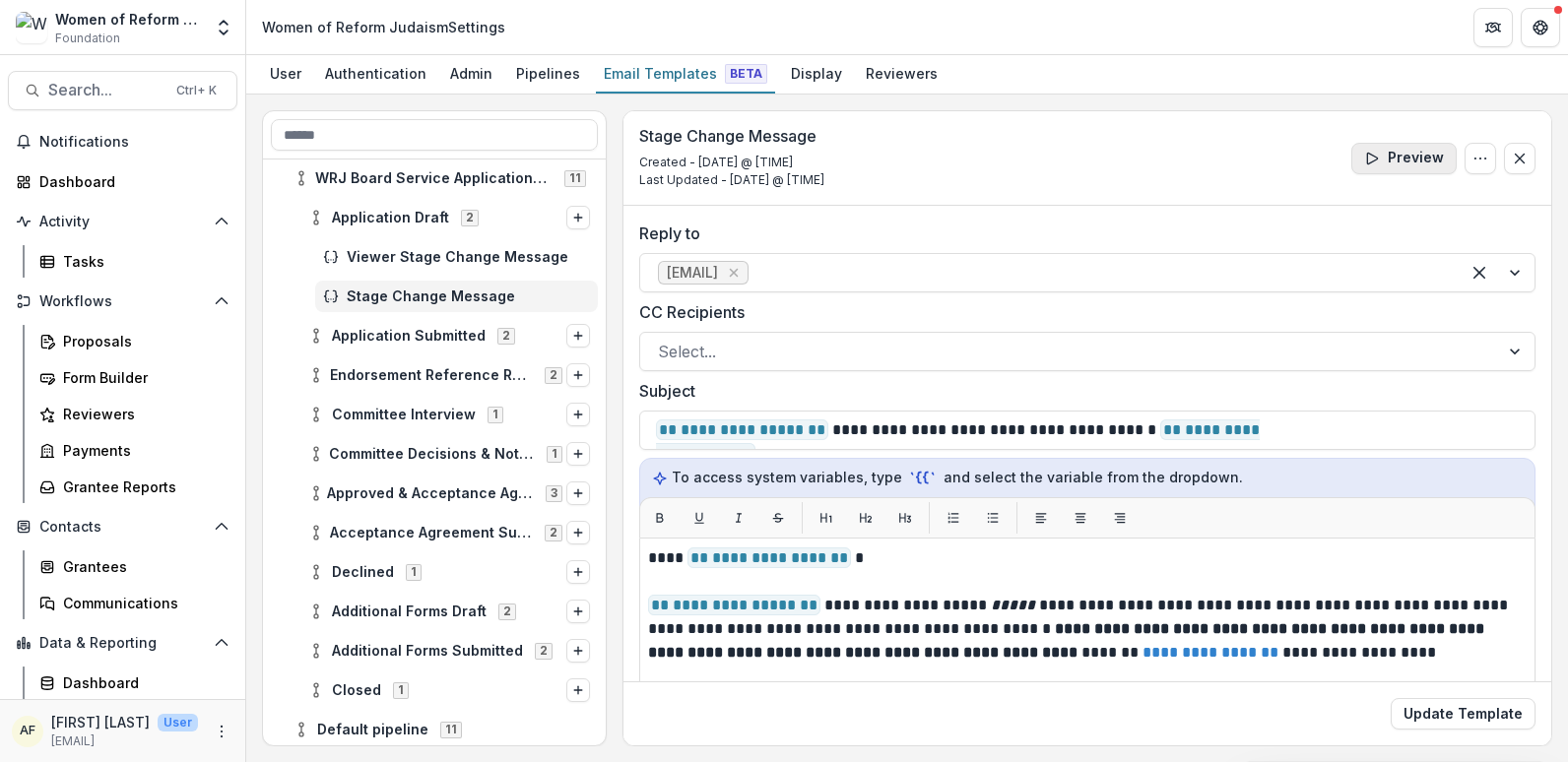 click on "Preview" at bounding box center [1404, 159] 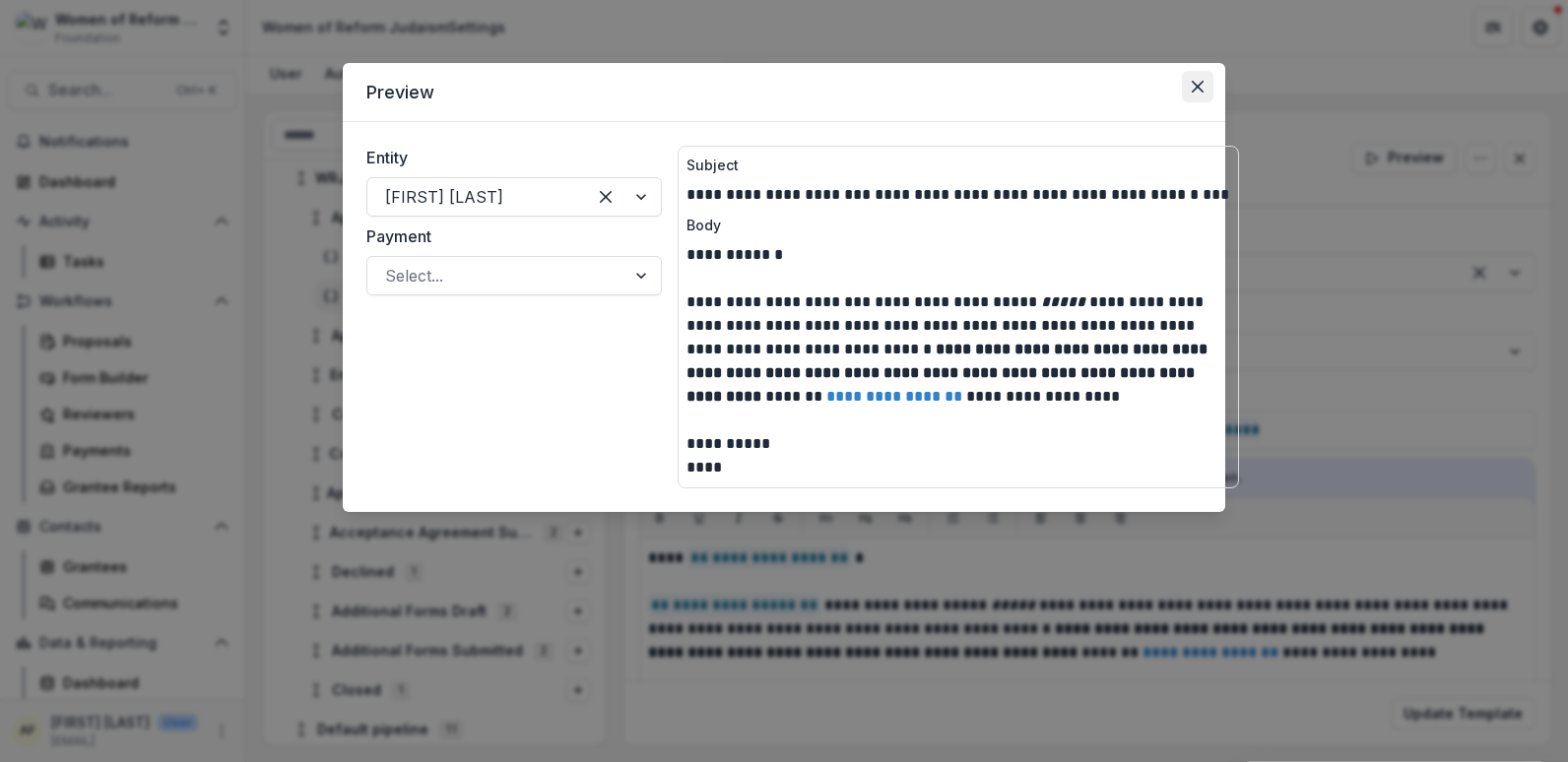 click at bounding box center (1198, 87) 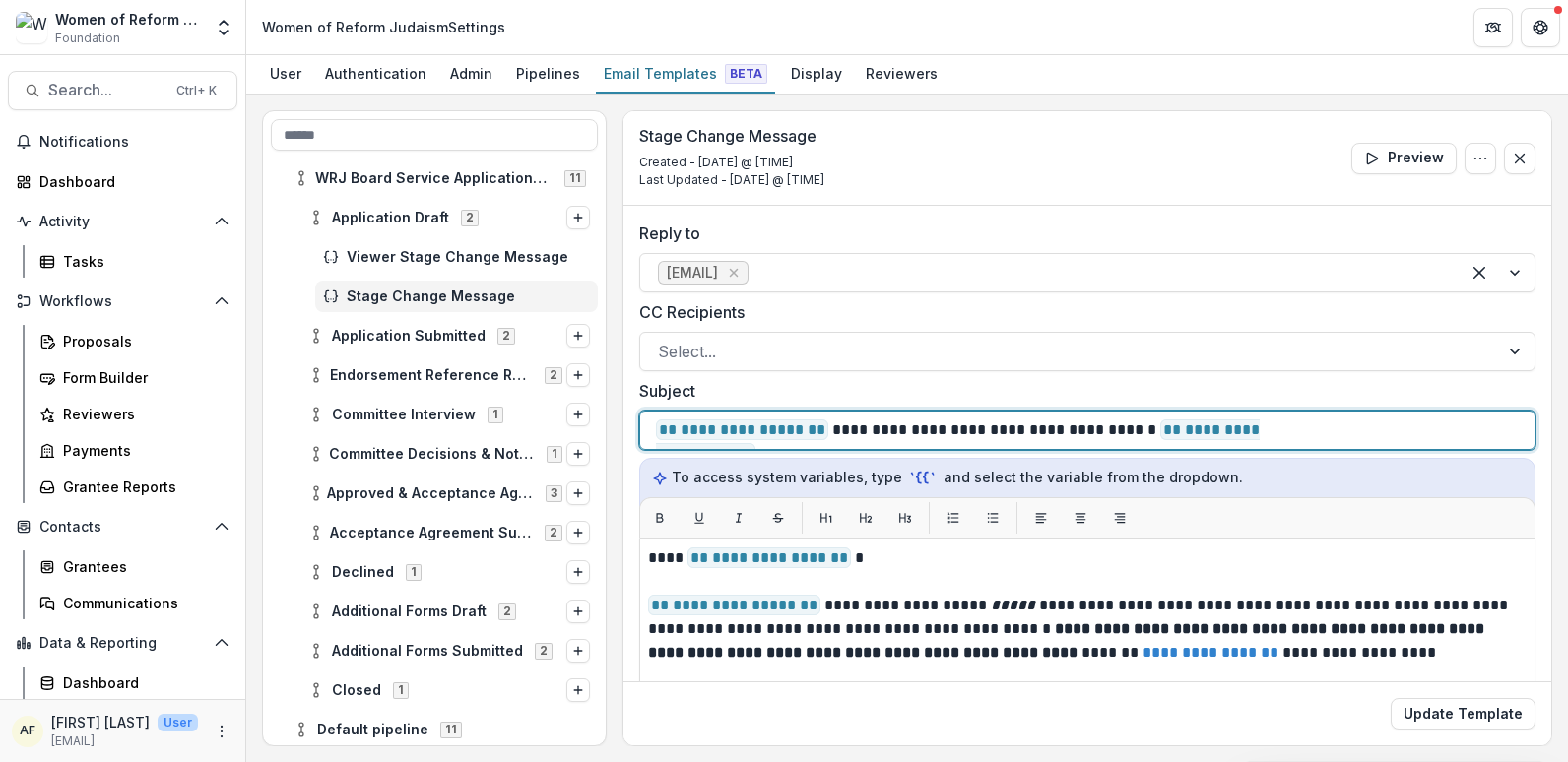 click on "**********" at bounding box center (1087, 430) 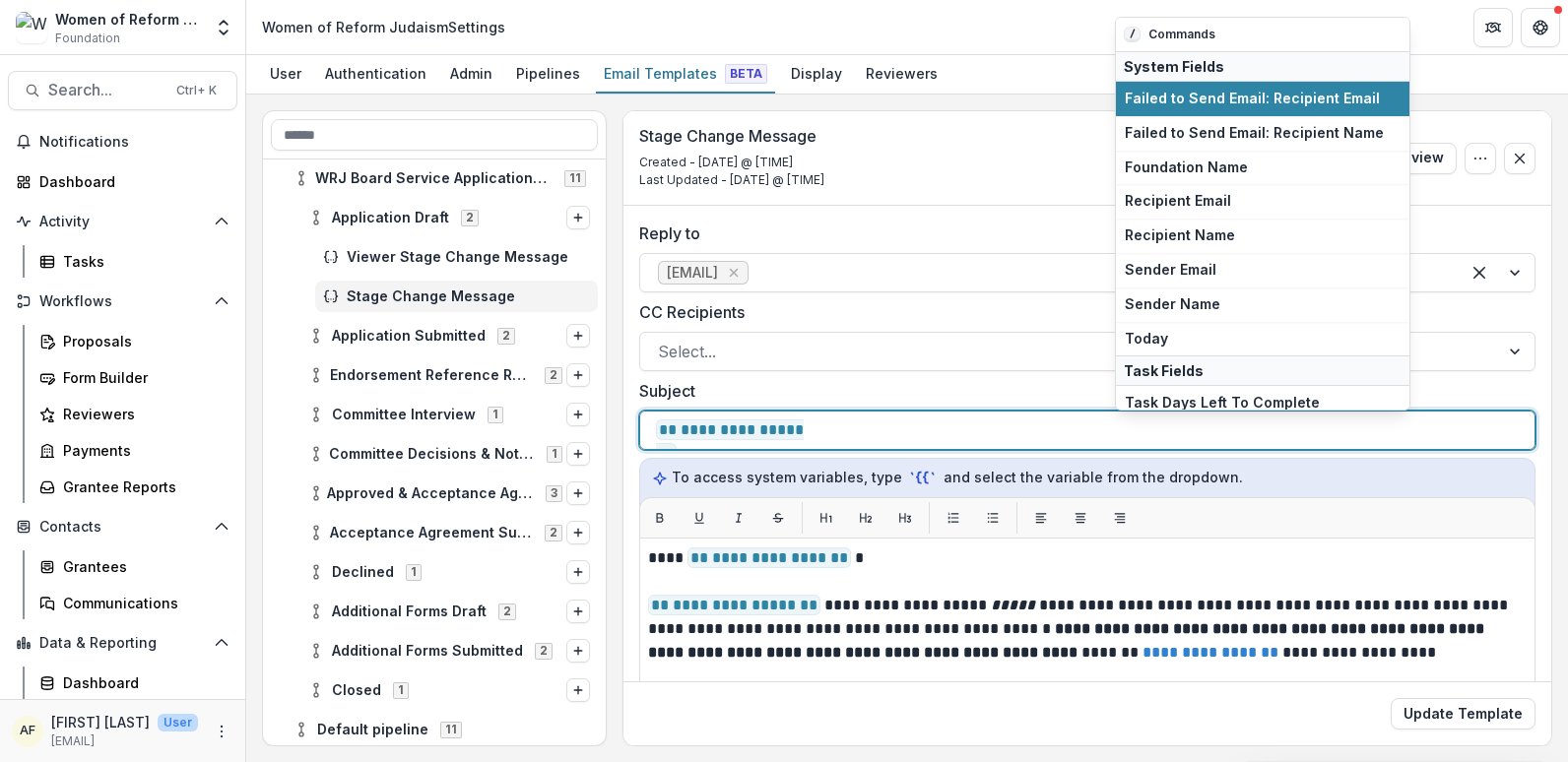 type 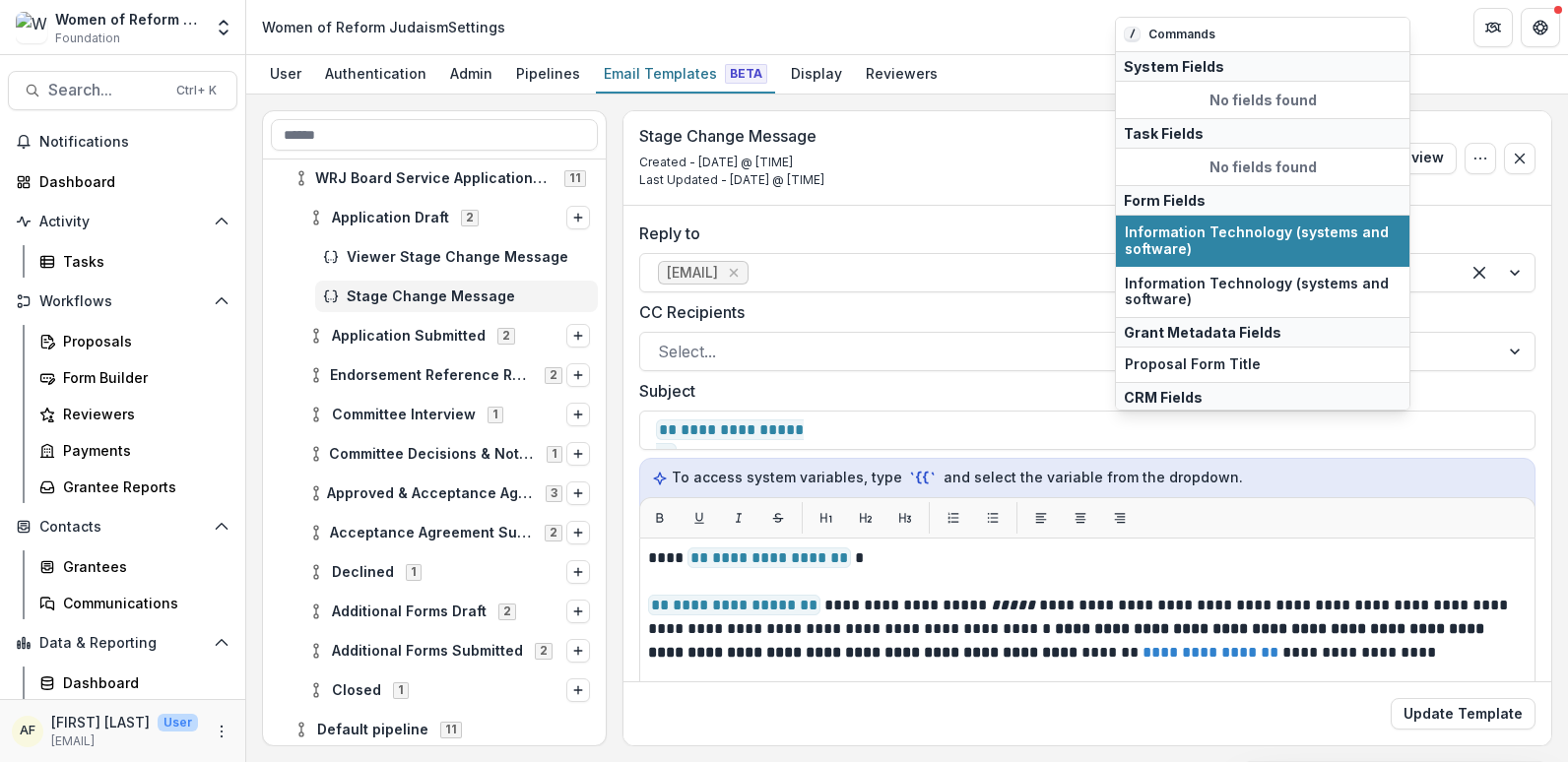 scroll, scrollTop: 39, scrollLeft: 0, axis: vertical 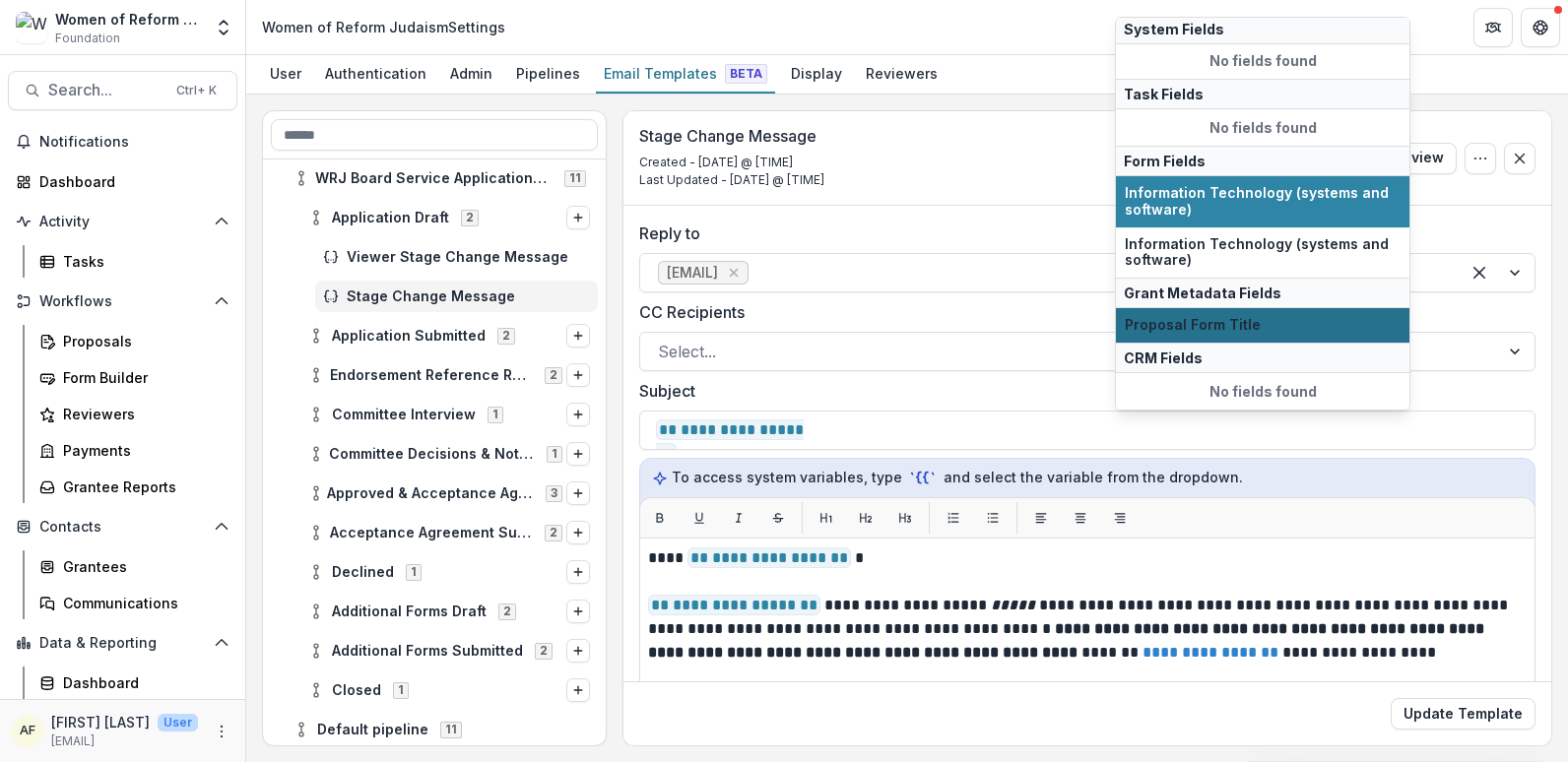 click on "Proposal Form Title" at bounding box center (1263, 325) 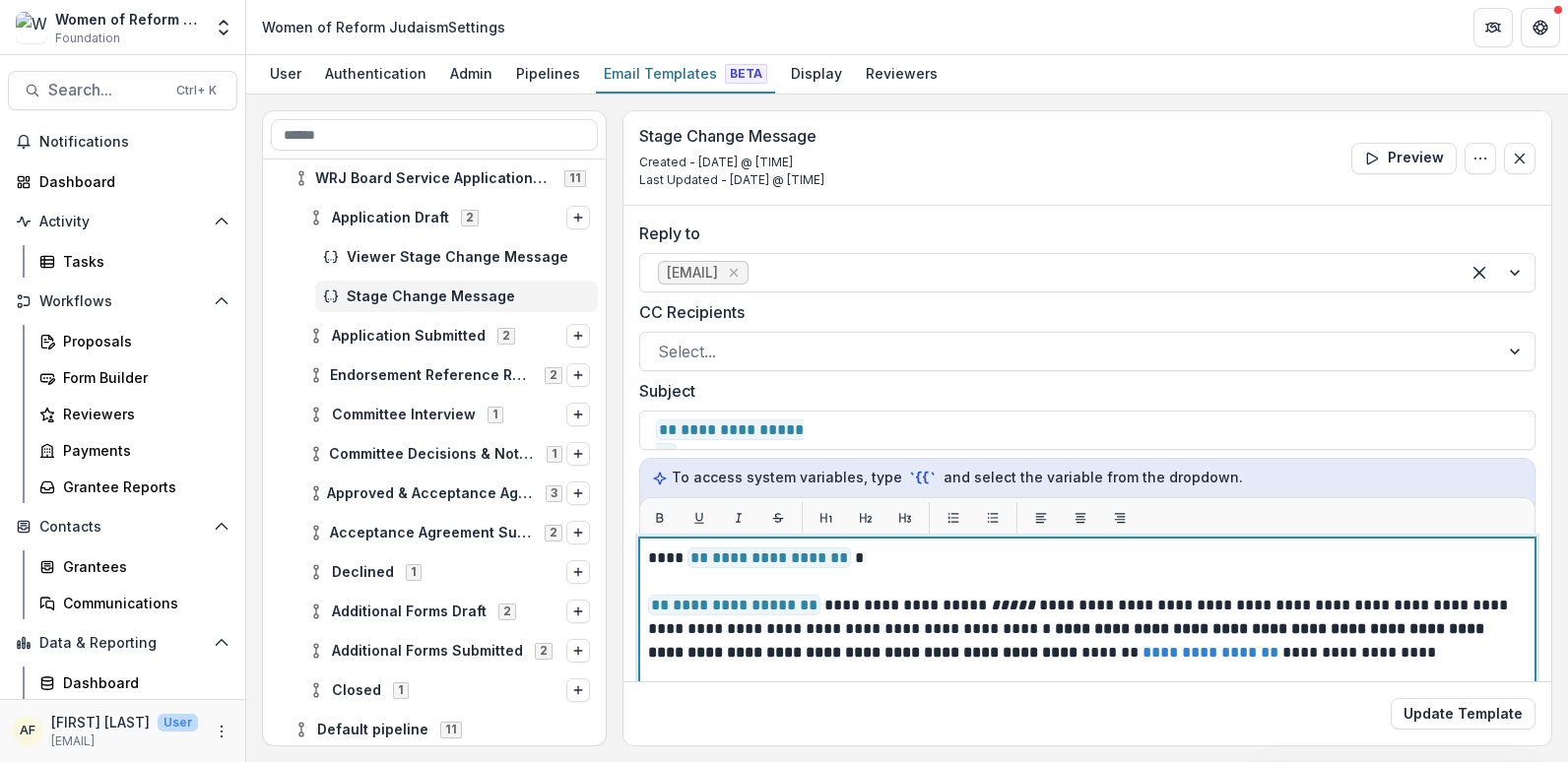 click on "**********" at bounding box center (1084, 558) 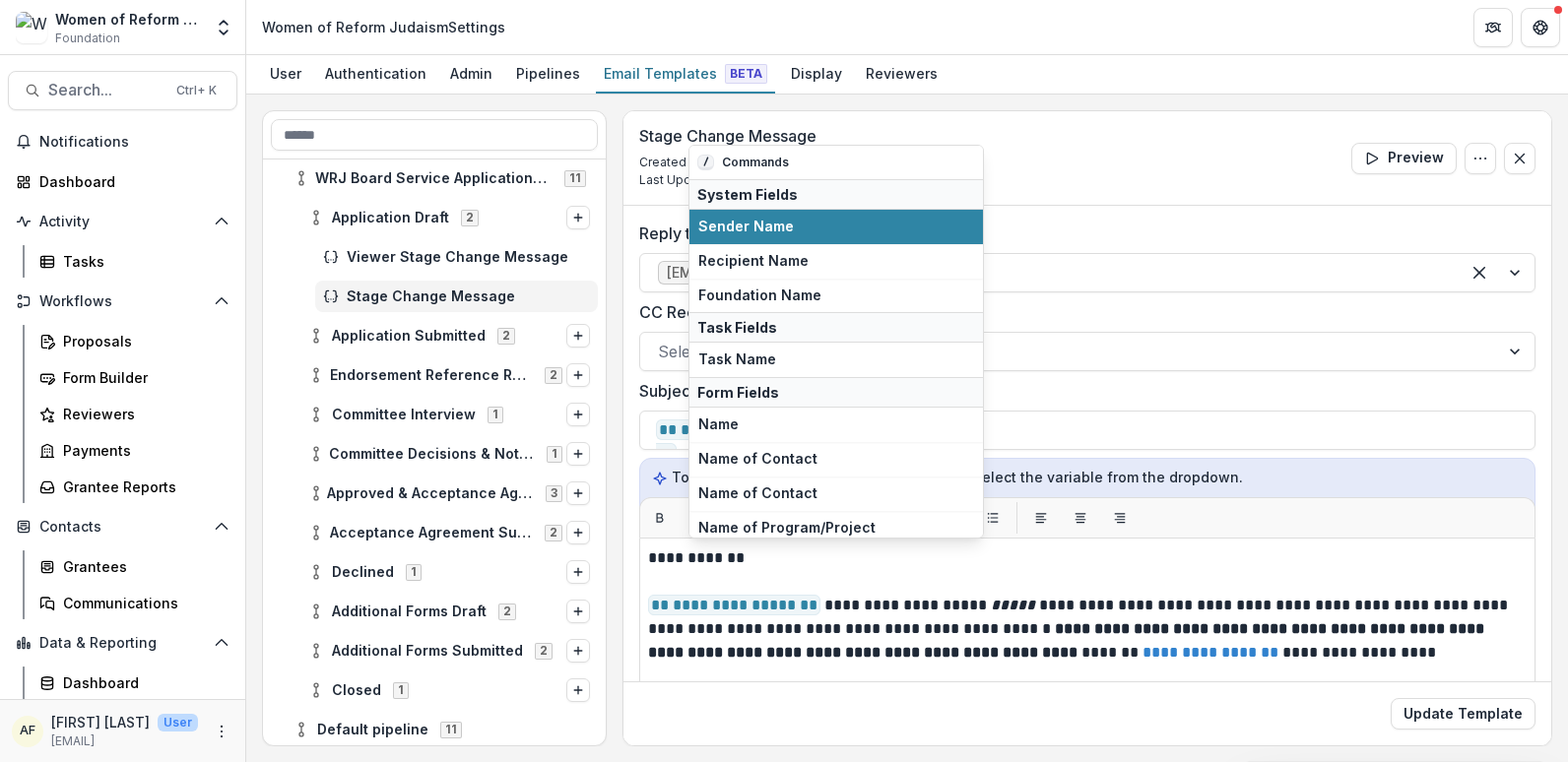 click on "Name" at bounding box center [836, 424] 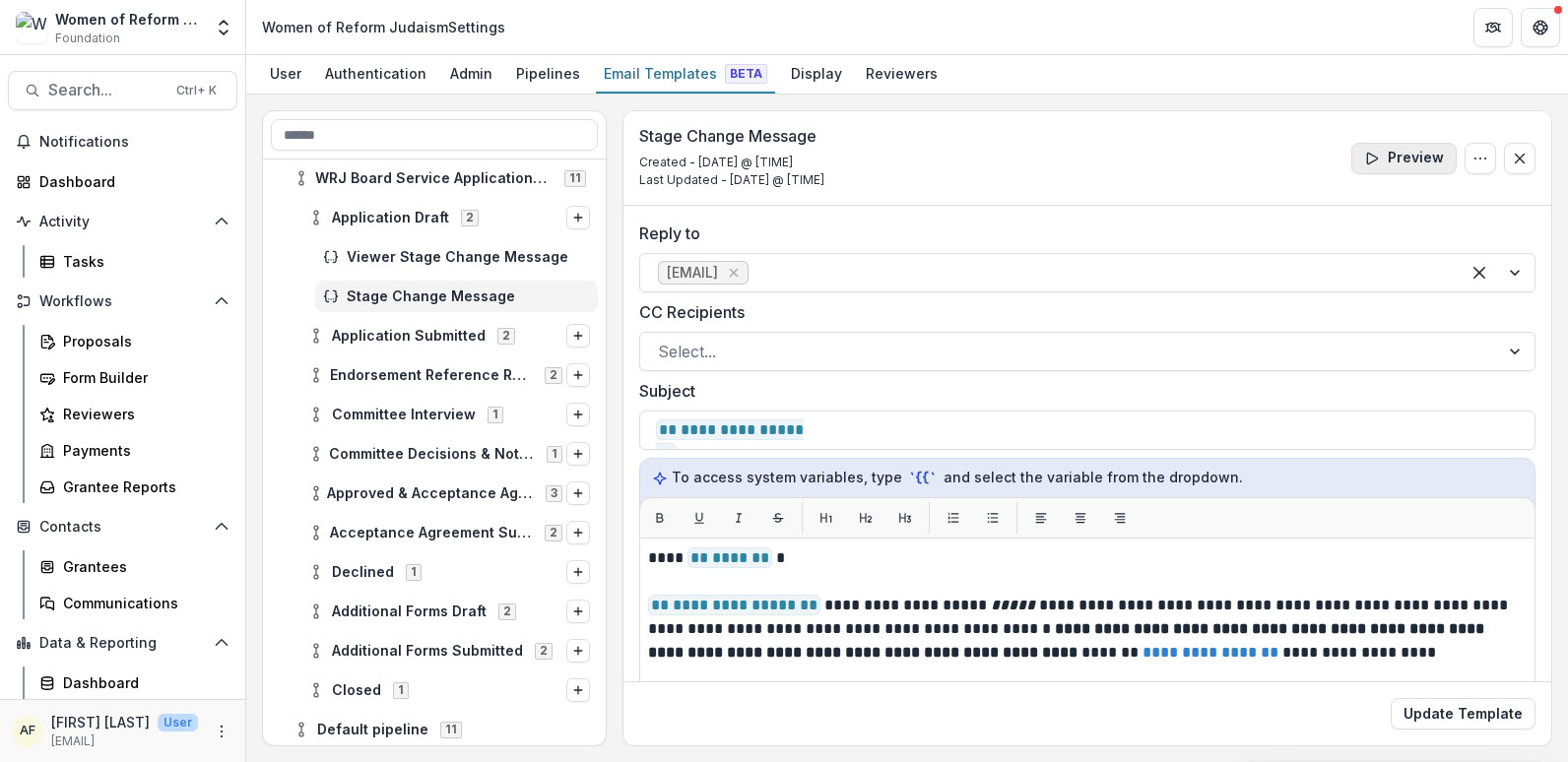 click 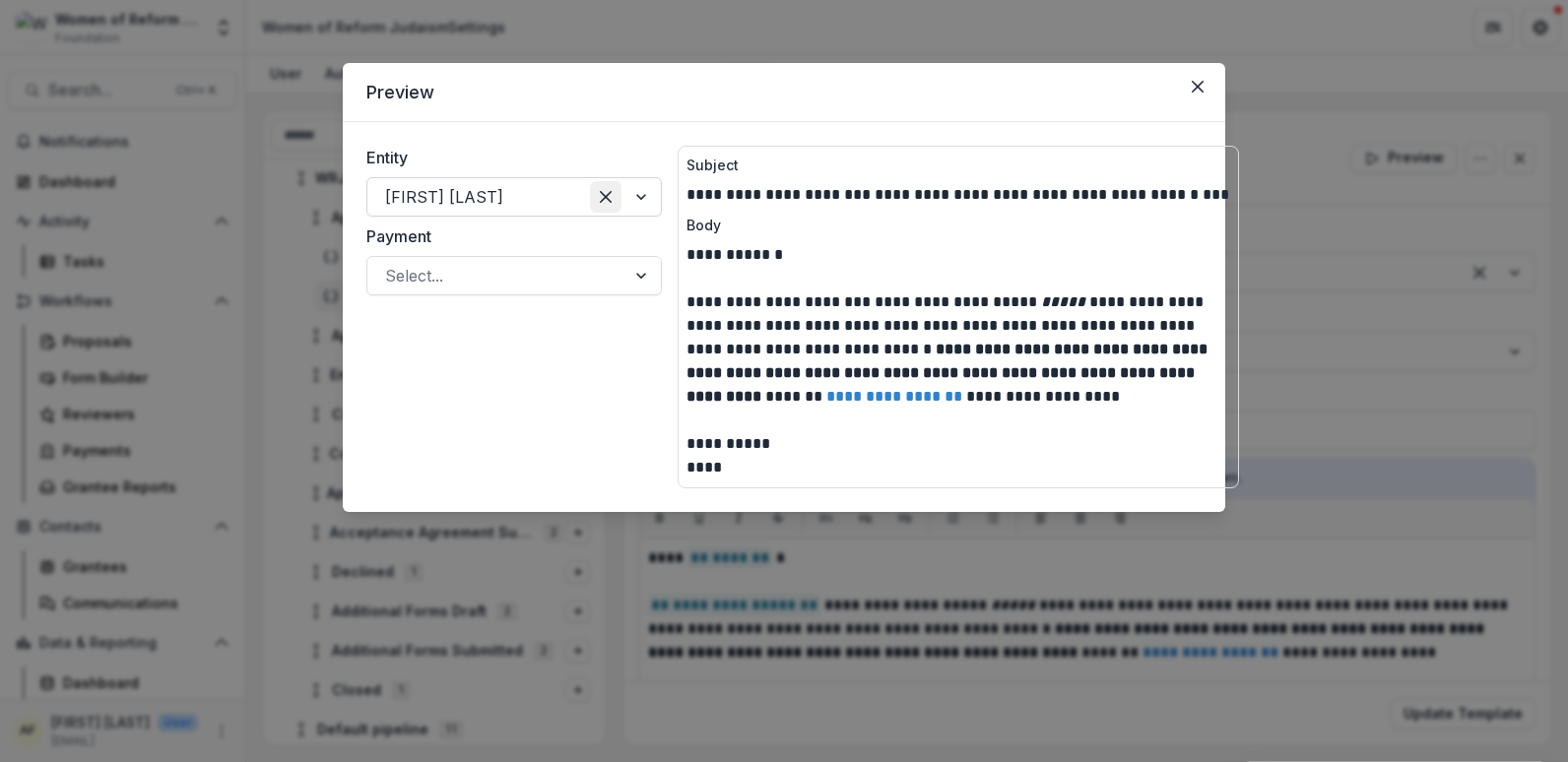click at bounding box center [606, 197] 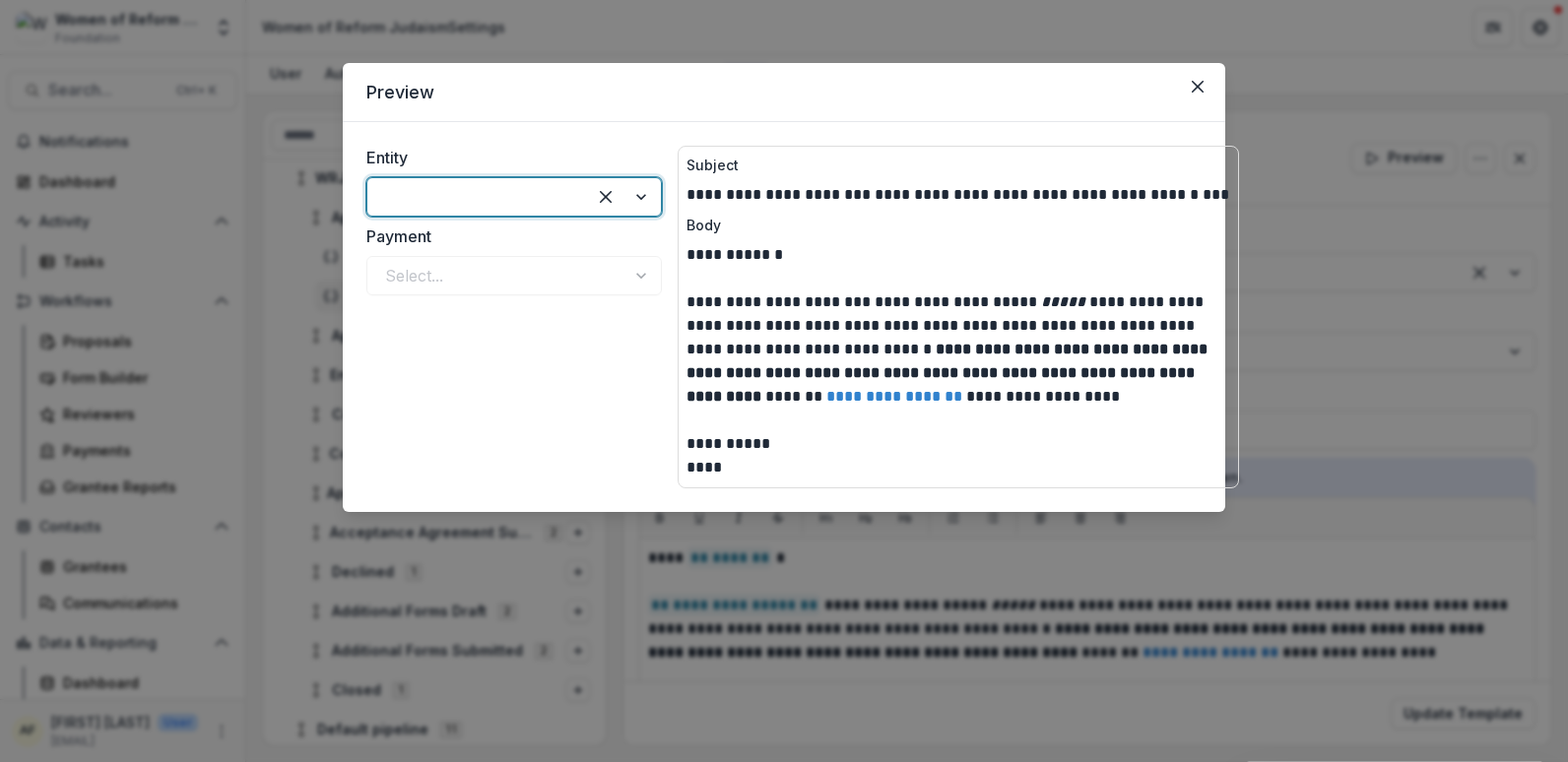 click at bounding box center [623, 197] 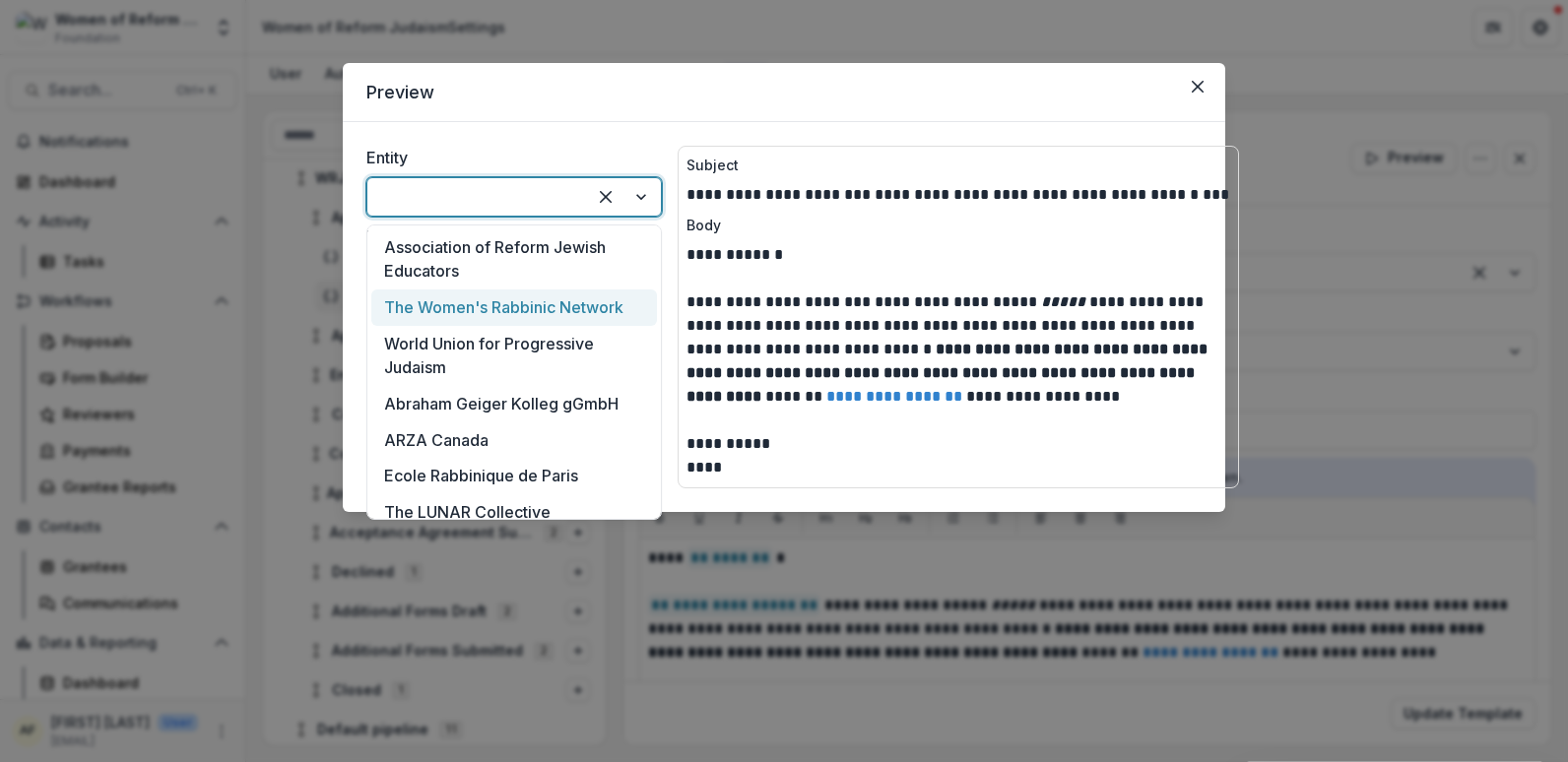 click on "The Women's Rabbinic Network" at bounding box center (514, 307) 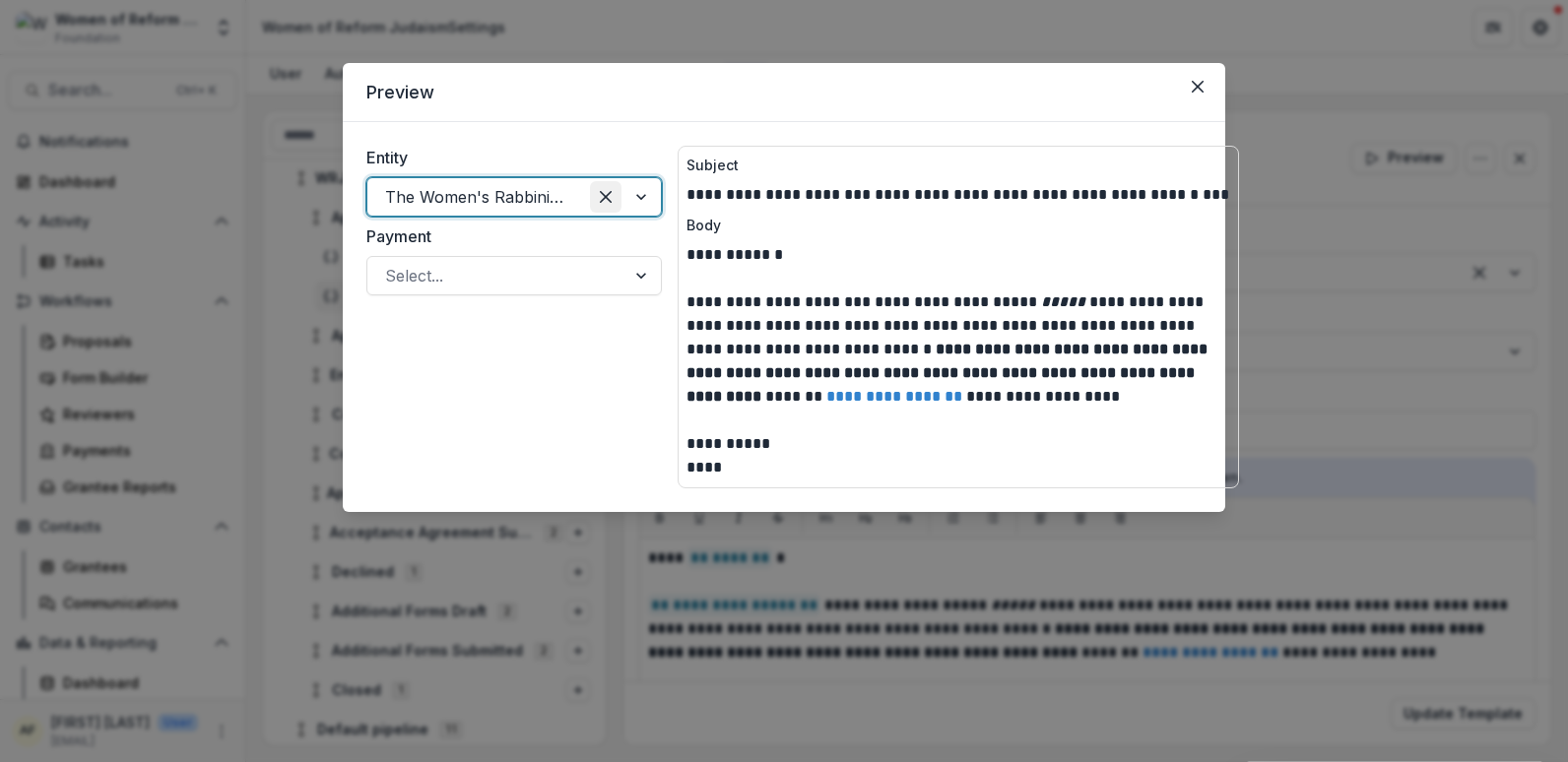 click 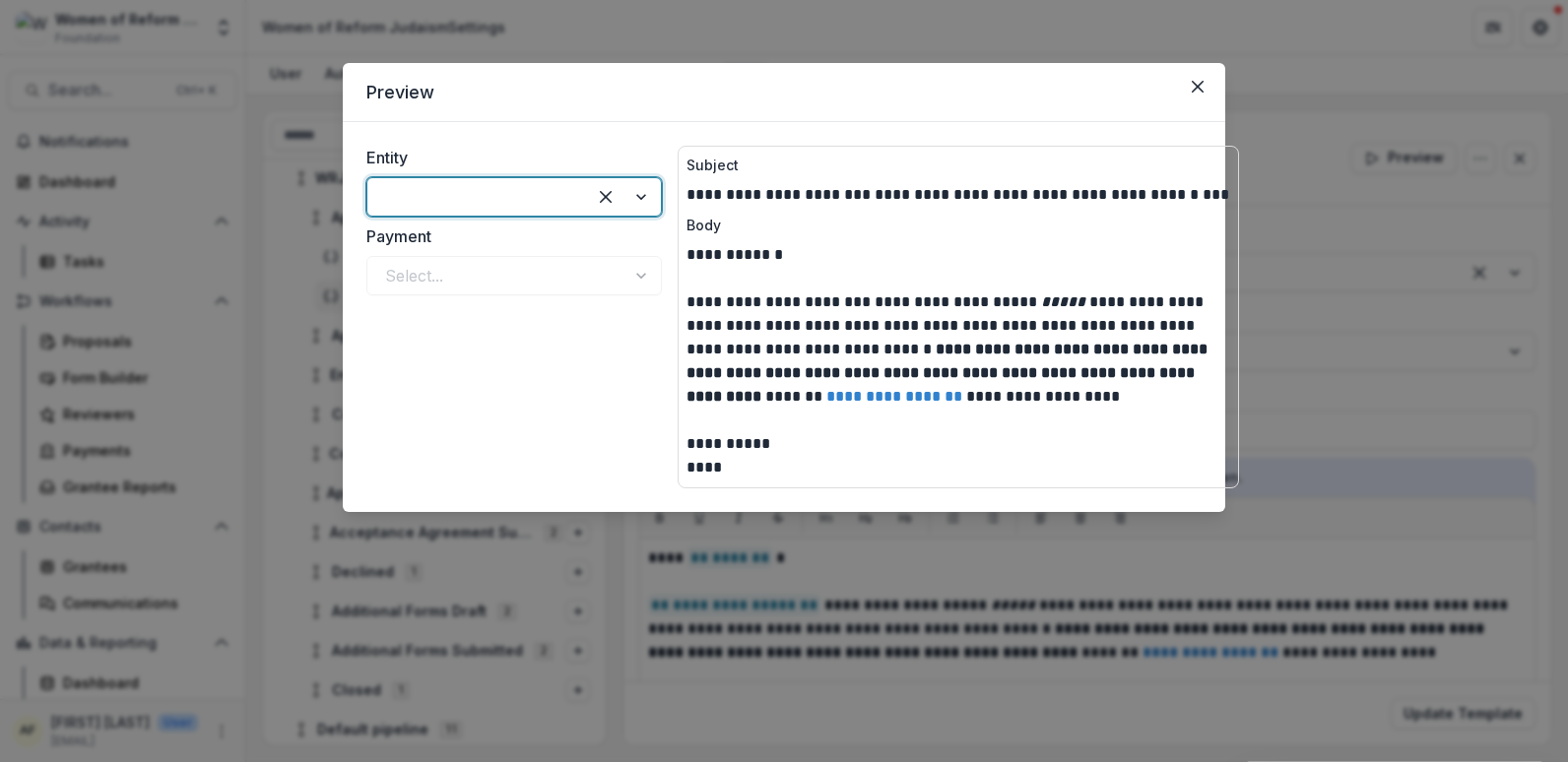 click at bounding box center (623, 197) 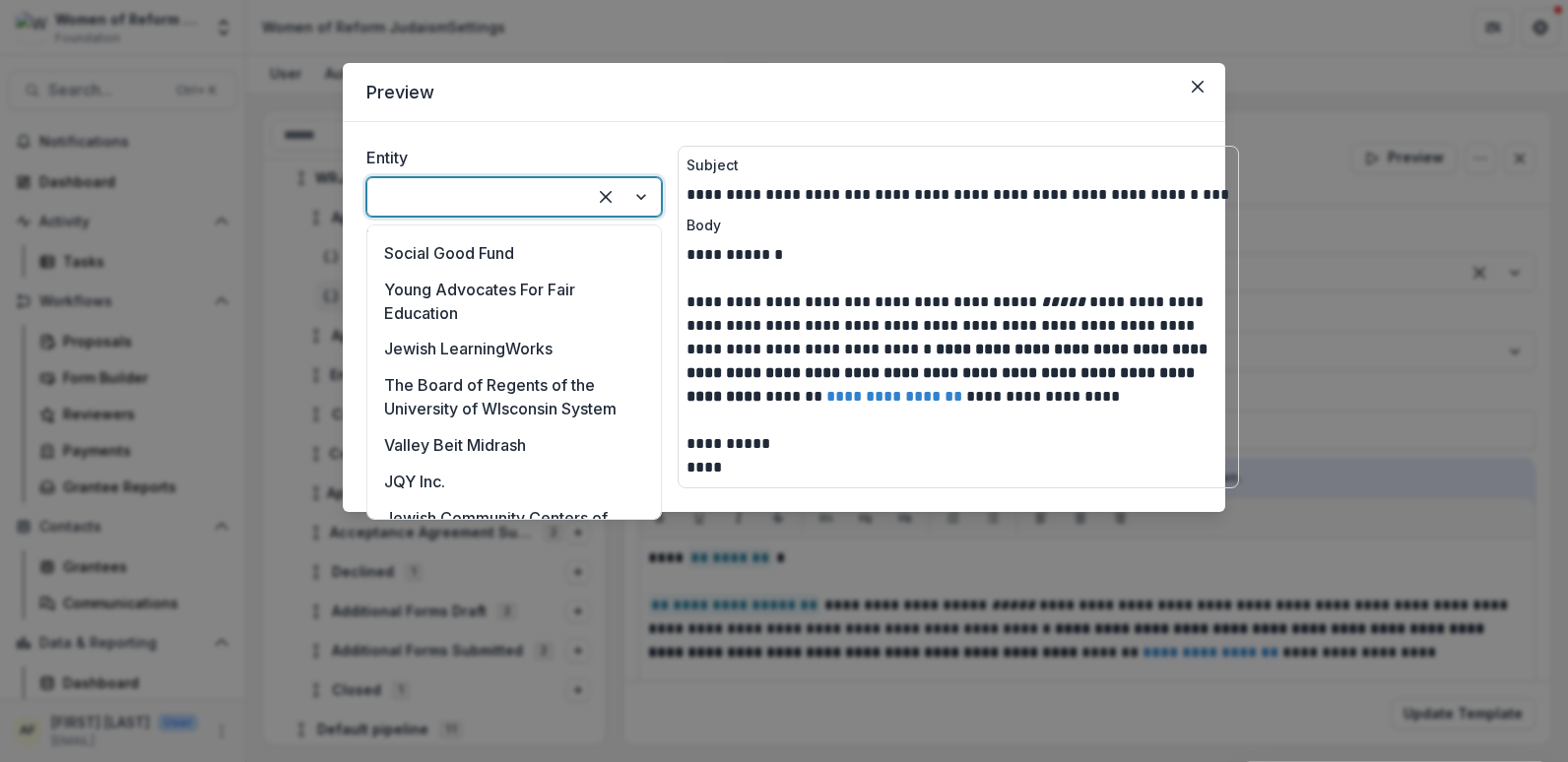 scroll, scrollTop: 3837, scrollLeft: 0, axis: vertical 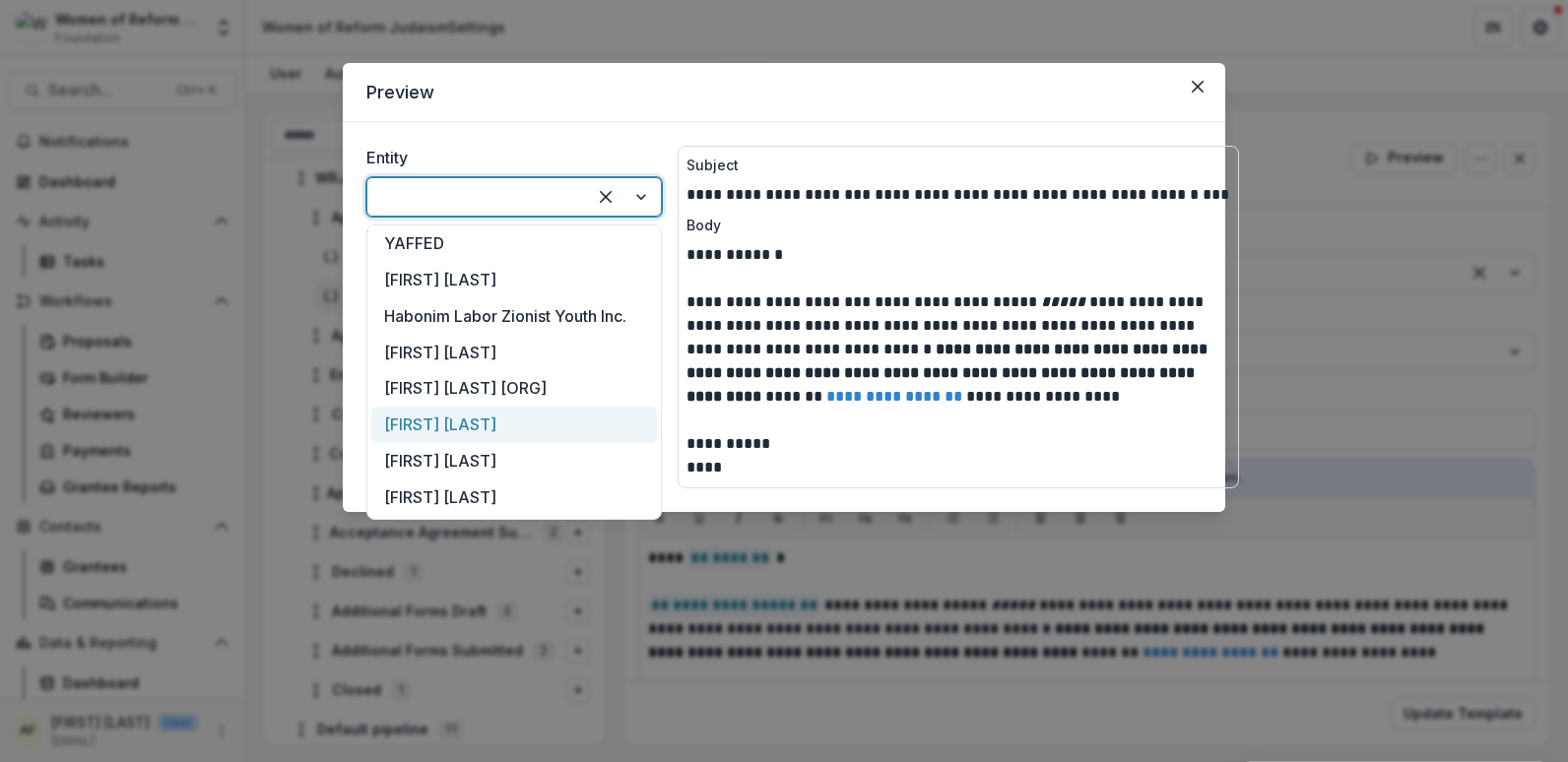 click on "[FIRST] [LAST]" at bounding box center [514, 424] 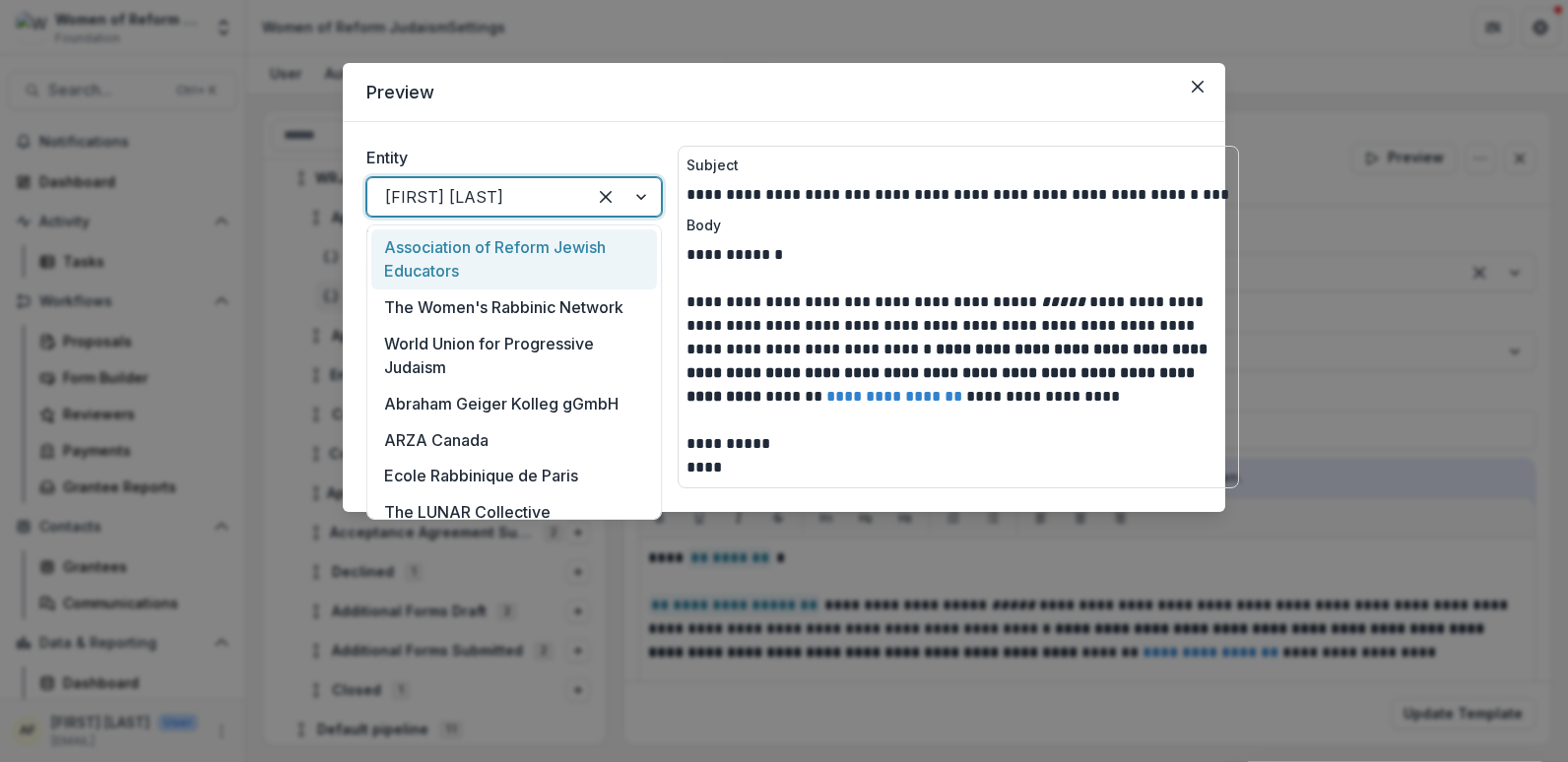 click at bounding box center [623, 197] 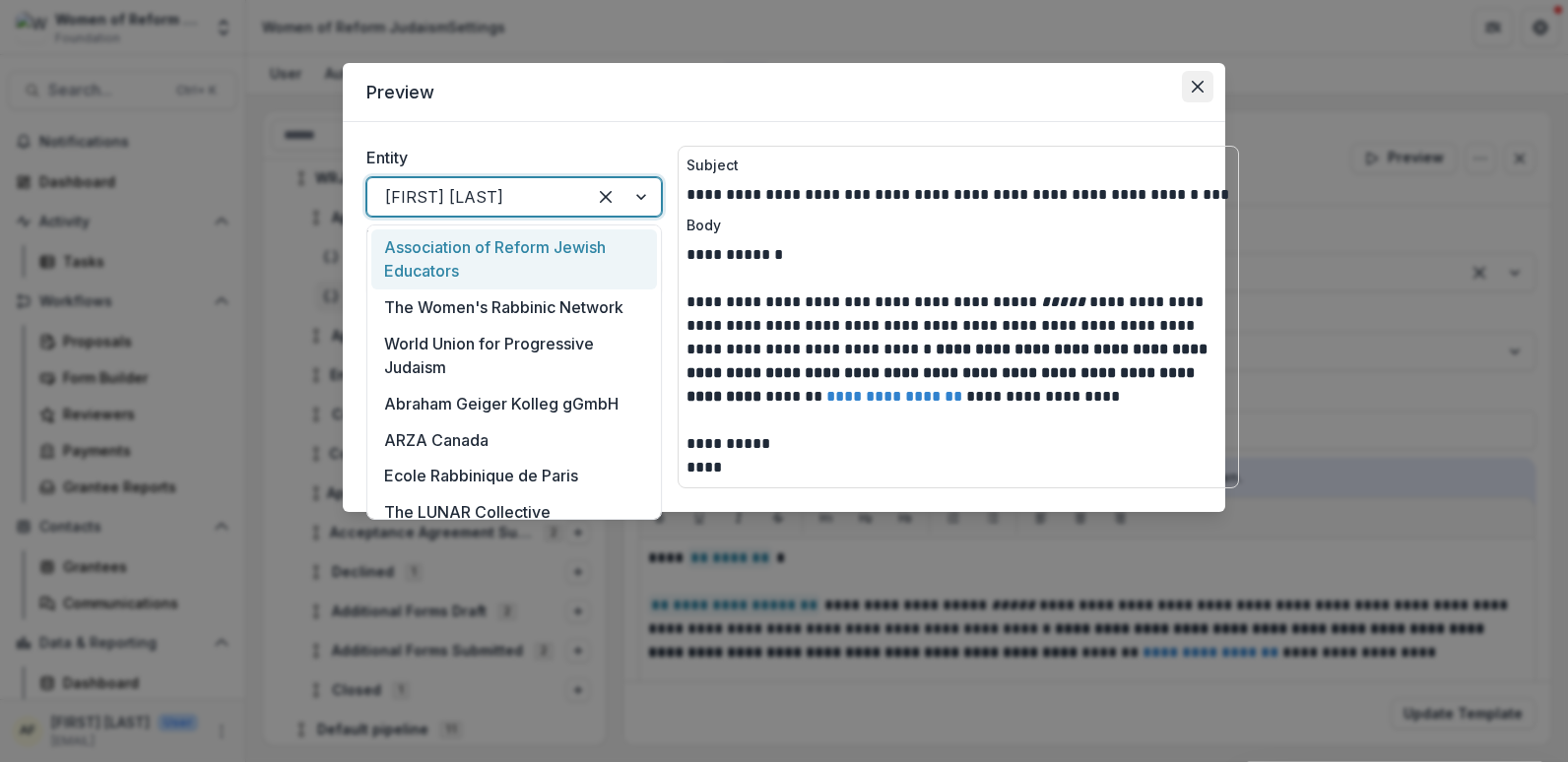 click at bounding box center (1198, 87) 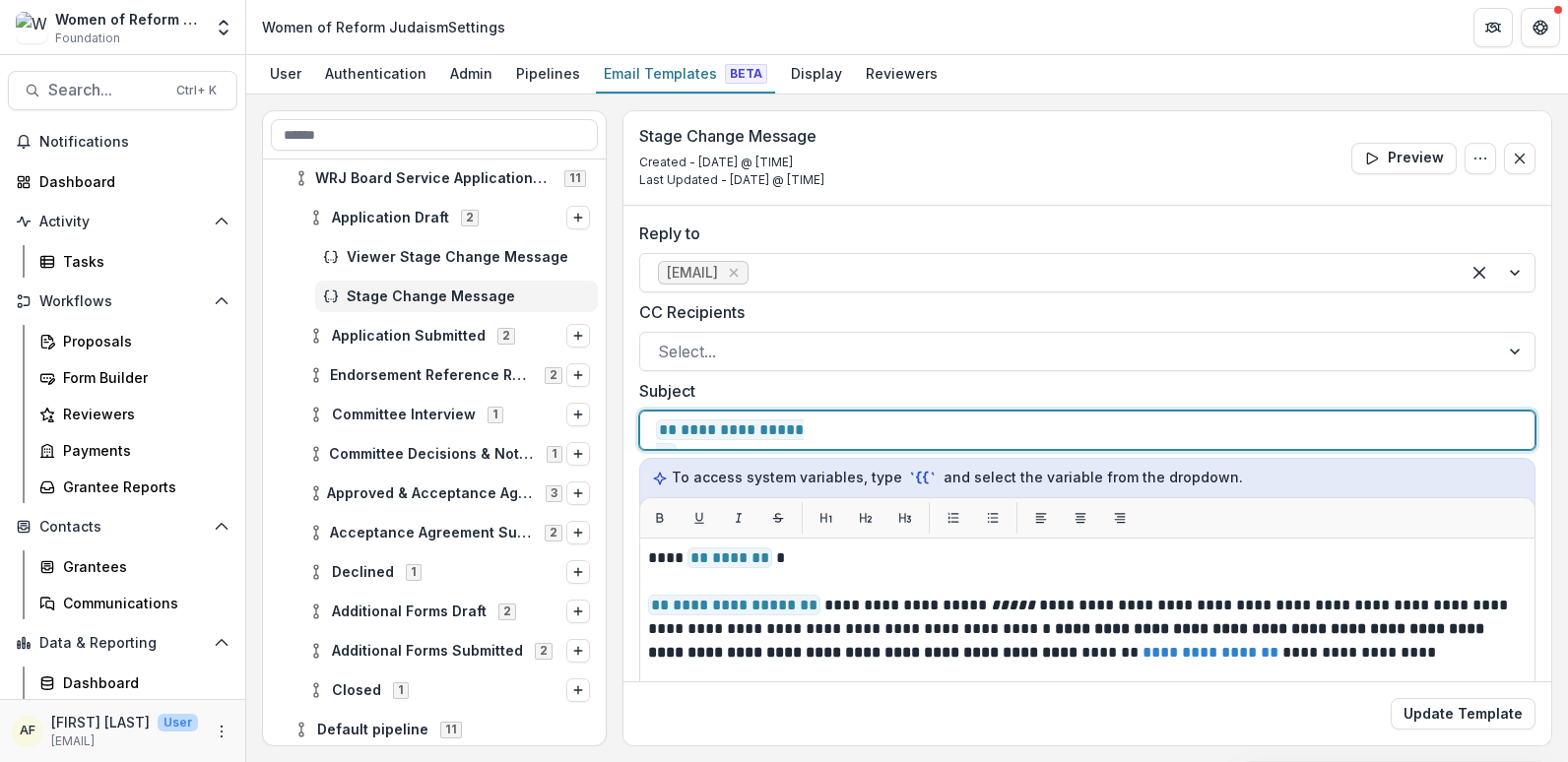 click on "**********" at bounding box center [1002, 430] 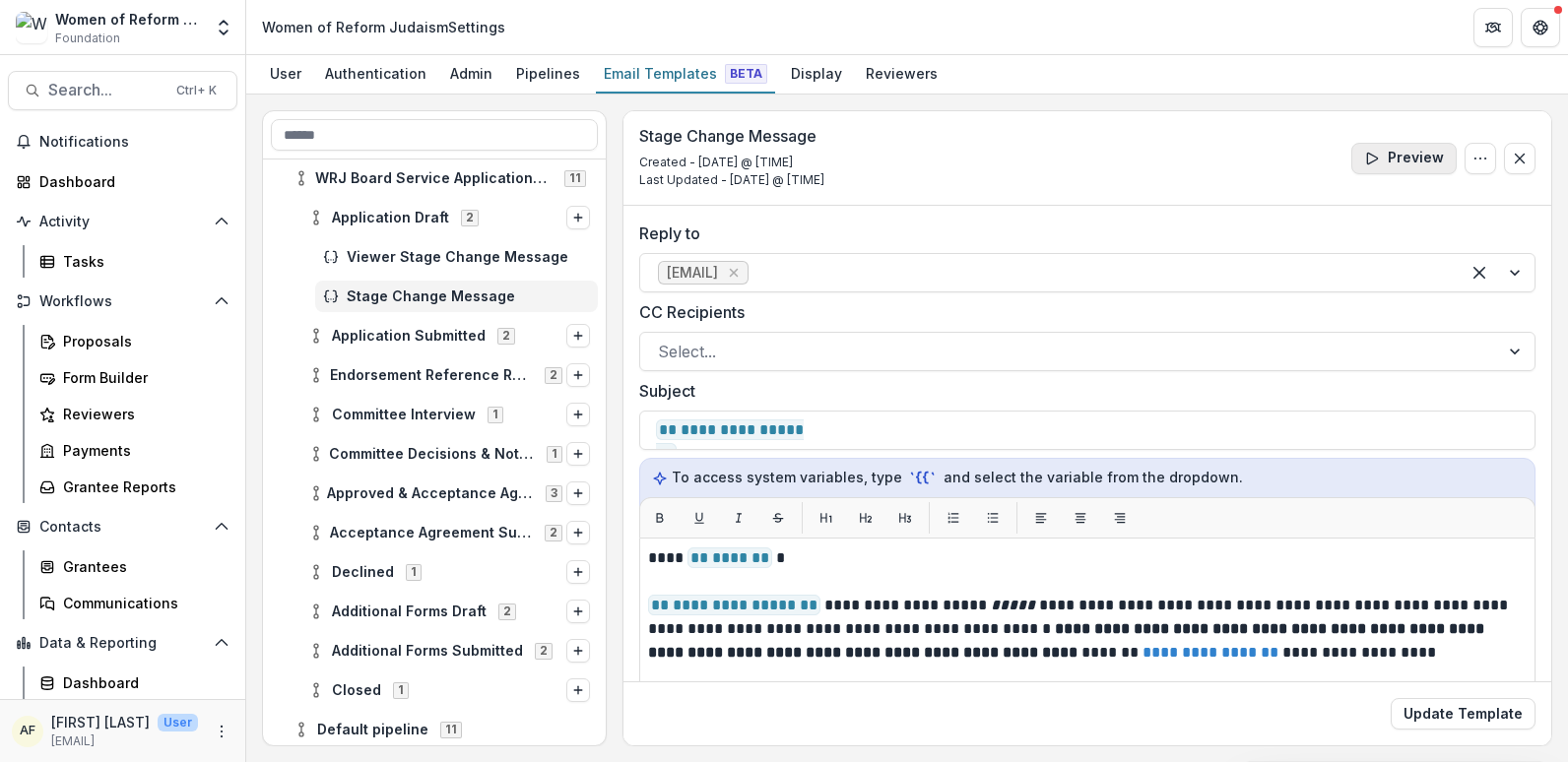 click on "Preview" at bounding box center (1404, 159) 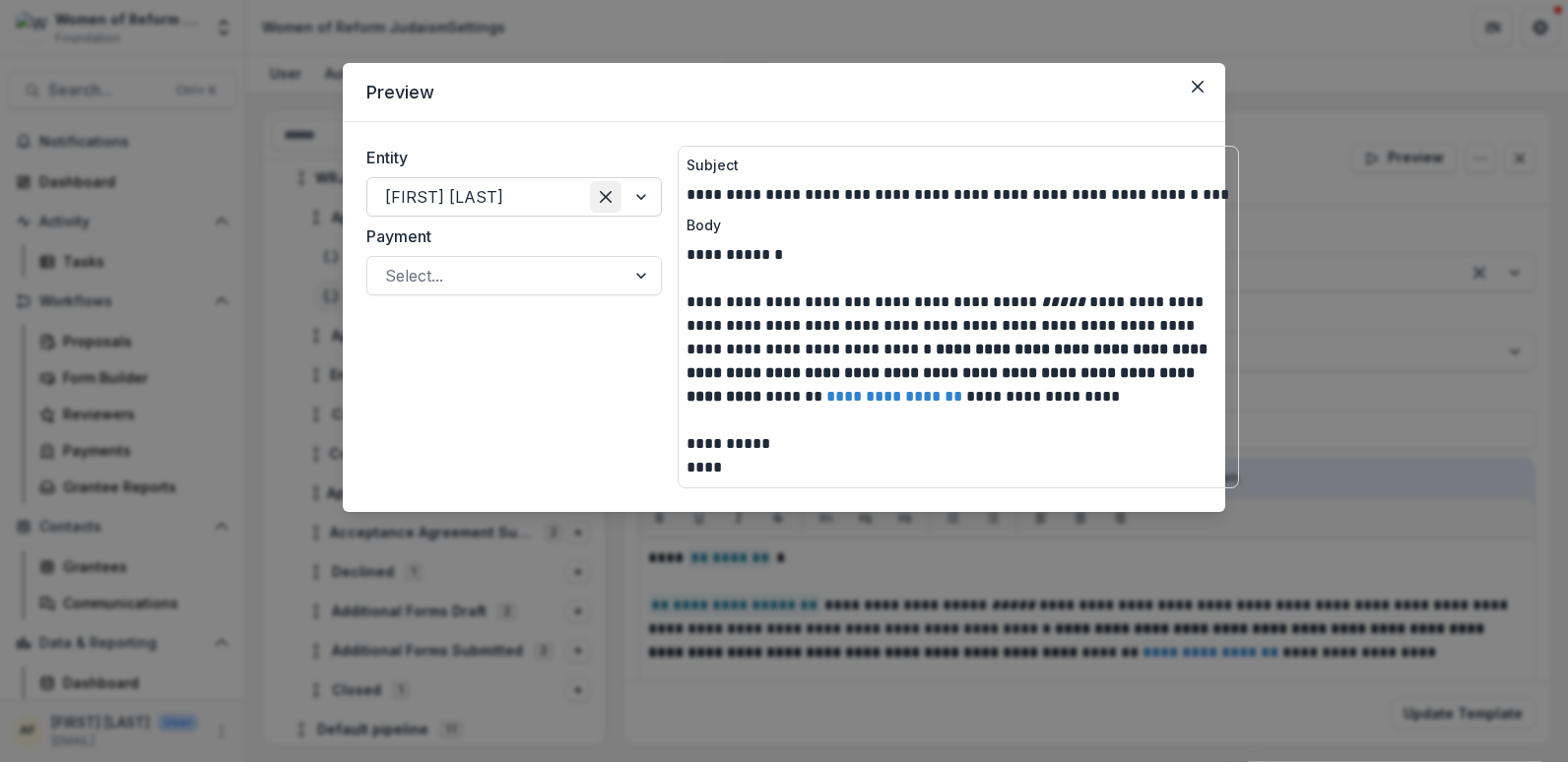 click 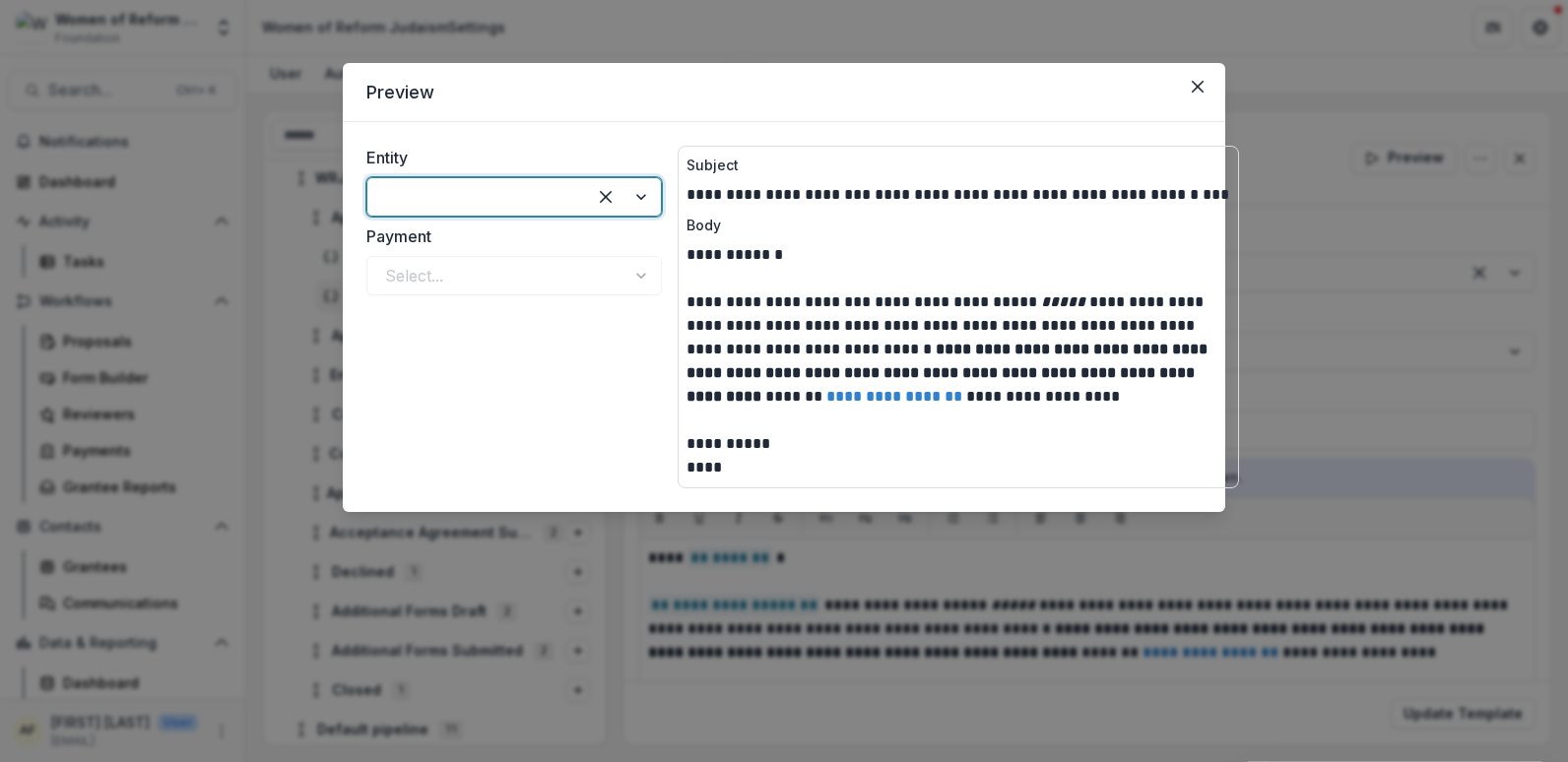 click at bounding box center [477, 197] 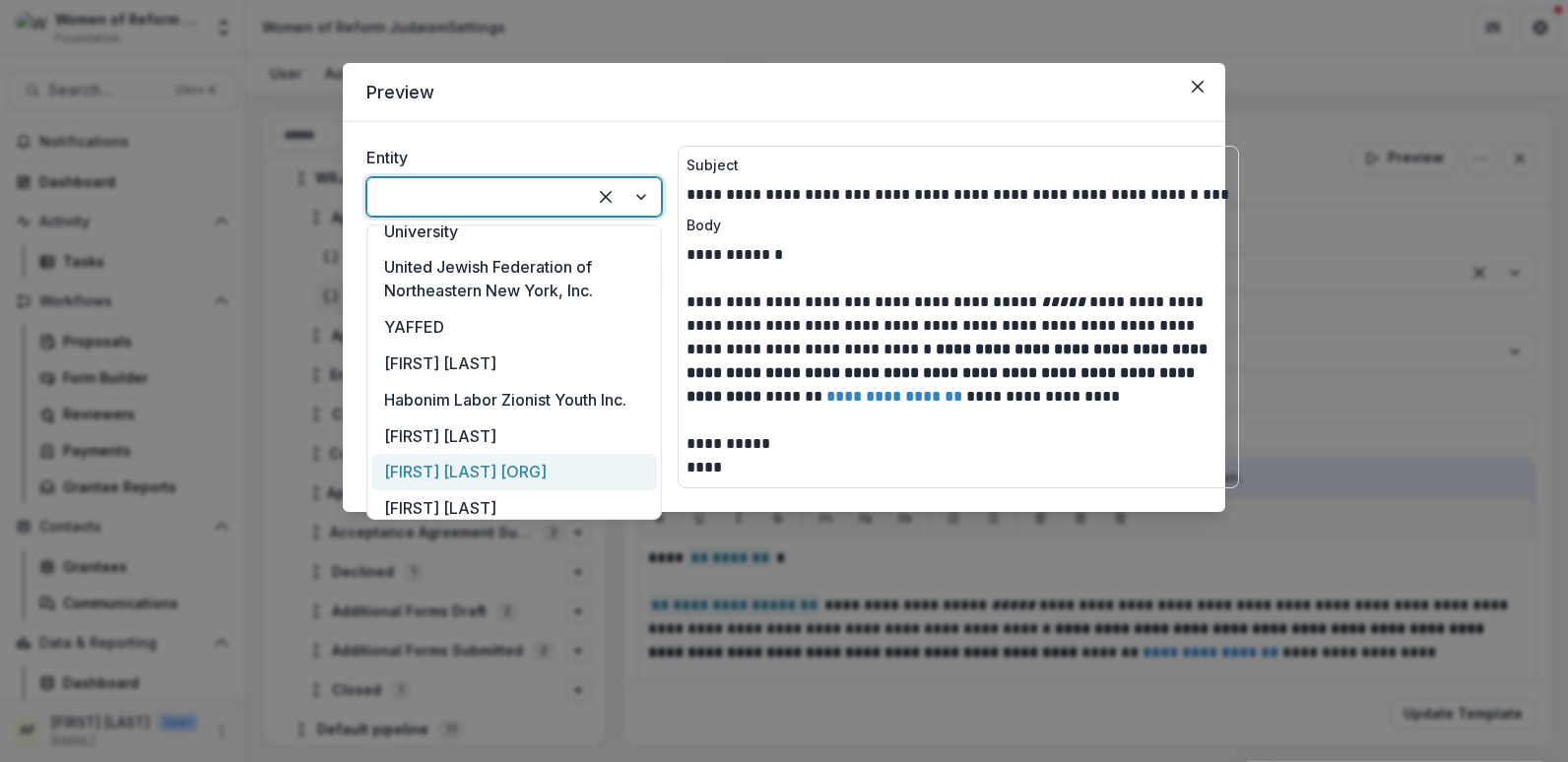 scroll, scrollTop: 3754, scrollLeft: 0, axis: vertical 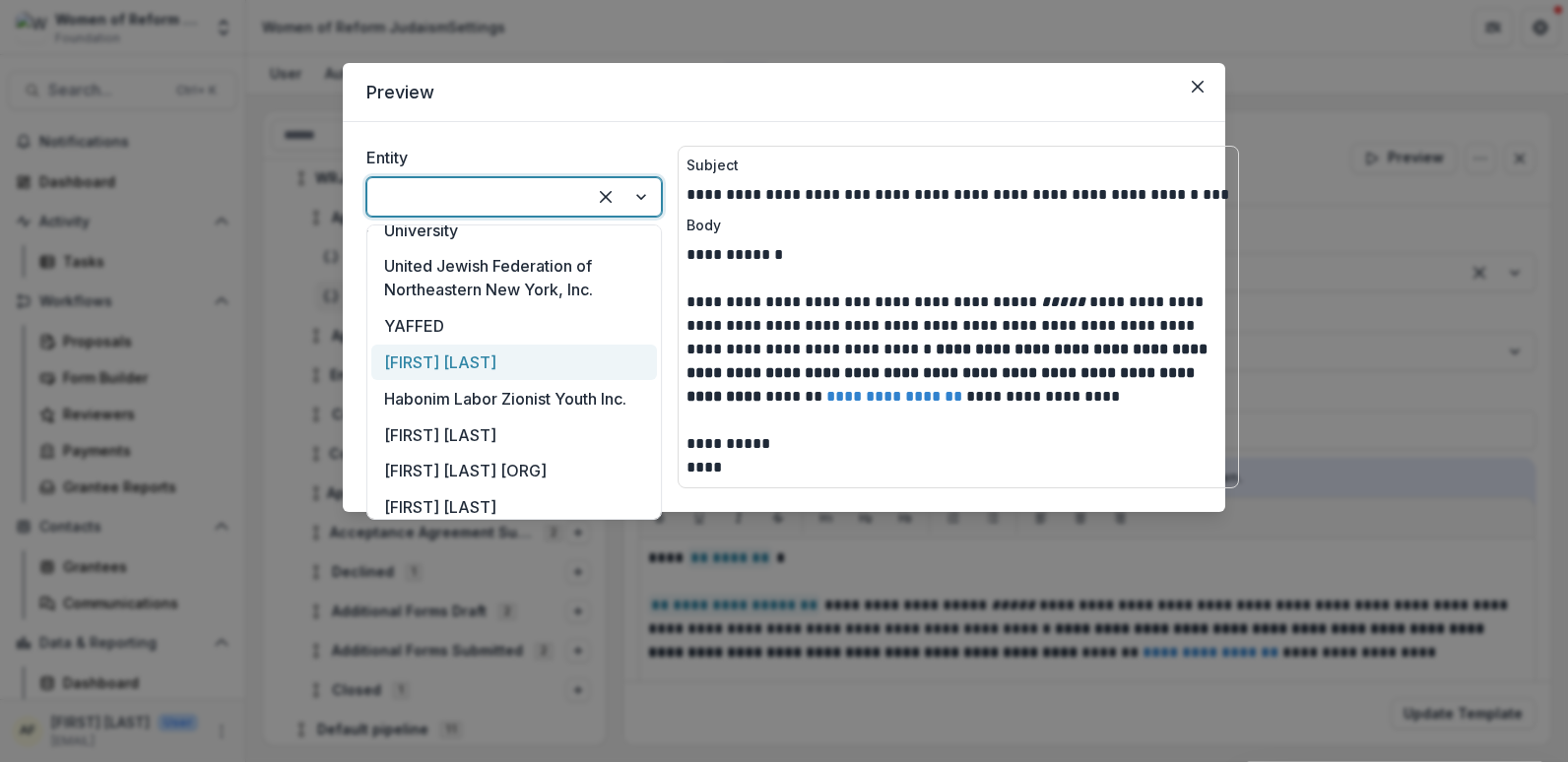 click on "[FIRST] [LAST]" at bounding box center (514, 362) 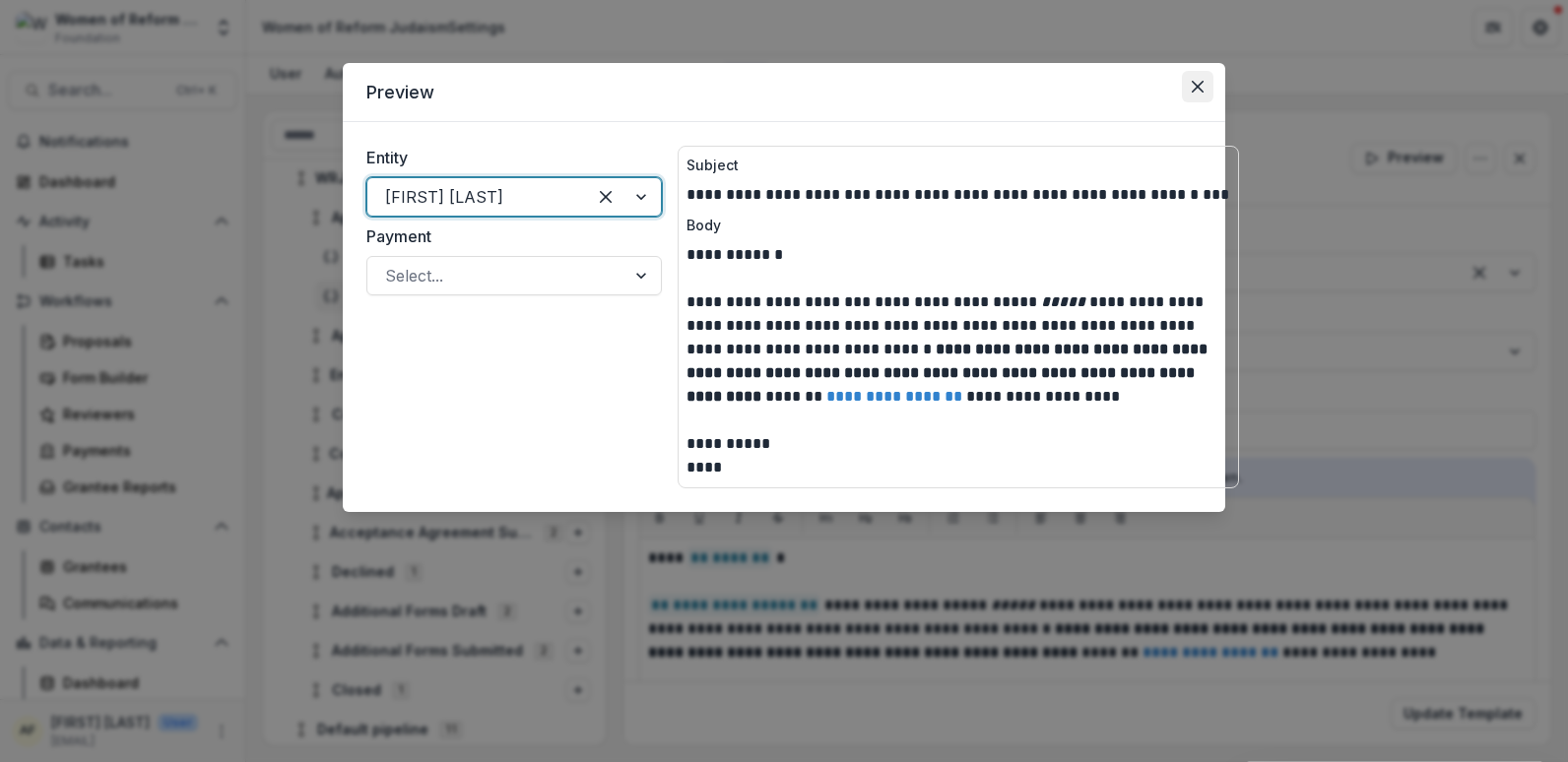 click at bounding box center (1198, 87) 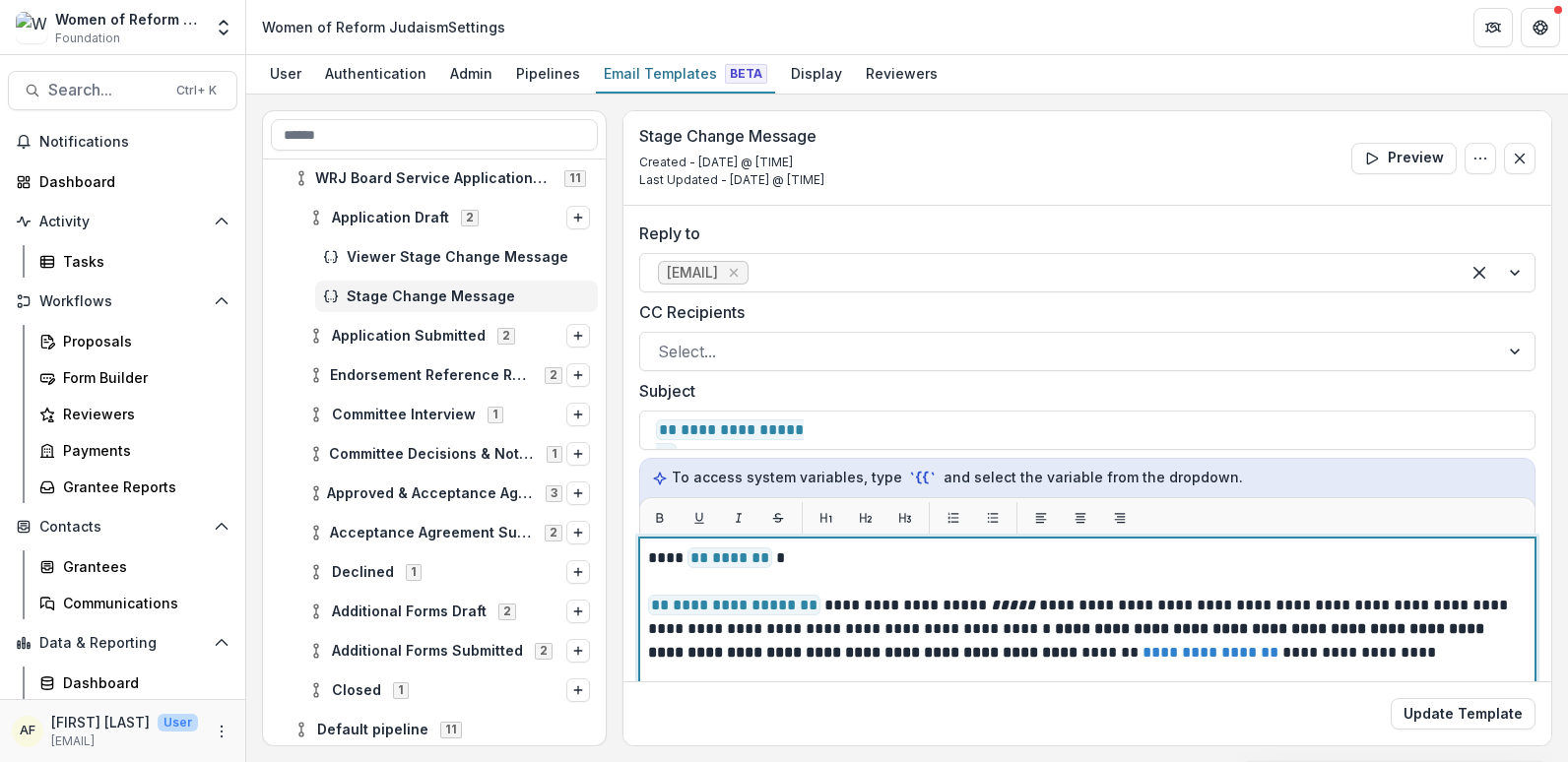 click on "**** ** **** ** *" at bounding box center (1084, 558) 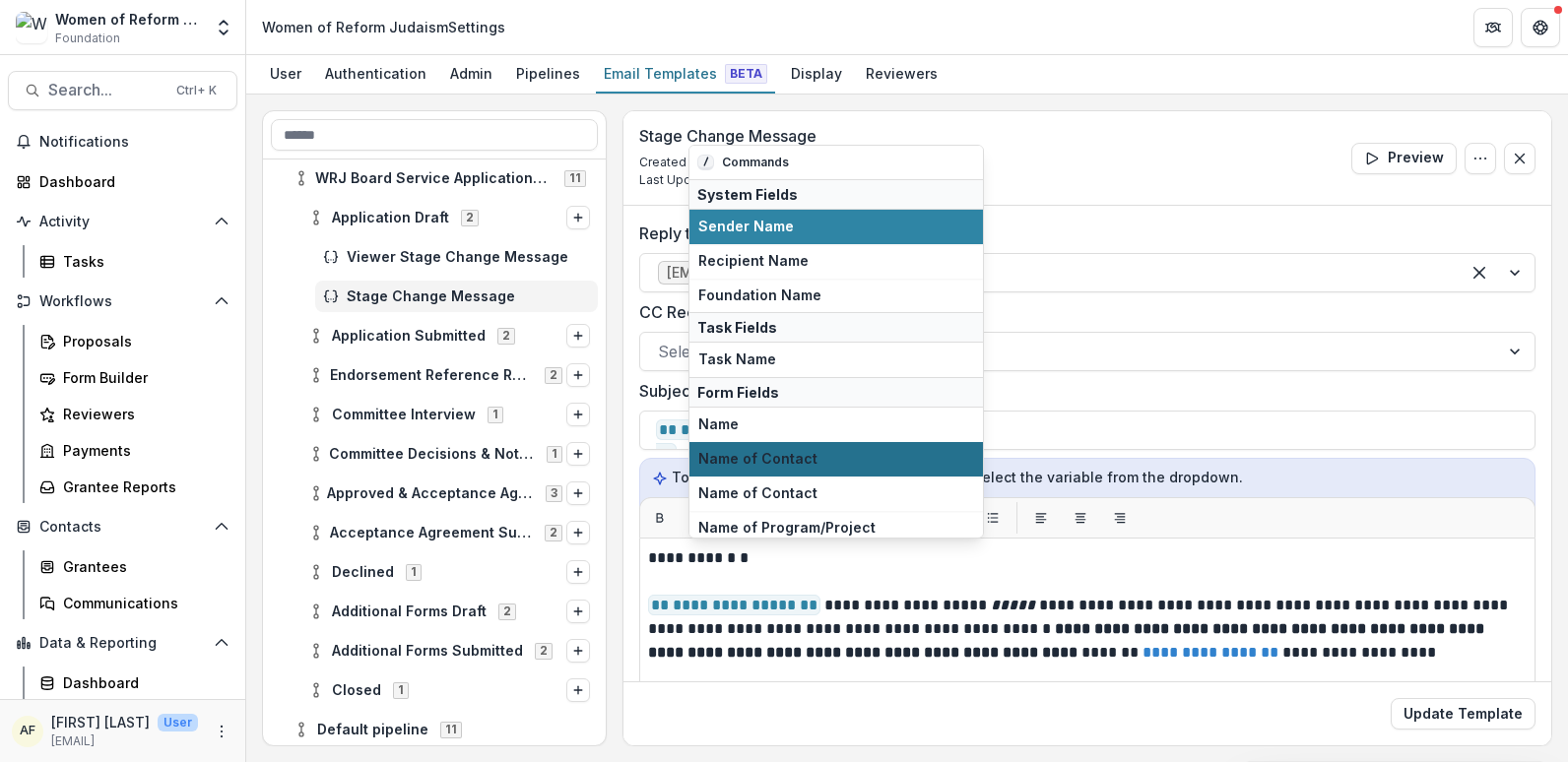 click on "Name of Contact" at bounding box center [836, 459] 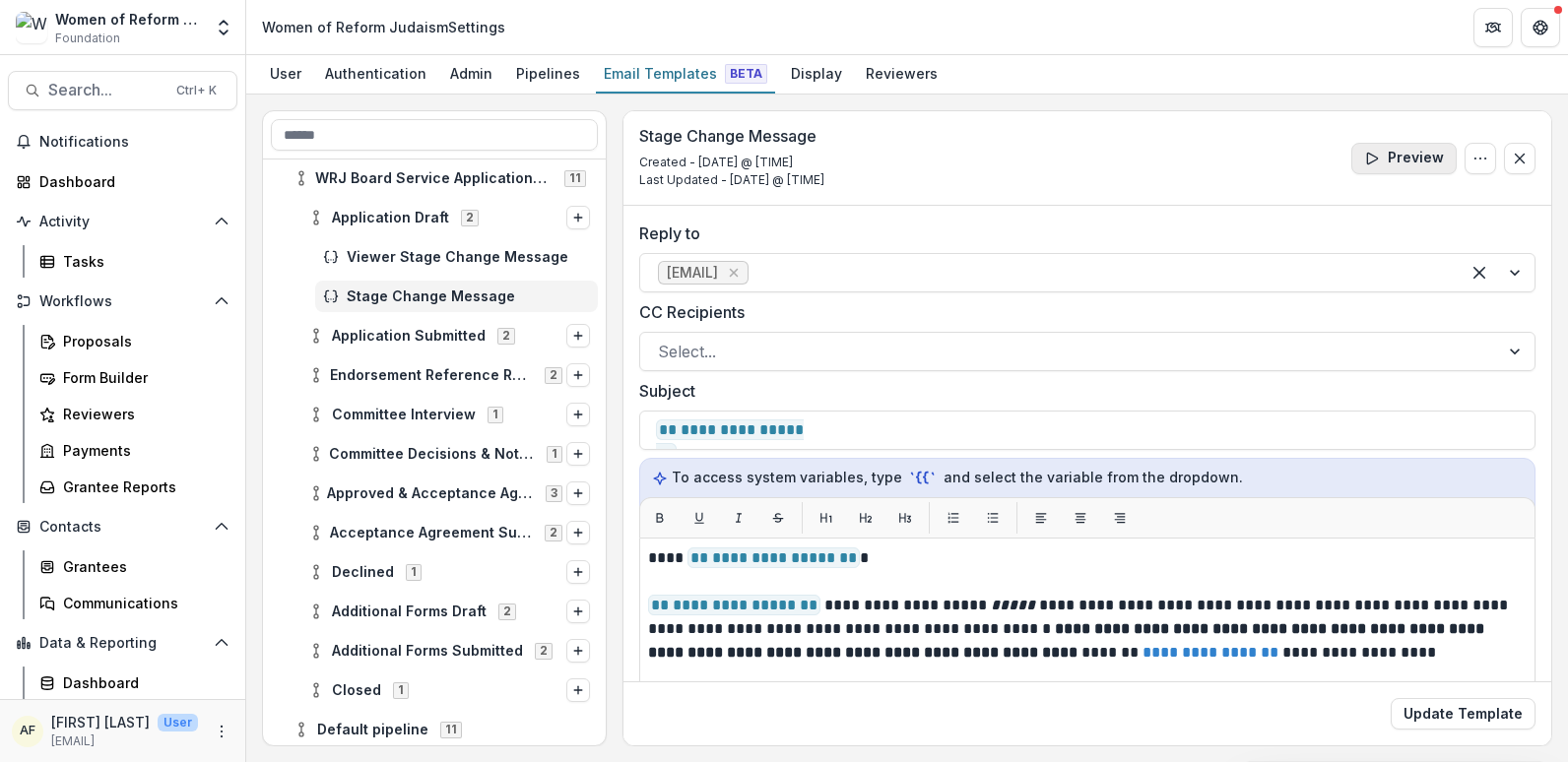 click on "Preview" at bounding box center [1404, 159] 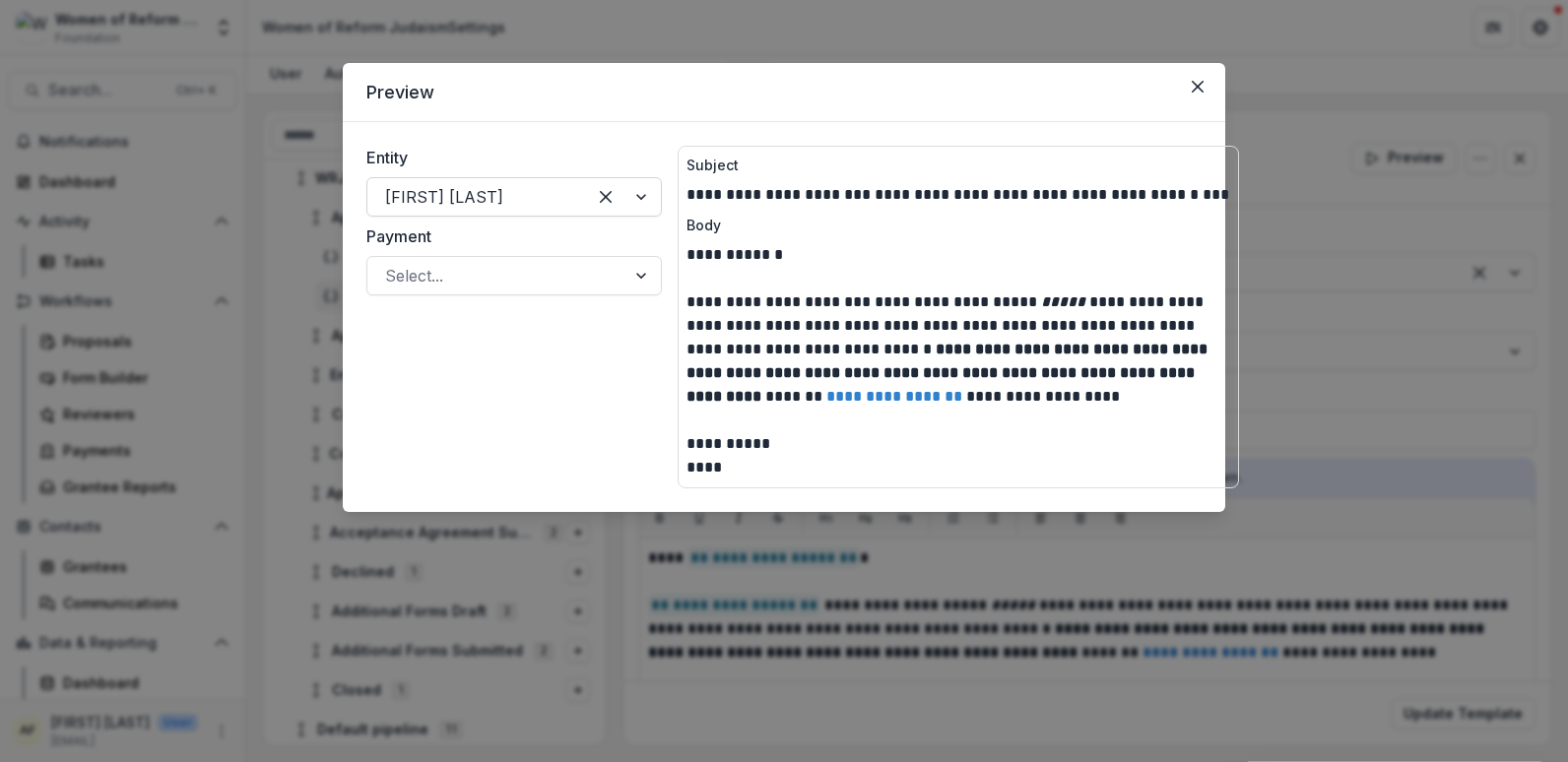 click at bounding box center (477, 197) 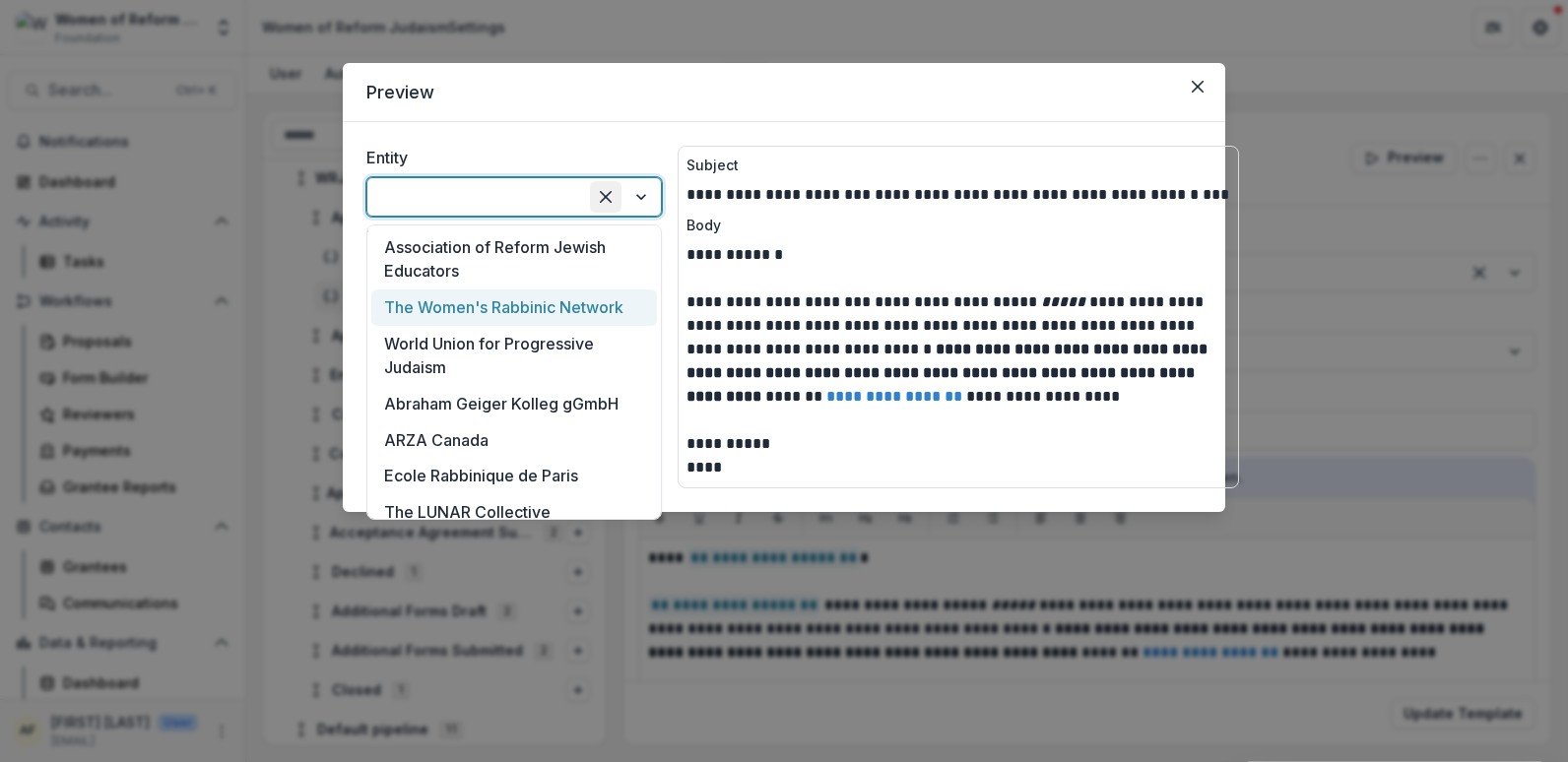click at bounding box center [606, 197] 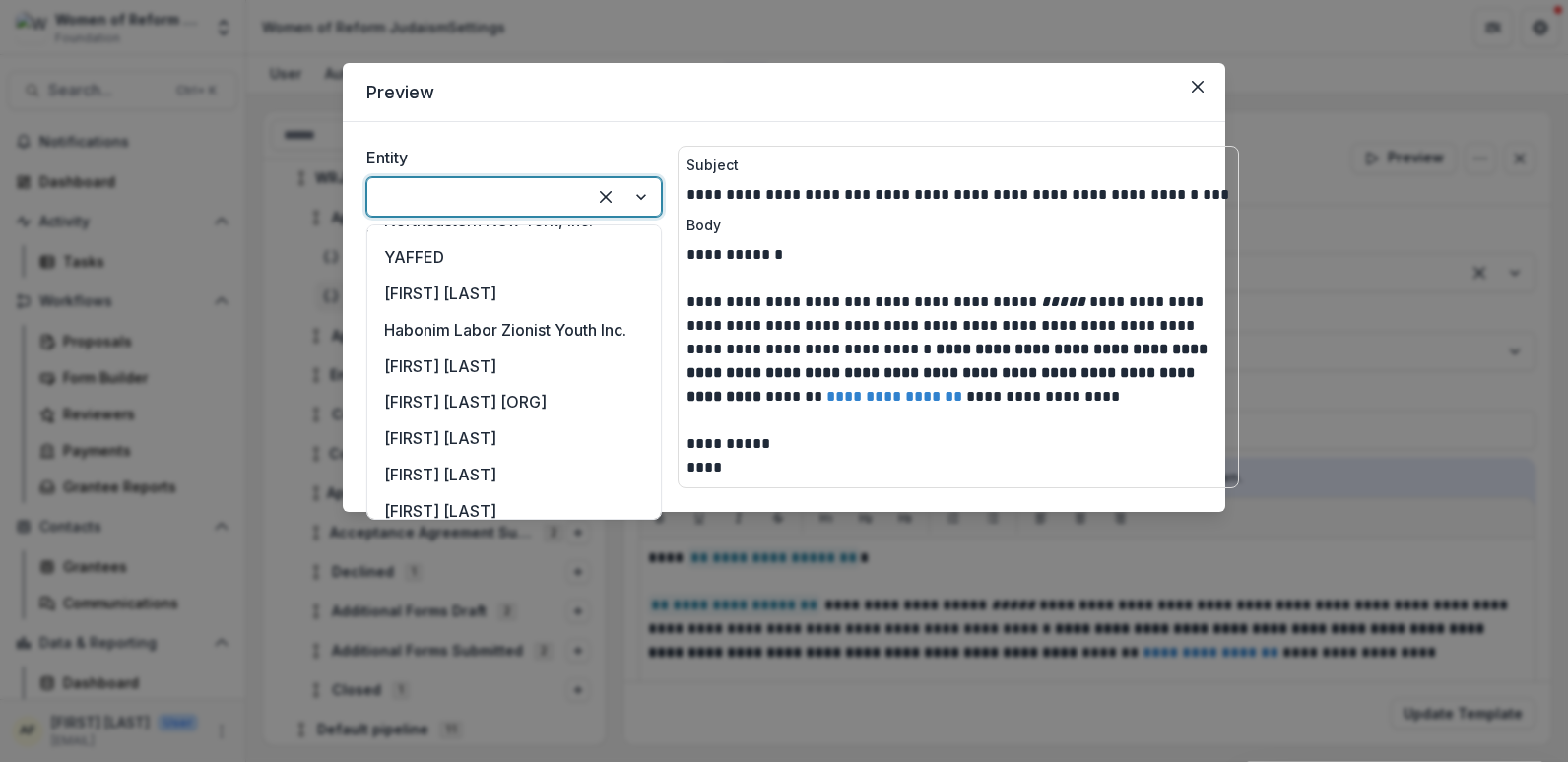 scroll, scrollTop: 3837, scrollLeft: 0, axis: vertical 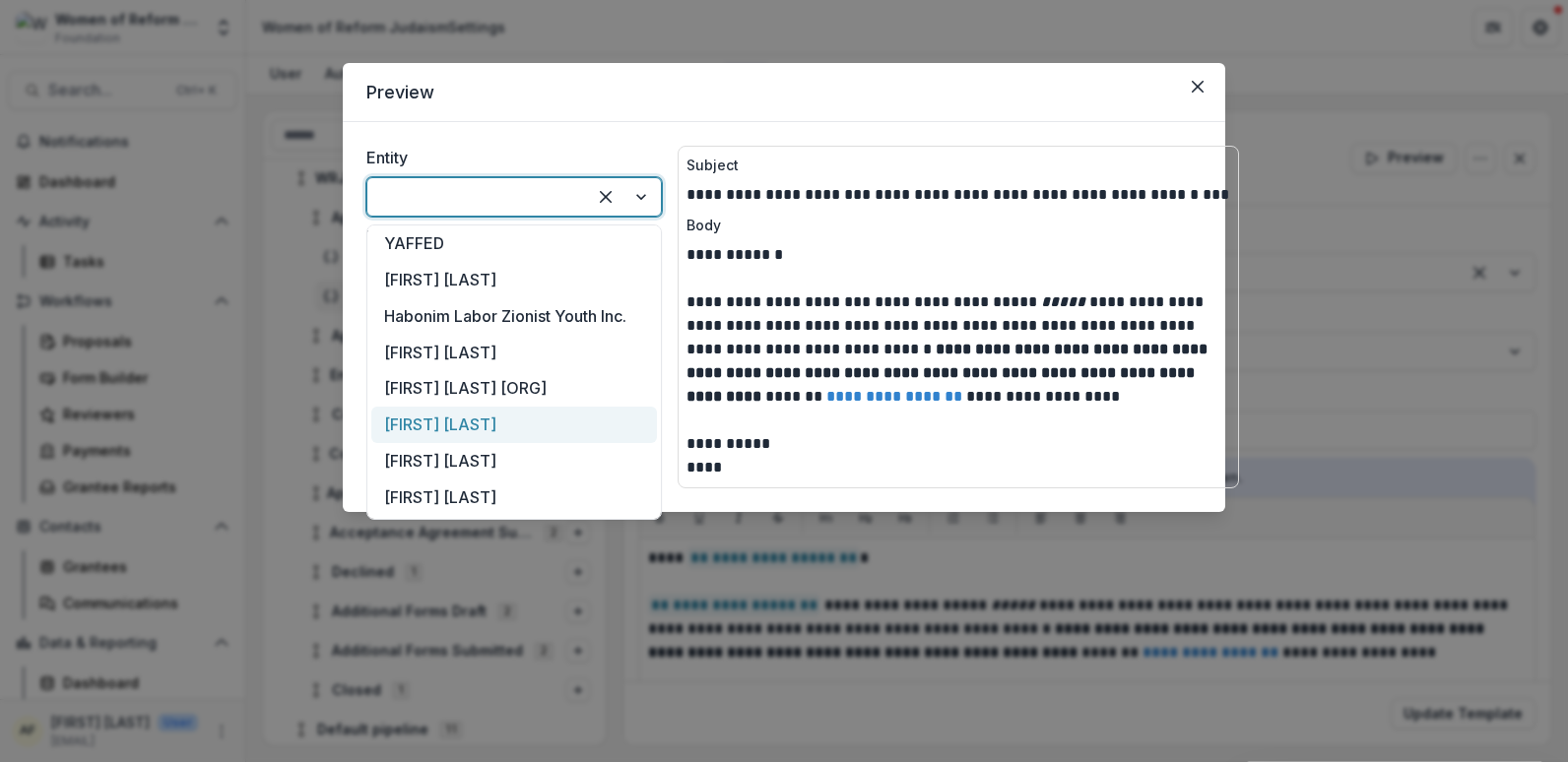 click on "[FIRST] [LAST]" at bounding box center (514, 424) 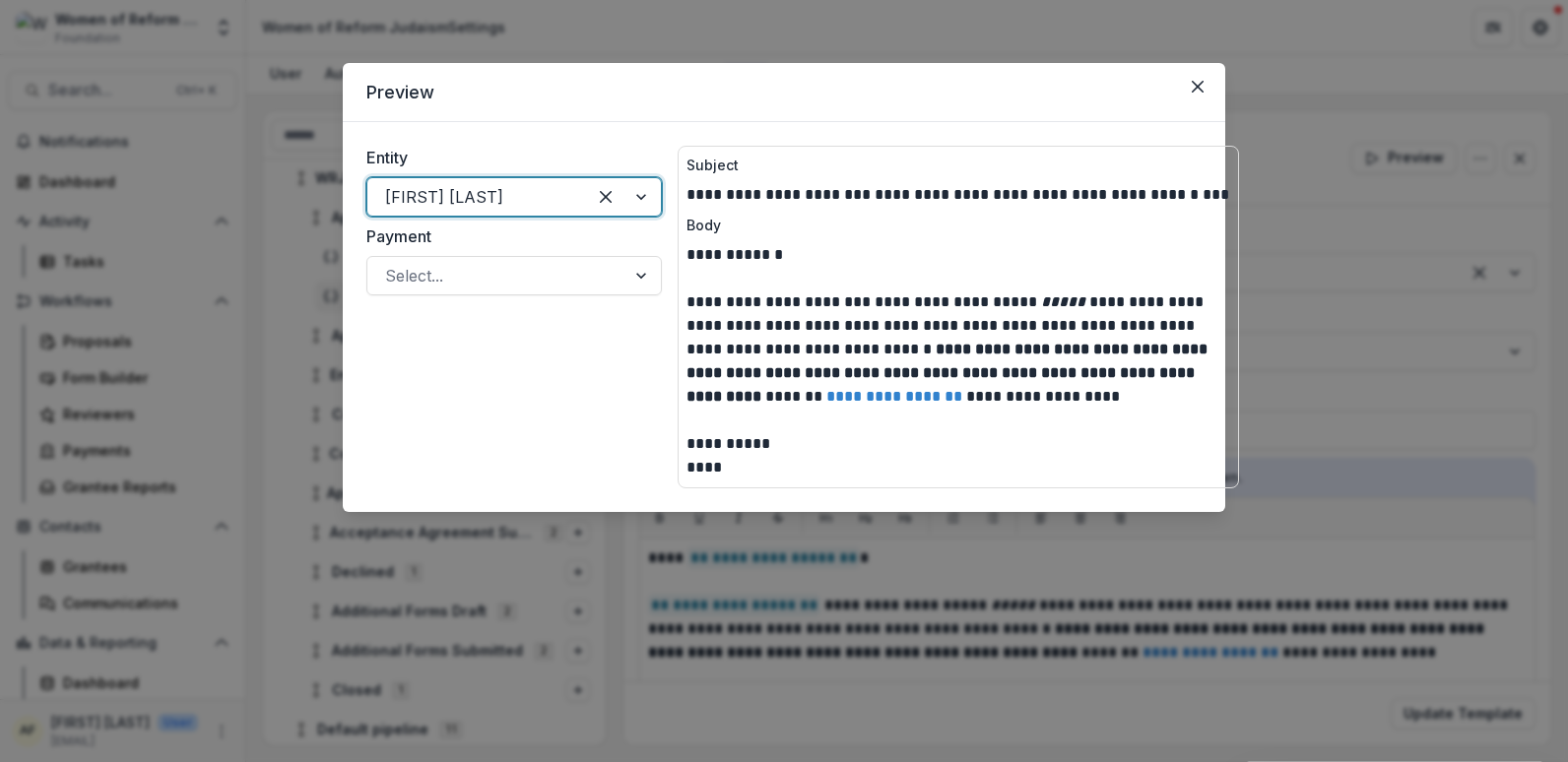 click on "**** ***** *" at bounding box center [958, 255] 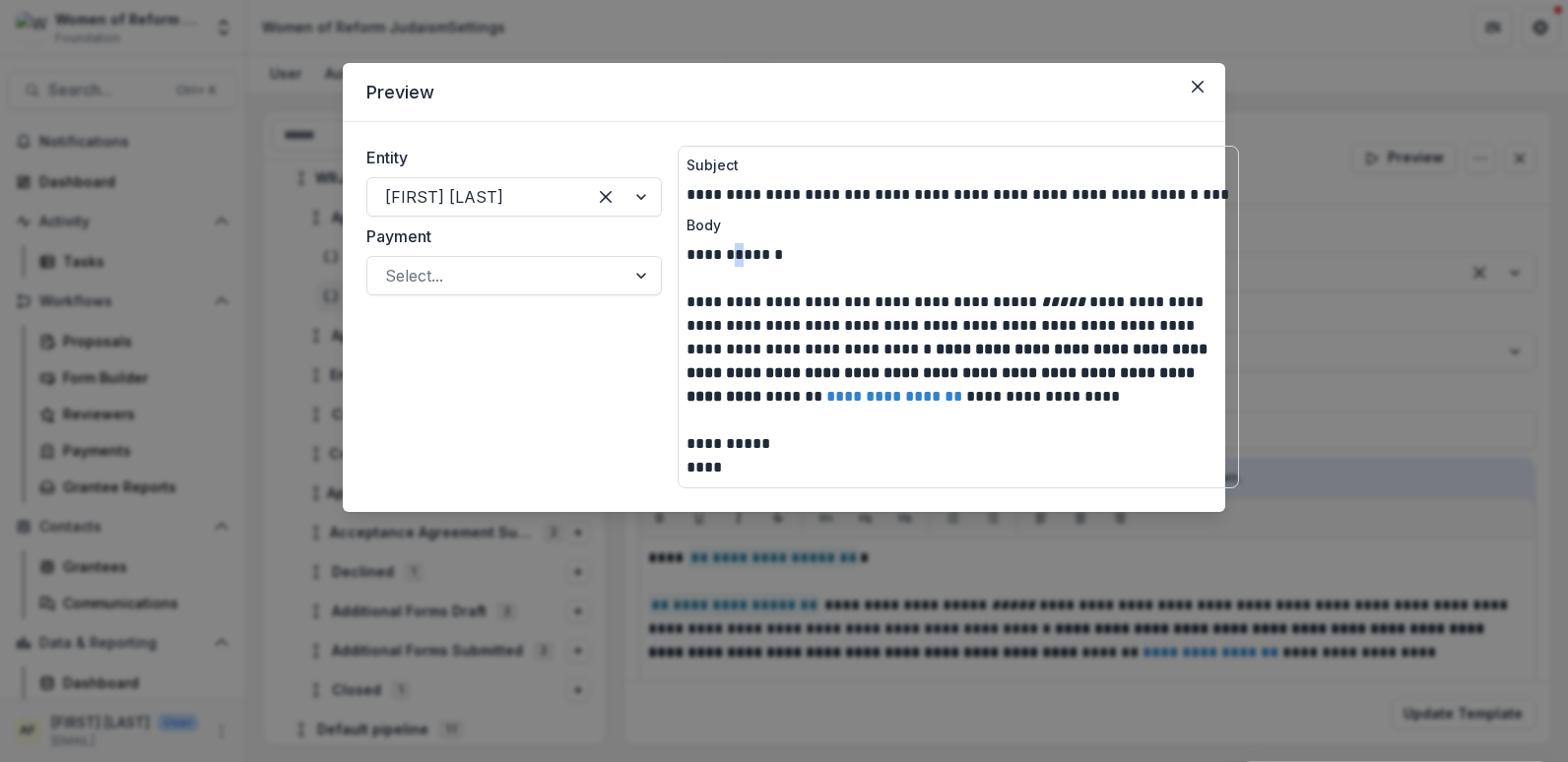 click on "**** ***** *" at bounding box center [958, 255] 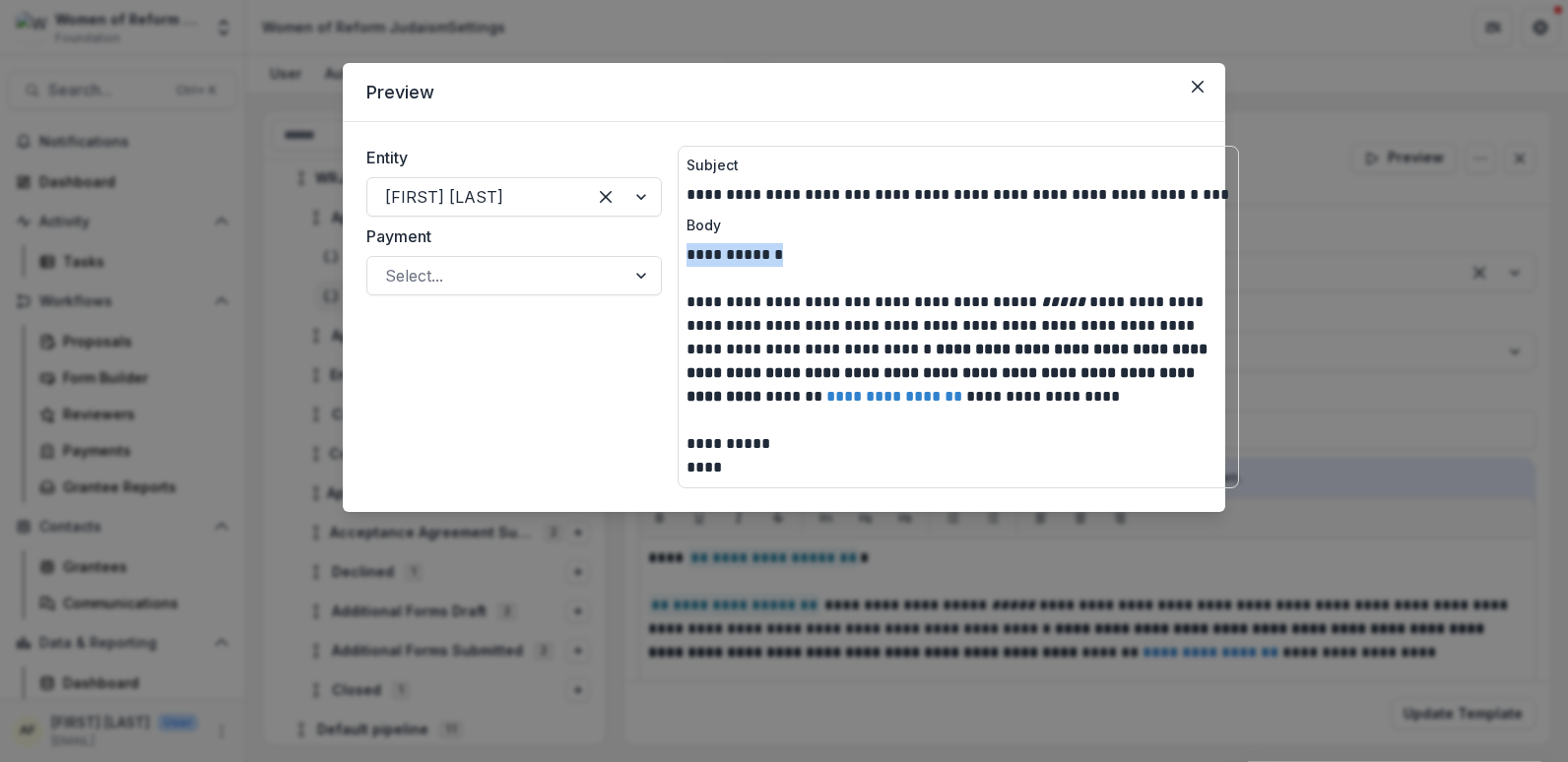 click on "**** ***** *" at bounding box center (958, 255) 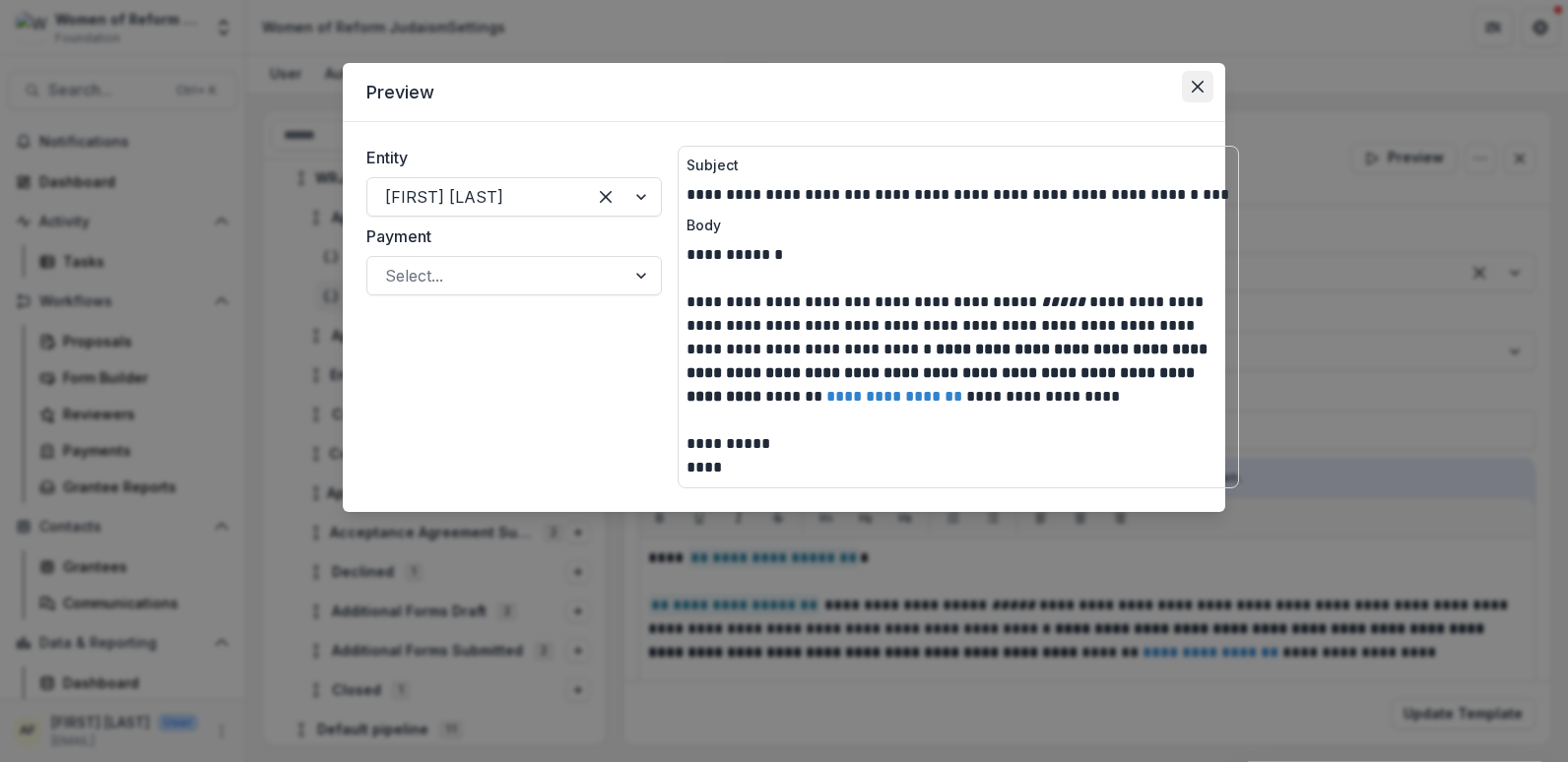 click at bounding box center [1198, 87] 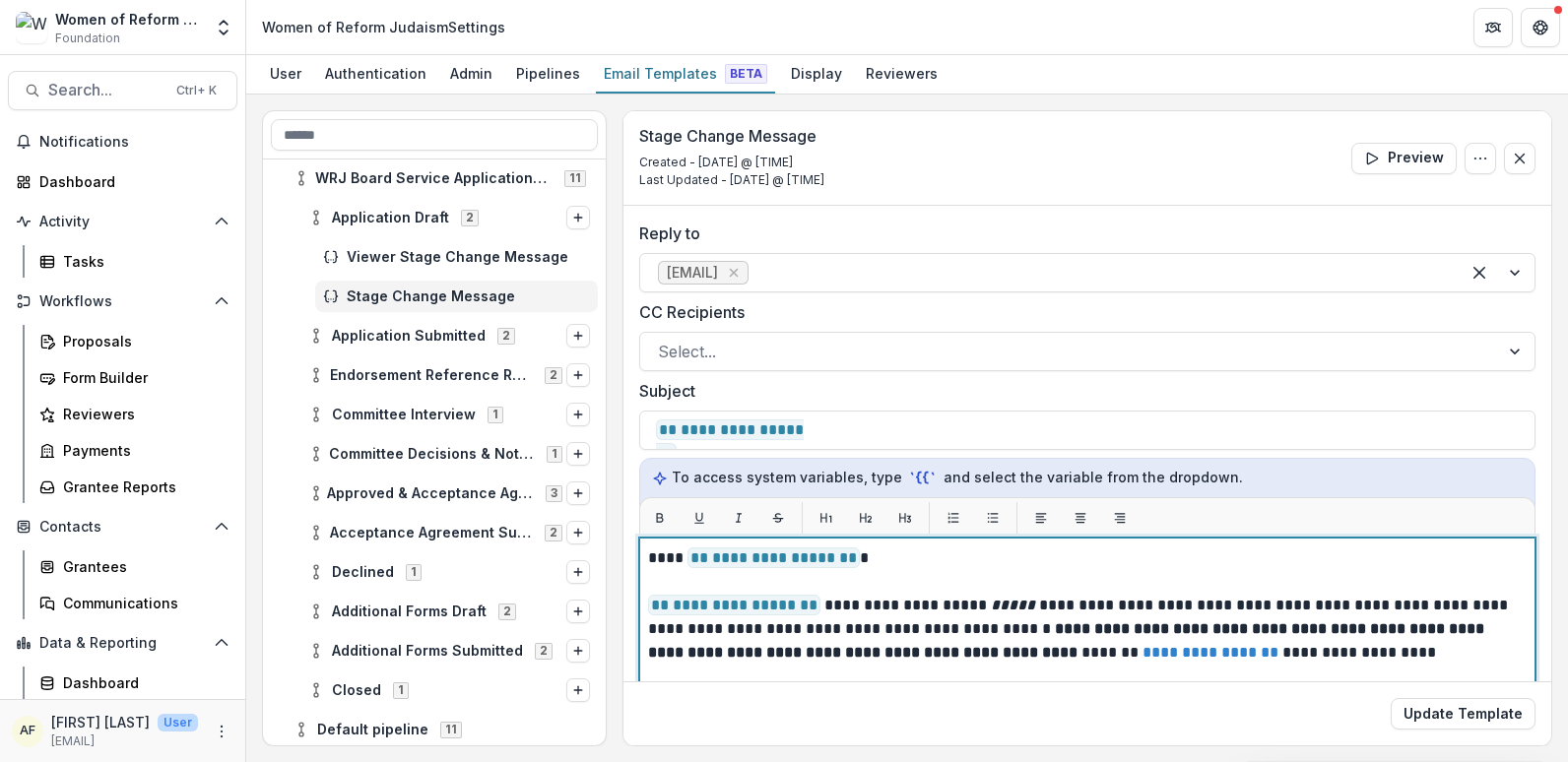click on "**********" at bounding box center [1084, 558] 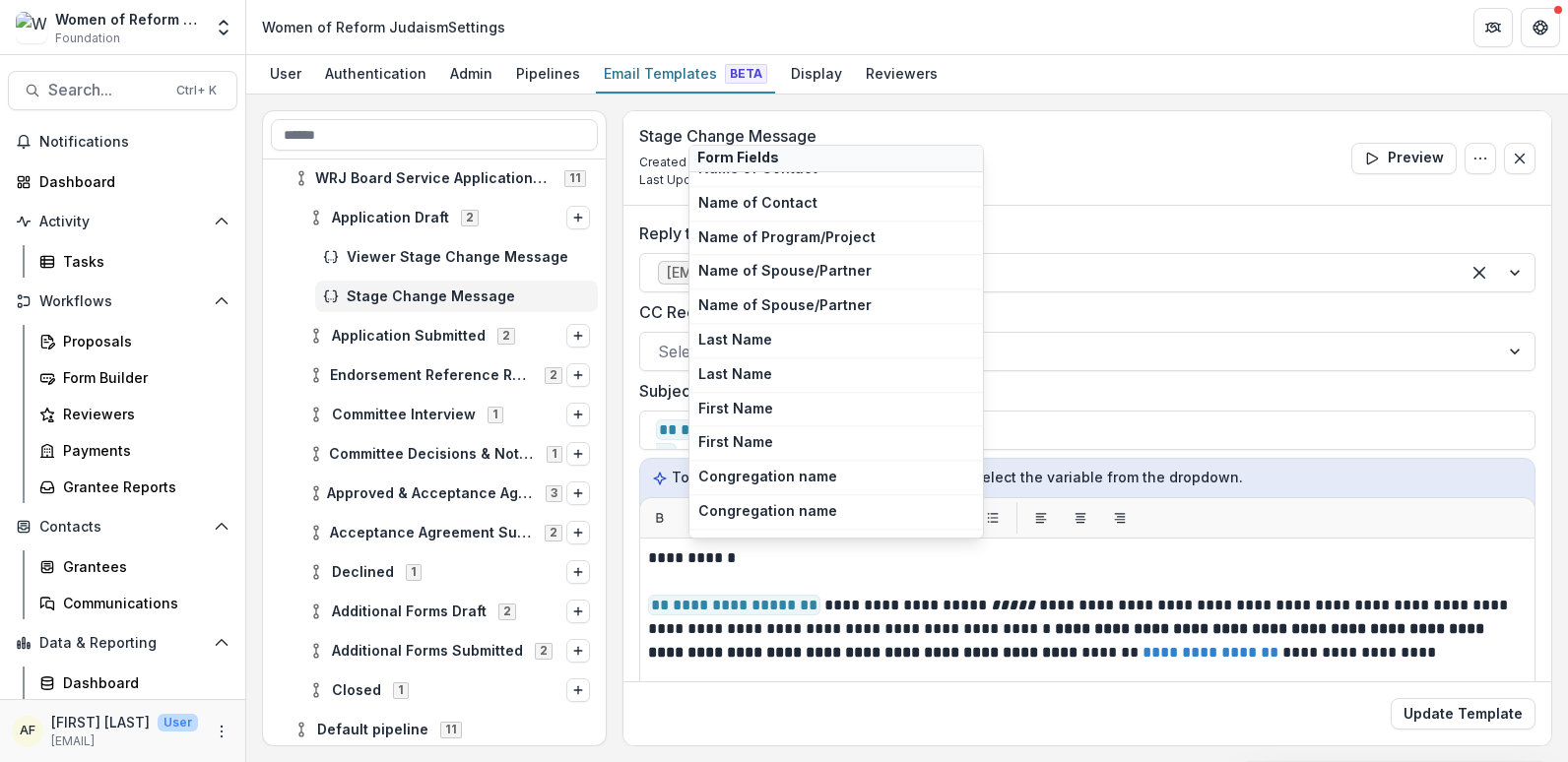 scroll, scrollTop: 292, scrollLeft: 0, axis: vertical 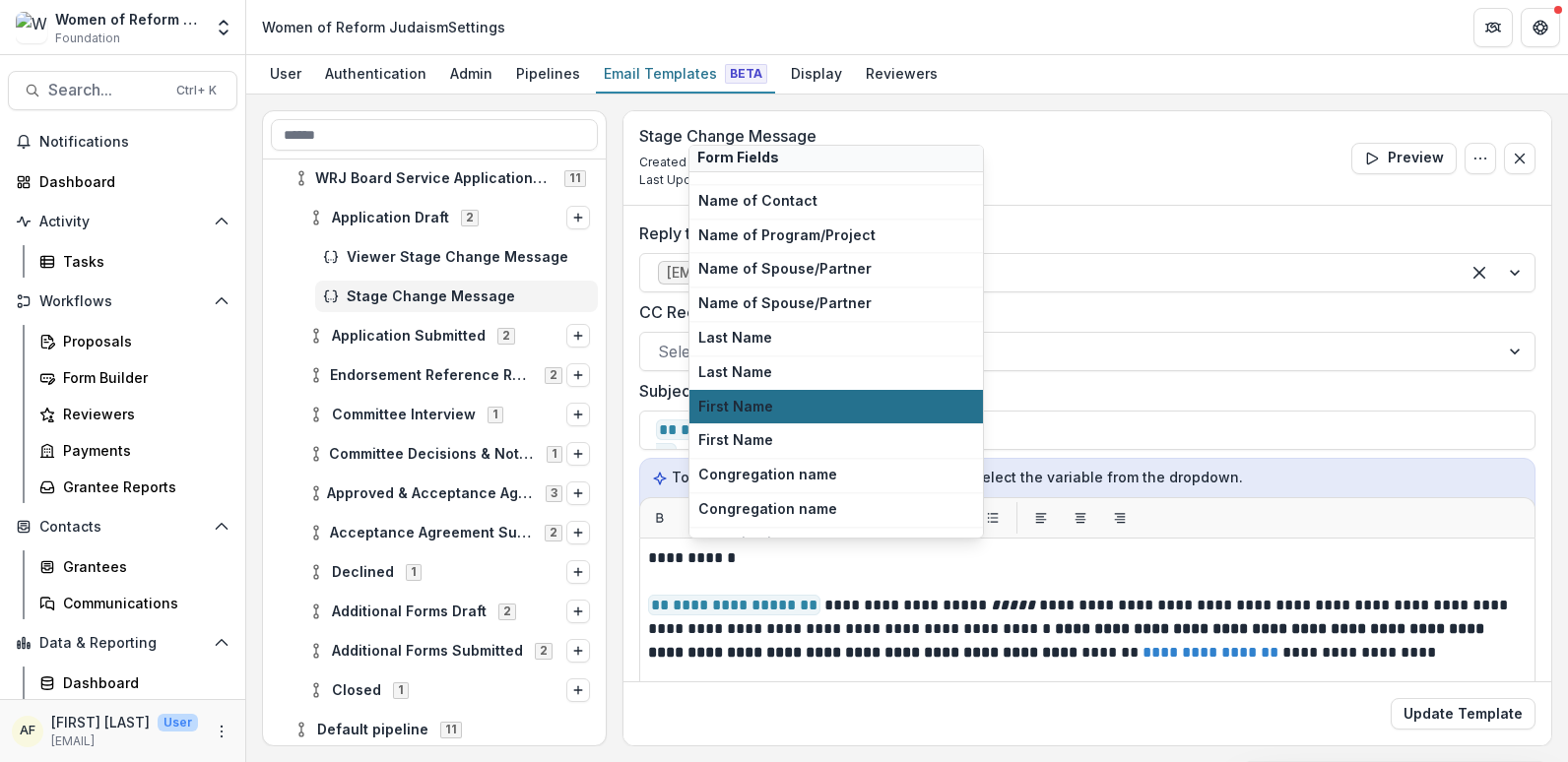 click on "First Name" at bounding box center (836, 407) 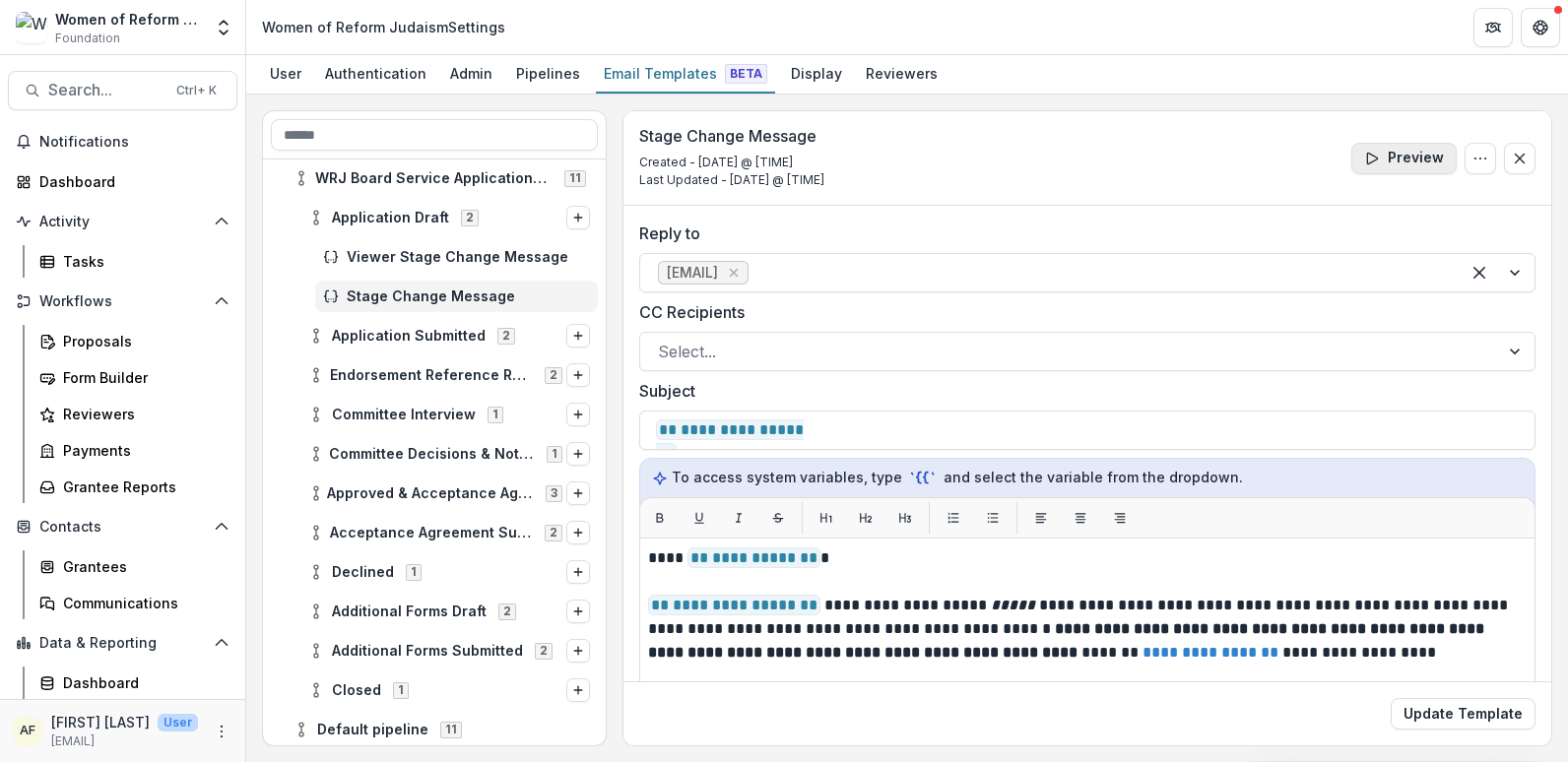 click on "Preview" at bounding box center [1404, 159] 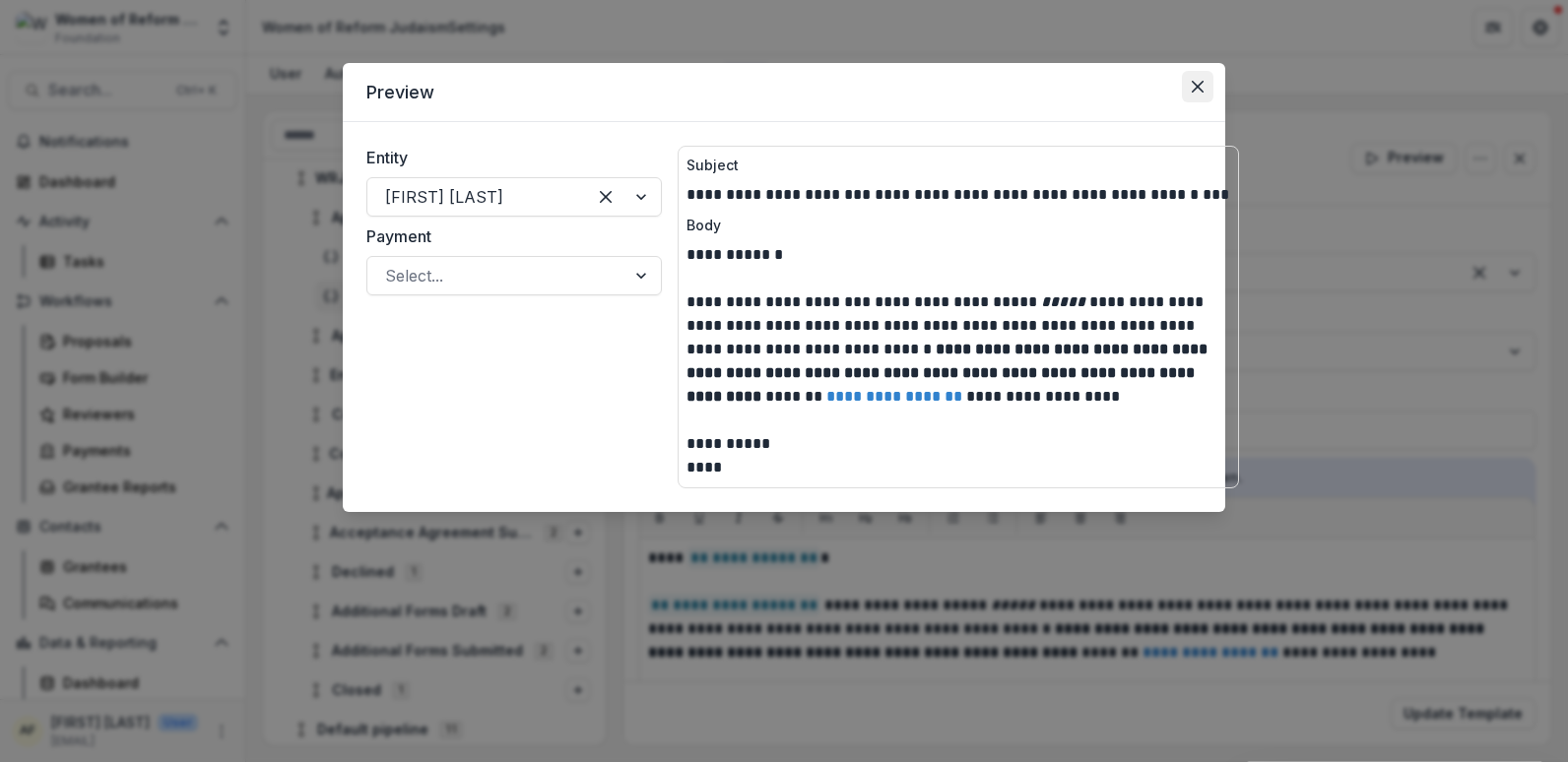 click 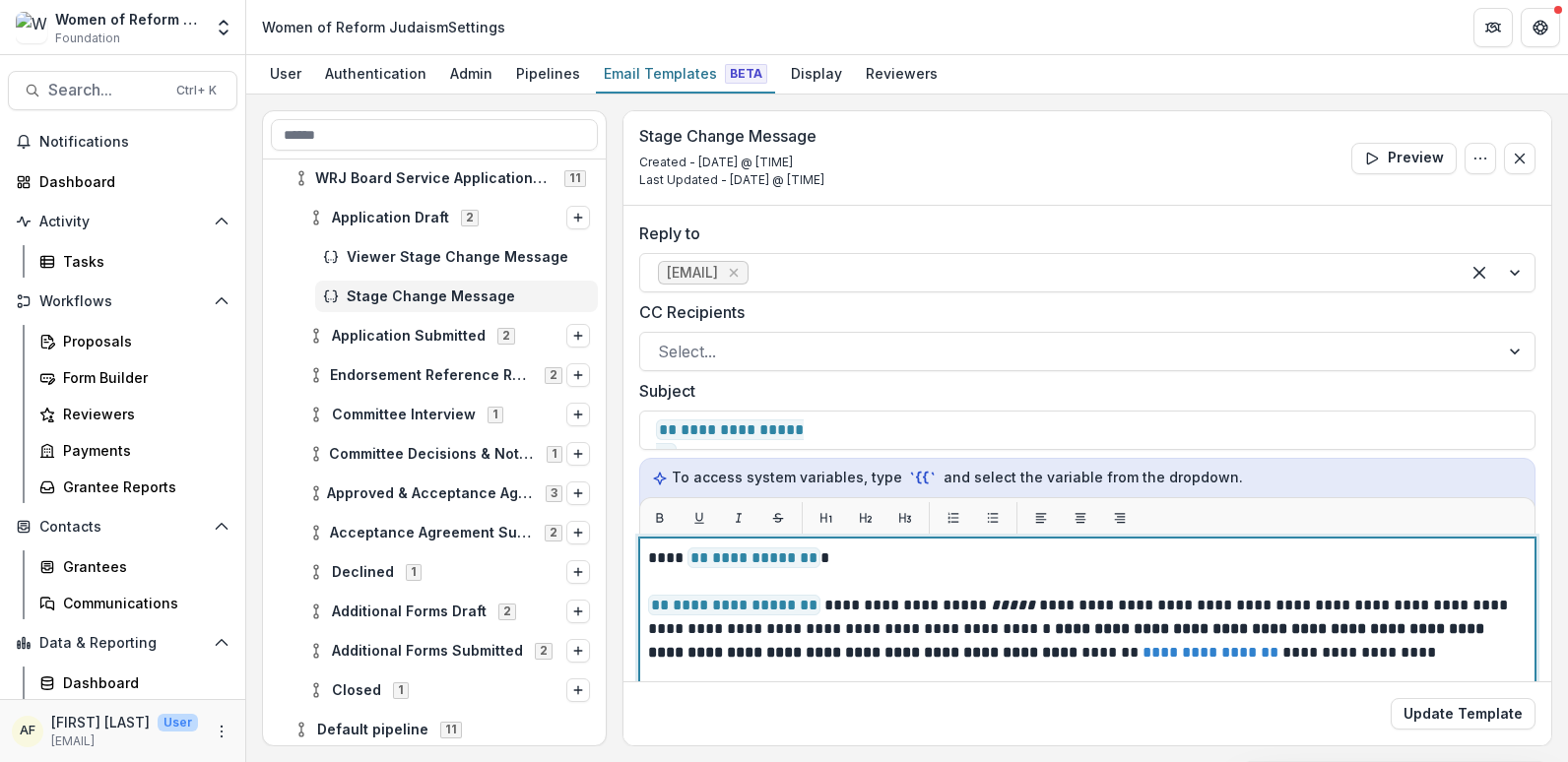 click on "**********" at bounding box center [753, 557] 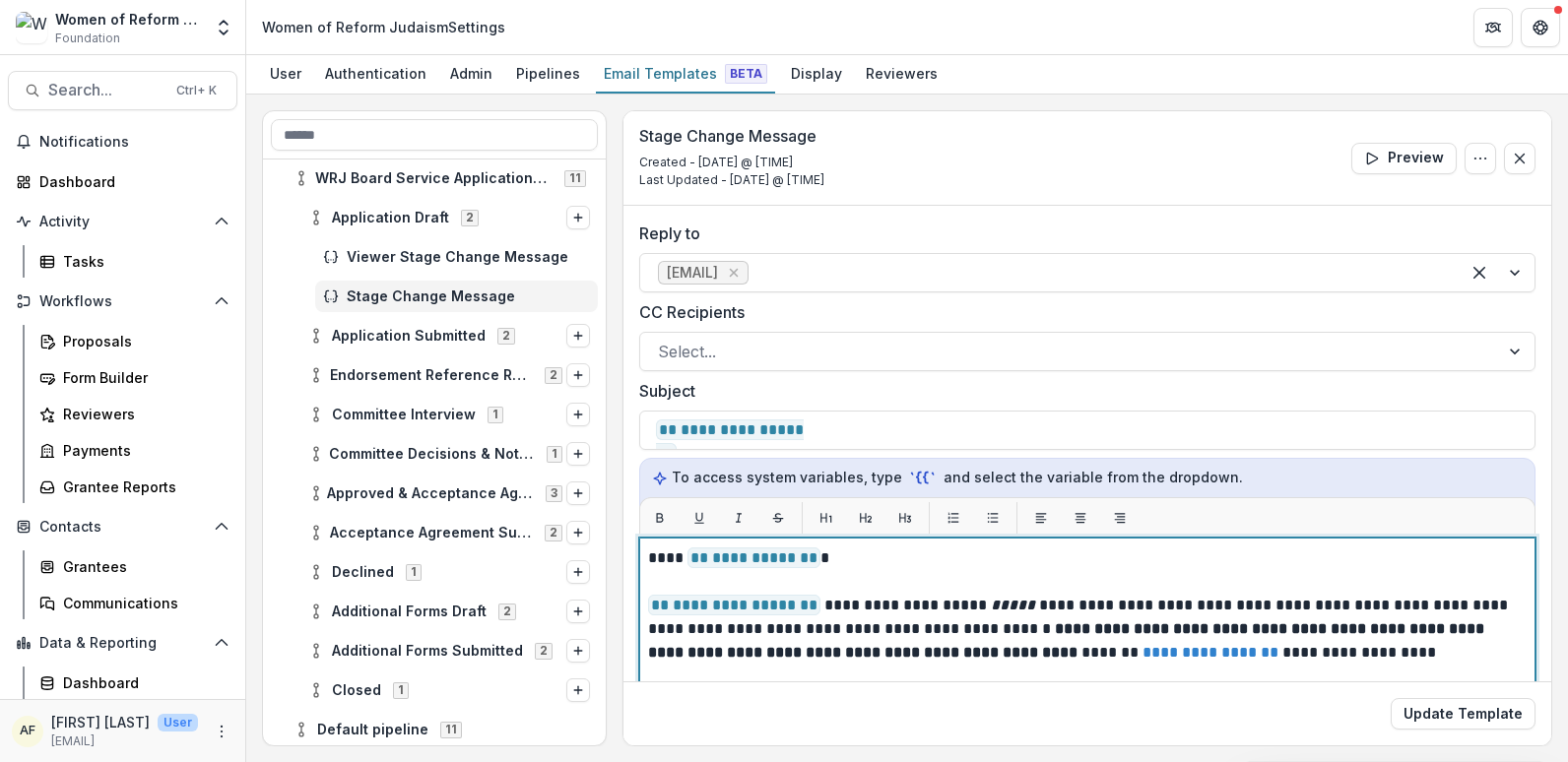 click on "**********" at bounding box center [1084, 558] 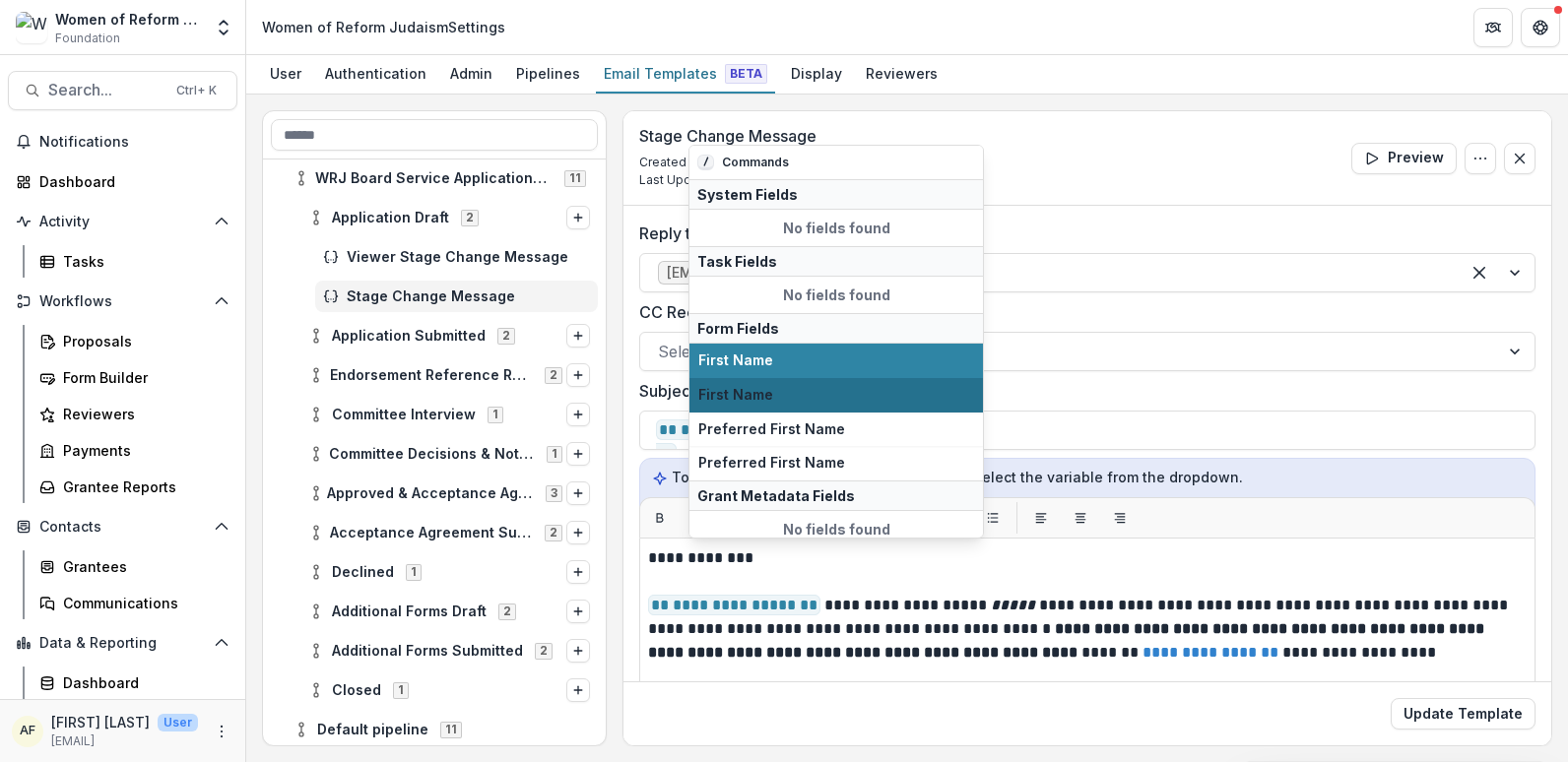 click on "First Name" at bounding box center (836, 395) 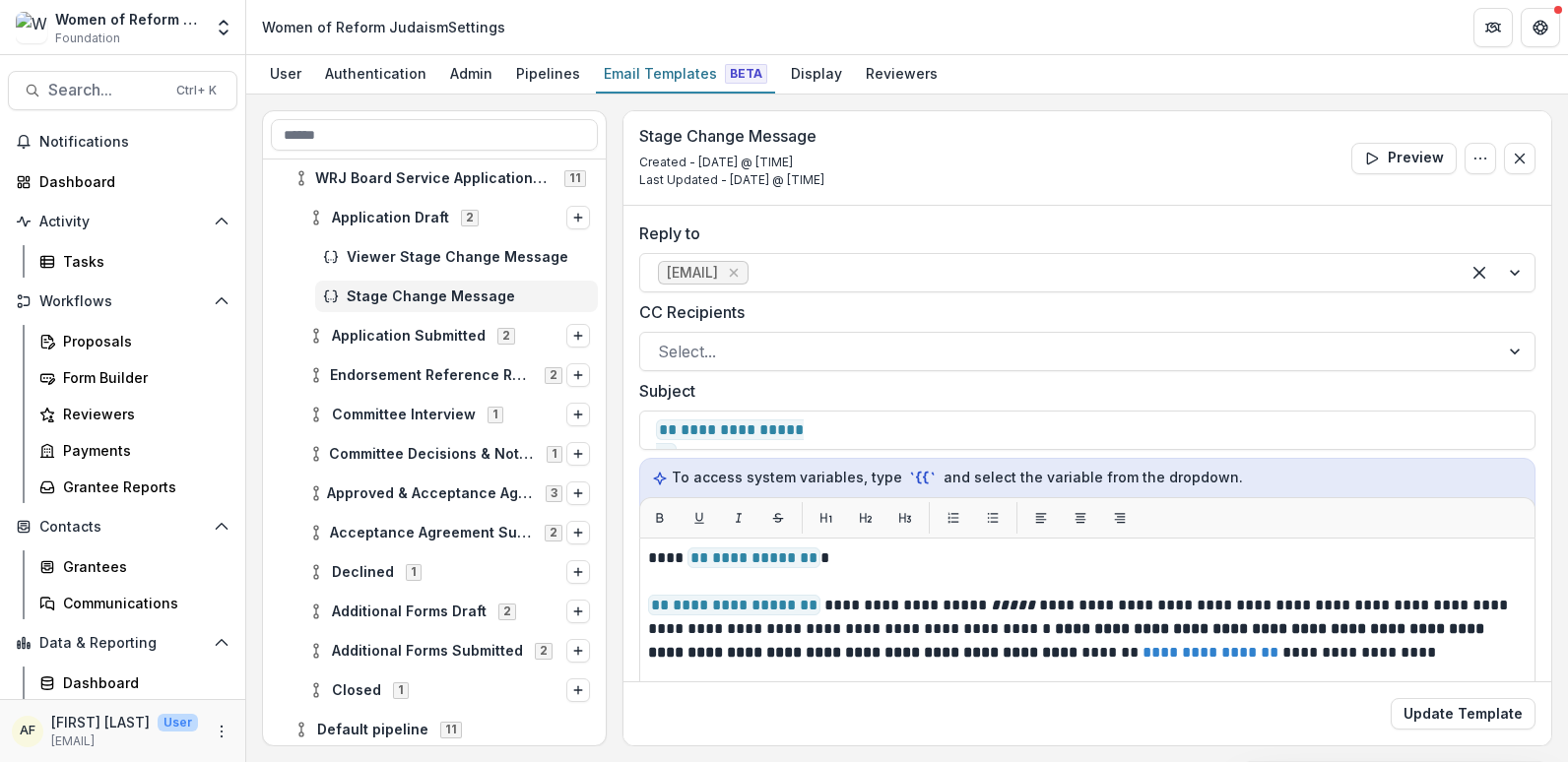 click on "Stage Change Message Created -   Jul 10, 2025 @ 10:08 PM Last Updated -   Jul 14, 2025 @ 12:45 PM Preview Edit Name Delete Template" at bounding box center [1087, 159] 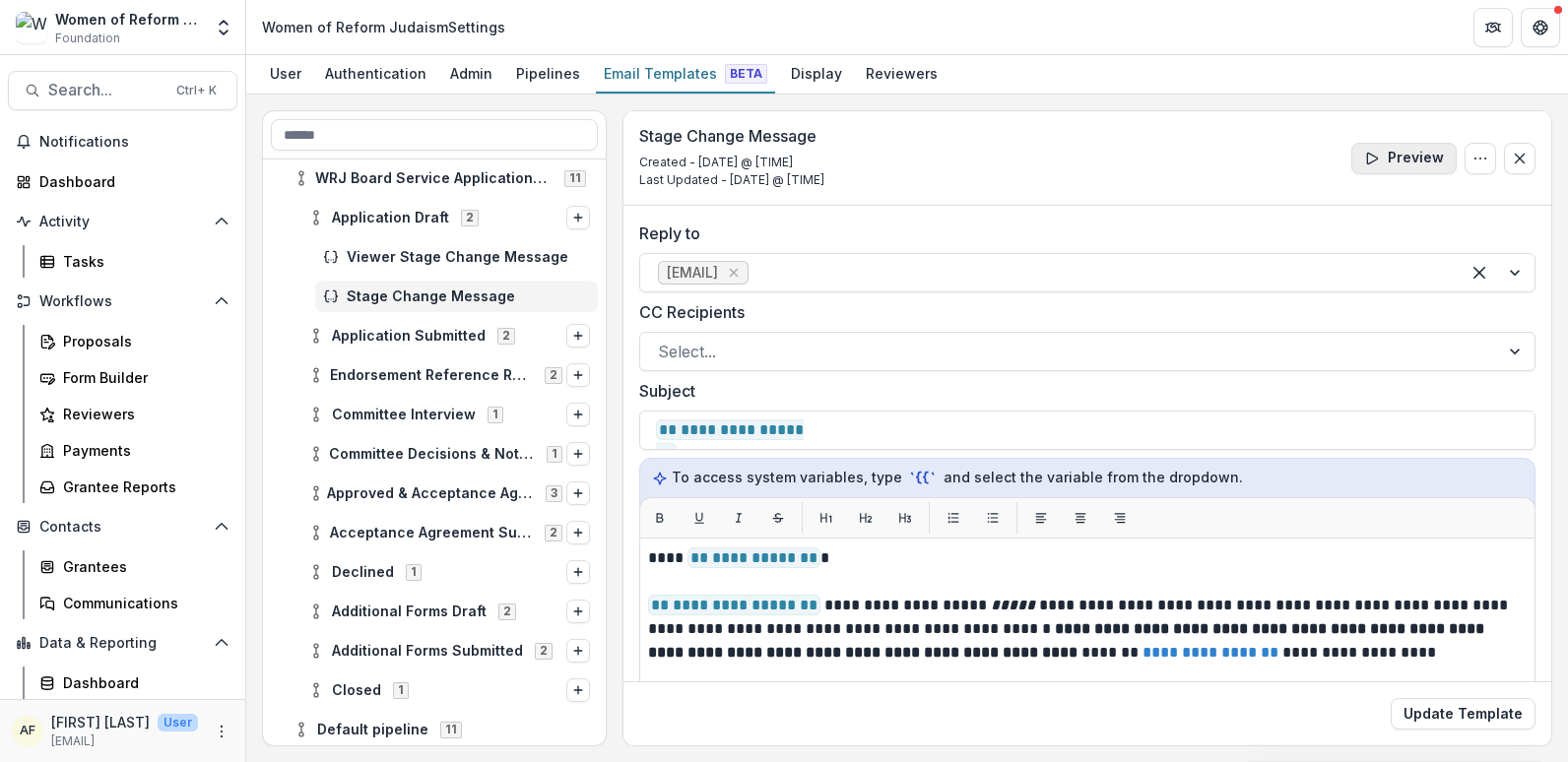 click 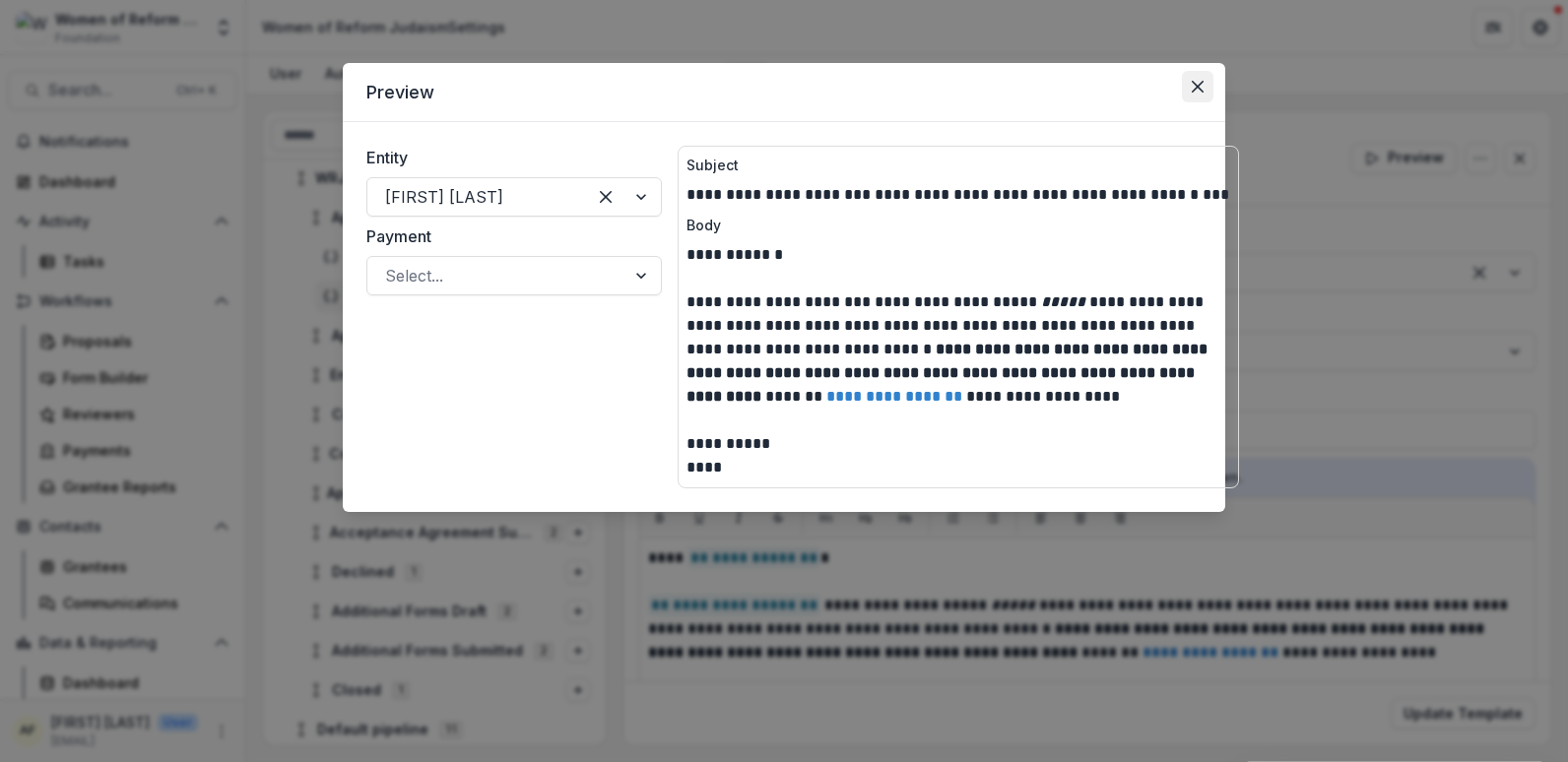 click 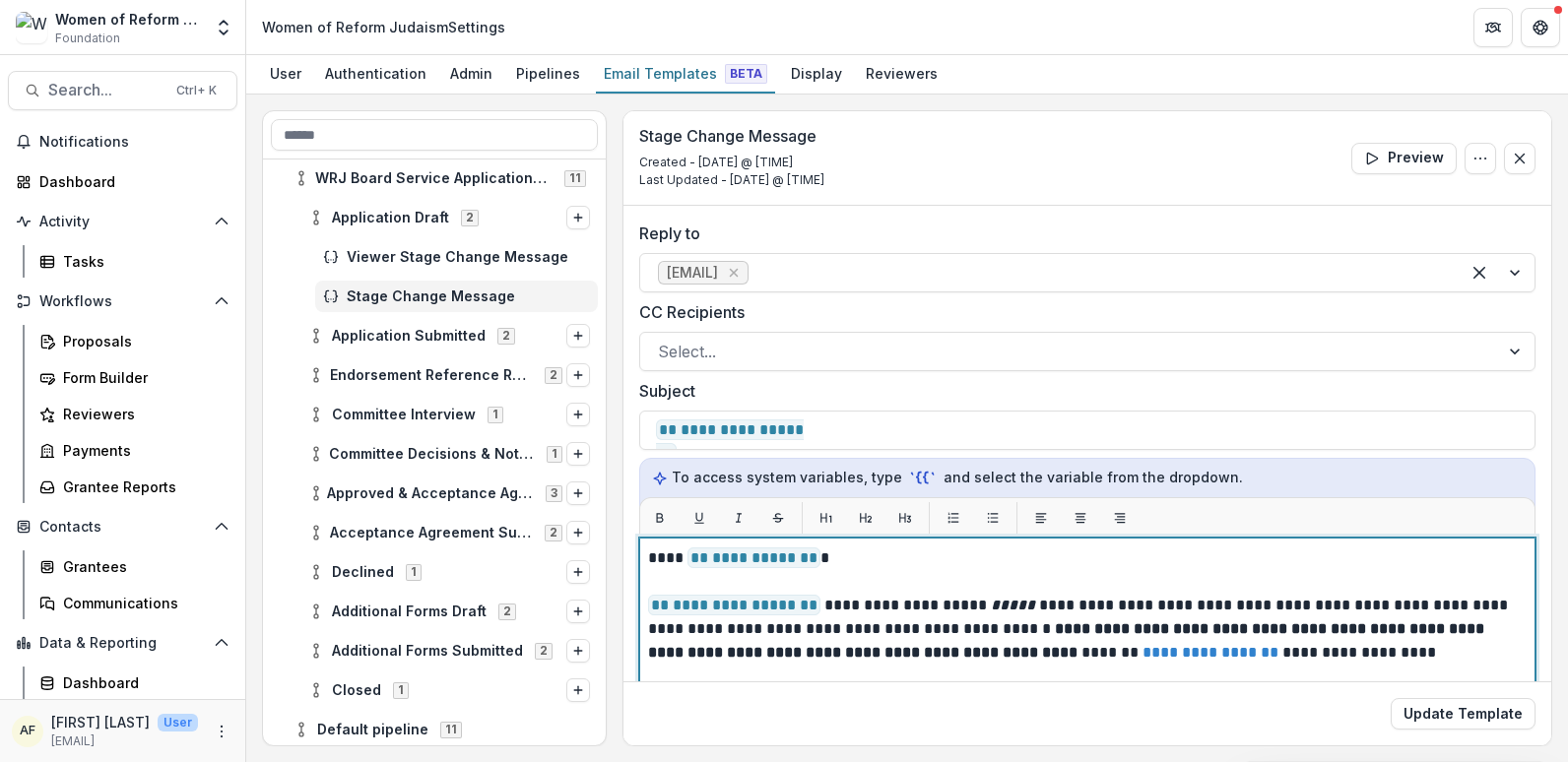click on "**********" at bounding box center (753, 557) 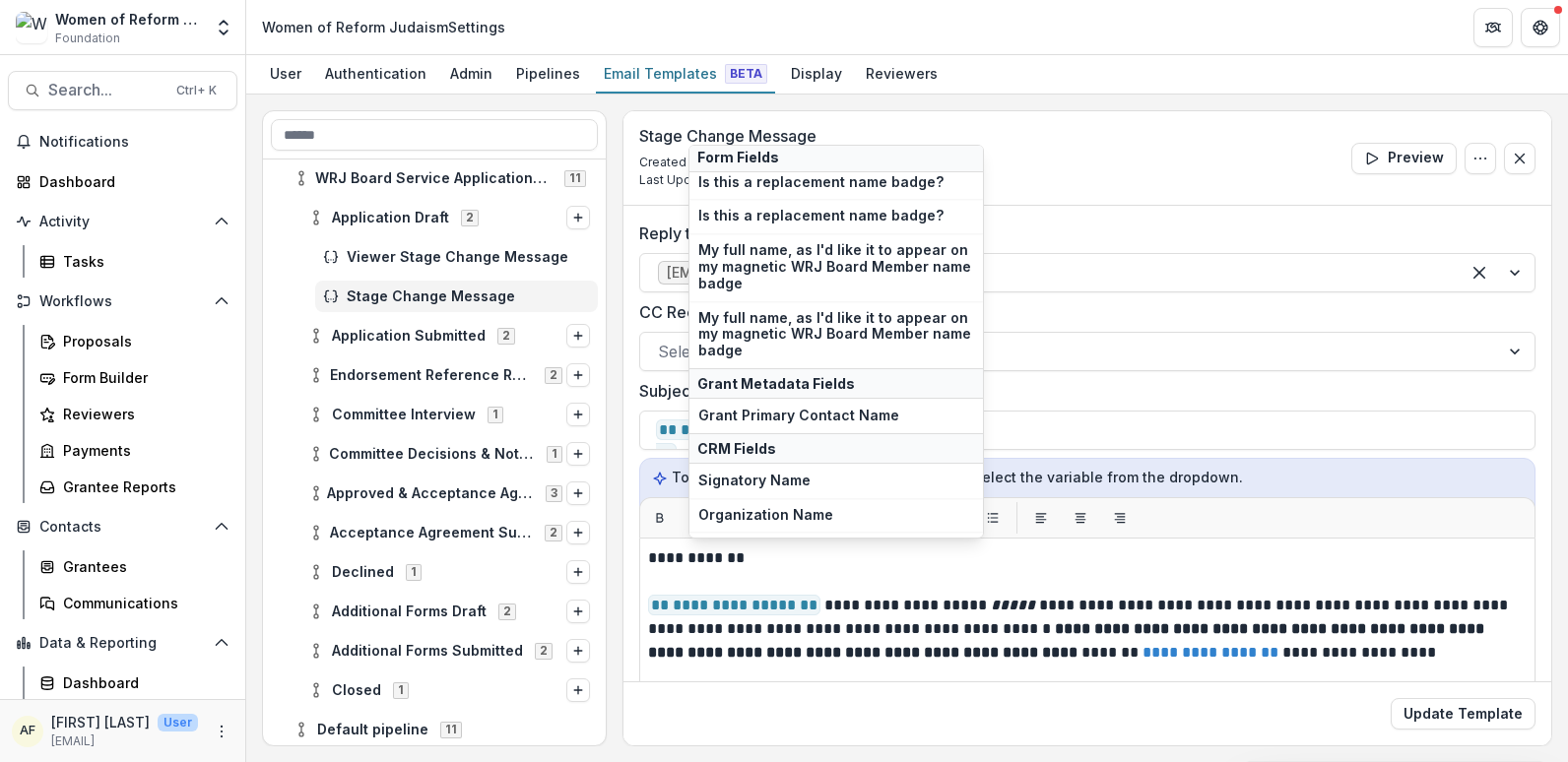 scroll, scrollTop: 888, scrollLeft: 0, axis: vertical 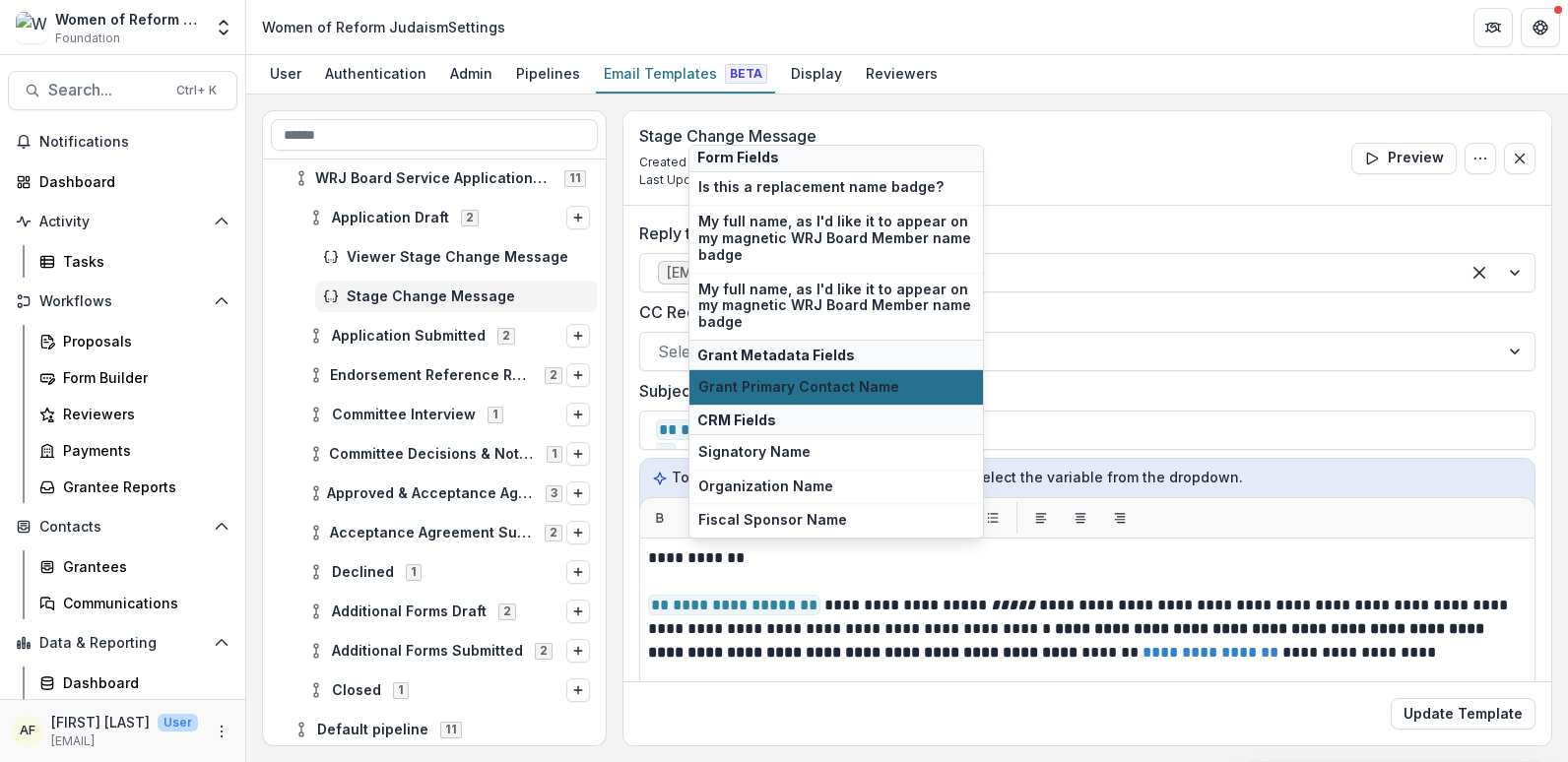 click on "Grant Primary Contact Name" at bounding box center (836, 387) 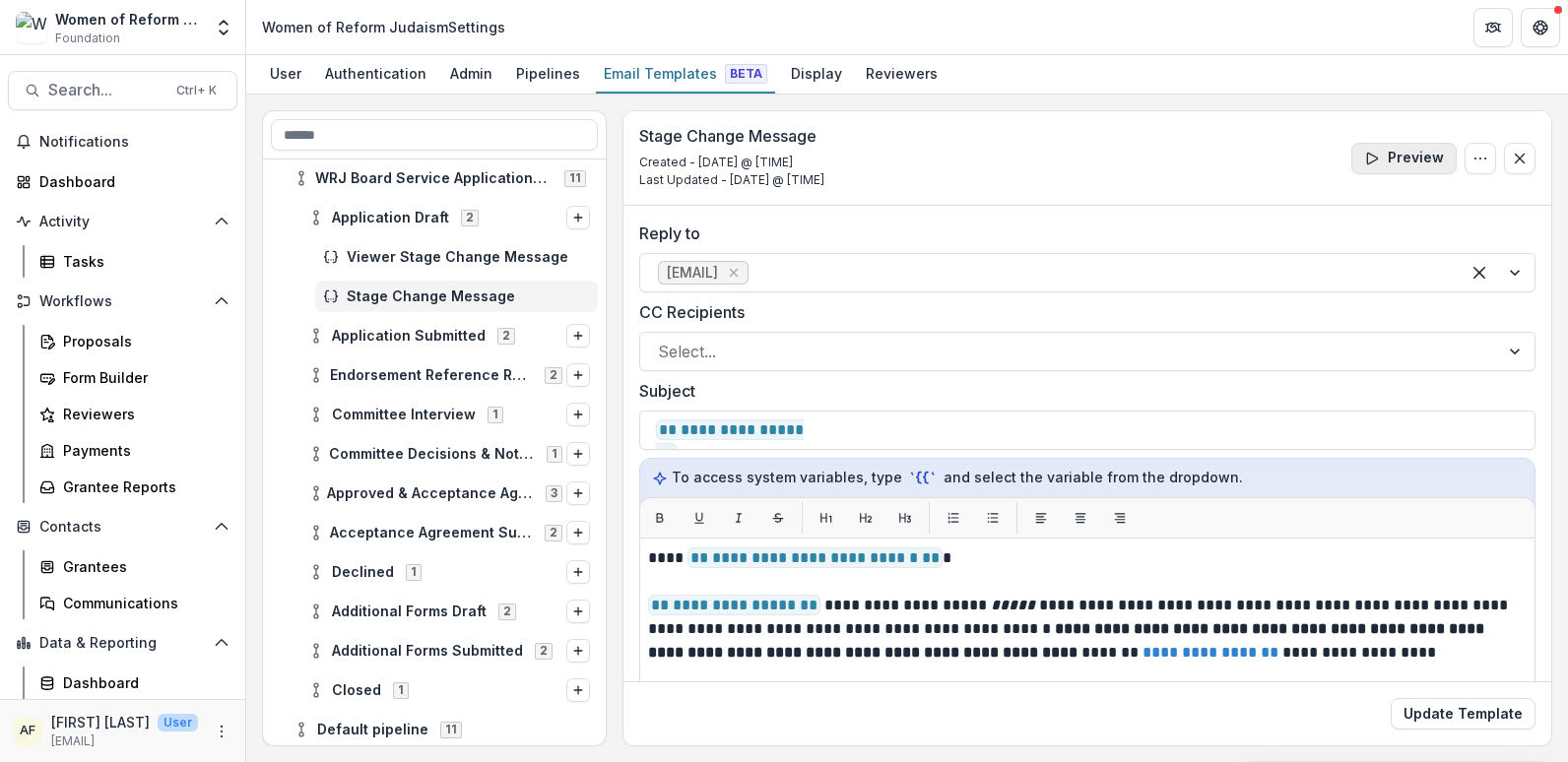 click on "Preview" at bounding box center [1404, 159] 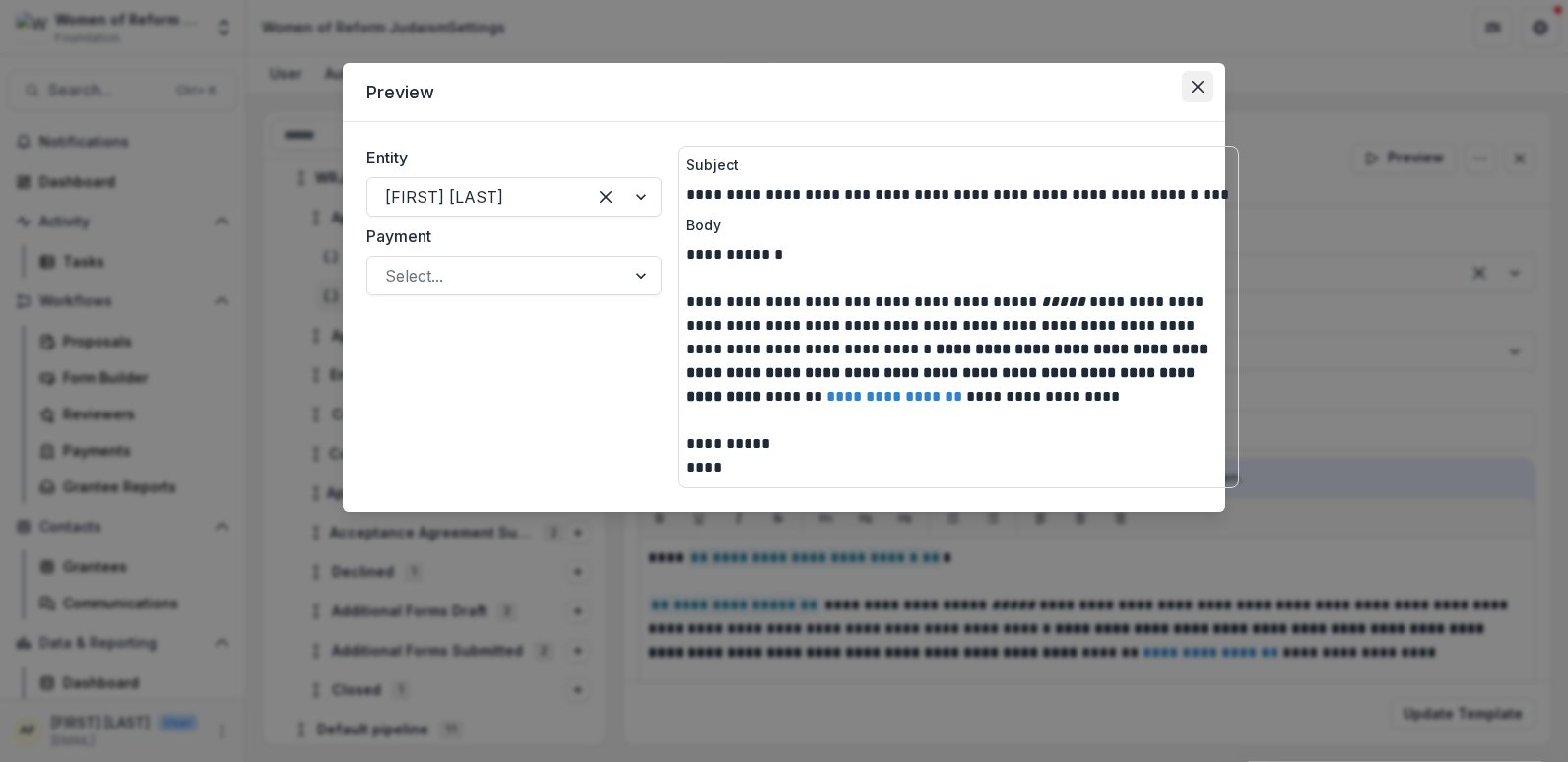 click at bounding box center (1198, 87) 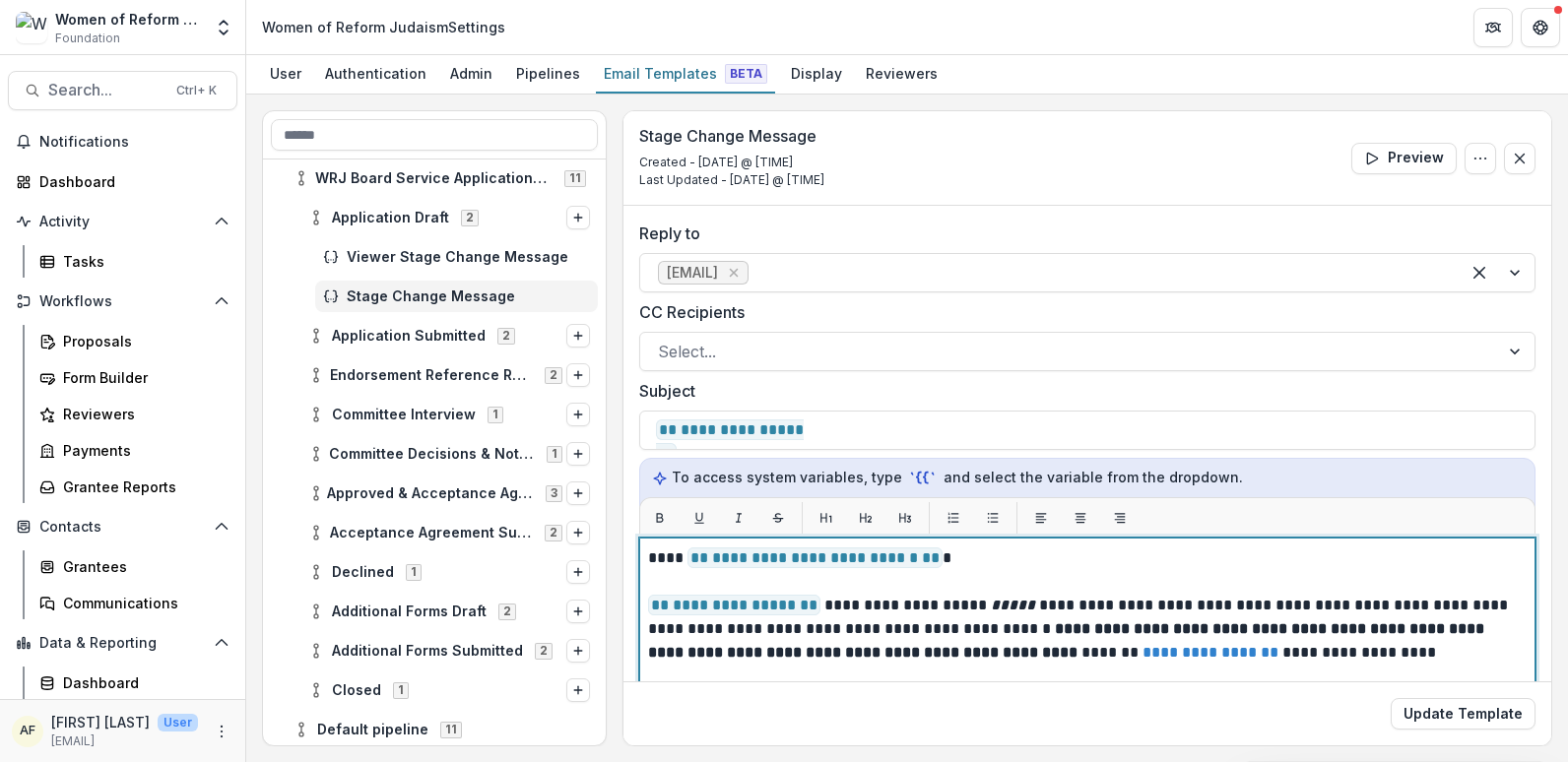 click on "**********" at bounding box center (815, 557) 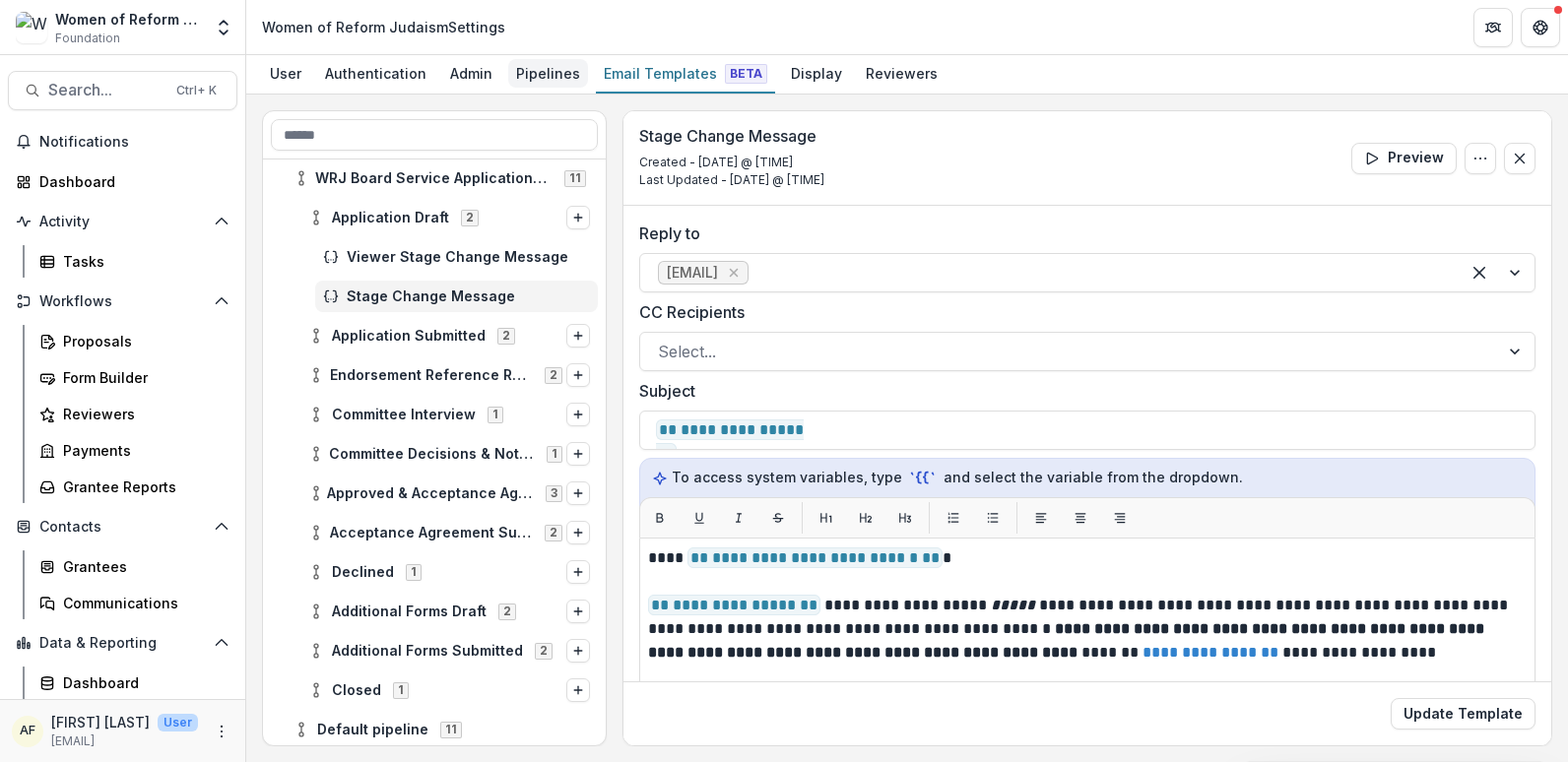 click on "Pipelines" at bounding box center (548, 73) 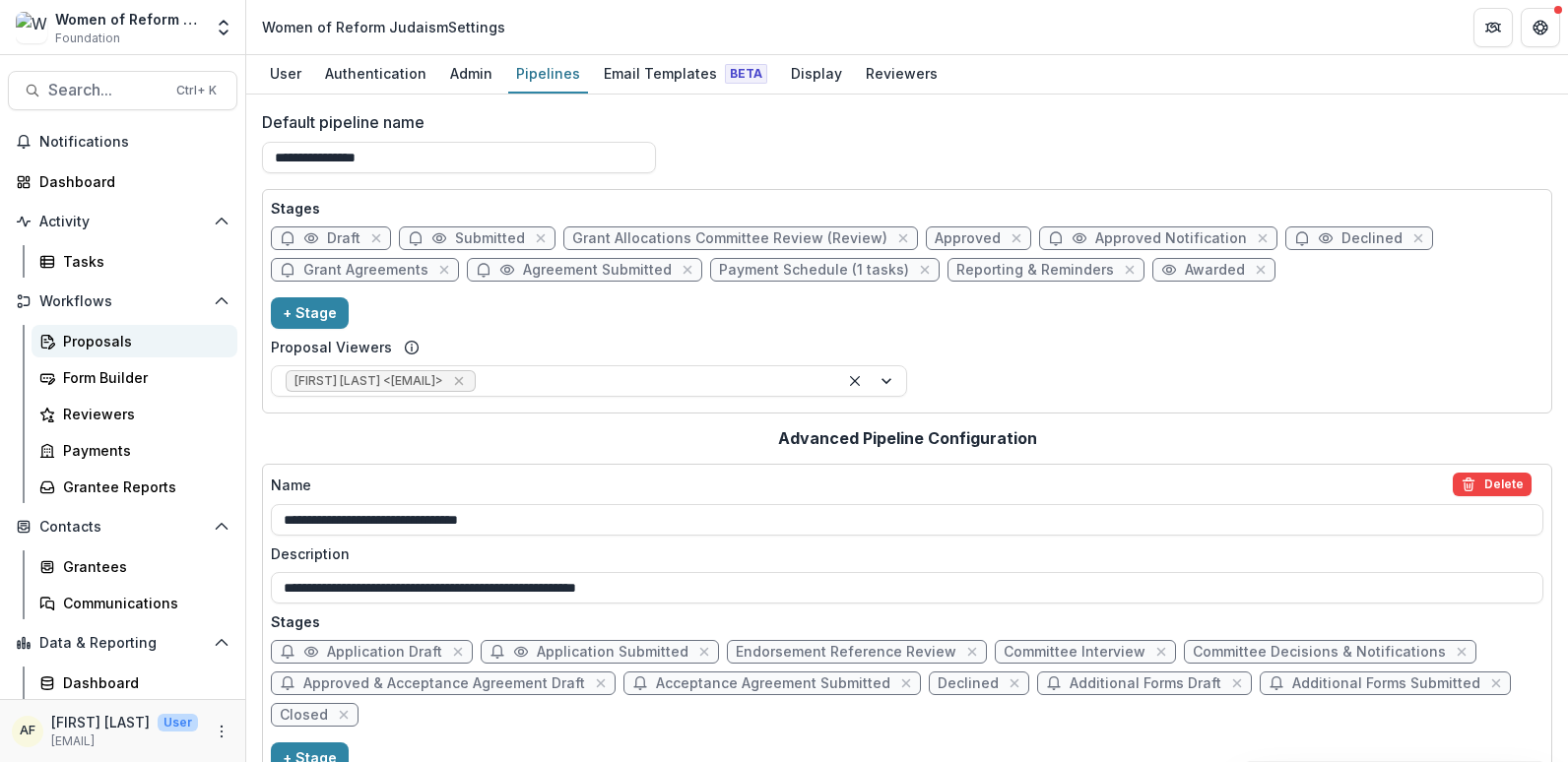click on "Proposals" at bounding box center [142, 341] 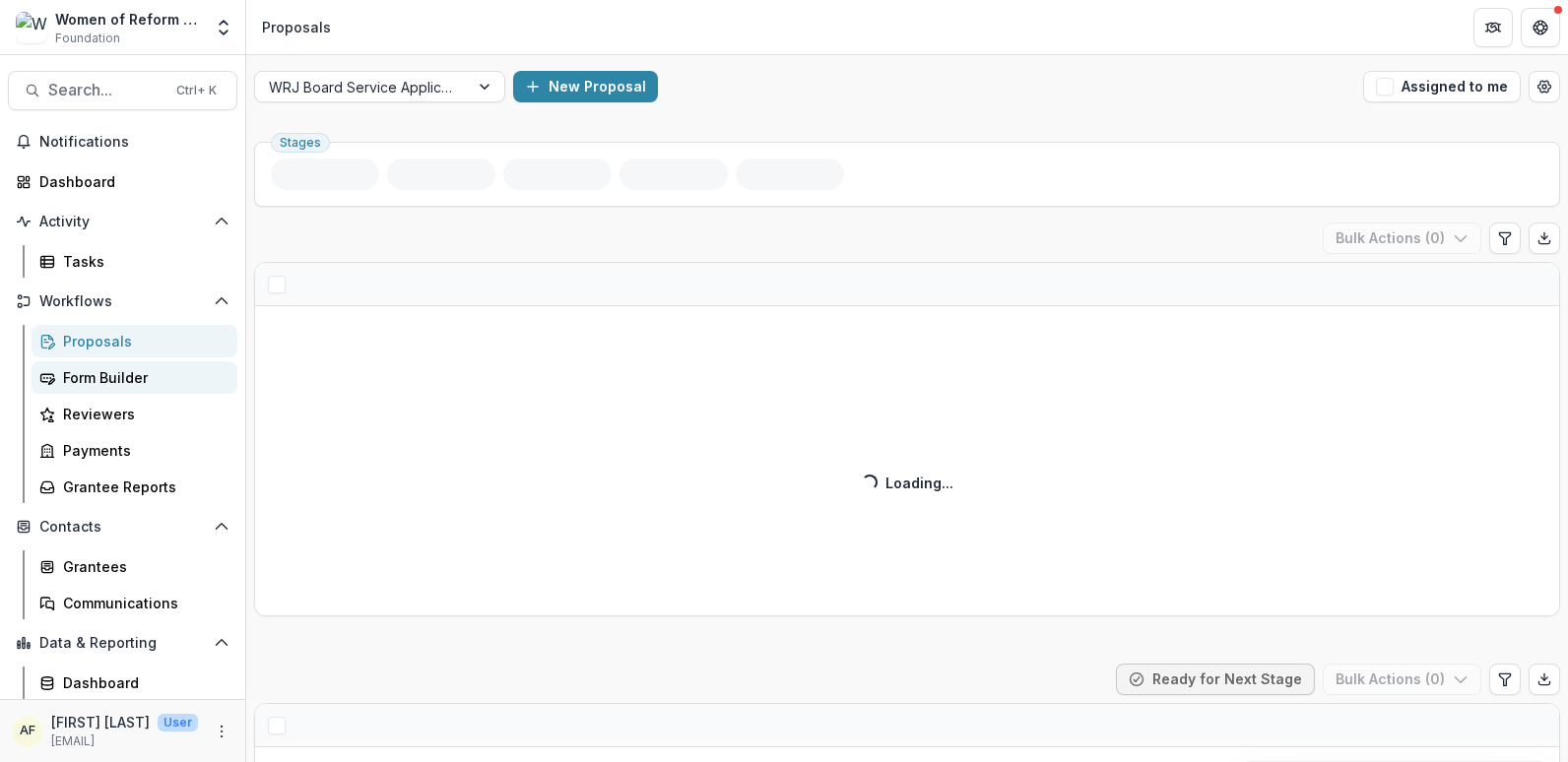 click on "Form Builder" at bounding box center [142, 377] 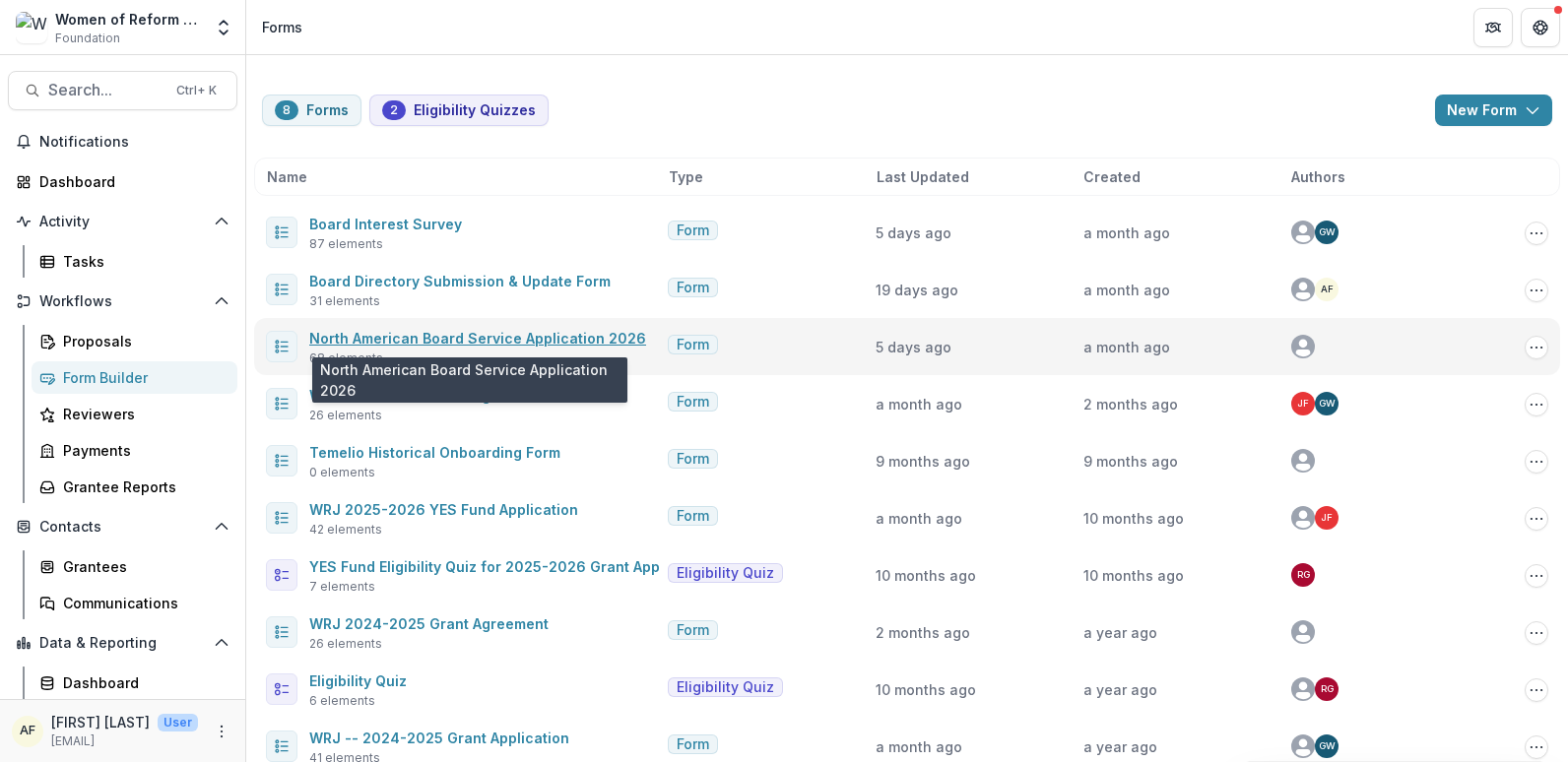 click on "North American Board Service Application 2026" at bounding box center [478, 338] 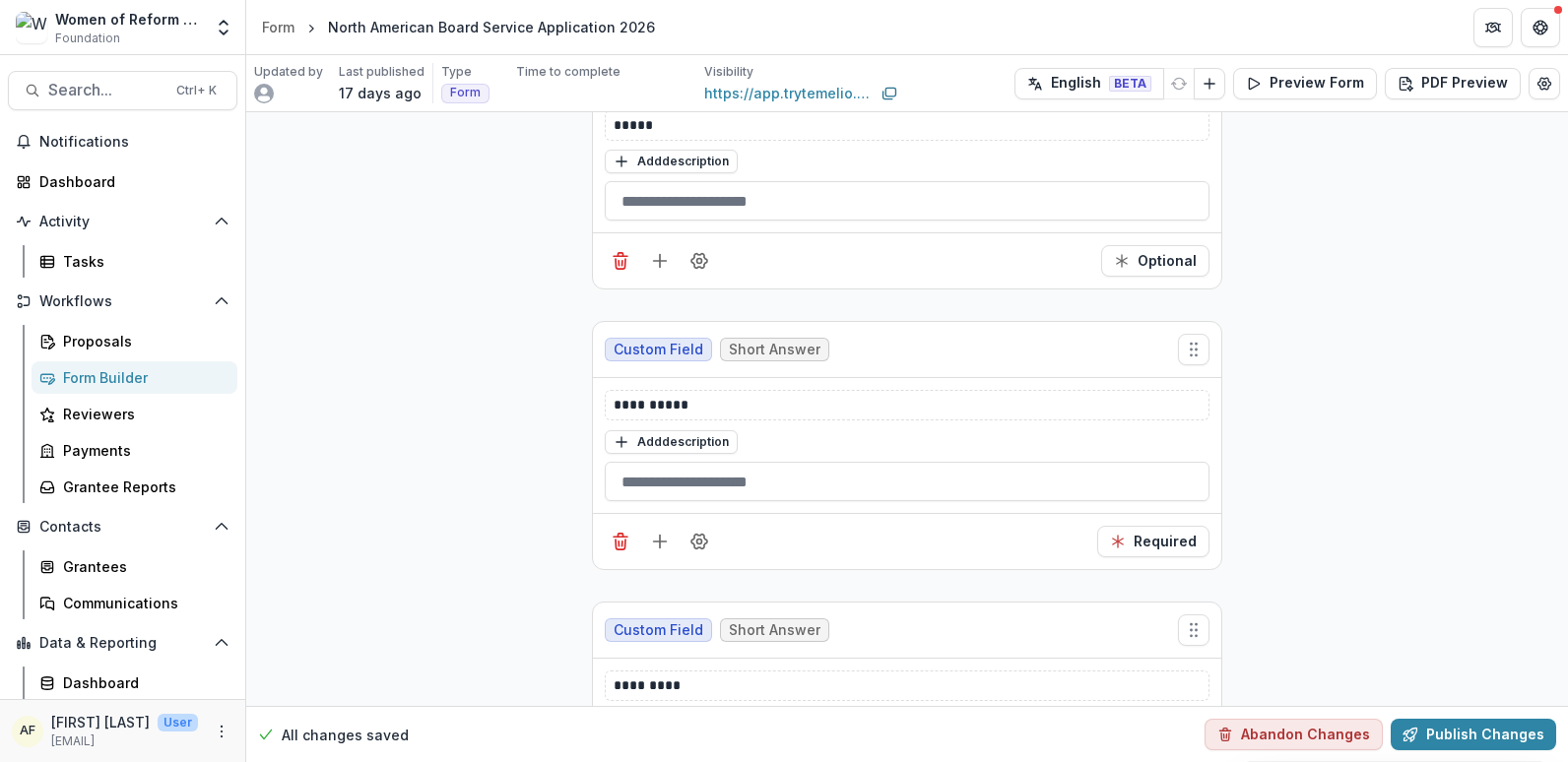 scroll, scrollTop: 1553, scrollLeft: 0, axis: vertical 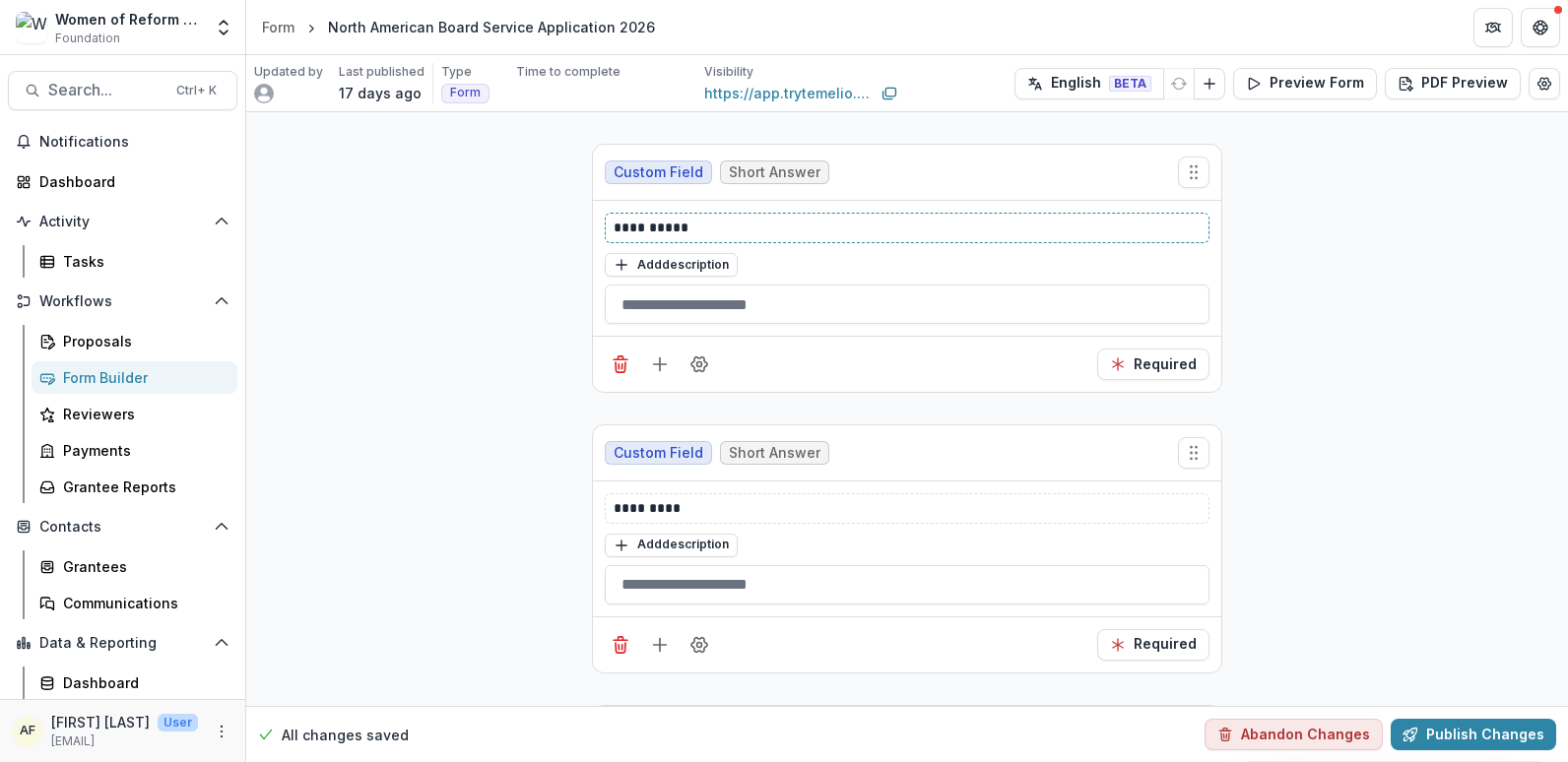 click on "**********" at bounding box center [907, 227] 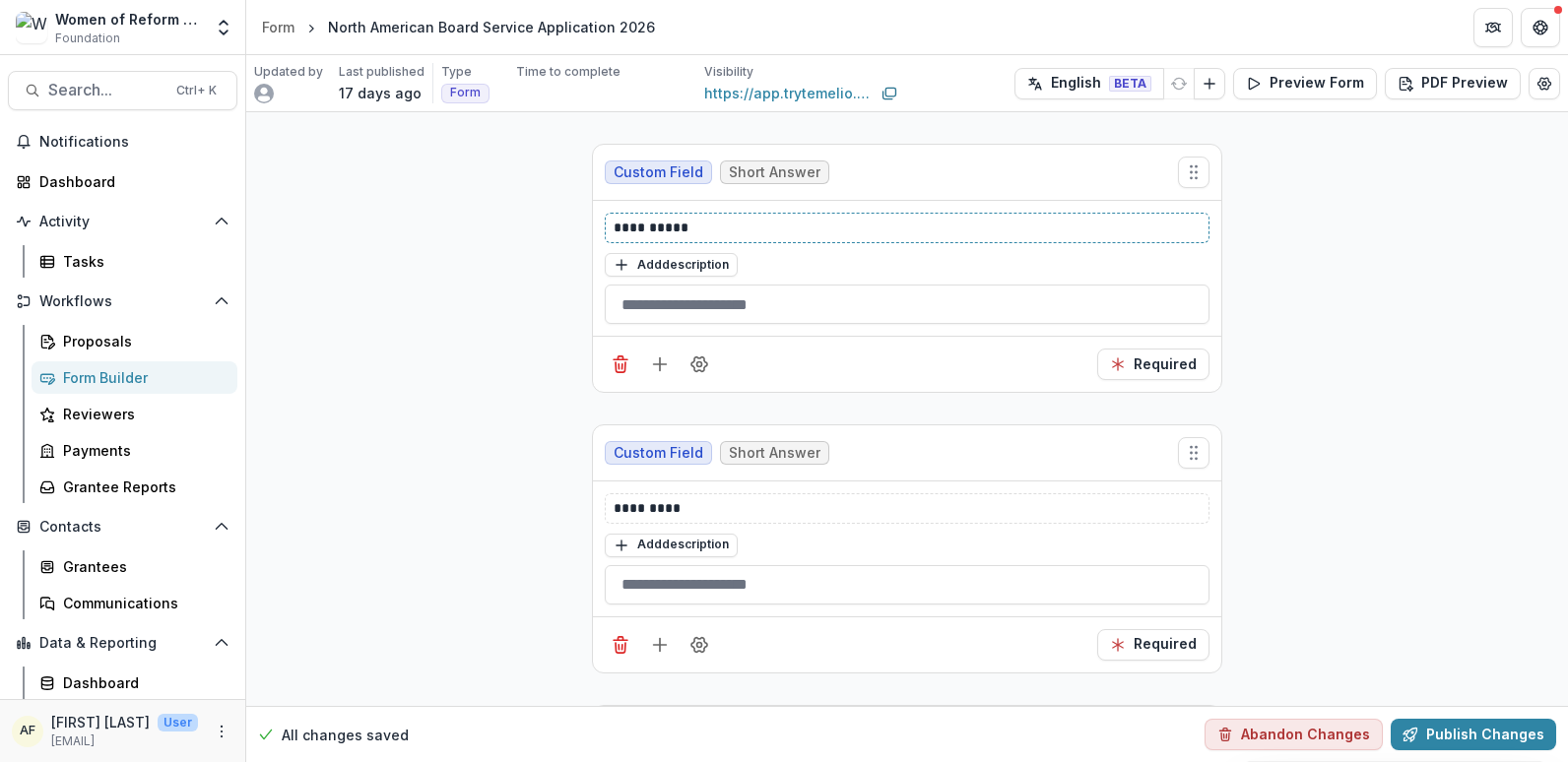 click on "**********" at bounding box center [907, 227] 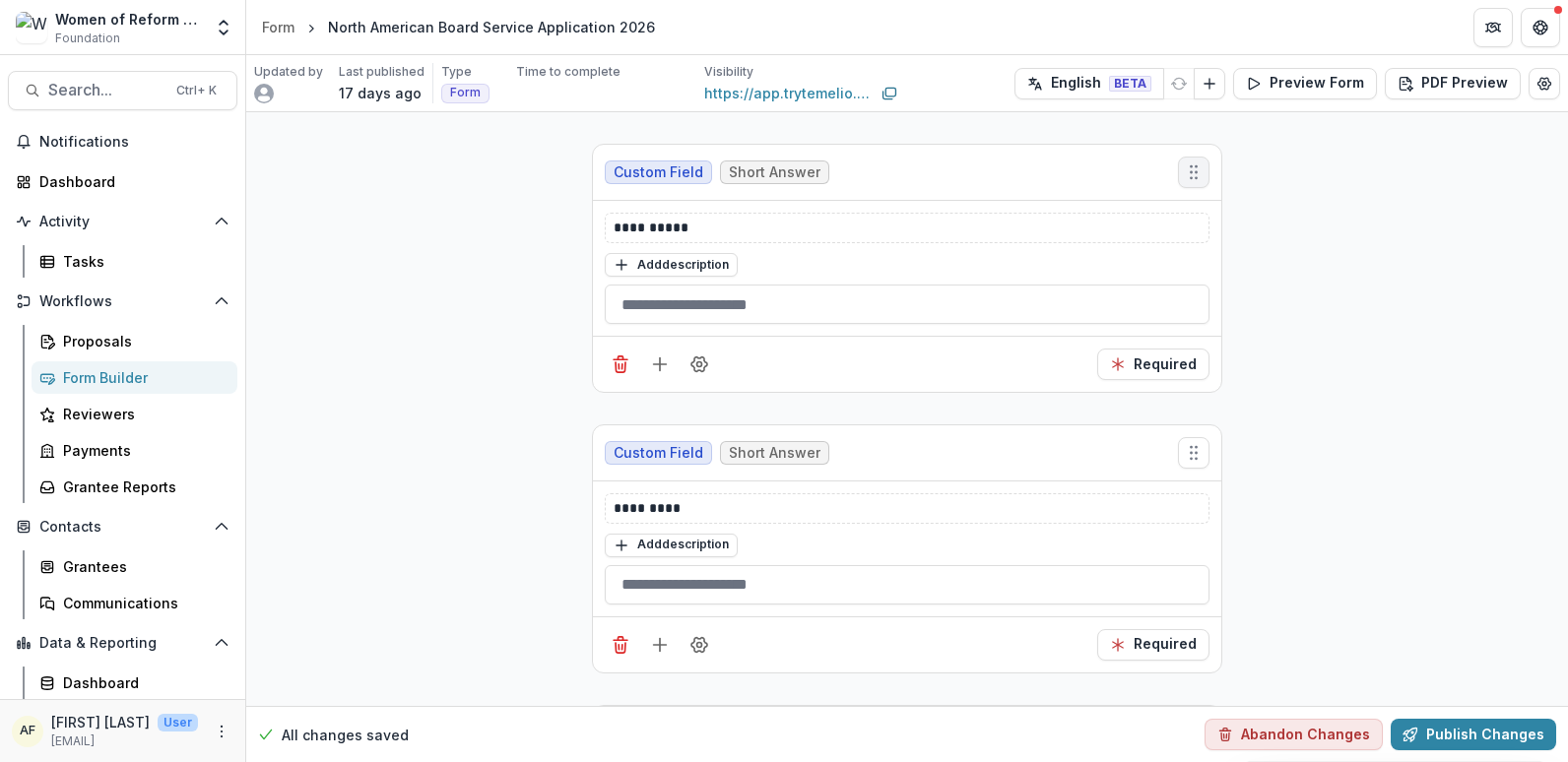 click 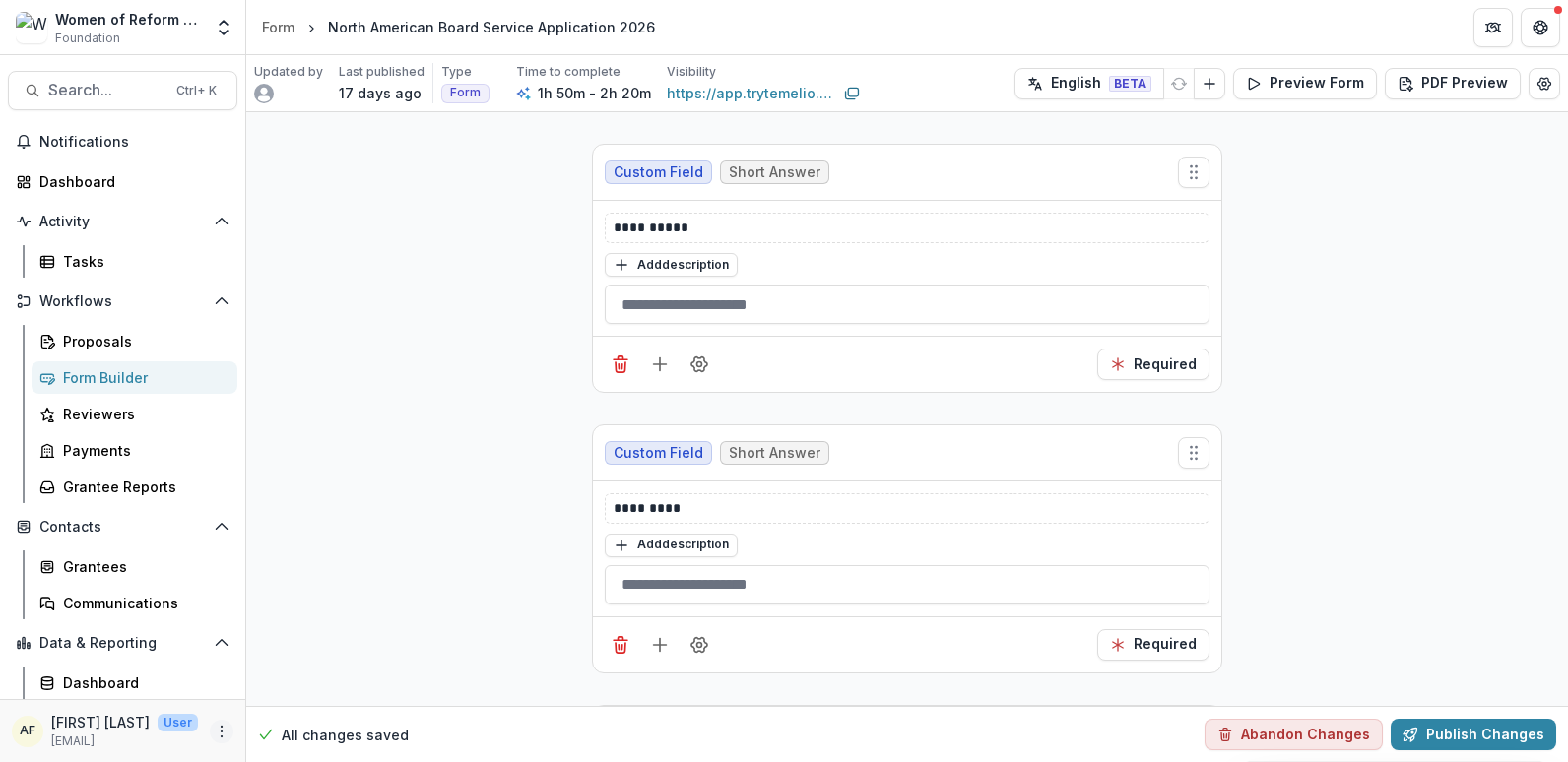 click 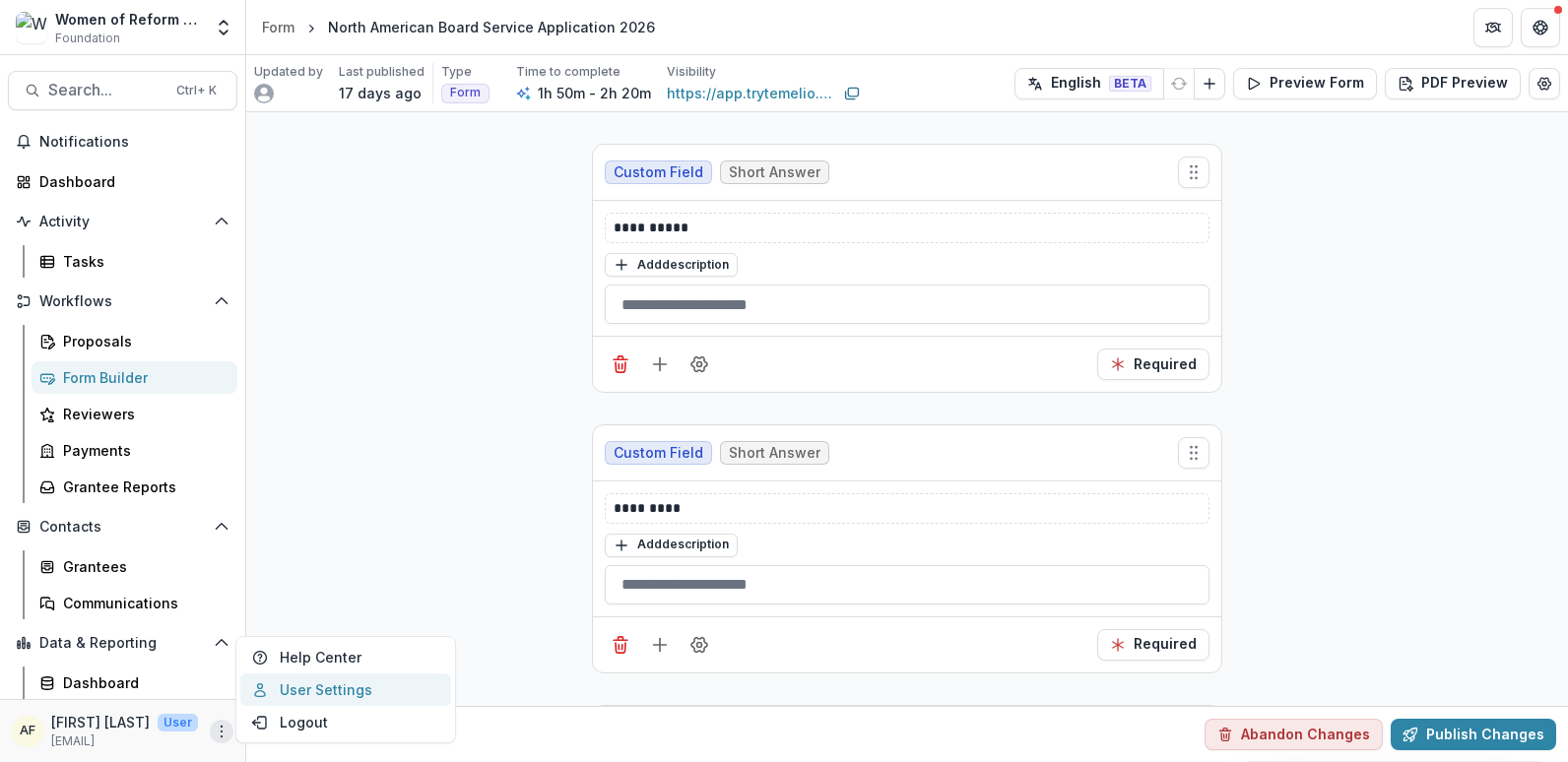 click on "User Settings" at bounding box center (346, 689) 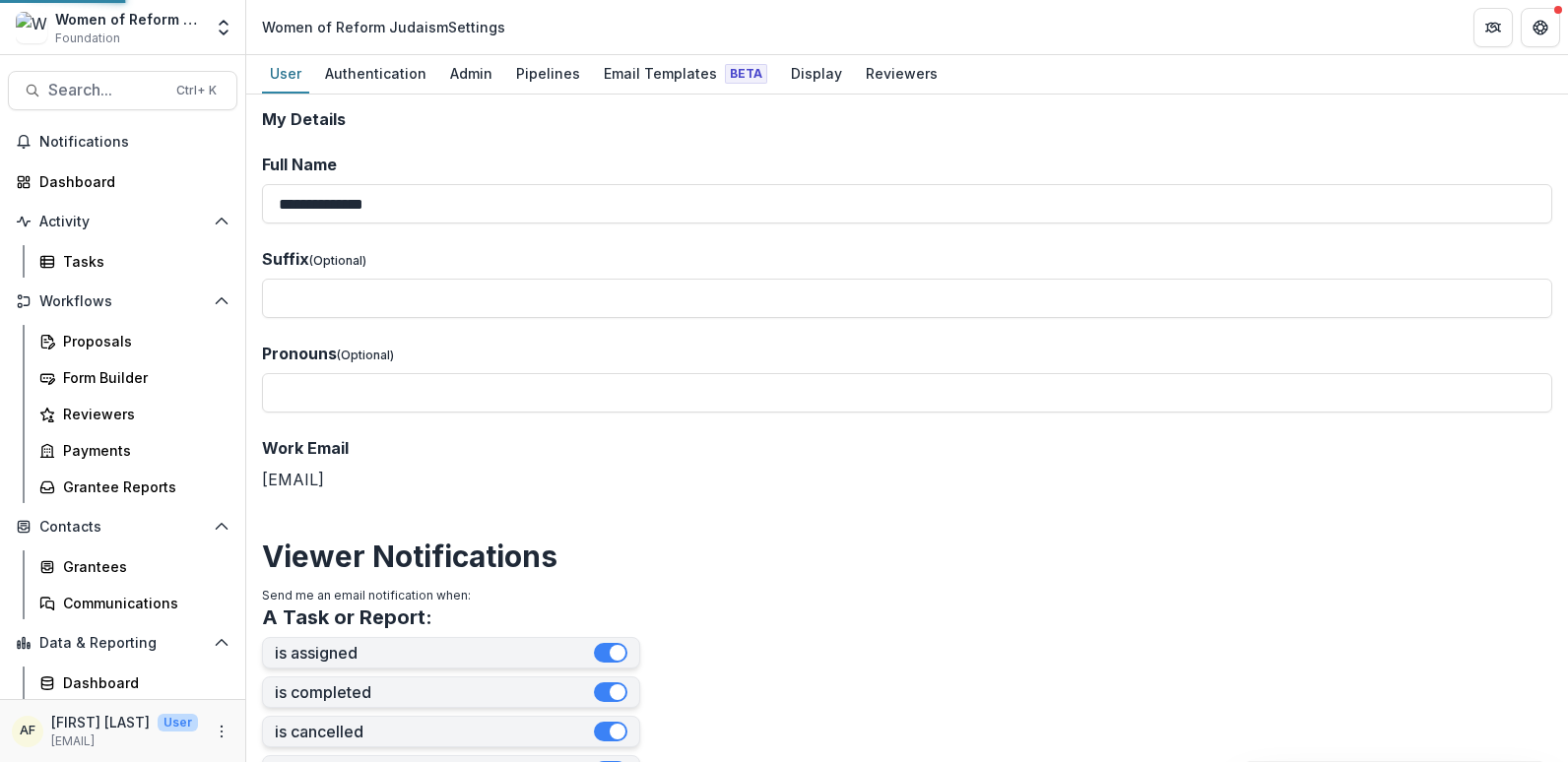 scroll, scrollTop: 0, scrollLeft: 0, axis: both 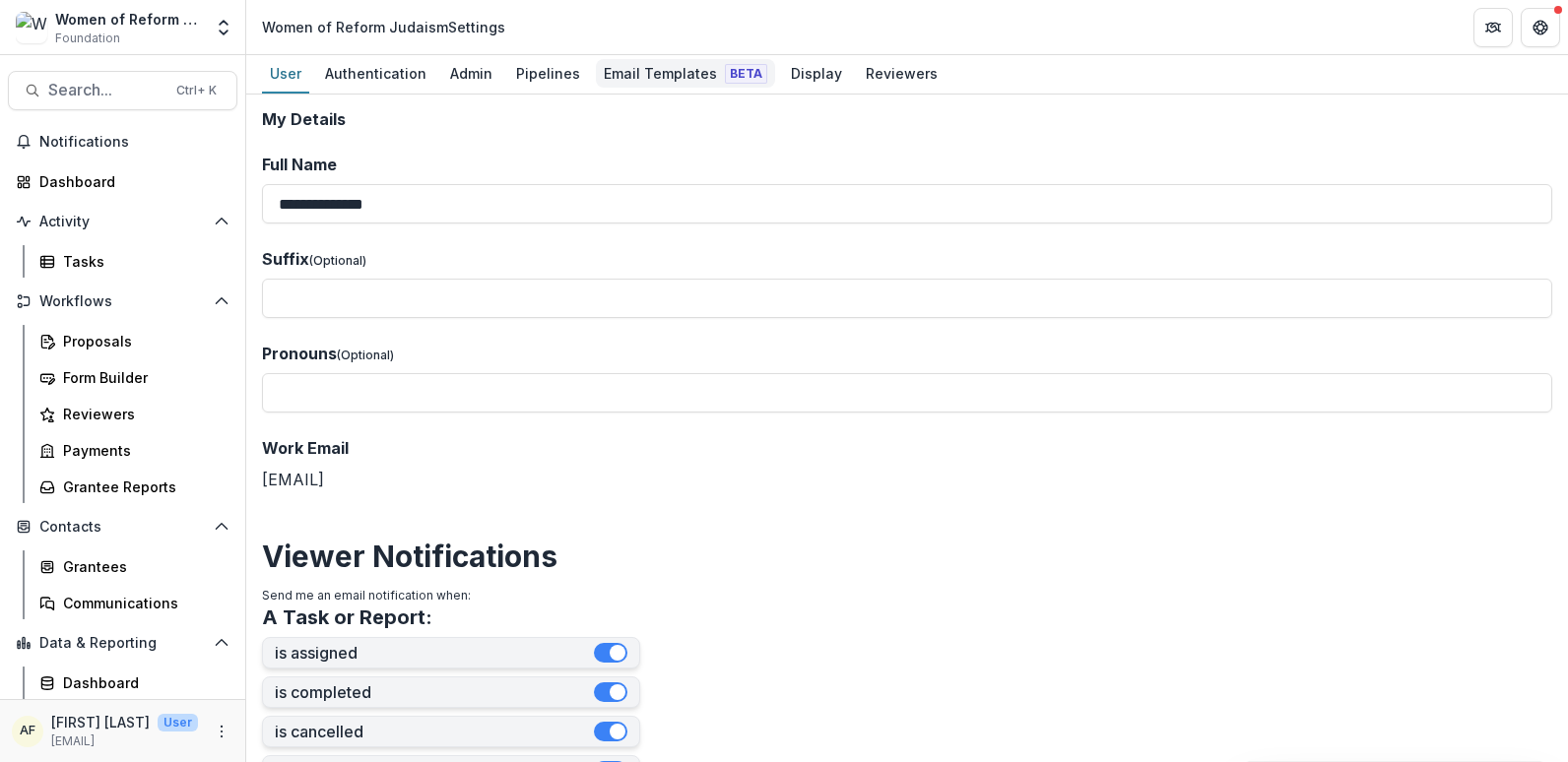 click on "Email Templates   Beta" at bounding box center (686, 73) 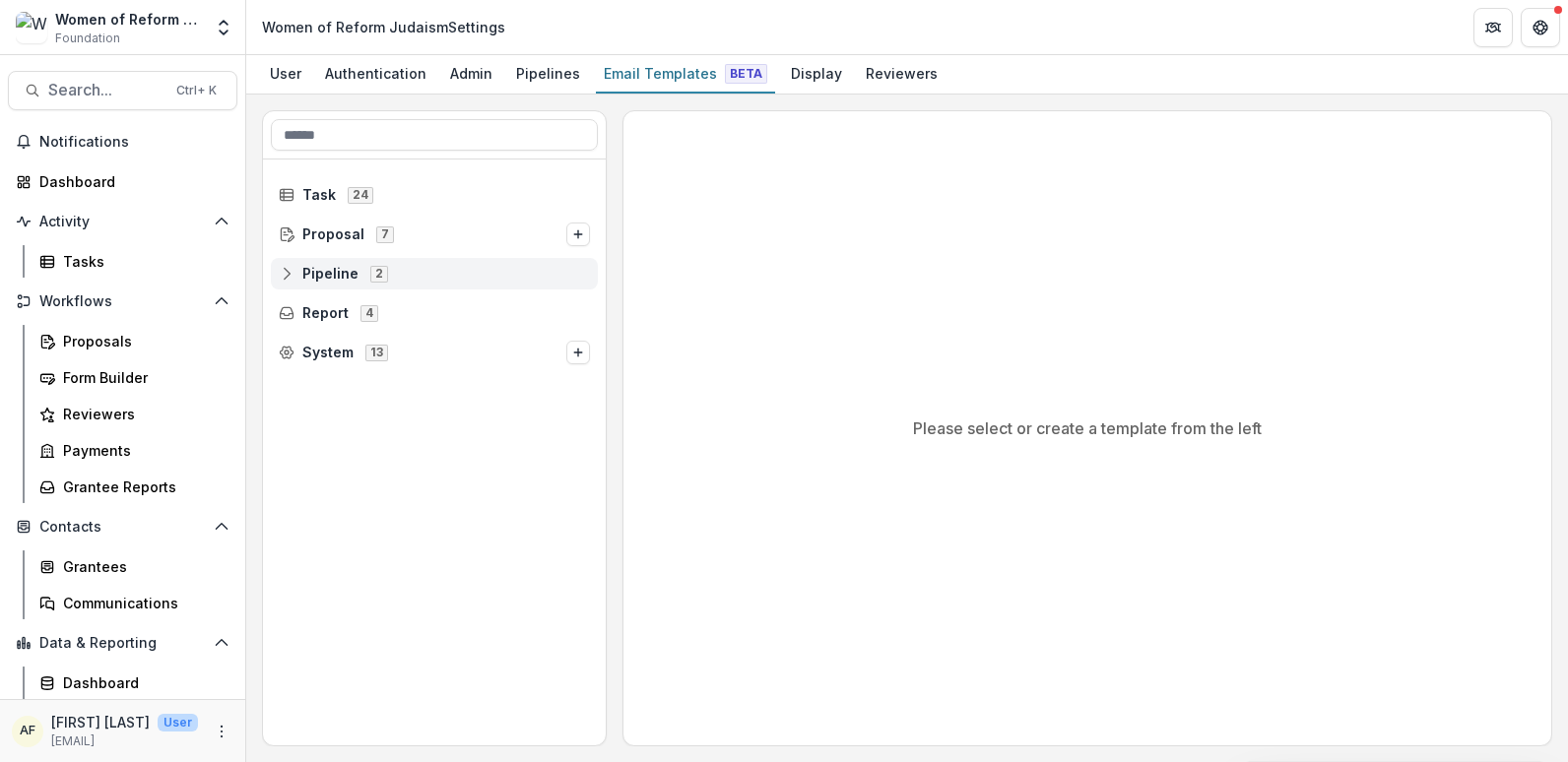 click on "Pipeline" at bounding box center (330, 274) 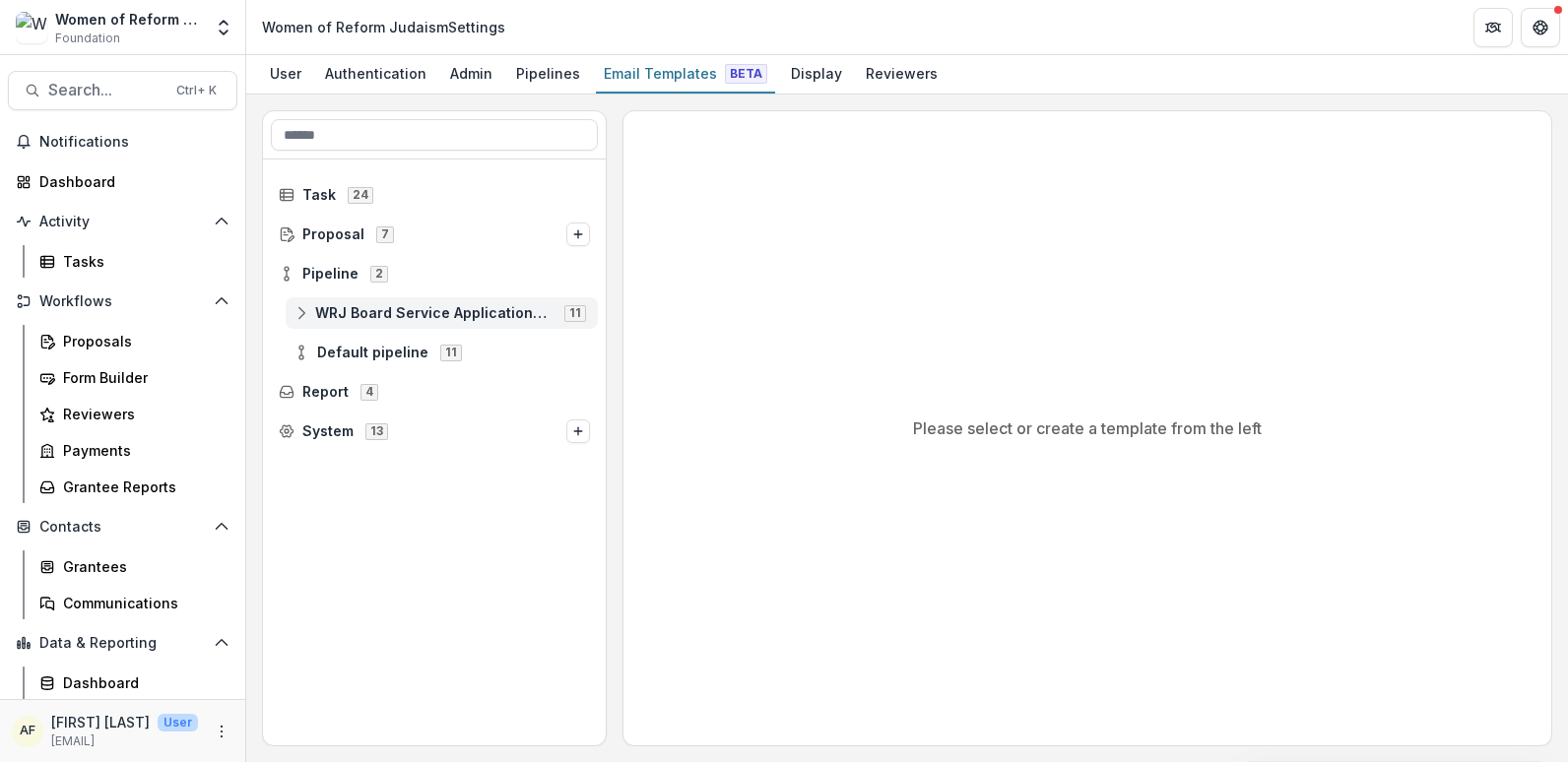 click on "WRJ Board Service Applications 2026" at bounding box center (433, 313) 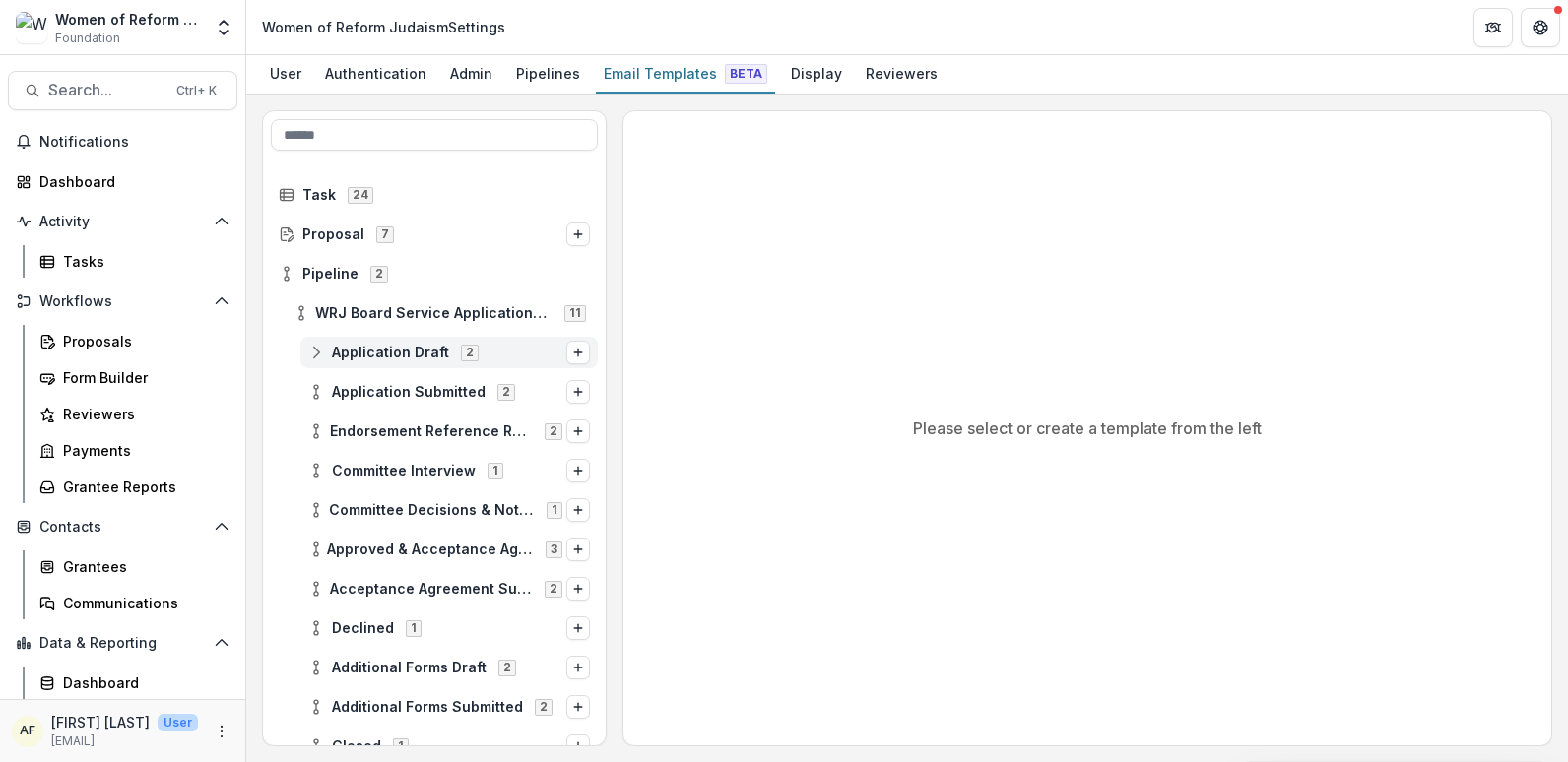 click on "Application Draft" at bounding box center (390, 352) 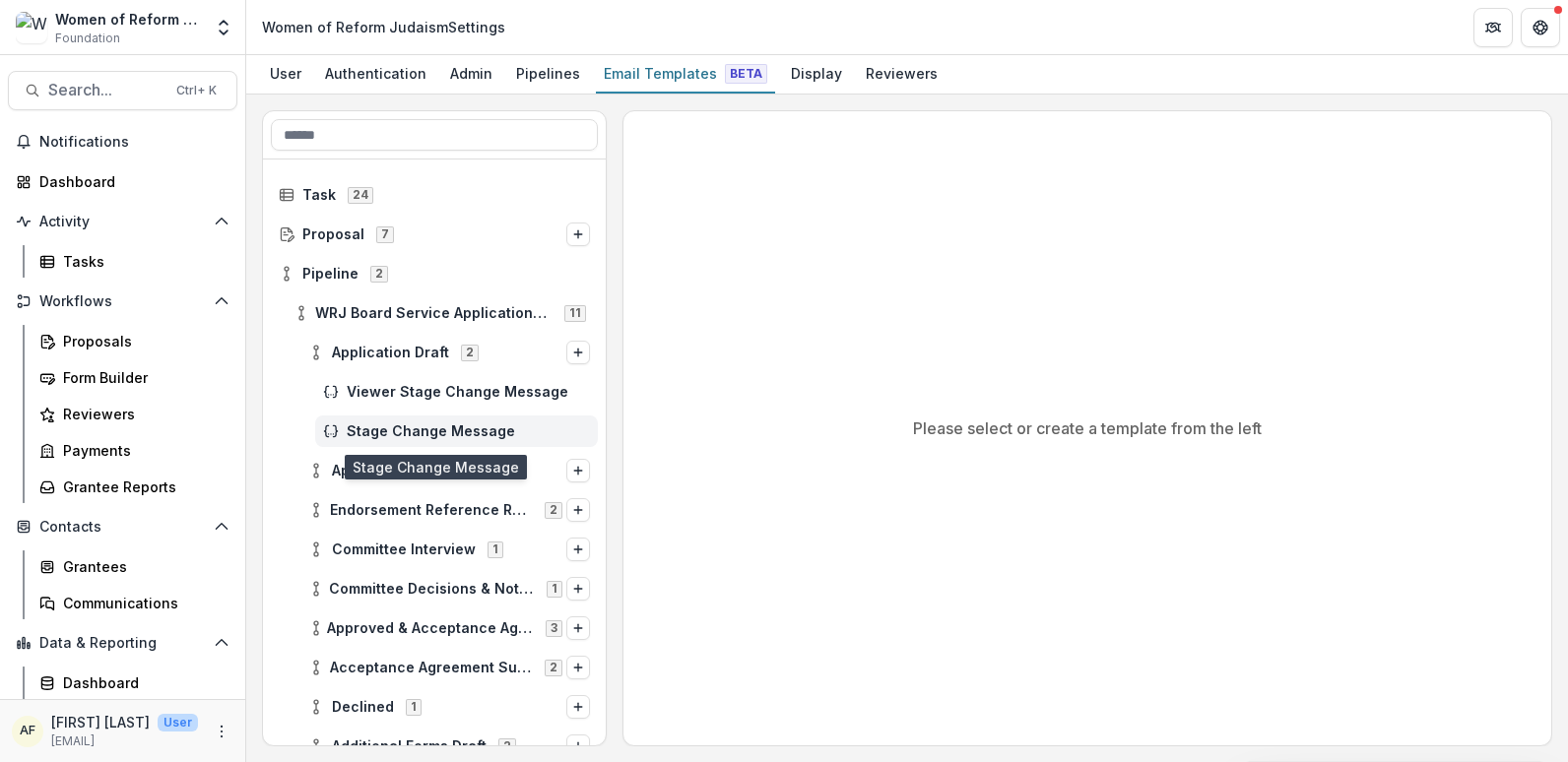 click on "Stage Change Message" at bounding box center (456, 431) 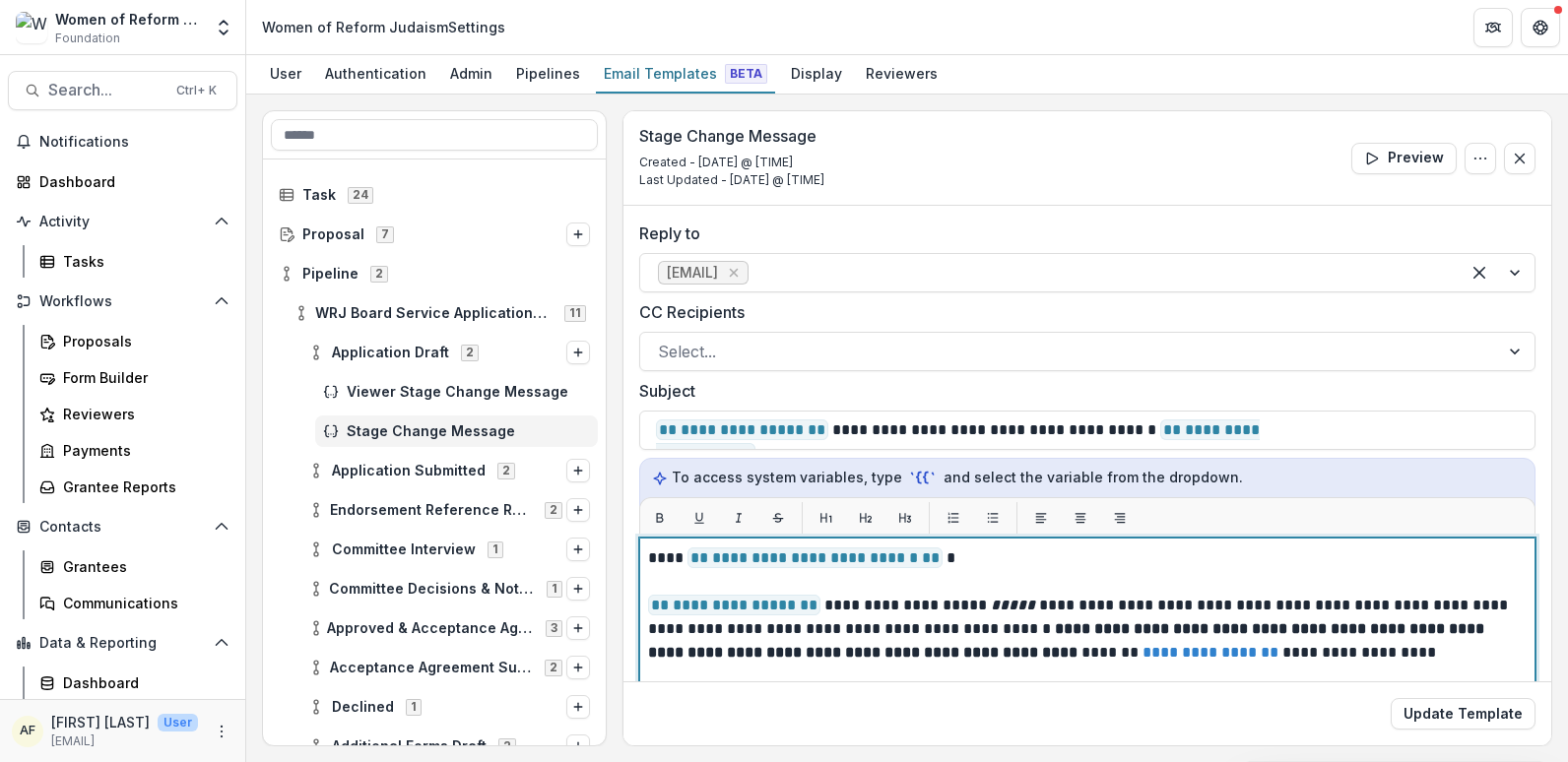click on "**********" at bounding box center (815, 557) 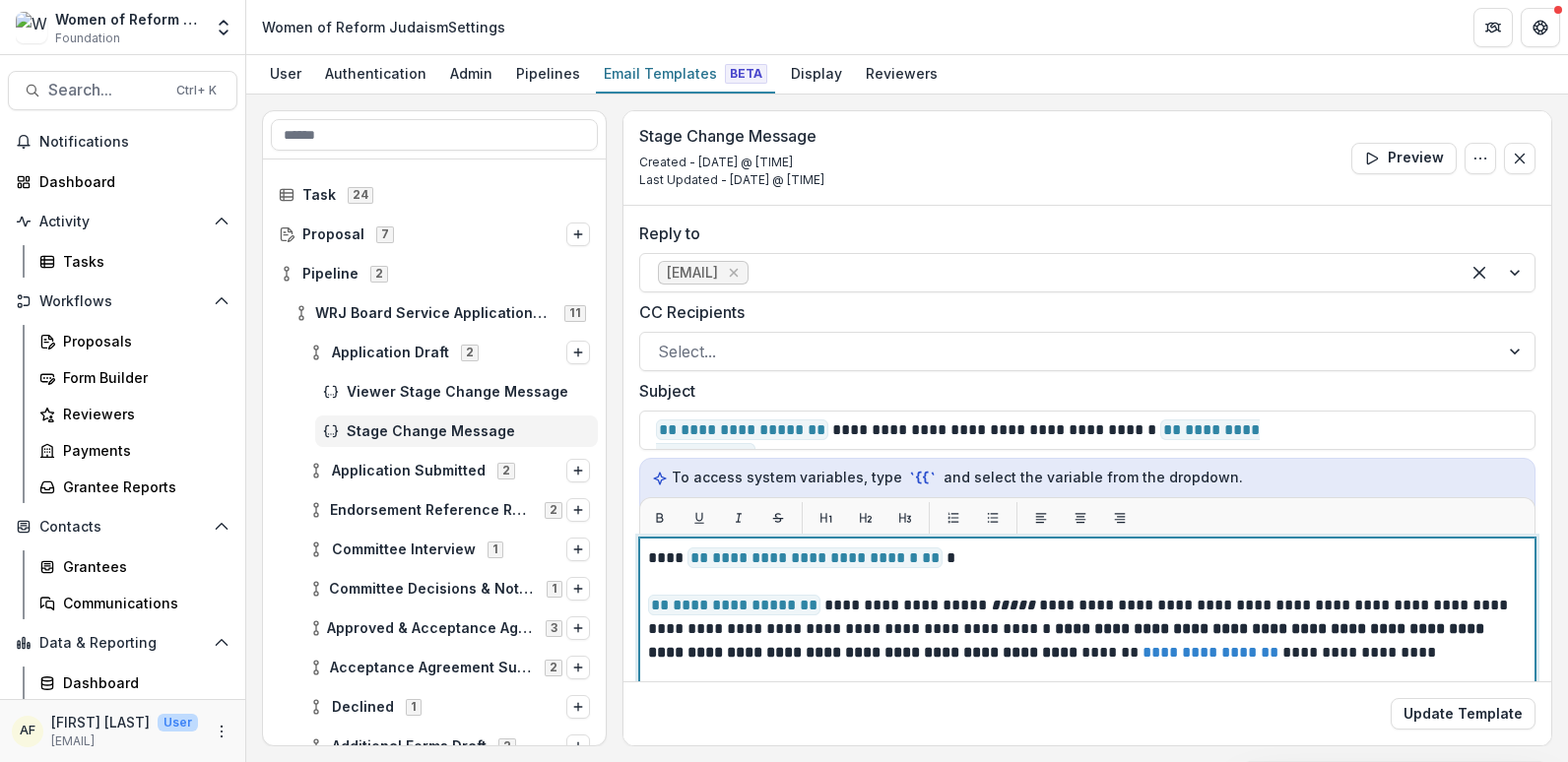 click on "**********" at bounding box center [1084, 558] 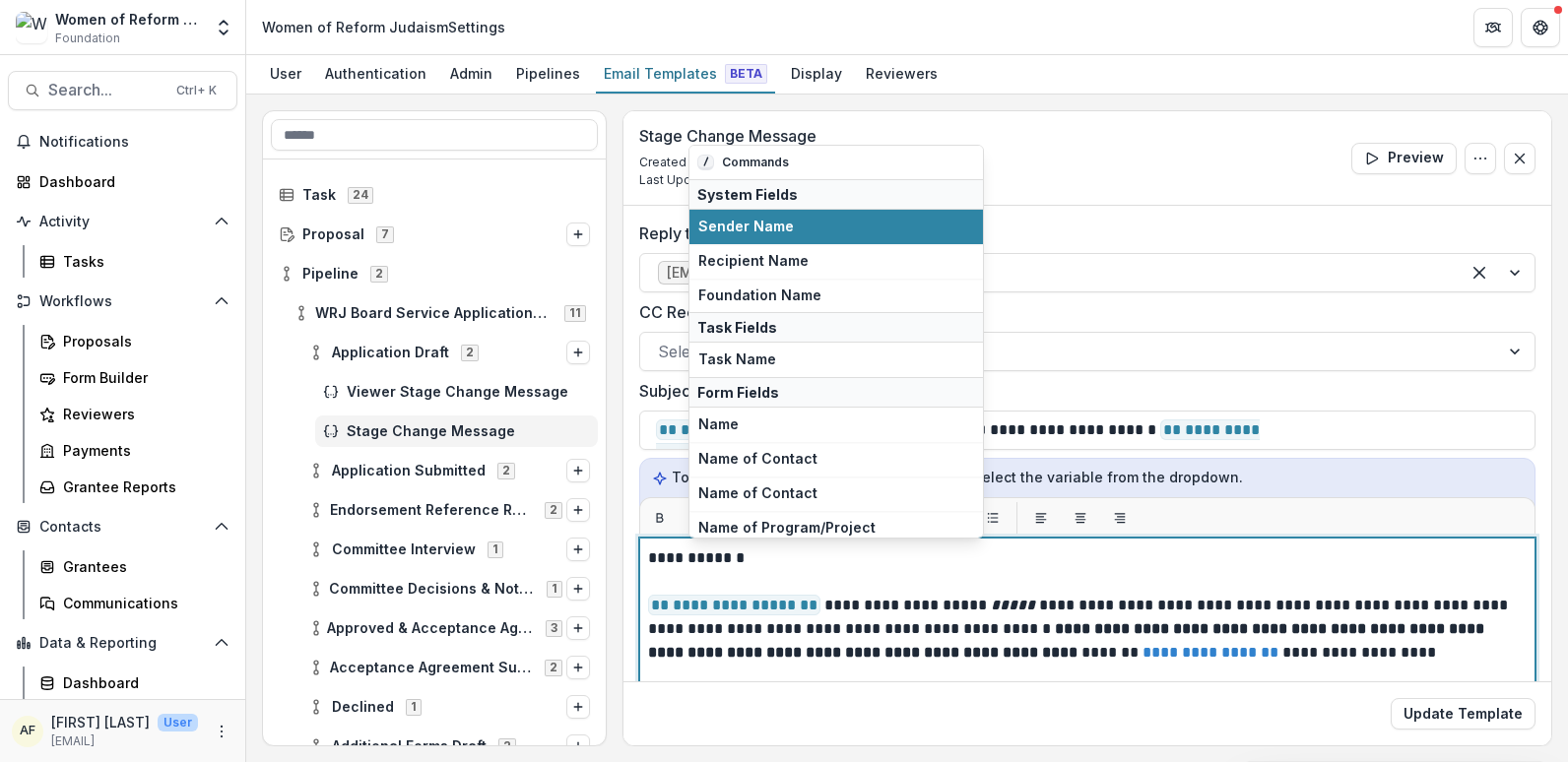 type 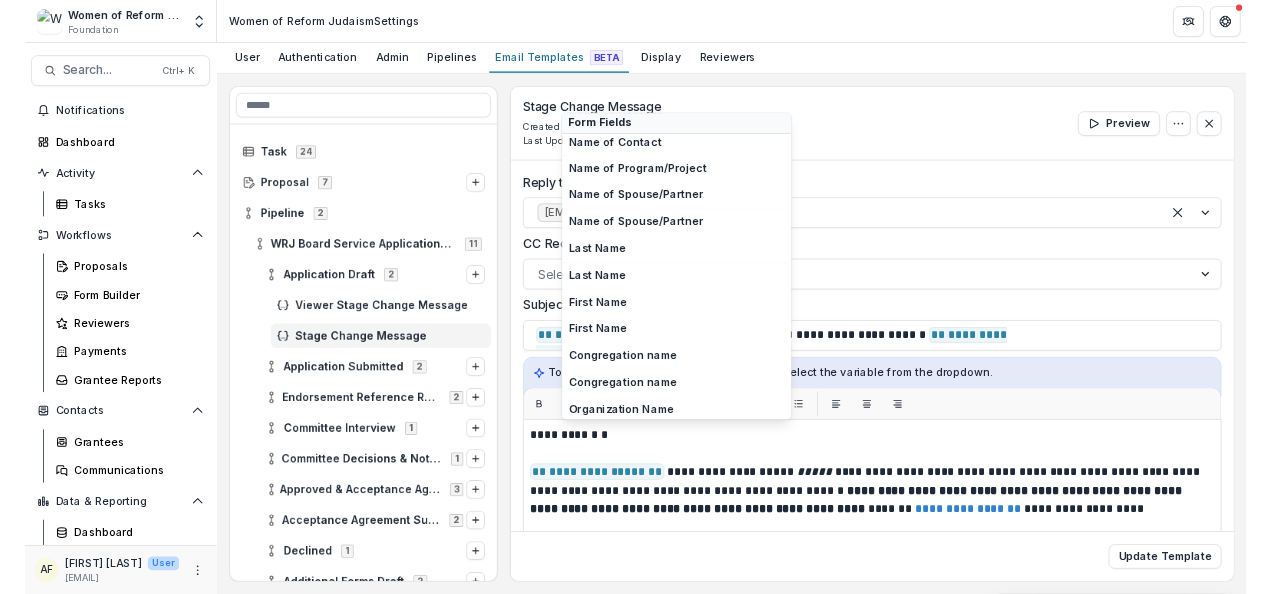 scroll, scrollTop: 320, scrollLeft: 0, axis: vertical 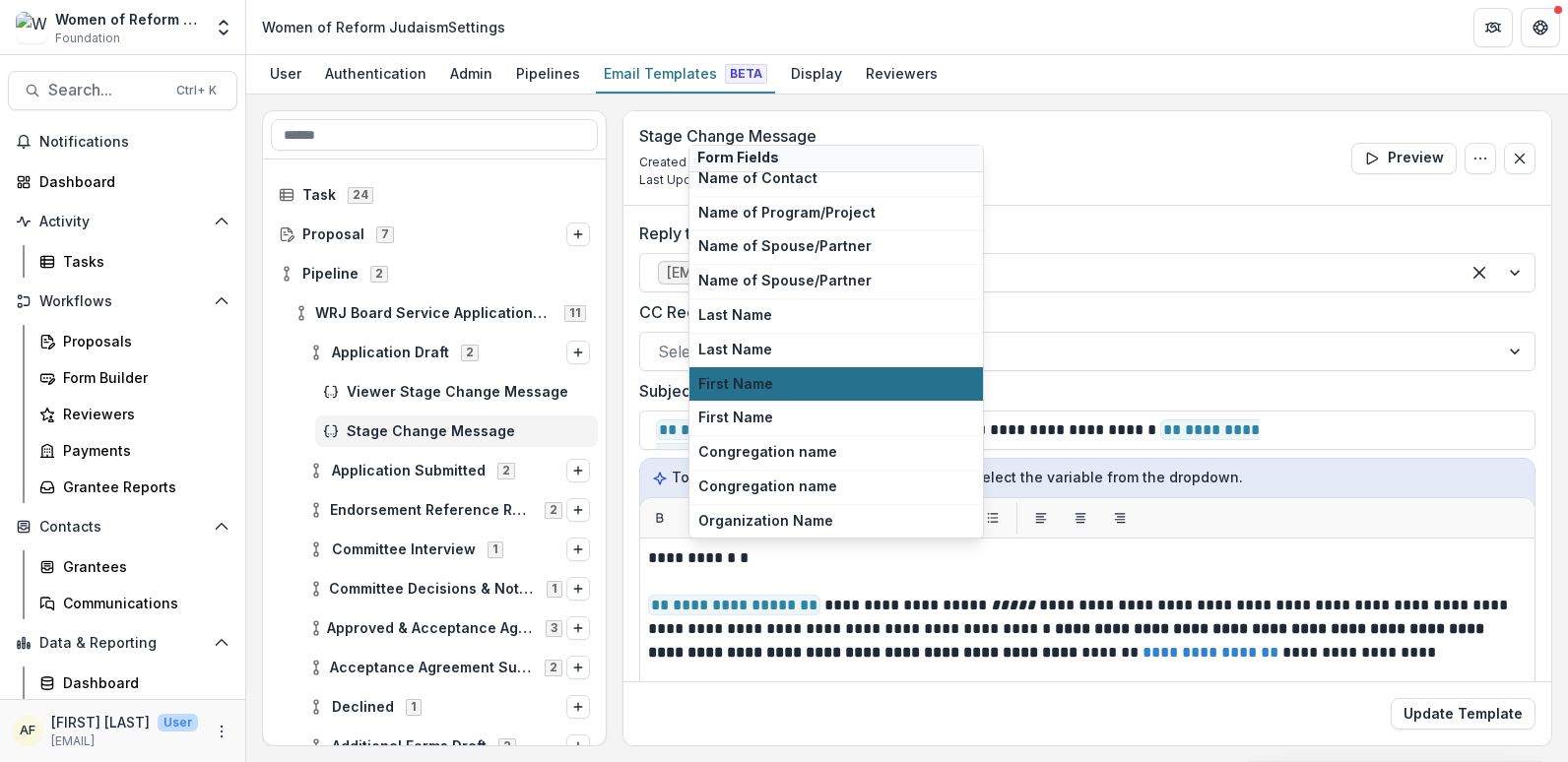 click on "First Name" at bounding box center (836, 384) 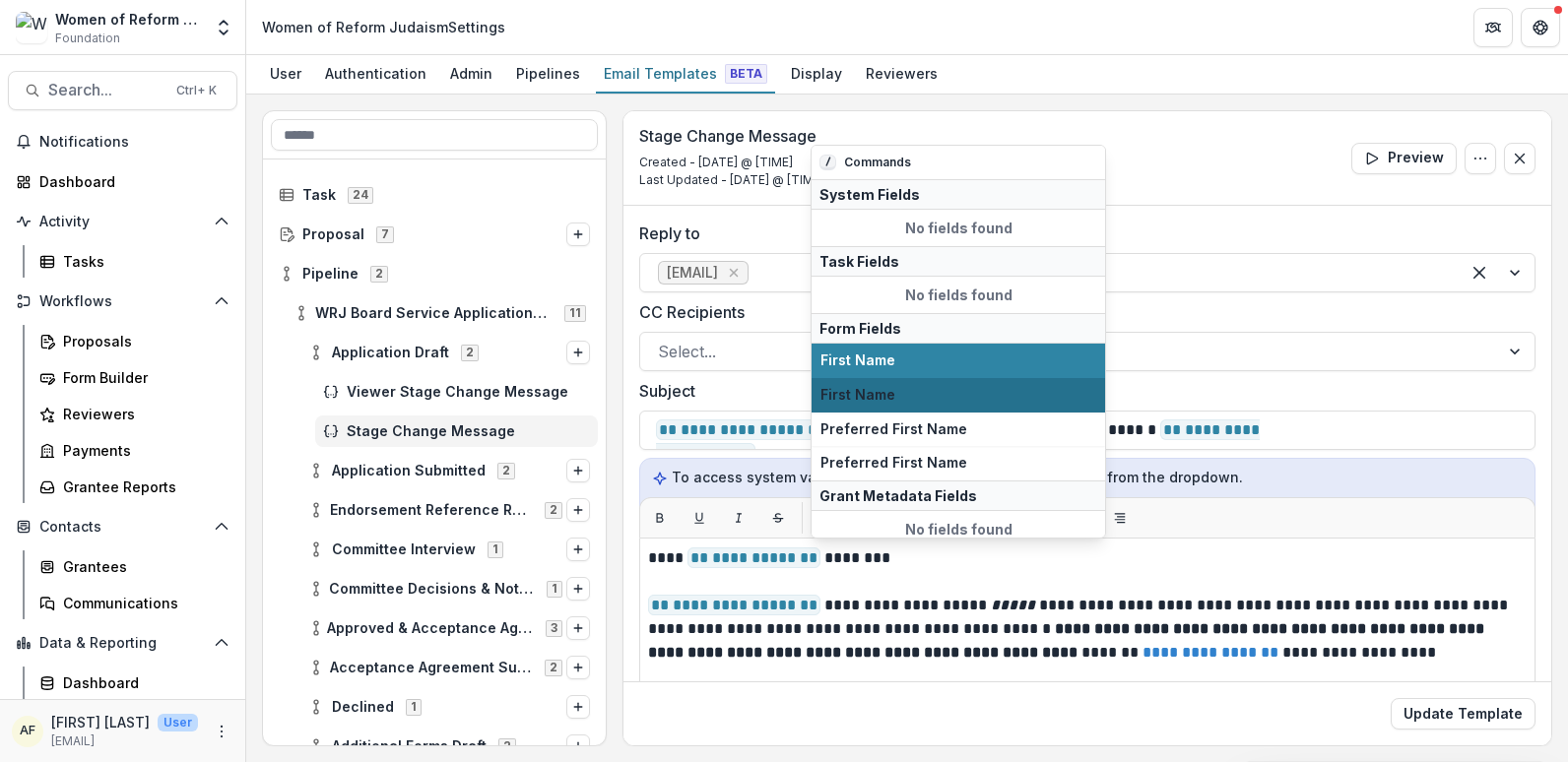 click on "First Name" at bounding box center [958, 395] 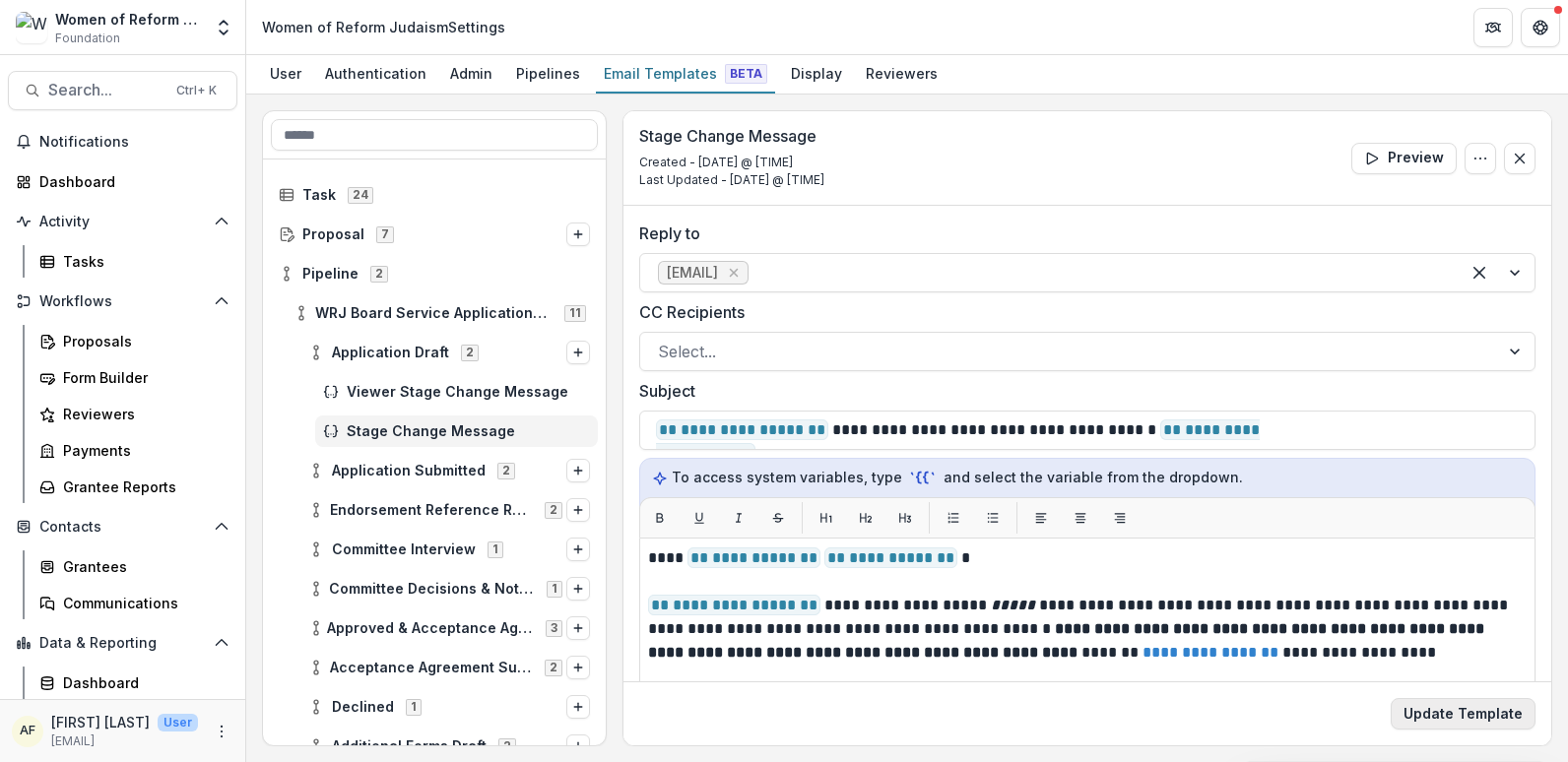 click on "Update Template" at bounding box center [1463, 714] 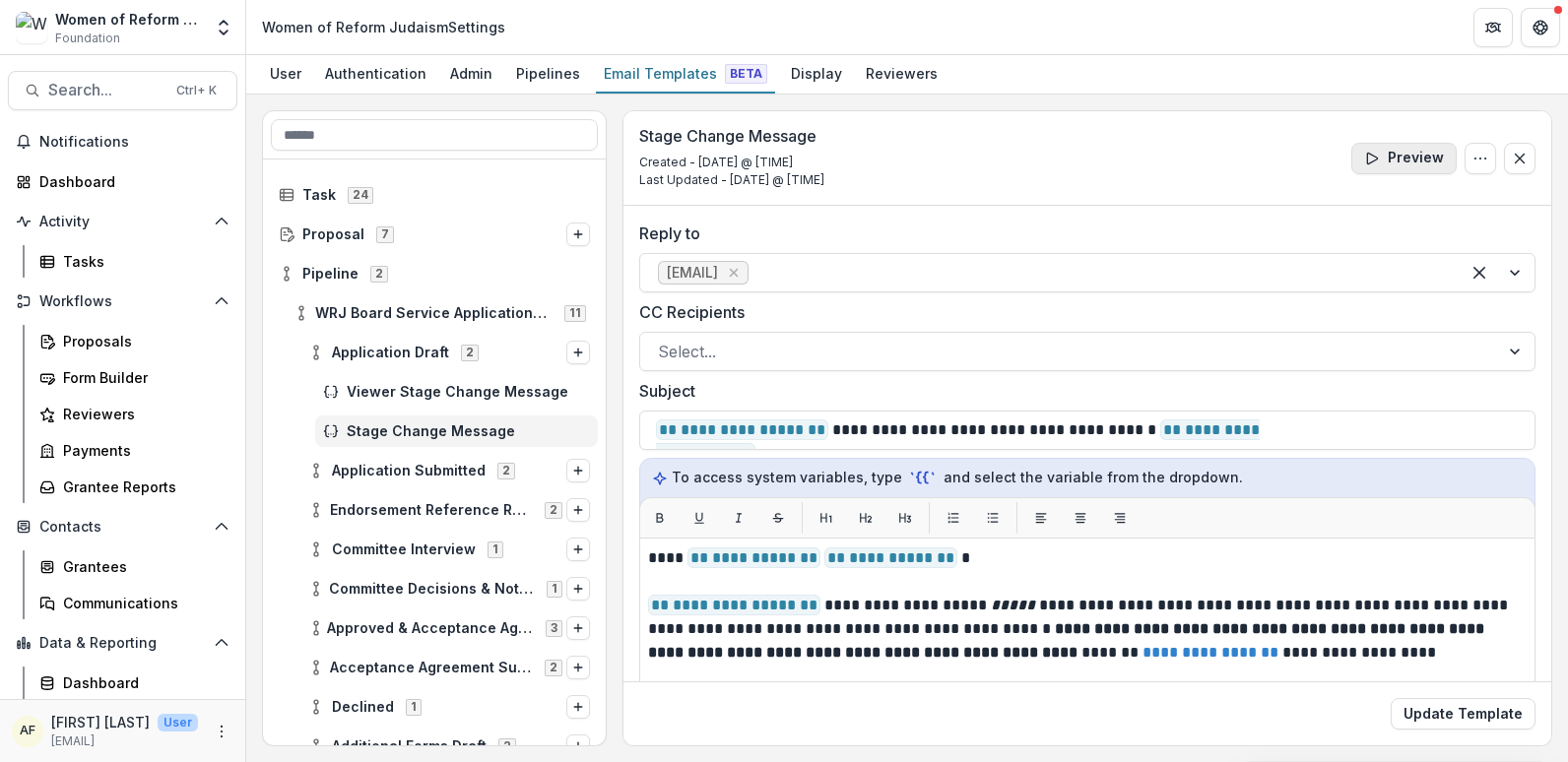 click on "Preview" at bounding box center [1404, 159] 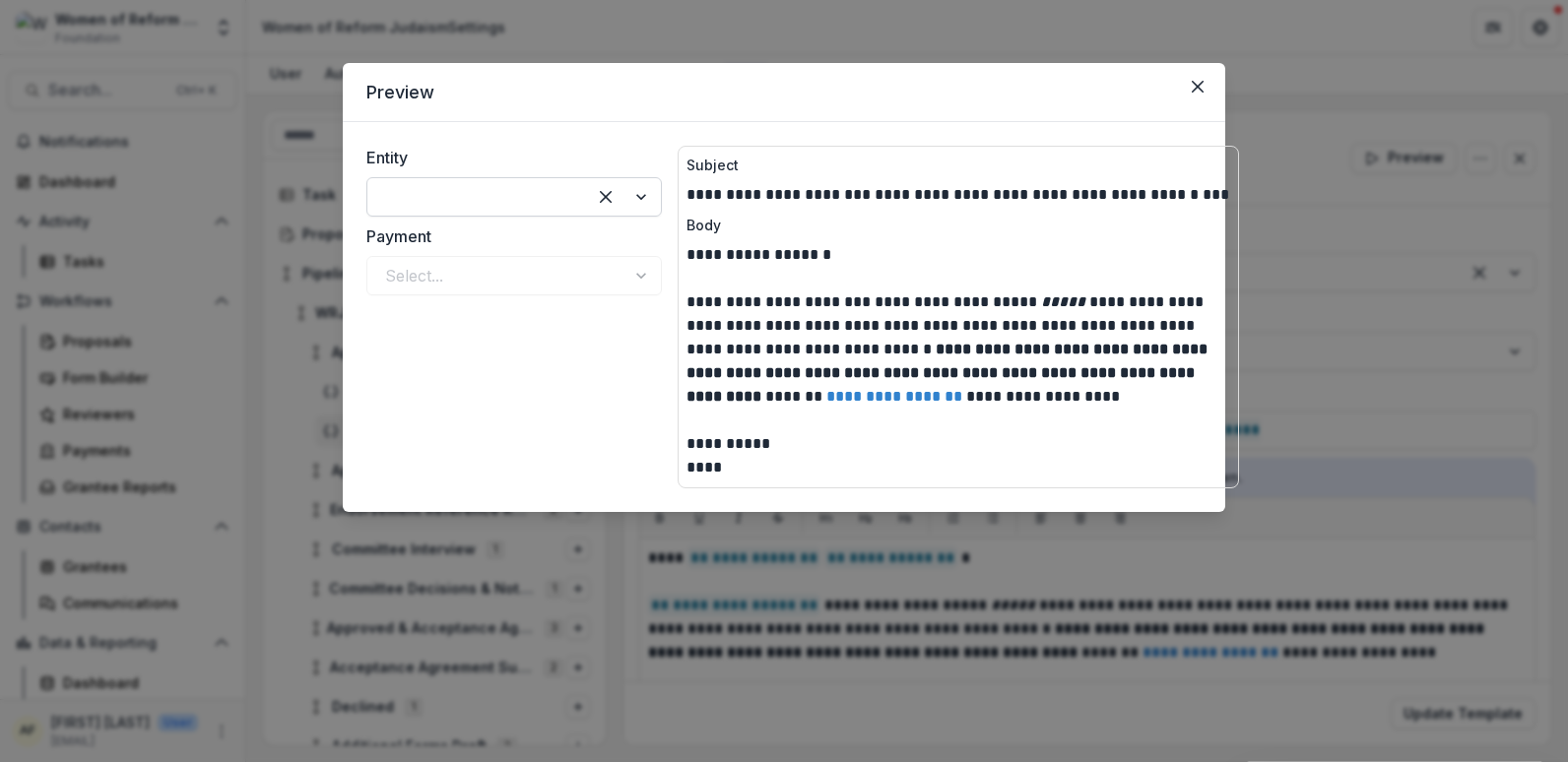 click at bounding box center [477, 197] 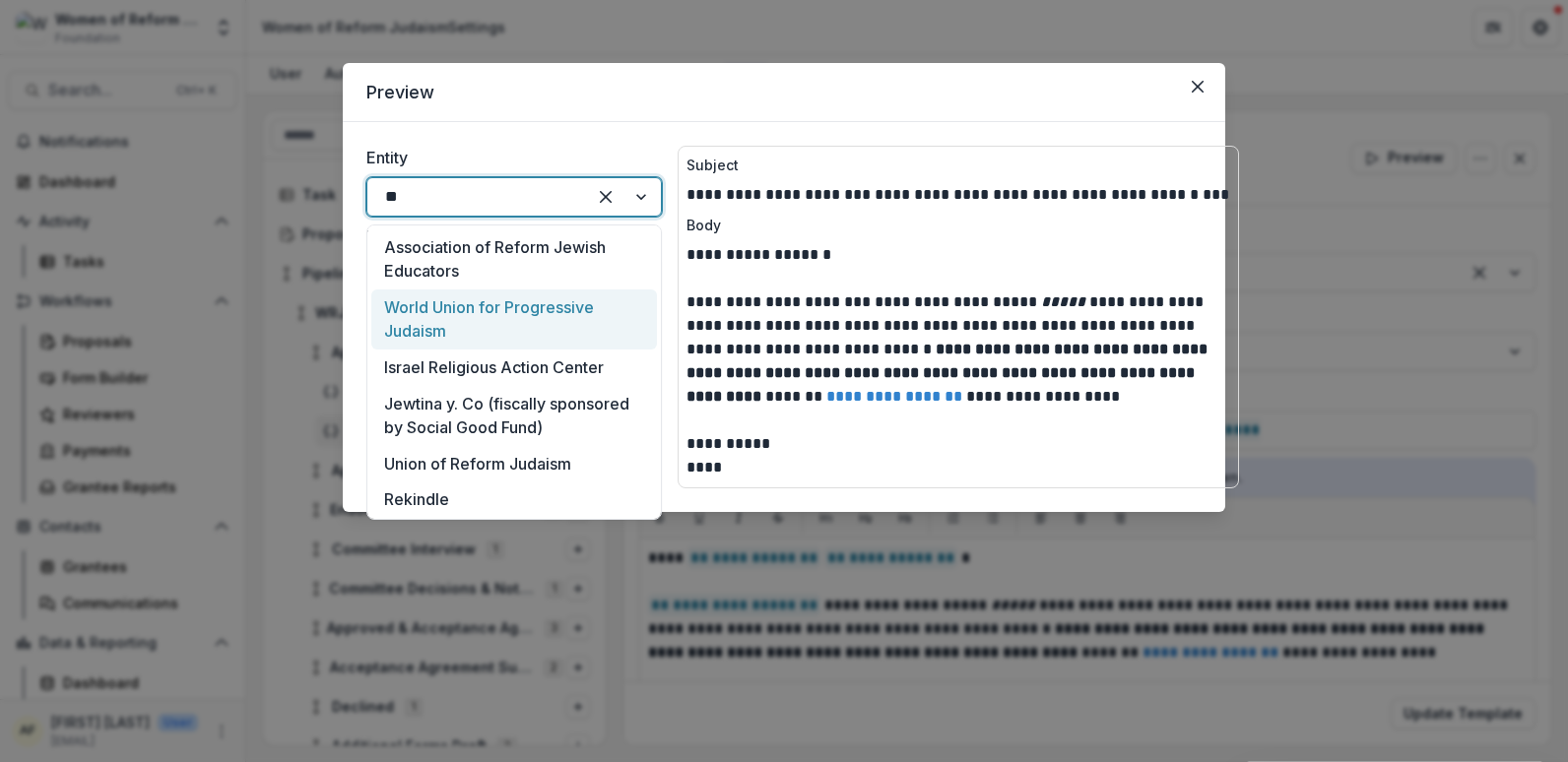 type on "***" 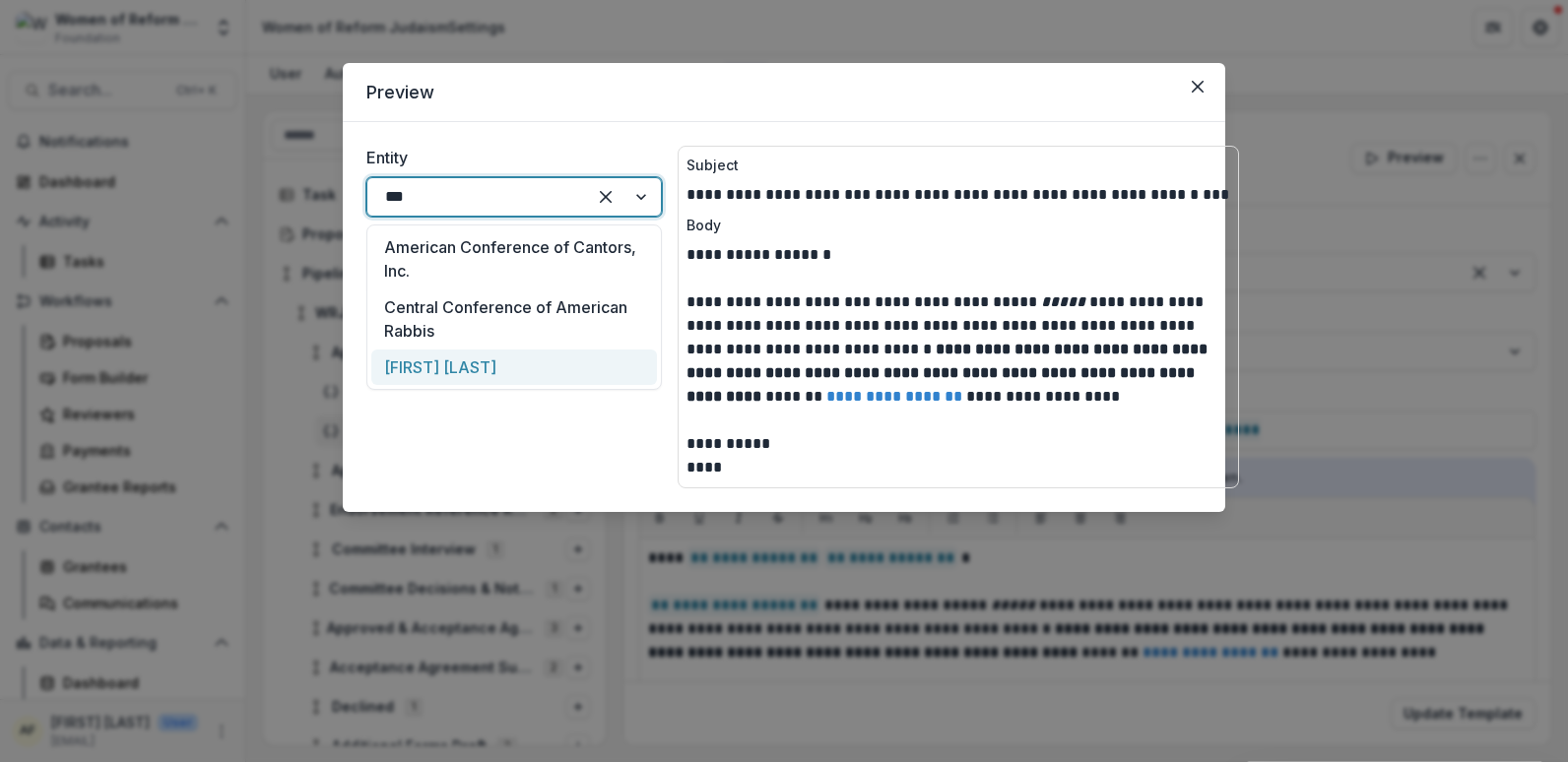 click on "[FIRST] [LAST]" at bounding box center [514, 367] 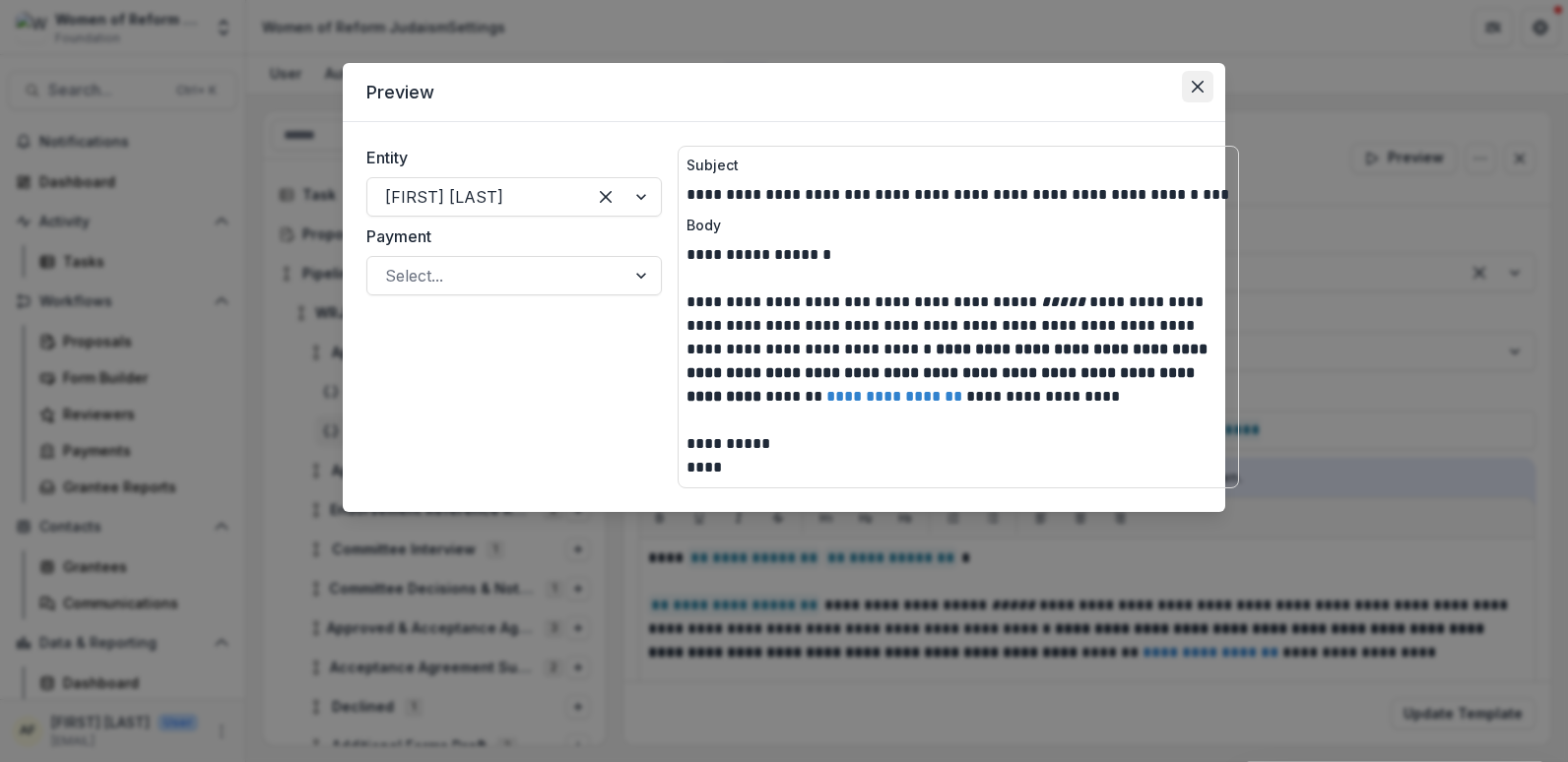click at bounding box center (1198, 87) 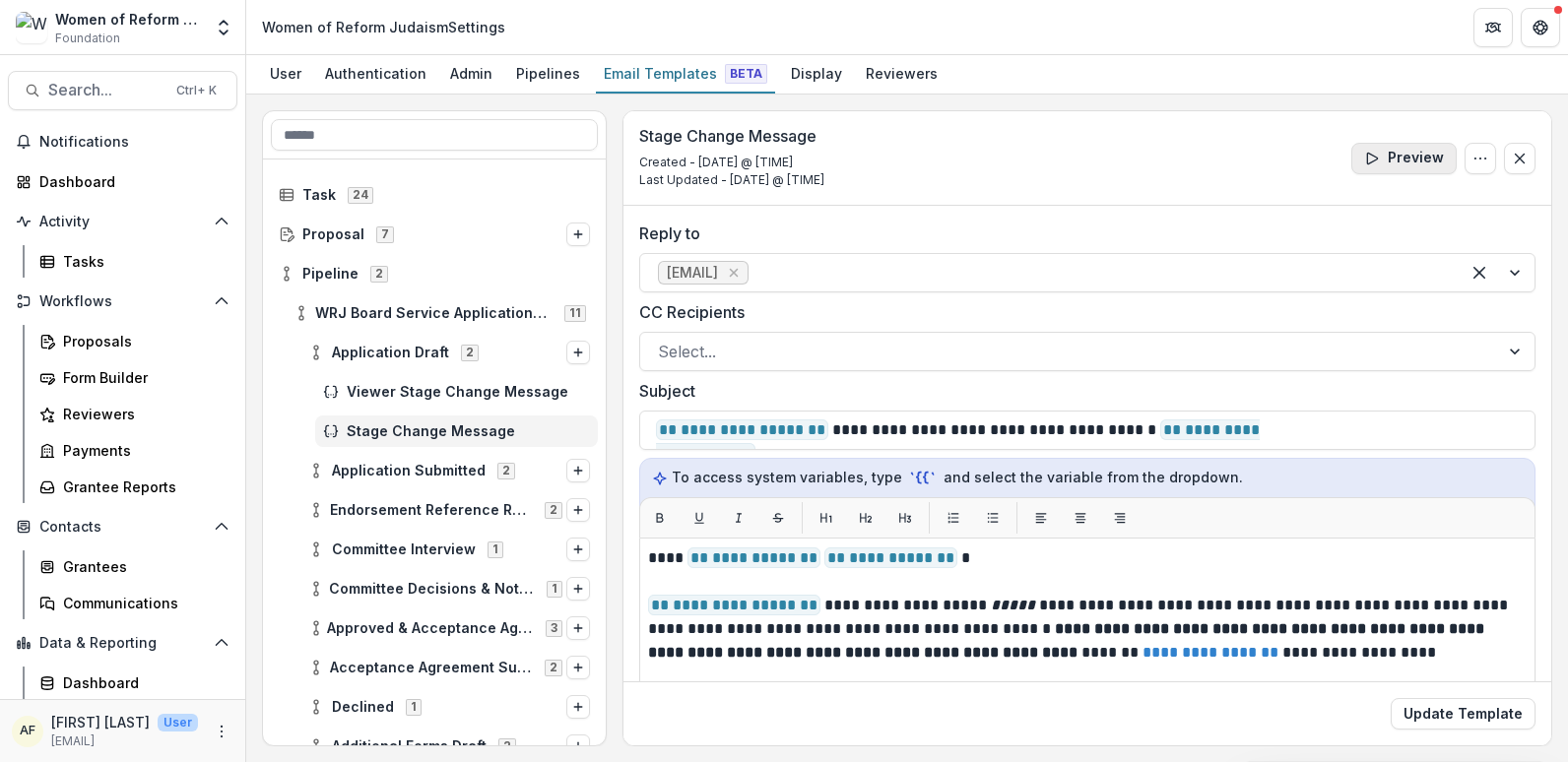 click 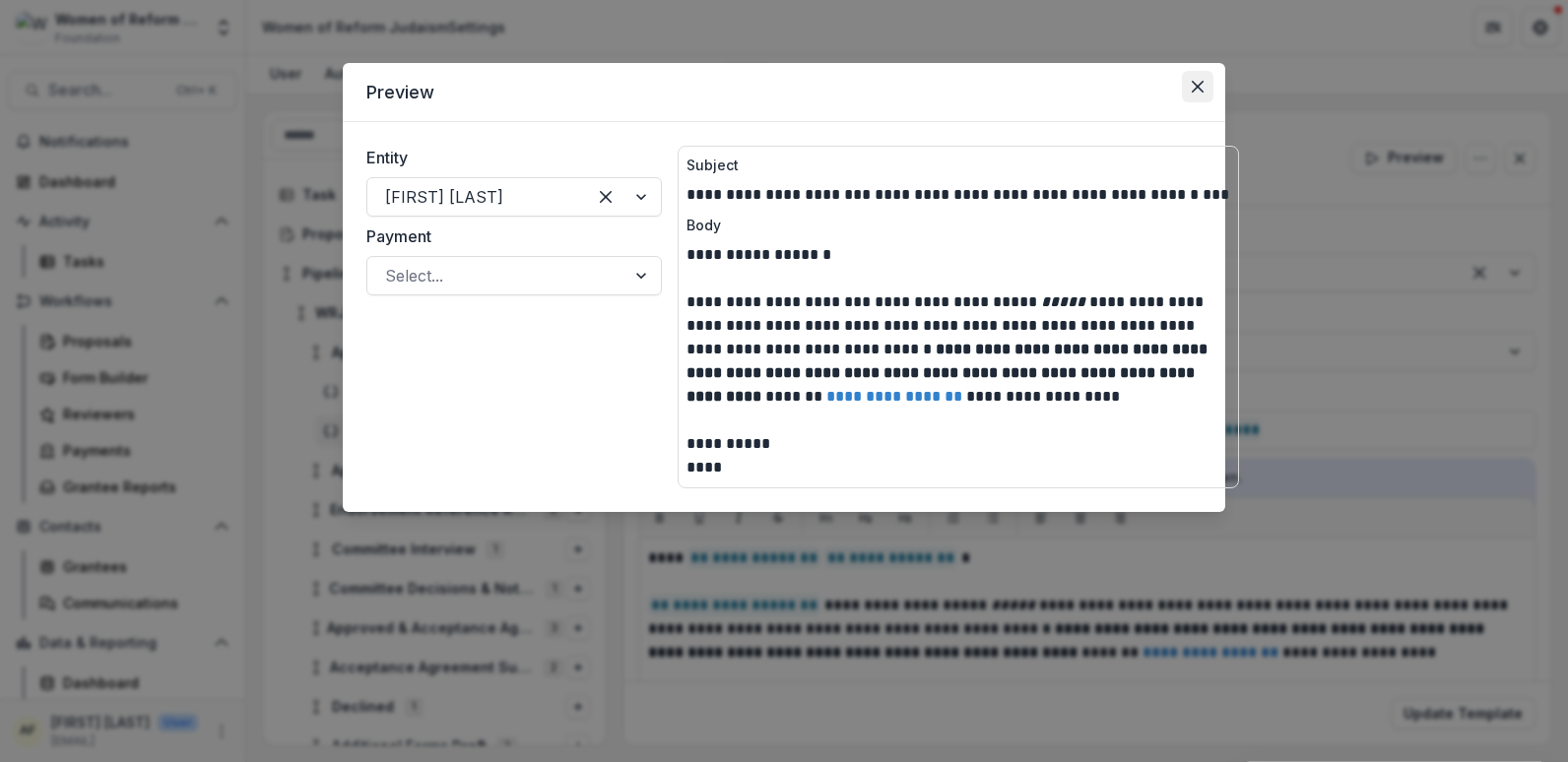 click at bounding box center (1198, 87) 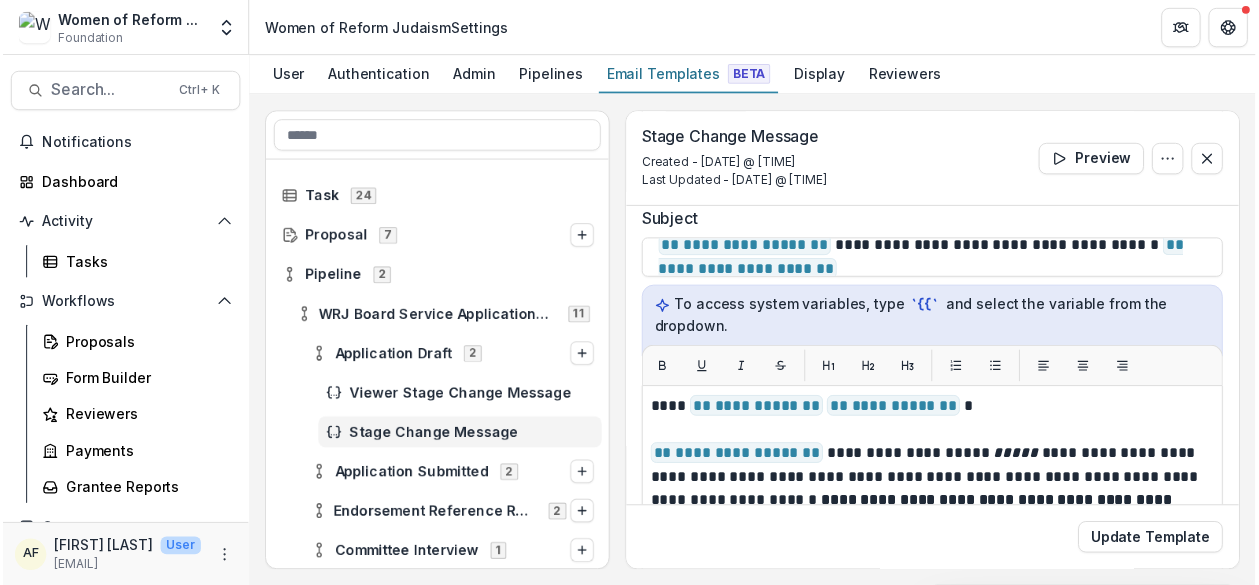 scroll, scrollTop: 256, scrollLeft: 0, axis: vertical 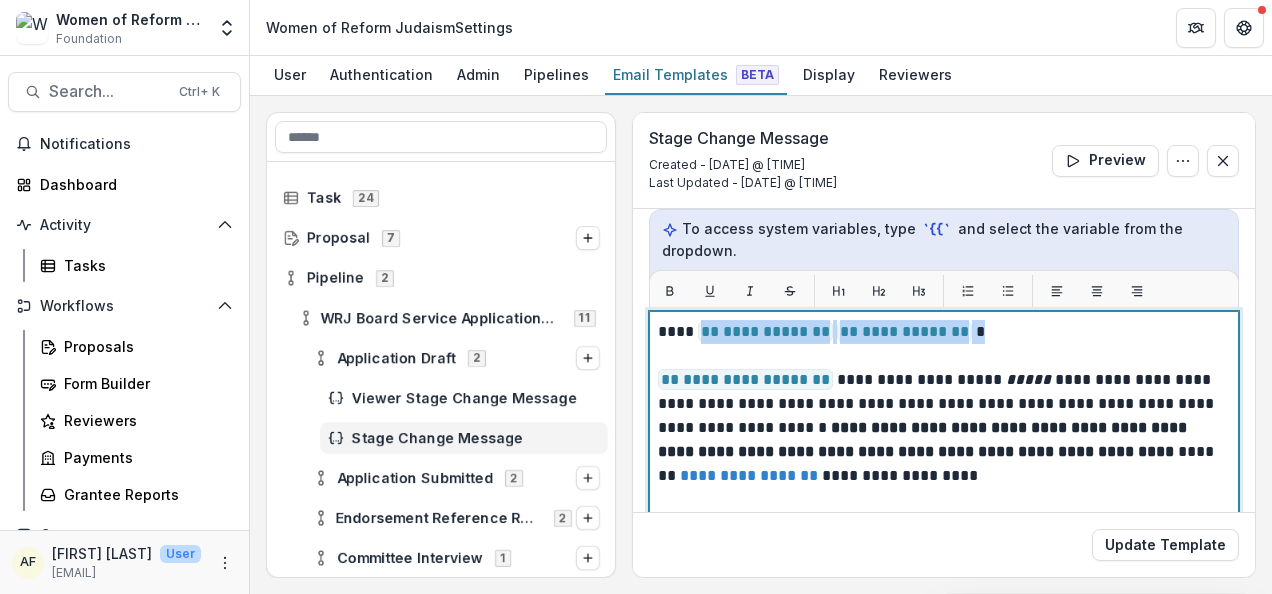 drag, startPoint x: 973, startPoint y: 338, endPoint x: 696, endPoint y: 325, distance: 277.3049 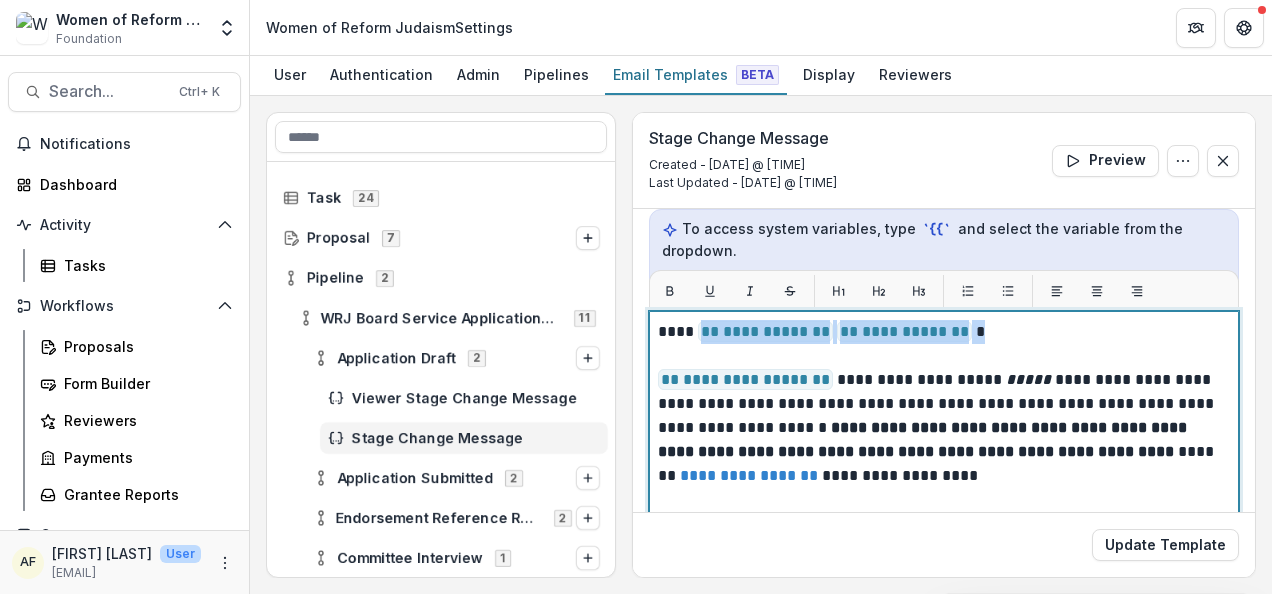 click on "**********" at bounding box center (941, 332) 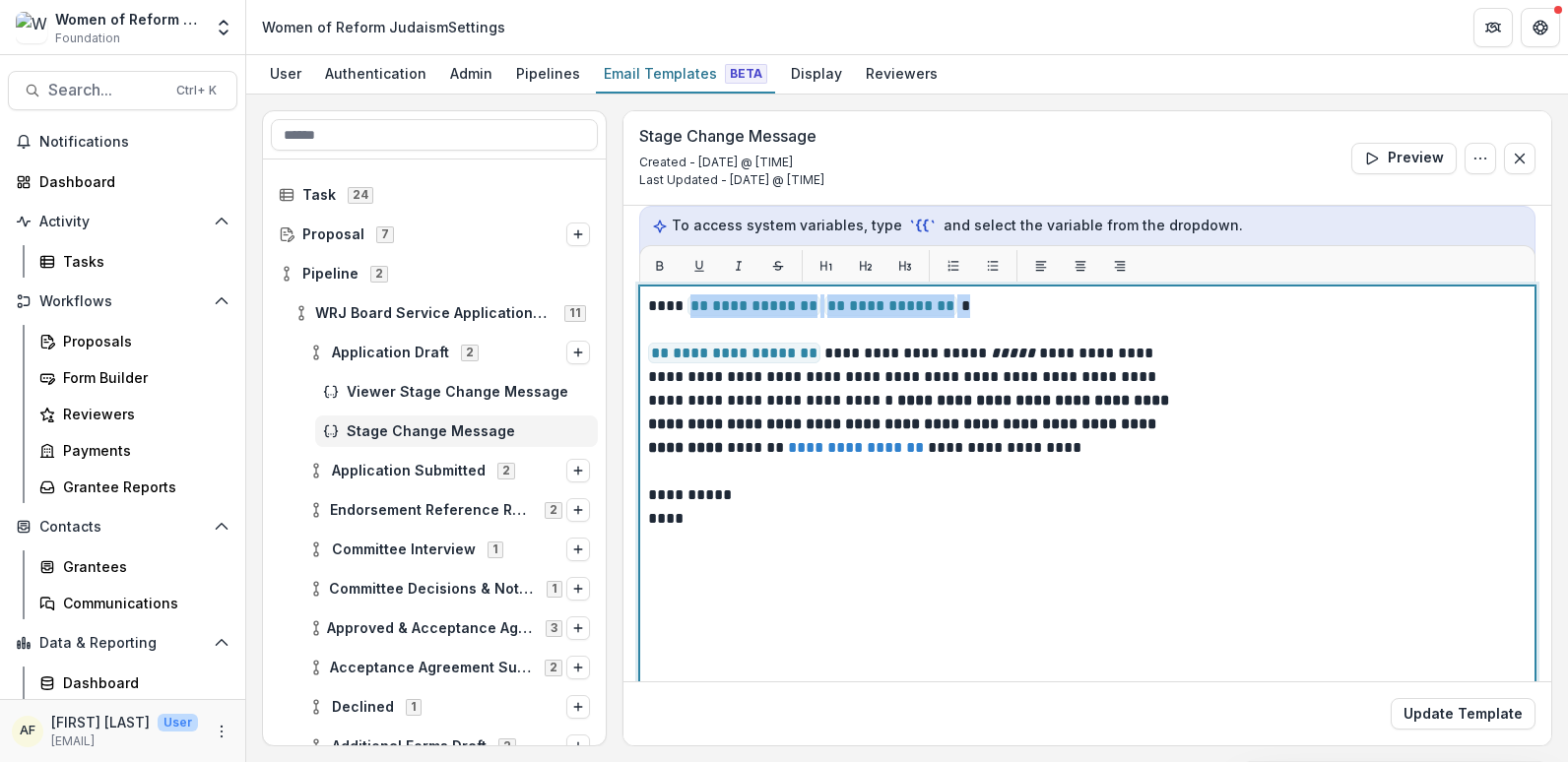 scroll, scrollTop: 231, scrollLeft: 0, axis: vertical 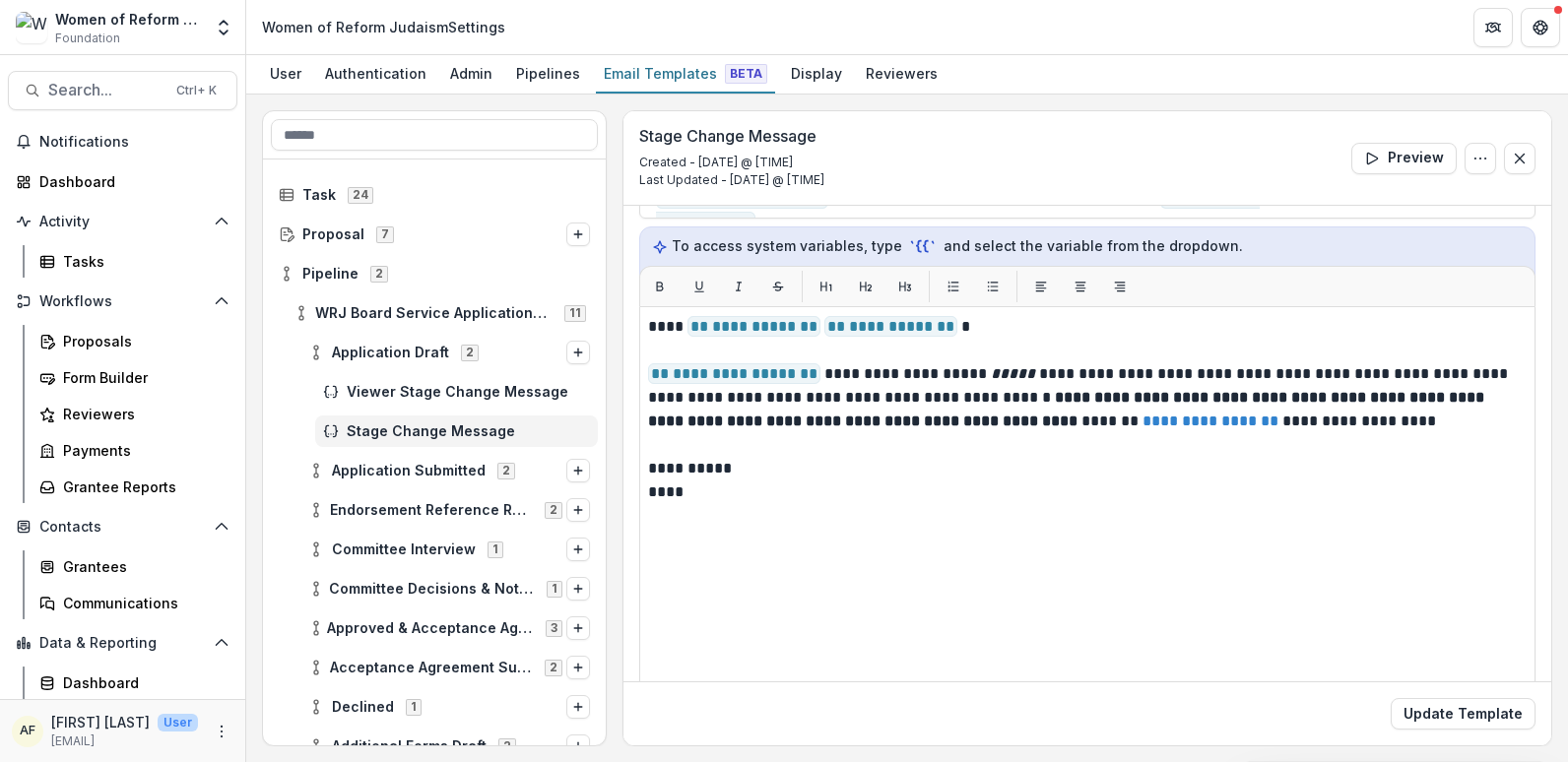 click on "**********" at bounding box center (907, 428) 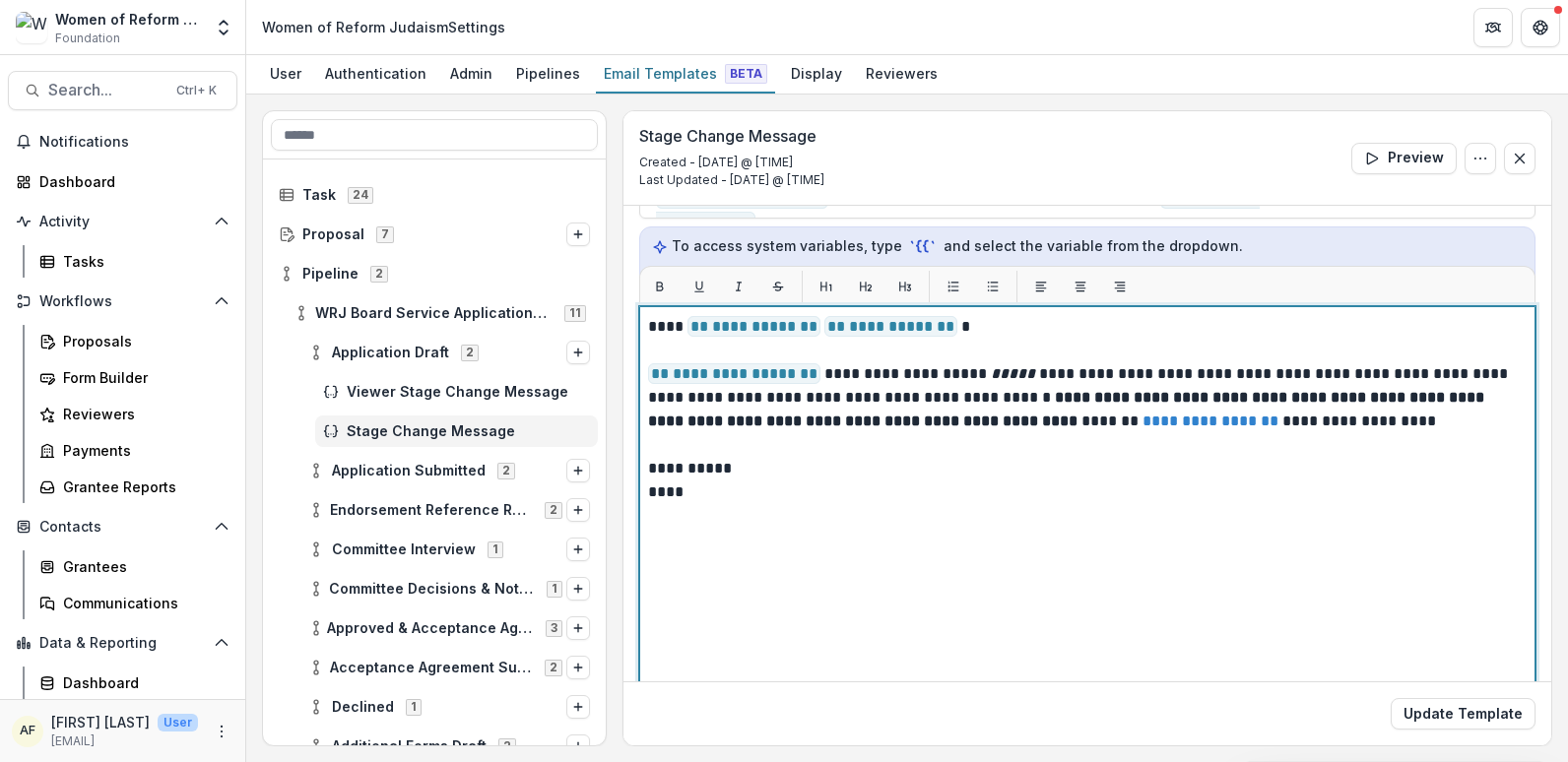 click on "**********" at bounding box center (1084, 327) 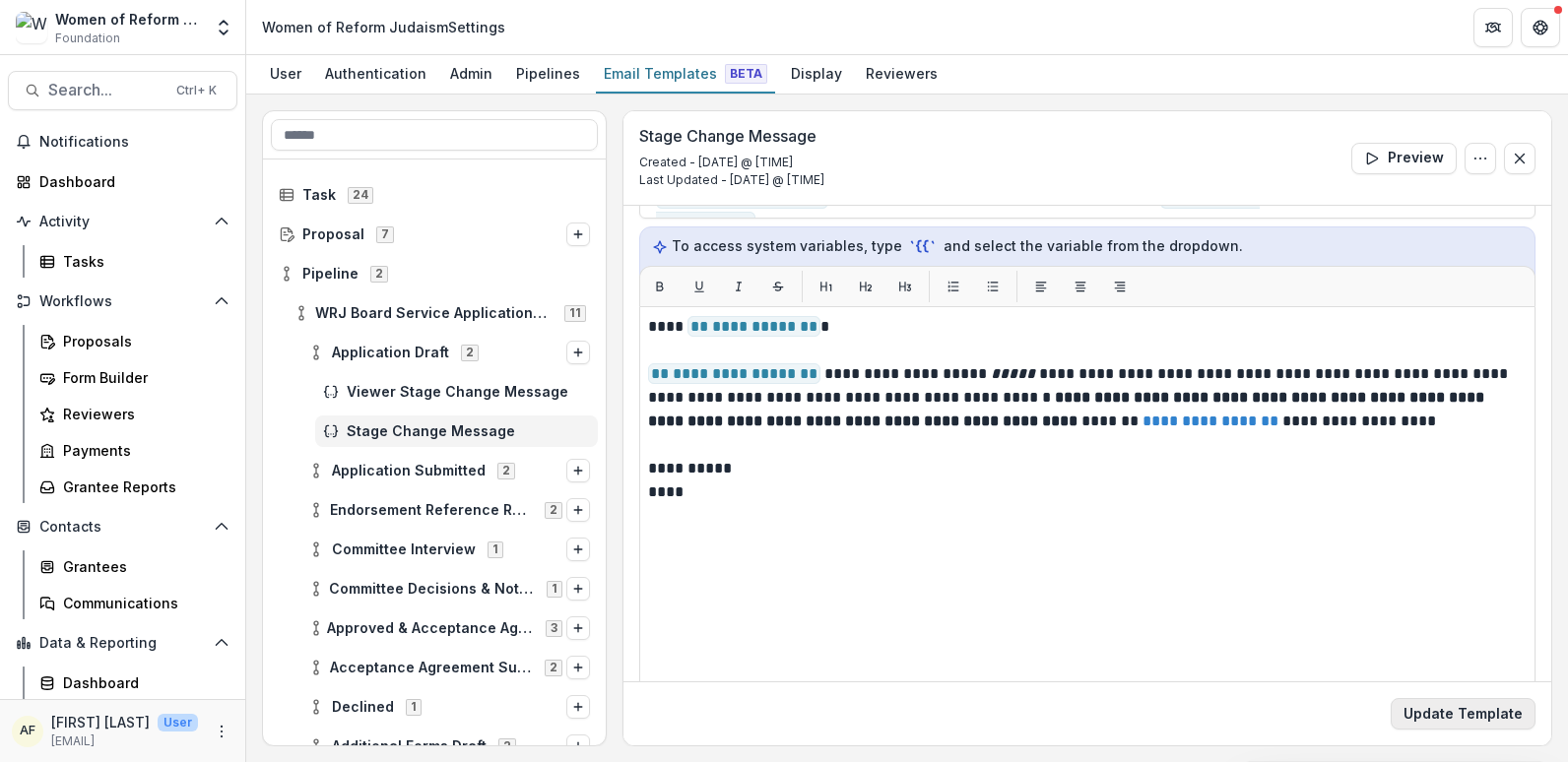 click on "Update Template" at bounding box center (1463, 714) 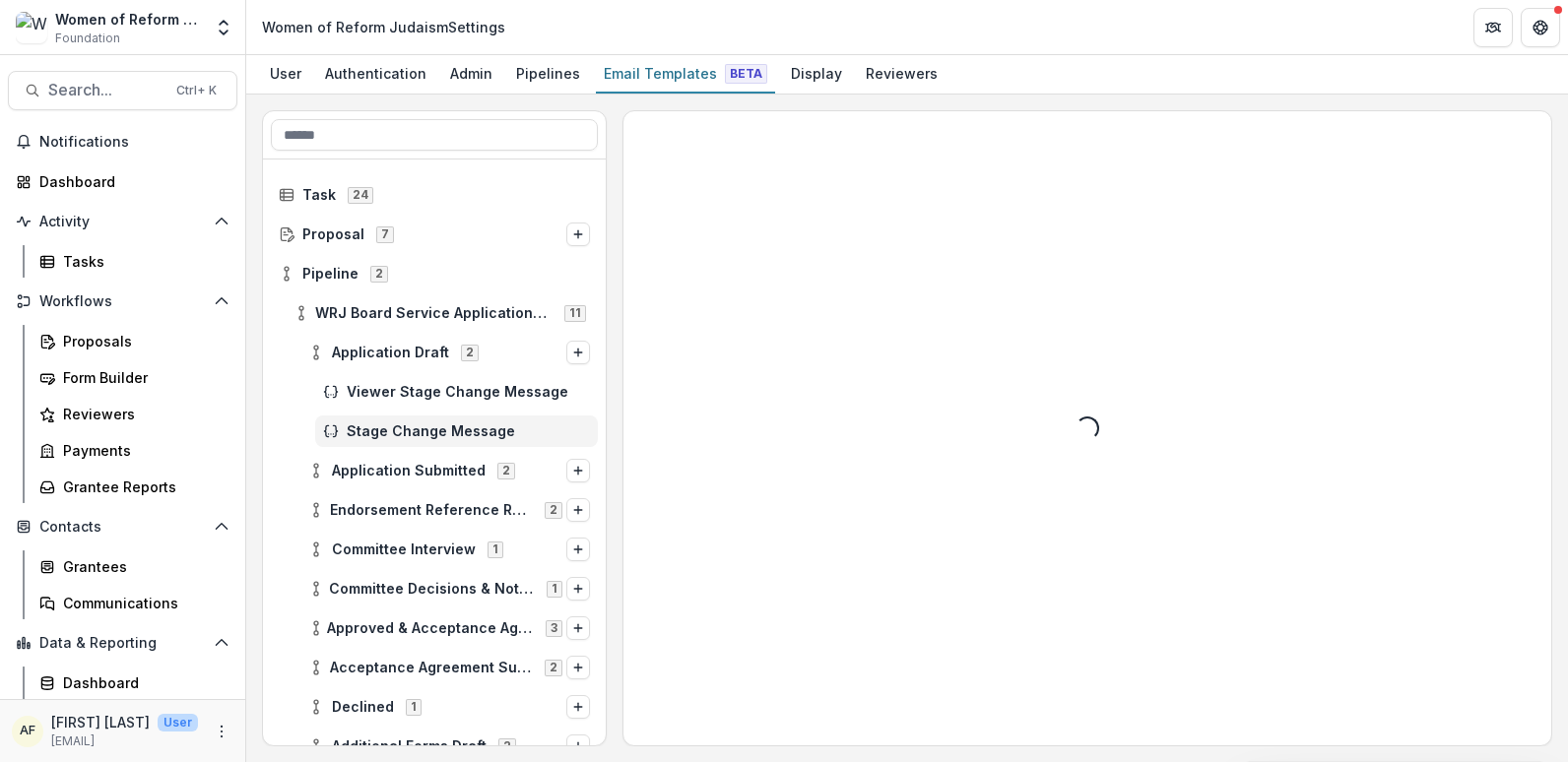 scroll, scrollTop: 0, scrollLeft: 0, axis: both 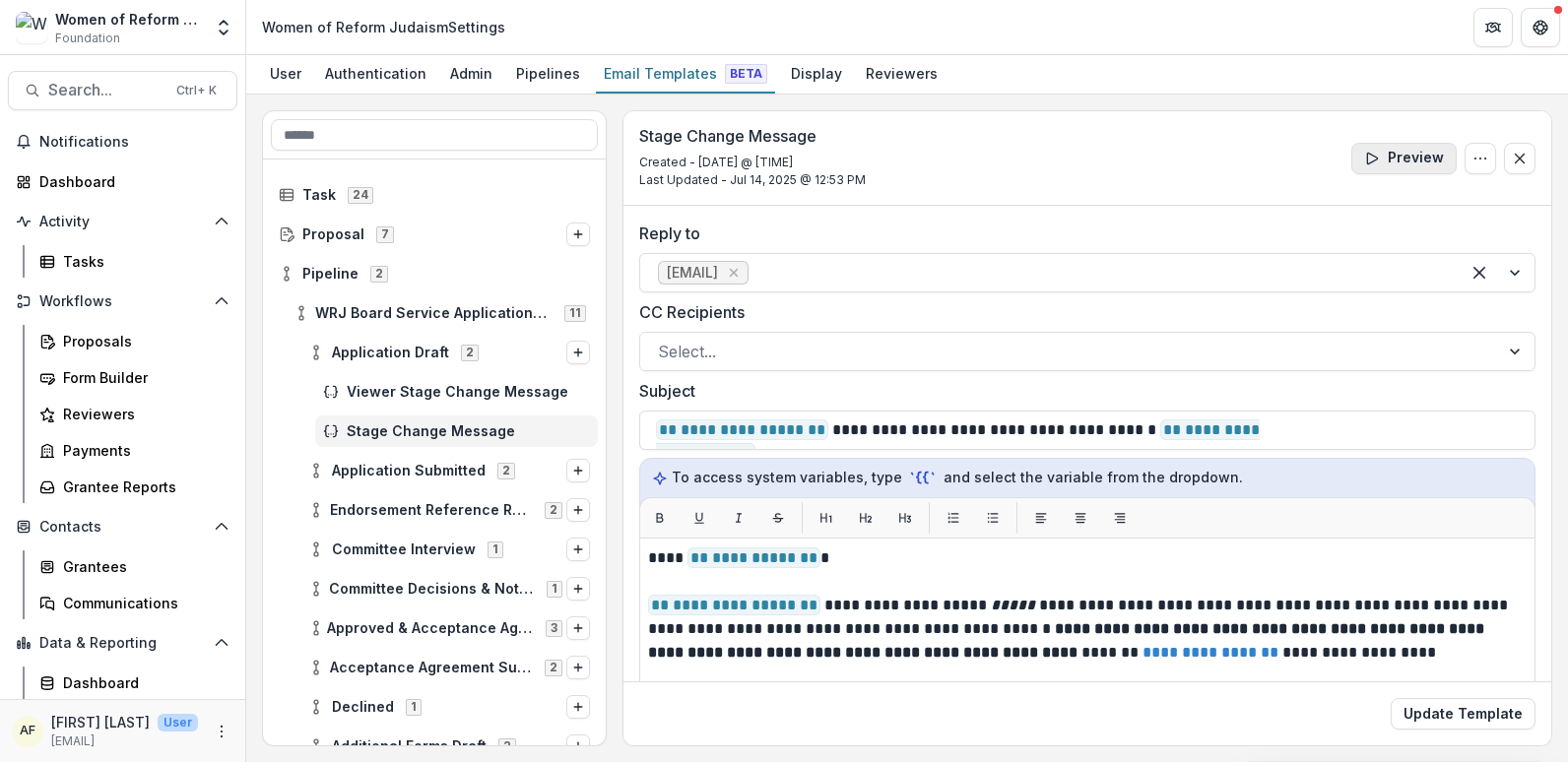 click on "Preview" at bounding box center [1404, 159] 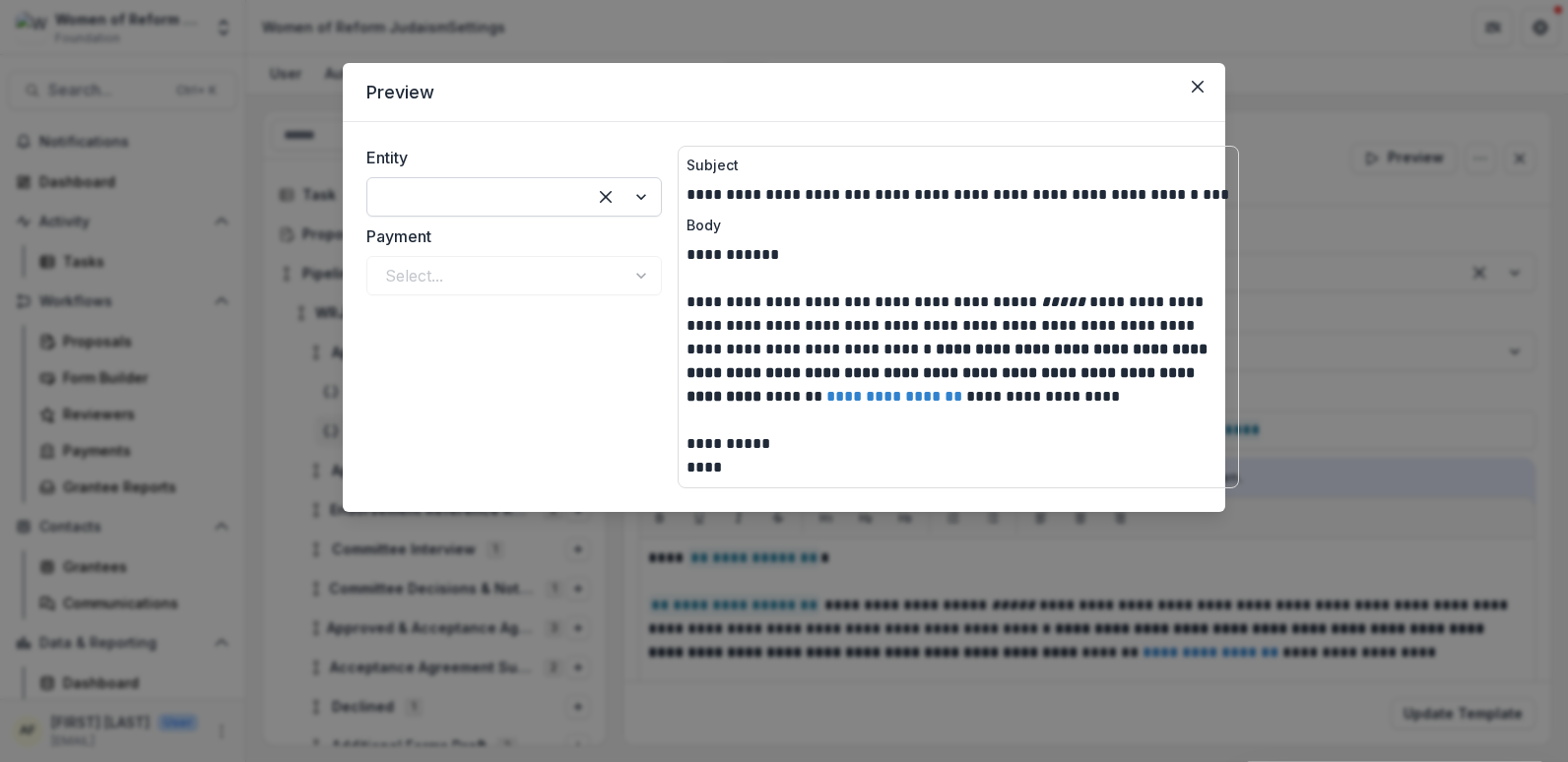 click at bounding box center (477, 197) 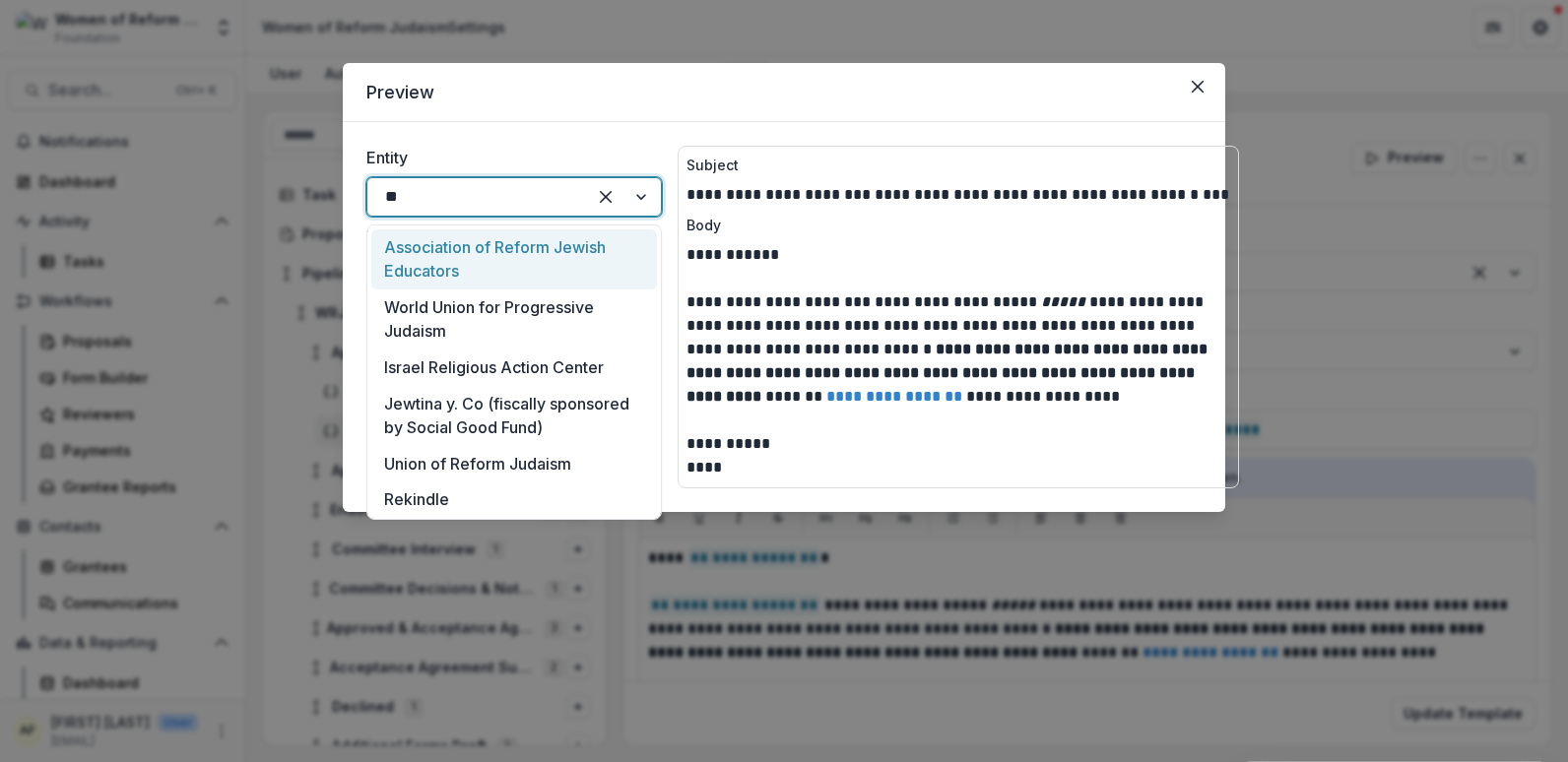 type on "*" 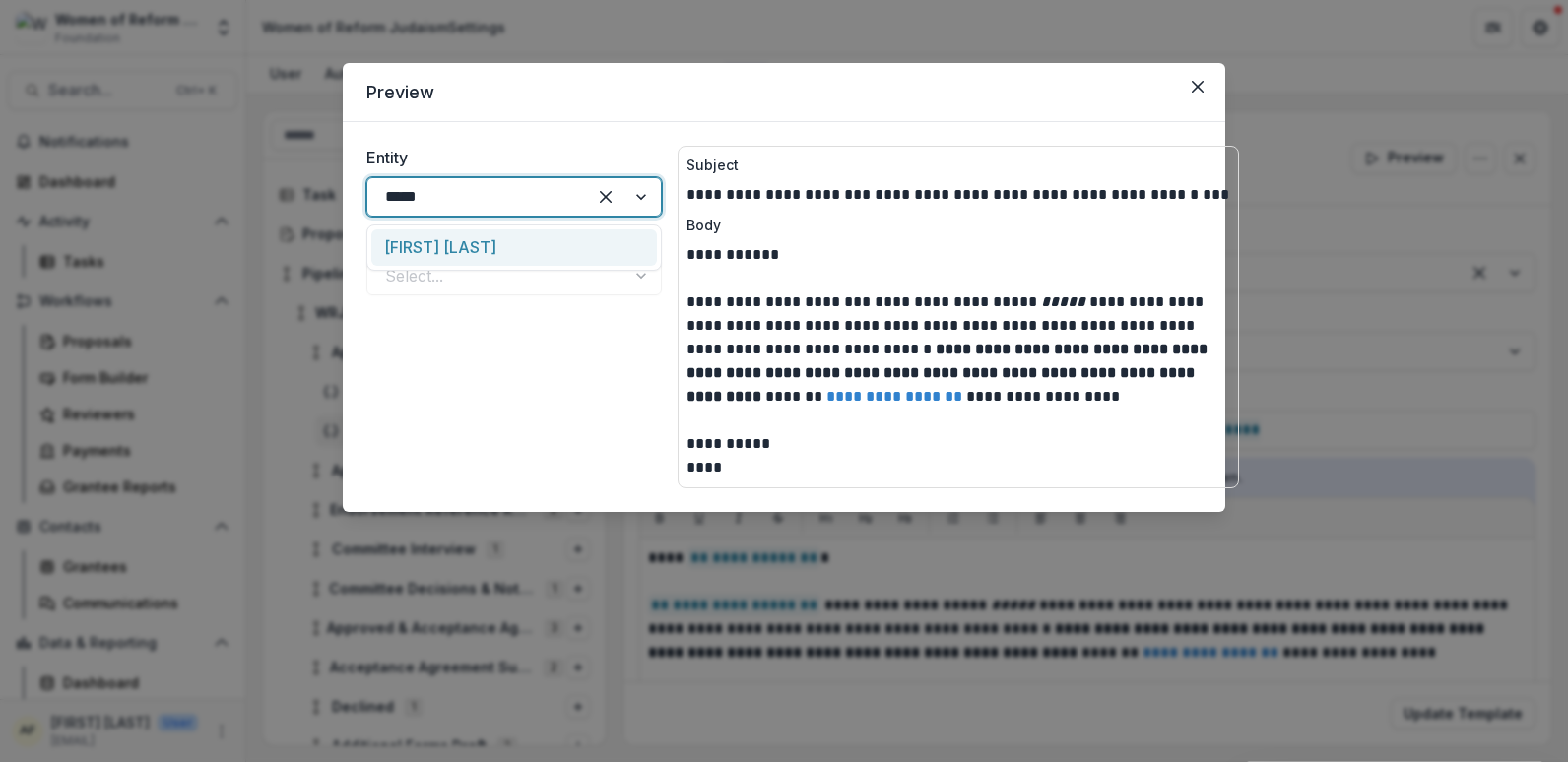 type on "******" 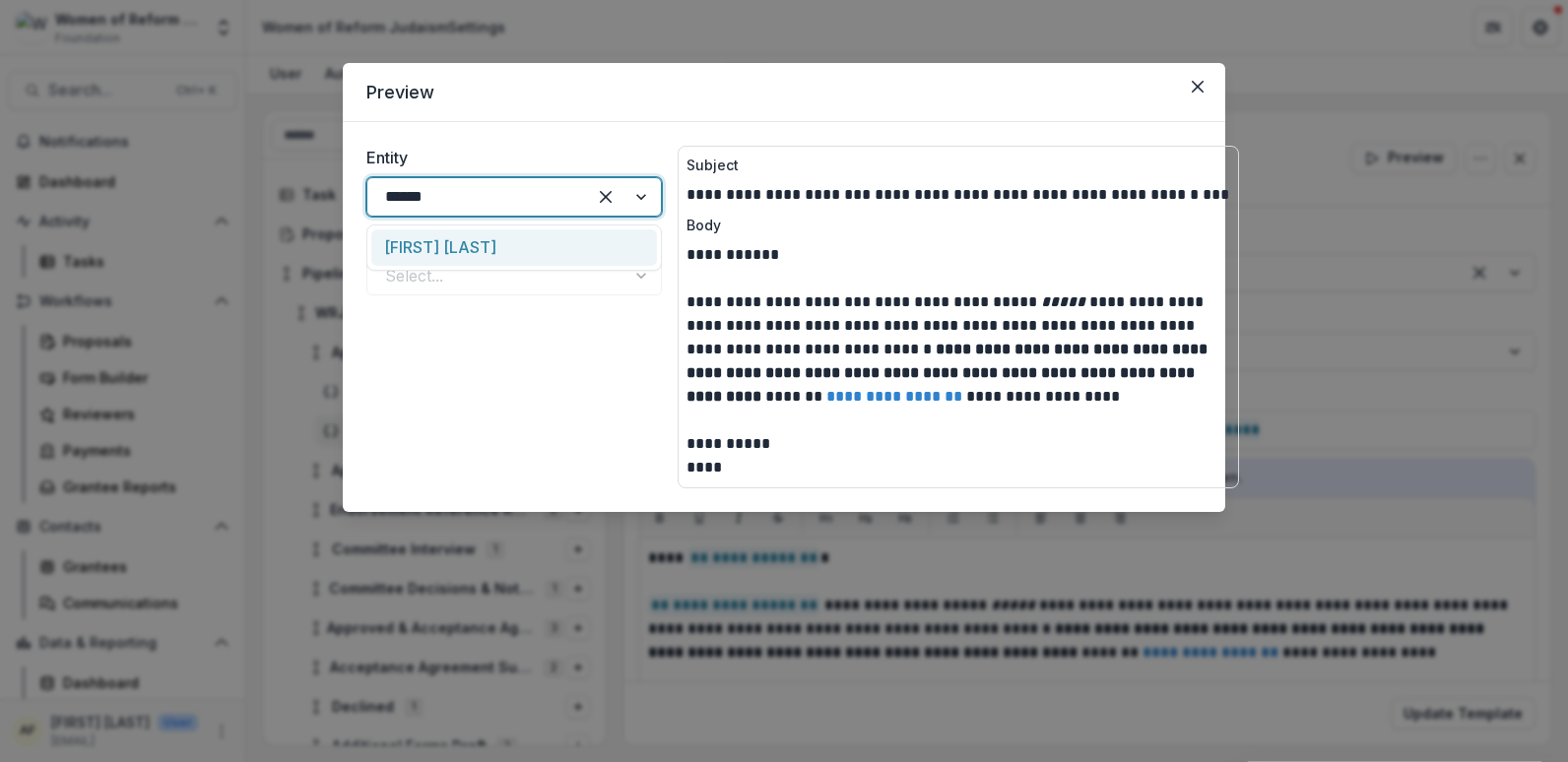 click on "[FIRST] [LAST]" at bounding box center [514, 247] 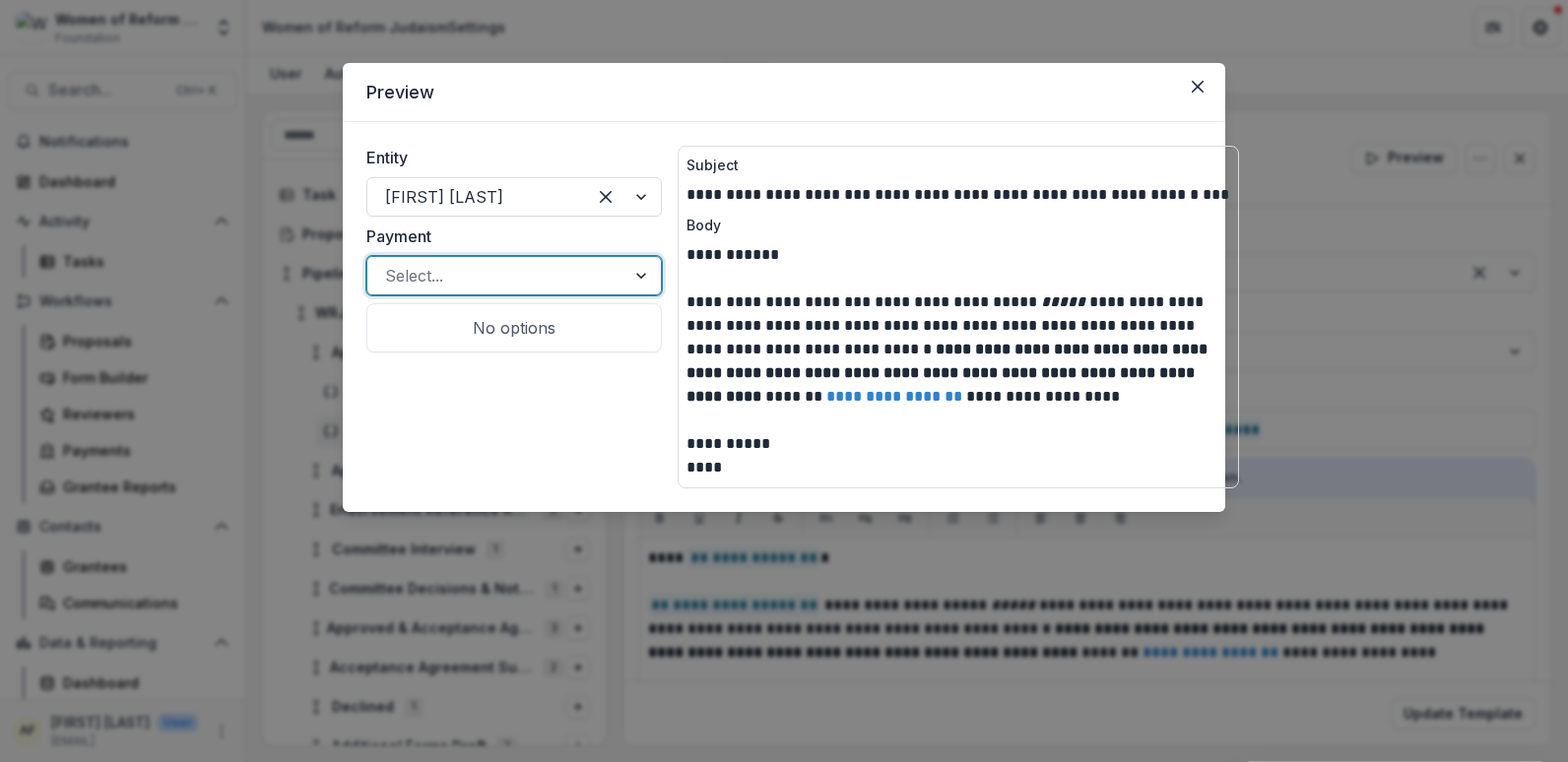 click at bounding box center (496, 276) 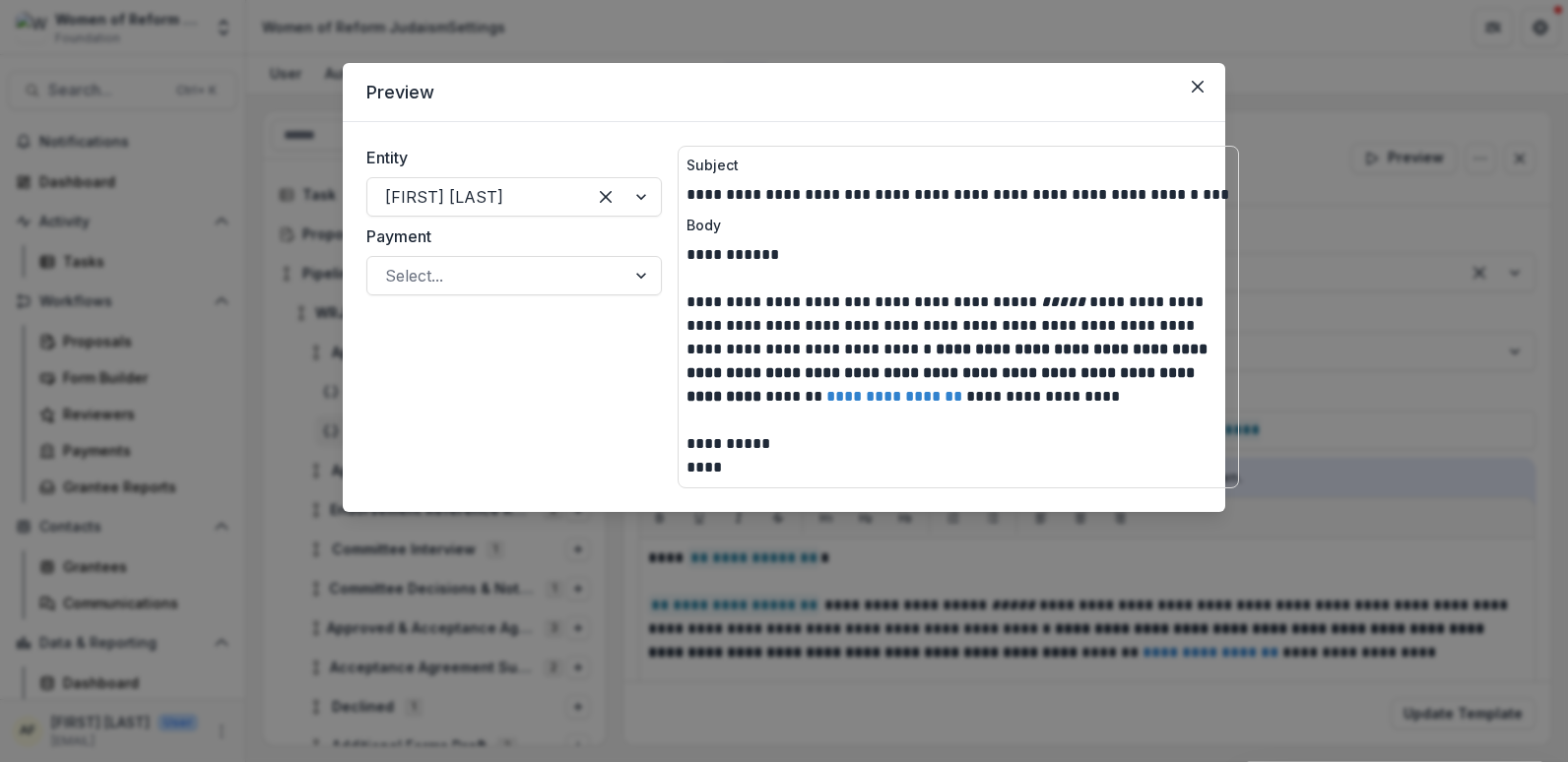 click on "Payment" at bounding box center [508, 236] 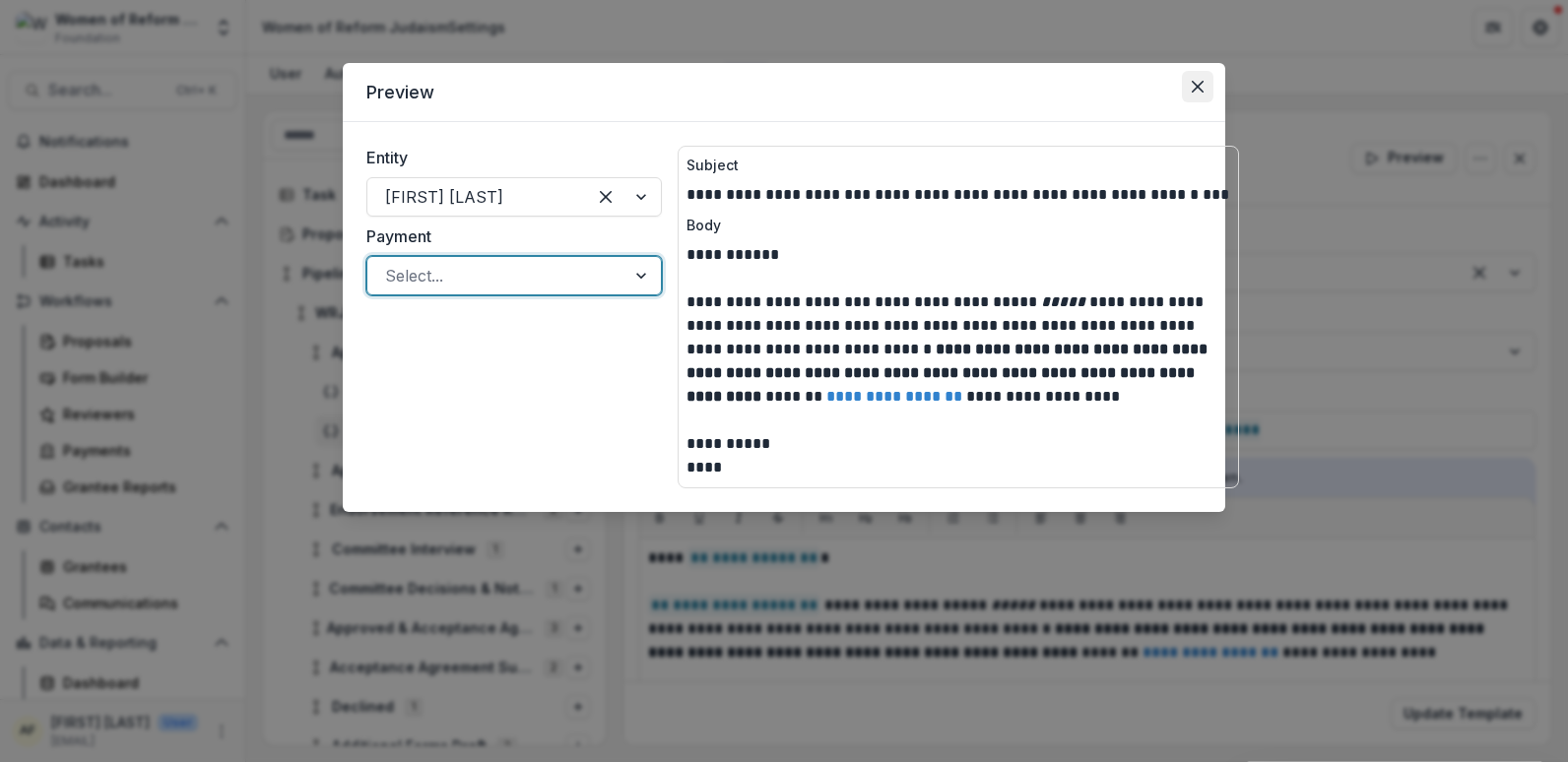 click at bounding box center [1198, 87] 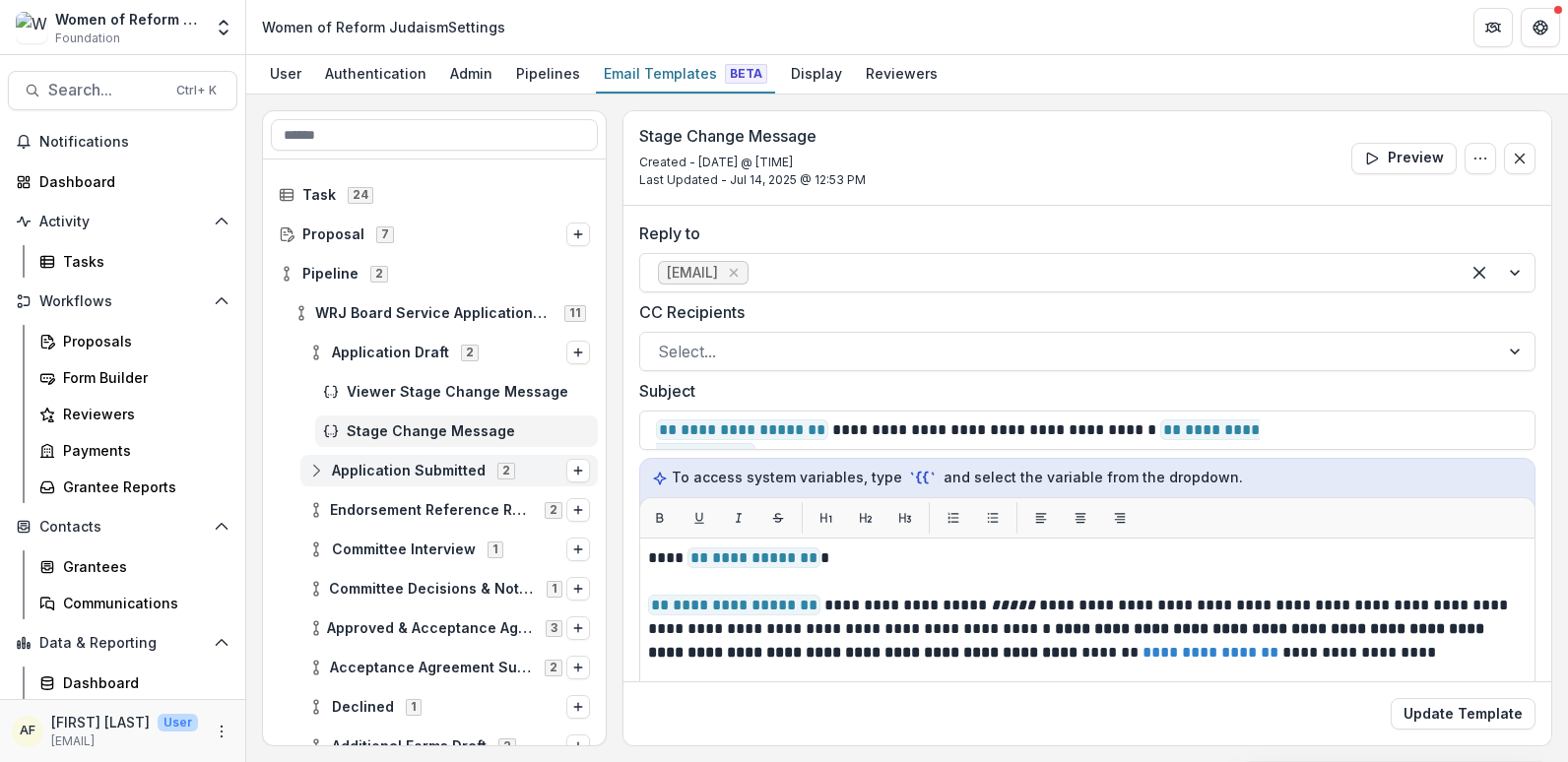 click 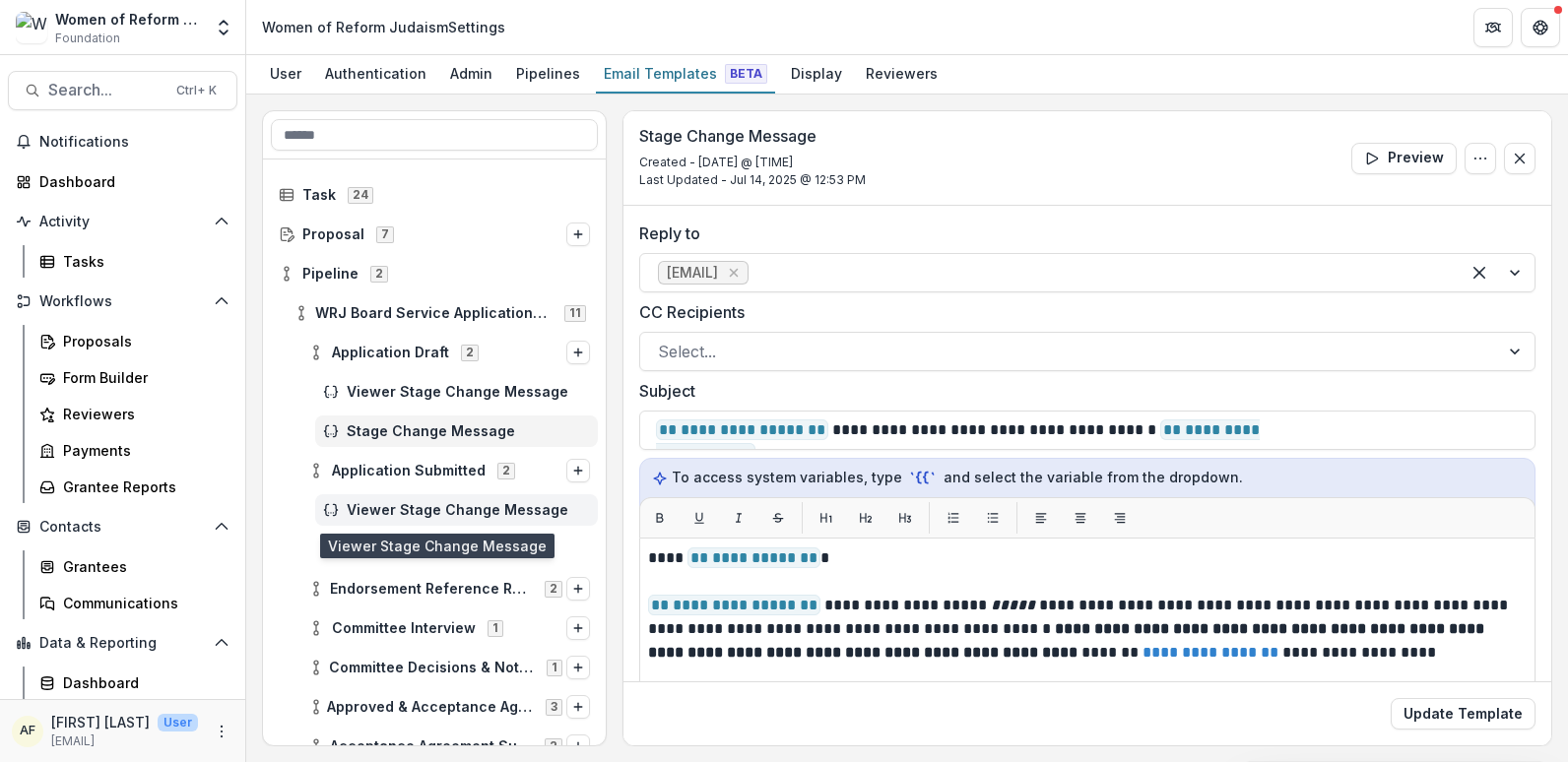 click on "Viewer Stage Change Message" at bounding box center [468, 510] 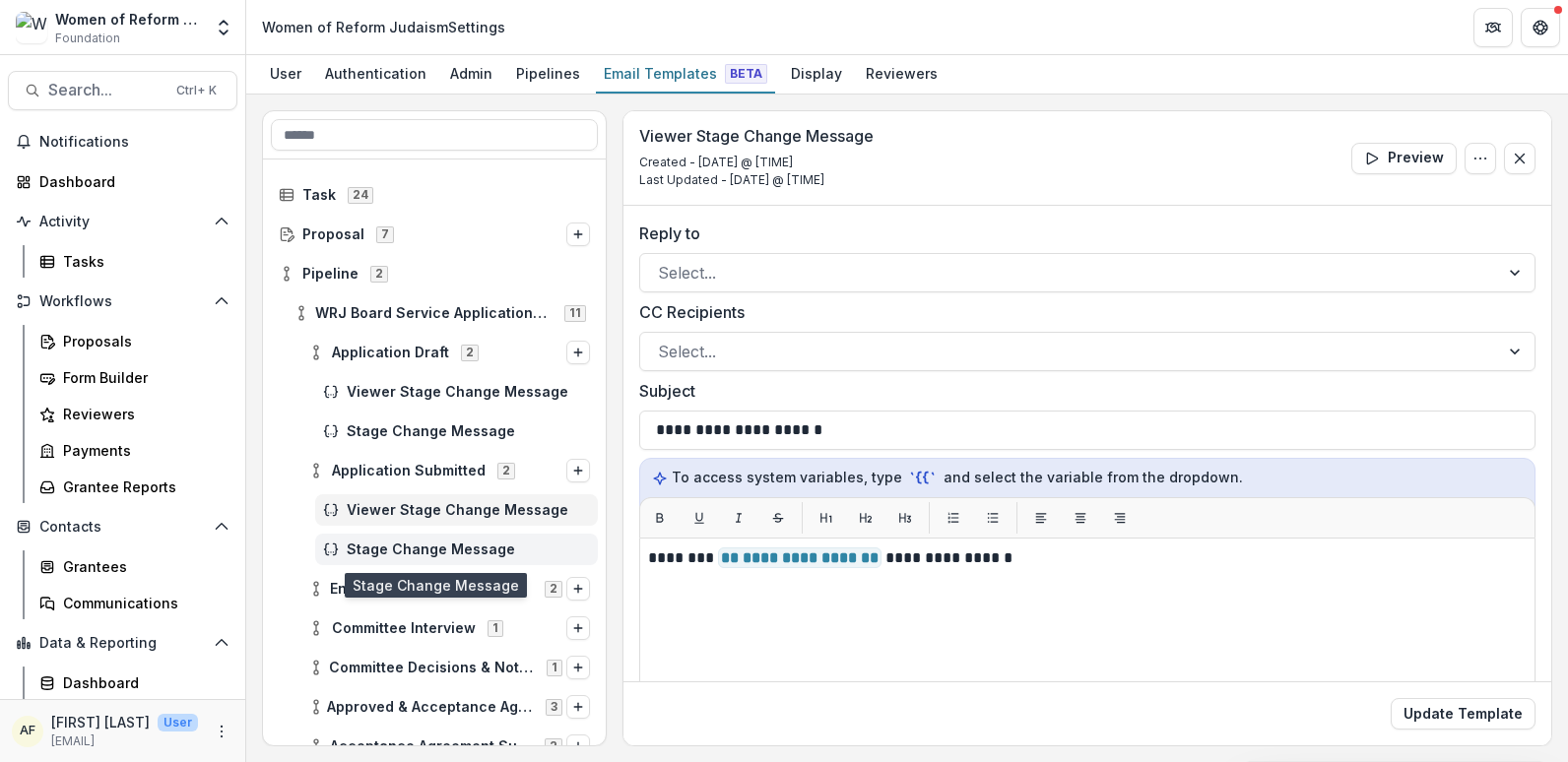 click on "Stage Change Message" at bounding box center [468, 549] 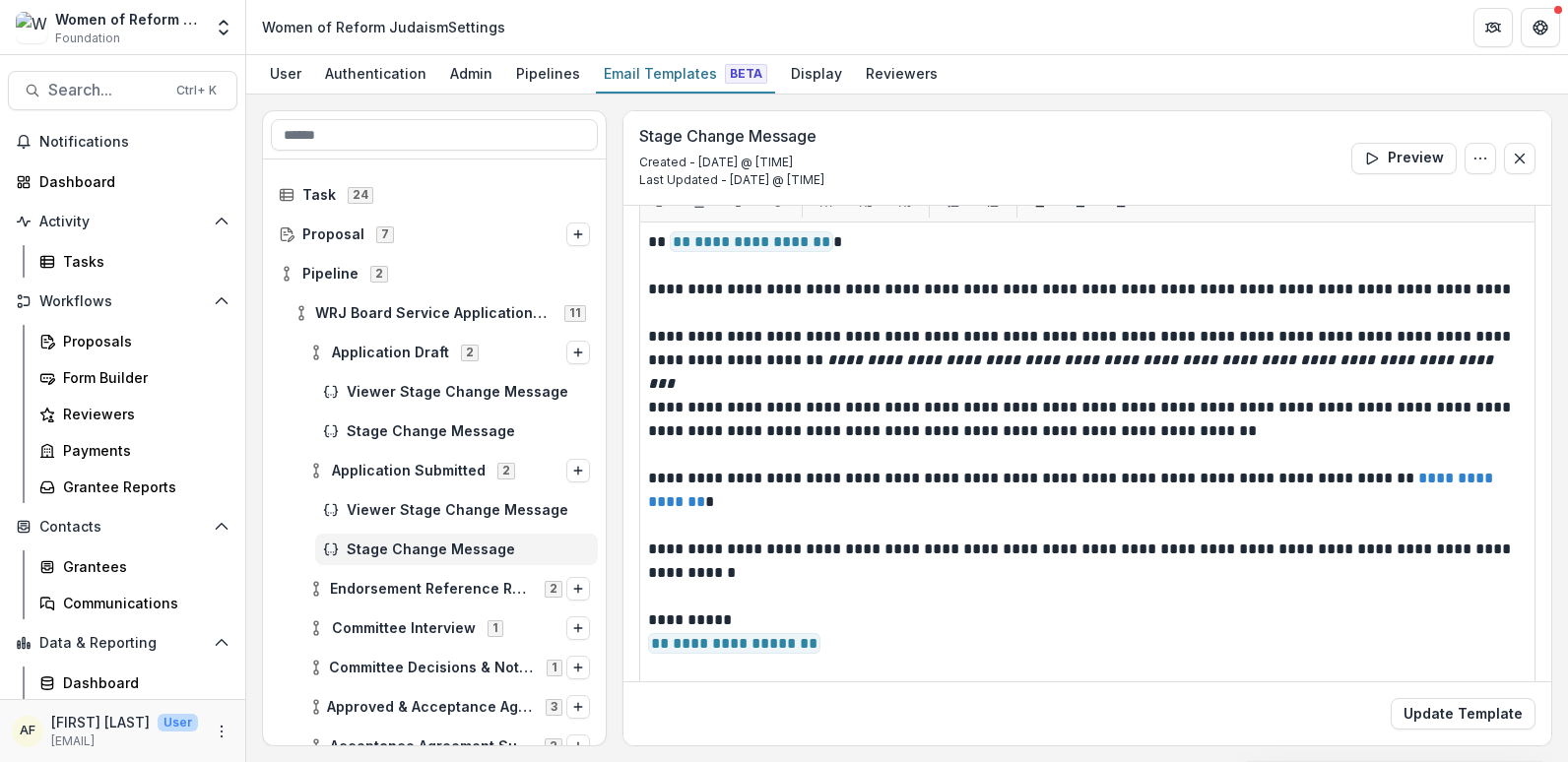scroll, scrollTop: 313, scrollLeft: 0, axis: vertical 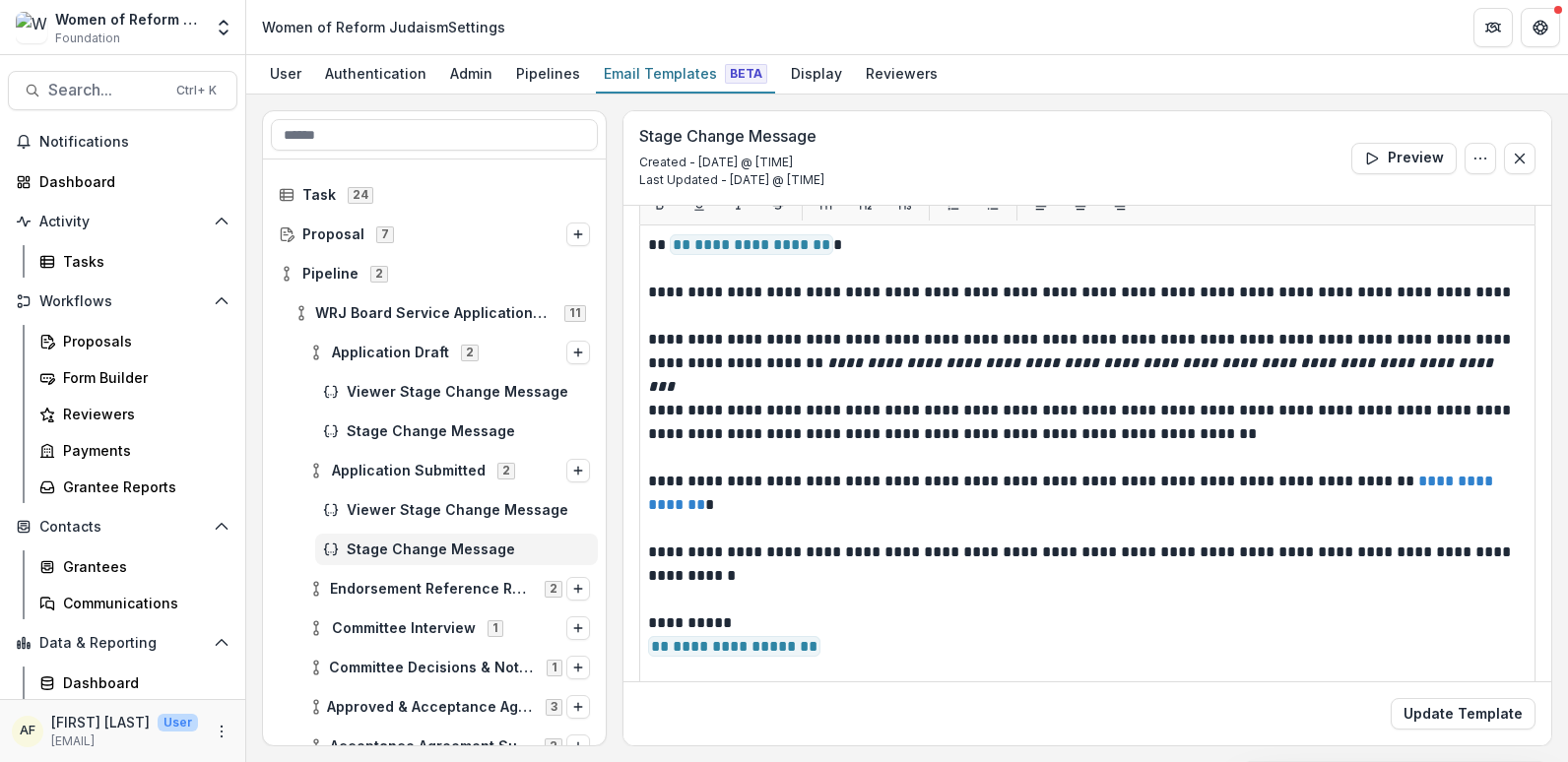click on "**********" at bounding box center [1087, 471] 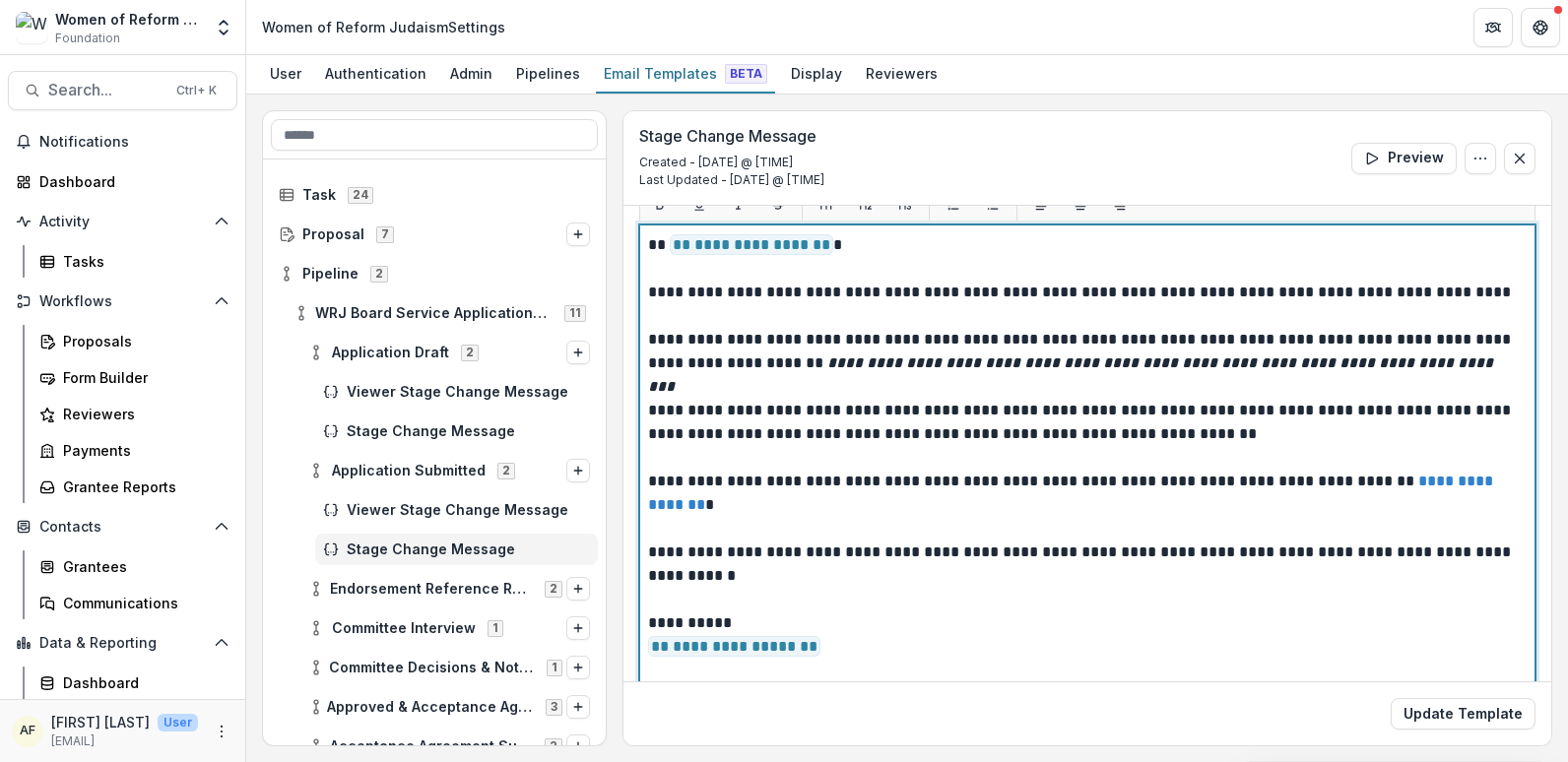 drag, startPoint x: 646, startPoint y: 246, endPoint x: 659, endPoint y: 246, distance: 13 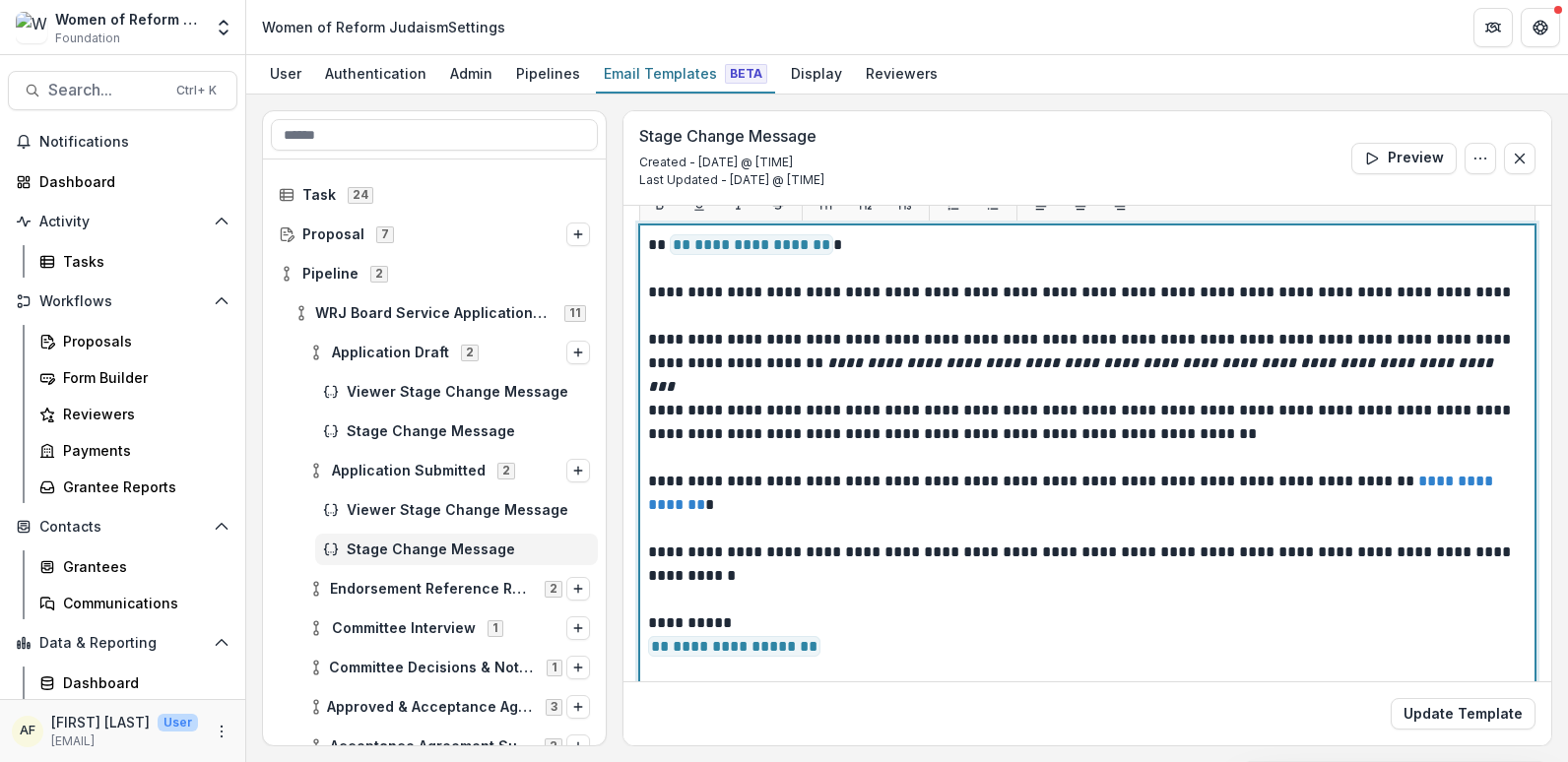 click on "**********" at bounding box center (1084, 245) 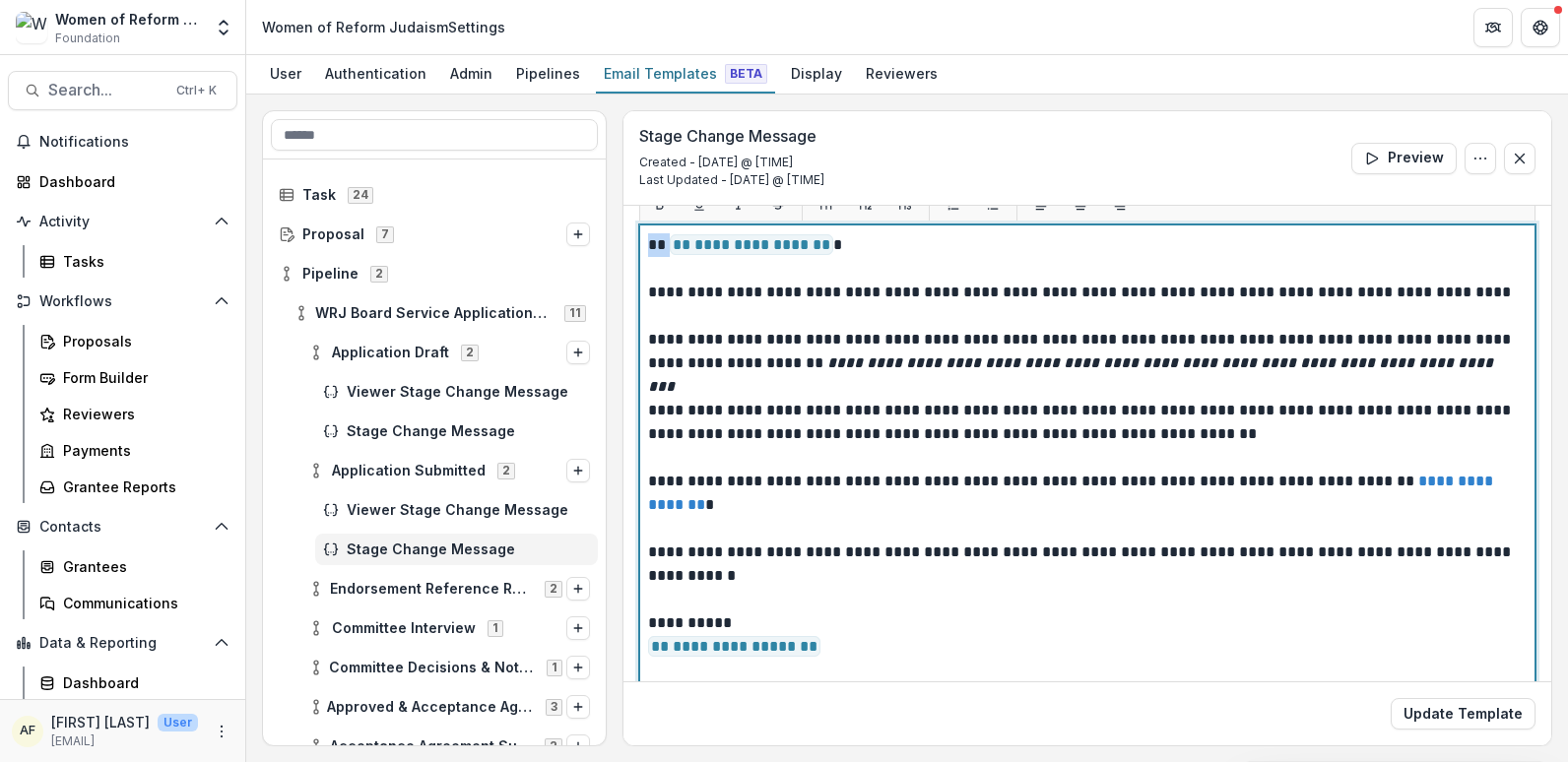 click on "**********" at bounding box center (1084, 245) 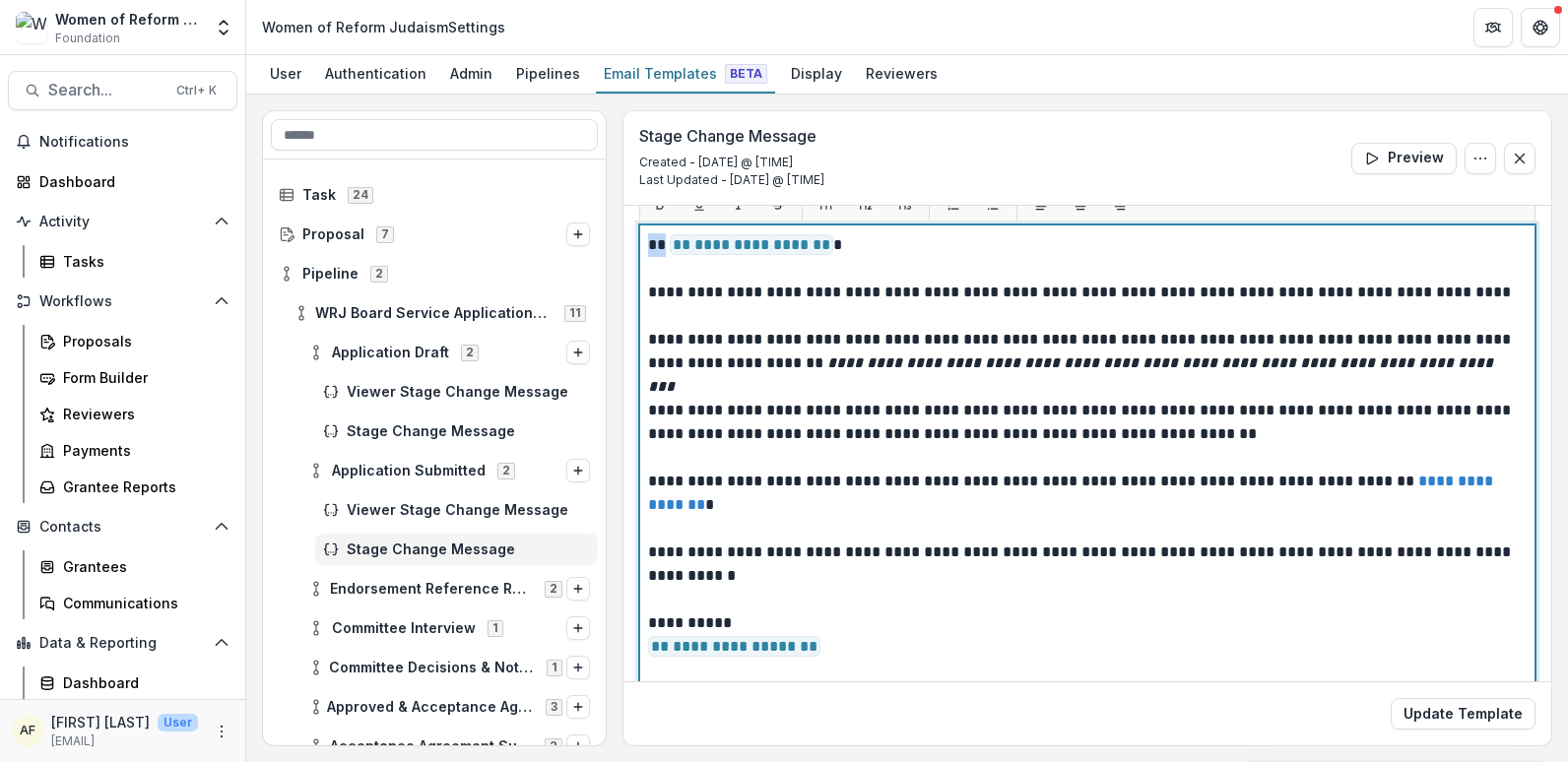 type 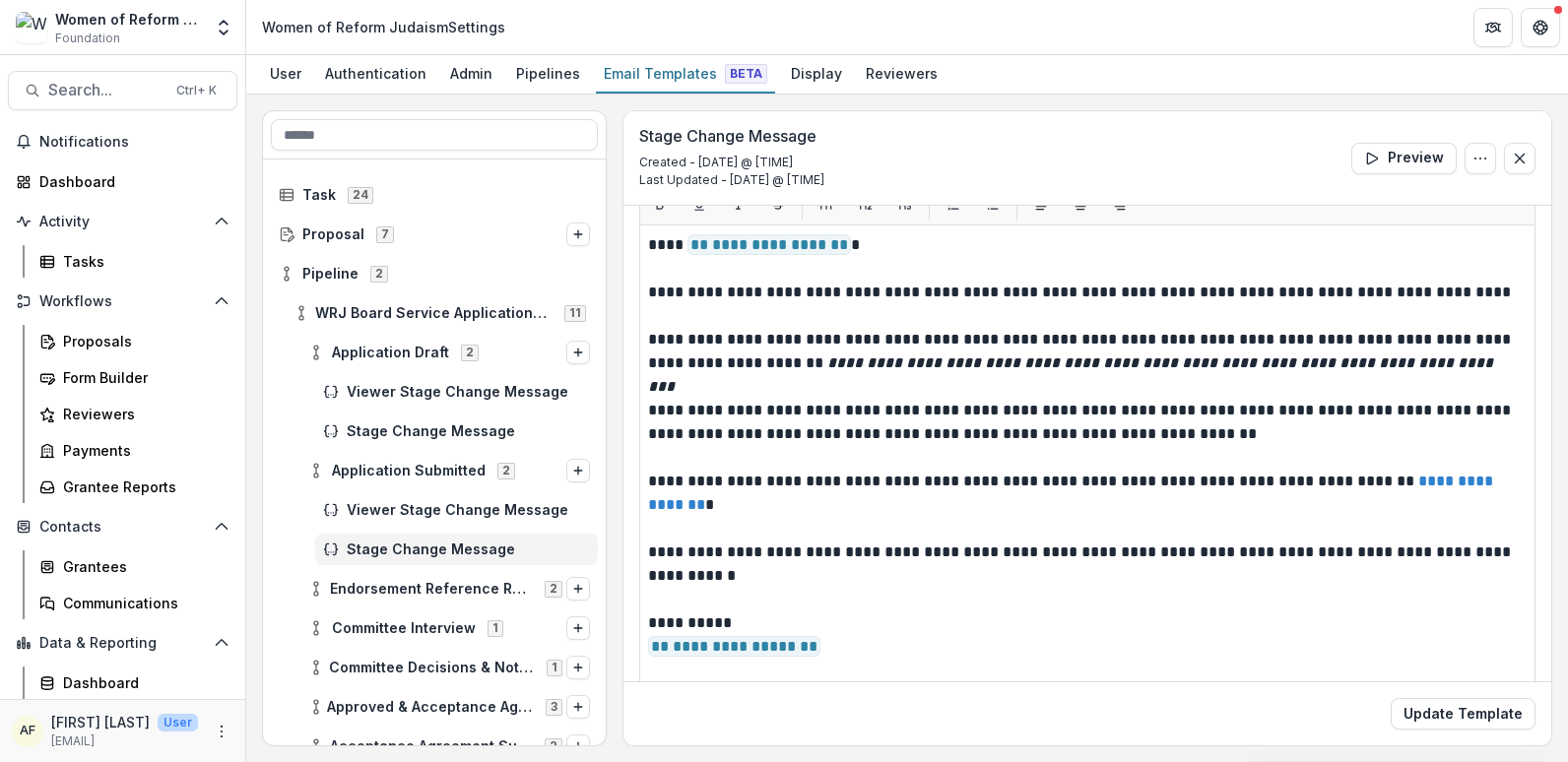 drag, startPoint x: 1551, startPoint y: 472, endPoint x: 1546, endPoint y: 512, distance: 40.311289 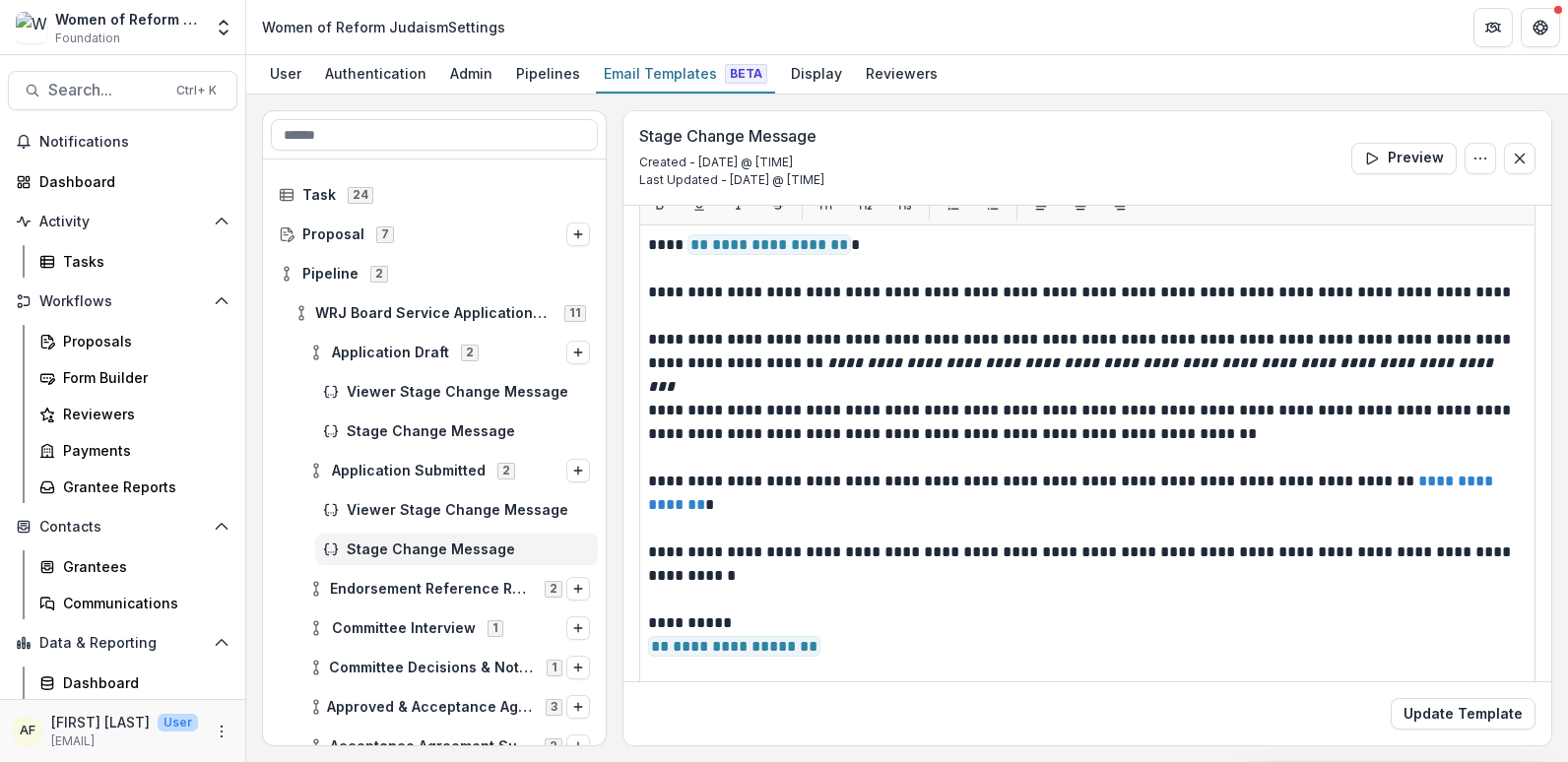click on "**********" at bounding box center (1087, 428) 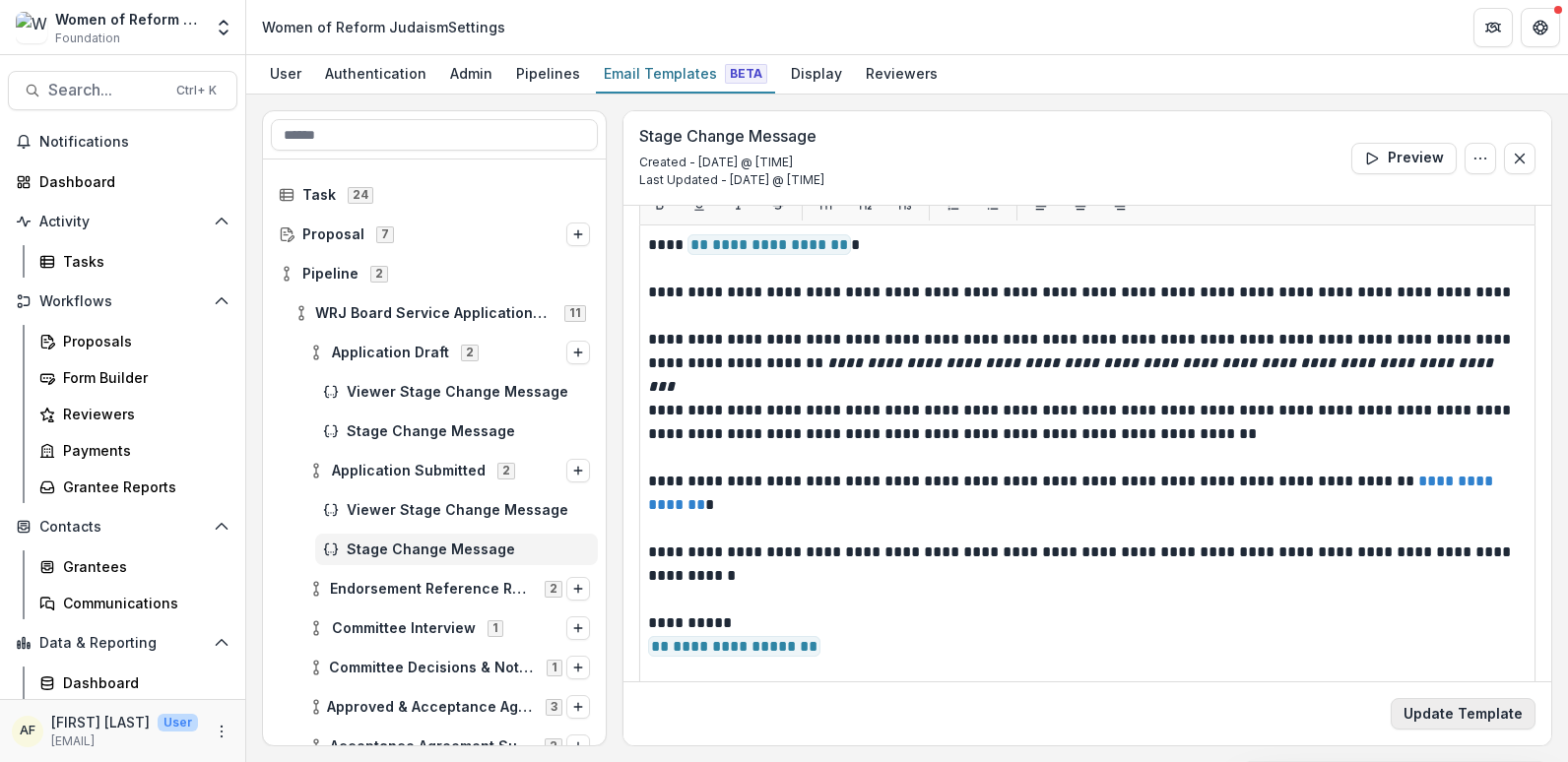 click on "Update Template" at bounding box center [1463, 714] 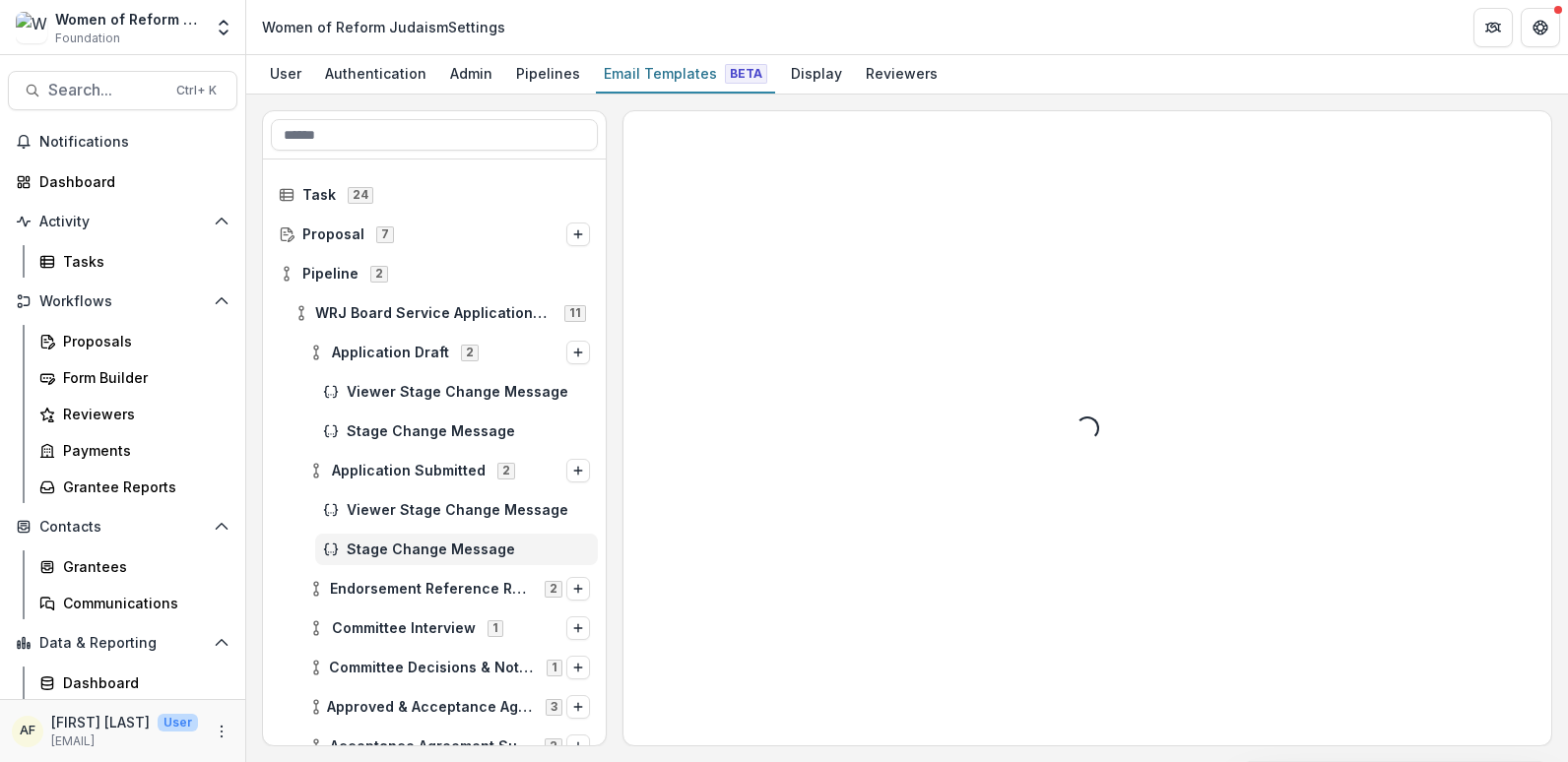 scroll, scrollTop: 0, scrollLeft: 0, axis: both 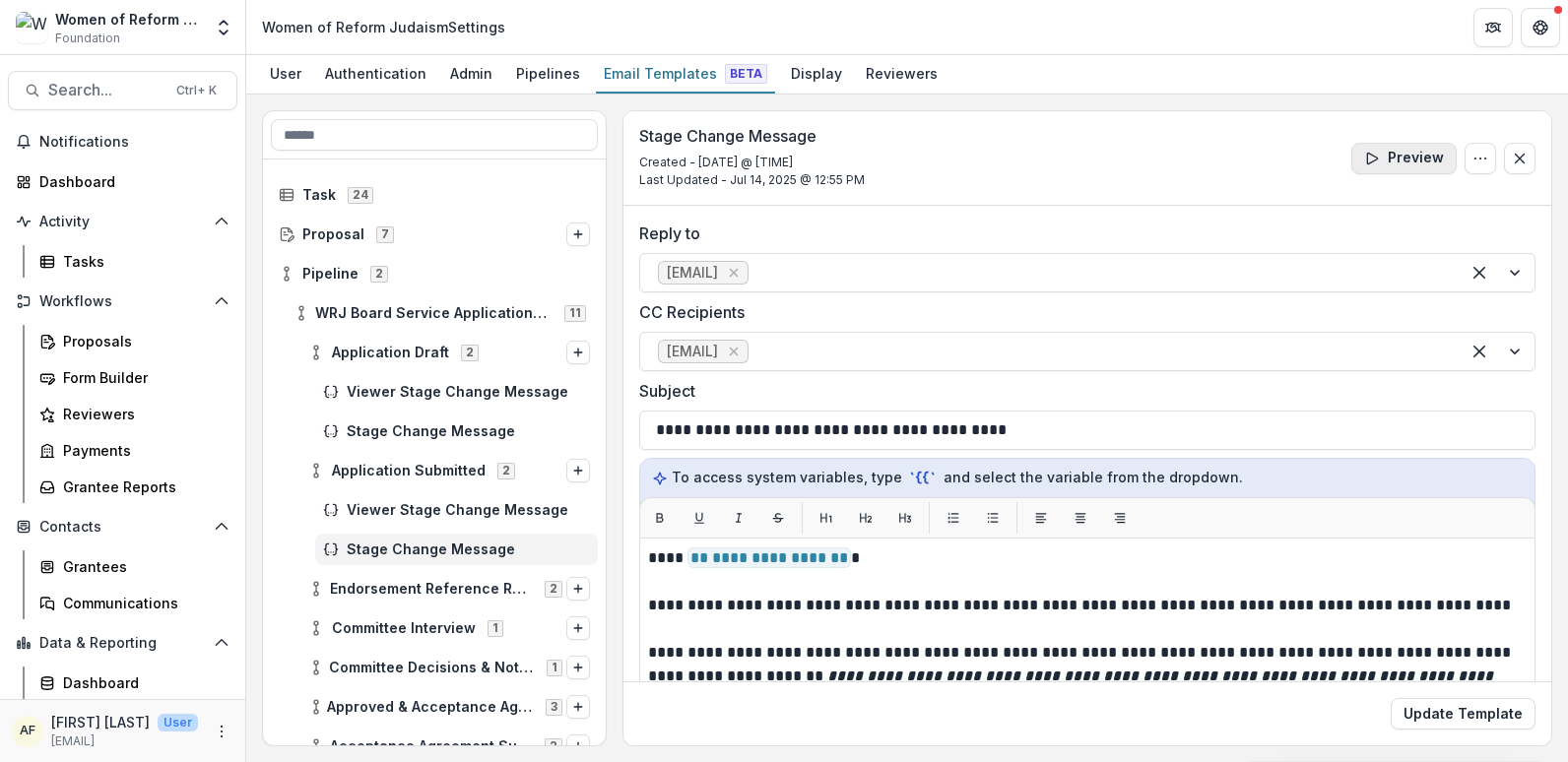 click on "Preview" at bounding box center [1404, 159] 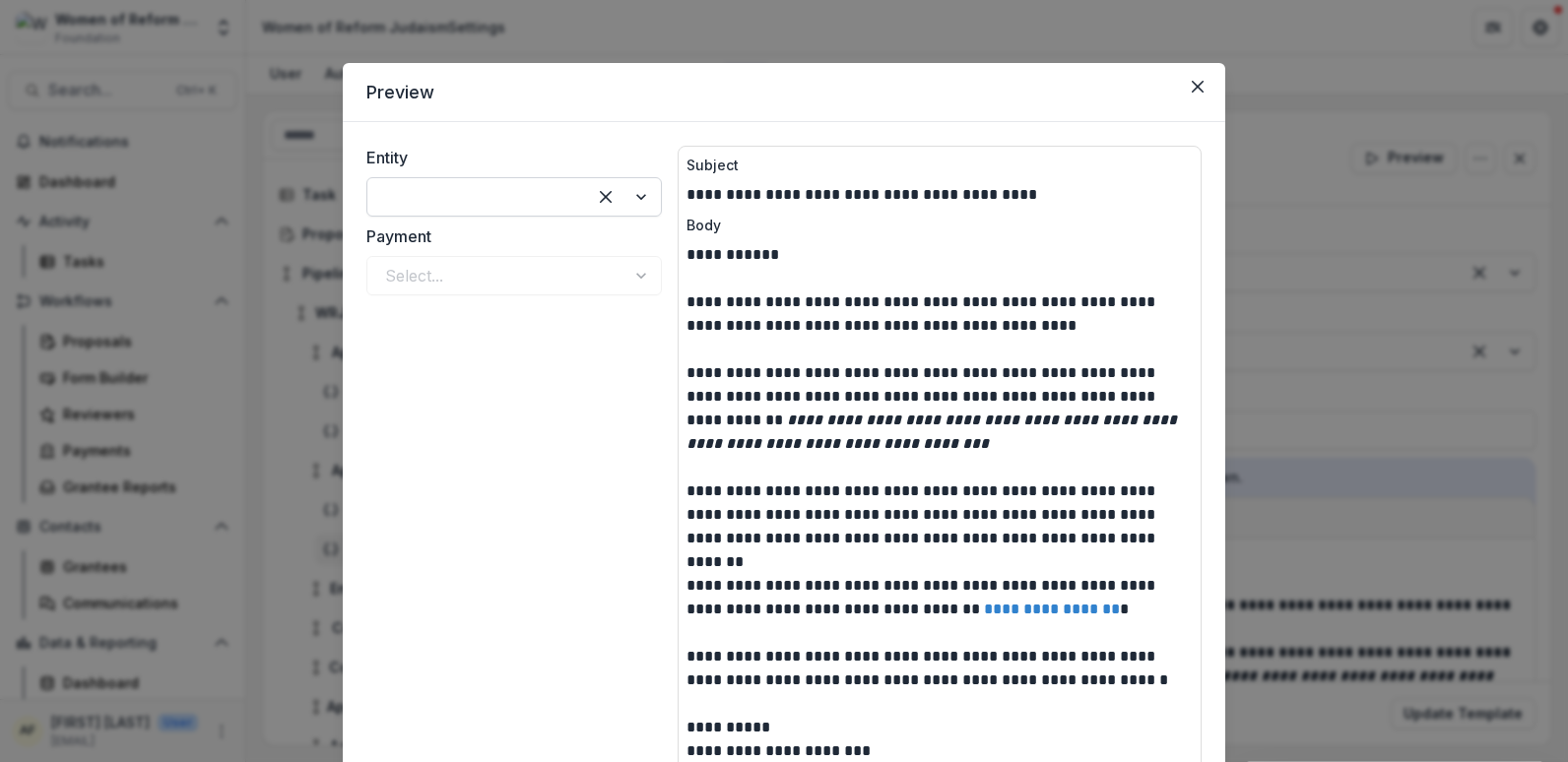 click at bounding box center [477, 197] 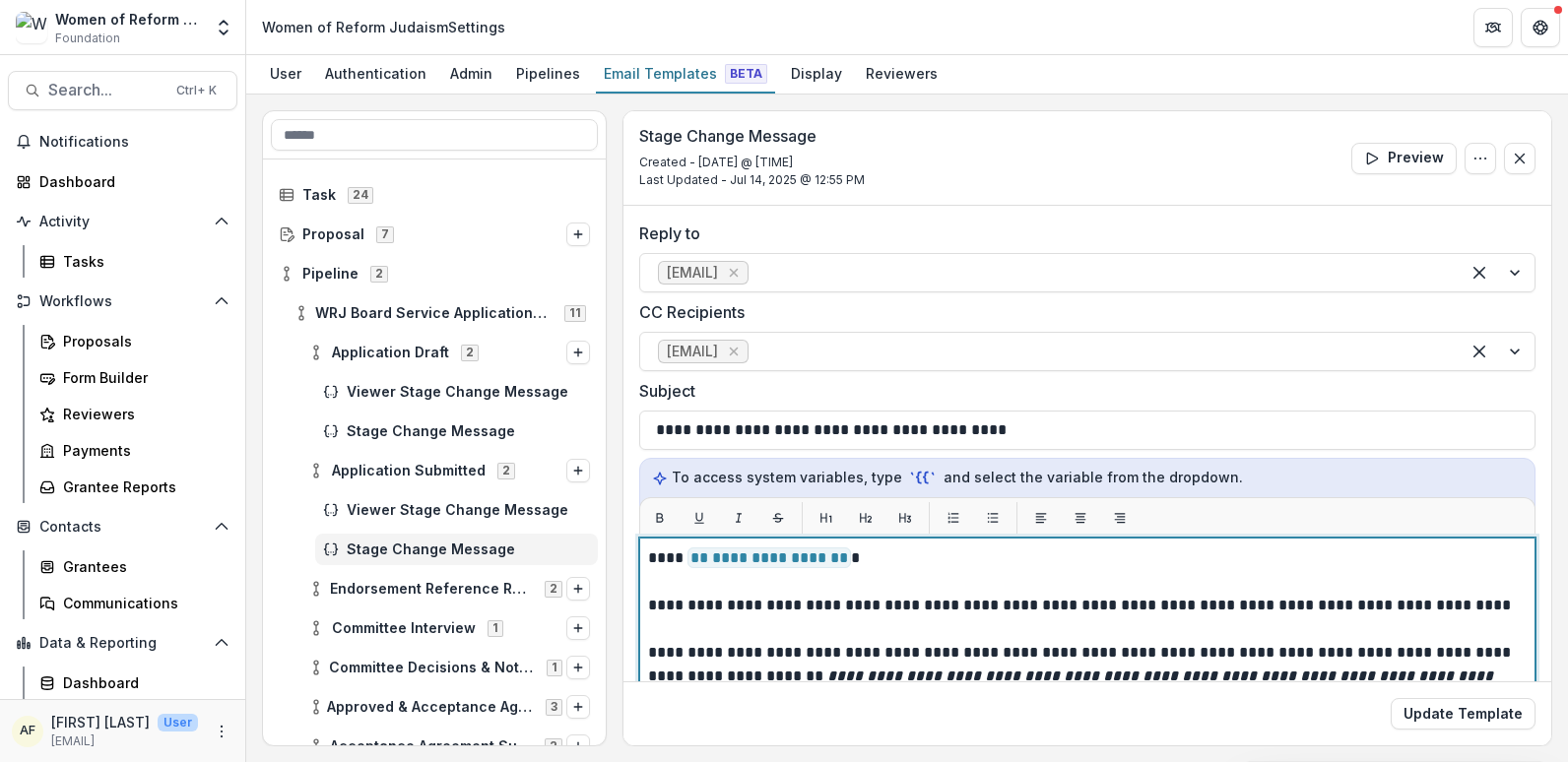 click at bounding box center [1087, 582] 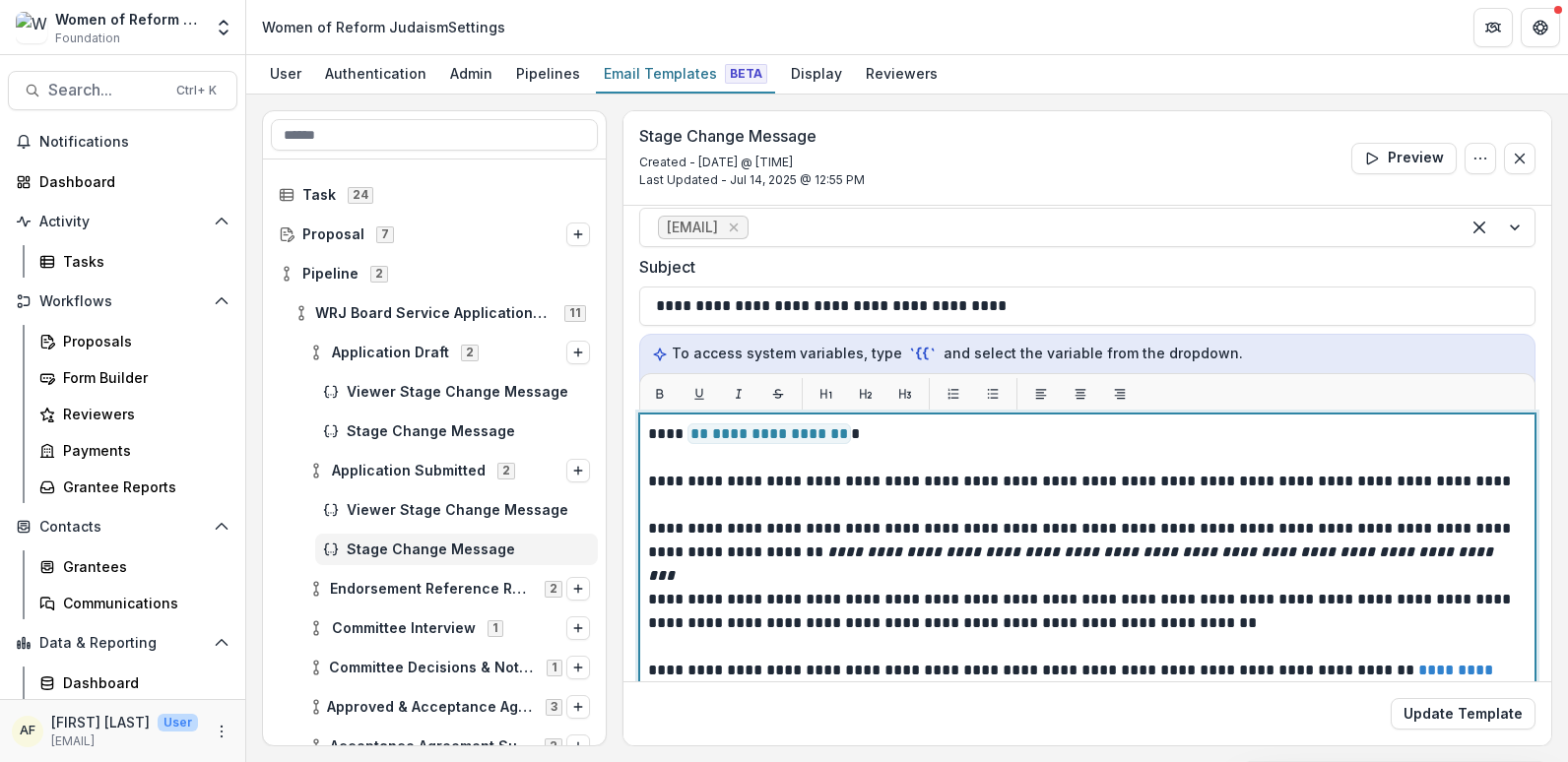 scroll, scrollTop: 92, scrollLeft: 0, axis: vertical 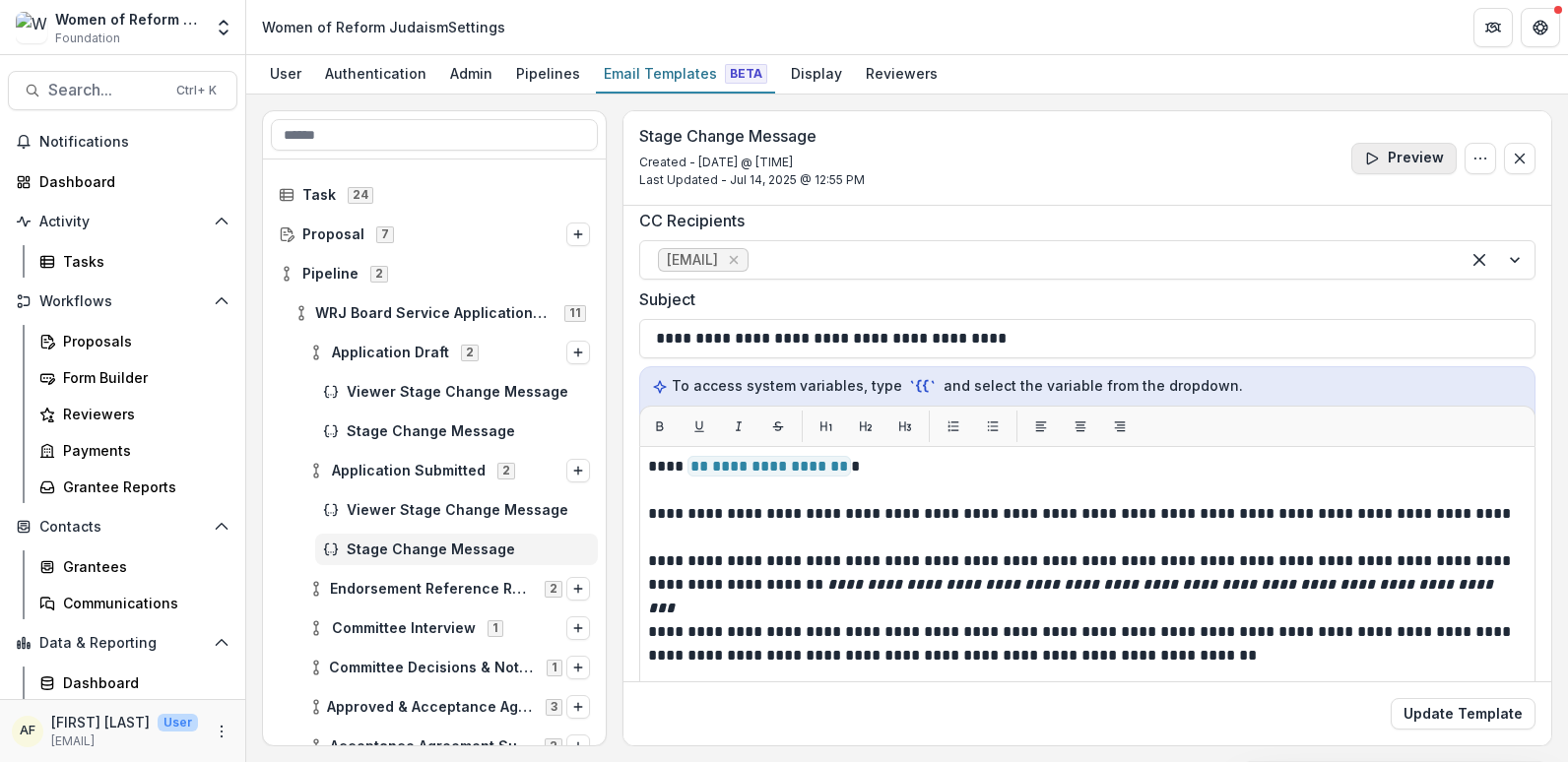 click on "Preview" at bounding box center [1404, 159] 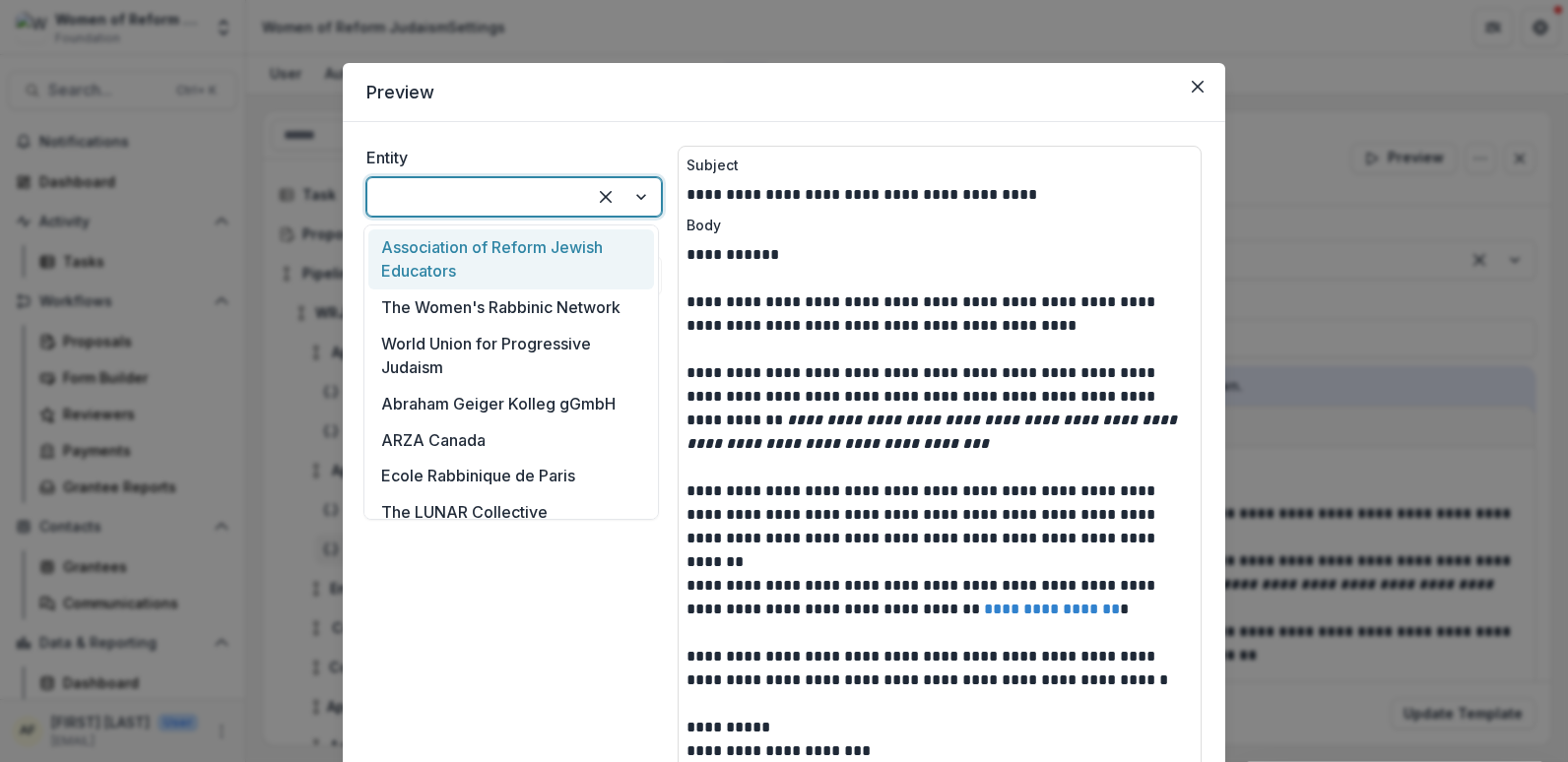 click at bounding box center [477, 197] 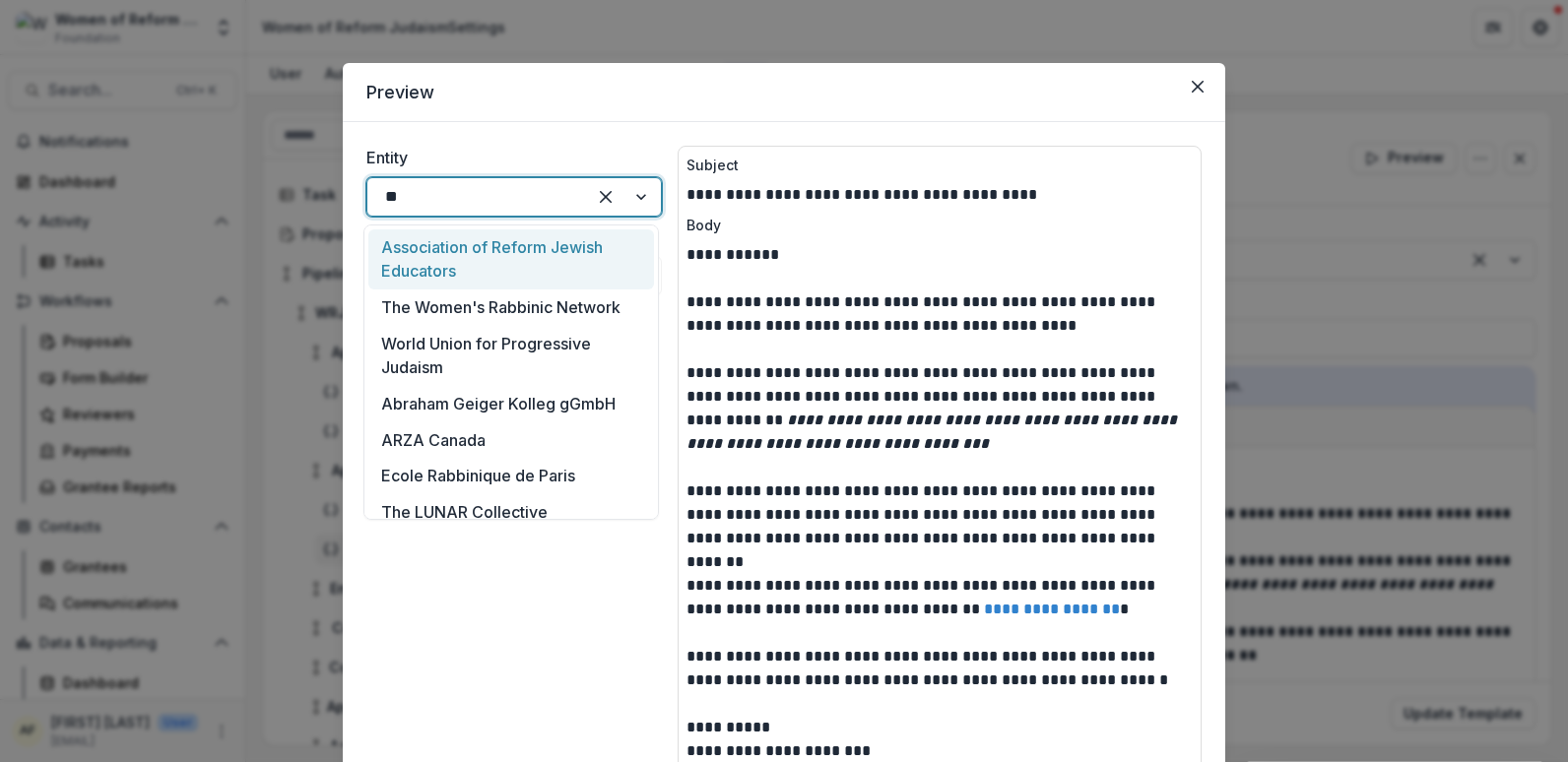 type on "***" 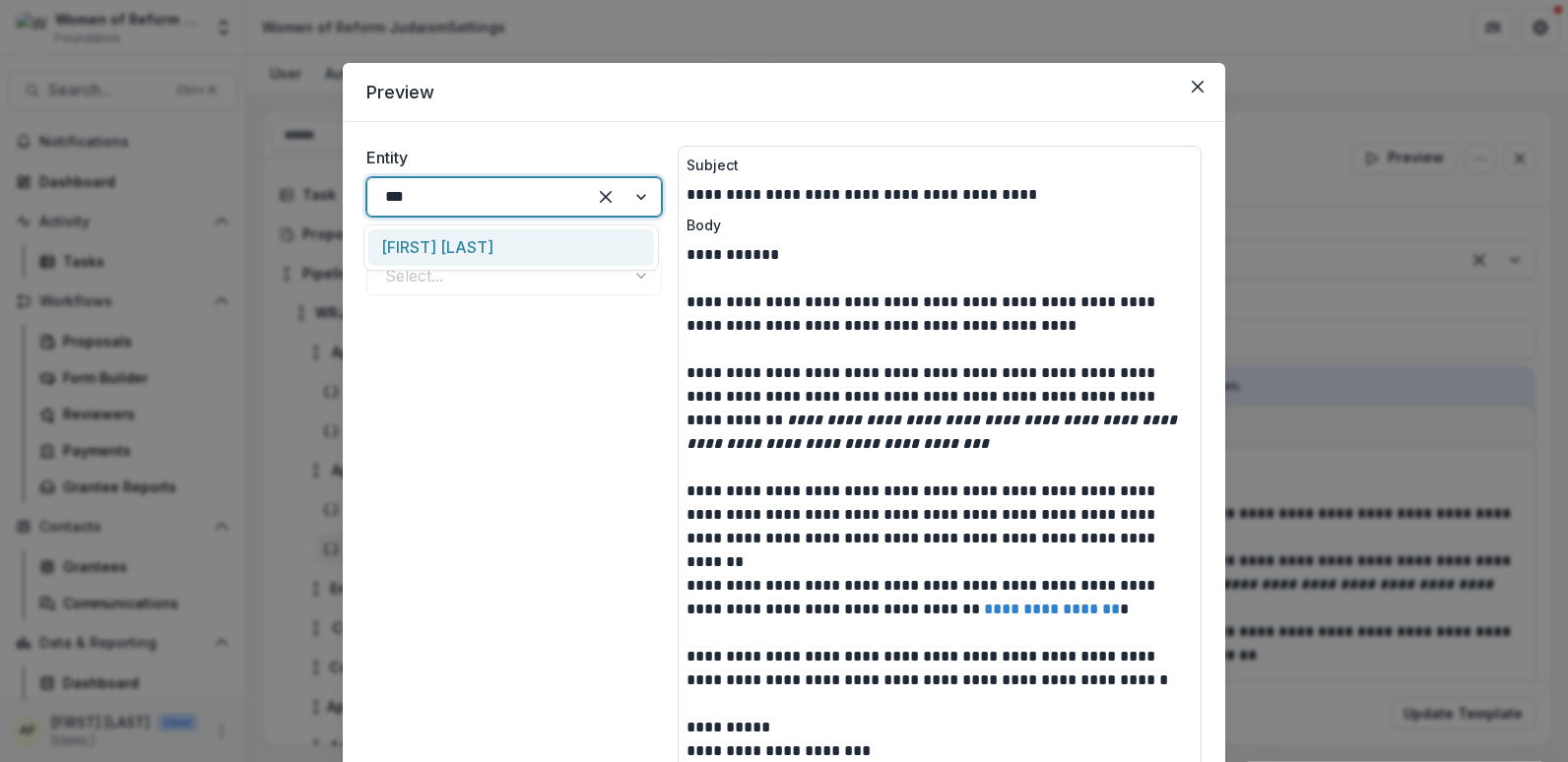 click on "[FIRST] [LAST]" at bounding box center (511, 247) 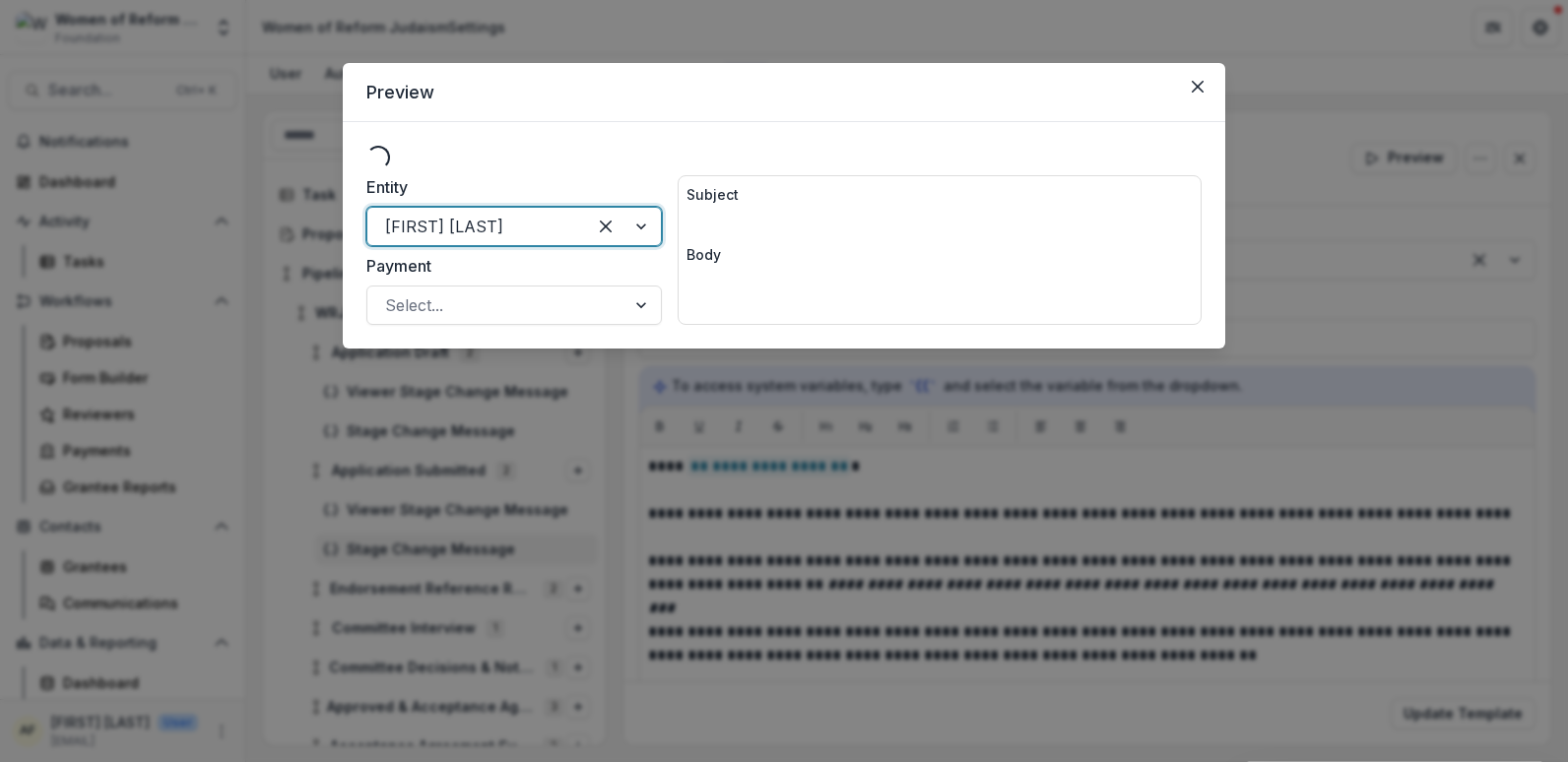 type 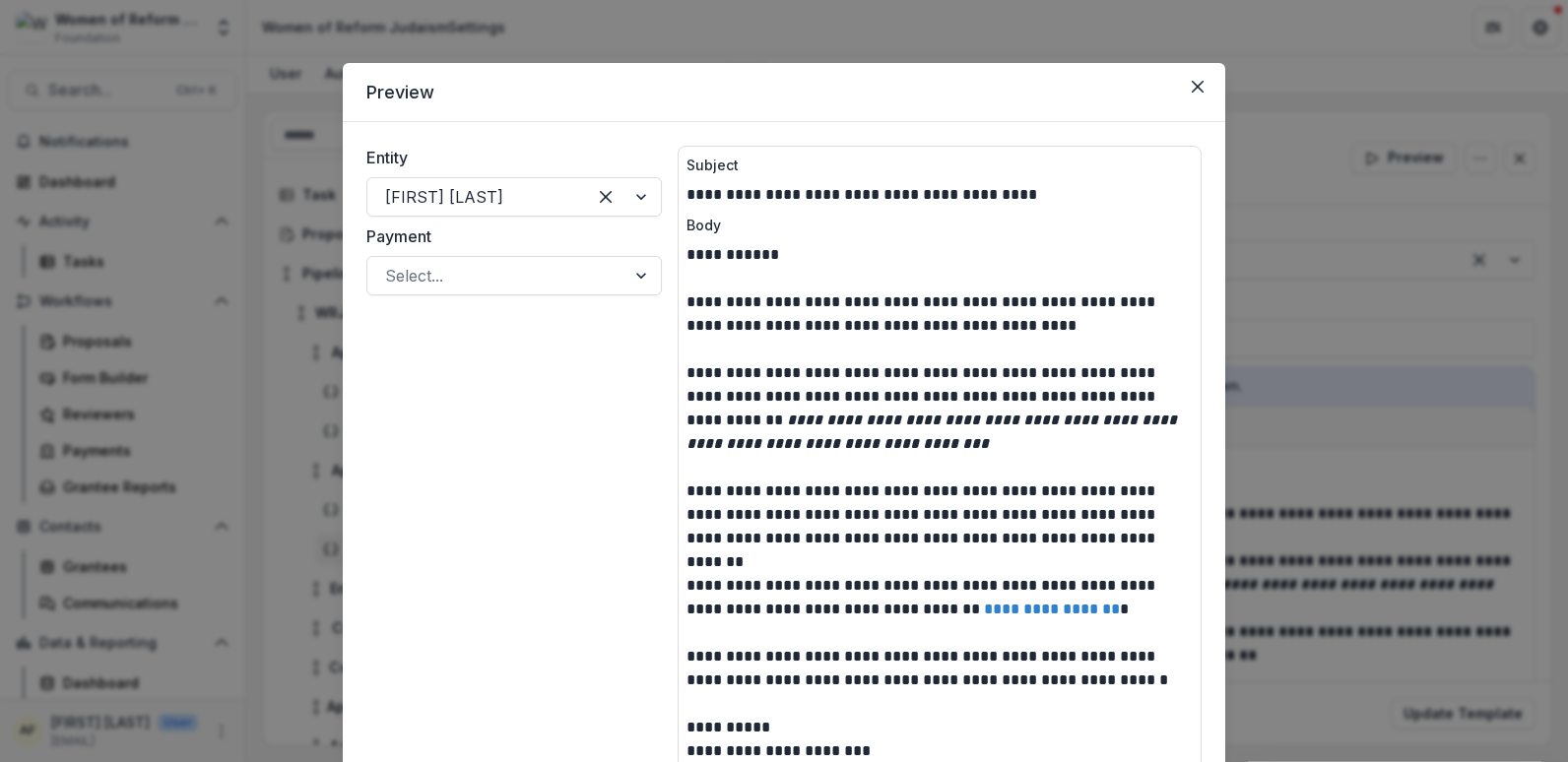 click on "**********" at bounding box center (940, 409) 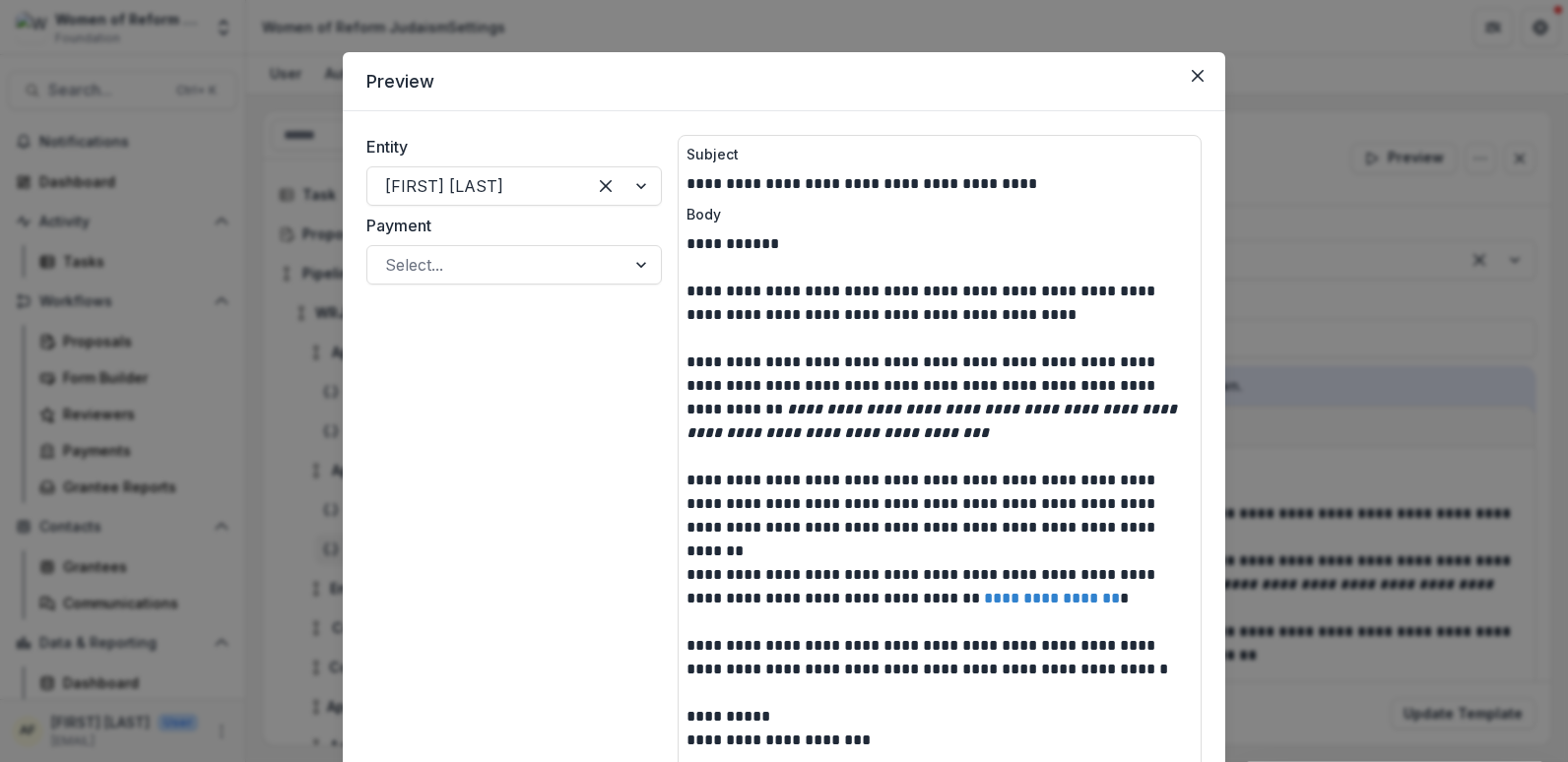 scroll, scrollTop: 0, scrollLeft: 0, axis: both 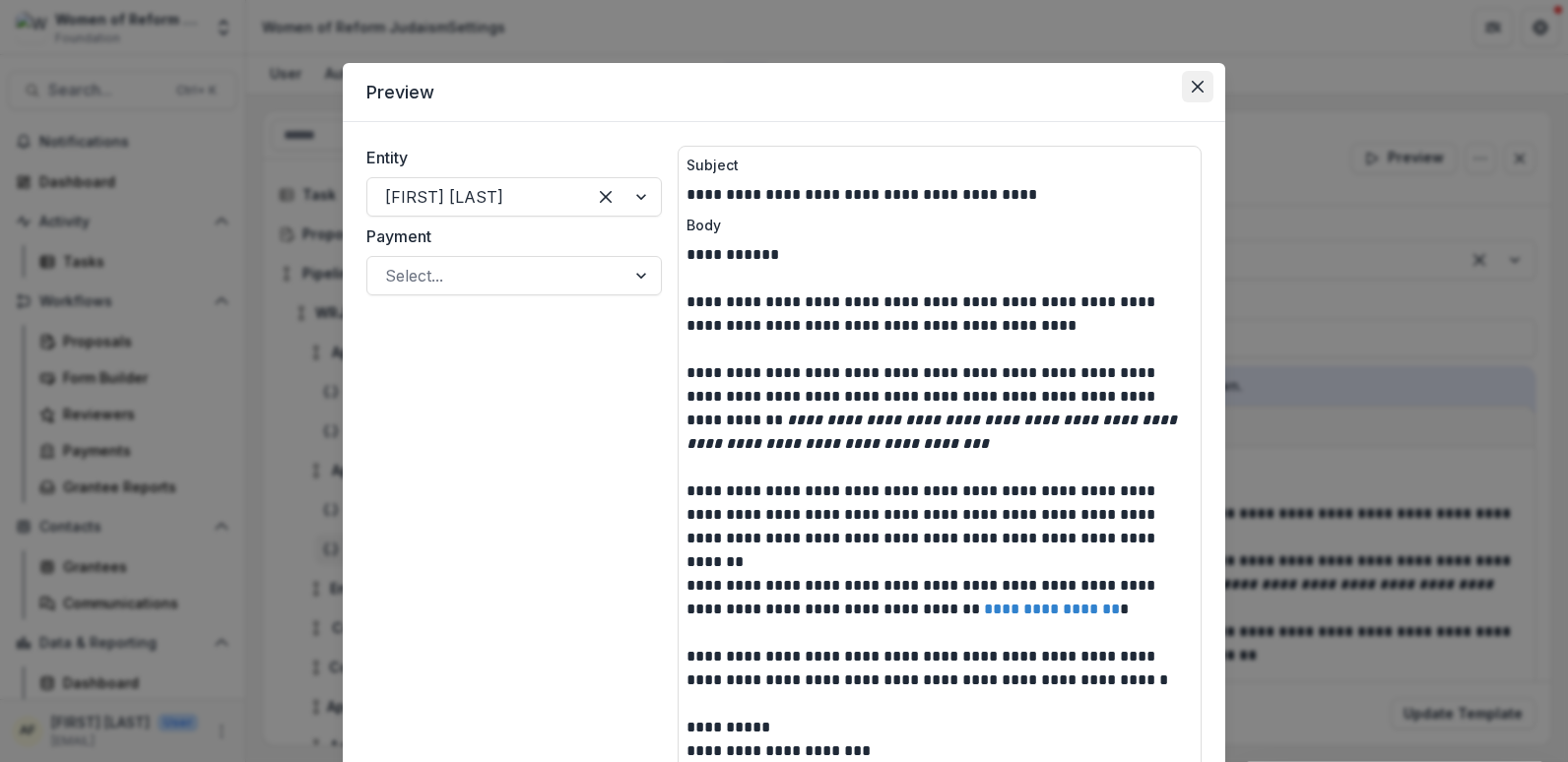 click 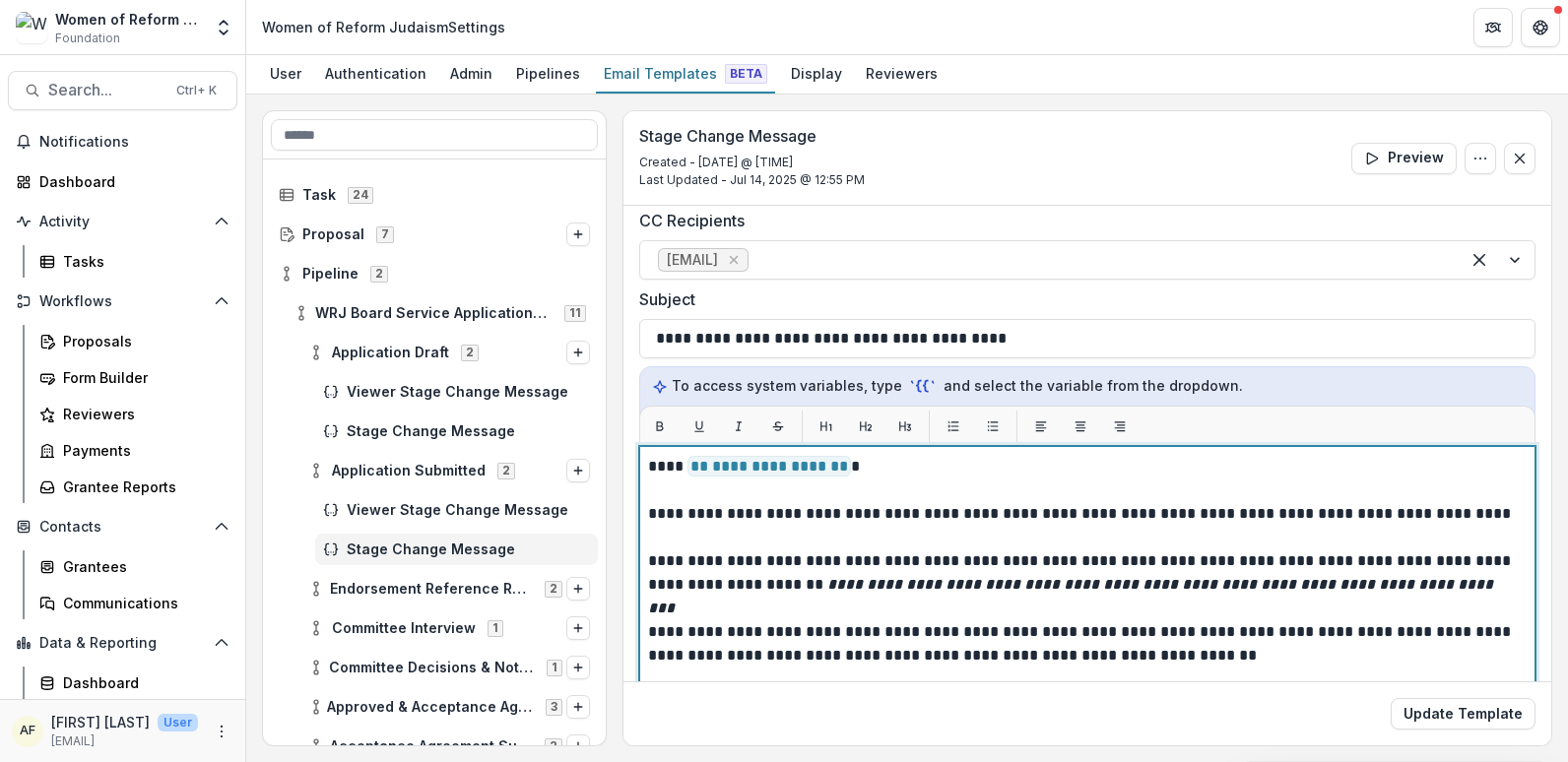 click on "**********" at bounding box center (1084, 467) 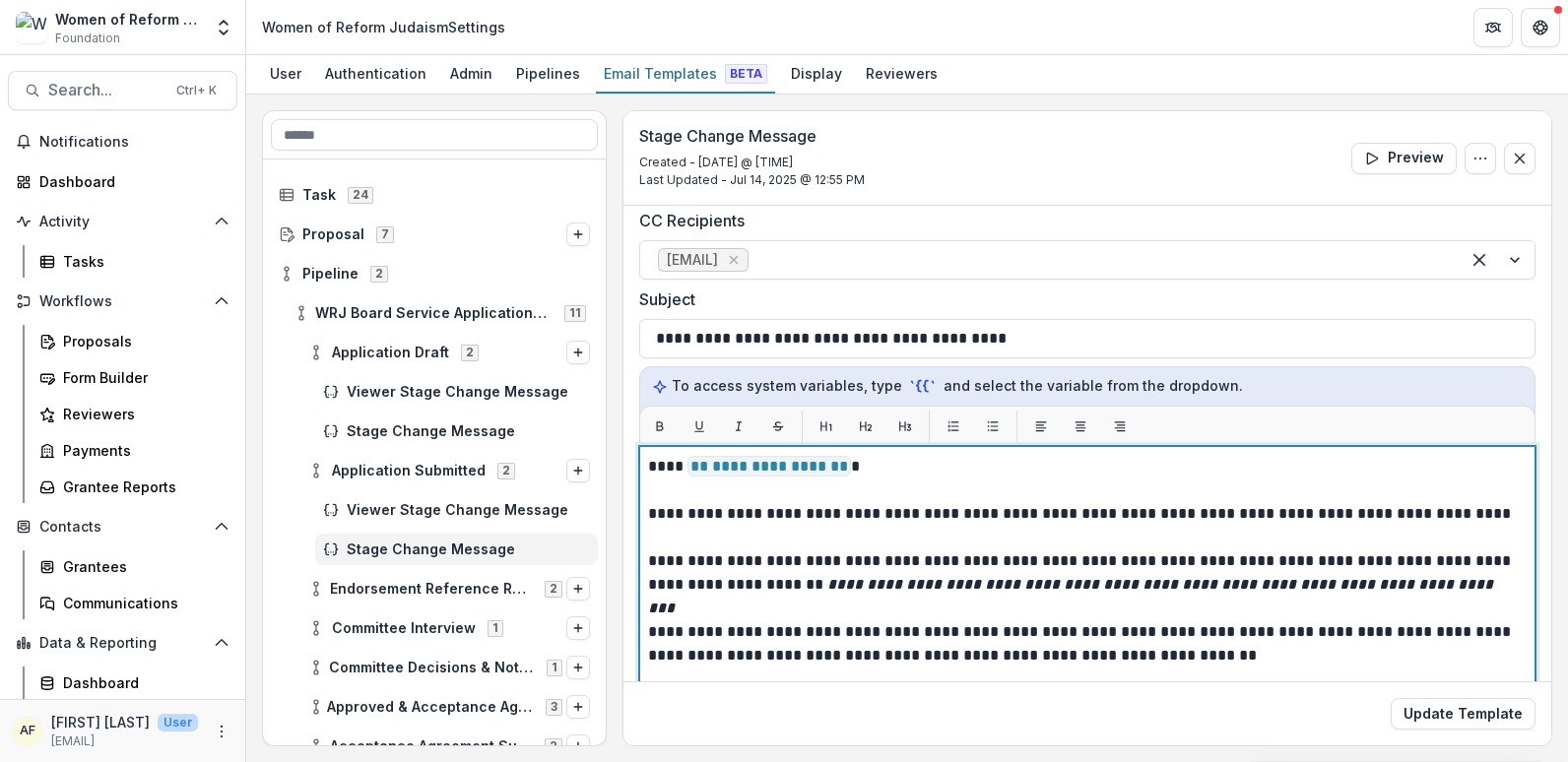 type 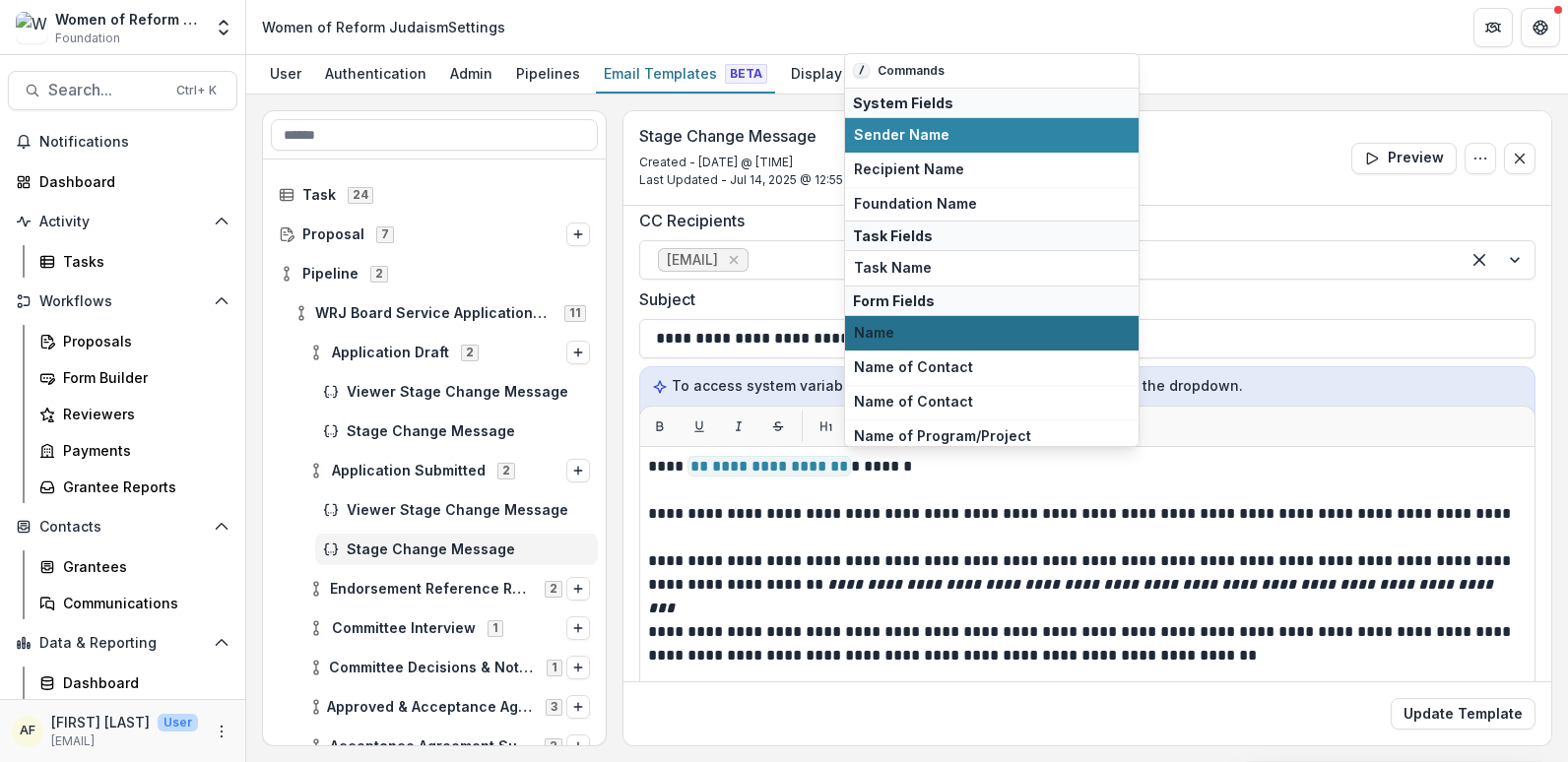 click on "Name" at bounding box center (992, 333) 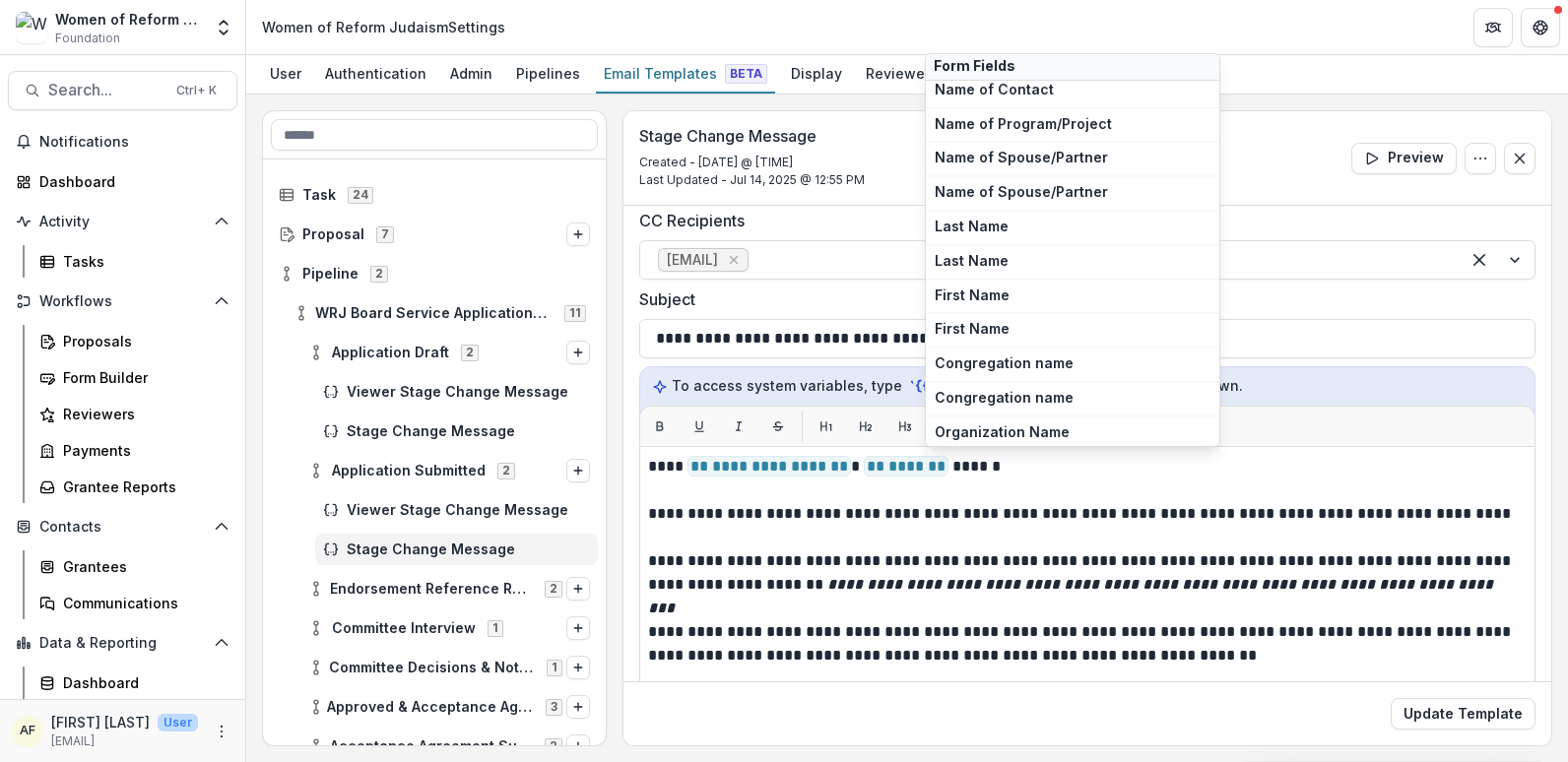 scroll, scrollTop: 335, scrollLeft: 0, axis: vertical 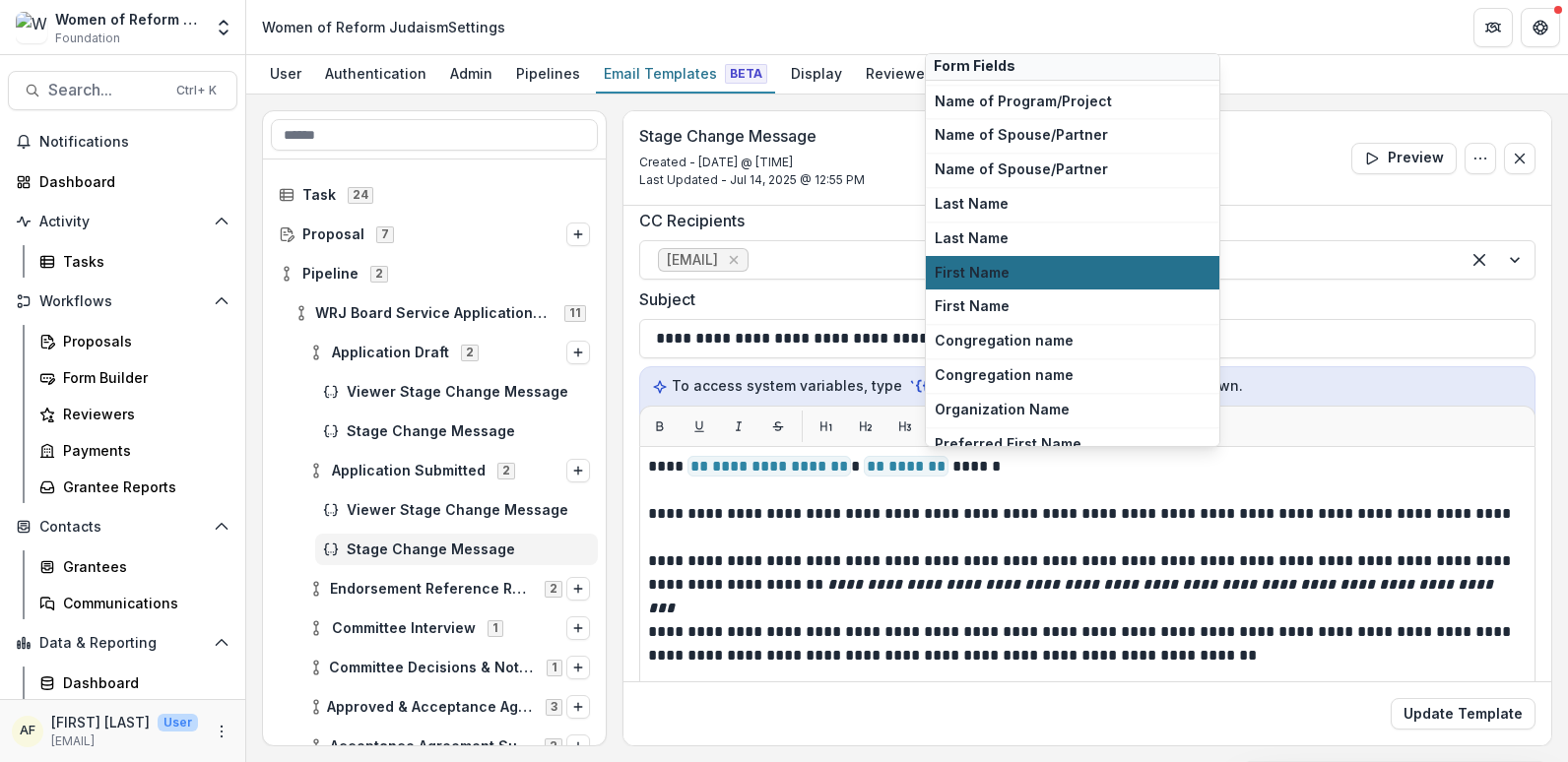 click on "First Name" at bounding box center [1073, 273] 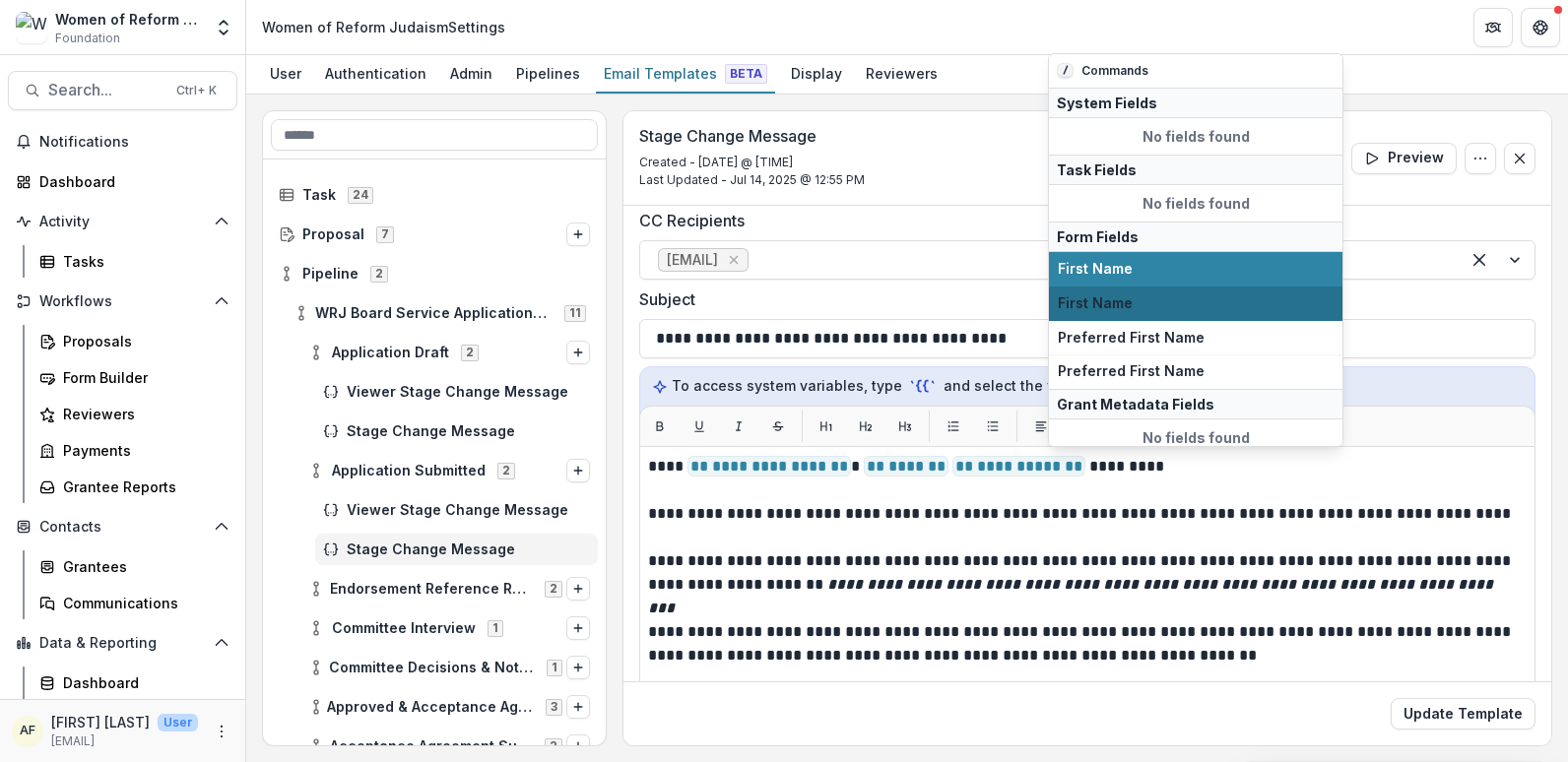 click on "First Name" at bounding box center (1196, 303) 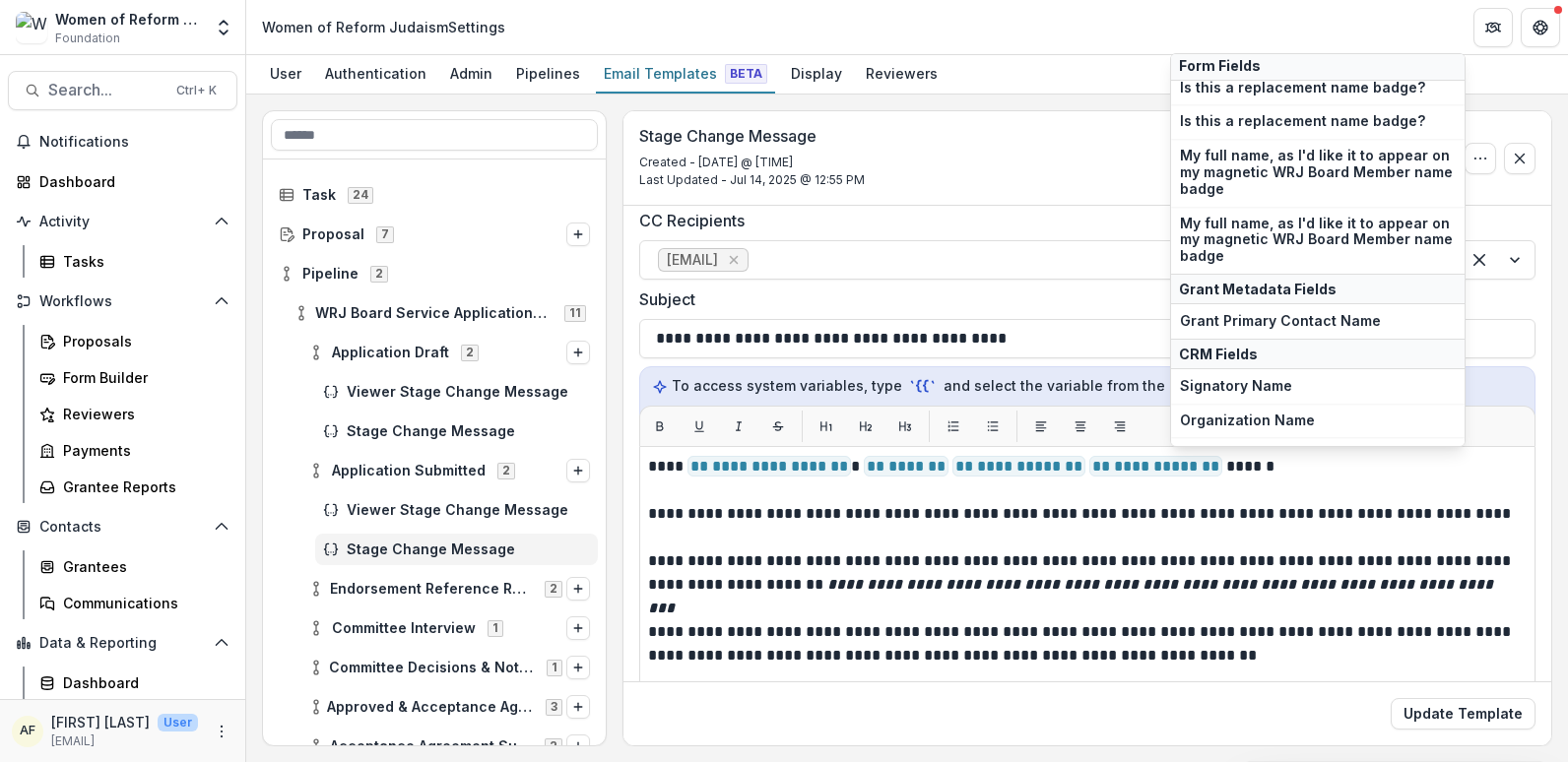 scroll, scrollTop: 888, scrollLeft: 0, axis: vertical 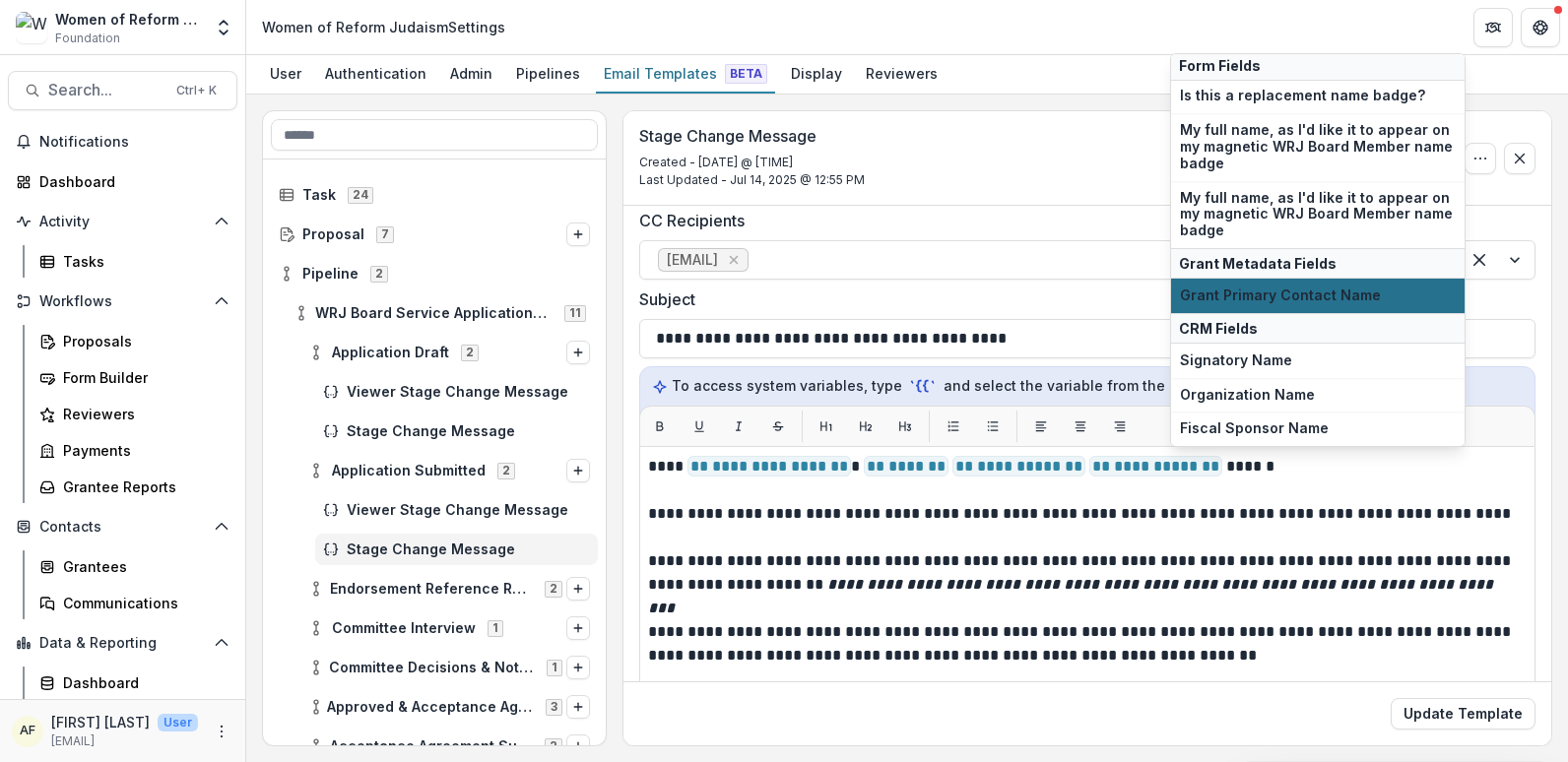 click on "Grant Primary Contact Name" at bounding box center (1318, 295) 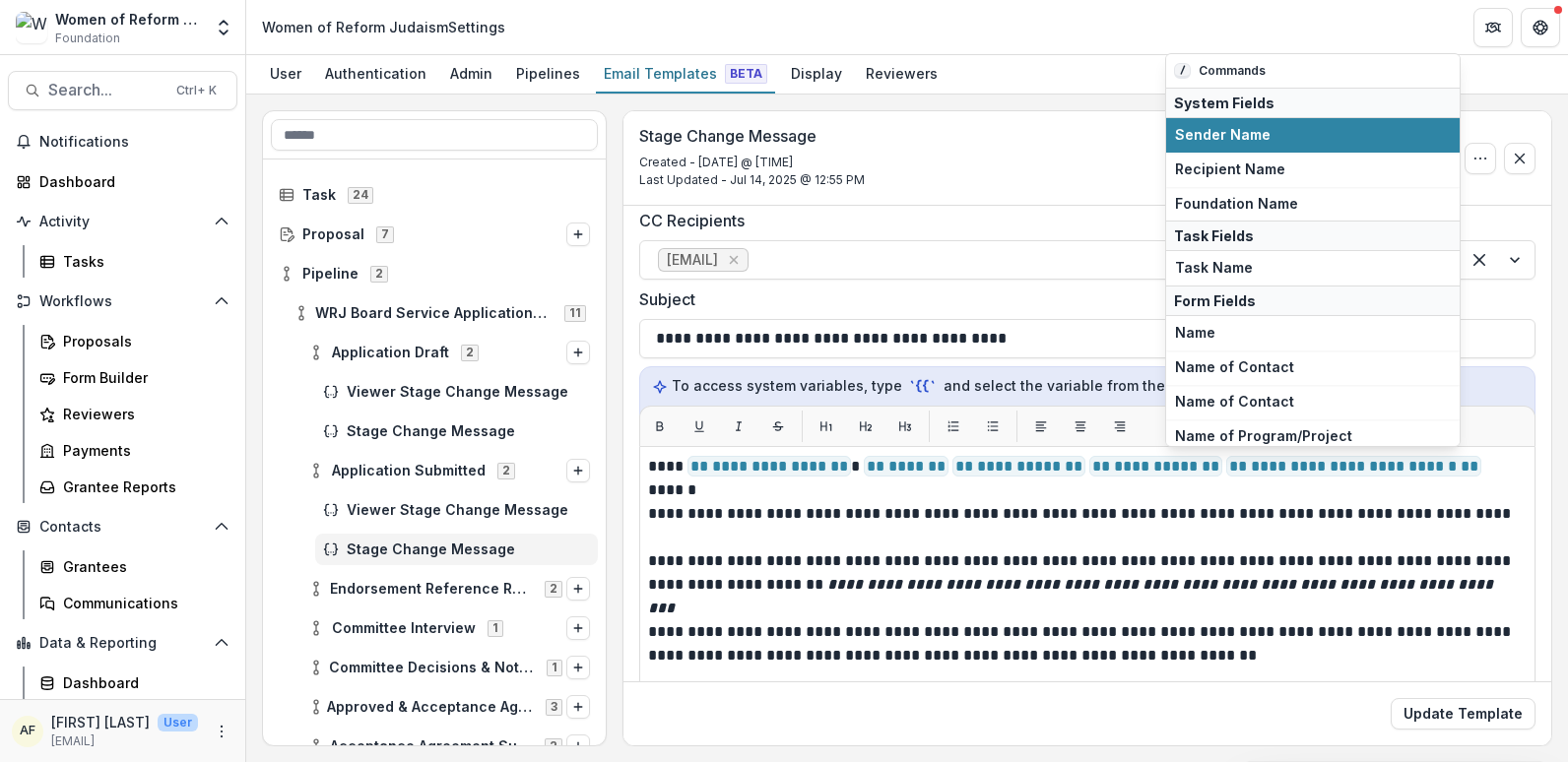 scroll, scrollTop: 888, scrollLeft: 0, axis: vertical 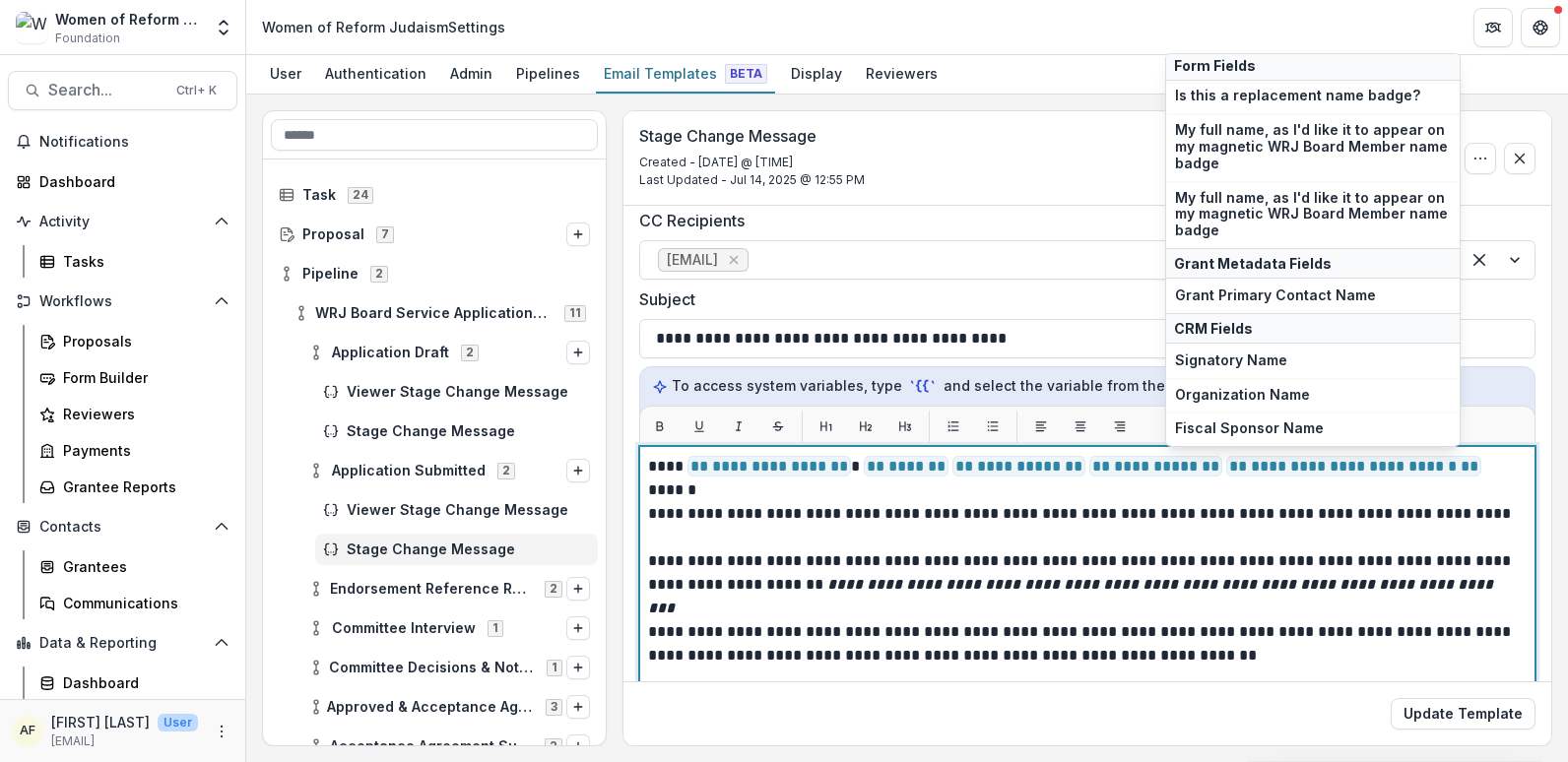 click at bounding box center [1087, 538] 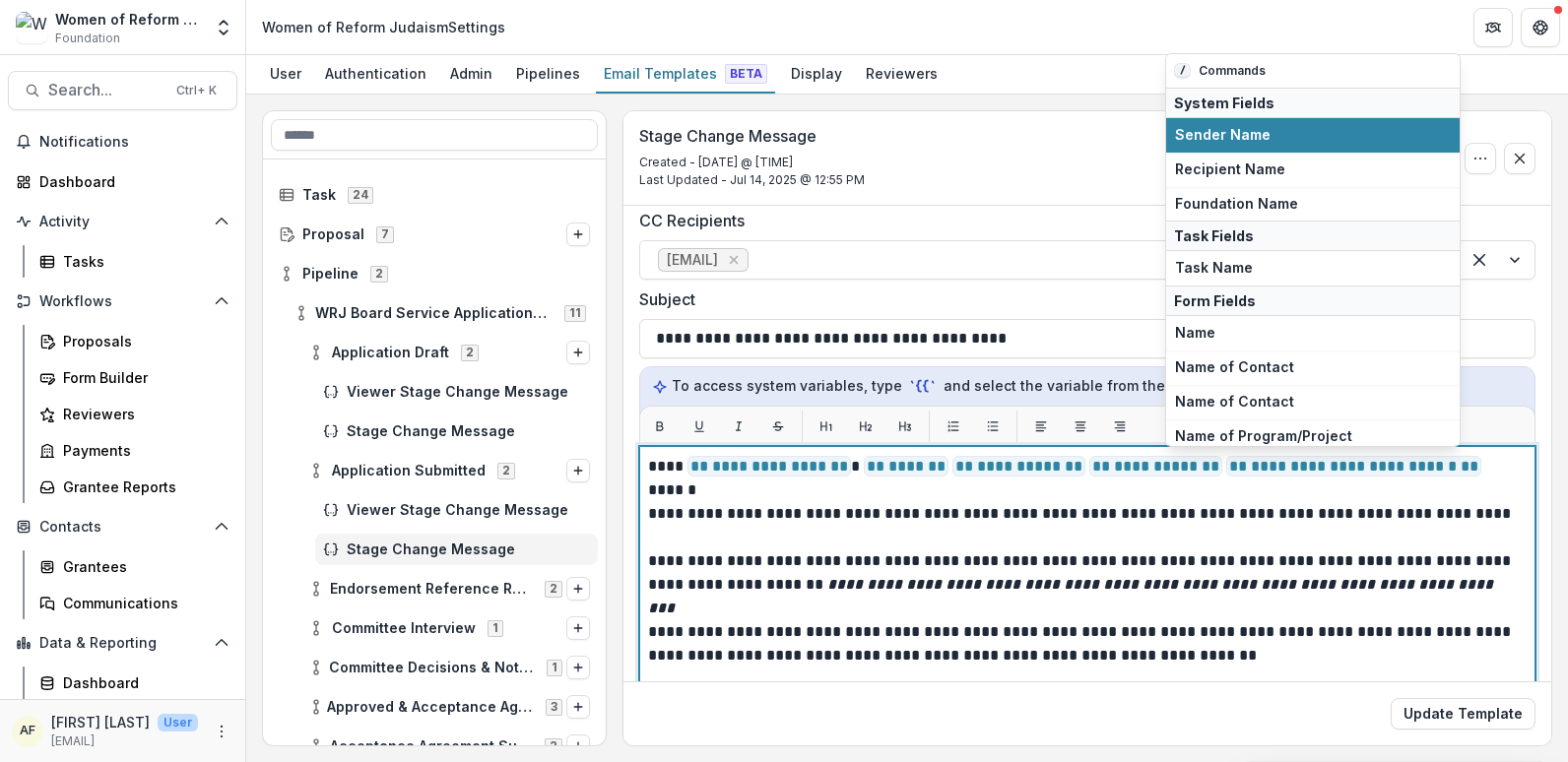 click on "**********" at bounding box center [1084, 467] 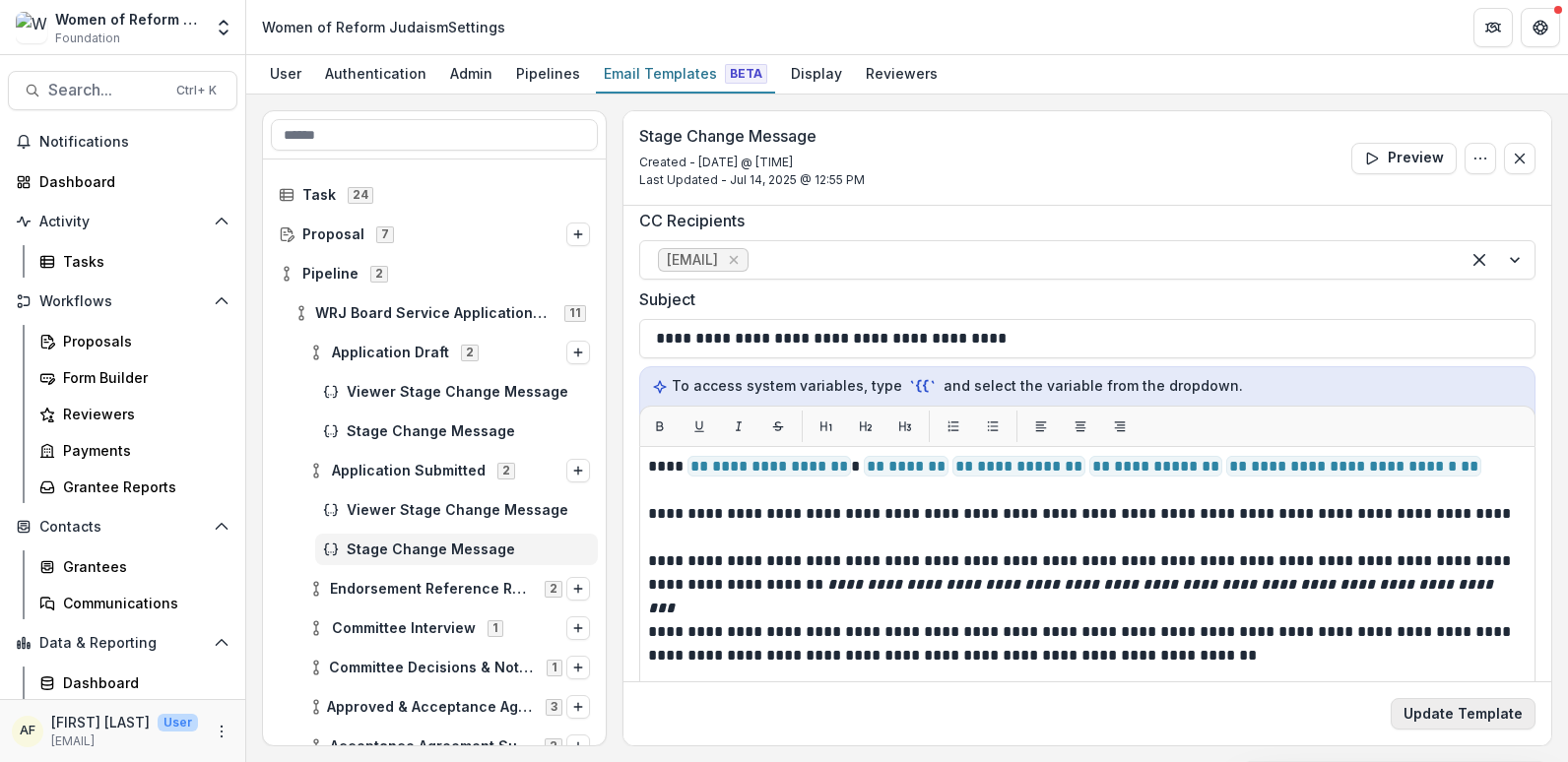 click on "Update Template" at bounding box center [1463, 714] 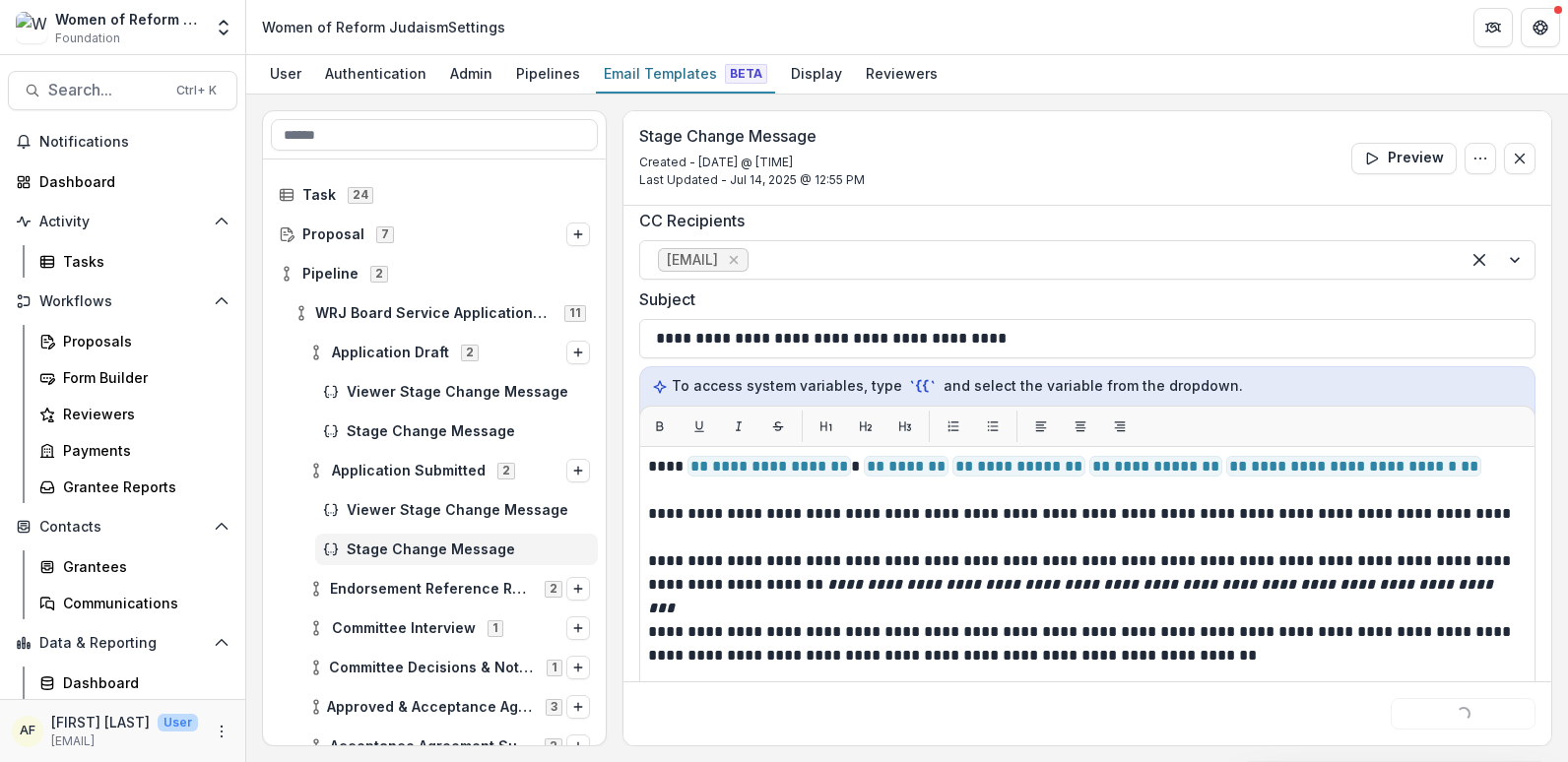 scroll, scrollTop: 0, scrollLeft: 0, axis: both 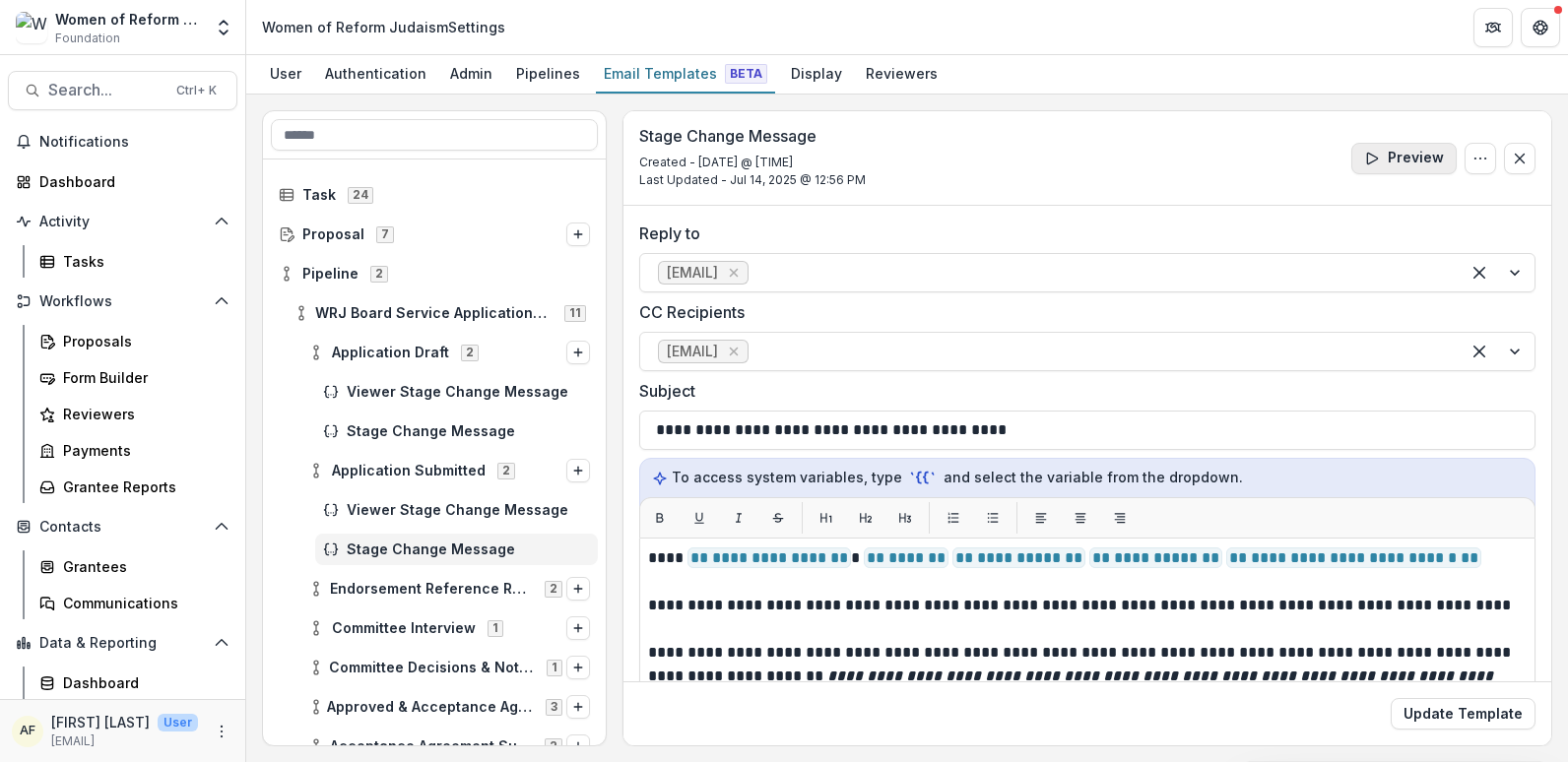 click on "Preview" at bounding box center [1404, 159] 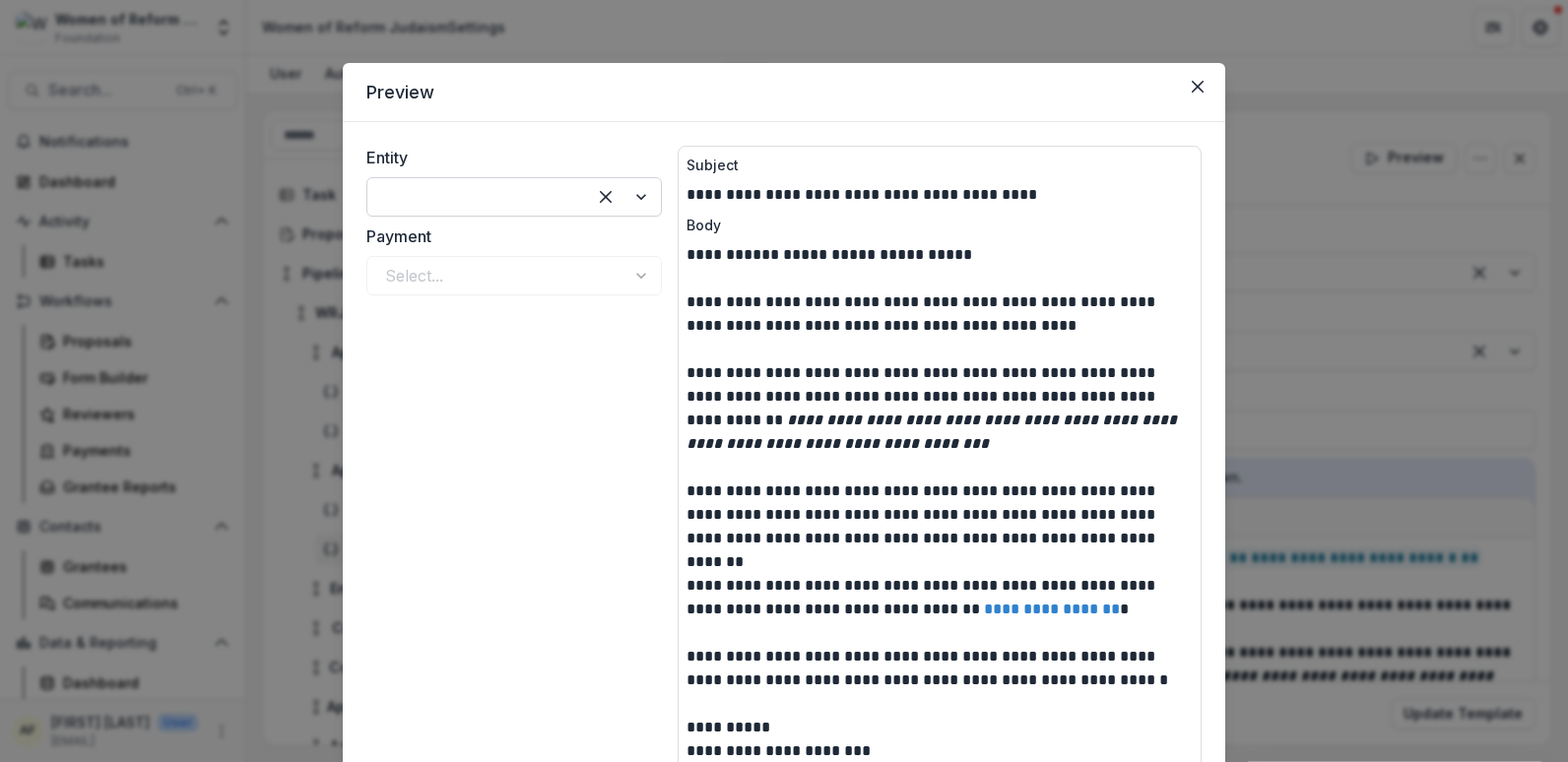 click at bounding box center [477, 197] 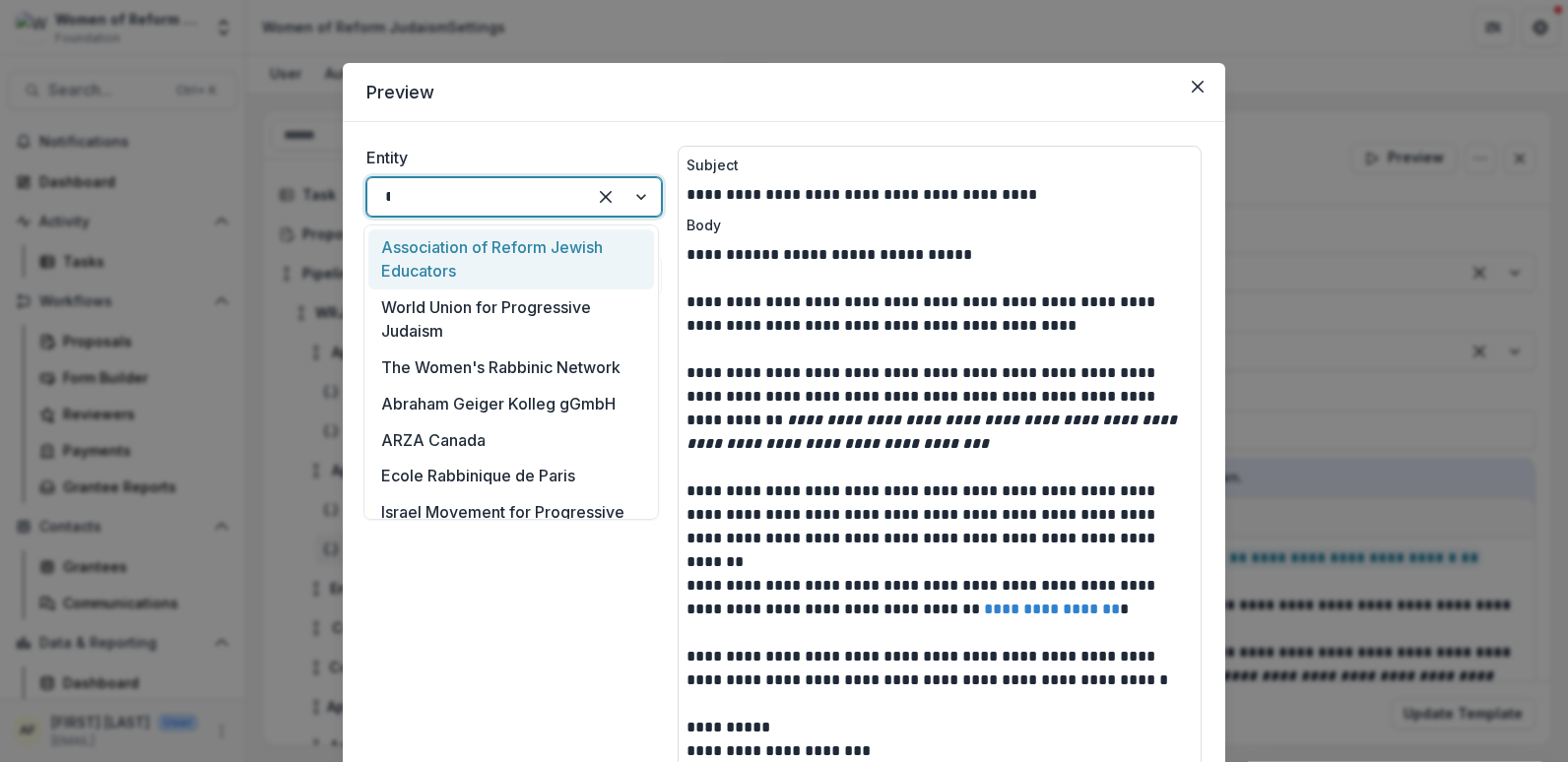 type on "***" 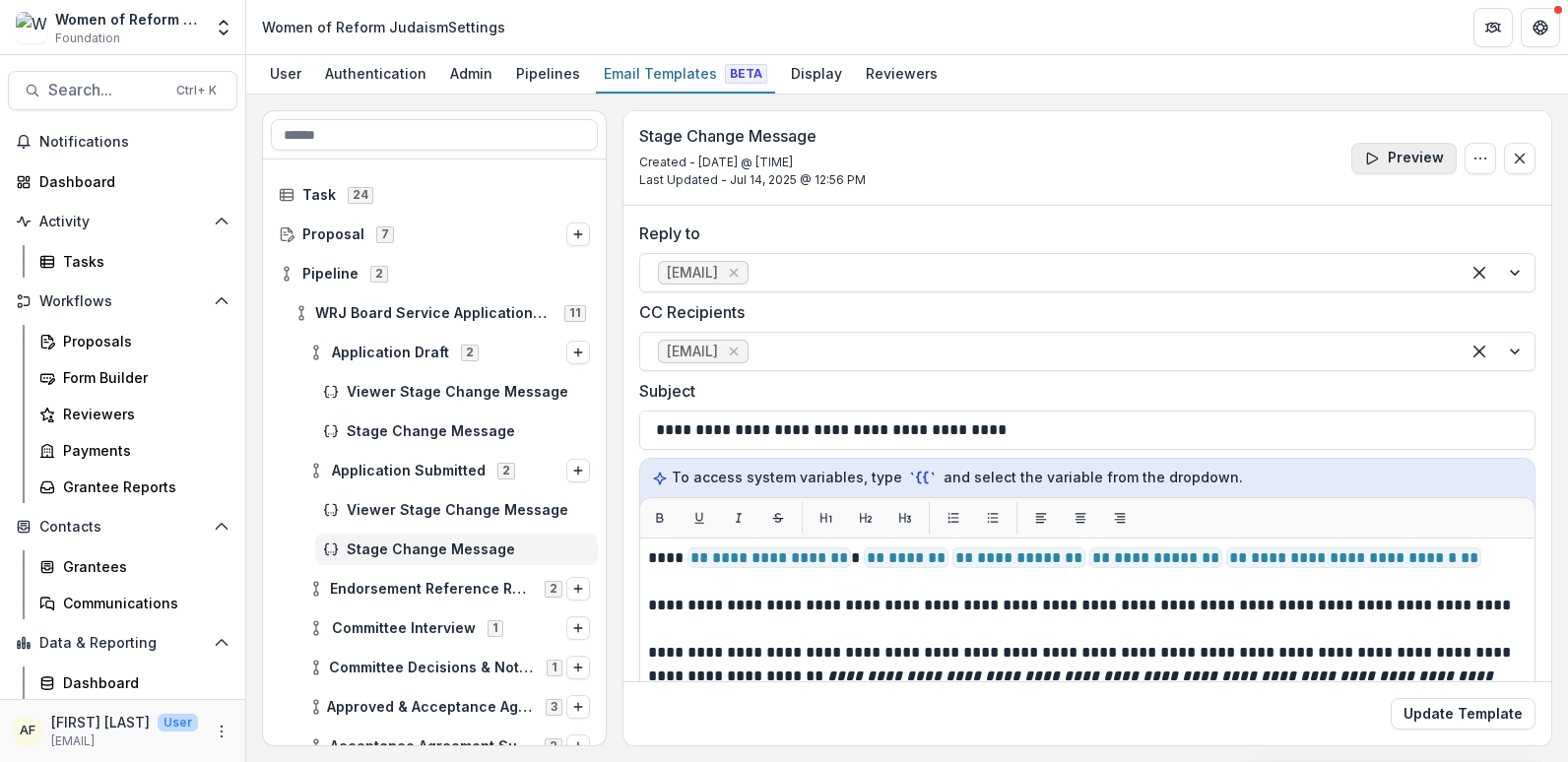 click on "Preview" at bounding box center (1404, 159) 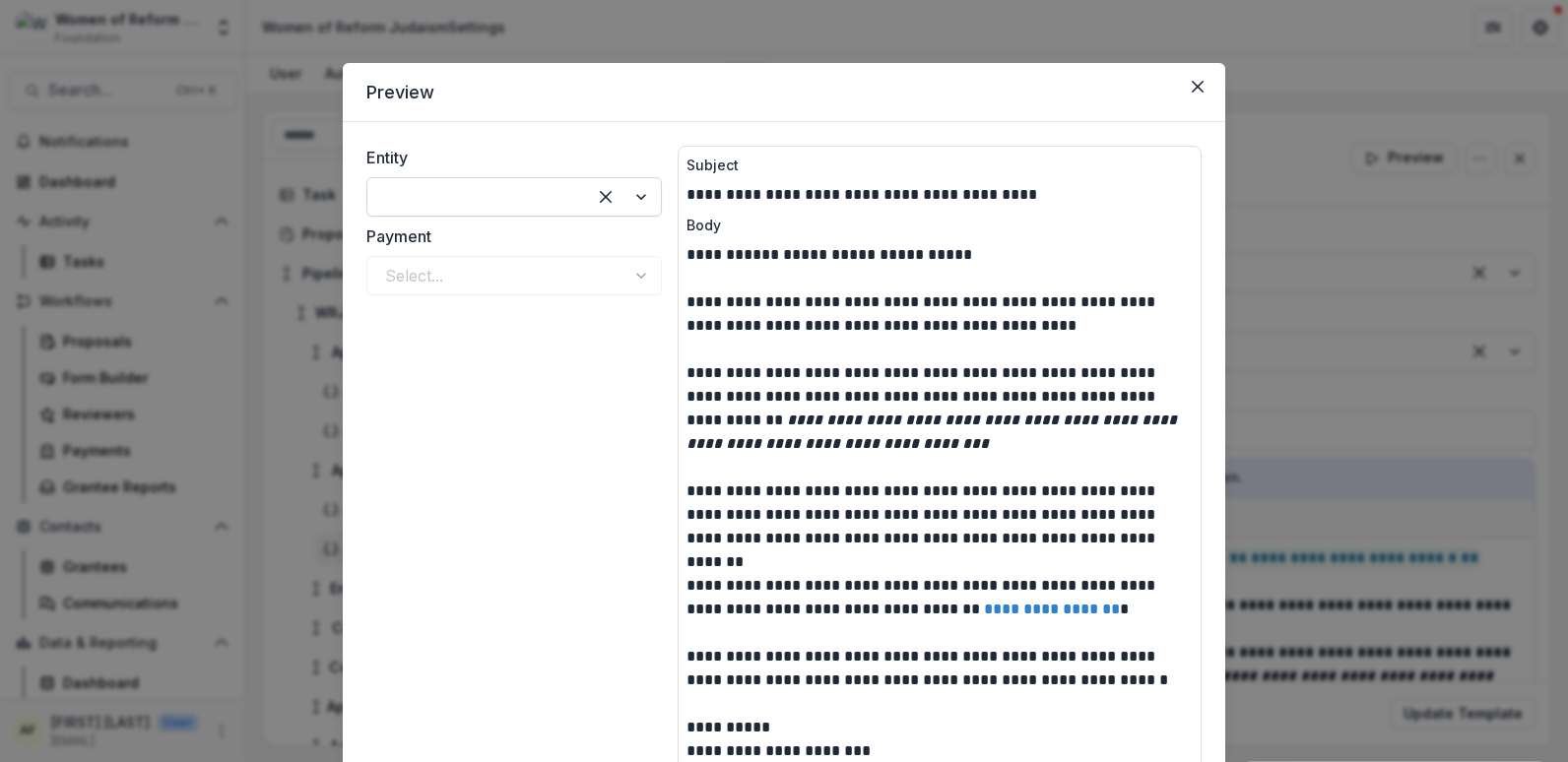 click at bounding box center (477, 197) 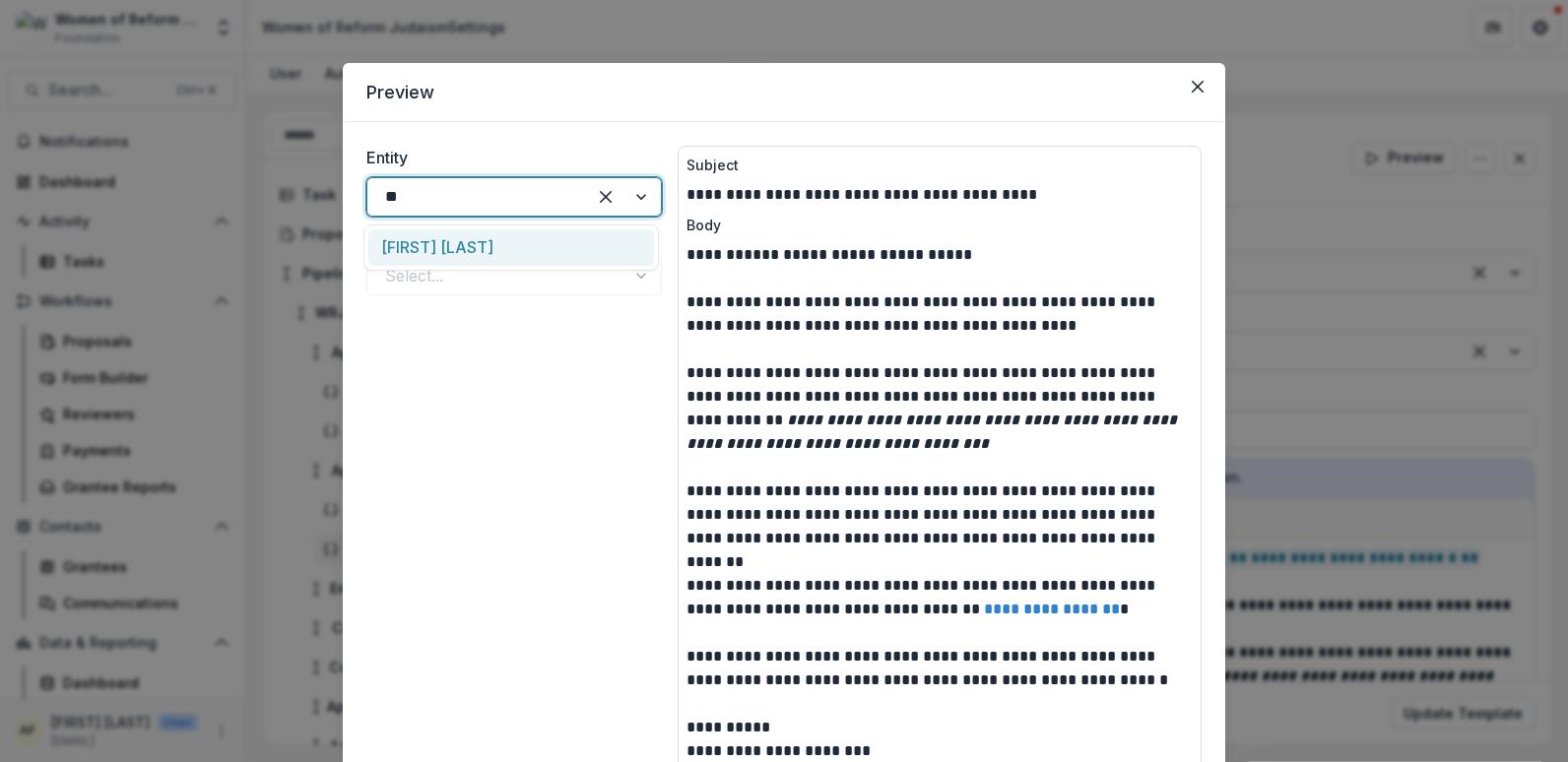type on "***" 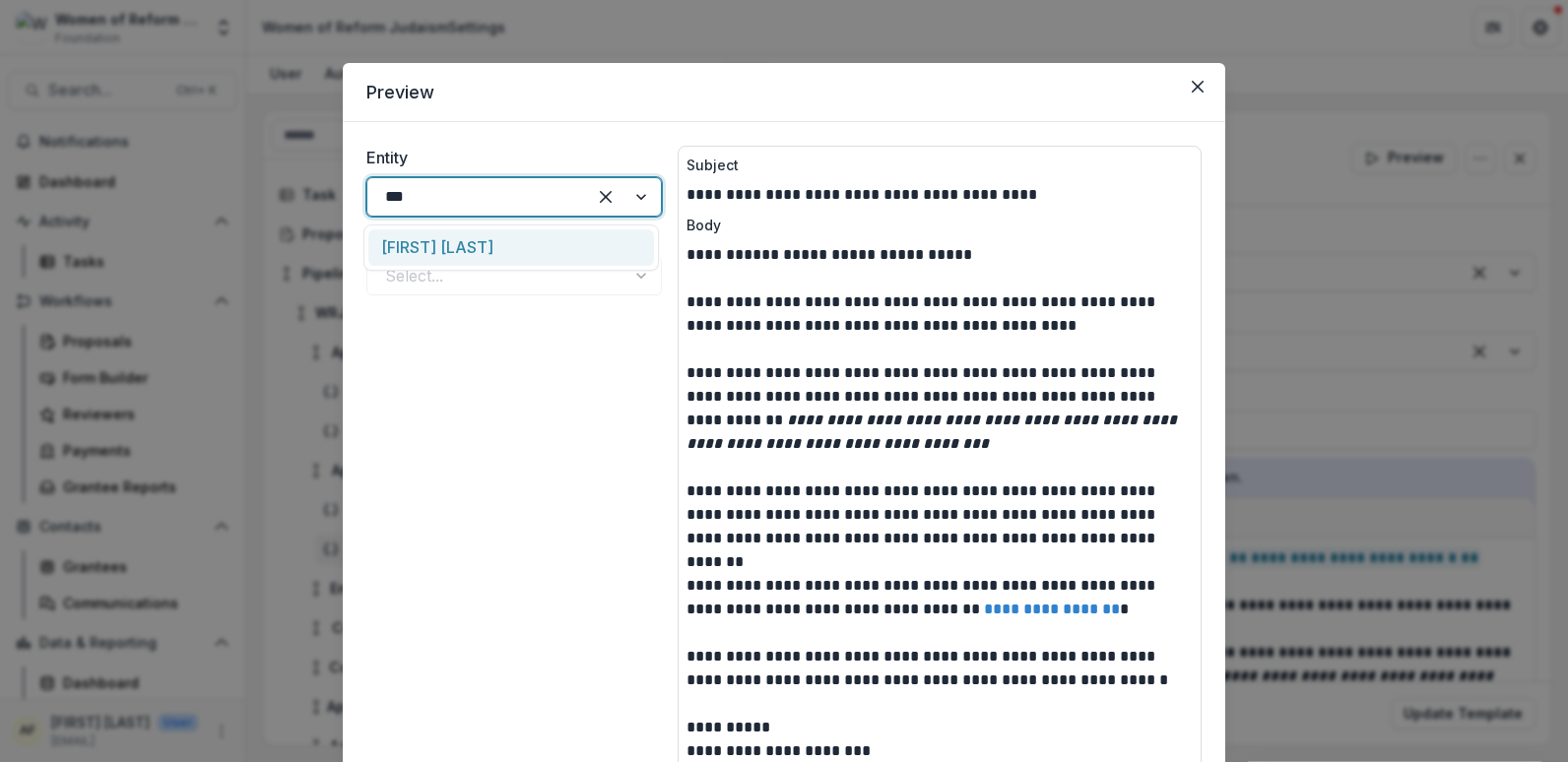 click on "[FIRST] [LAST]" at bounding box center (511, 247) 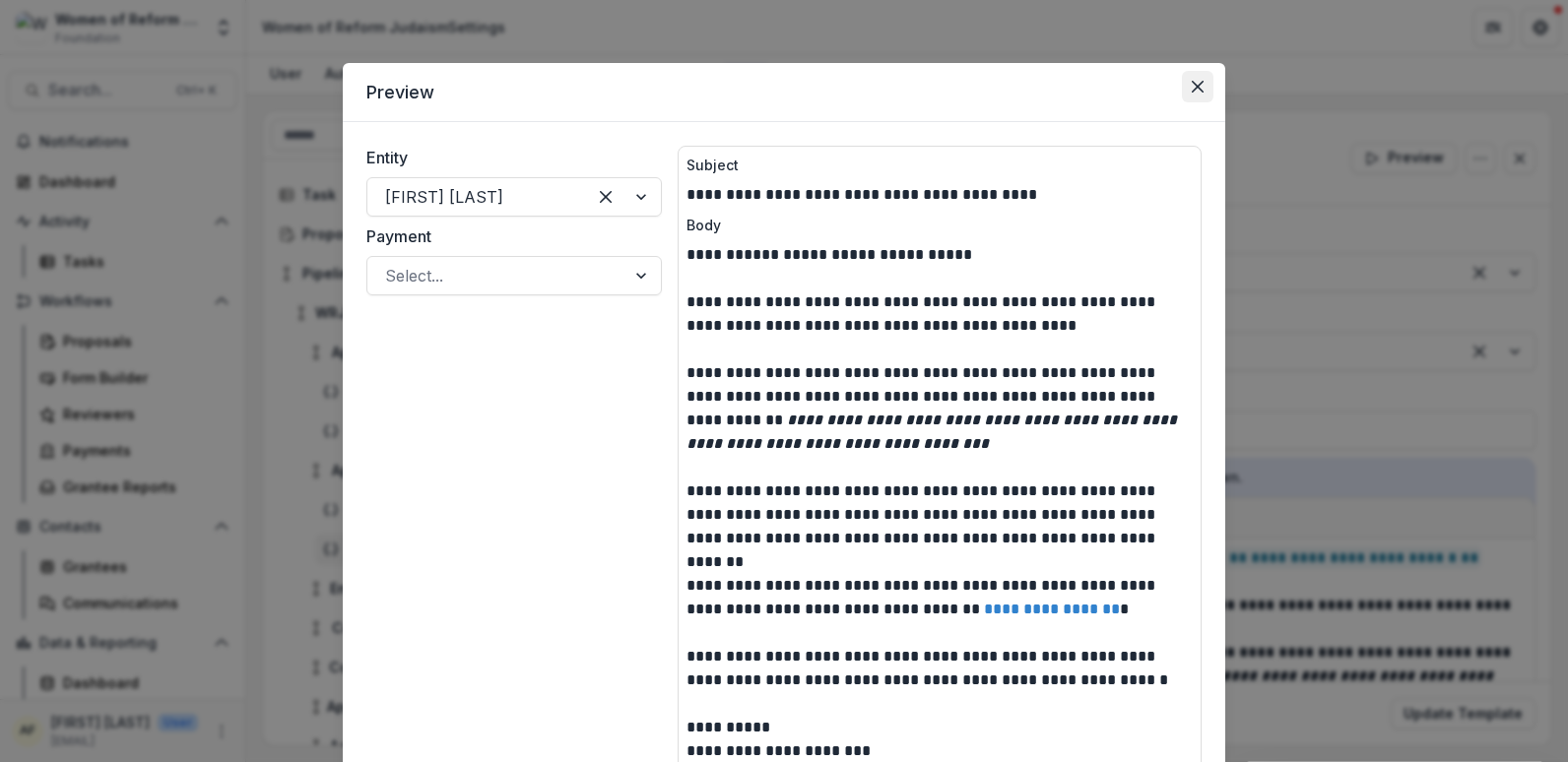 click 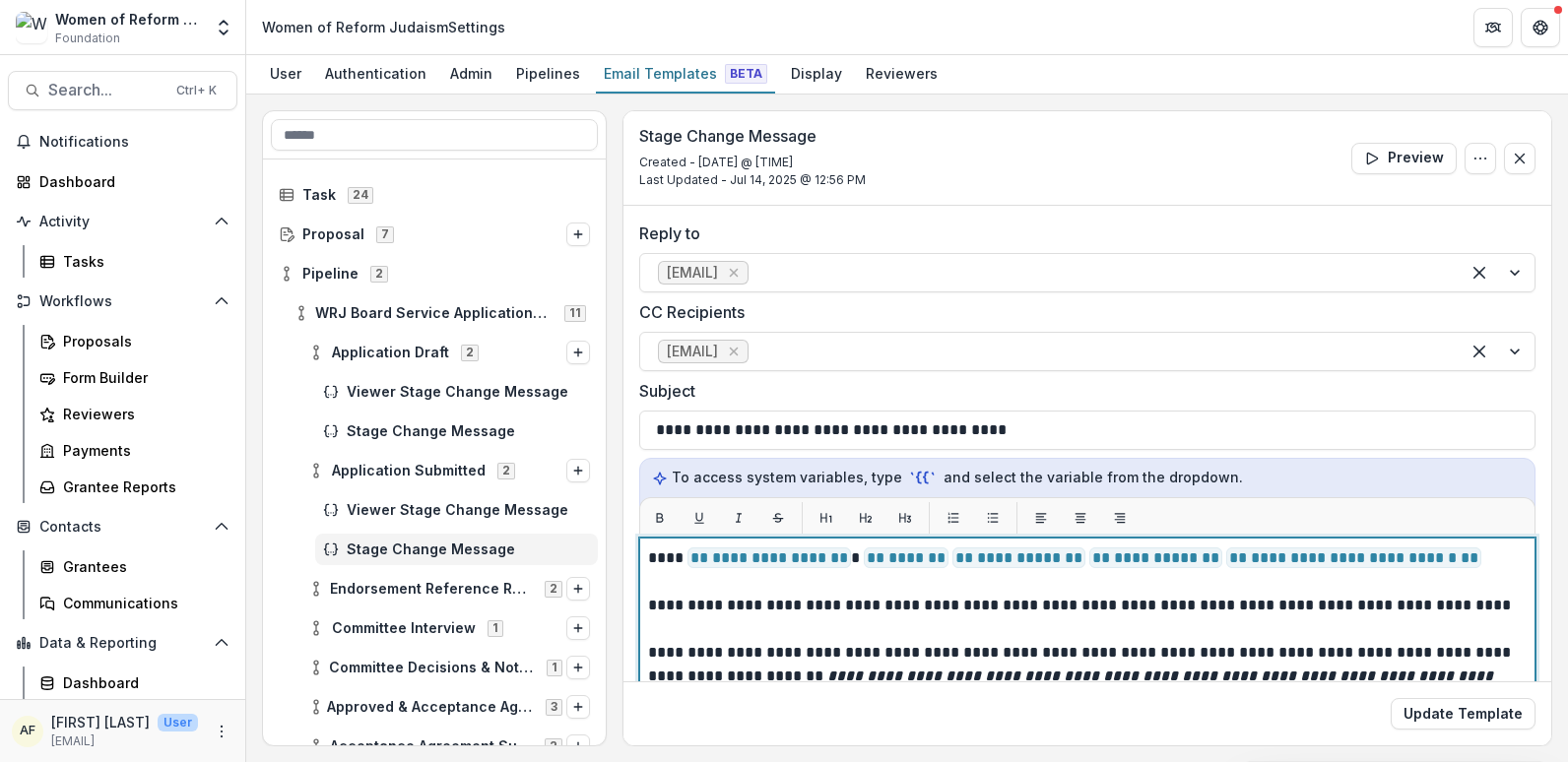 click at bounding box center [1087, 582] 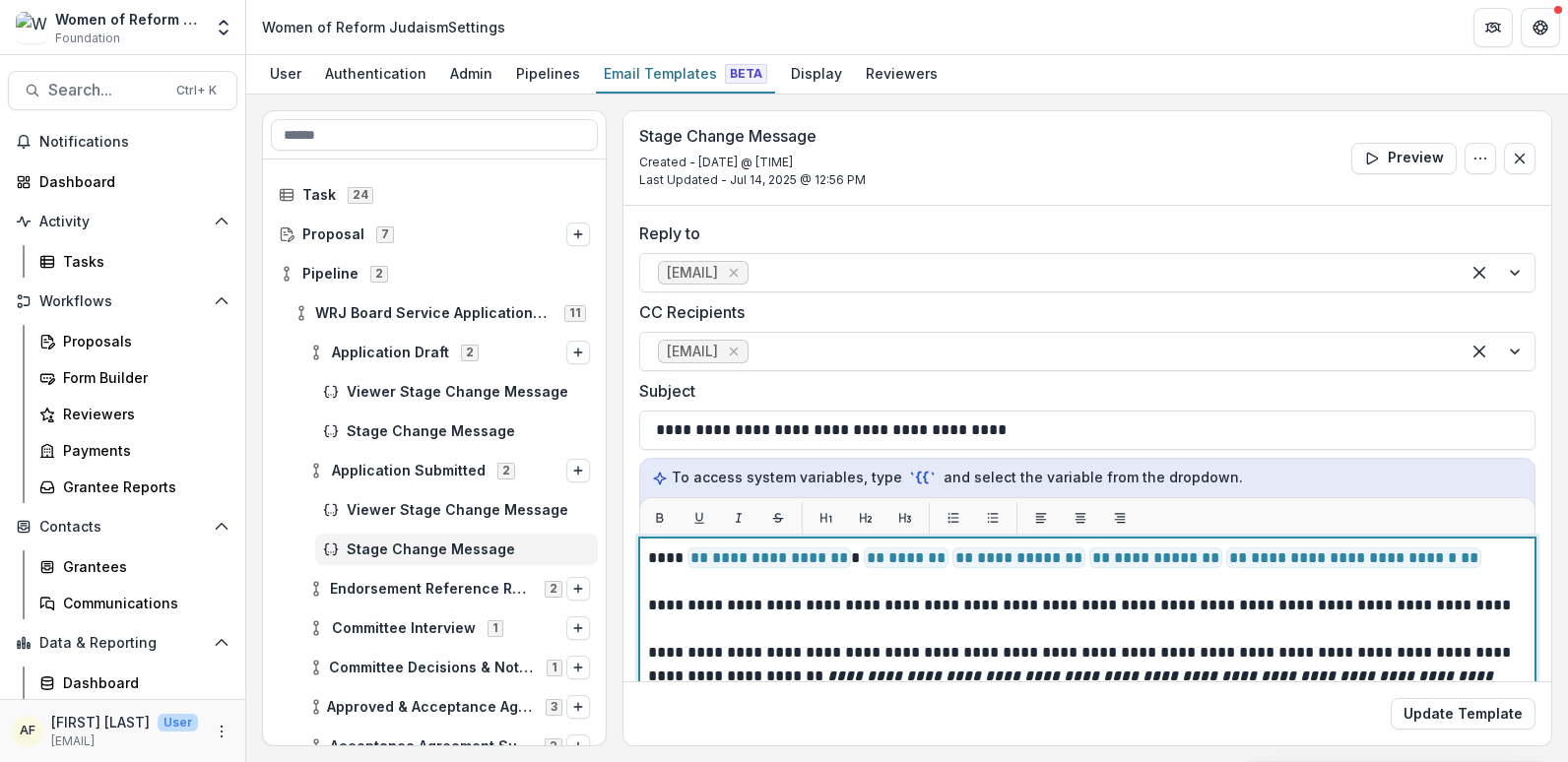 click on "**********" at bounding box center (1084, 558) 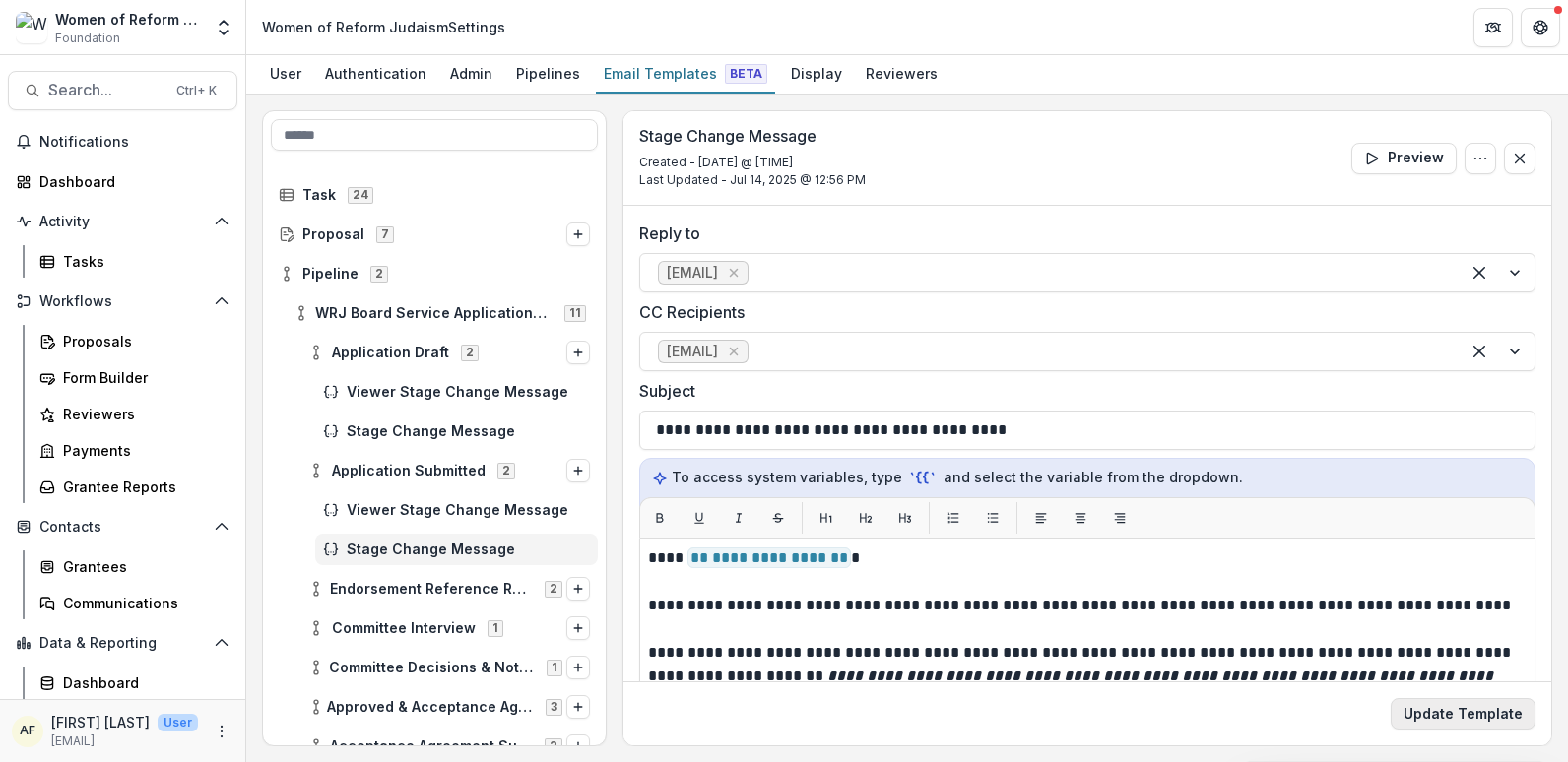click on "Update Template" at bounding box center [1463, 714] 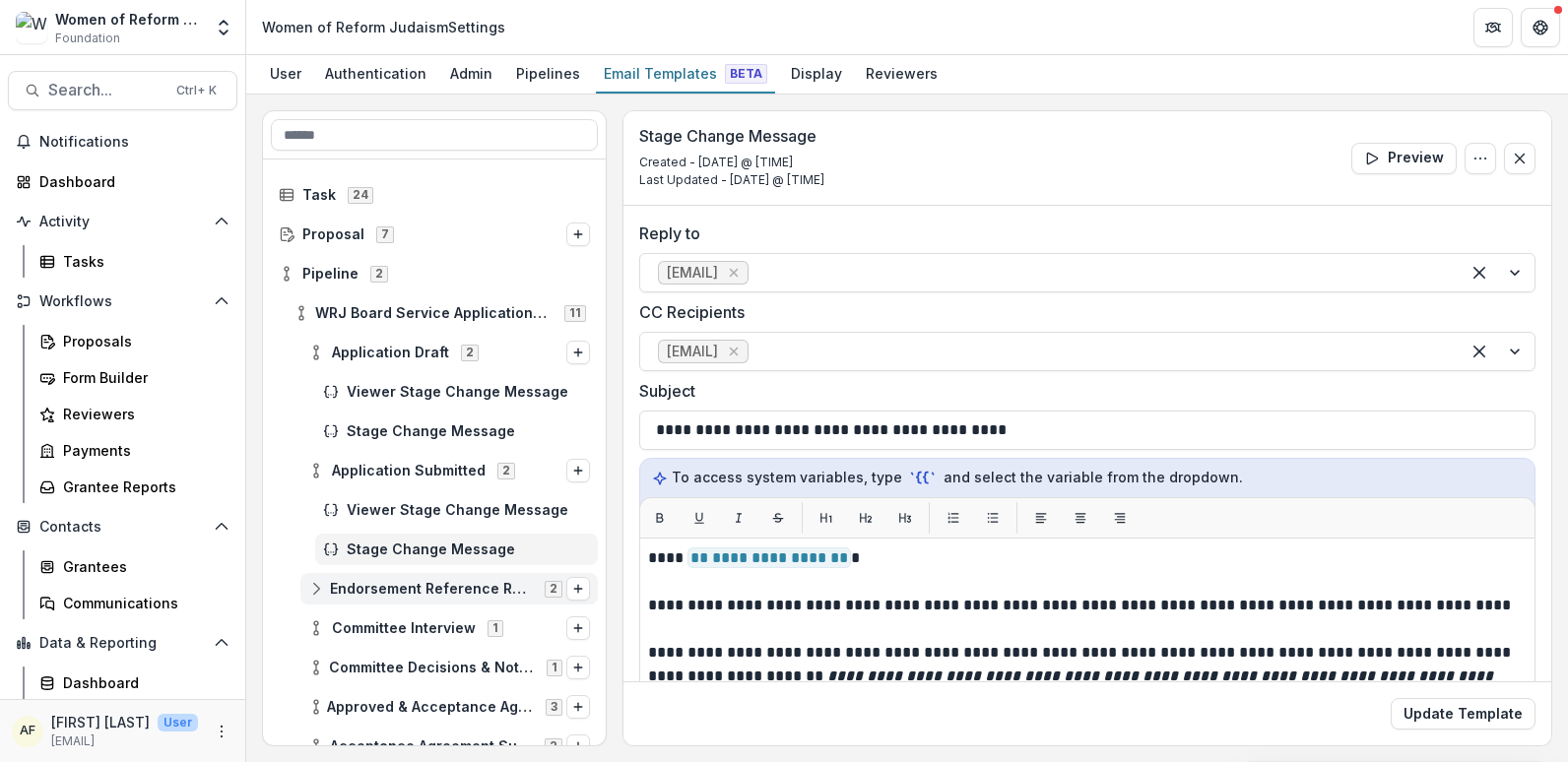 click on "Endorsement Reference Review 2" at bounding box center (437, 588) 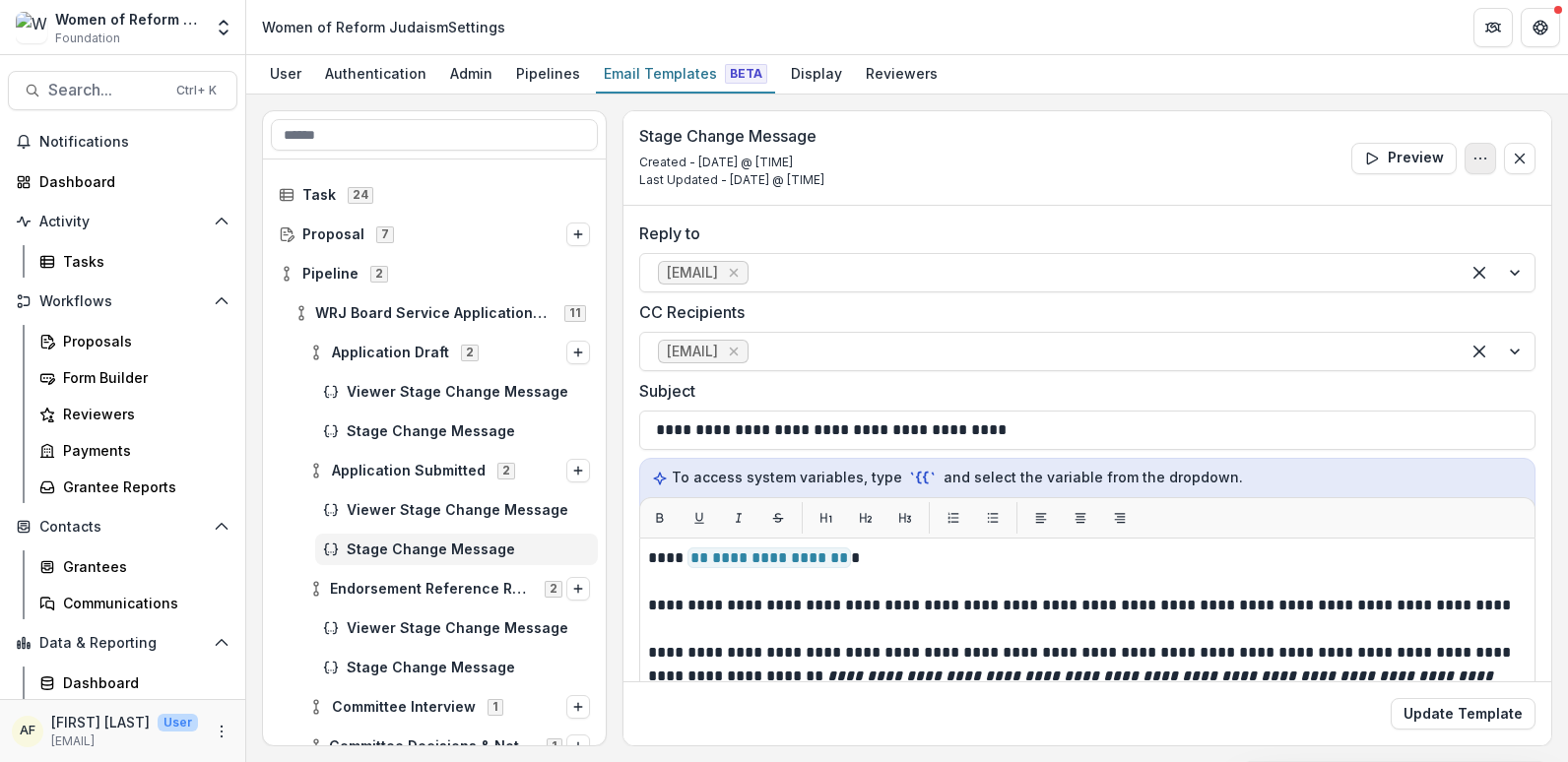 click 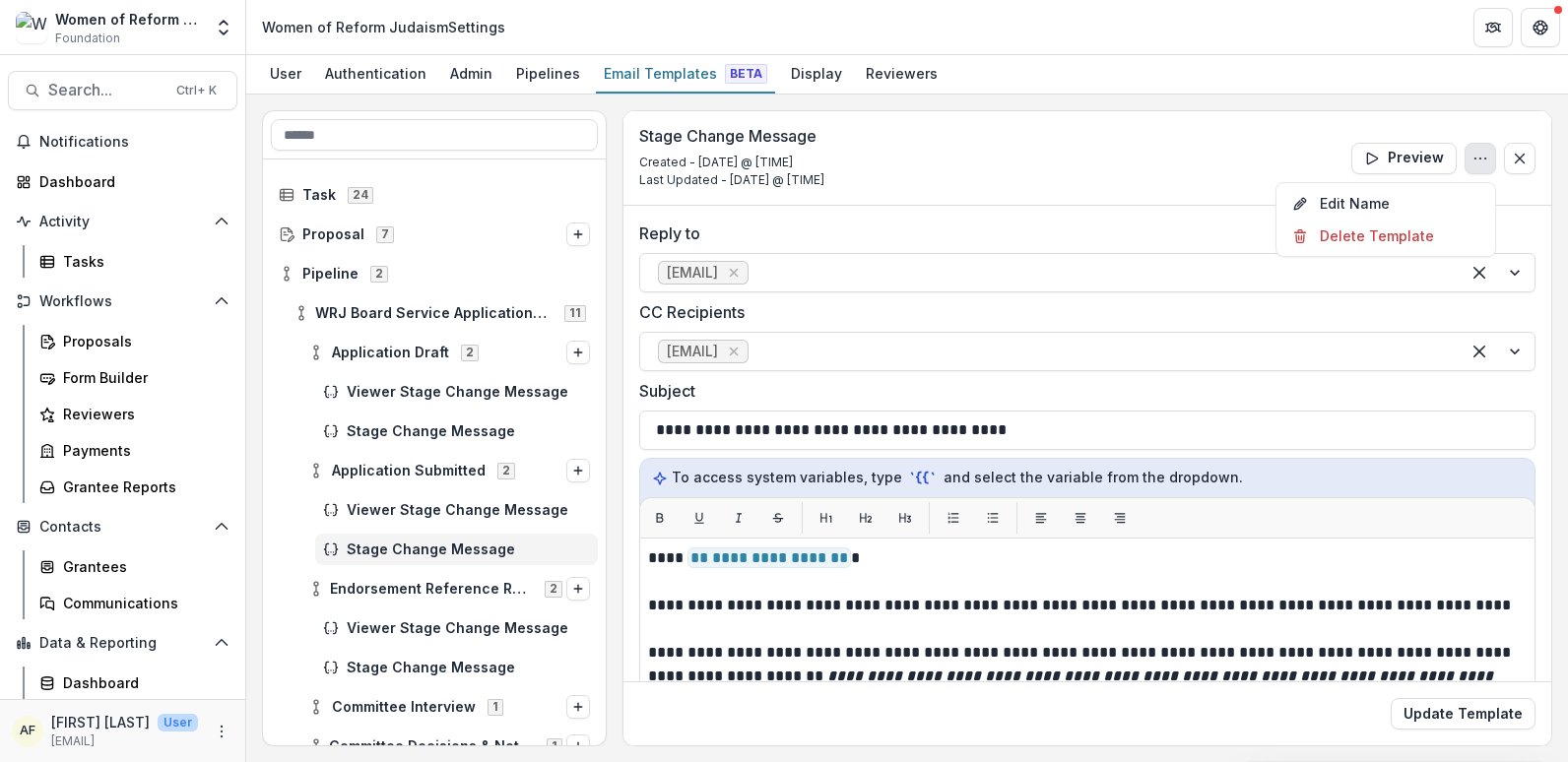 click on "Stage Change Message Created -   Jul 10, 2025 @ 10:08 PM Last Updated -   Jul 14, 2025 @ 12:57 PM Preview Edit Name Delete Template" at bounding box center [1087, 159] 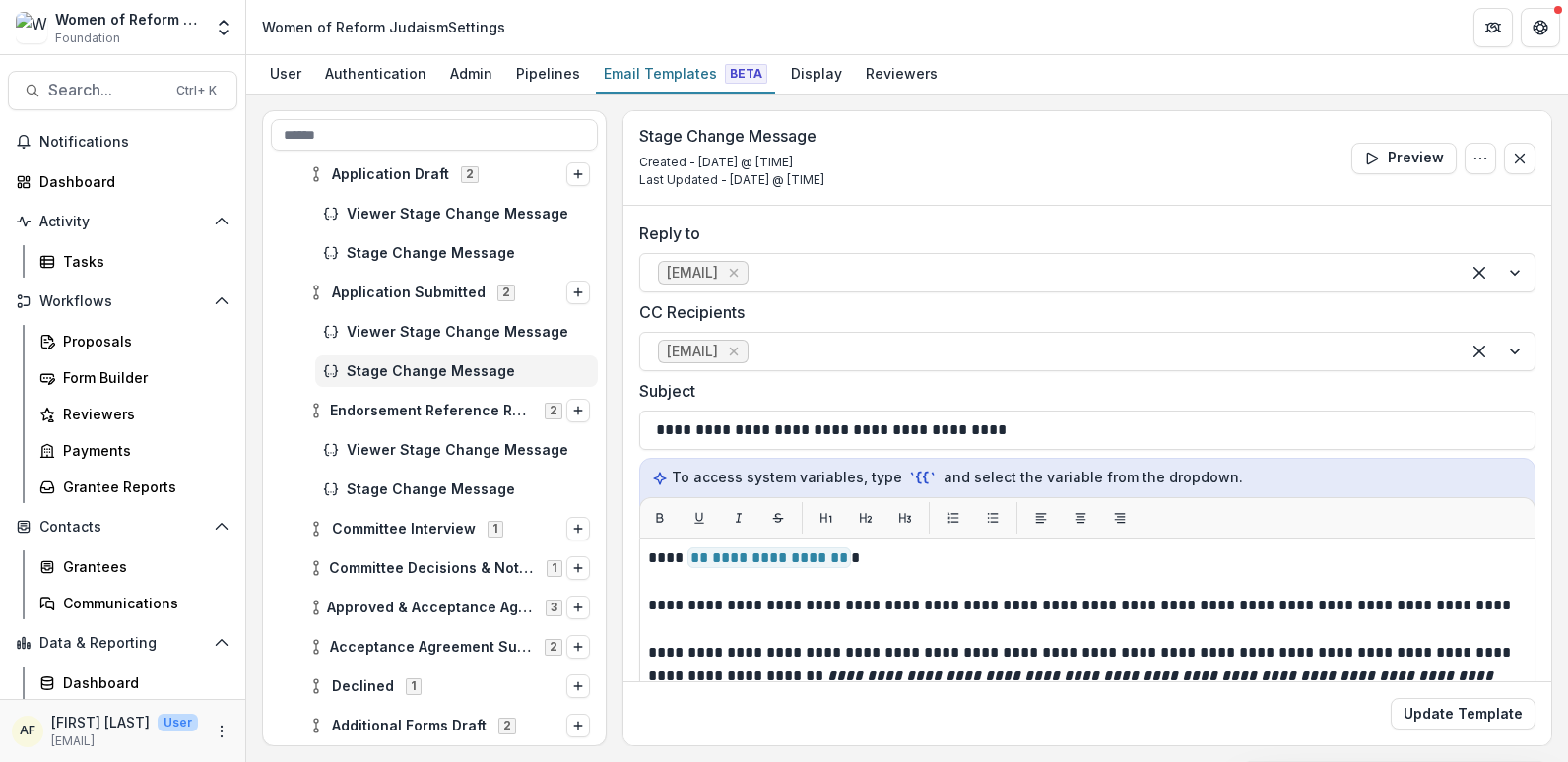 scroll, scrollTop: 179, scrollLeft: 0, axis: vertical 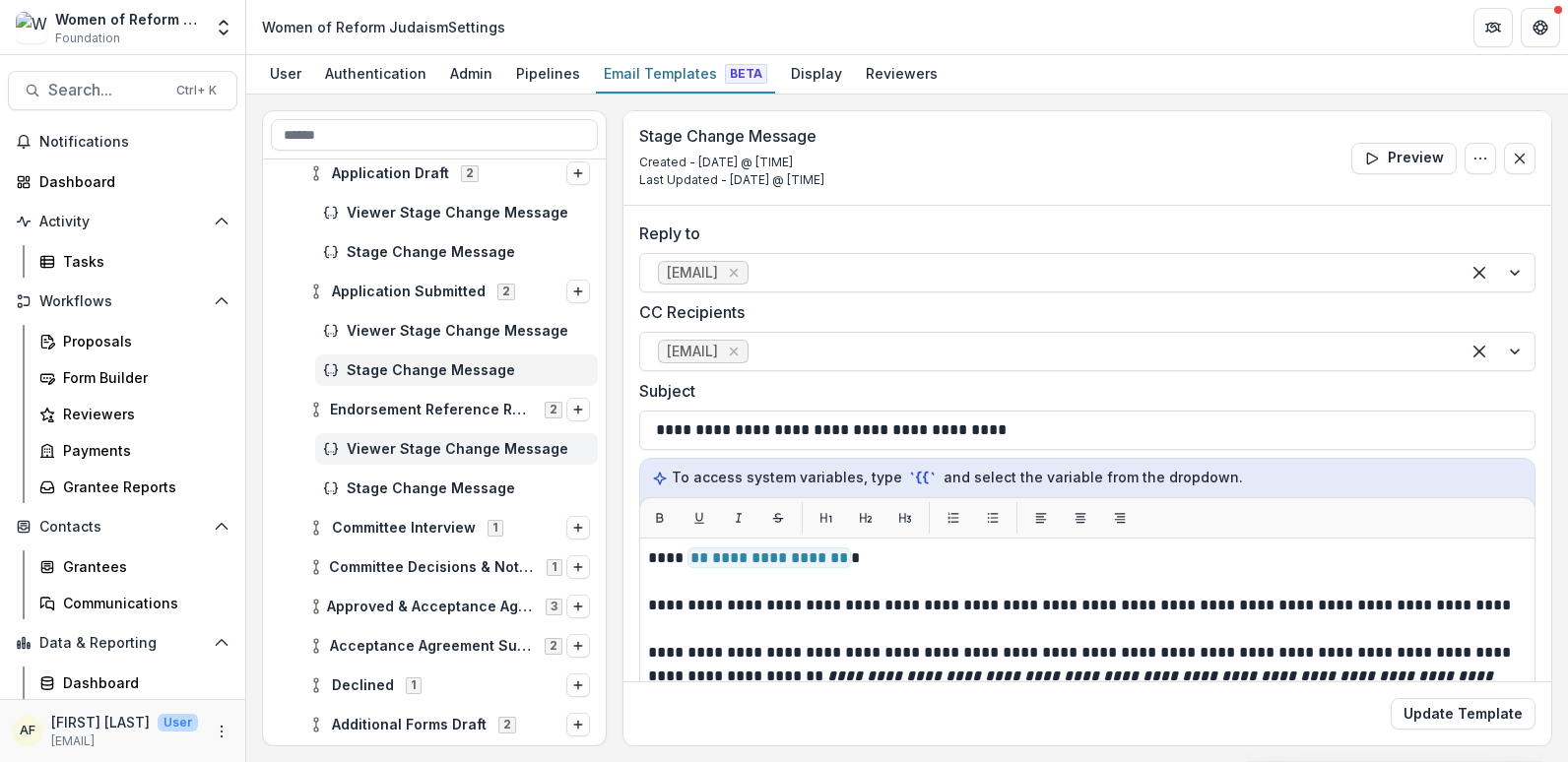 click on "Viewer Stage Change Message" at bounding box center (468, 449) 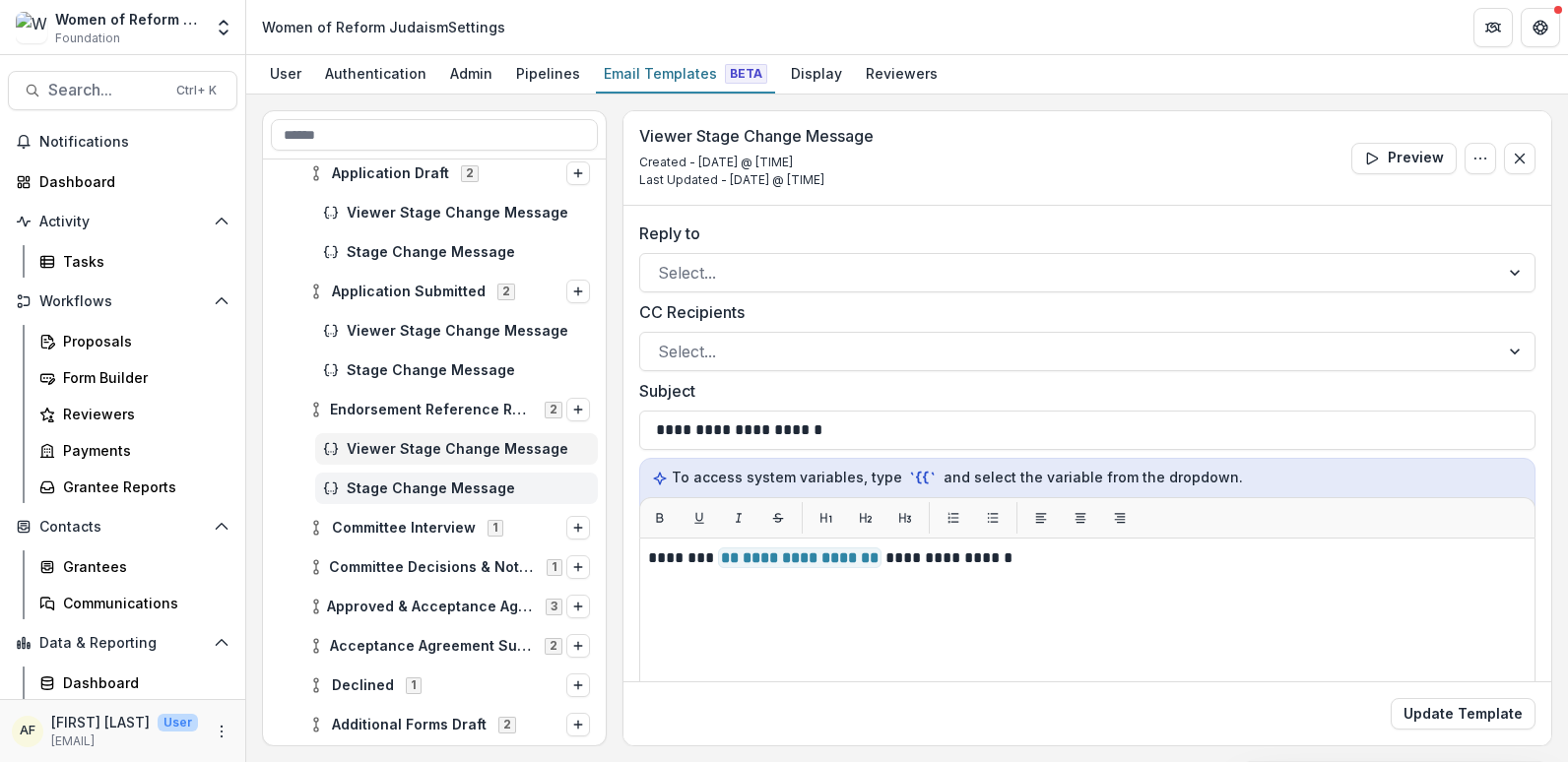 click on "Stage Change Message" at bounding box center [468, 488] 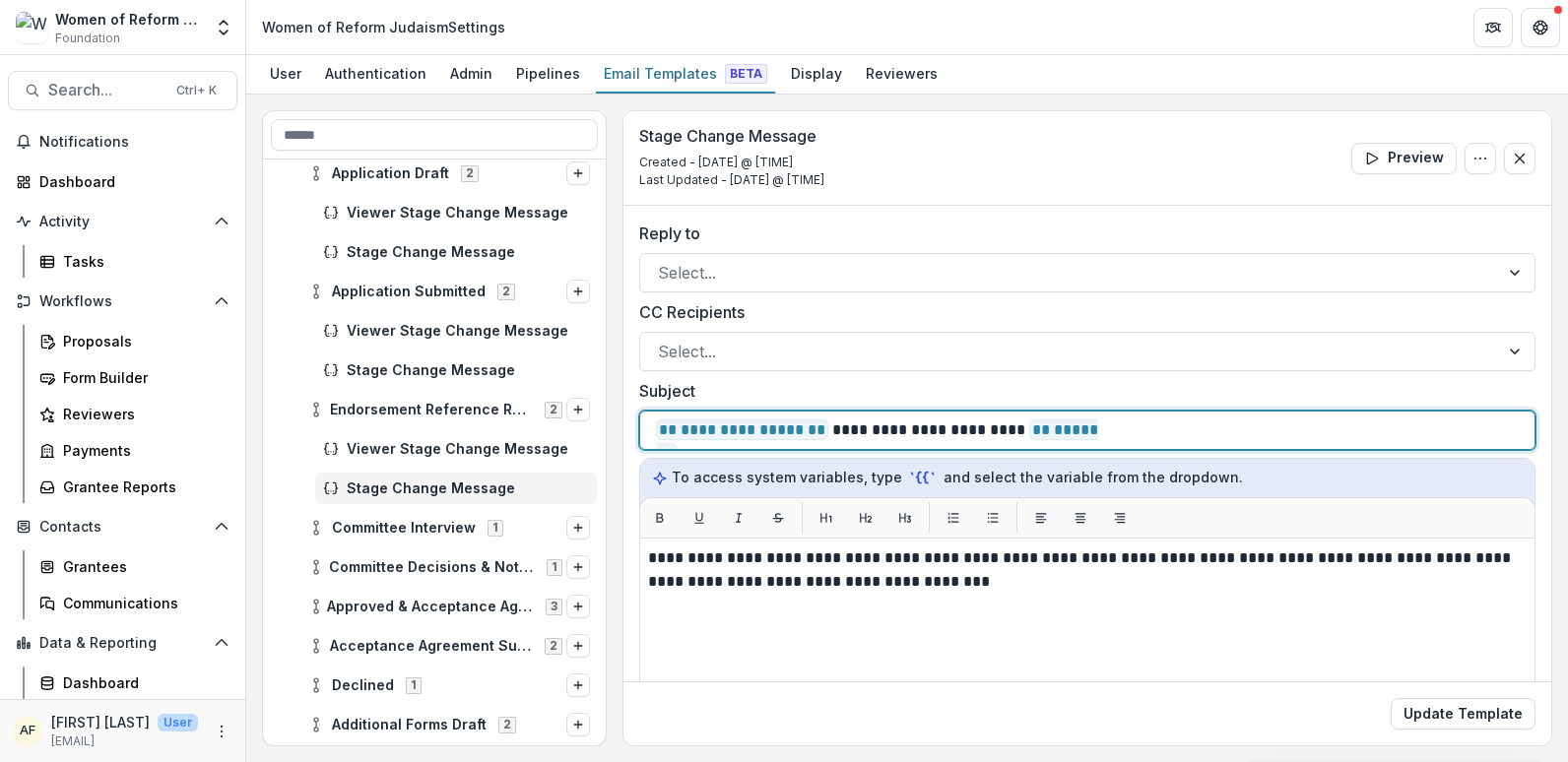 click on "**********" at bounding box center [948, 430] 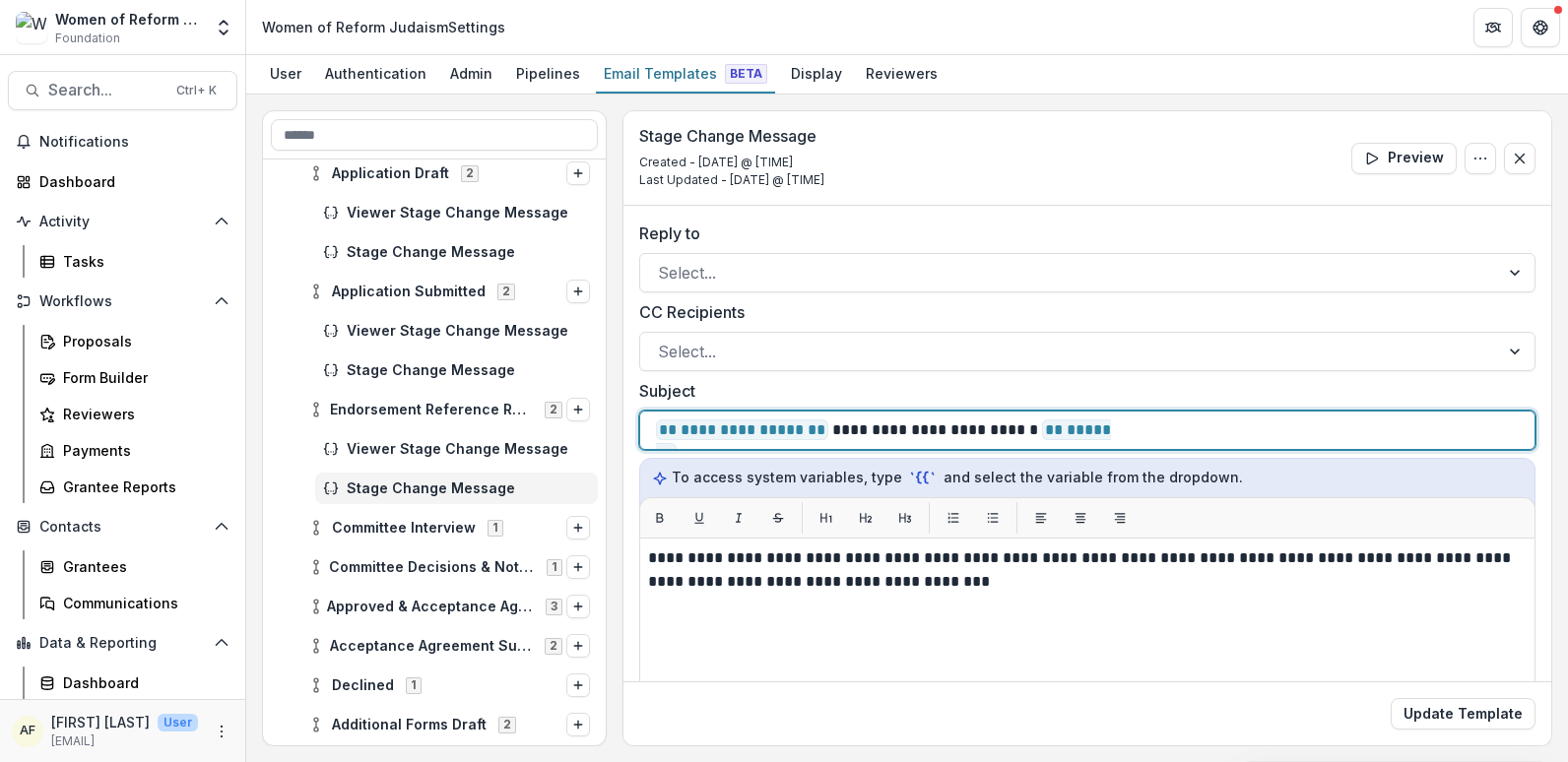 click on "**********" at bounding box center [954, 430] 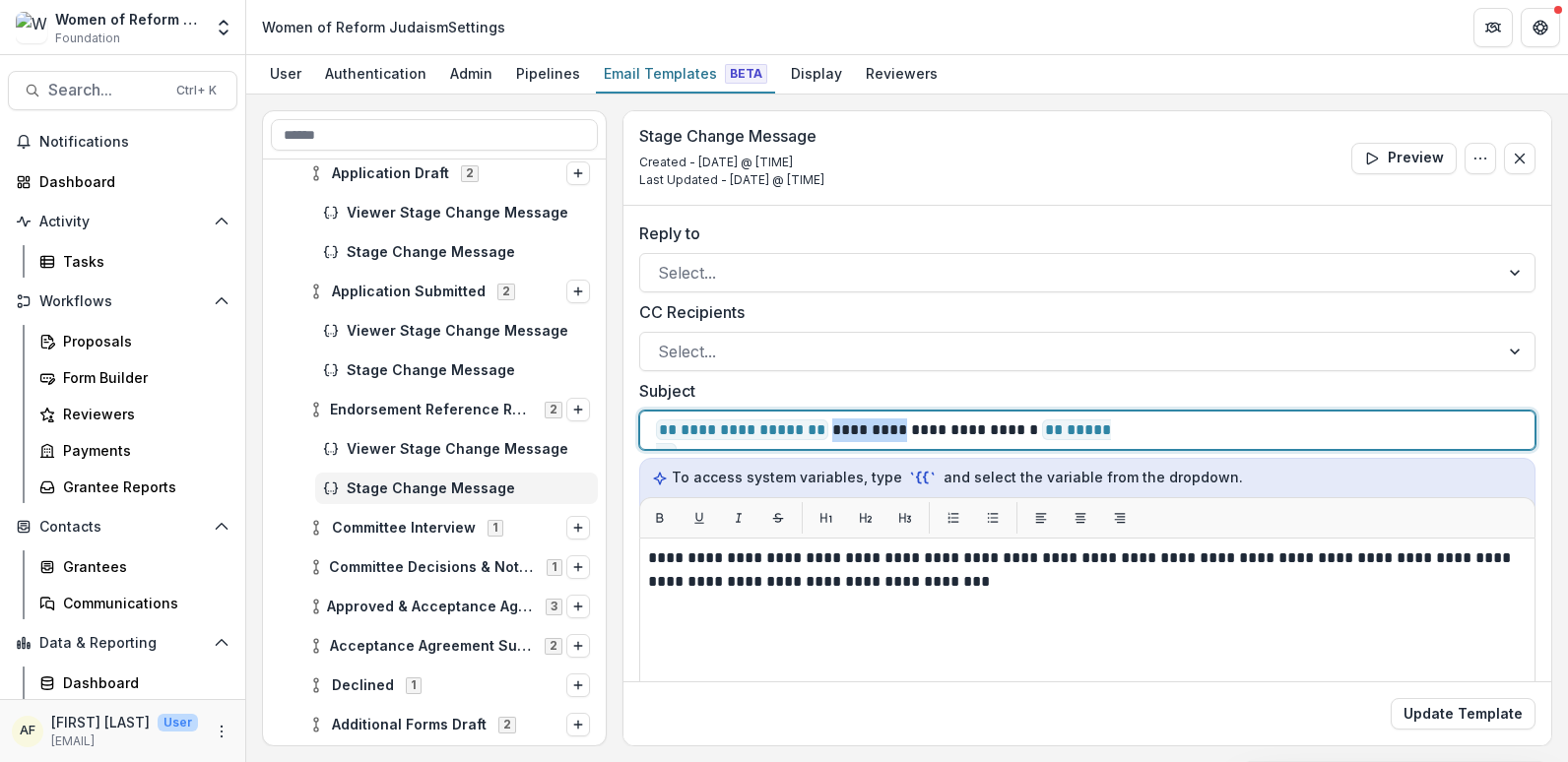 click on "**********" at bounding box center (954, 430) 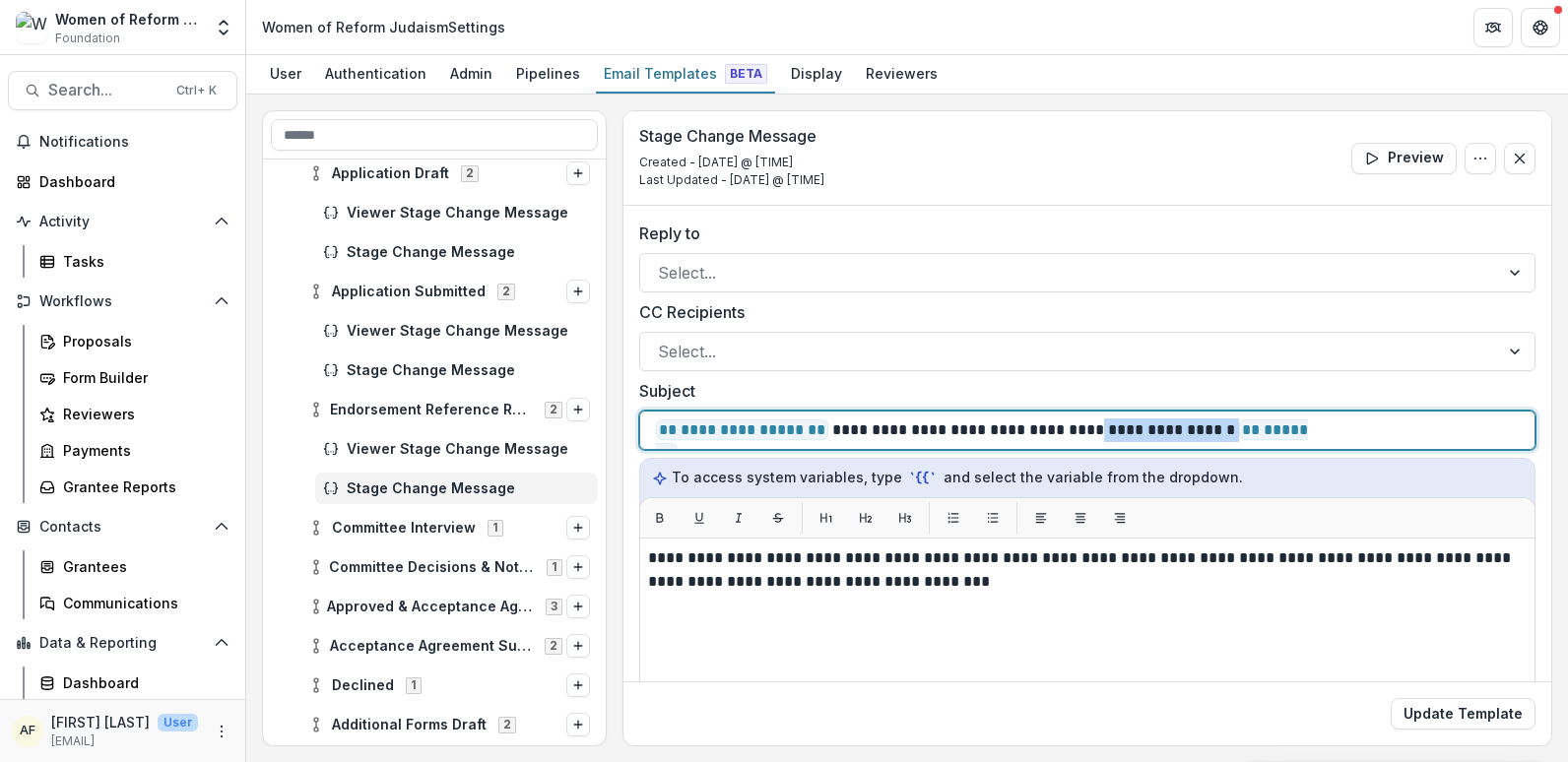 drag, startPoint x: 1071, startPoint y: 435, endPoint x: 1211, endPoint y: 435, distance: 140 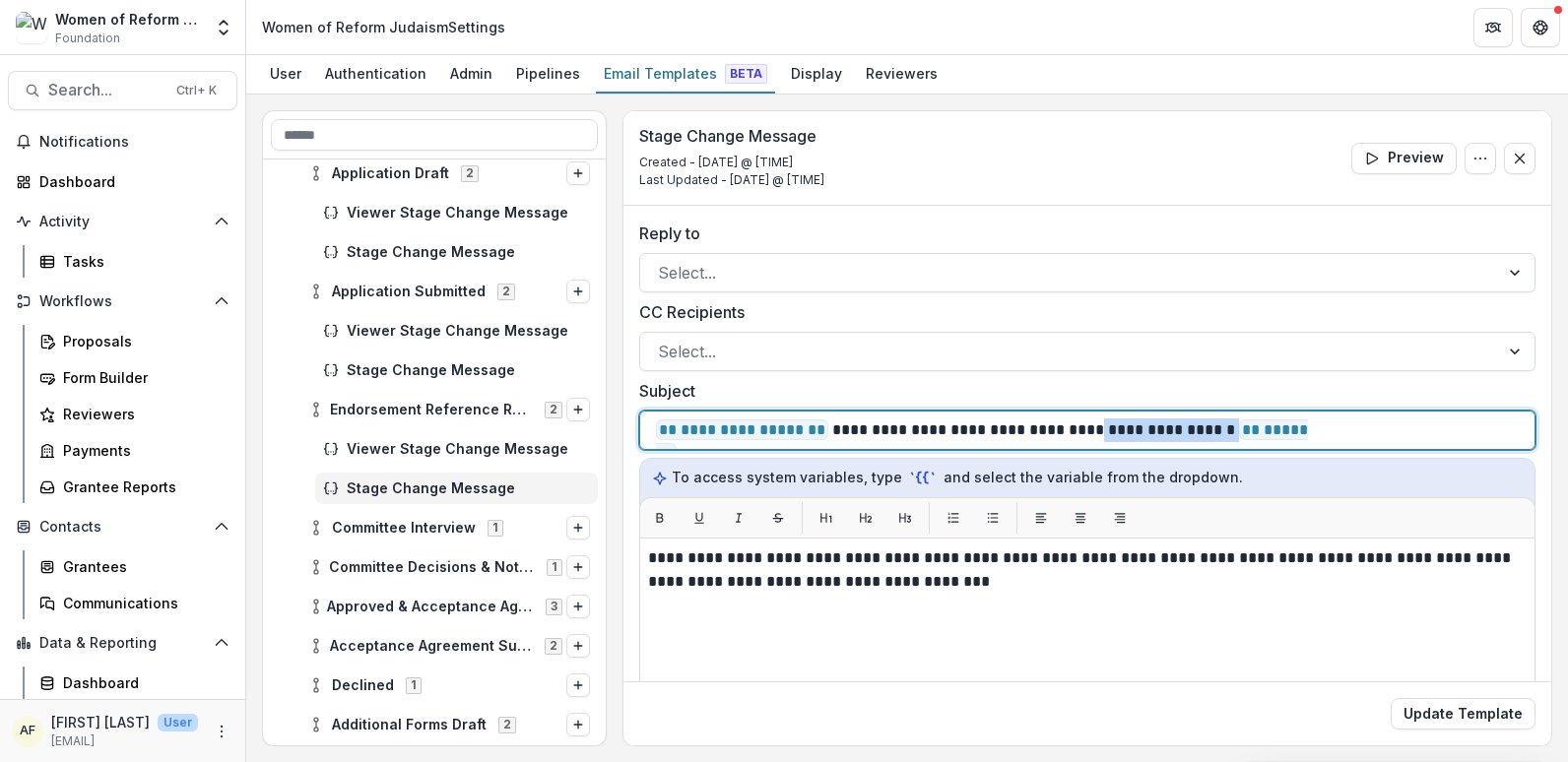 click on "**********" at bounding box center (1050, 430) 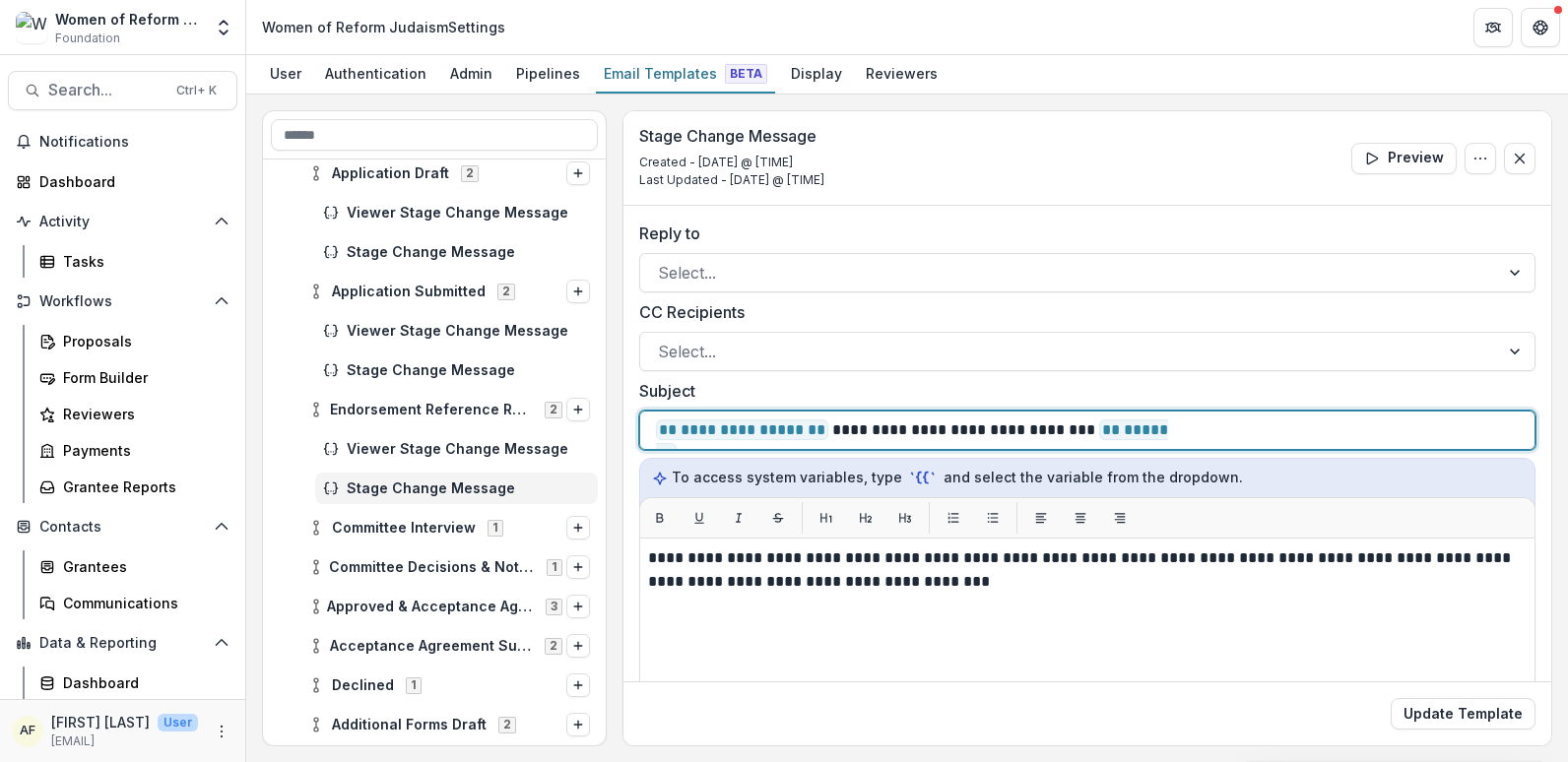 click on "**********" at bounding box center (982, 430) 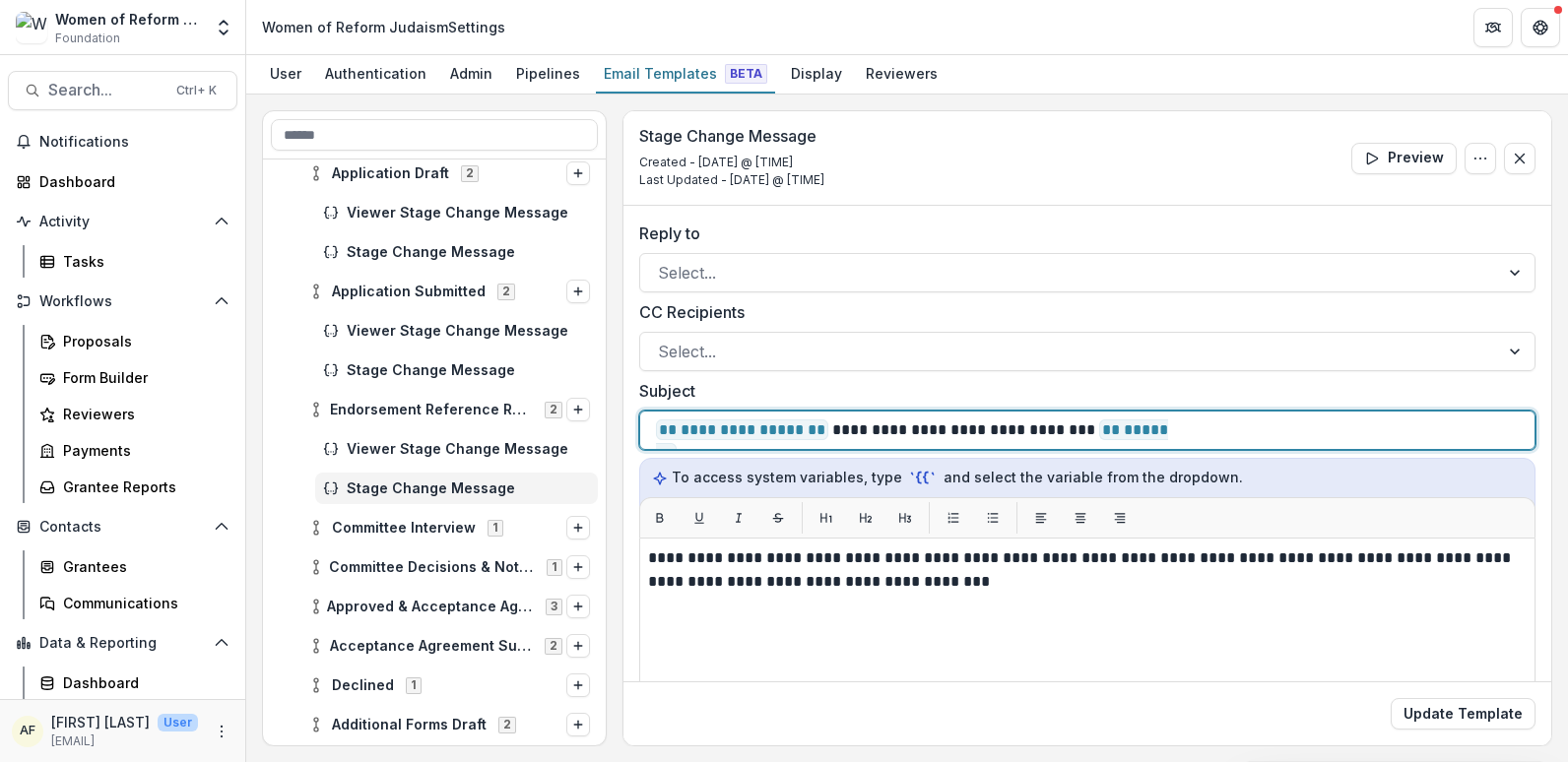 click on "**********" at bounding box center (982, 430) 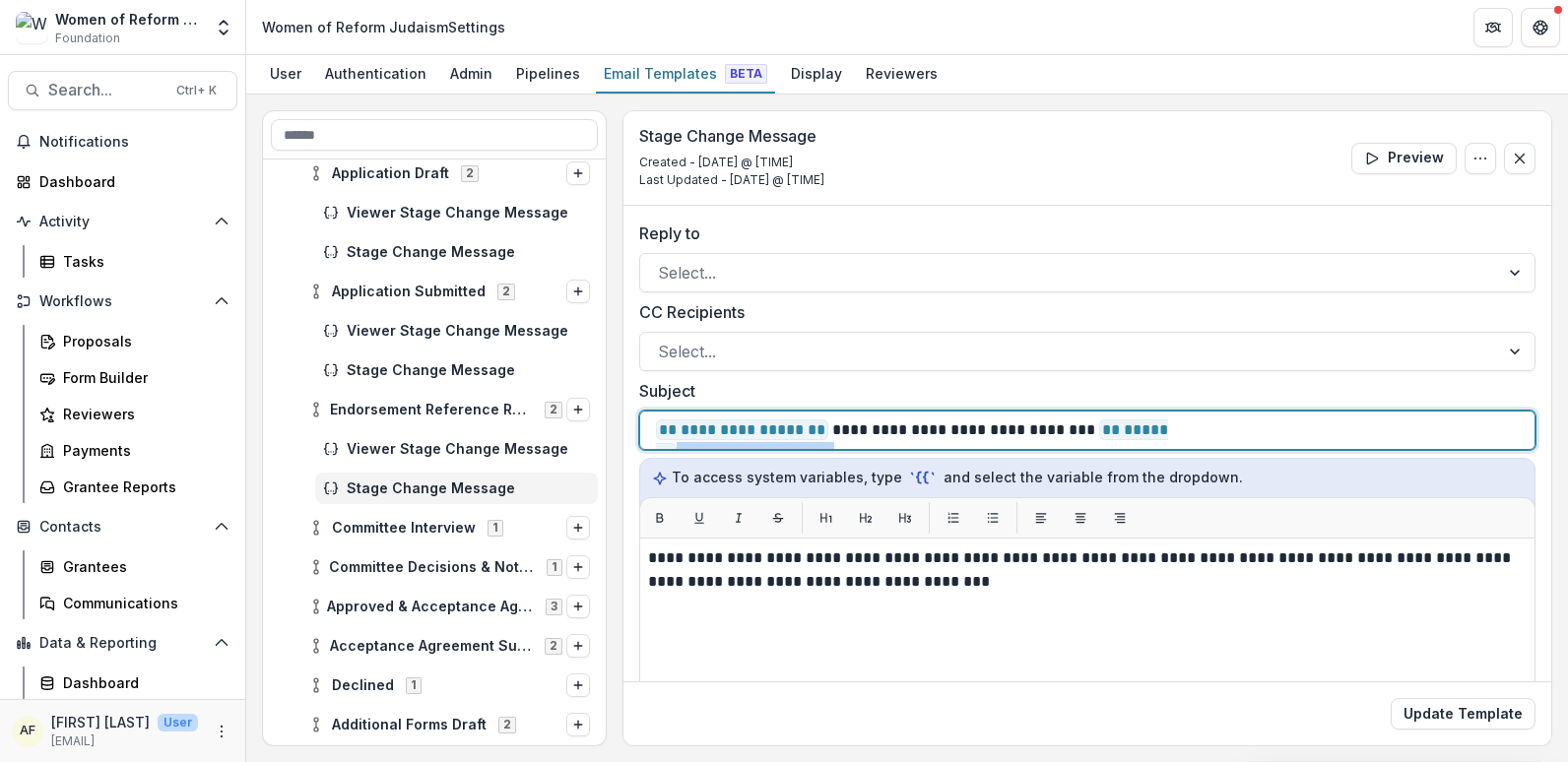 click on "**********" at bounding box center [982, 430] 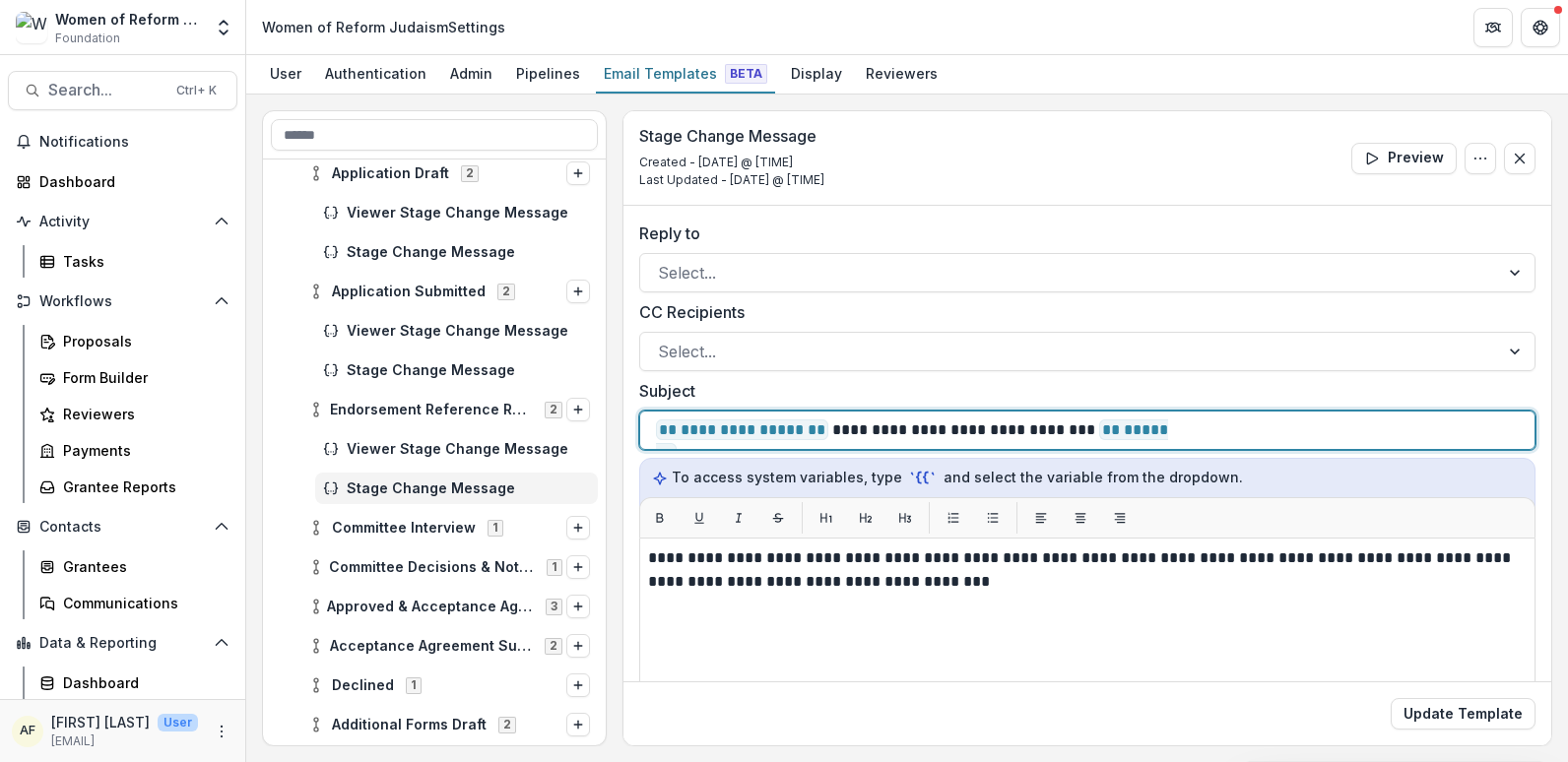 click on "**********" at bounding box center [1061, 430] 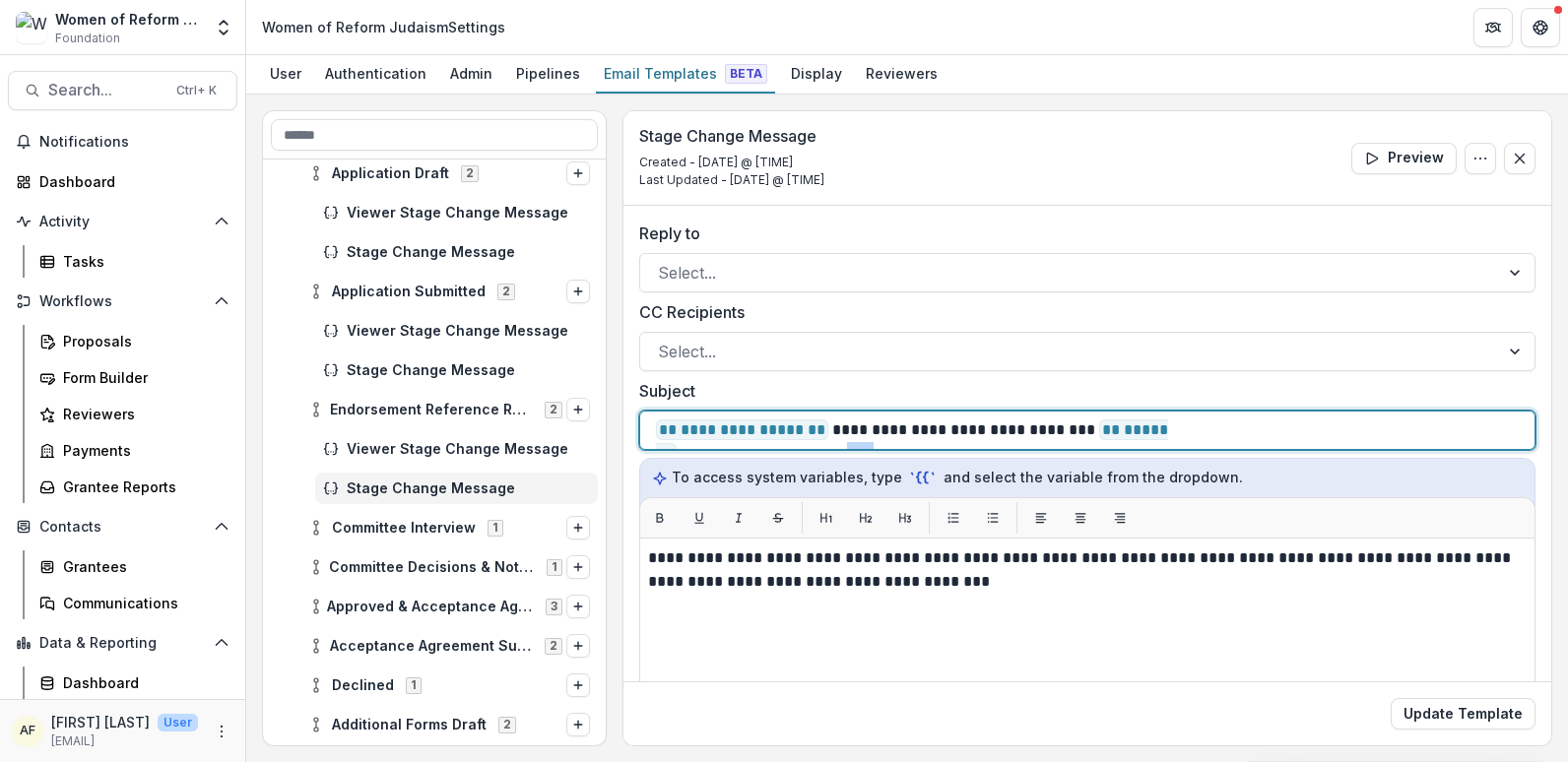 click on "**********" at bounding box center [1061, 430] 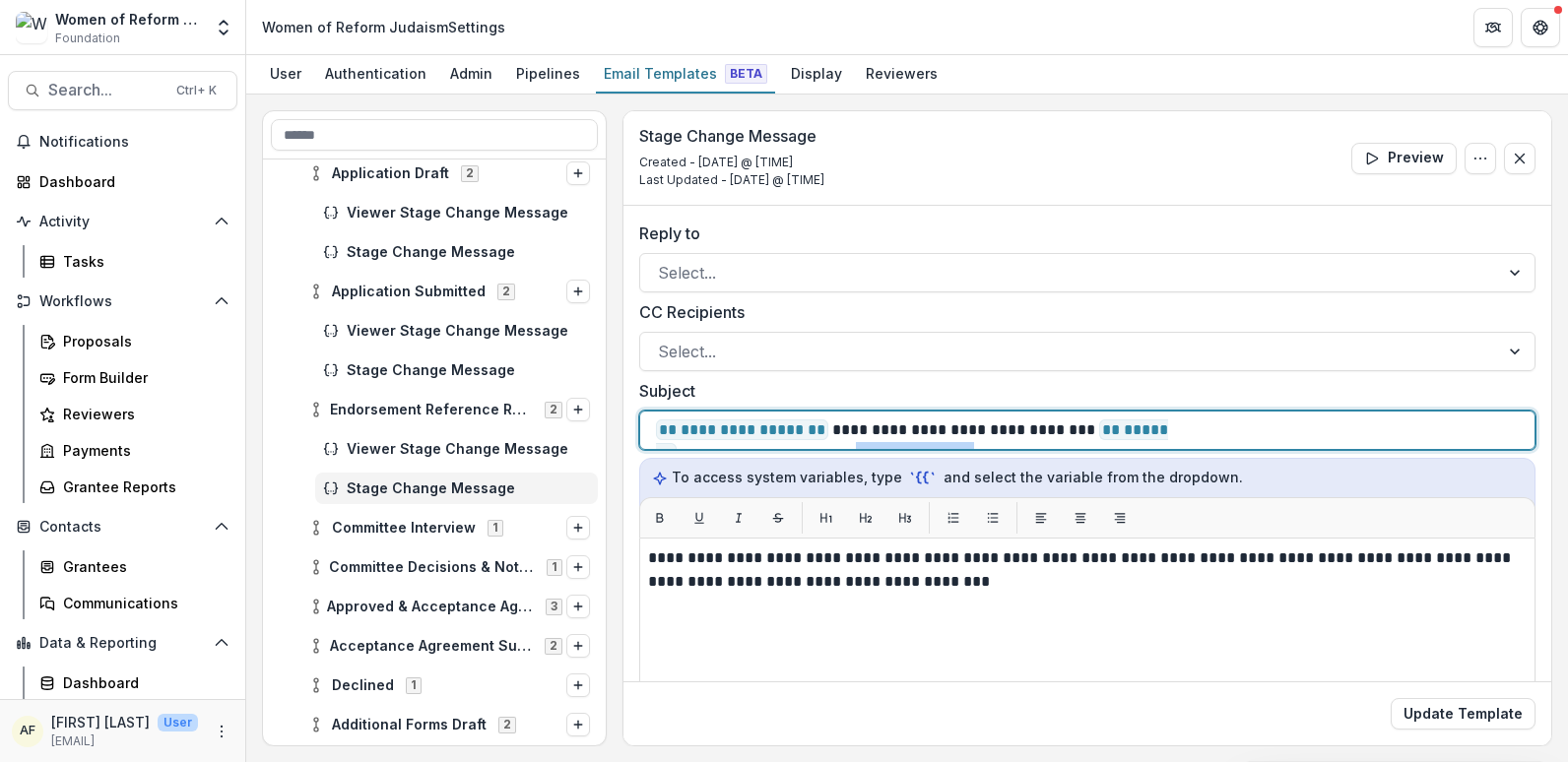 drag, startPoint x: 1323, startPoint y: 434, endPoint x: 1481, endPoint y: 434, distance: 158 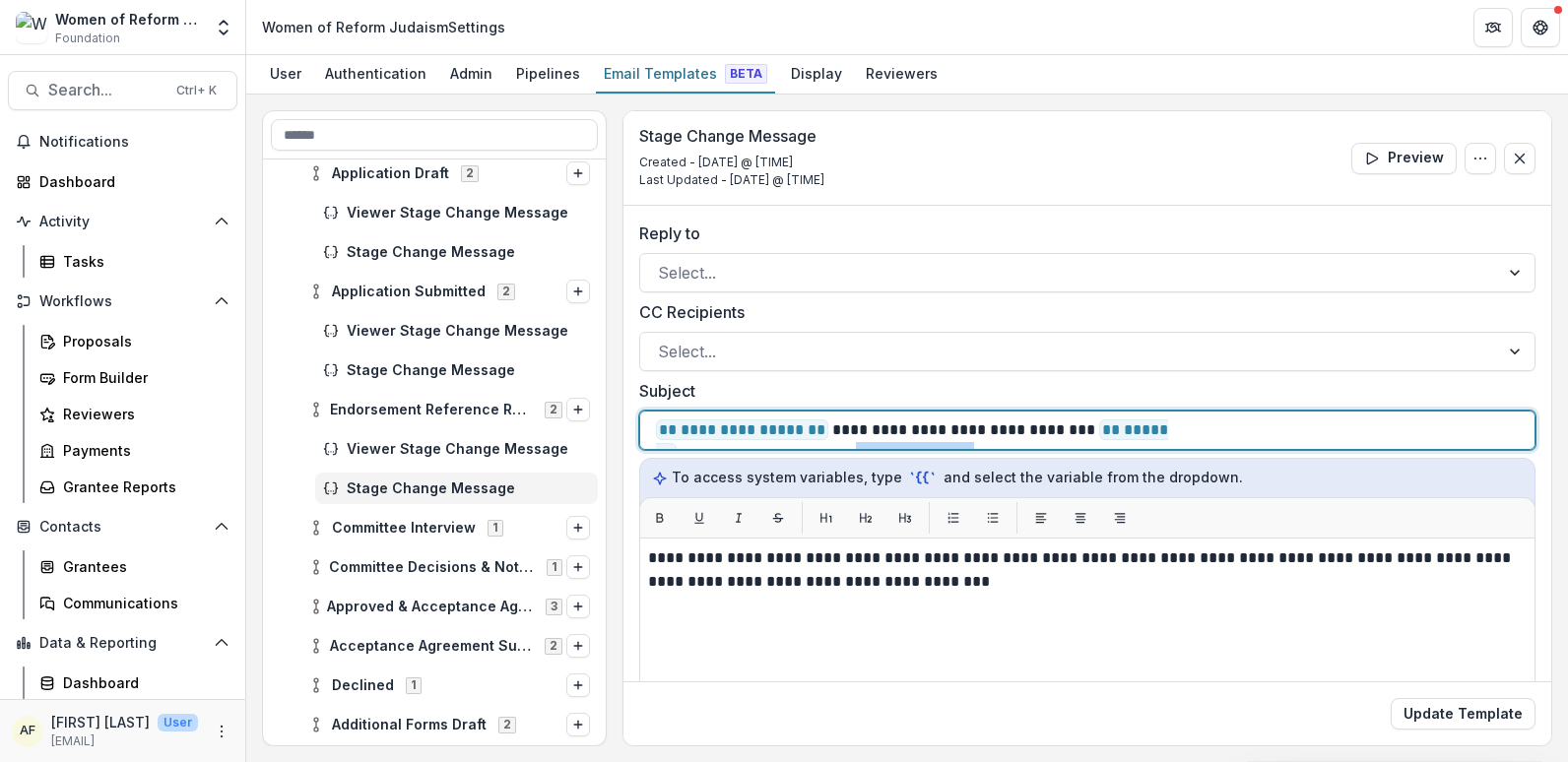 click on "**********" at bounding box center (1087, 430) 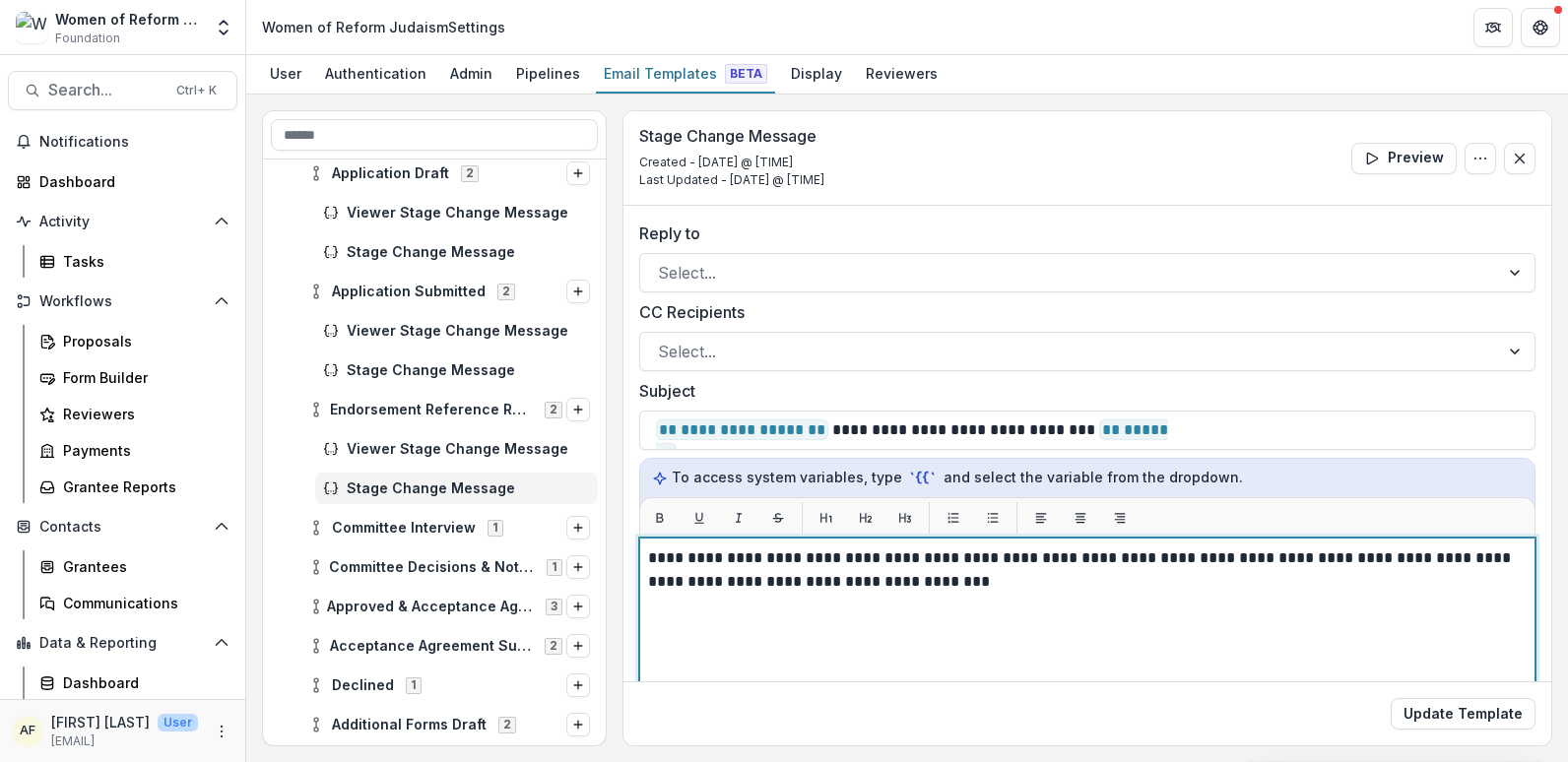 click on "**********" at bounding box center (1087, 784) 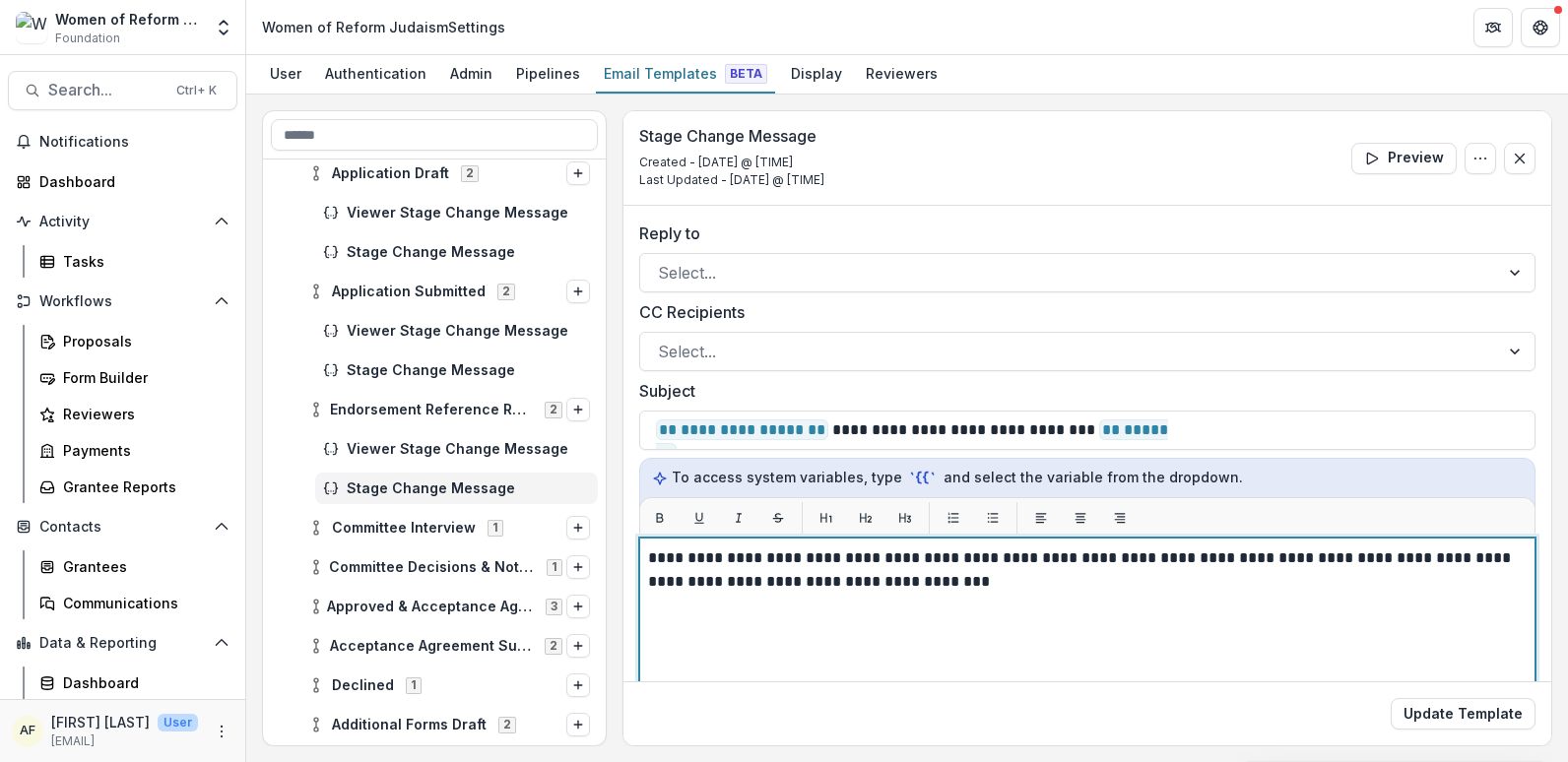 click on "**********" at bounding box center [1084, 570] 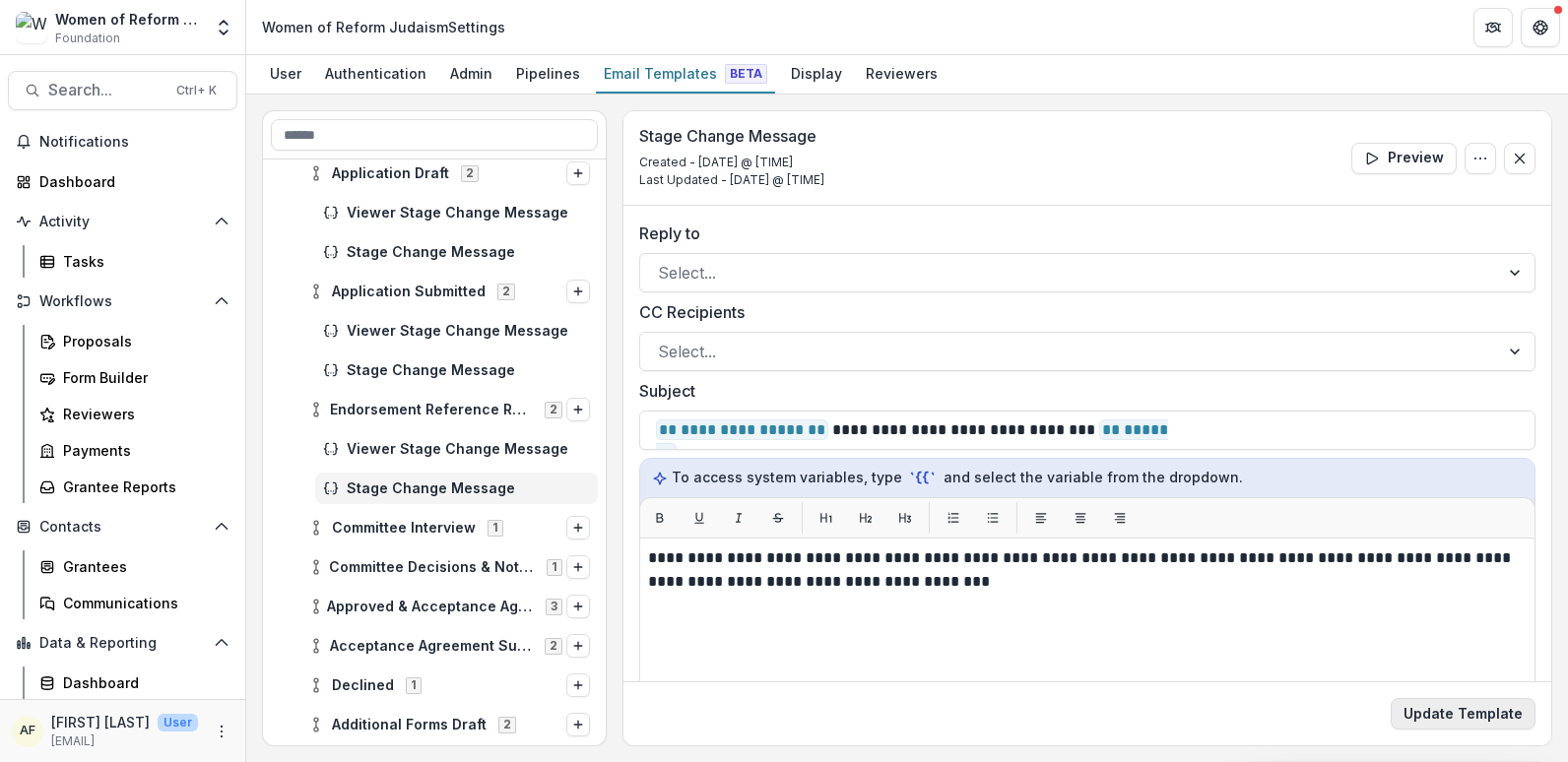 click on "Update Template" at bounding box center [1463, 714] 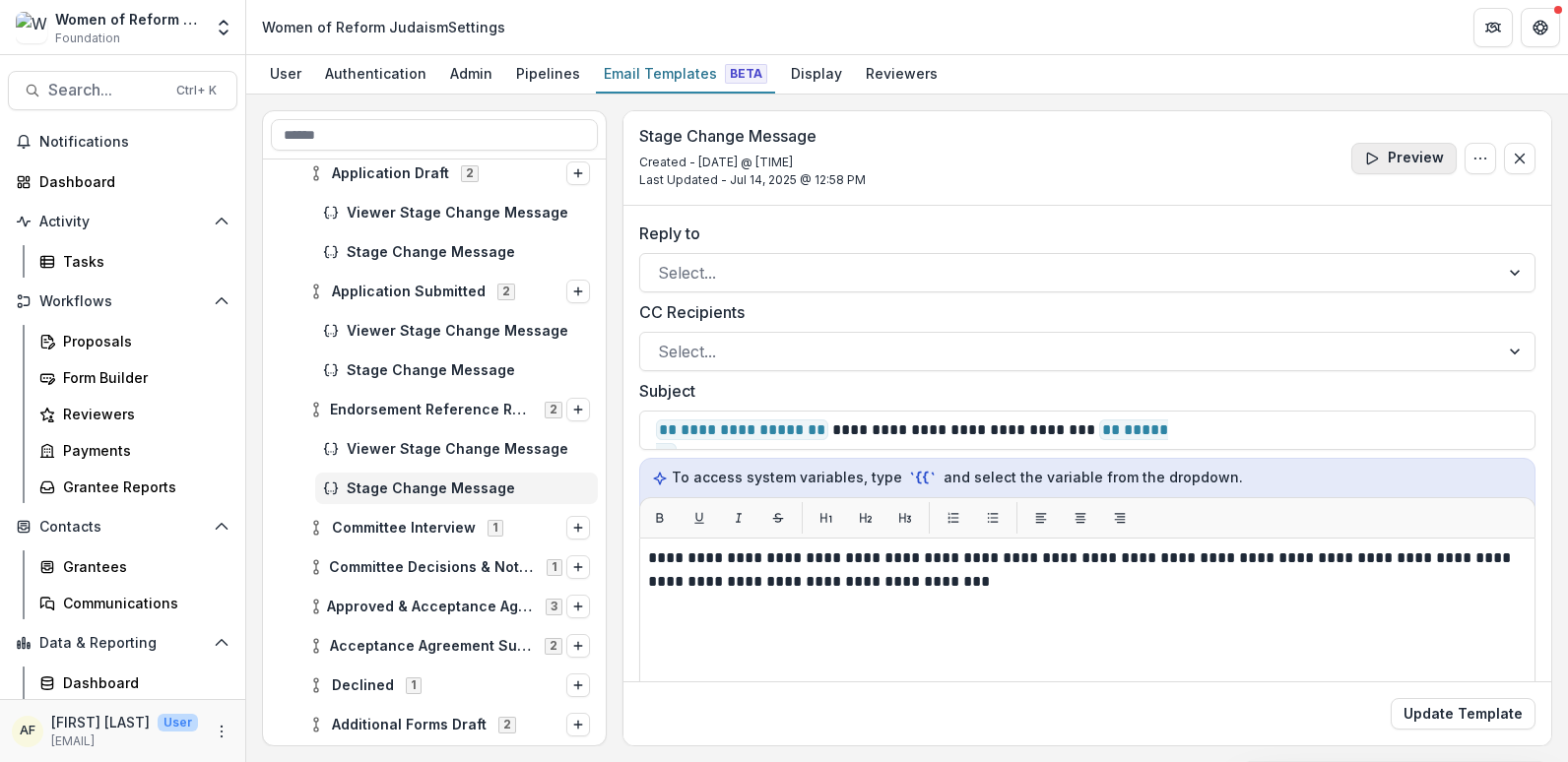 click 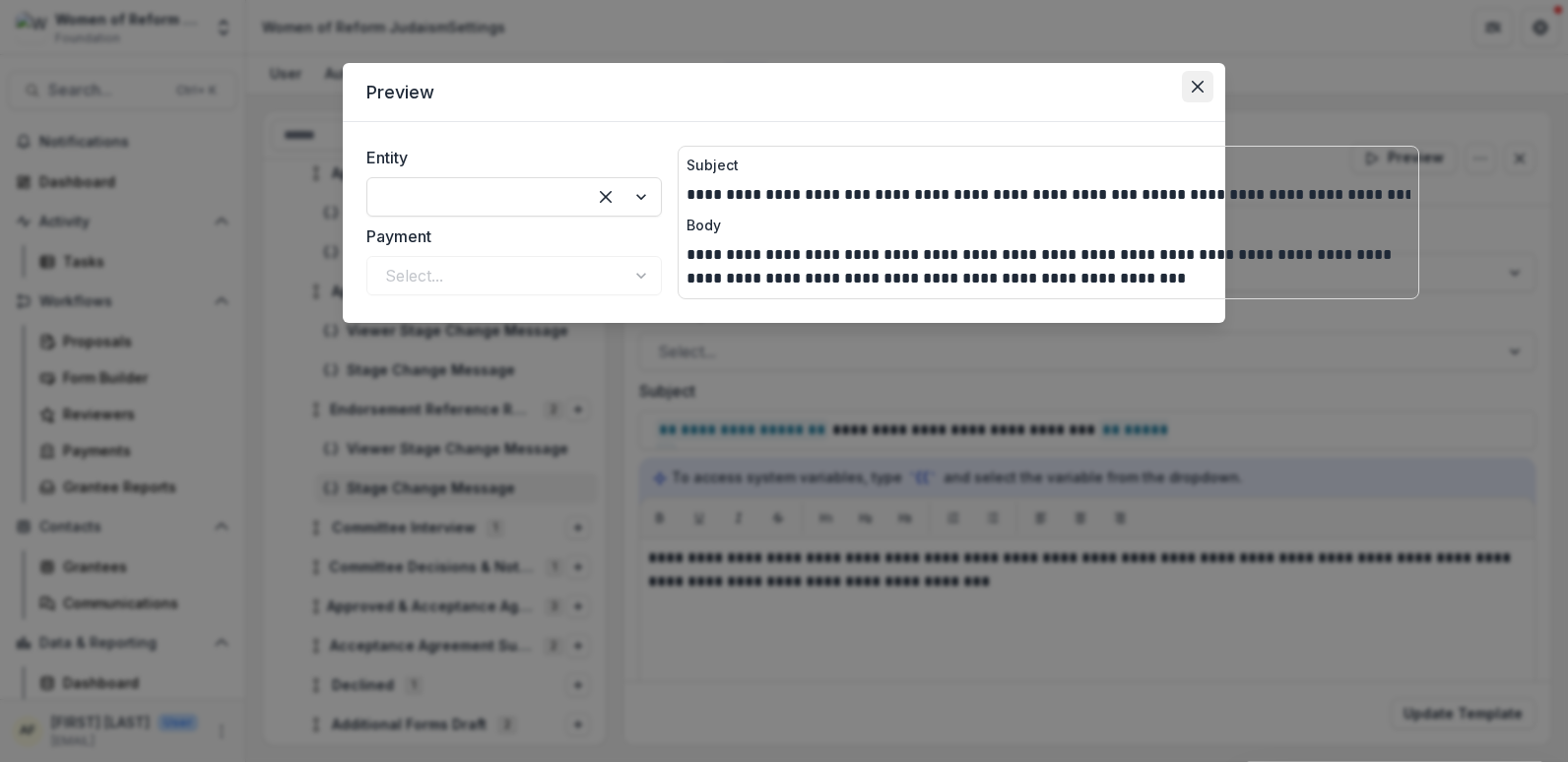 click at bounding box center (1198, 87) 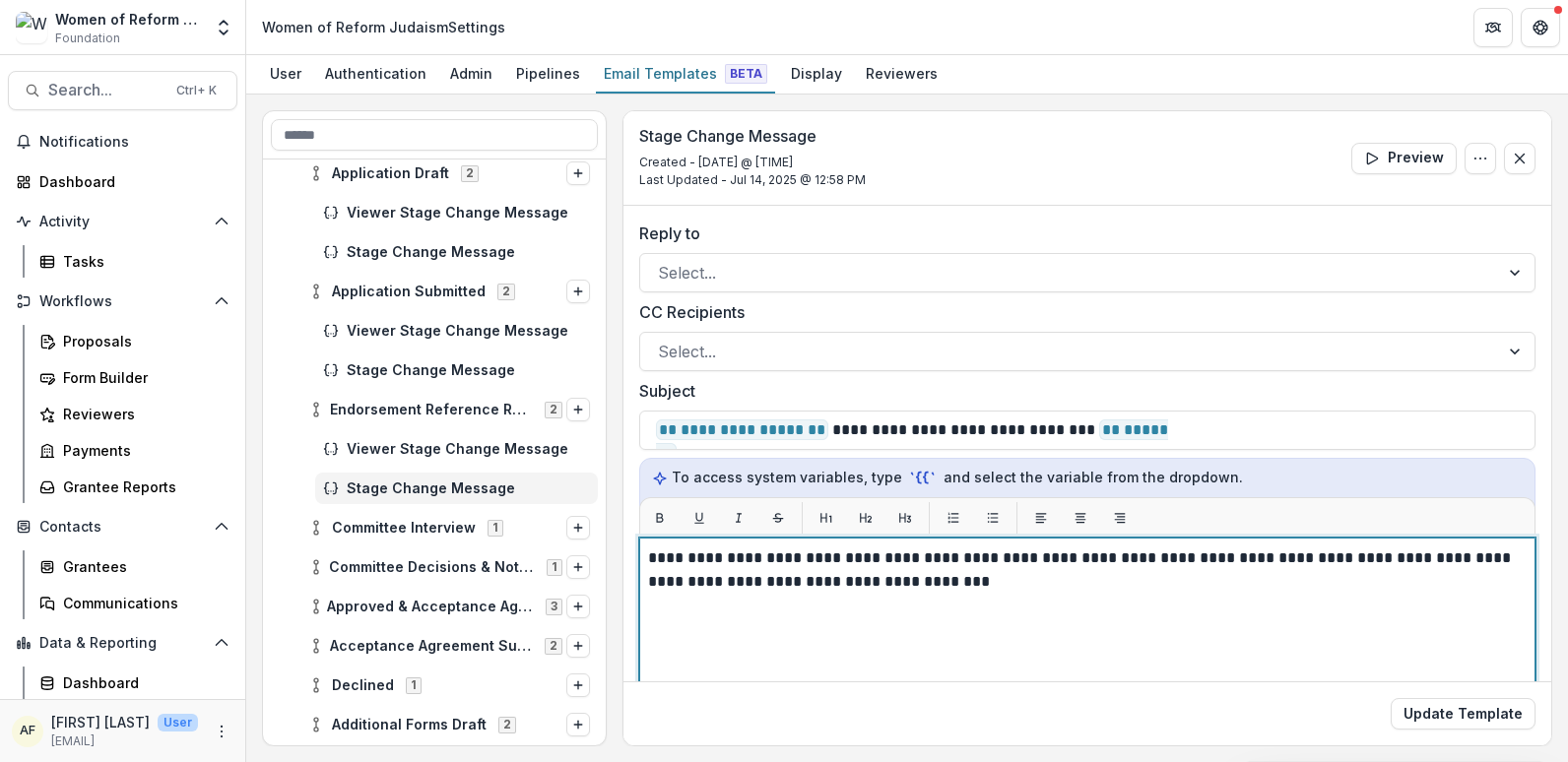 click on "**********" at bounding box center (1084, 570) 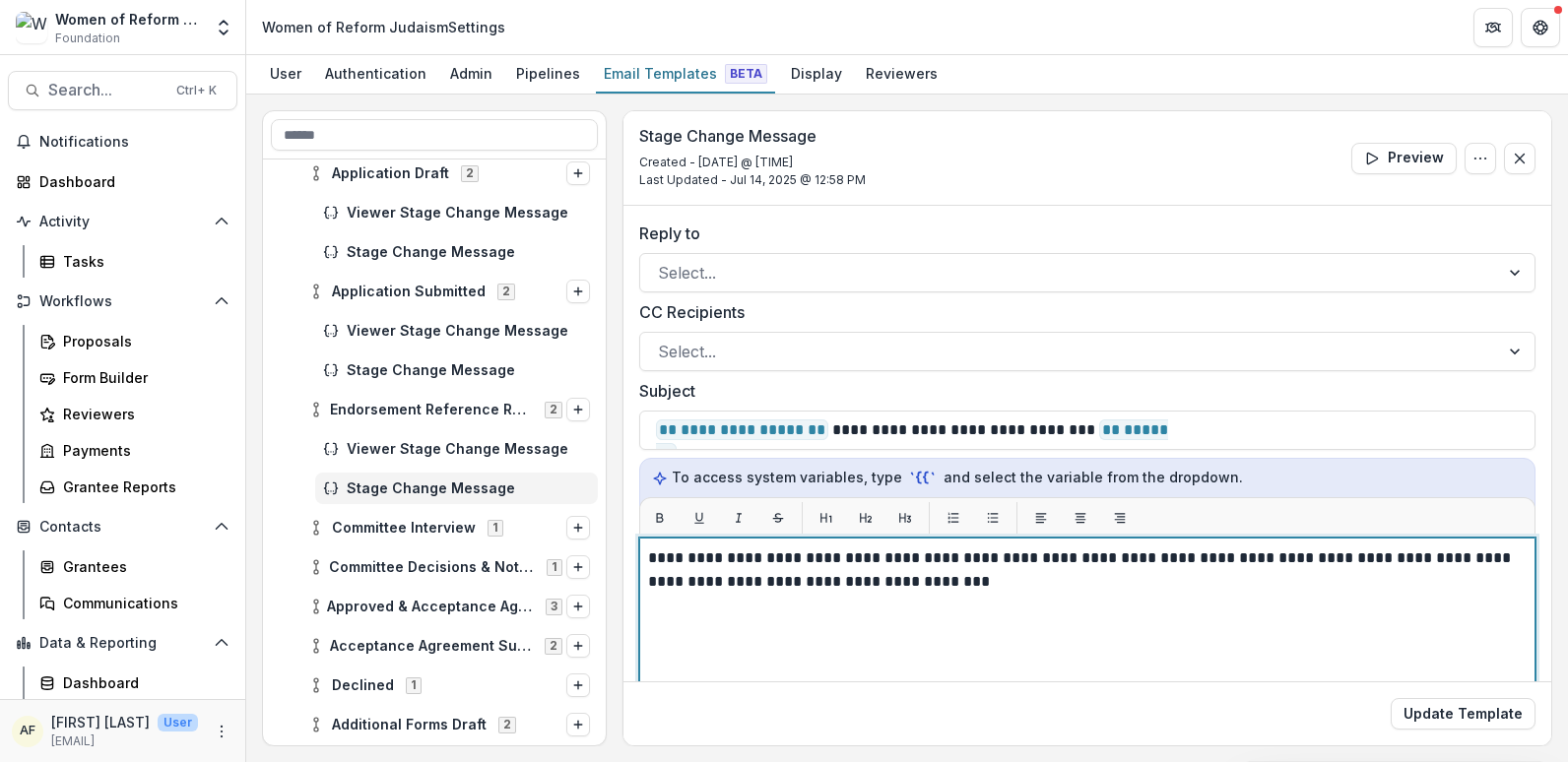 type 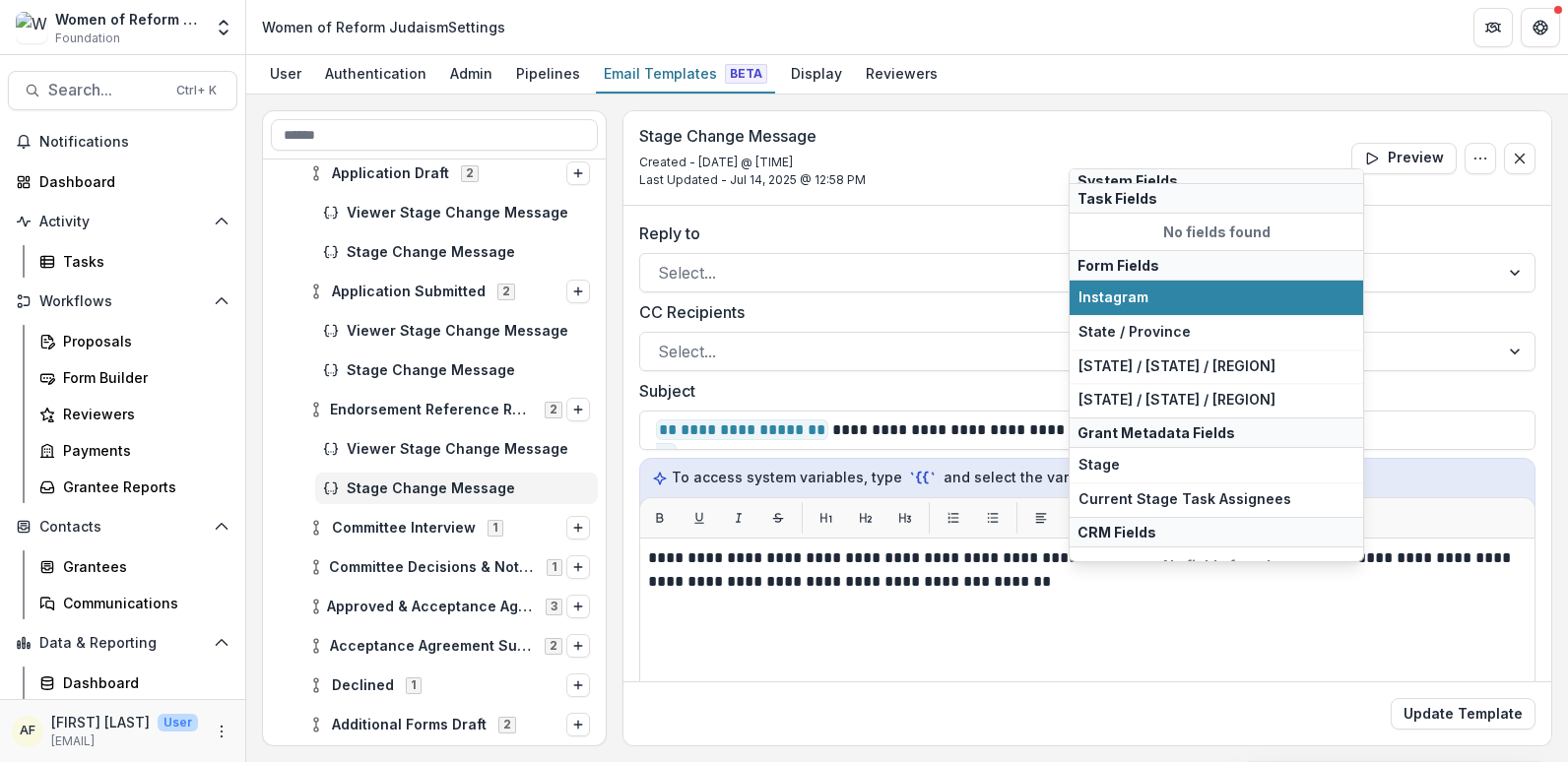scroll, scrollTop: 109, scrollLeft: 0, axis: vertical 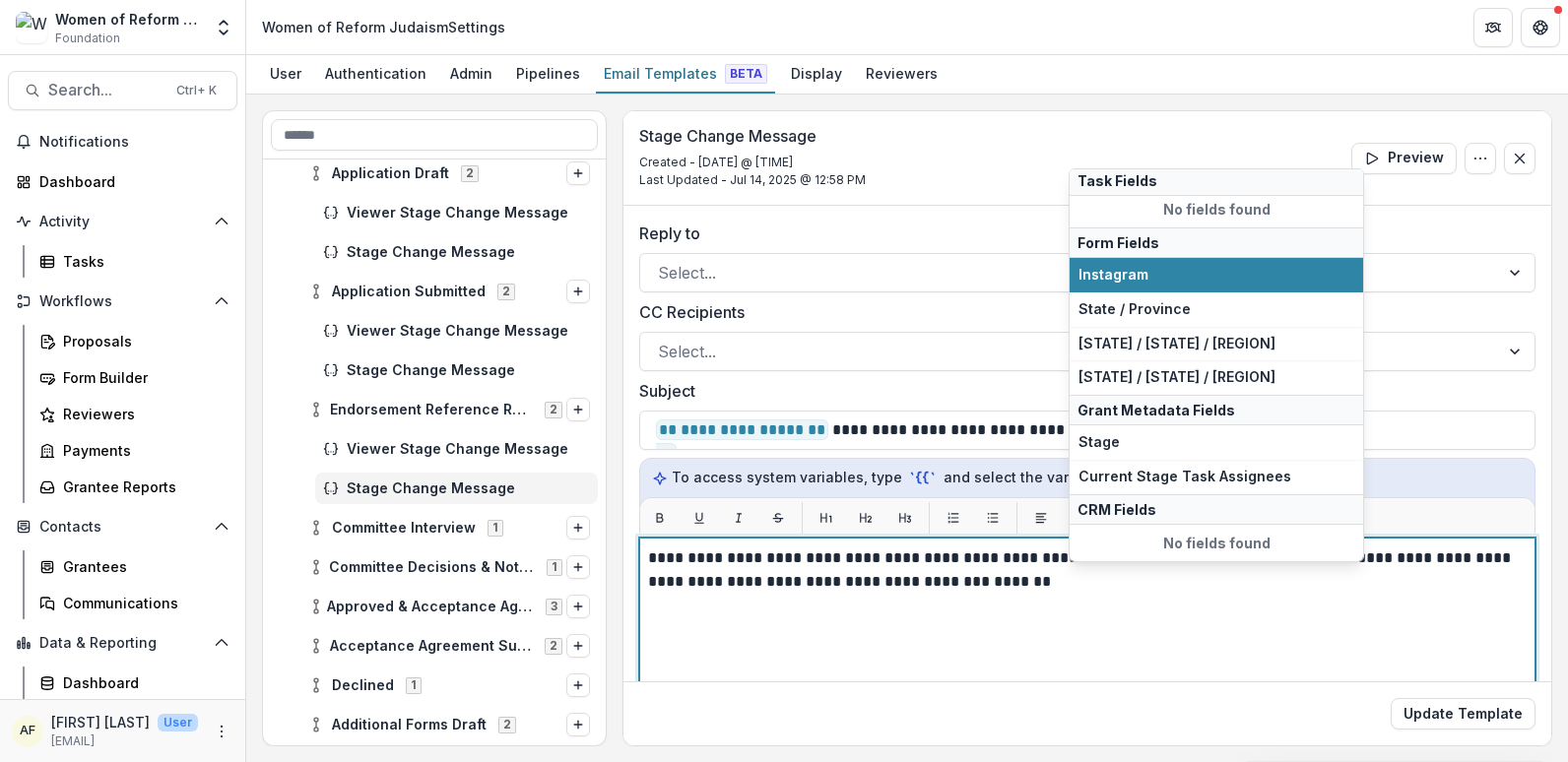 click on "**********" at bounding box center [1084, 570] 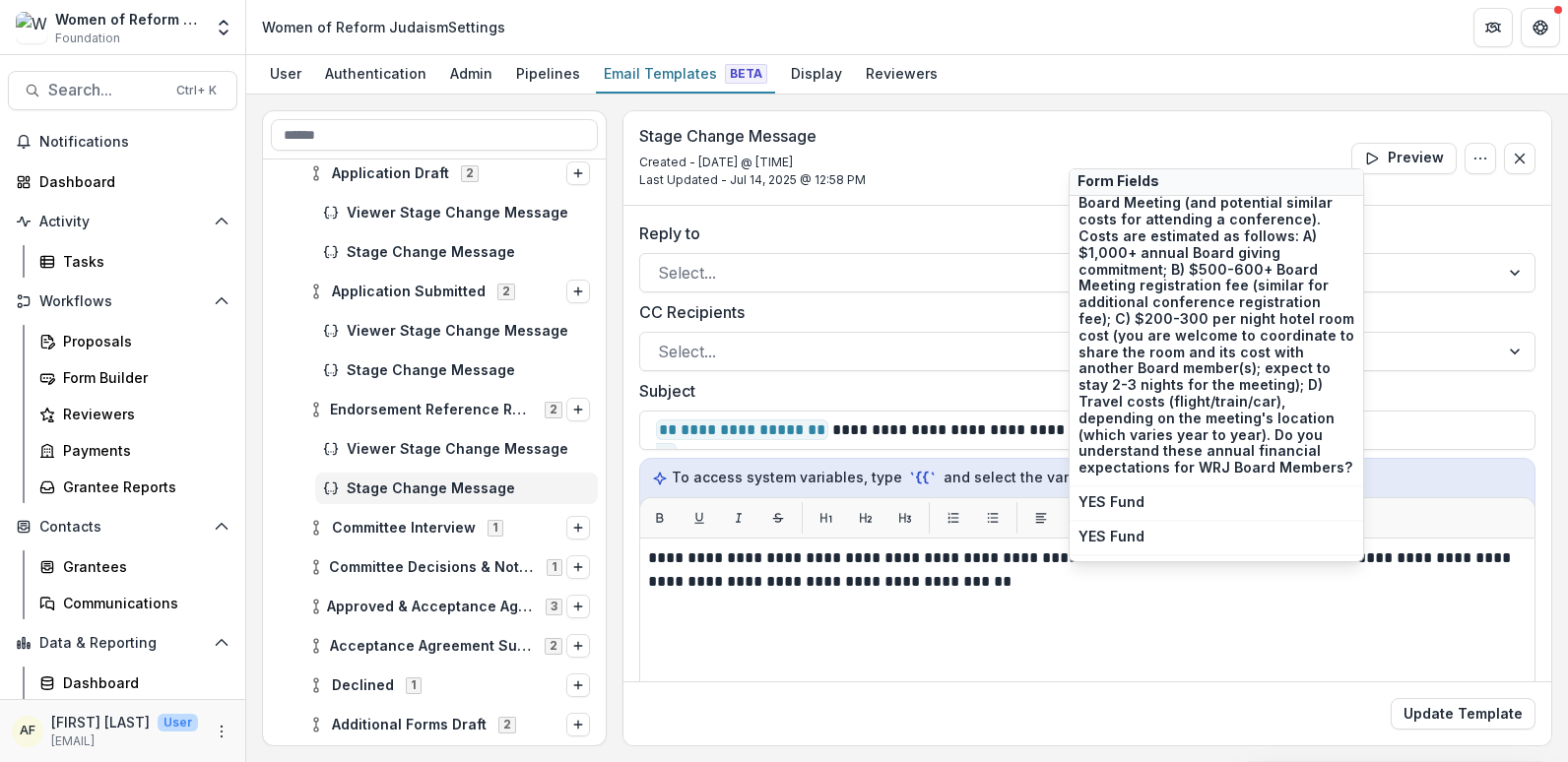 scroll, scrollTop: 19474, scrollLeft: 0, axis: vertical 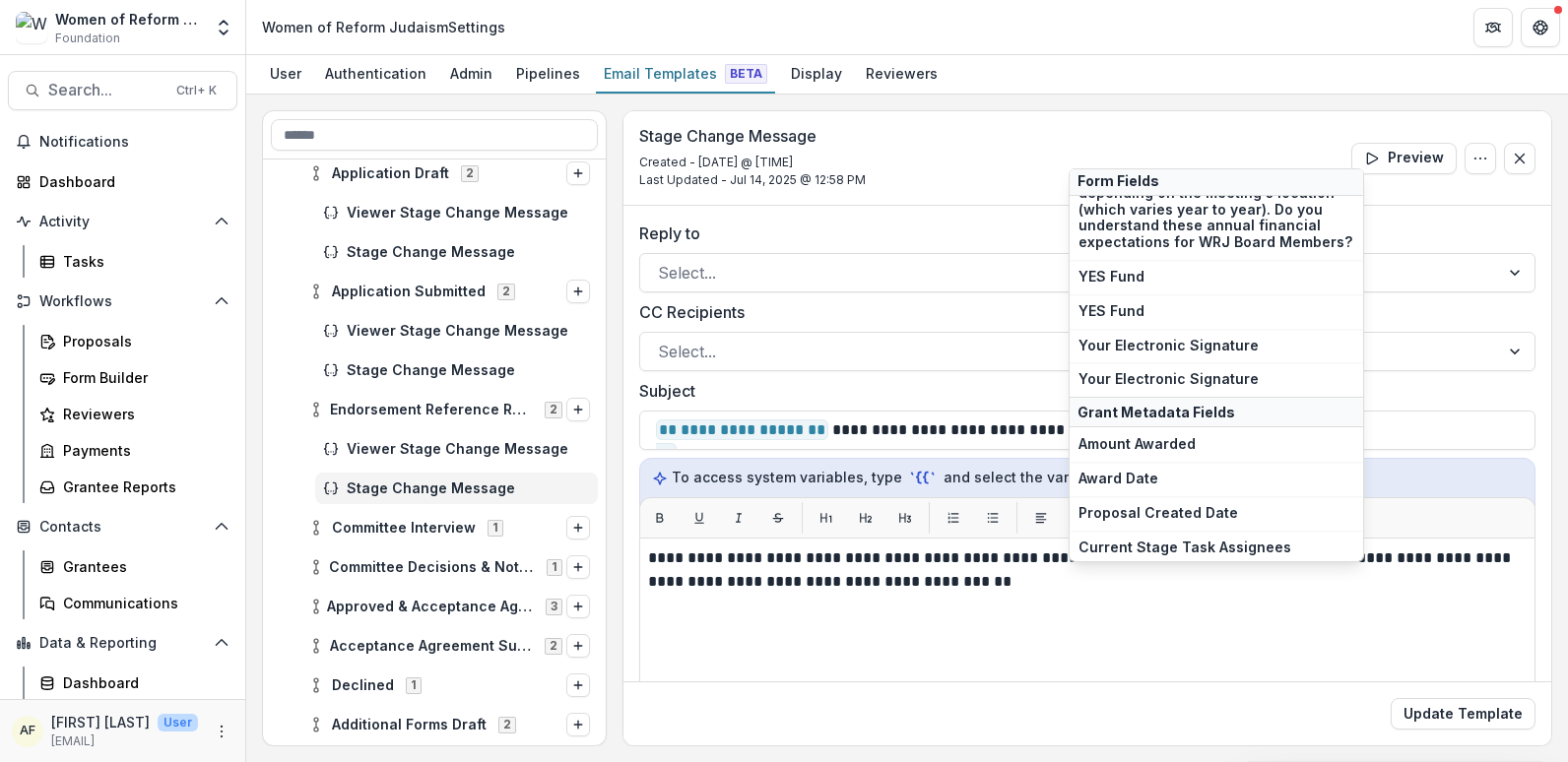 click on "Proposal Form Title" at bounding box center [1216, 650] 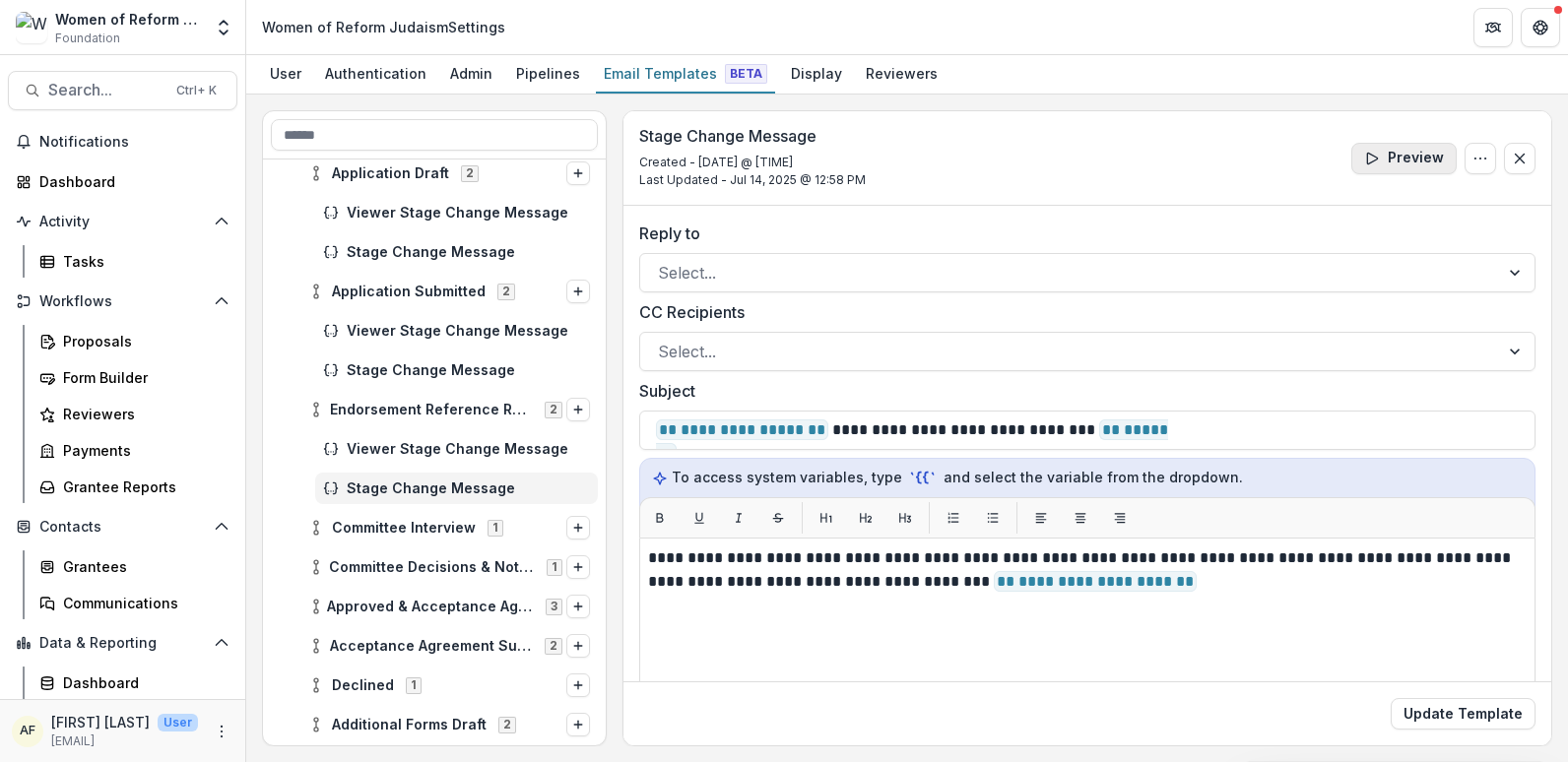 click on "Preview" at bounding box center [1404, 159] 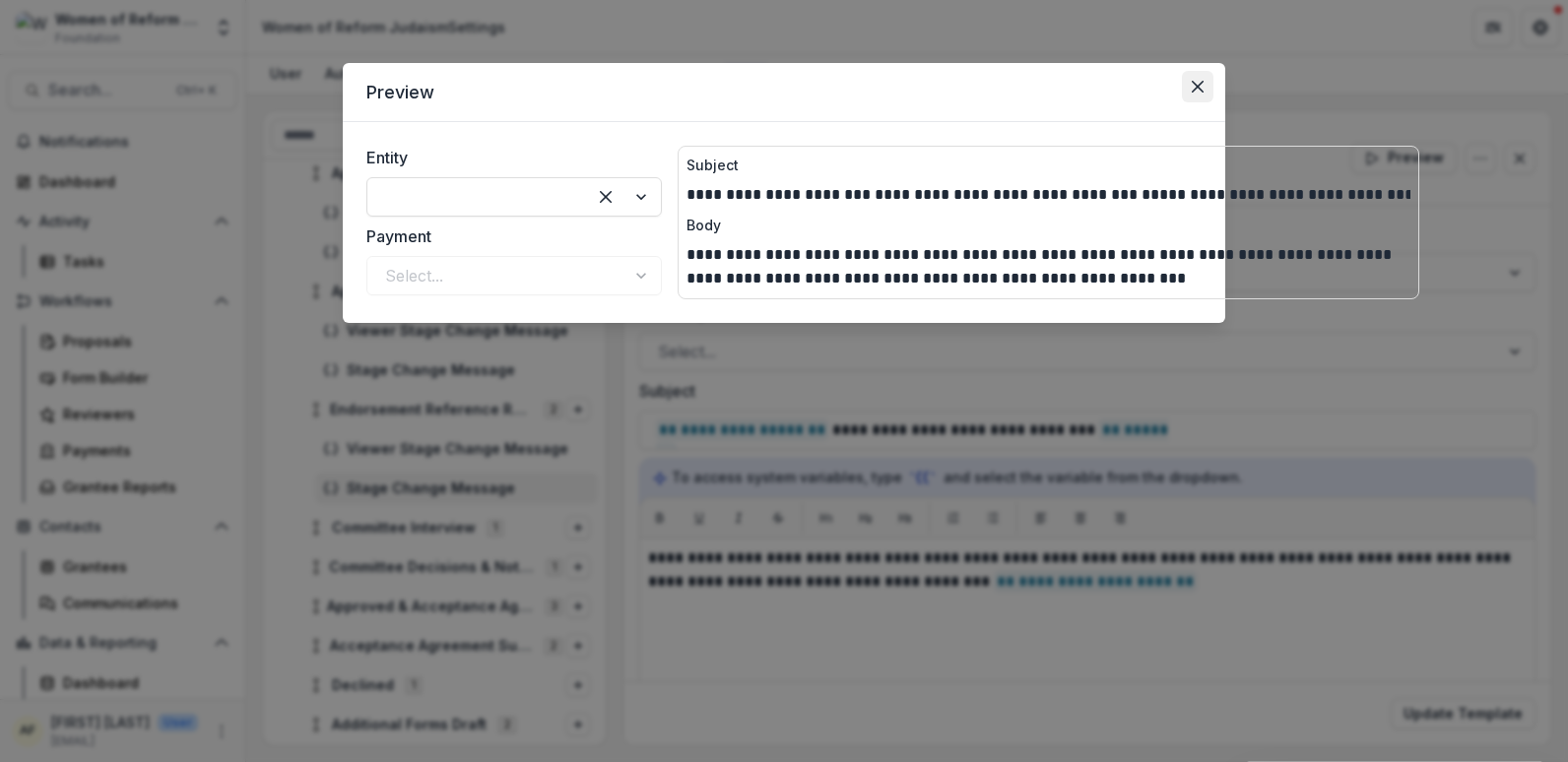 click 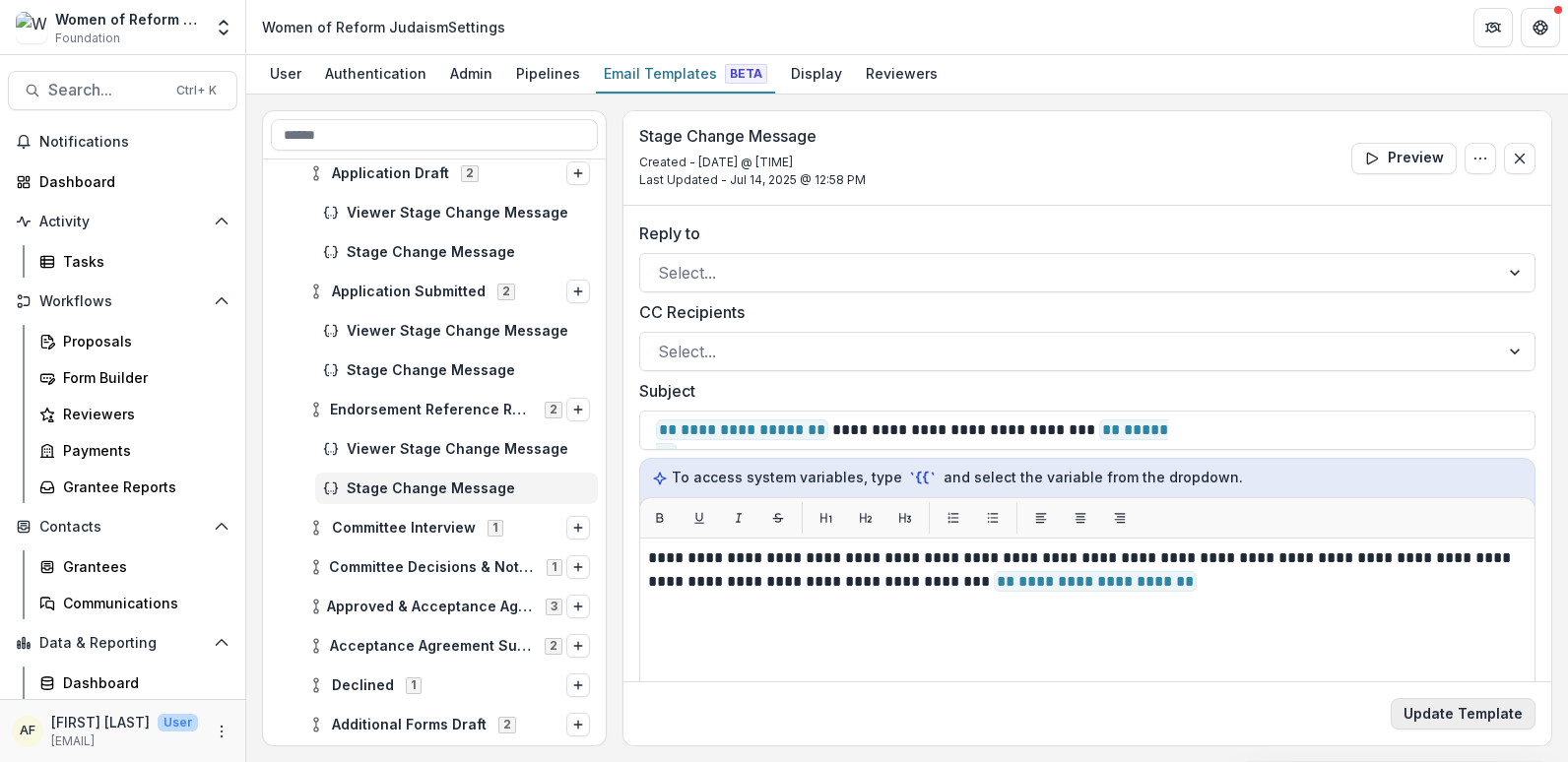 click on "Update Template" at bounding box center (1463, 714) 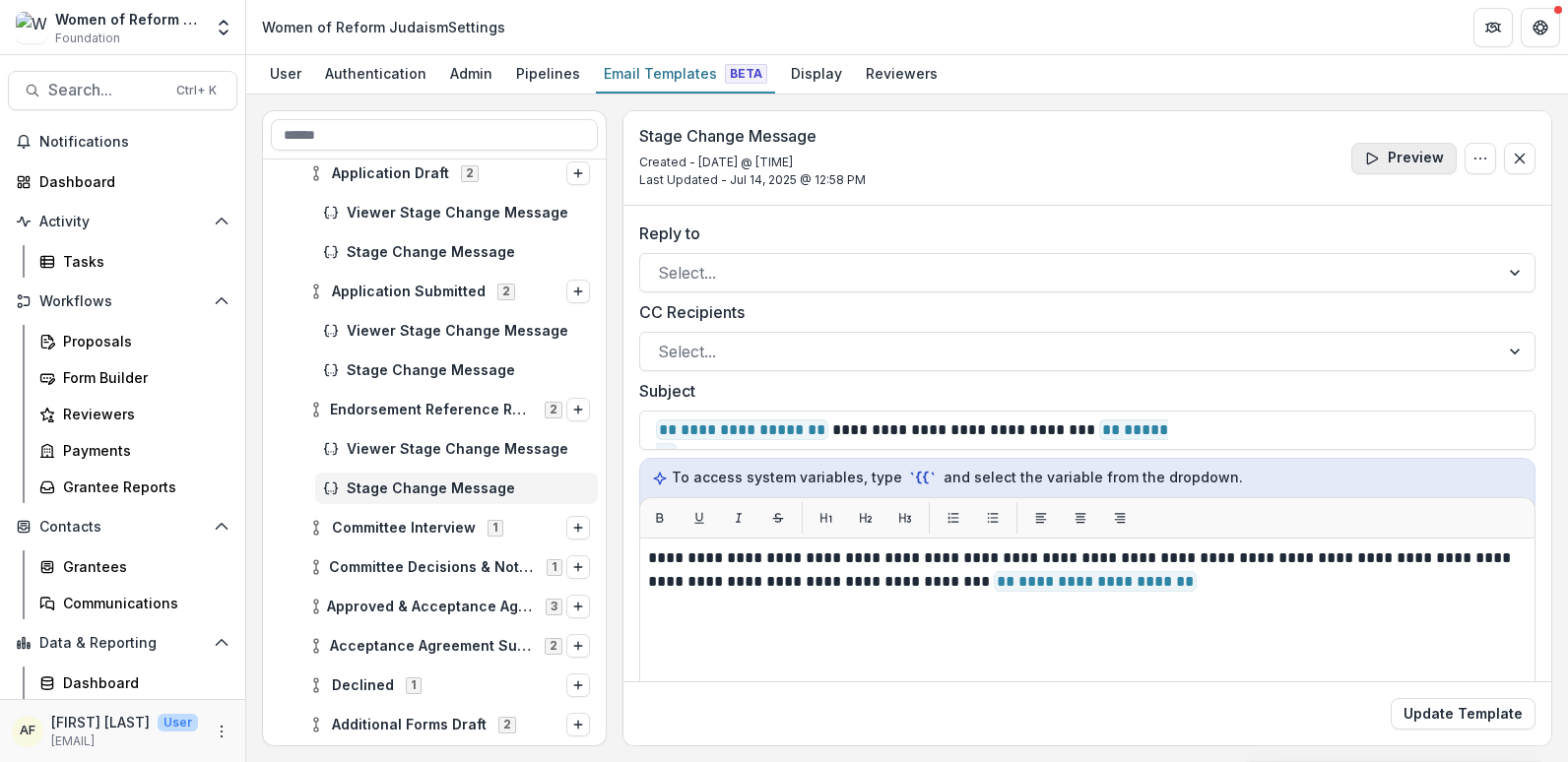 click 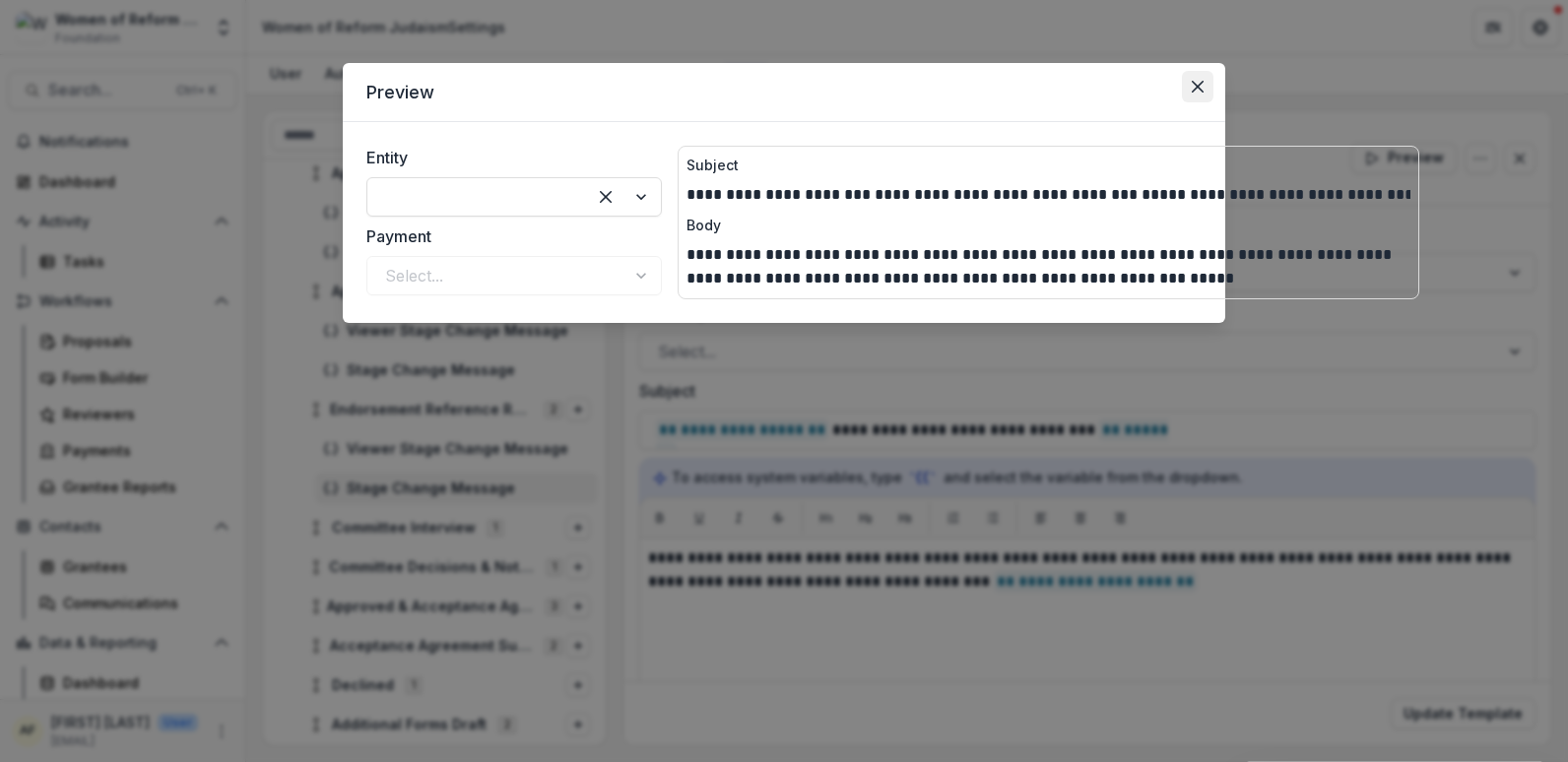 click at bounding box center [1198, 87] 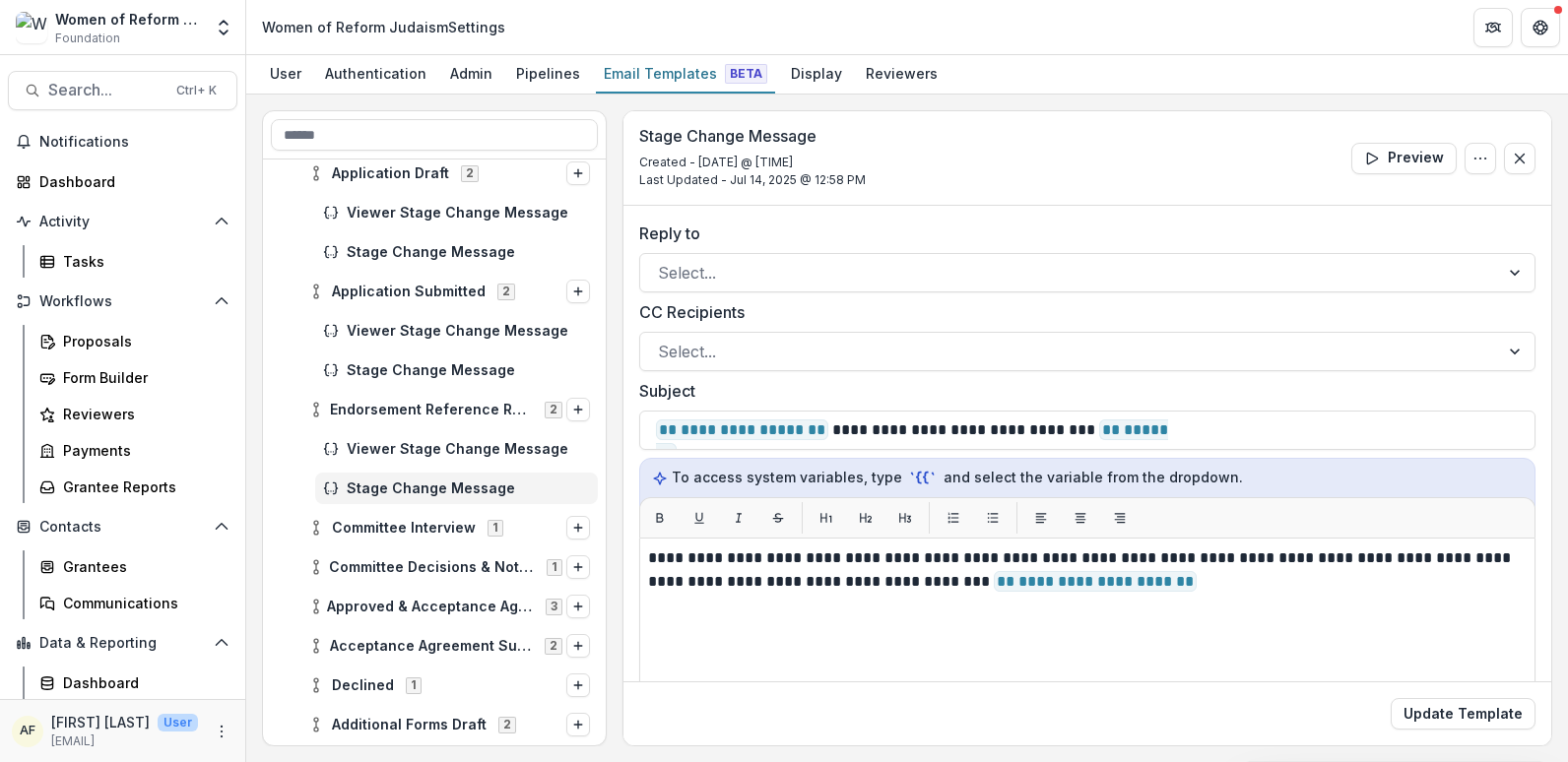 drag, startPoint x: 599, startPoint y: 279, endPoint x: 599, endPoint y: 253, distance: 26 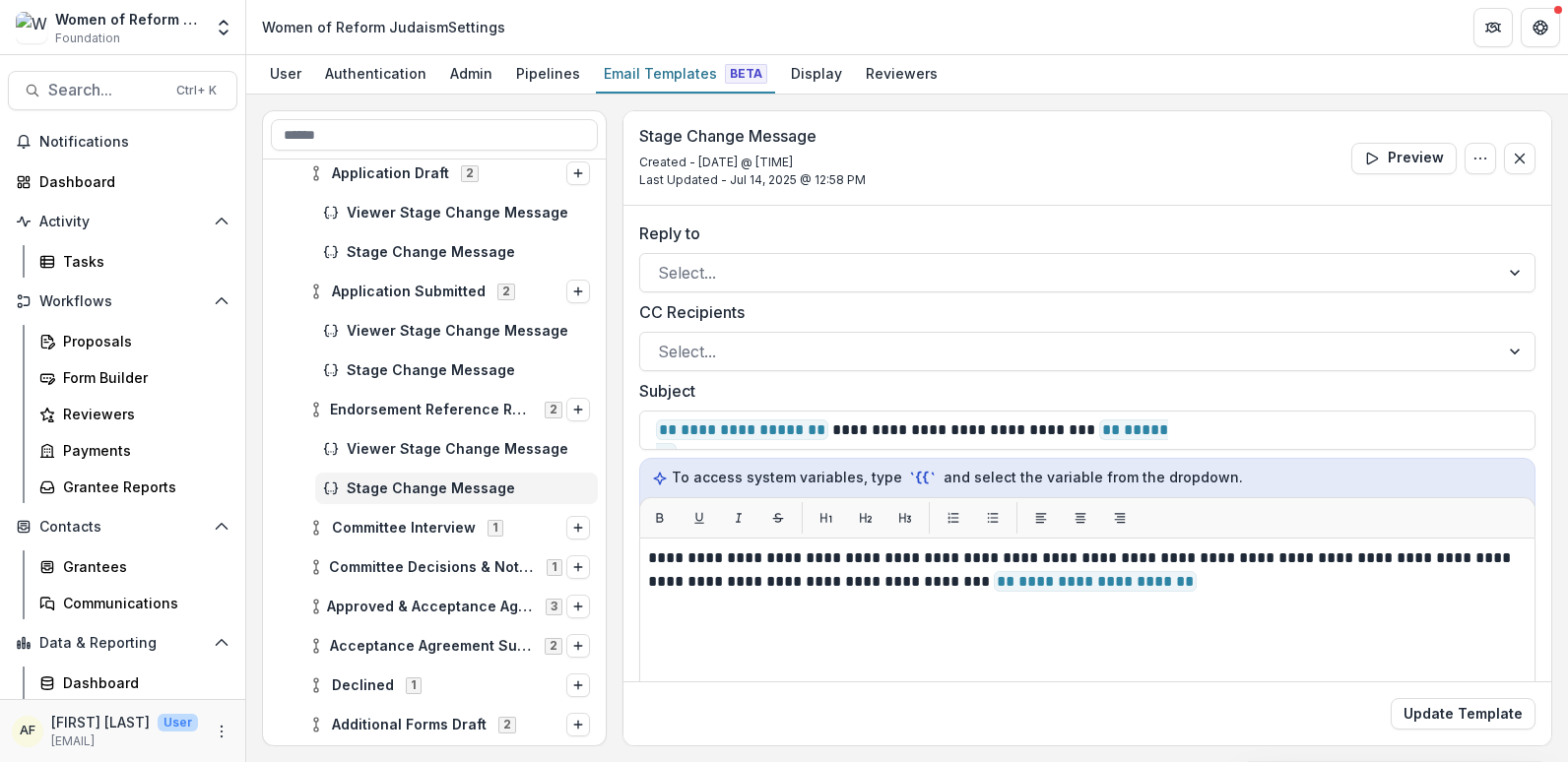 click on "WRJ Board Service Applications 2026 11 Application Draft 2 Viewer Stage Change Message Stage Change Message Application Submitted 2 Viewer Stage Change Message Stage Change Message Endorsement Reference Review 2 Viewer Stage Change Message Stage Change Message Committee Interview 1 Committee Decisions & Notifications 1 Approved & Acceptance Agreement Draft 3 Acceptance Agreement Submitted 2 Declined 1 Additional Forms Draft 2 Additional Forms Submitted 2 Closed 1" at bounding box center (434, 461) 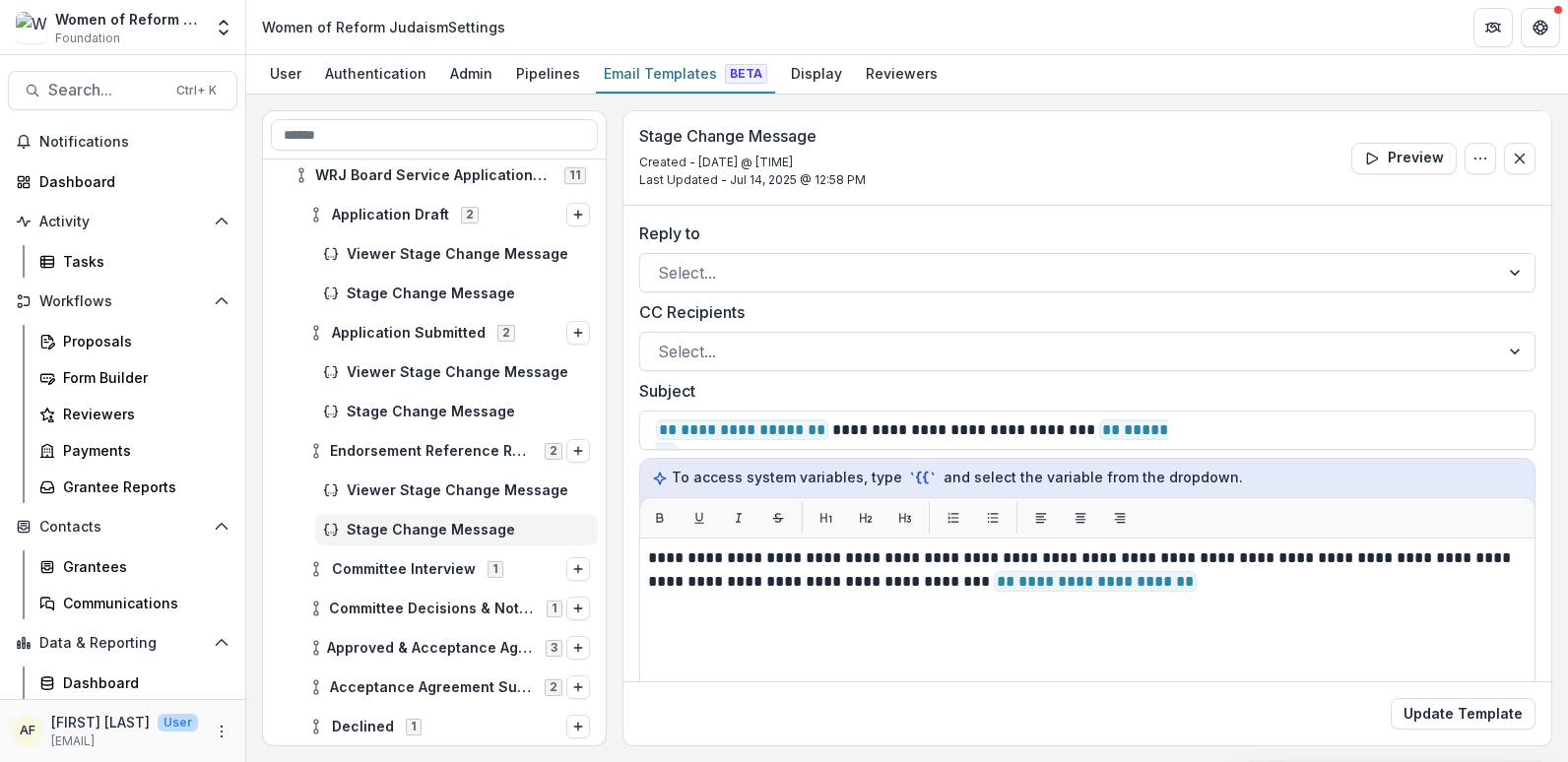 scroll, scrollTop: 139, scrollLeft: 0, axis: vertical 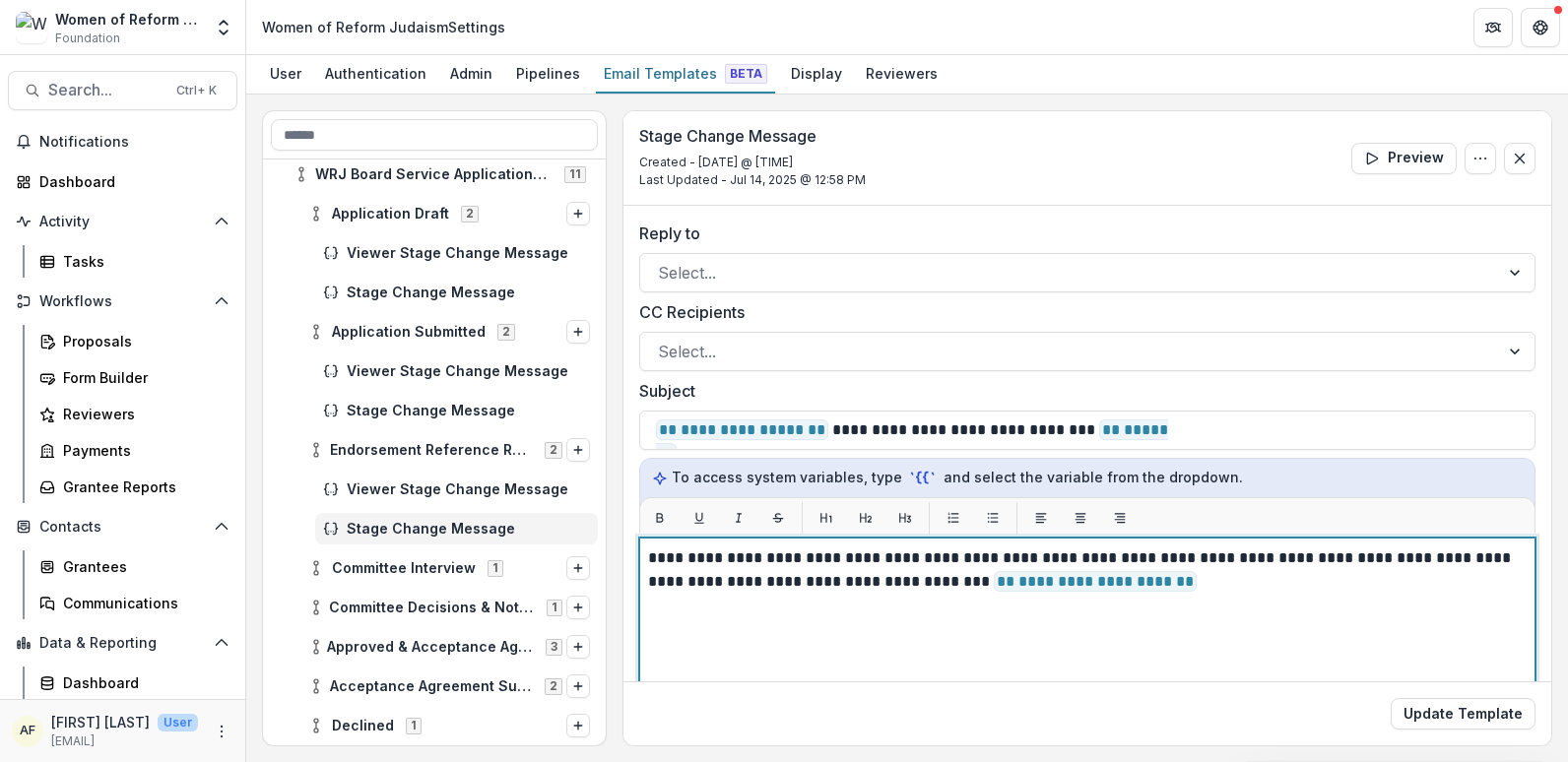 click on "**********" at bounding box center [1084, 570] 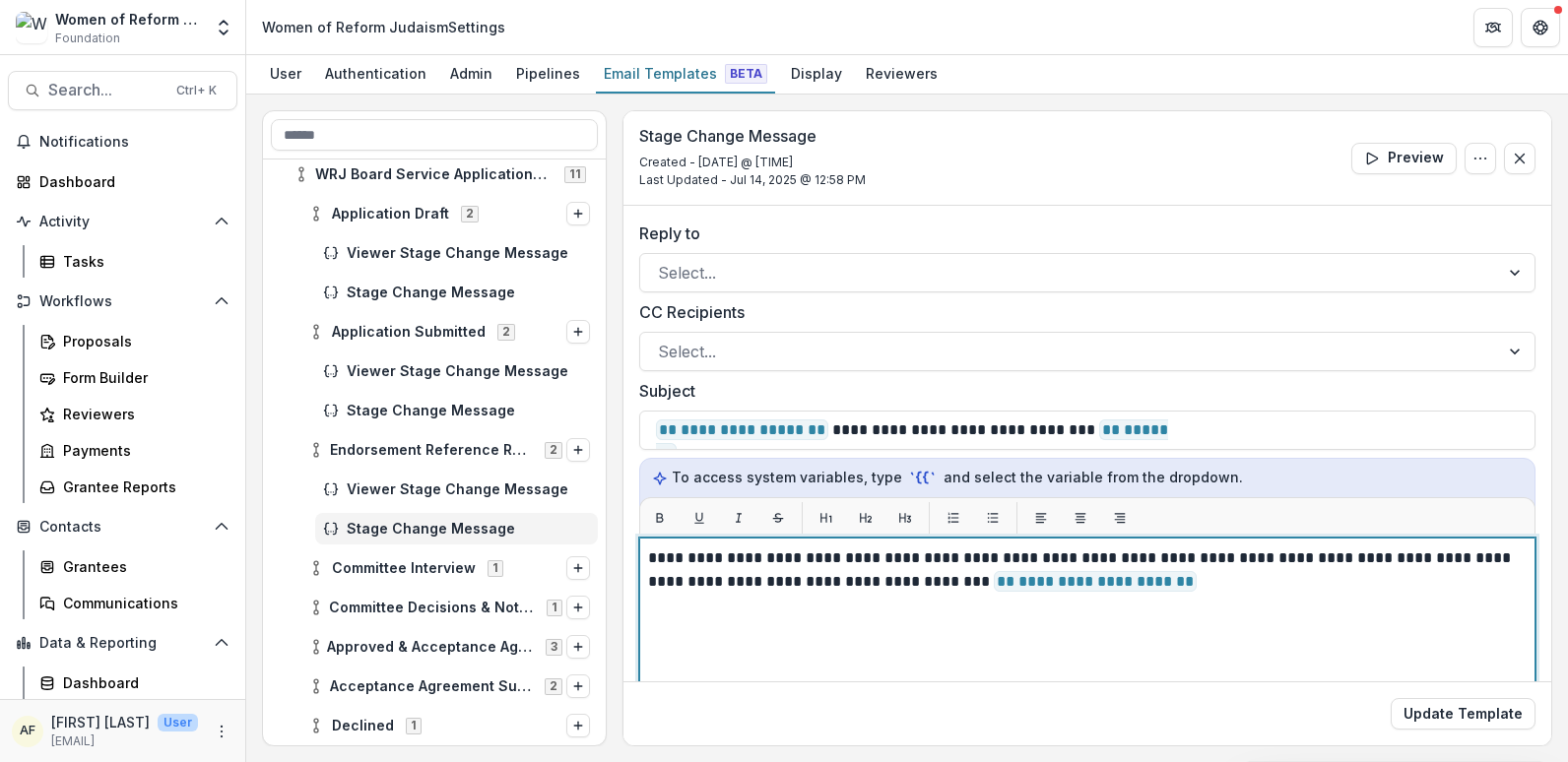 type 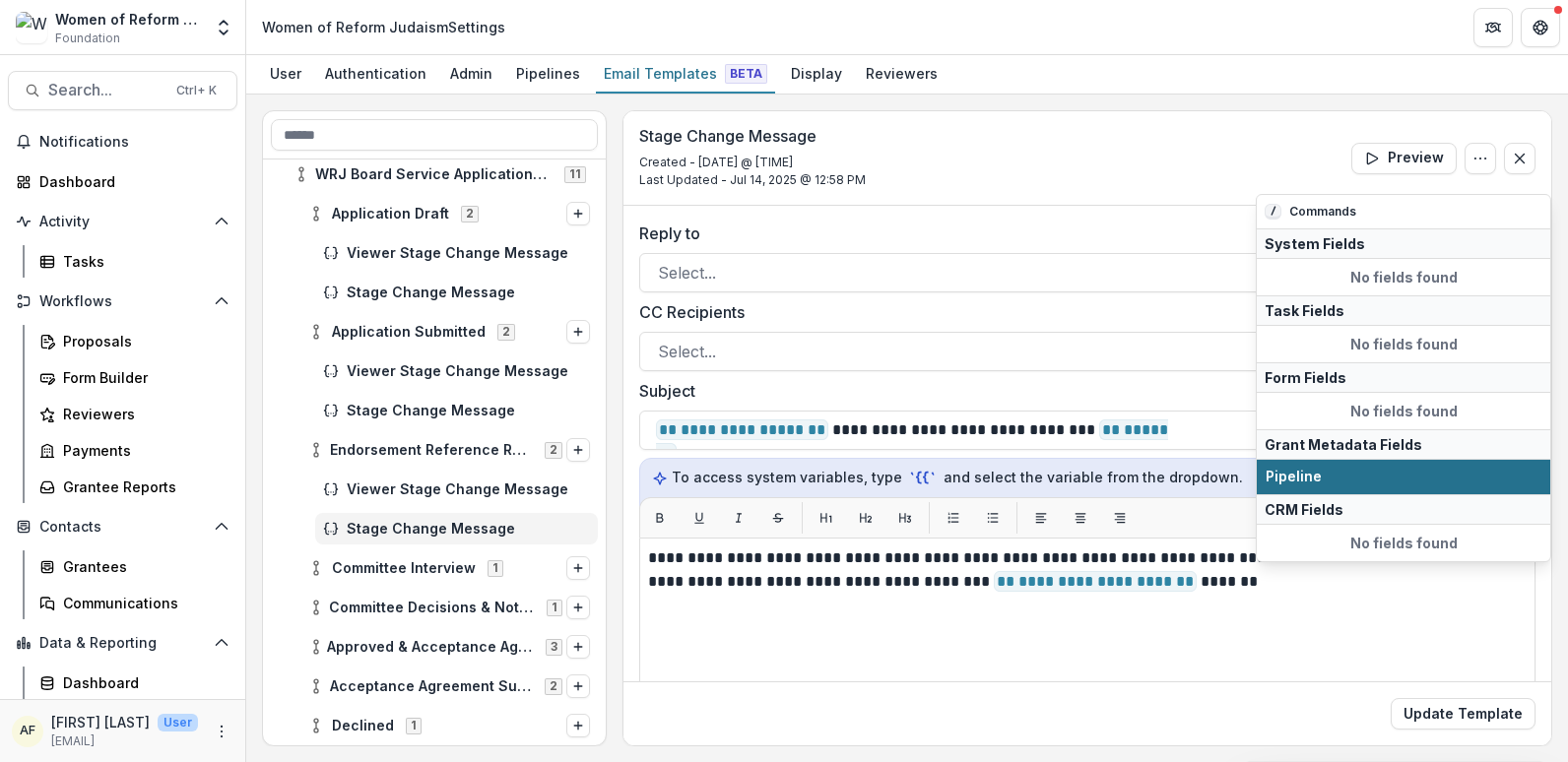 click on "Pipeline" at bounding box center (1404, 476) 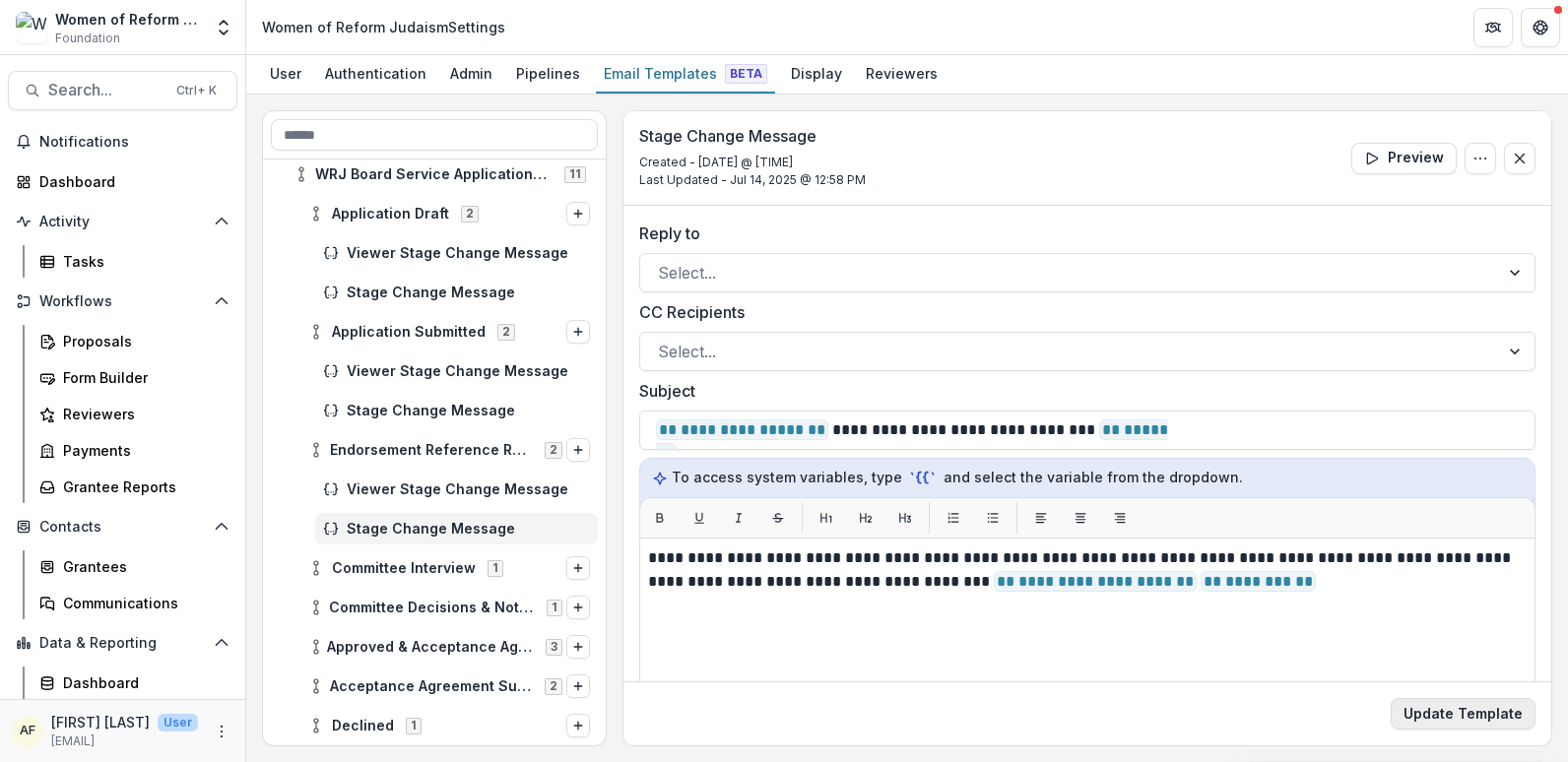 click on "Update Template" at bounding box center (1463, 714) 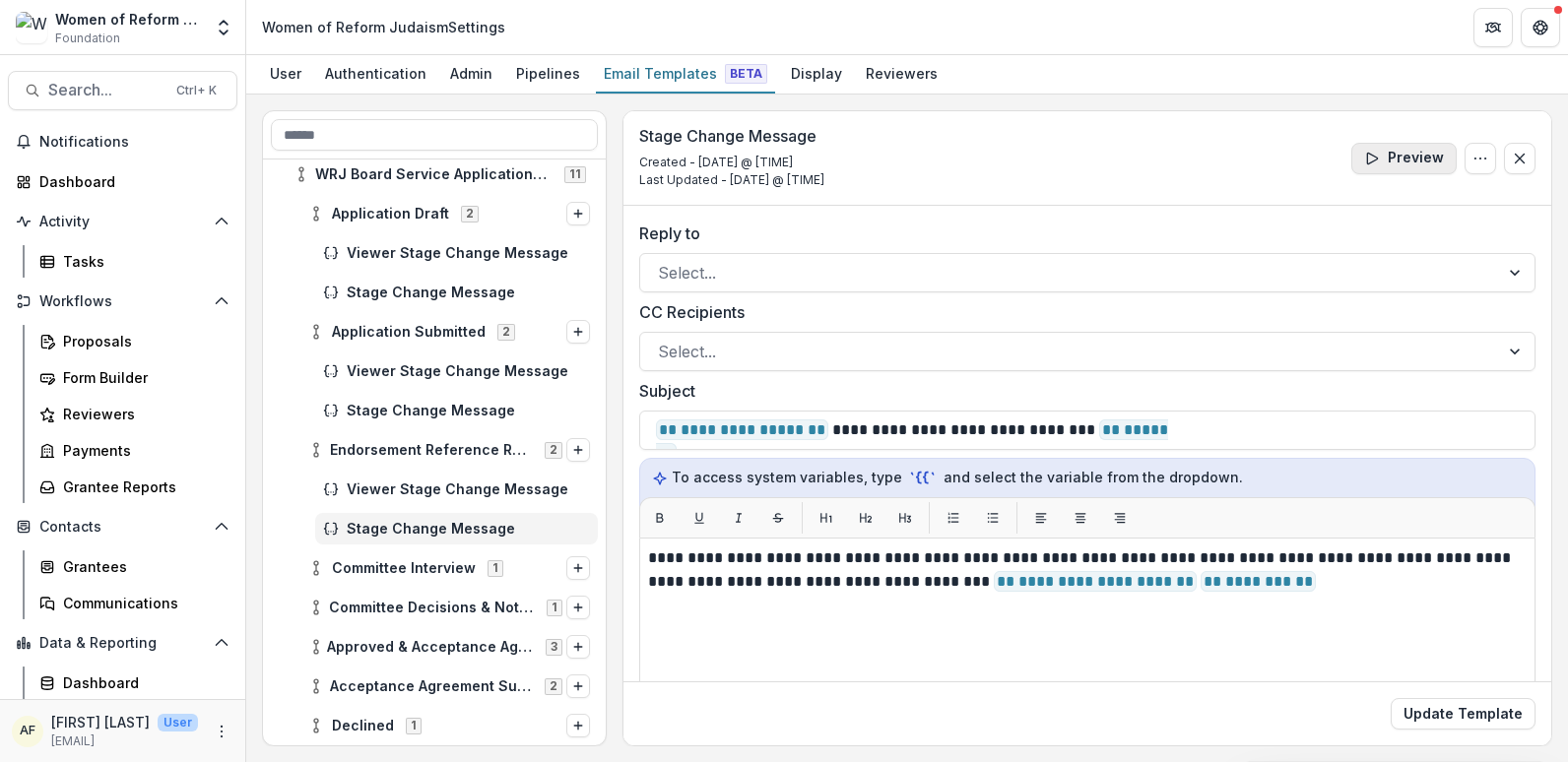click on "Preview" at bounding box center [1404, 159] 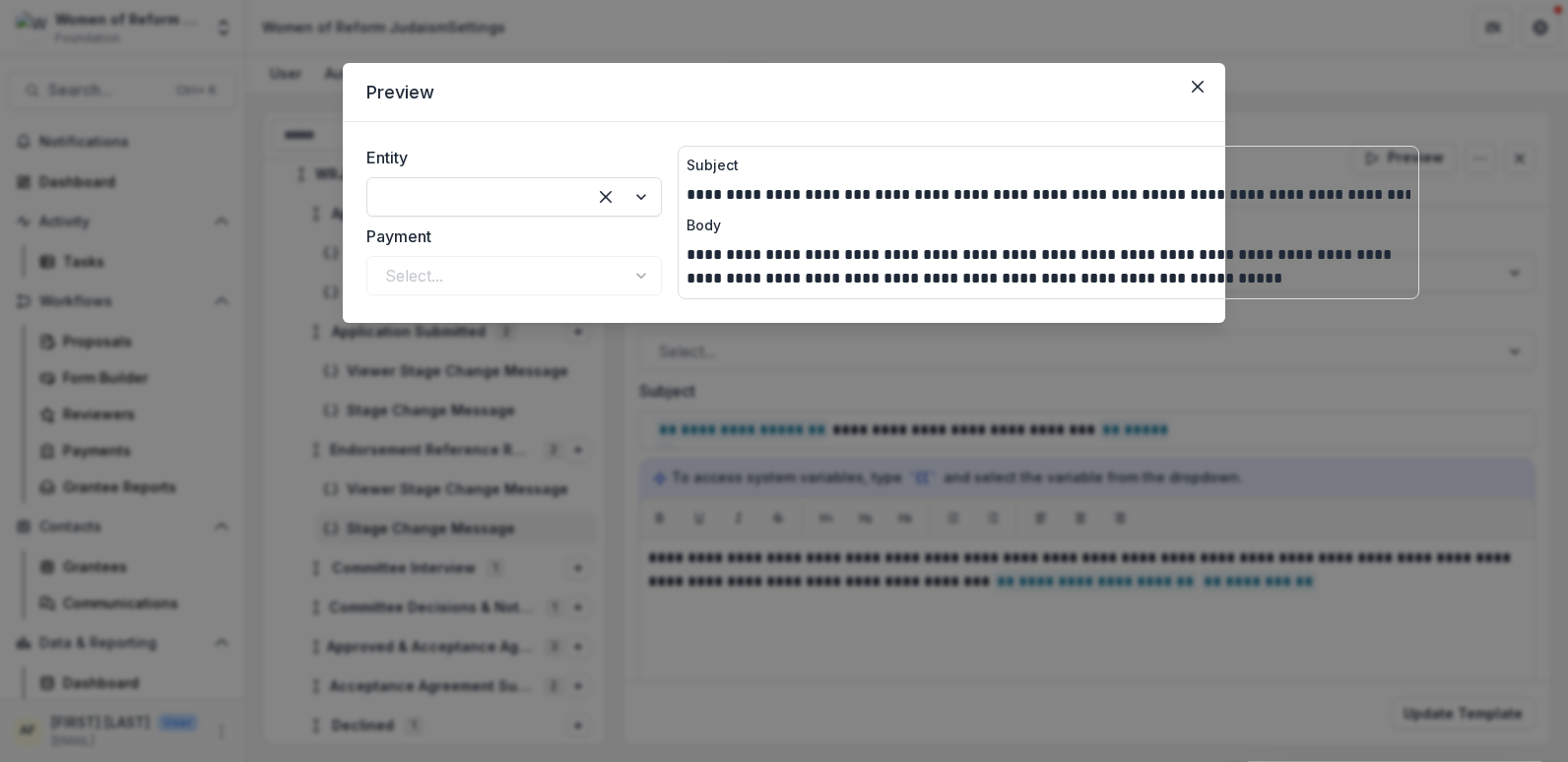 click on "Entity Payment Select..." at bounding box center [514, 221] 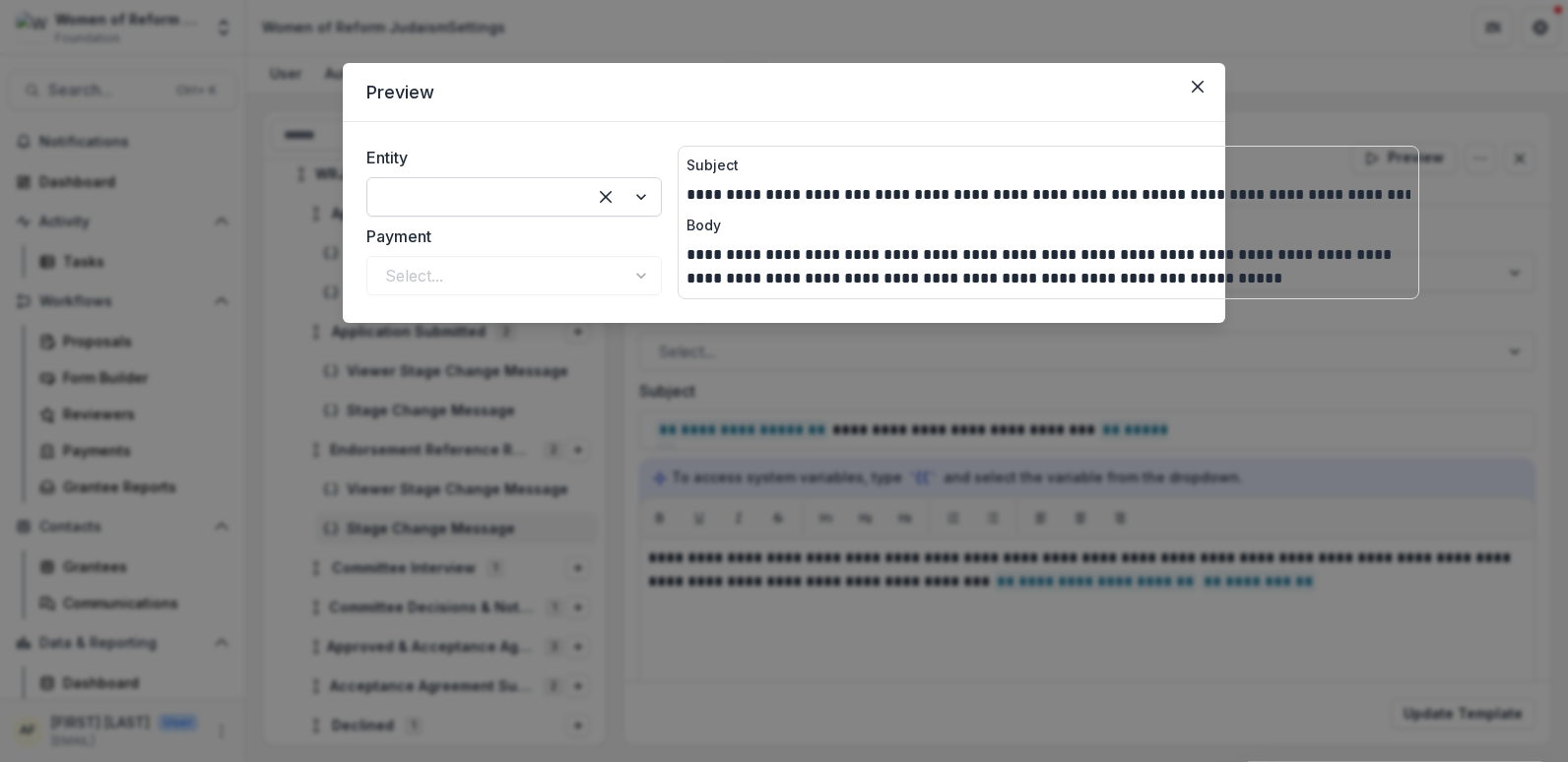 click at bounding box center (477, 197) 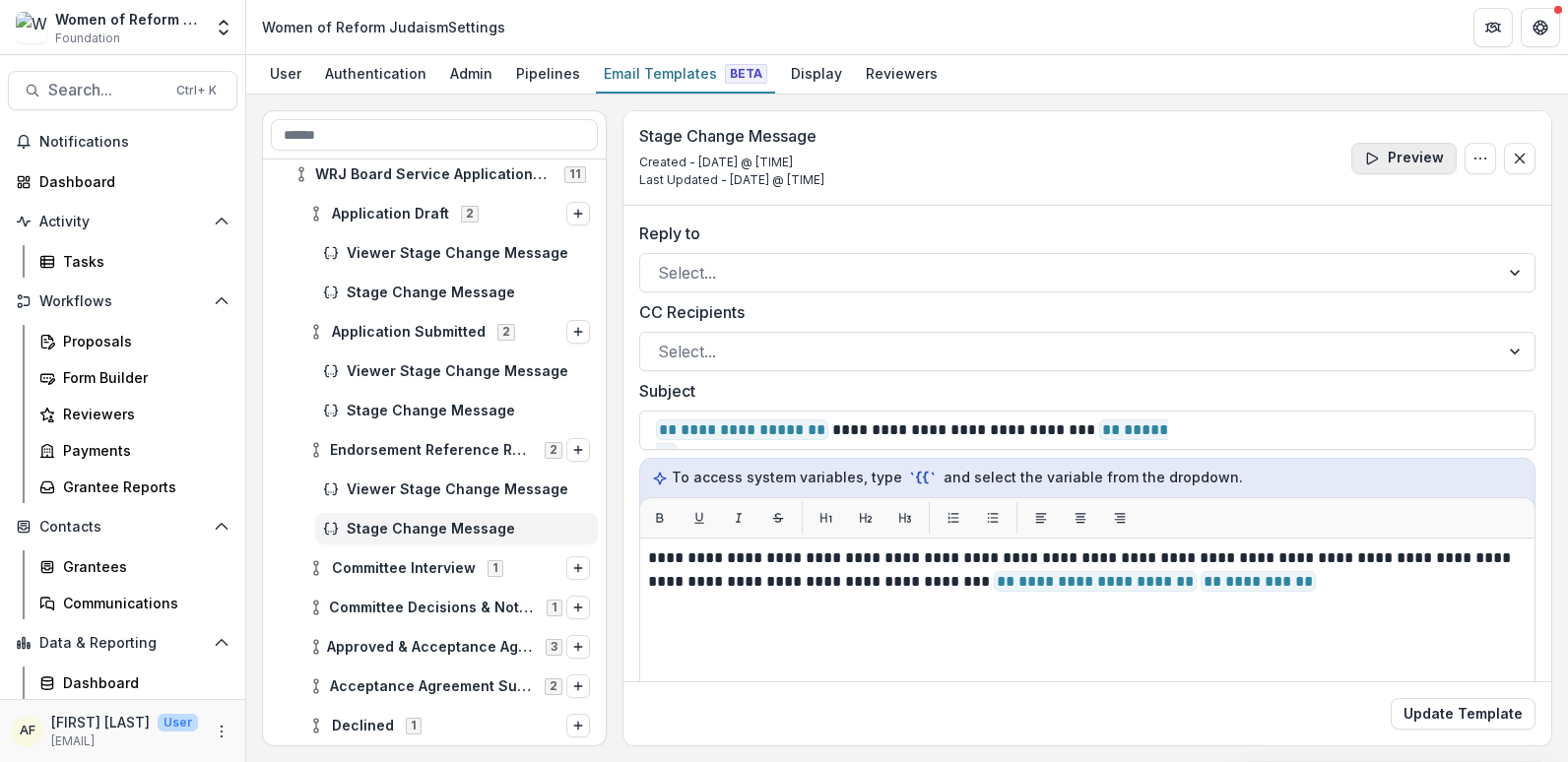 click on "Preview" at bounding box center (1404, 159) 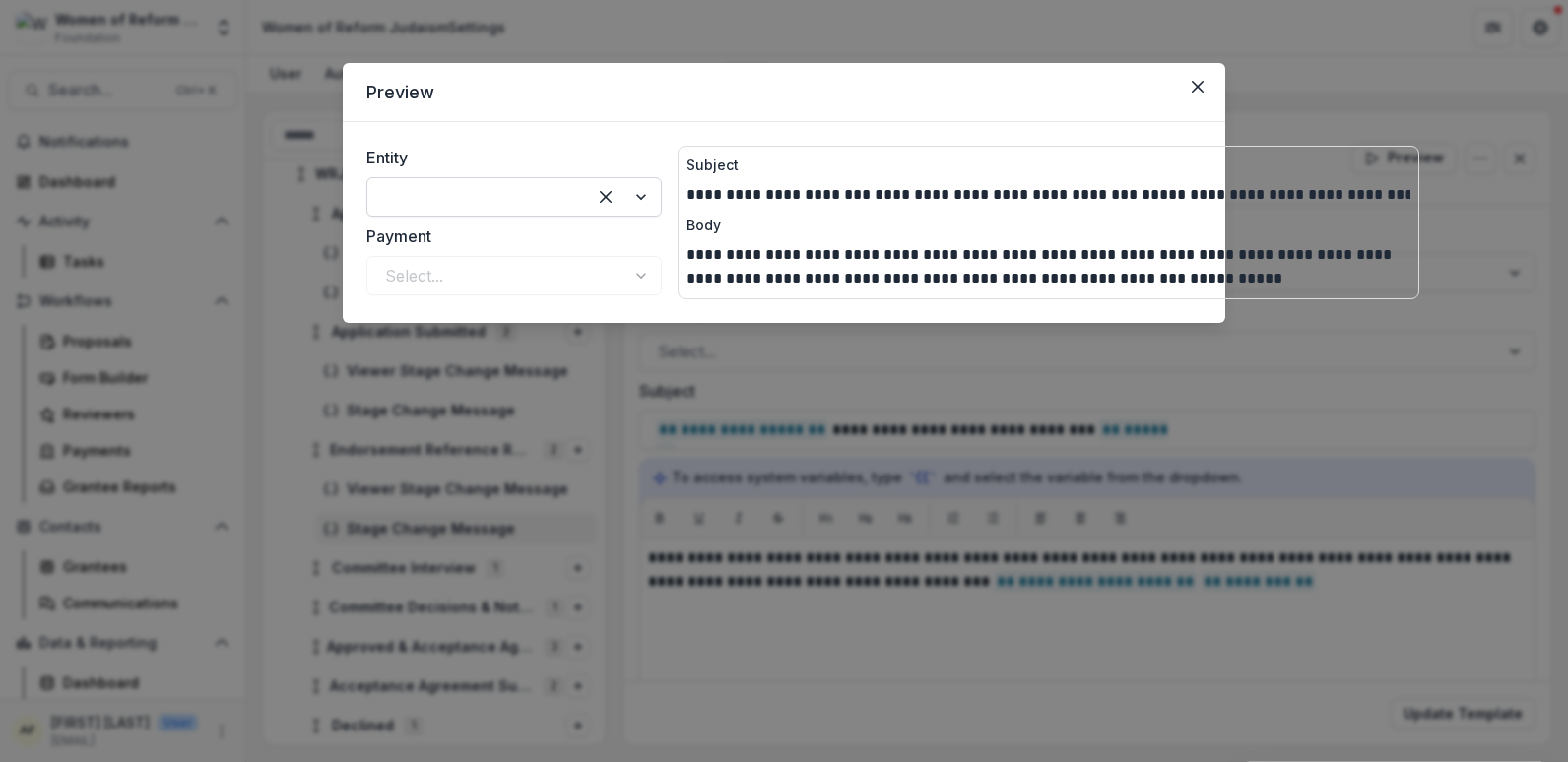 click at bounding box center [477, 197] 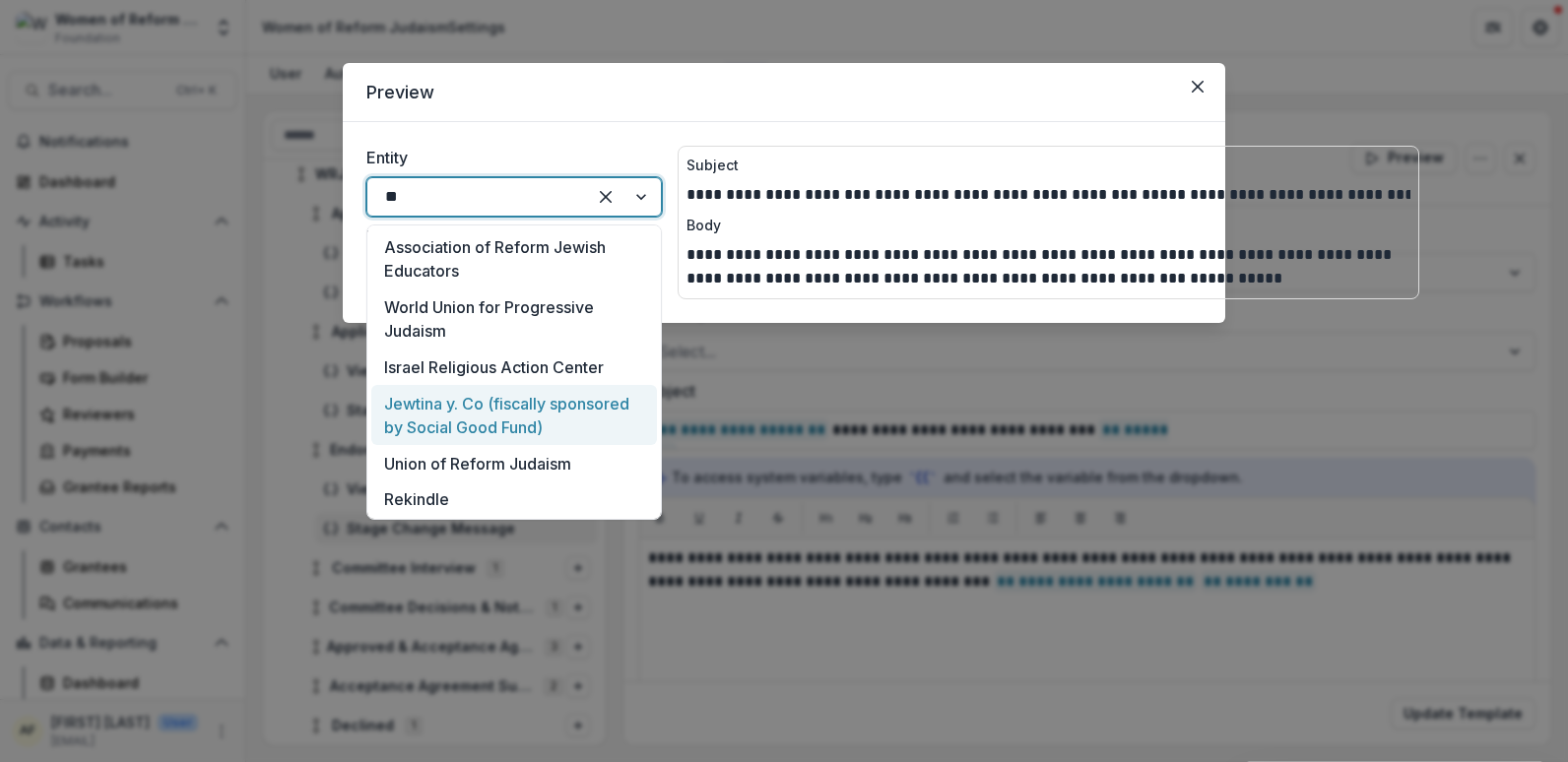 type on "***" 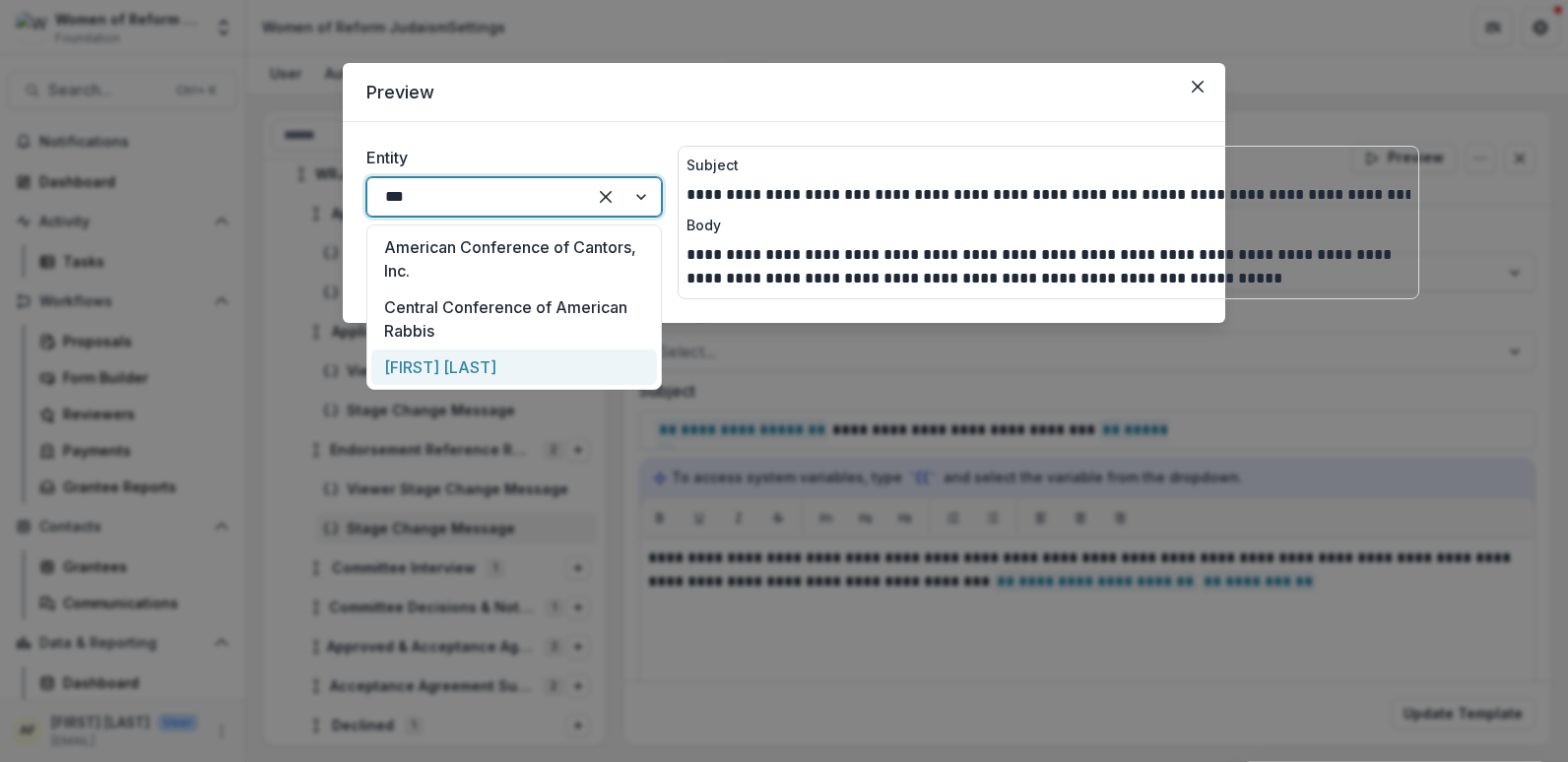 click on "[FIRST] [LAST]" at bounding box center [514, 367] 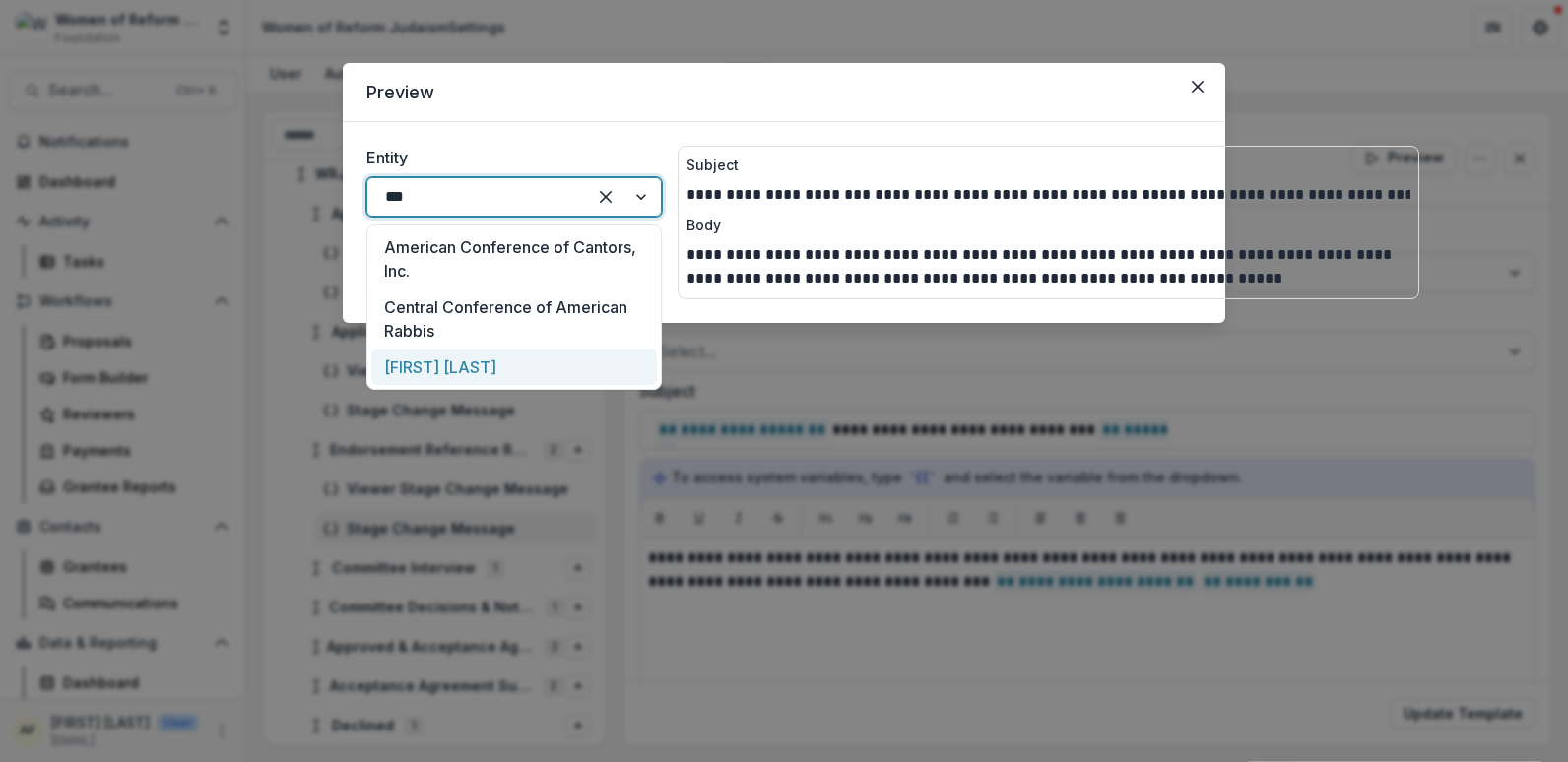 type 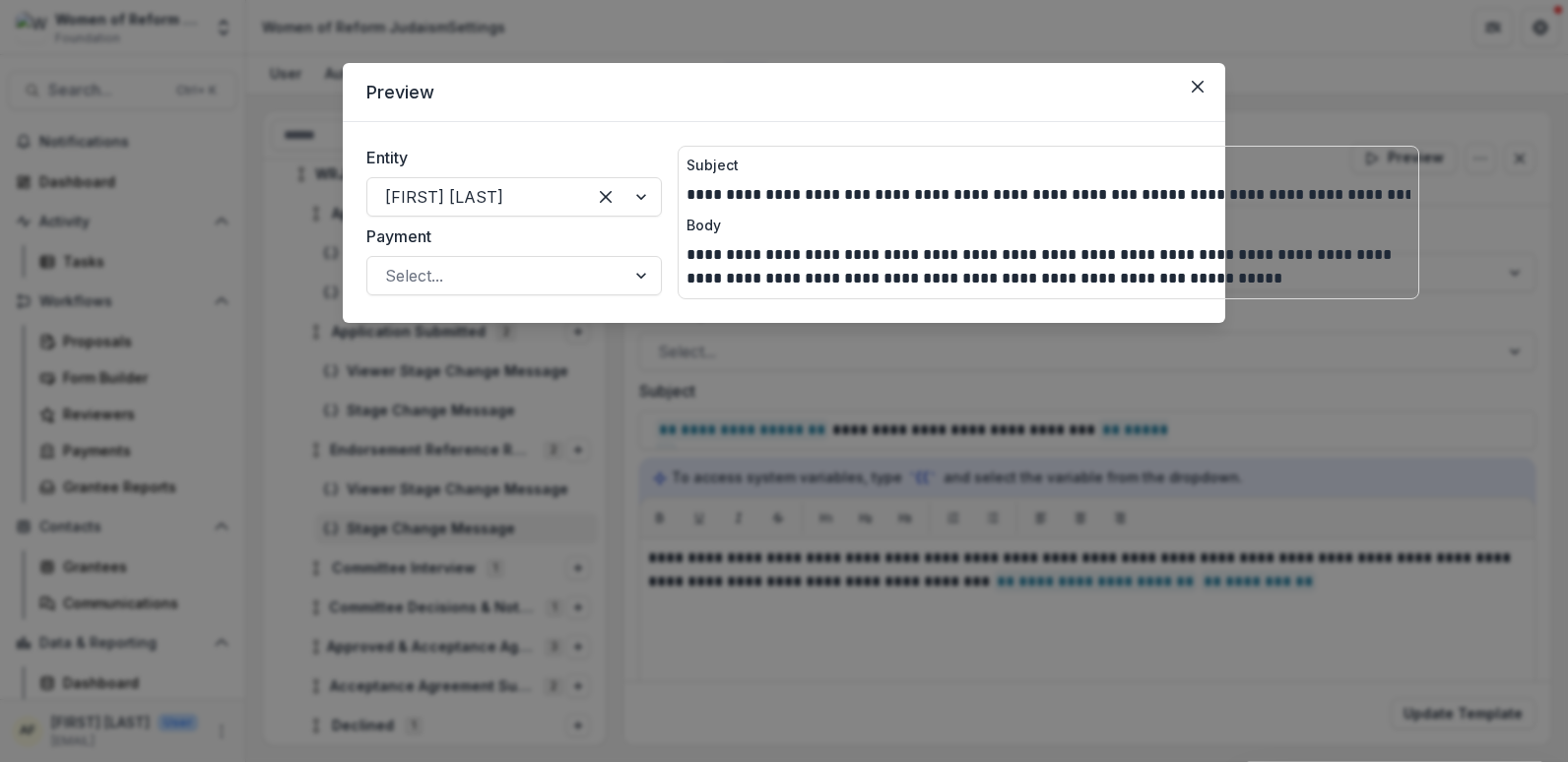 click on "**********" at bounding box center (784, 222) 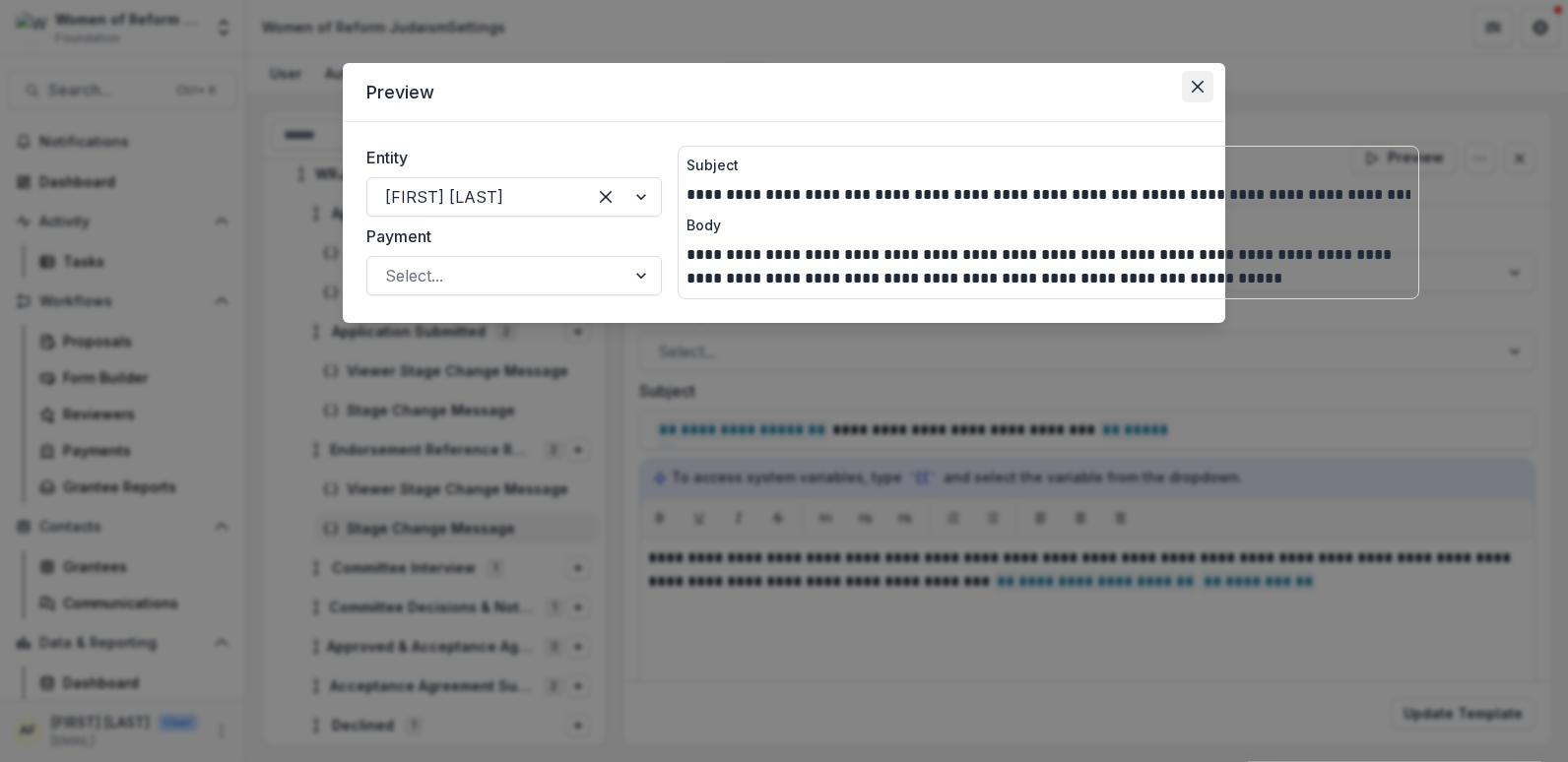 click 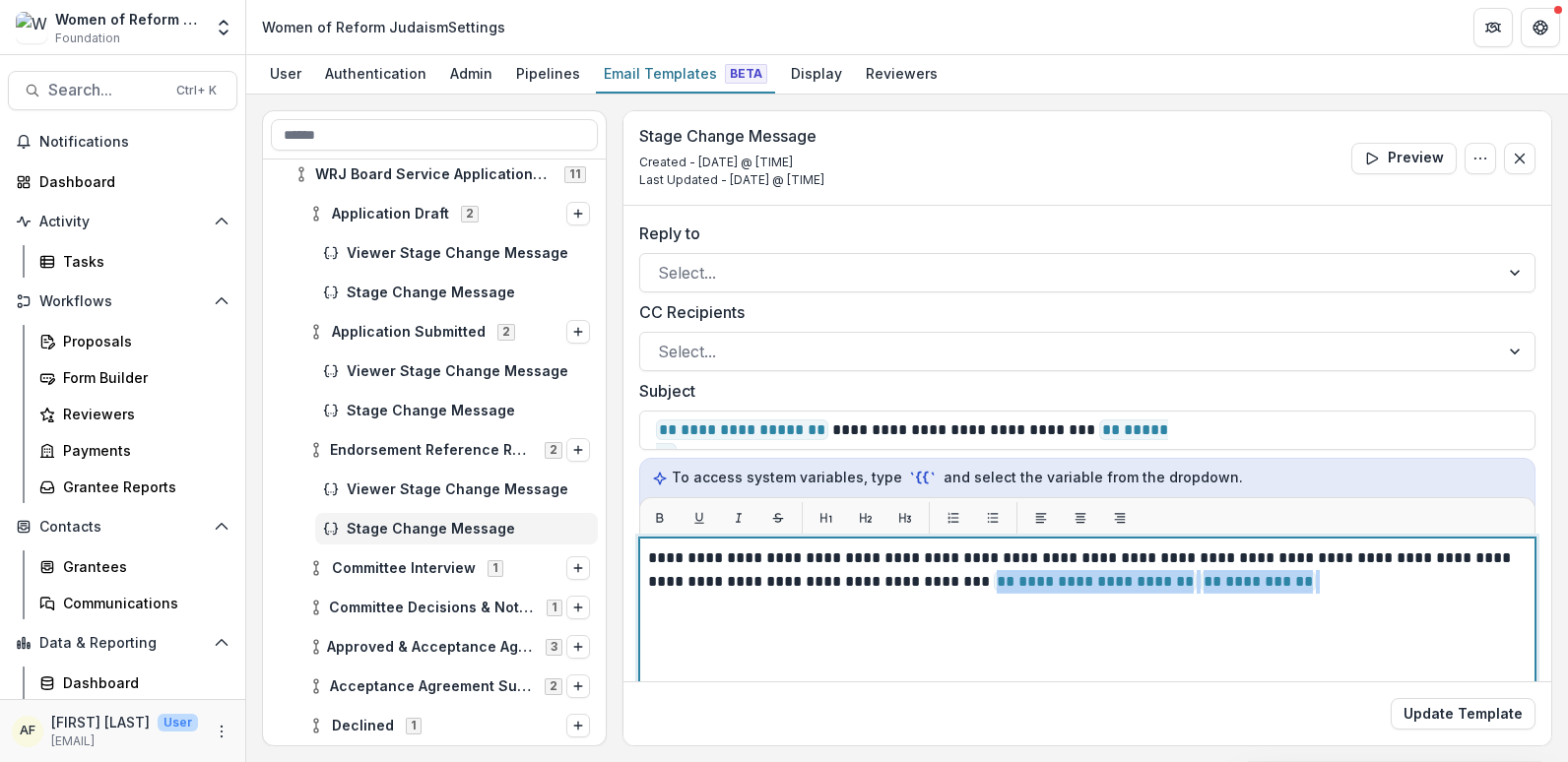 drag, startPoint x: 1394, startPoint y: 591, endPoint x: 1072, endPoint y: 578, distance: 322.2623 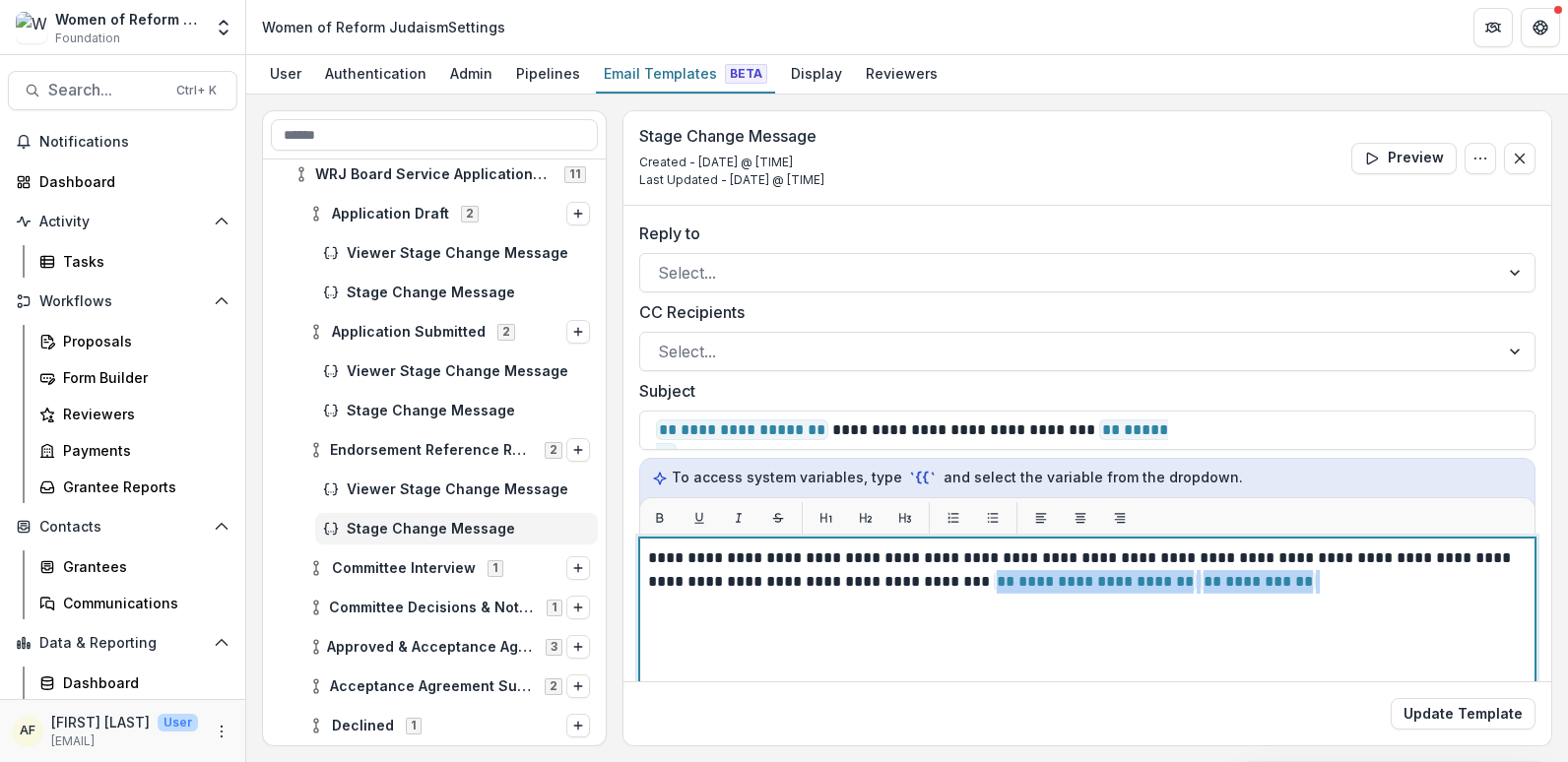 click on "**********" at bounding box center (1084, 570) 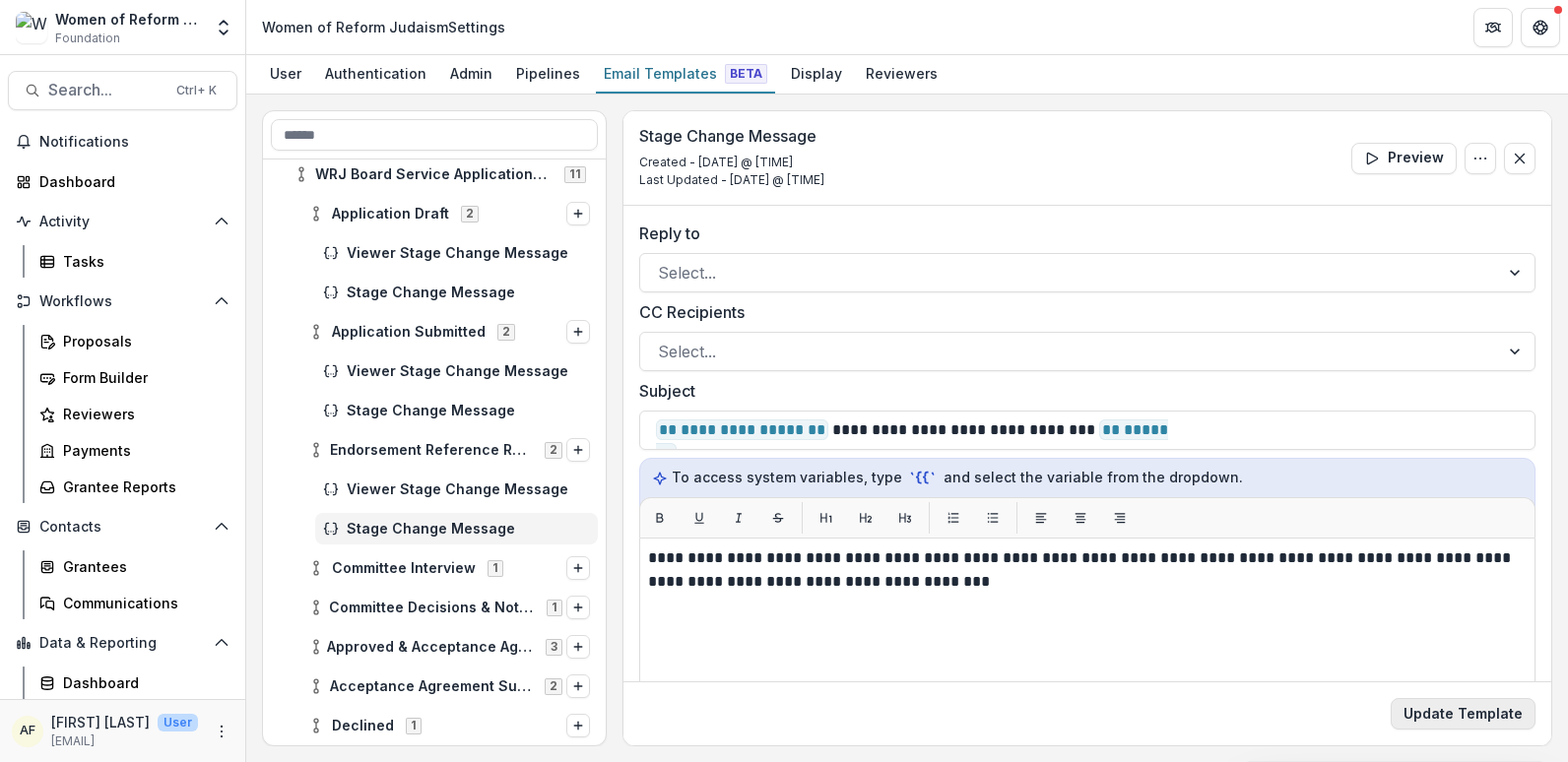 click on "Update Template" at bounding box center (1463, 714) 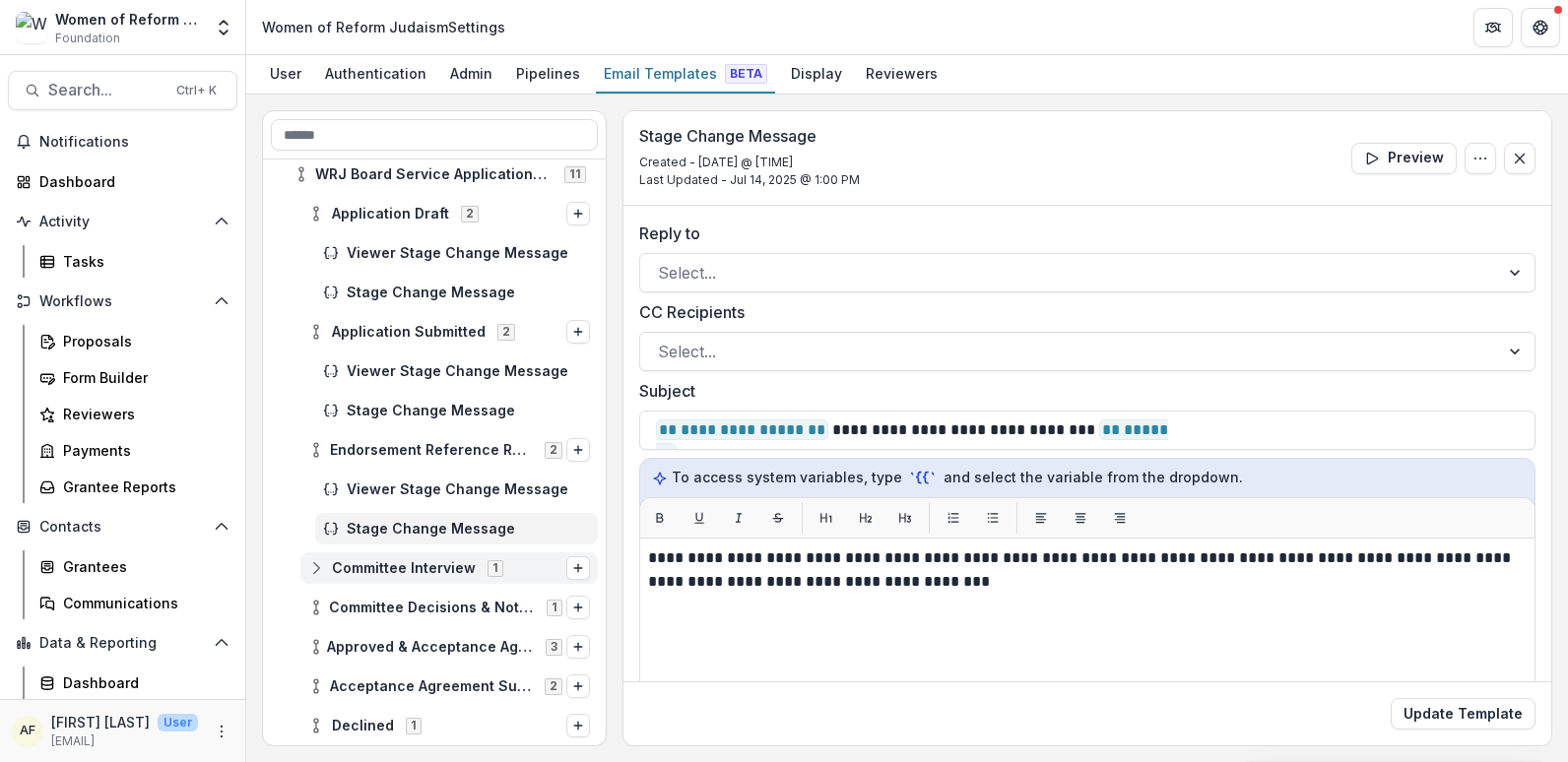 click 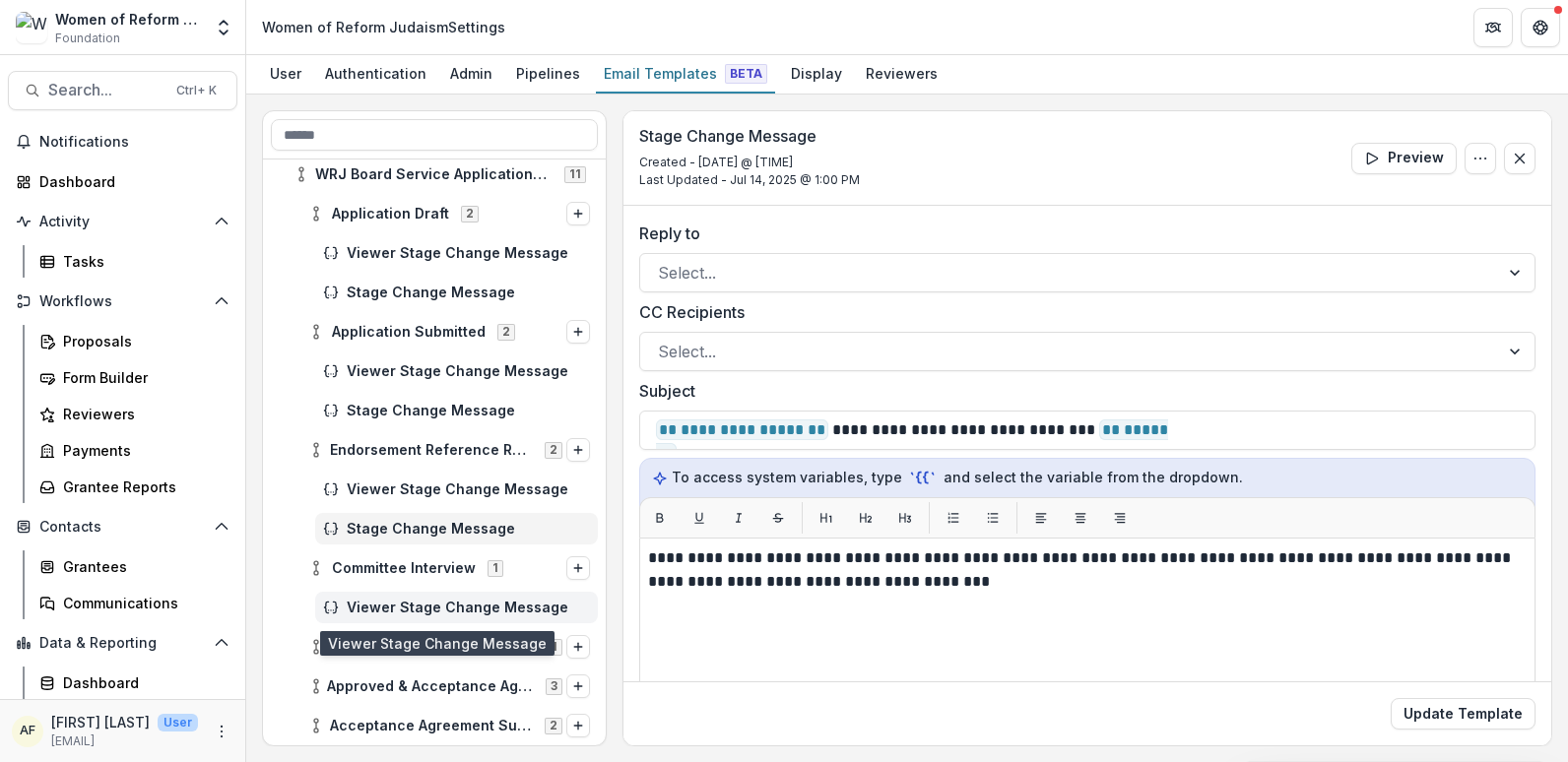 click on "Viewer Stage Change Message" at bounding box center (468, 607) 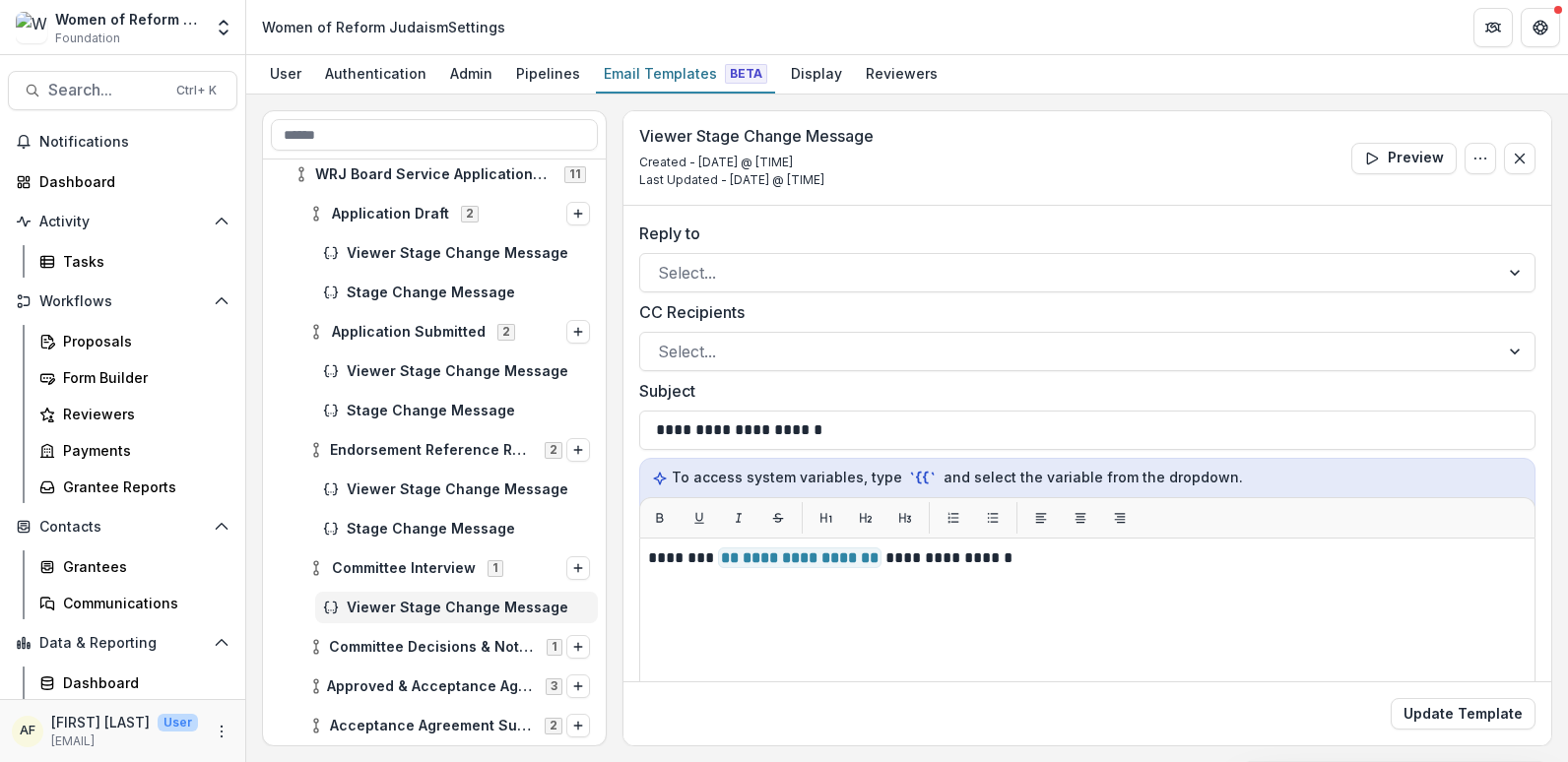 drag, startPoint x: 606, startPoint y: 336, endPoint x: 608, endPoint y: 444, distance: 108.01852 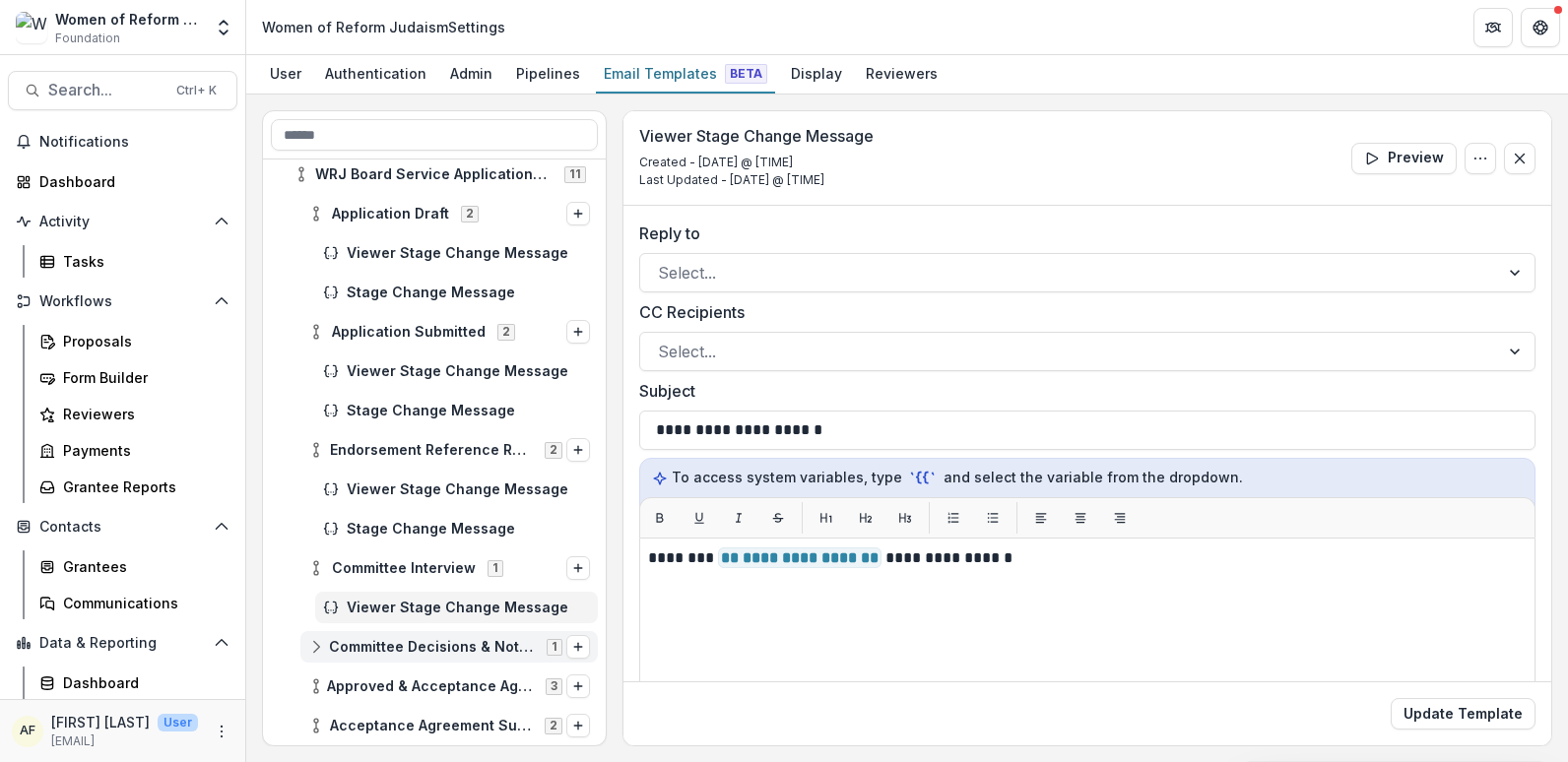 click on "Committee Decisions & Notifications" at bounding box center [431, 647] 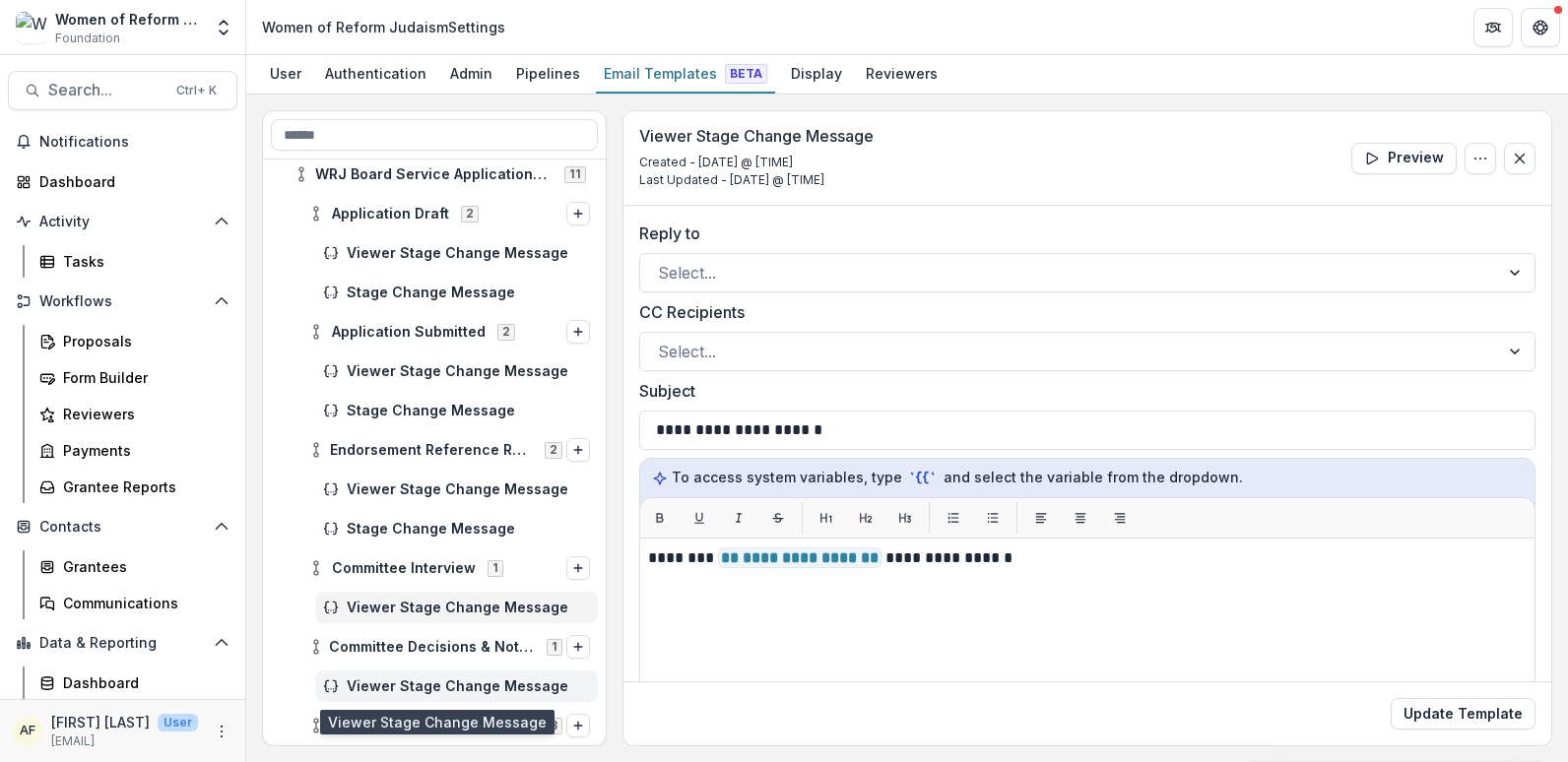 click on "Viewer Stage Change Message" at bounding box center (468, 686) 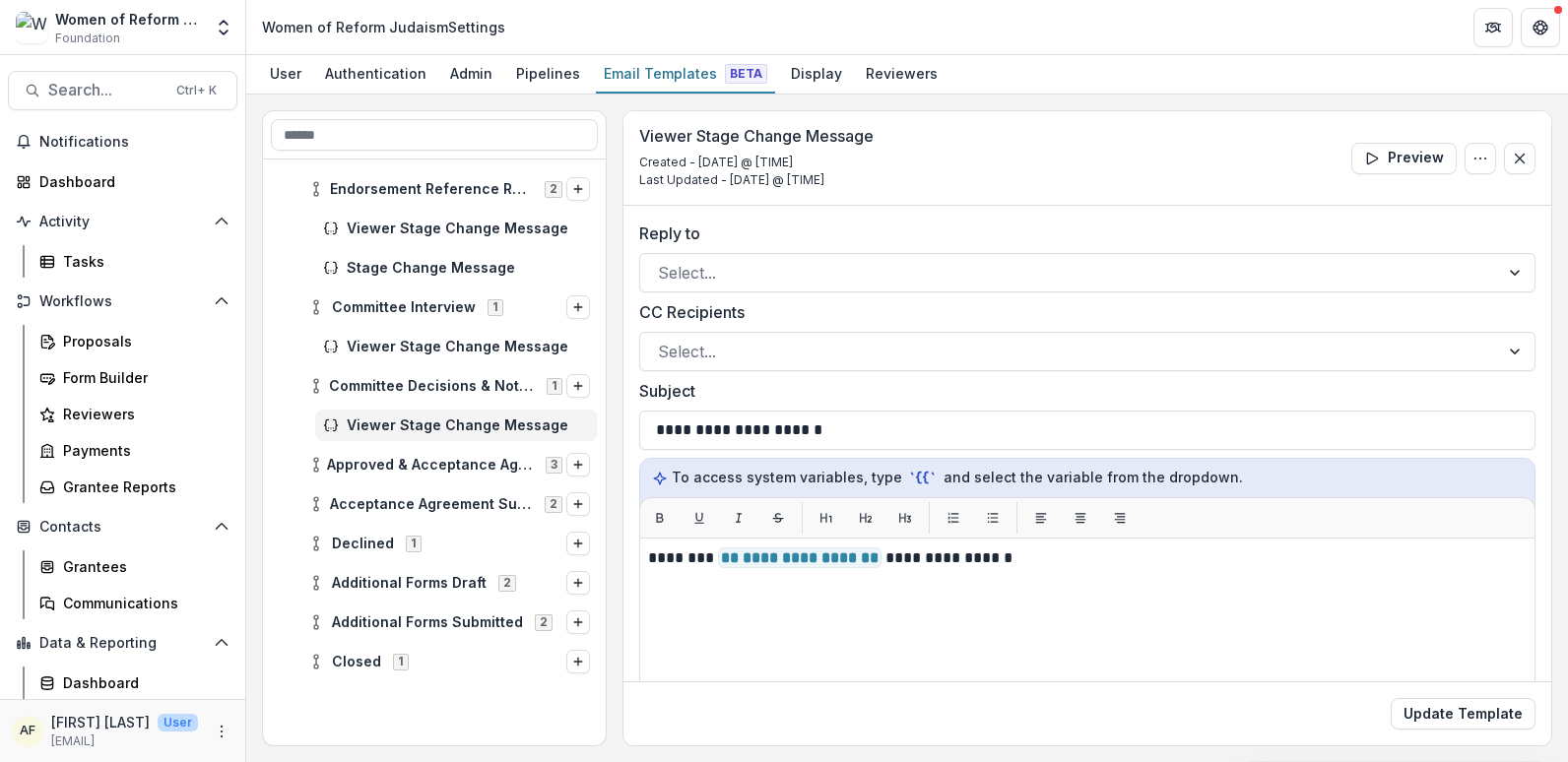 scroll, scrollTop: 454, scrollLeft: 0, axis: vertical 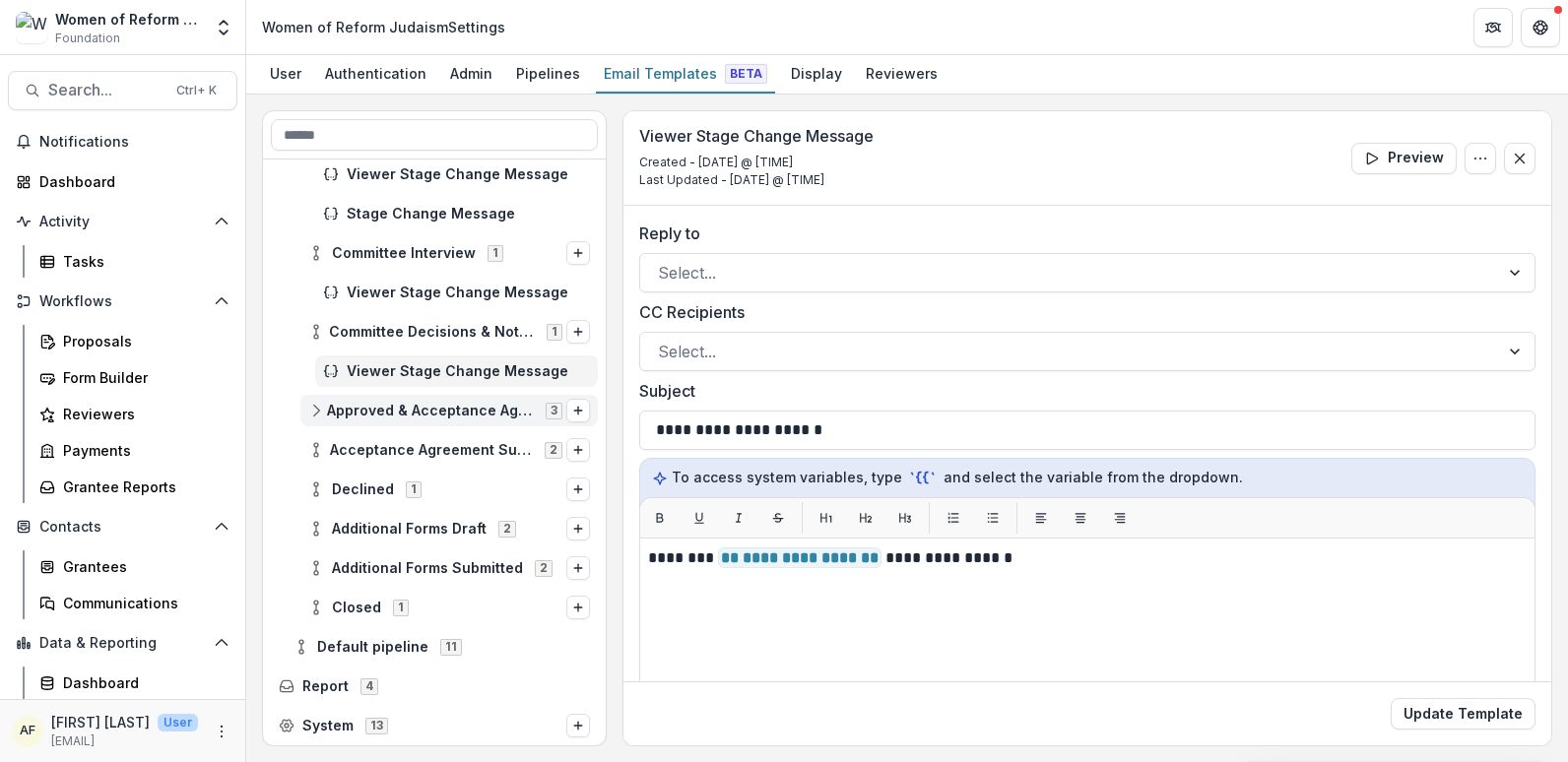 click on "Approved & Acceptance Agreement Draft" at bounding box center (430, 411) 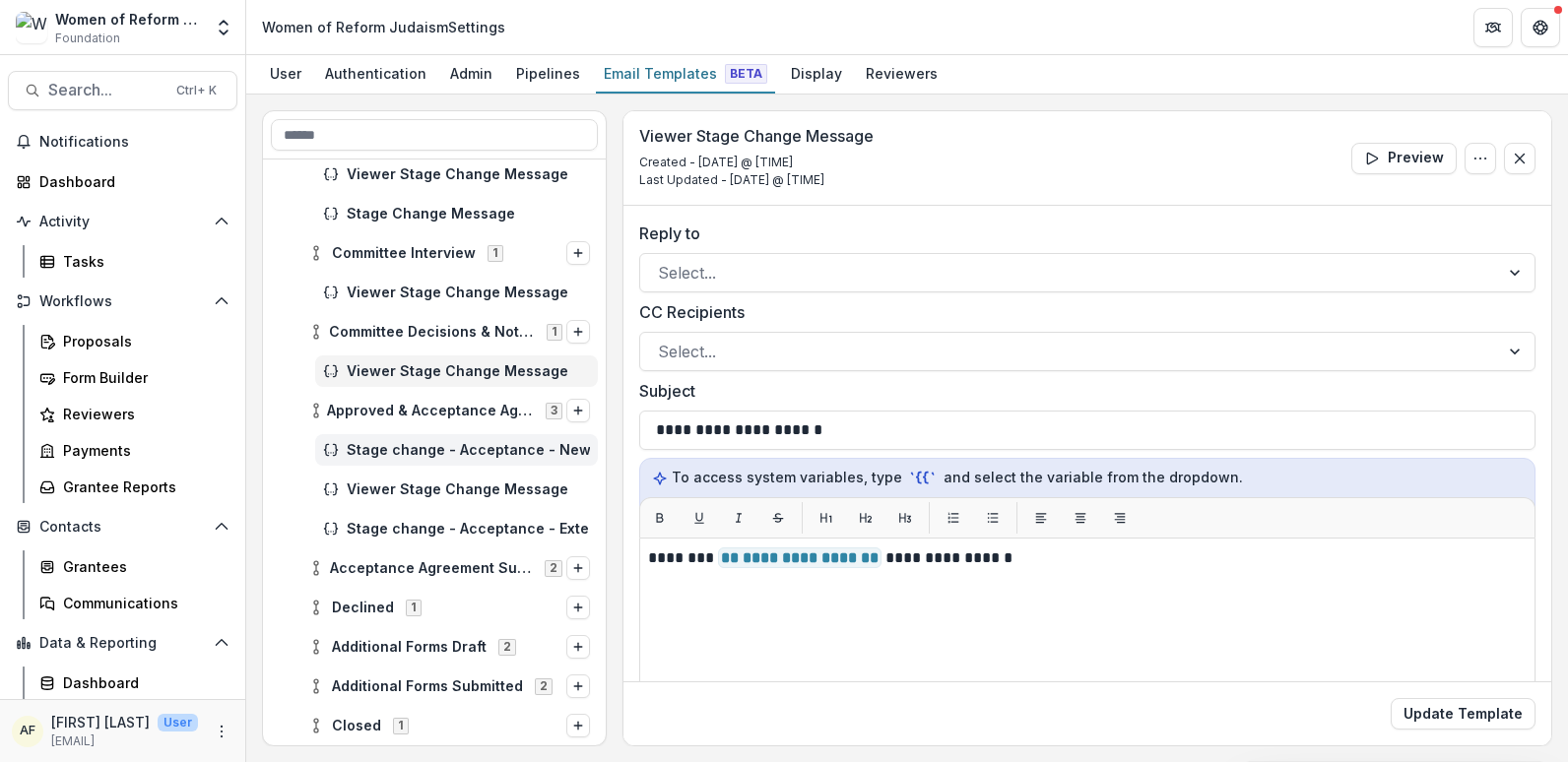click on "Stage change - Acceptance - New term- WRJ Board Application" at bounding box center (468, 450) 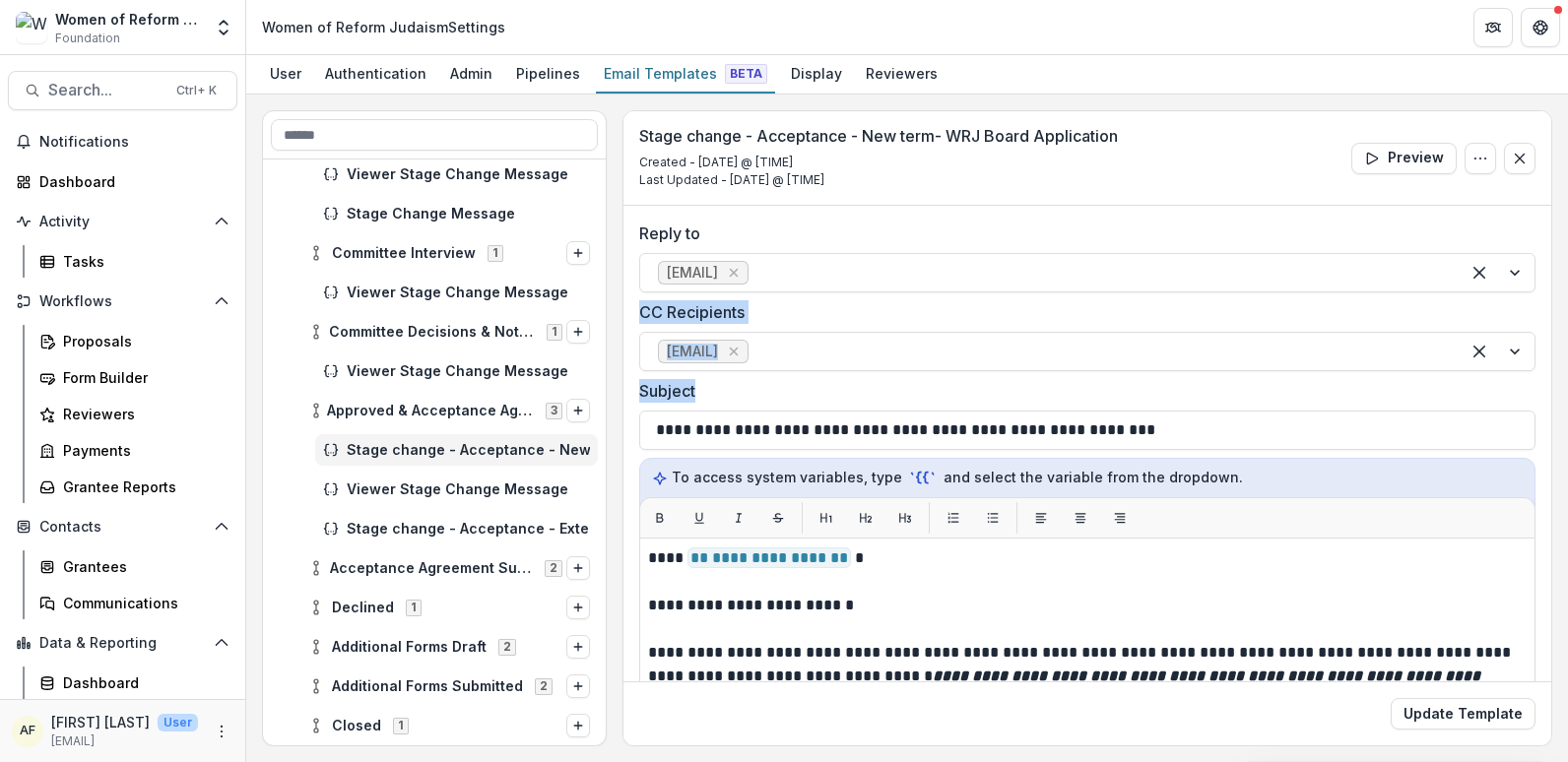 drag, startPoint x: 1544, startPoint y: 263, endPoint x: 1540, endPoint y: 394, distance: 131.06105 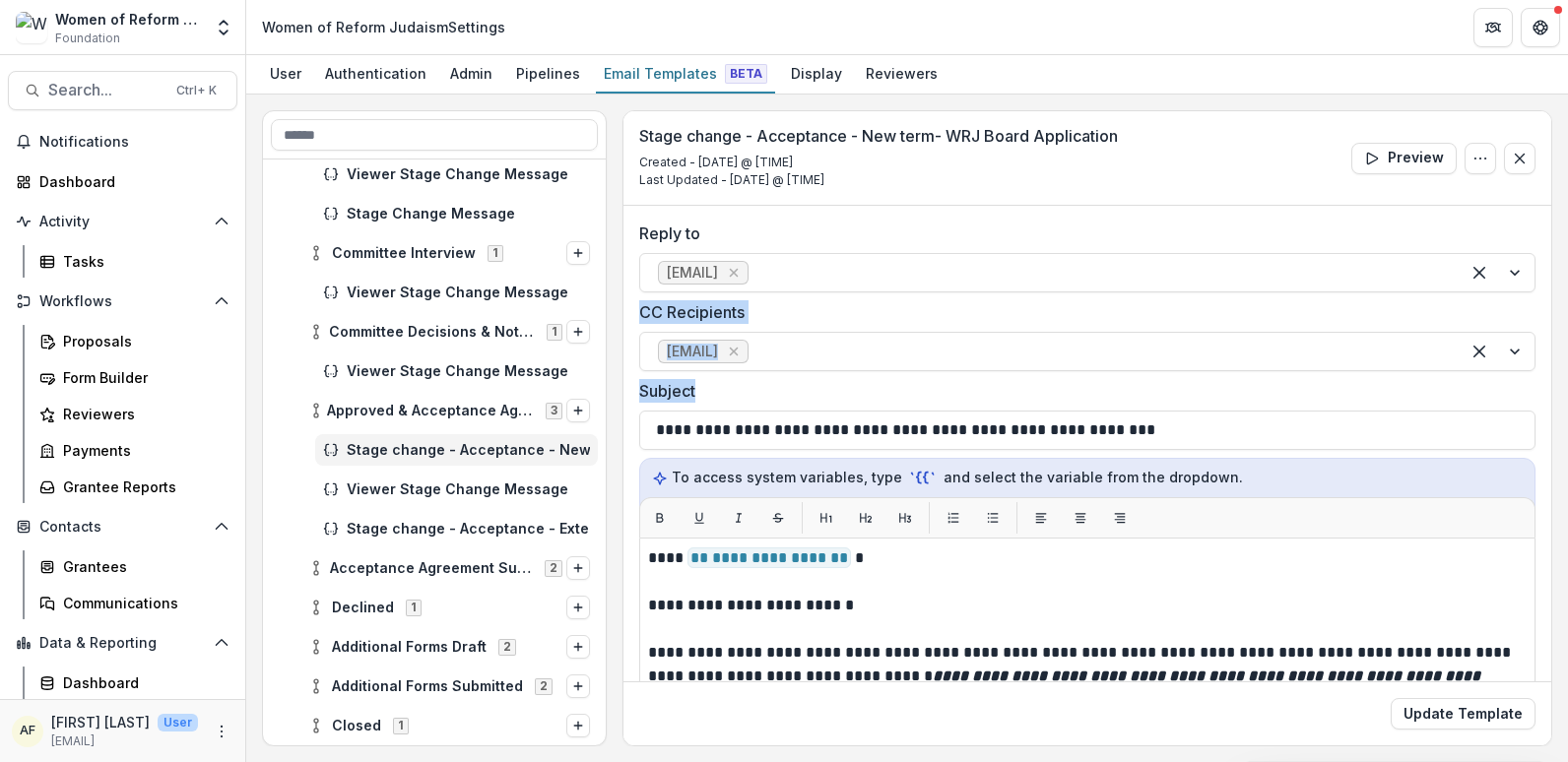 click on "**********" at bounding box center (1087, 625) 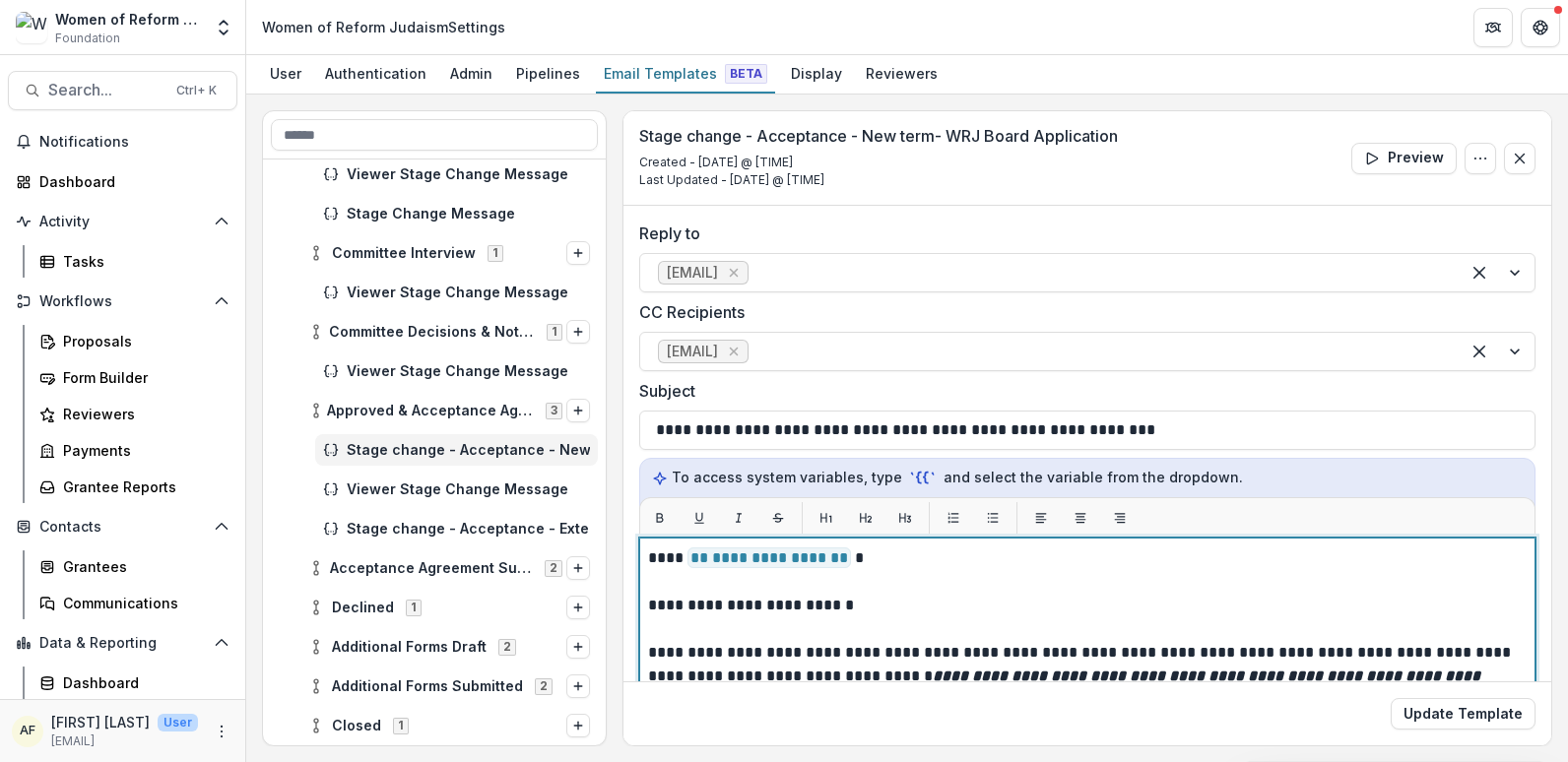 click on "**********" at bounding box center (1081, 558) 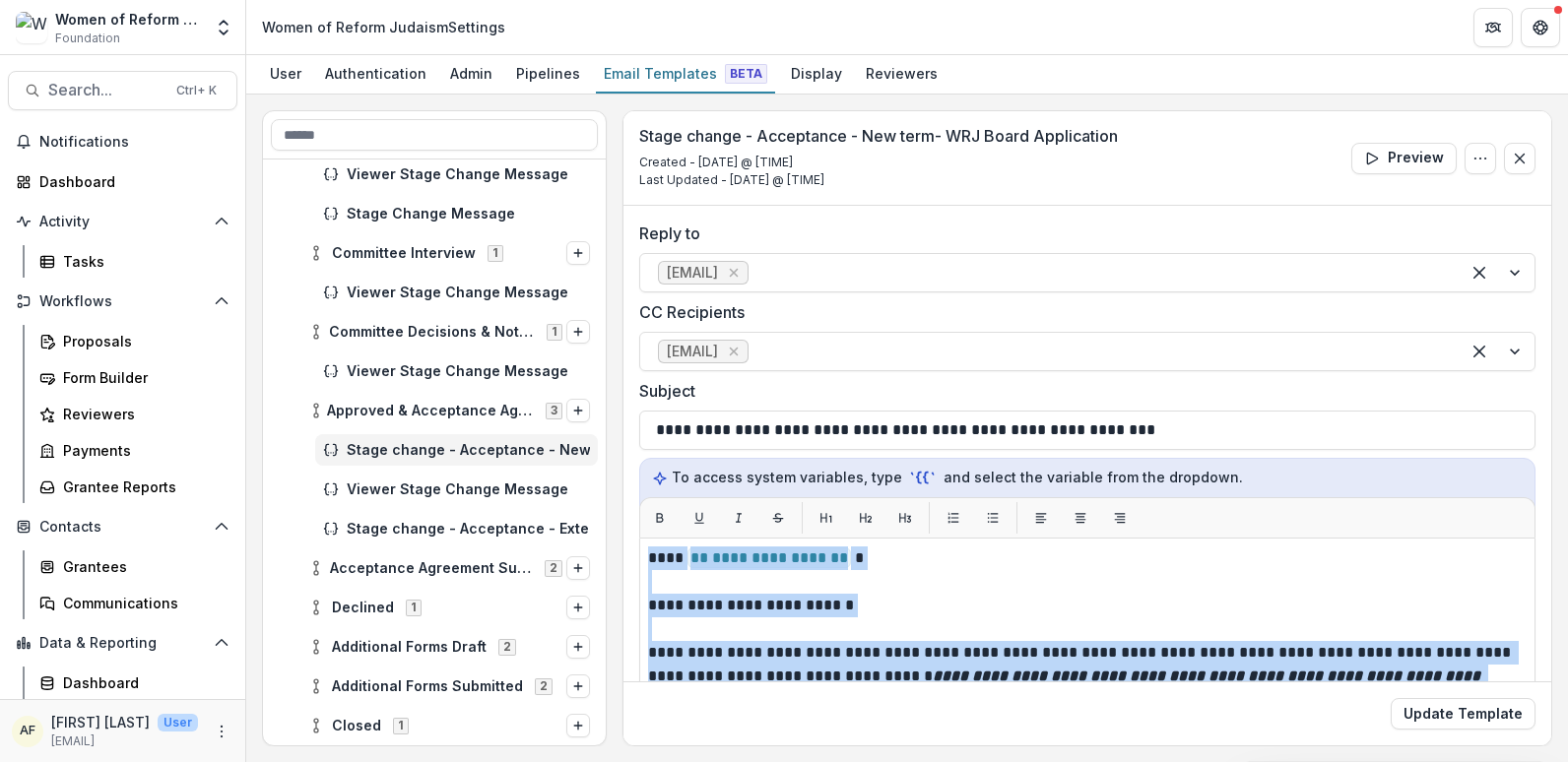 drag, startPoint x: 1553, startPoint y: 496, endPoint x: 1548, endPoint y: 552, distance: 56.22277 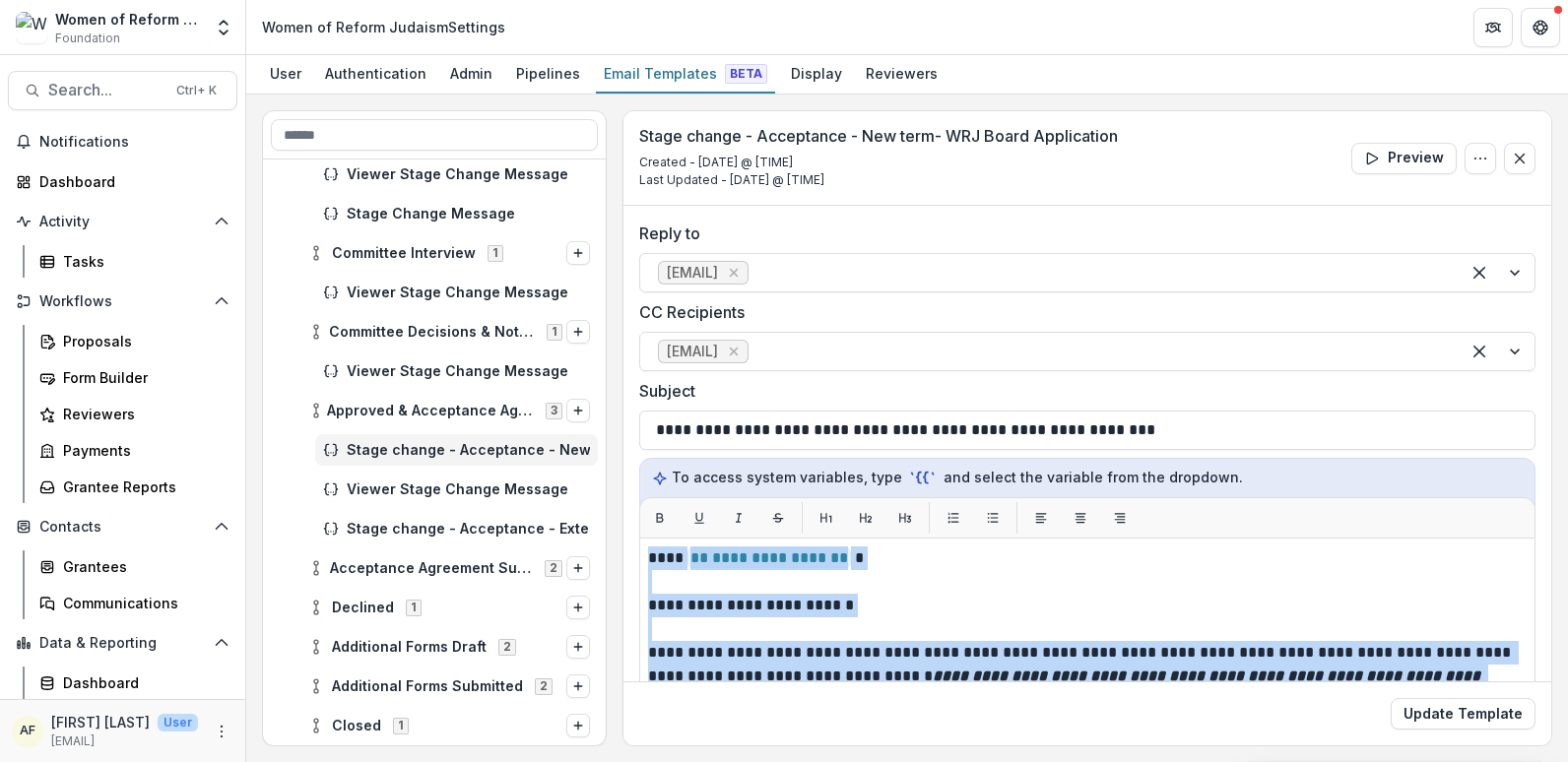 click on "**********" at bounding box center (907, 428) 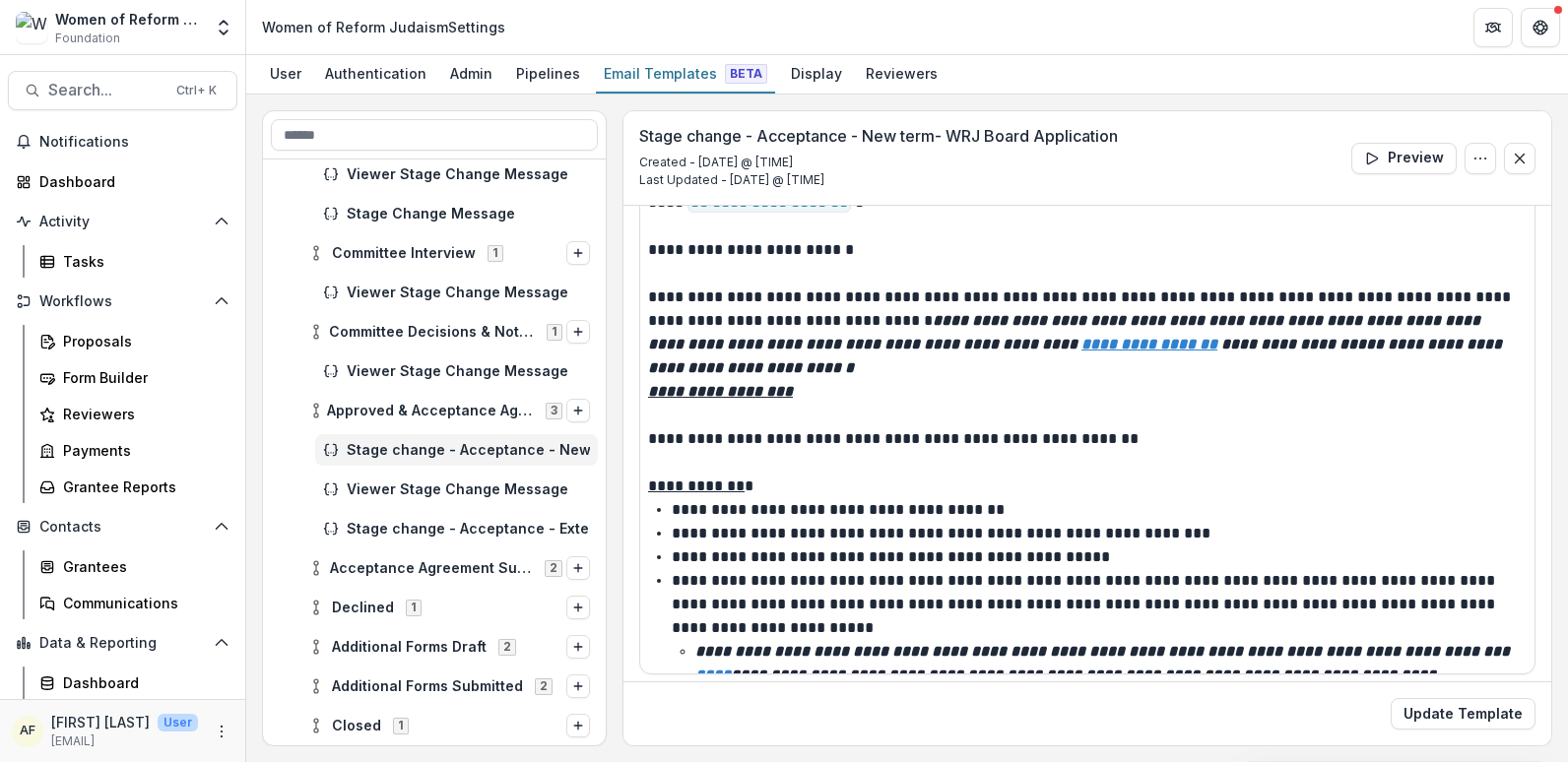 scroll, scrollTop: 364, scrollLeft: 0, axis: vertical 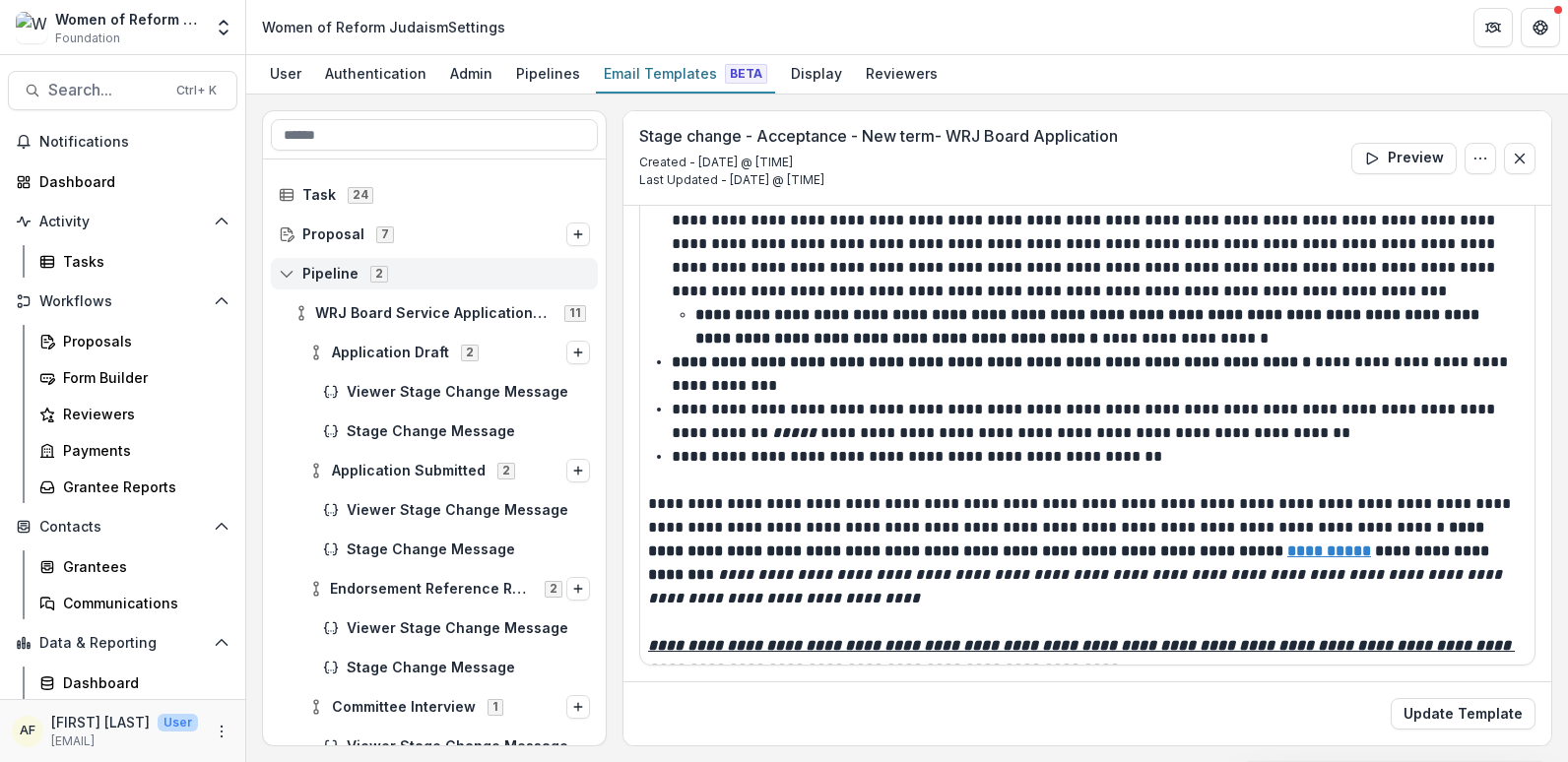 click 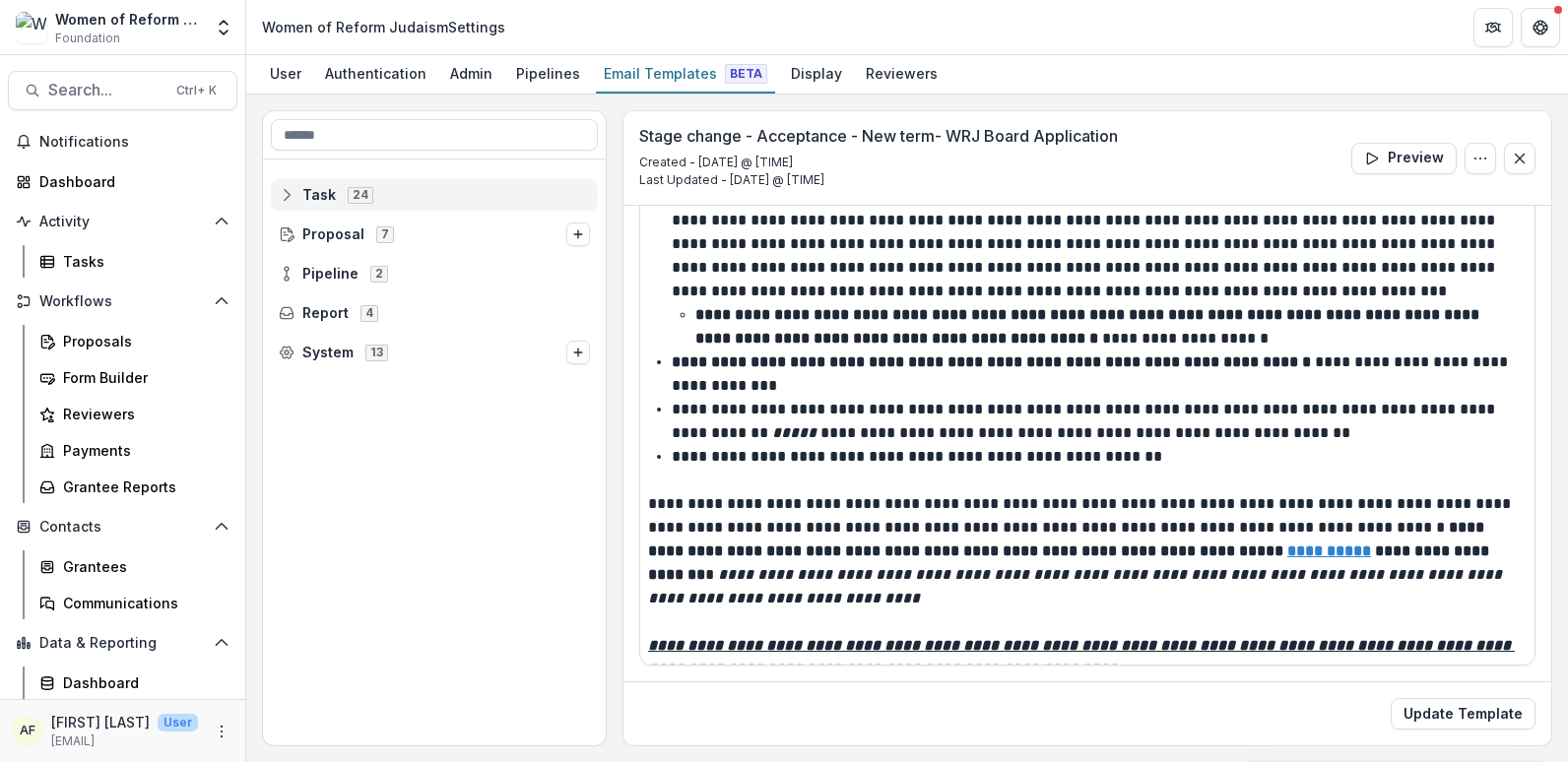 click 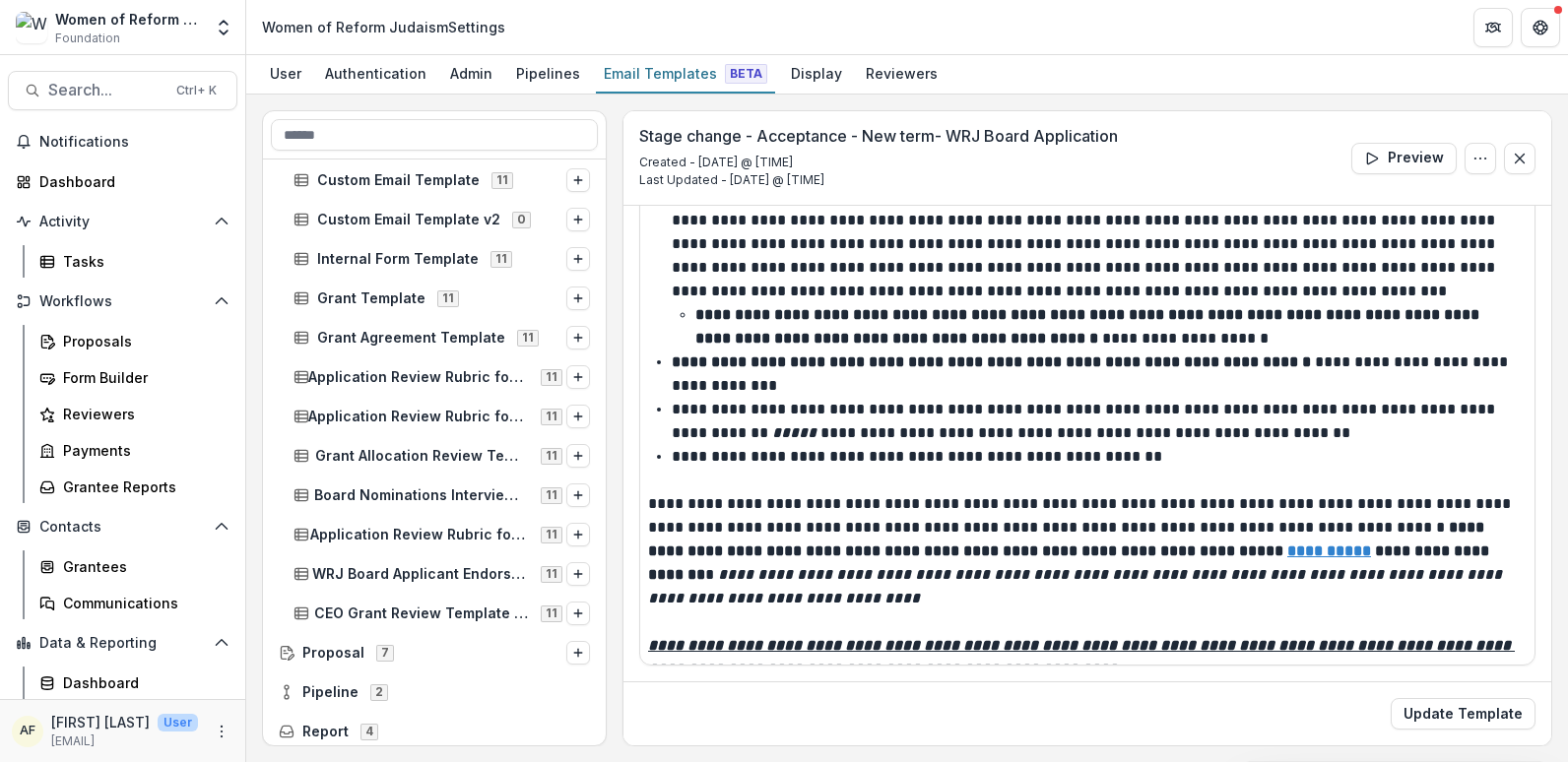 scroll, scrollTop: 541, scrollLeft: 0, axis: vertical 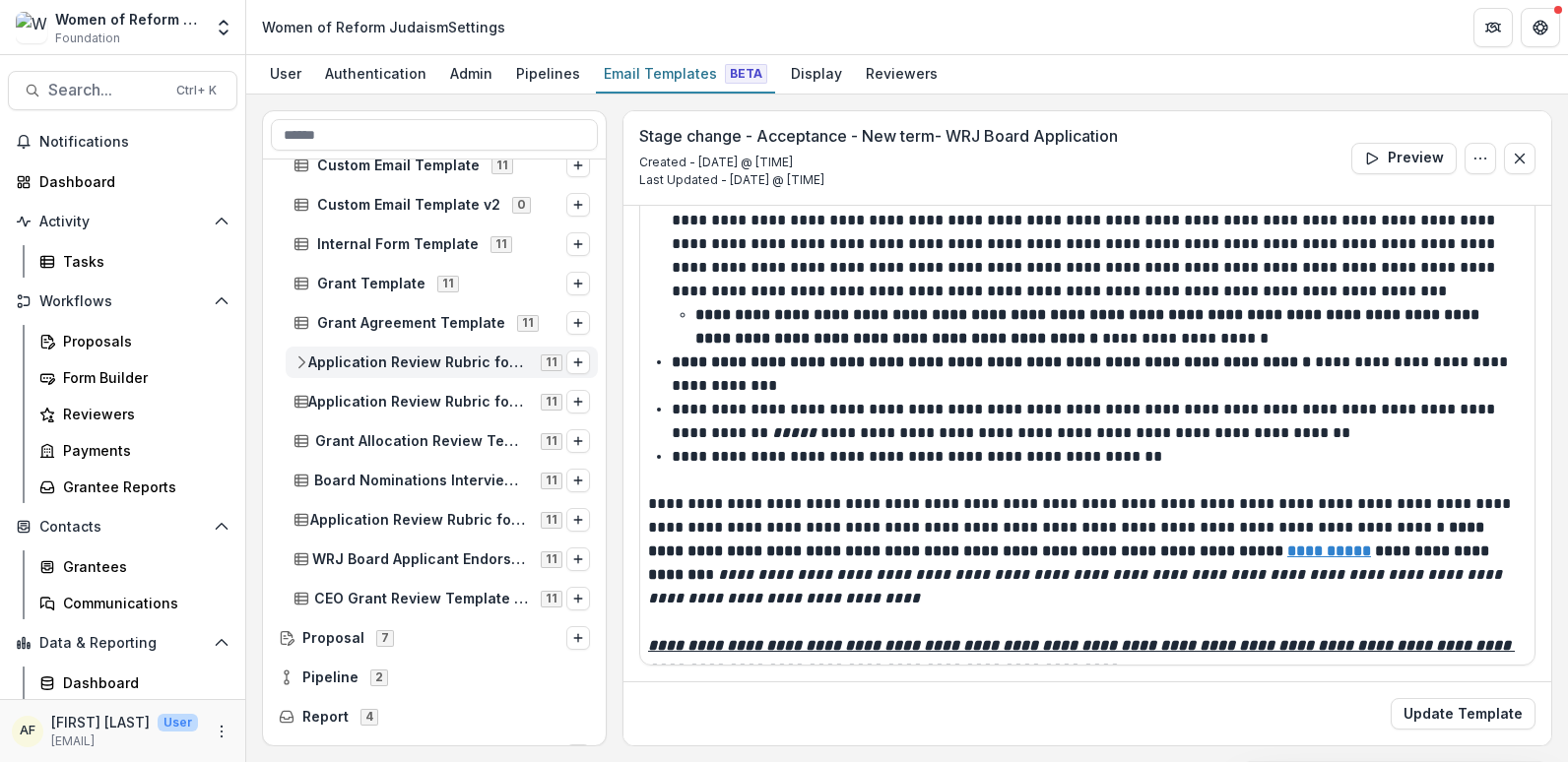 click on "Application Review Rubric for 1st Term (New Board Member) Applicant" at bounding box center (419, 362) 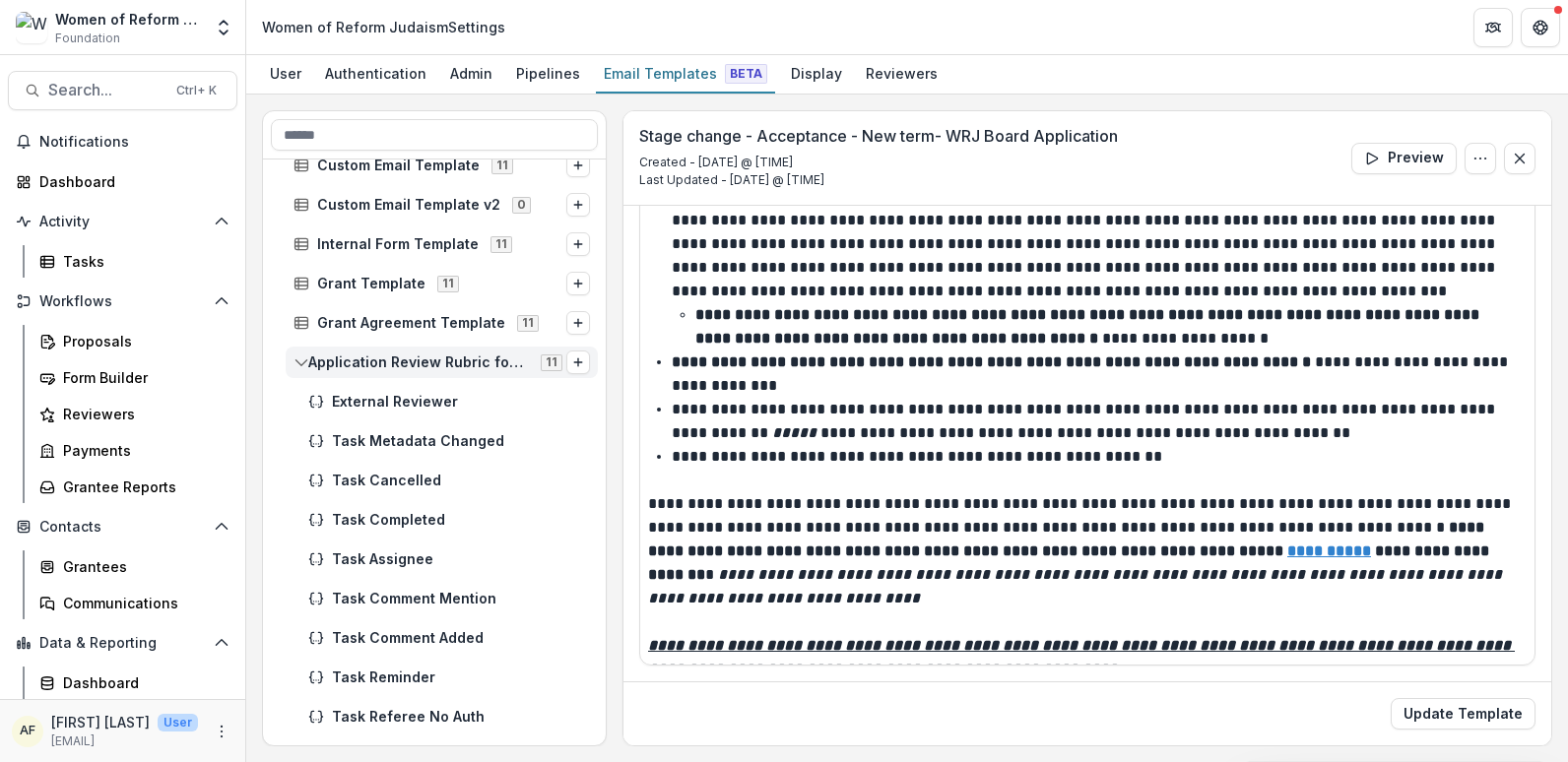 click on "Application Review Rubric for 1st Term (New Board Member) Applicant" at bounding box center (419, 362) 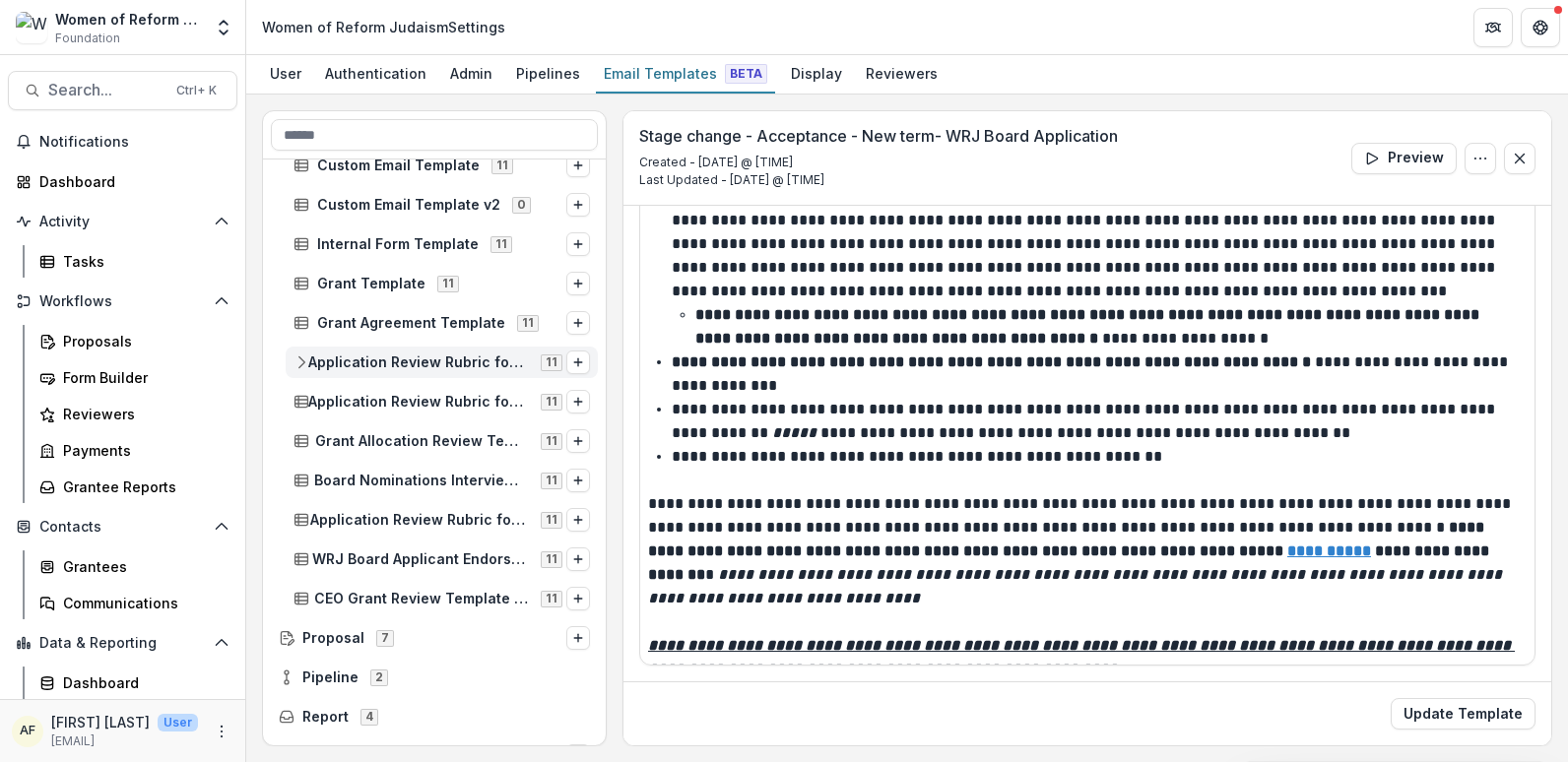 click on "Application Review Rubric for 1st Term (New Board Member) Applicant" at bounding box center [419, 362] 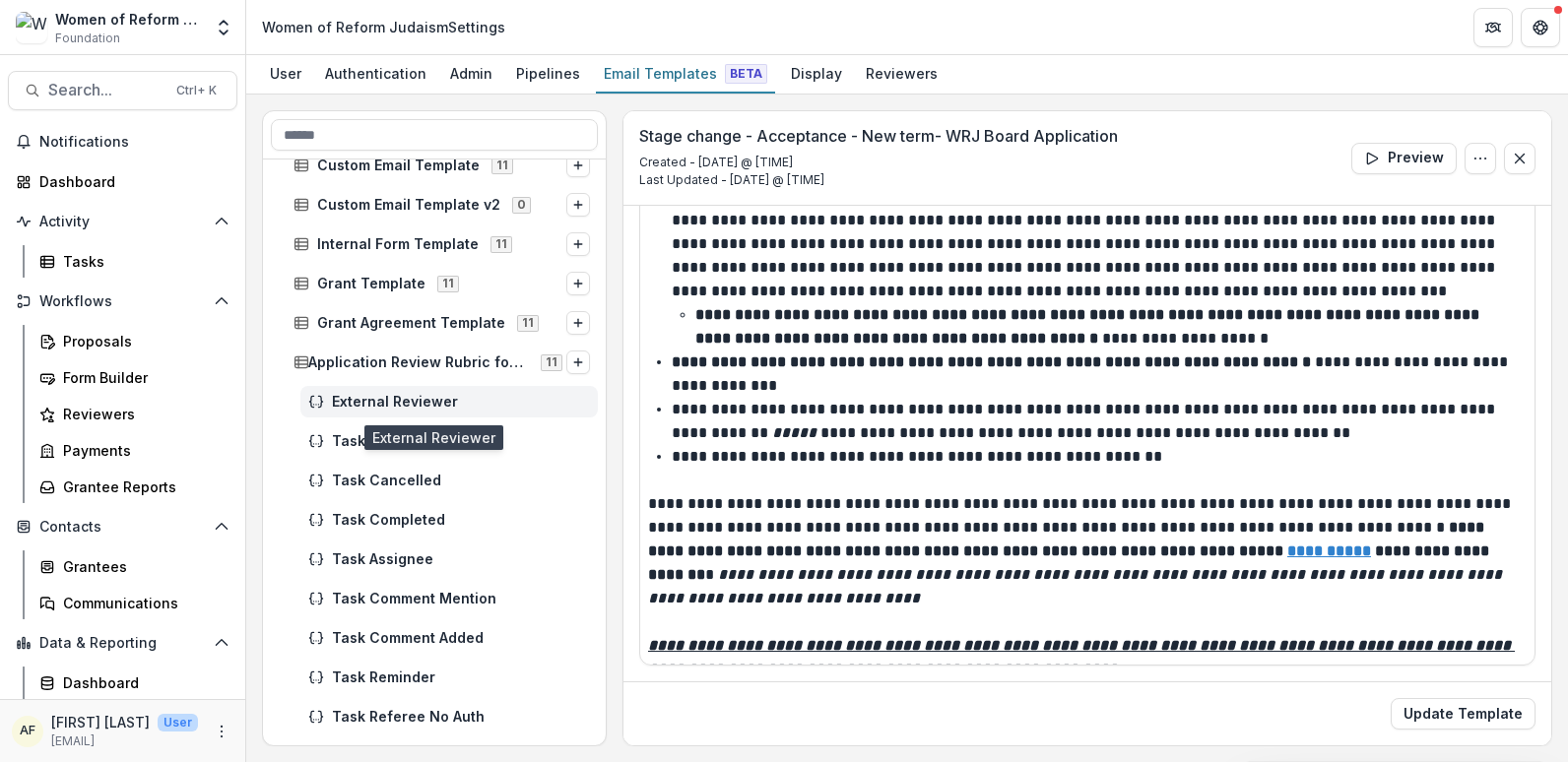 click on "External Reviewer" at bounding box center (449, 402) 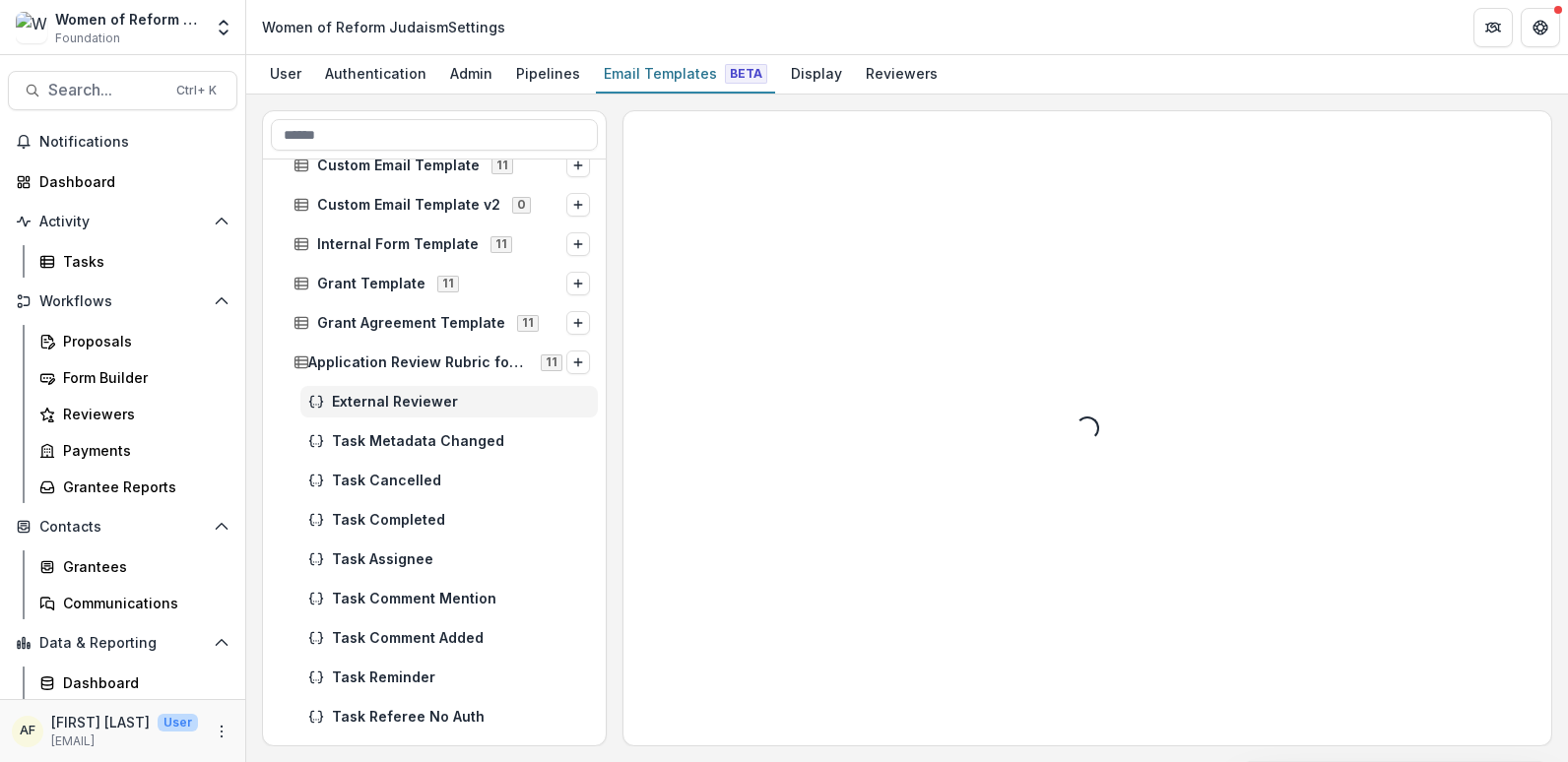 scroll, scrollTop: 0, scrollLeft: 0, axis: both 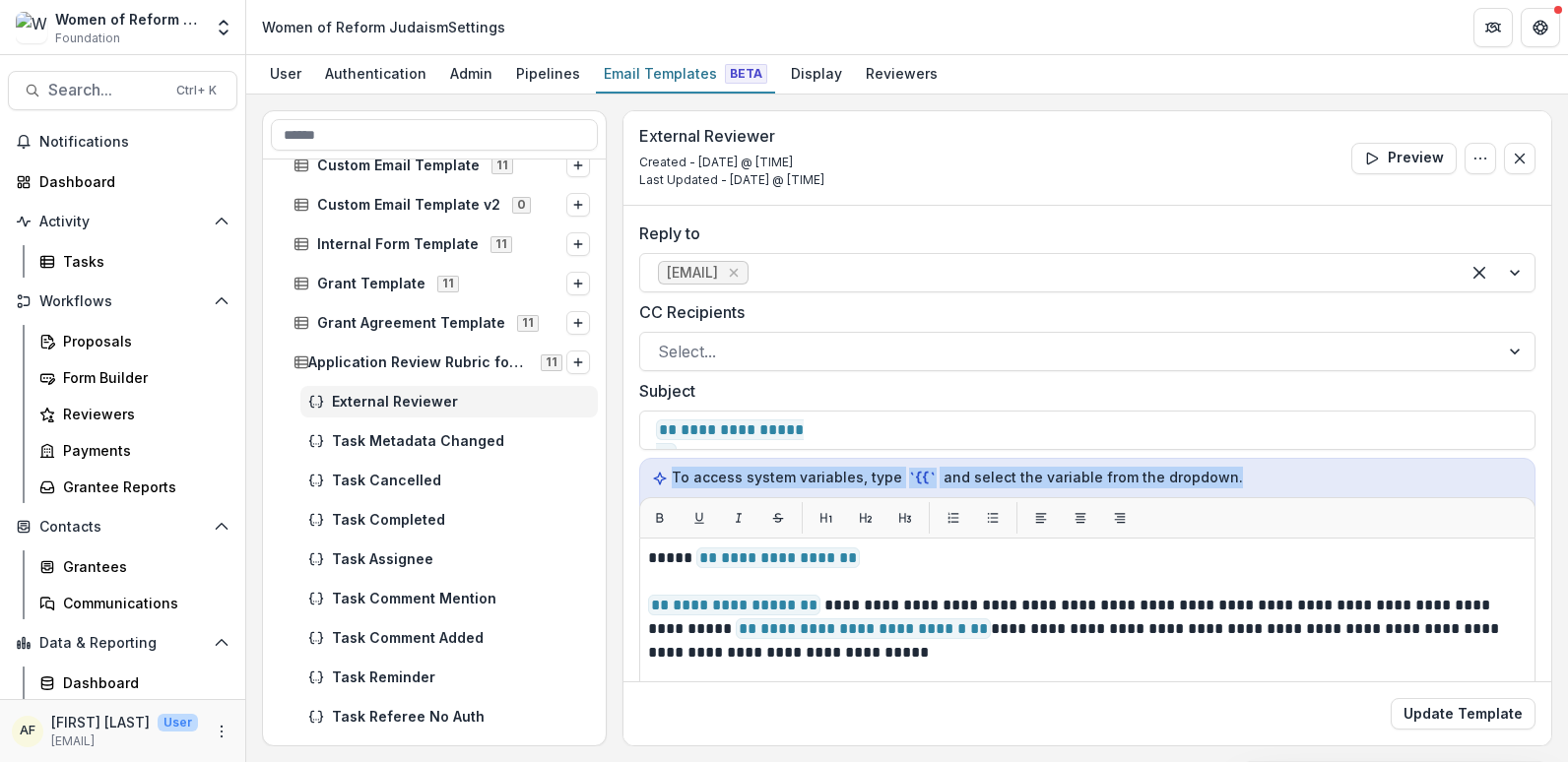 drag, startPoint x: 1543, startPoint y: 433, endPoint x: 1546, endPoint y: 494, distance: 61.073726 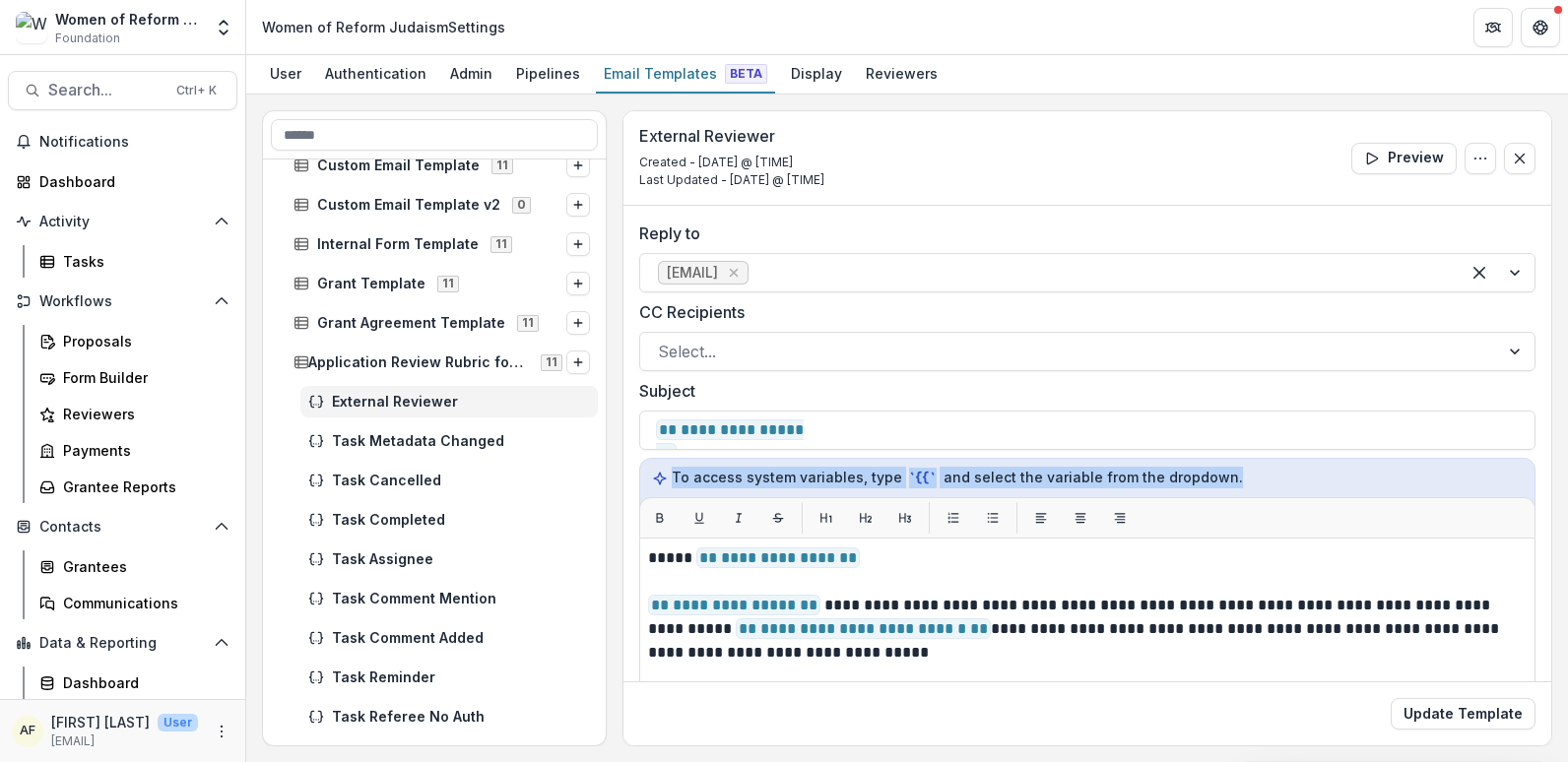 click on "**********" at bounding box center (1087, 428) 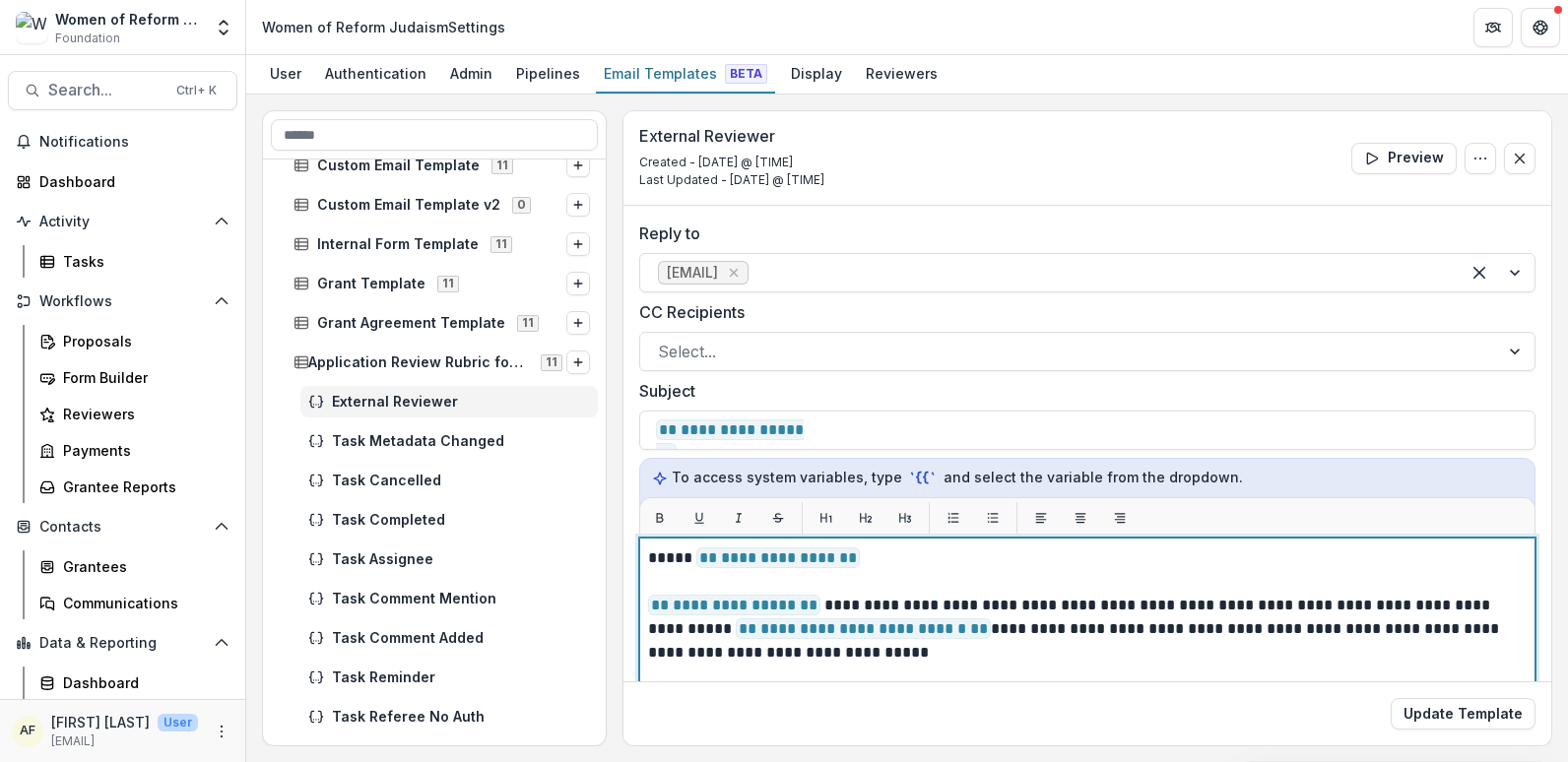 drag, startPoint x: 1546, startPoint y: 494, endPoint x: 1460, endPoint y: 622, distance: 154.20765 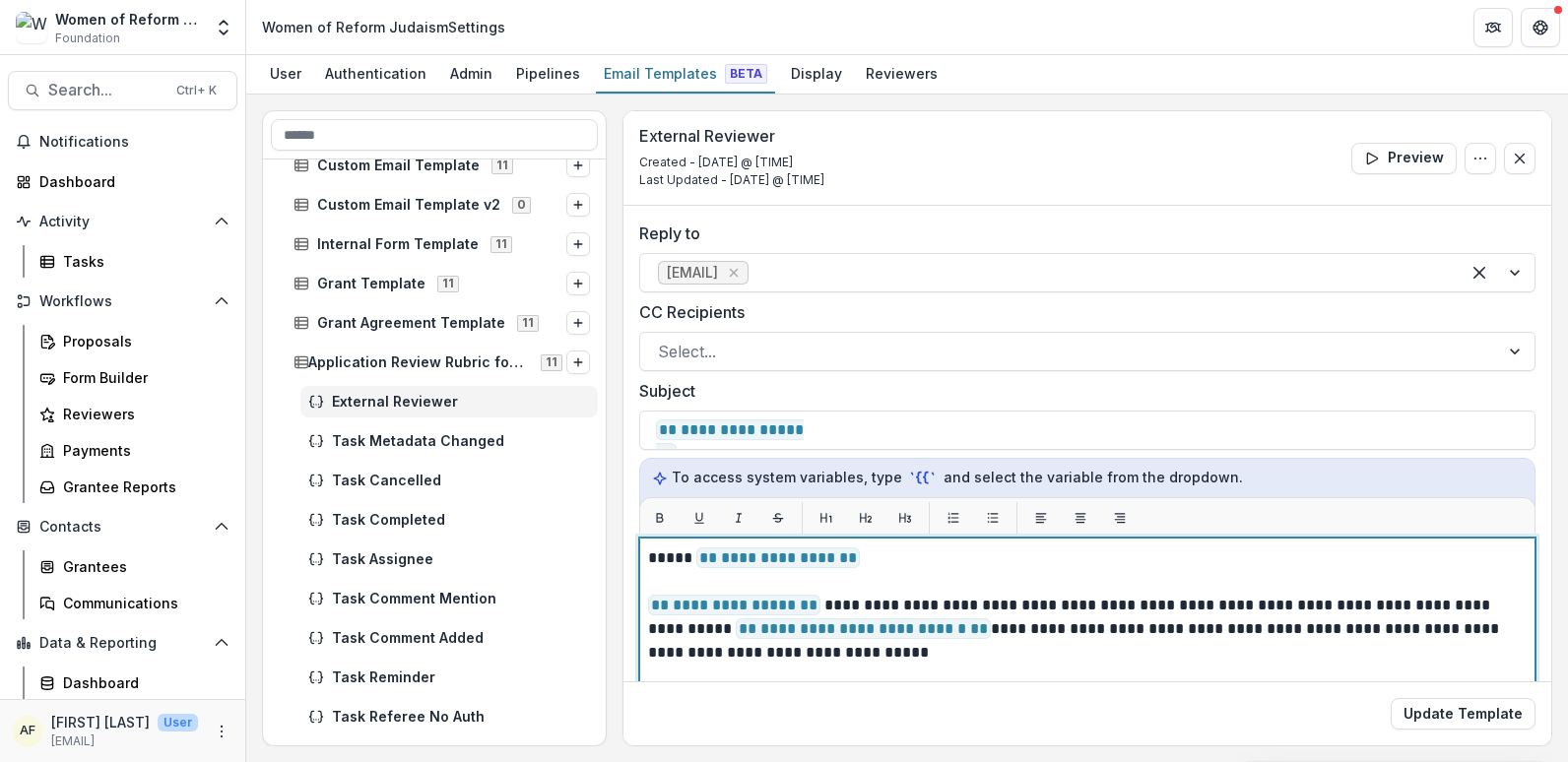 click on "**********" at bounding box center (1084, 629) 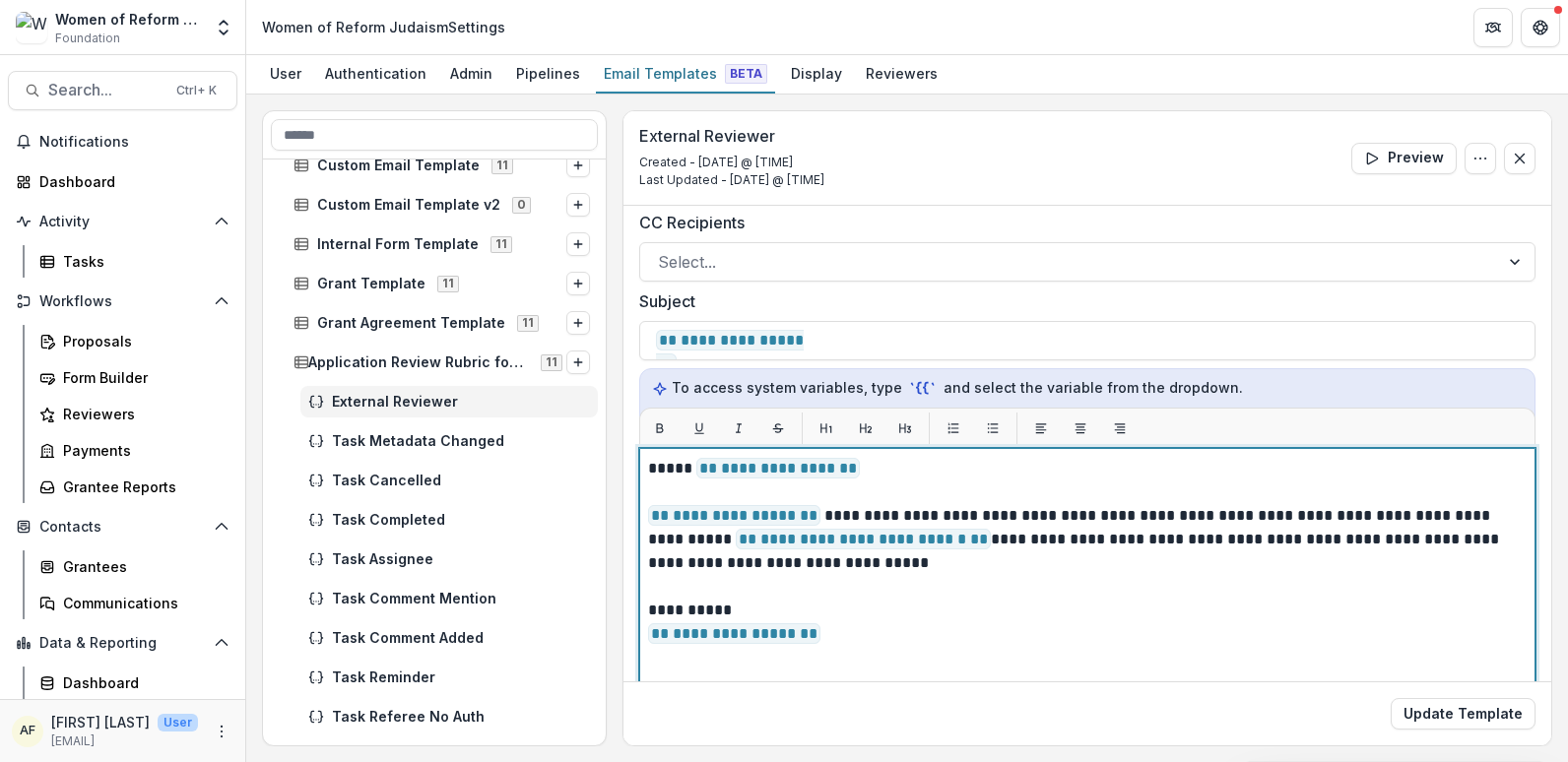 scroll, scrollTop: 84, scrollLeft: 0, axis: vertical 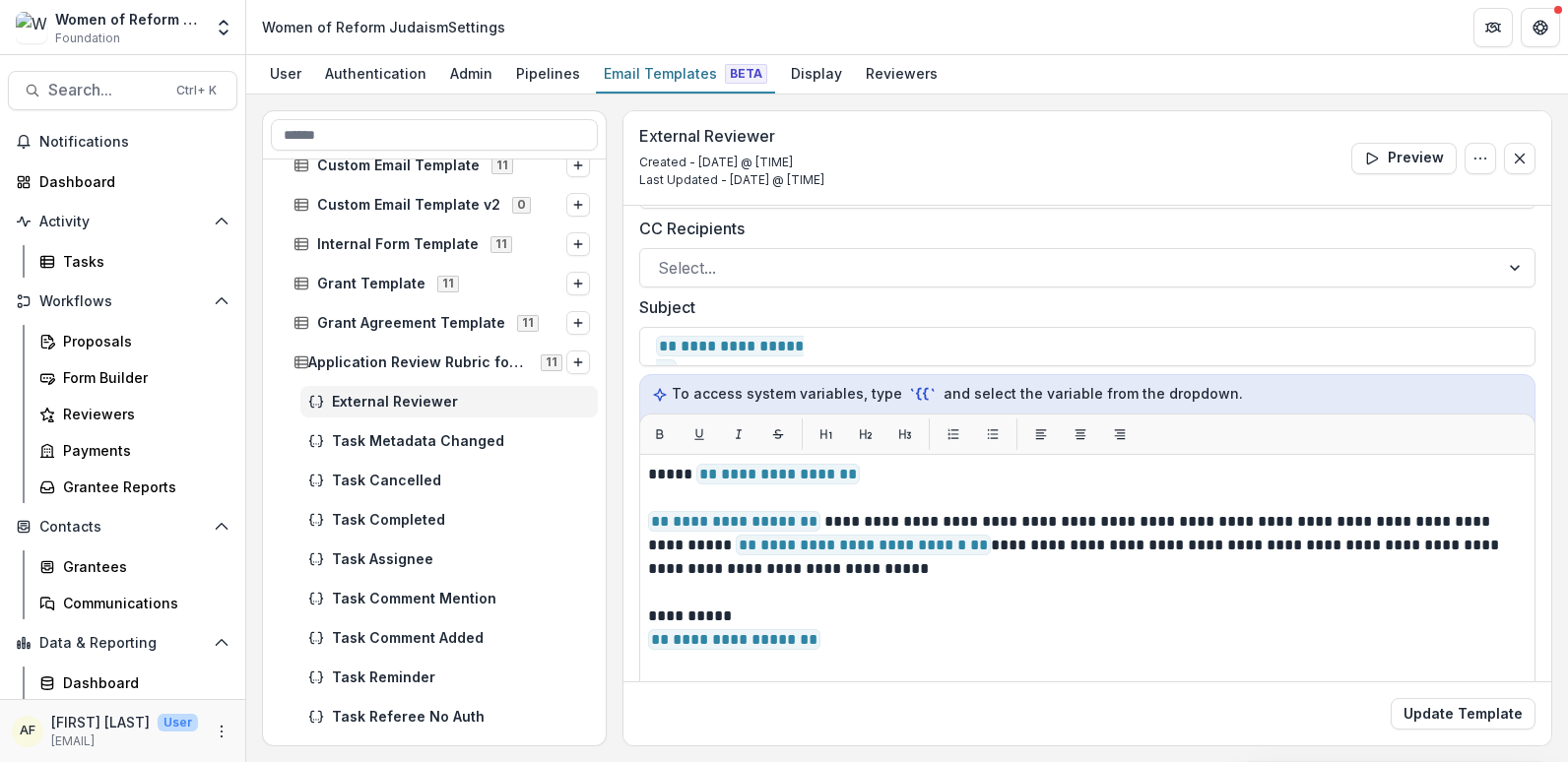 click on "External Reviewer Created -   Jul 10, 2025 @ 10:08 PM Last Updated -   Jul 10, 2025 @ 10:08 PM Preview Edit Name Delete Template" at bounding box center [1087, 159] 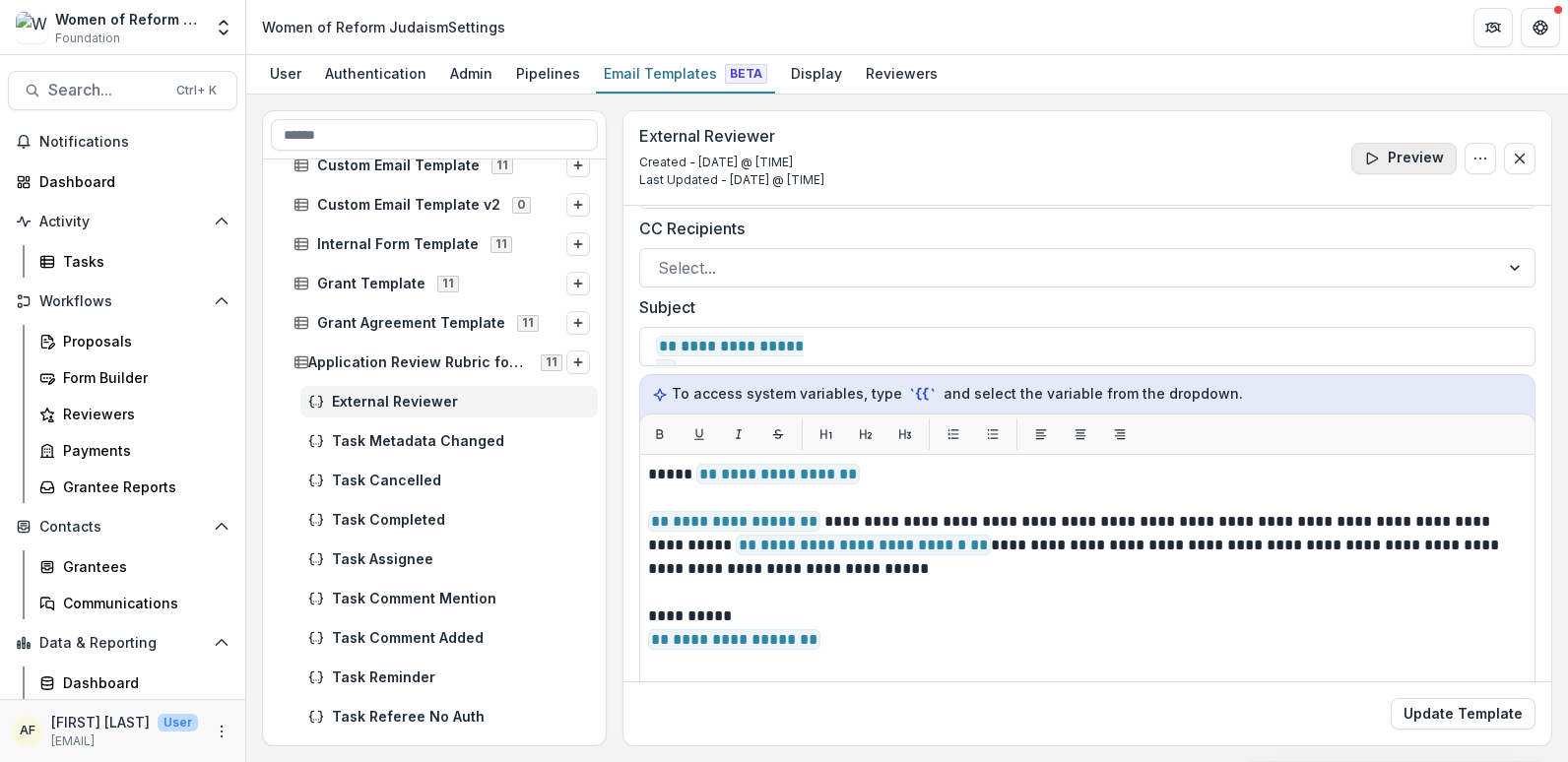 click on "Preview" at bounding box center (1404, 159) 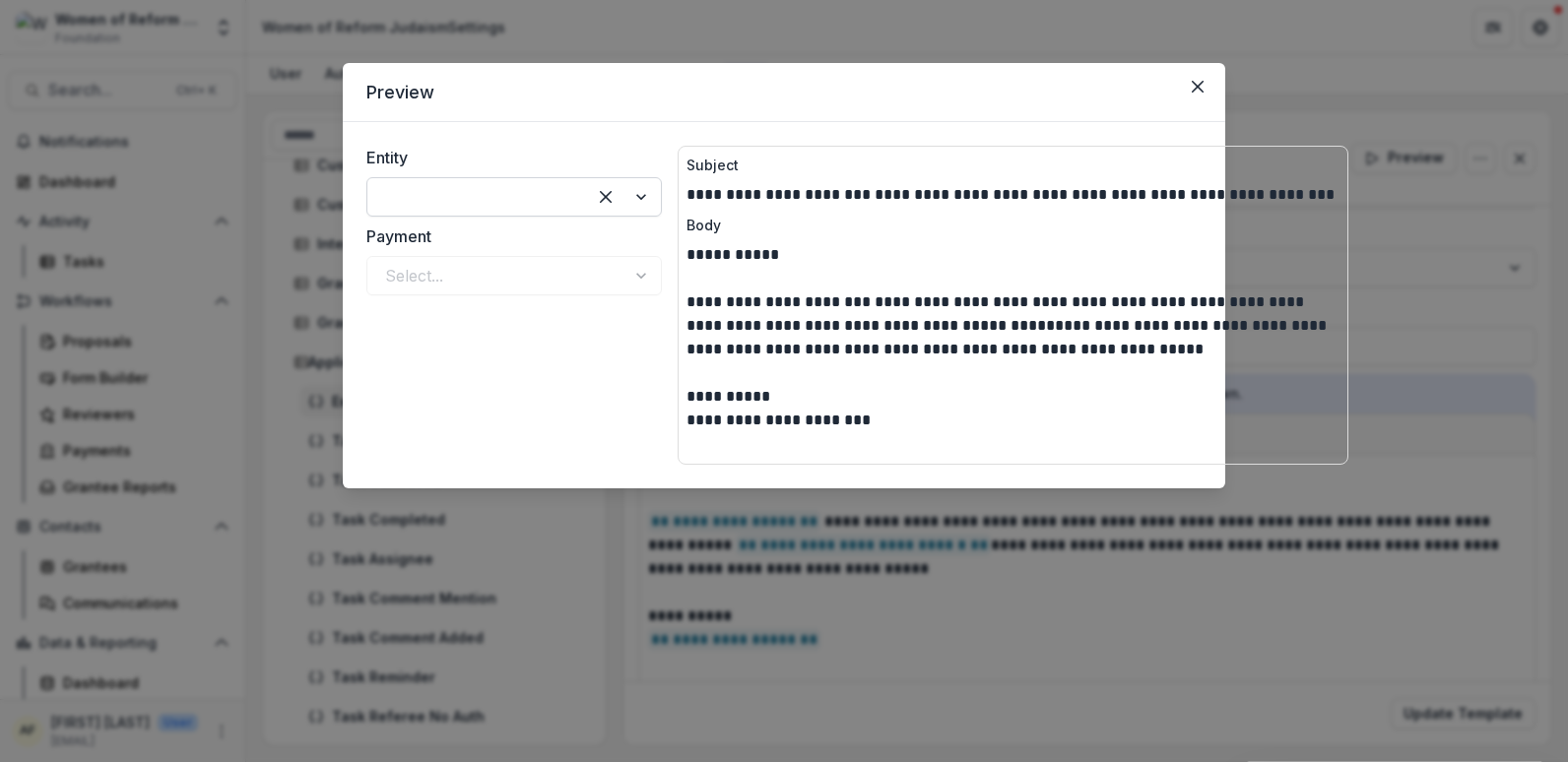 click at bounding box center [477, 197] 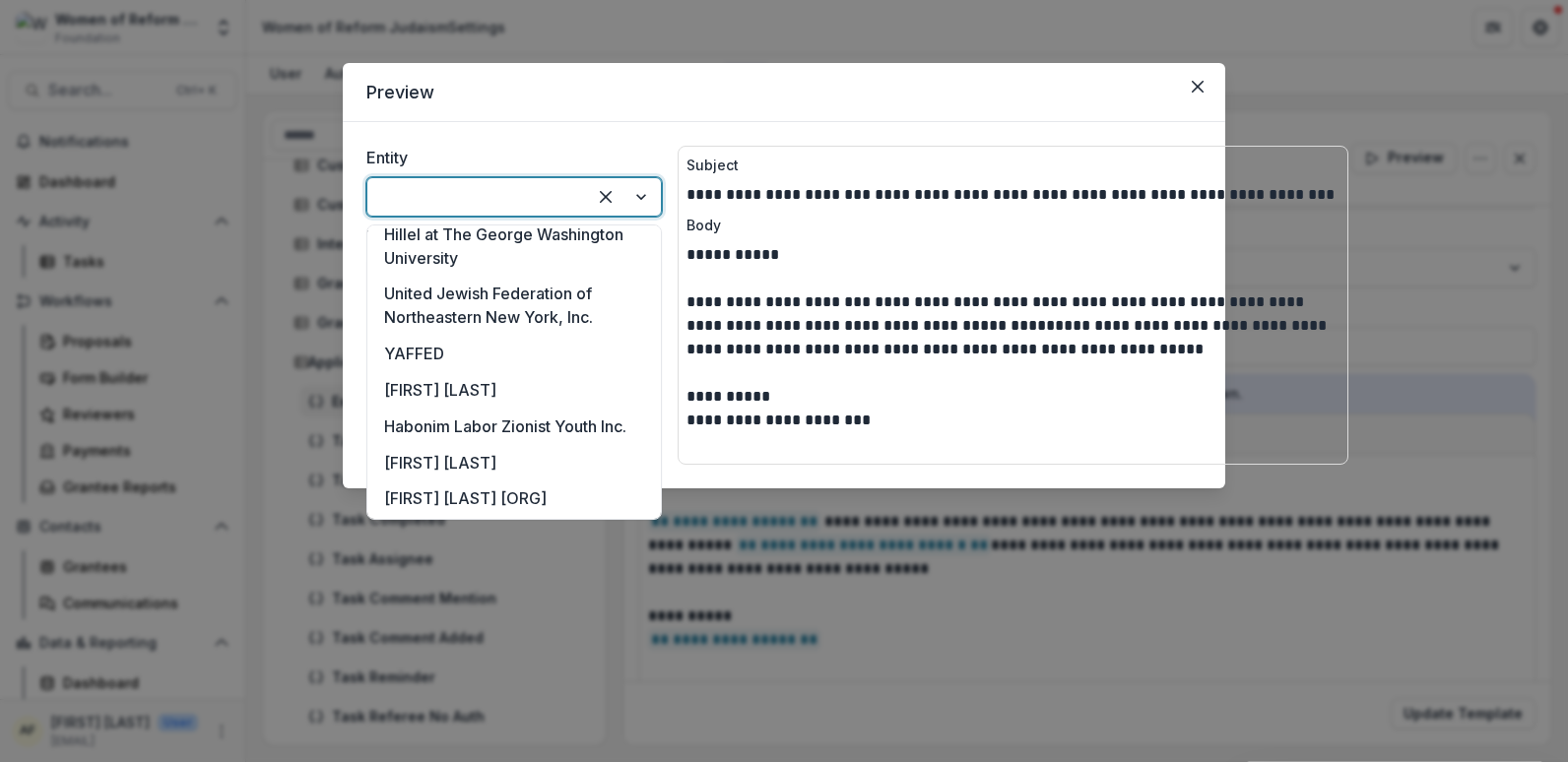 scroll, scrollTop: 3837, scrollLeft: 0, axis: vertical 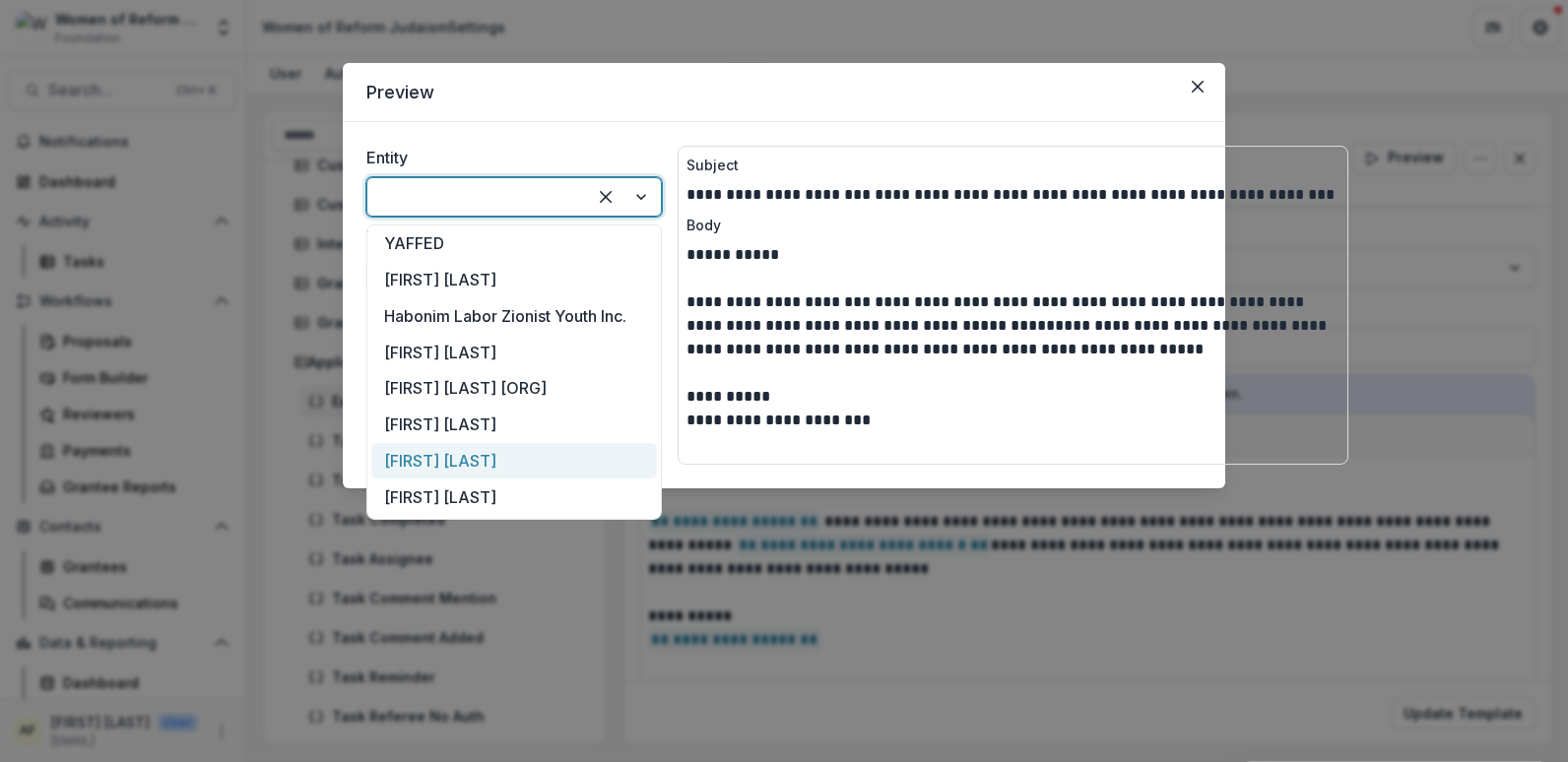 click on "[FIRST] [LAST]" at bounding box center [514, 461] 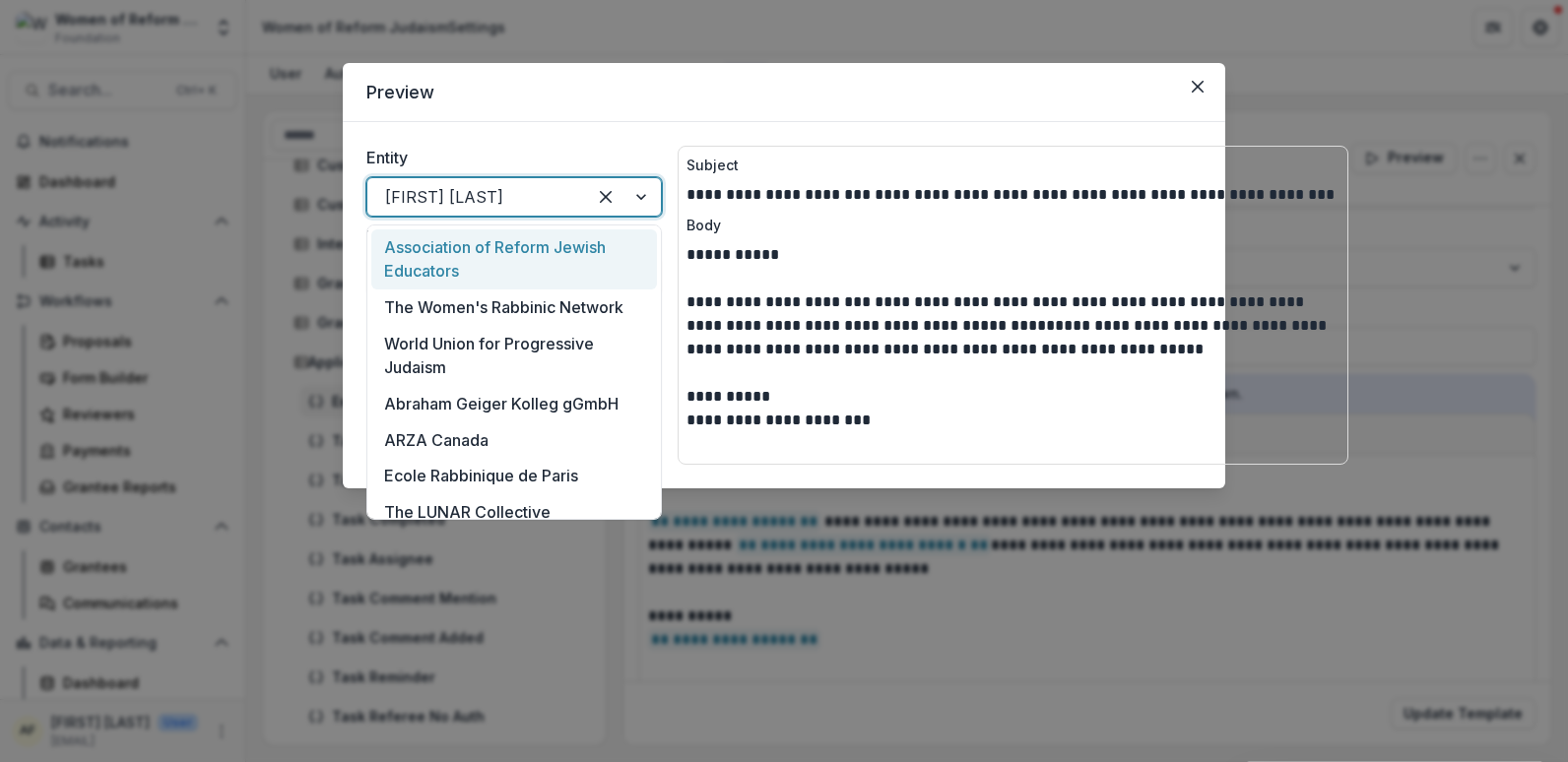 click at bounding box center (477, 197) 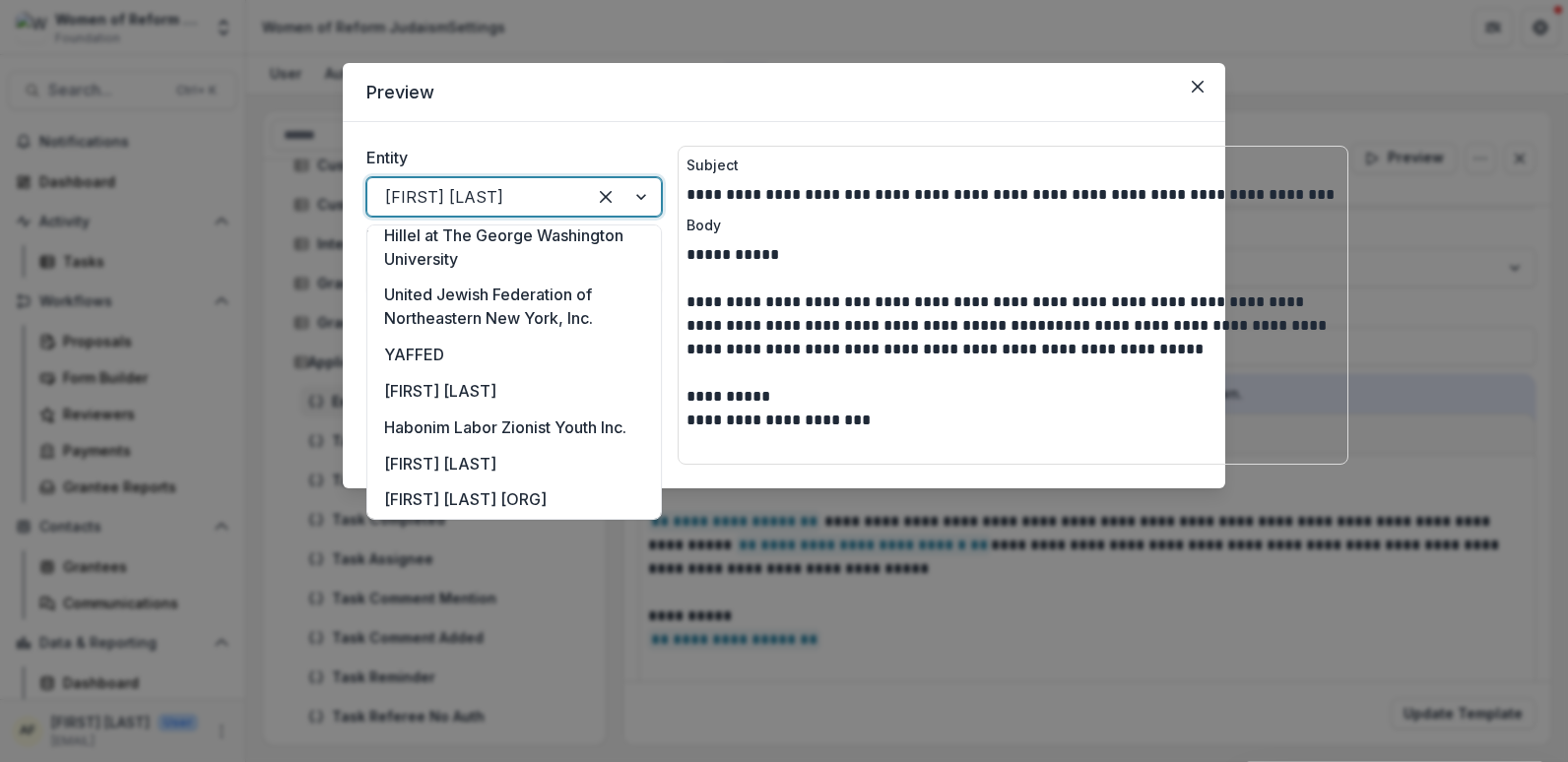 scroll, scrollTop: 3753, scrollLeft: 0, axis: vertical 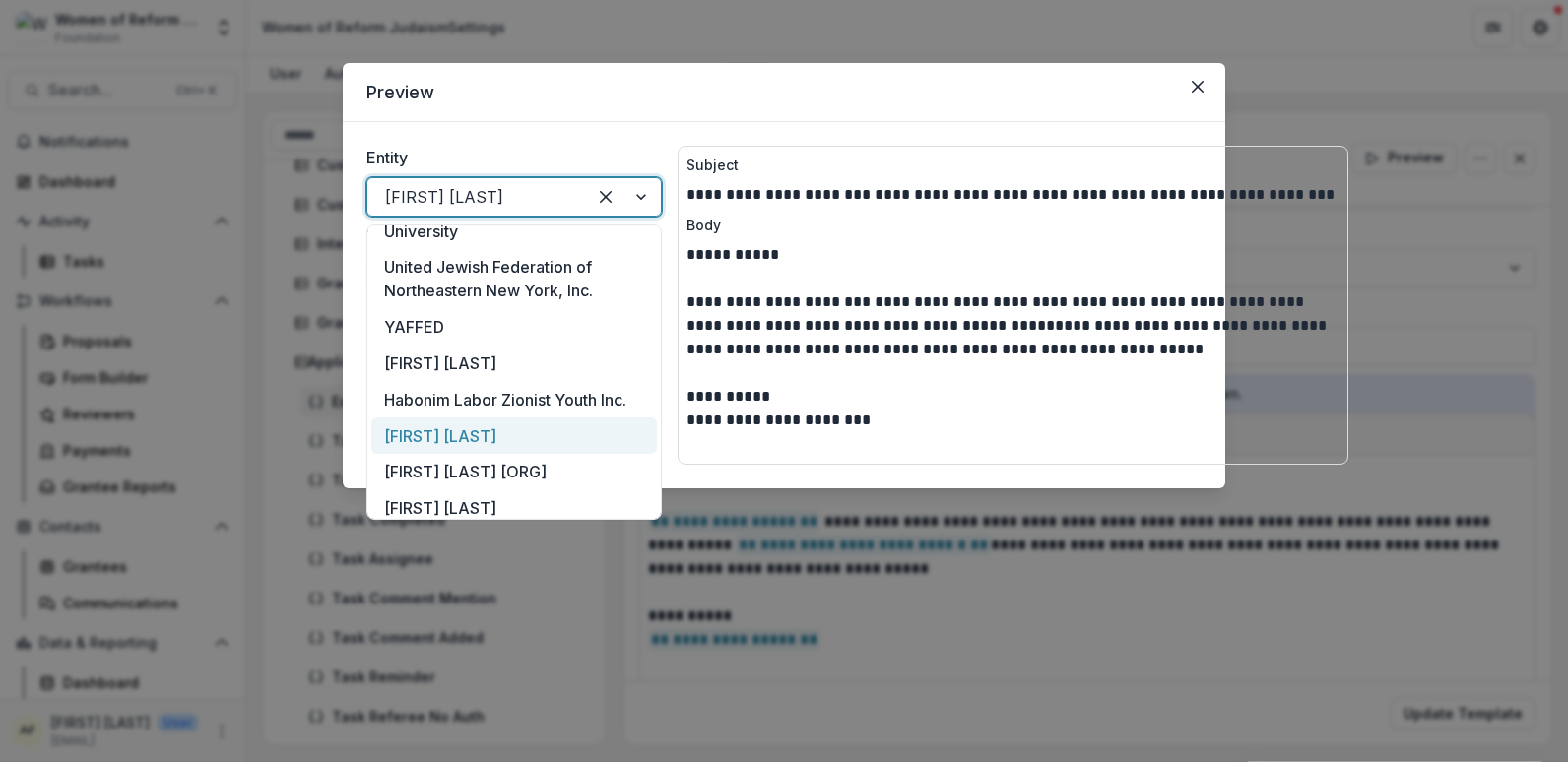 click on "[FIRST] [LAST]" at bounding box center [514, 435] 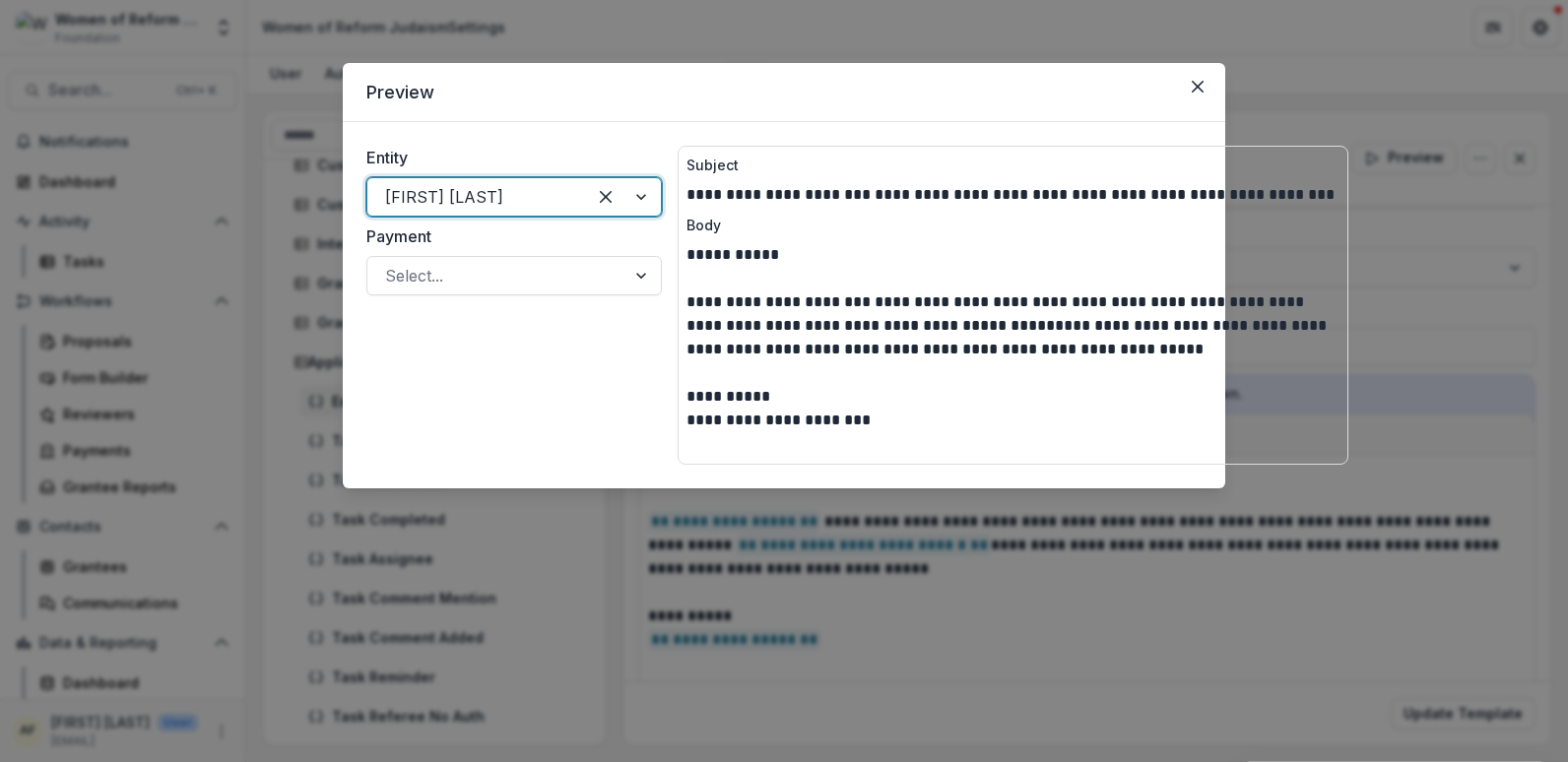 click at bounding box center (477, 197) 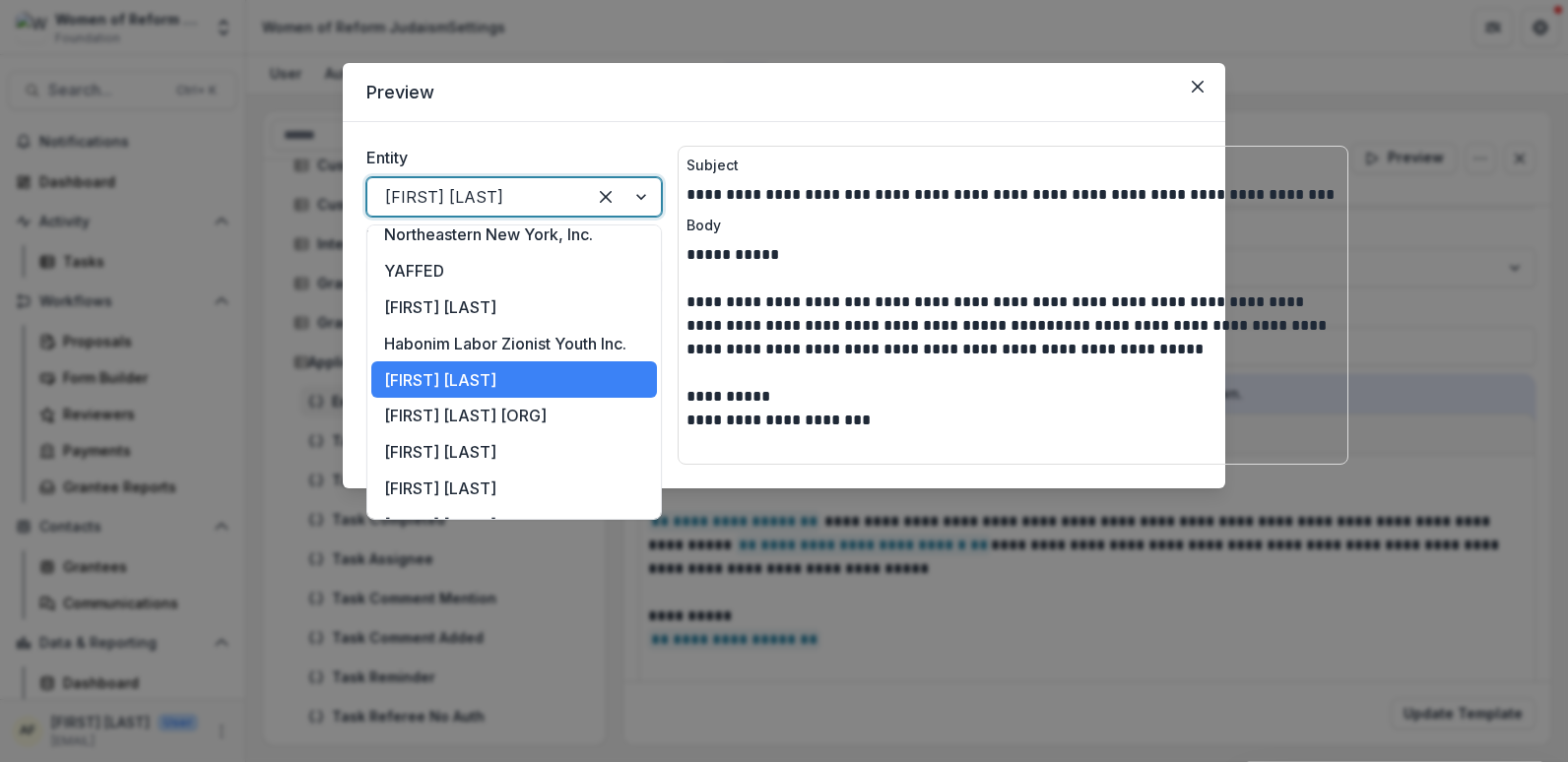 scroll, scrollTop: 3837, scrollLeft: 0, axis: vertical 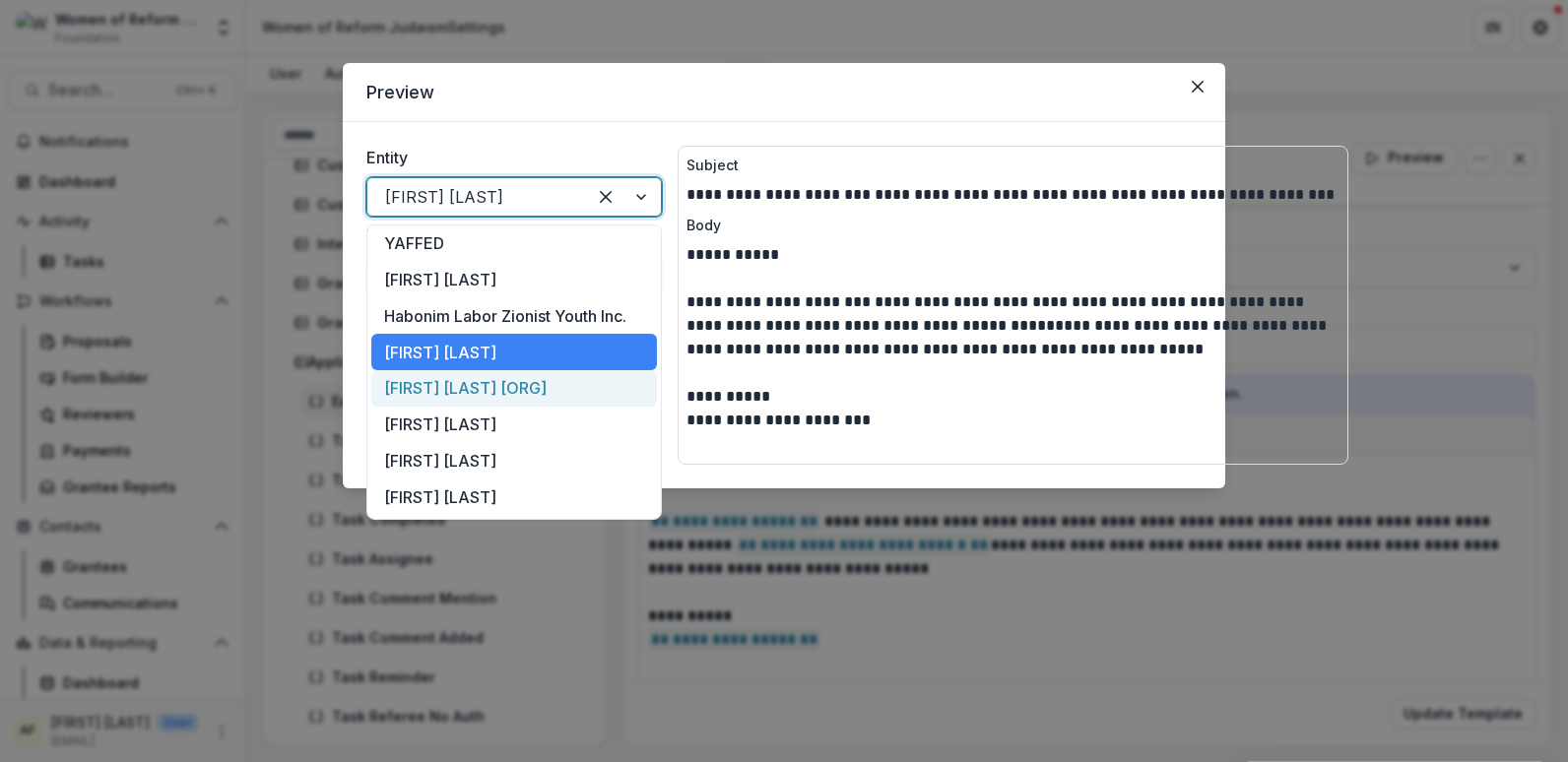 click on "[FIRST] [LAST] [ORG]" at bounding box center (514, 388) 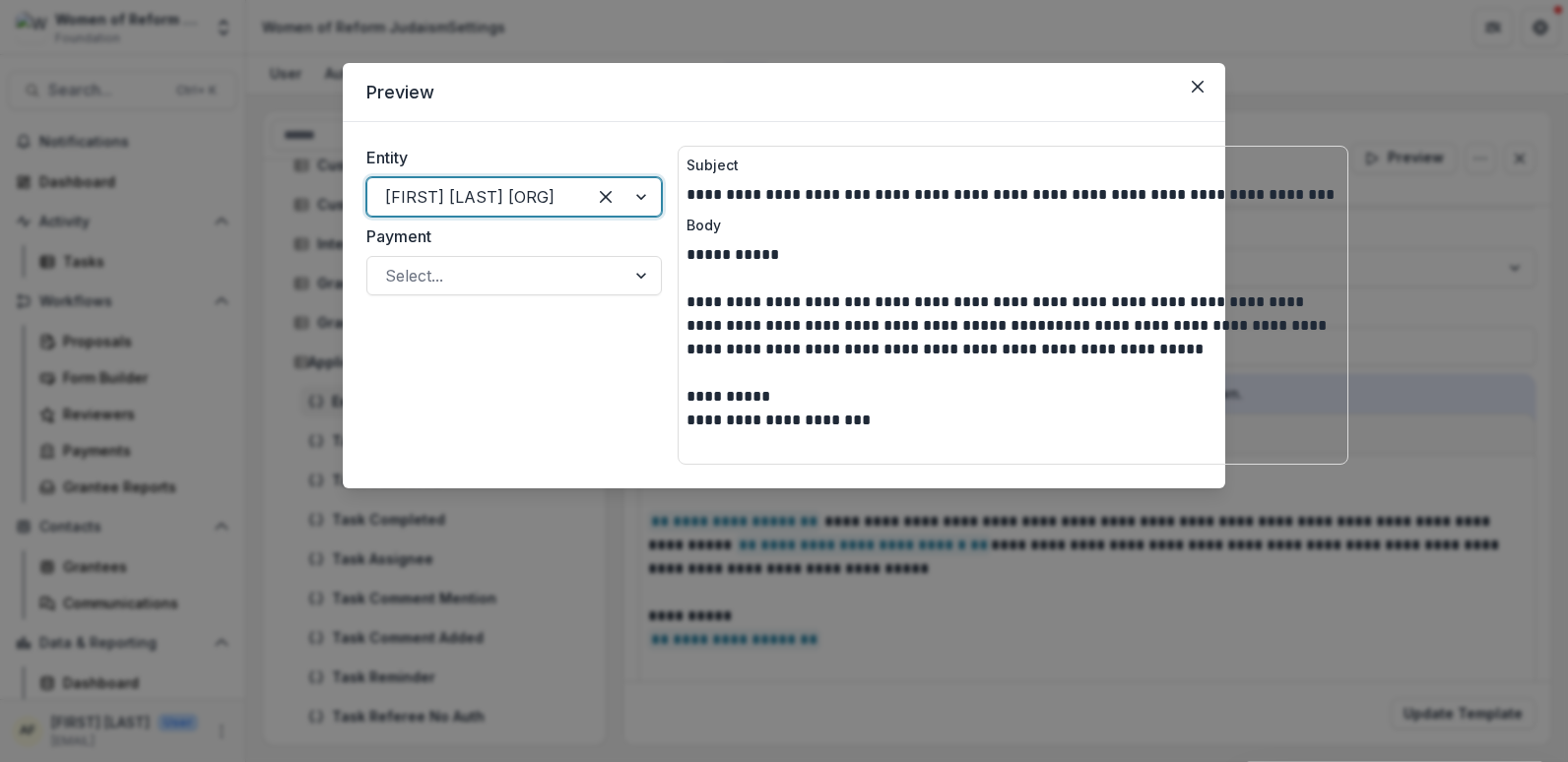 click at bounding box center (477, 197) 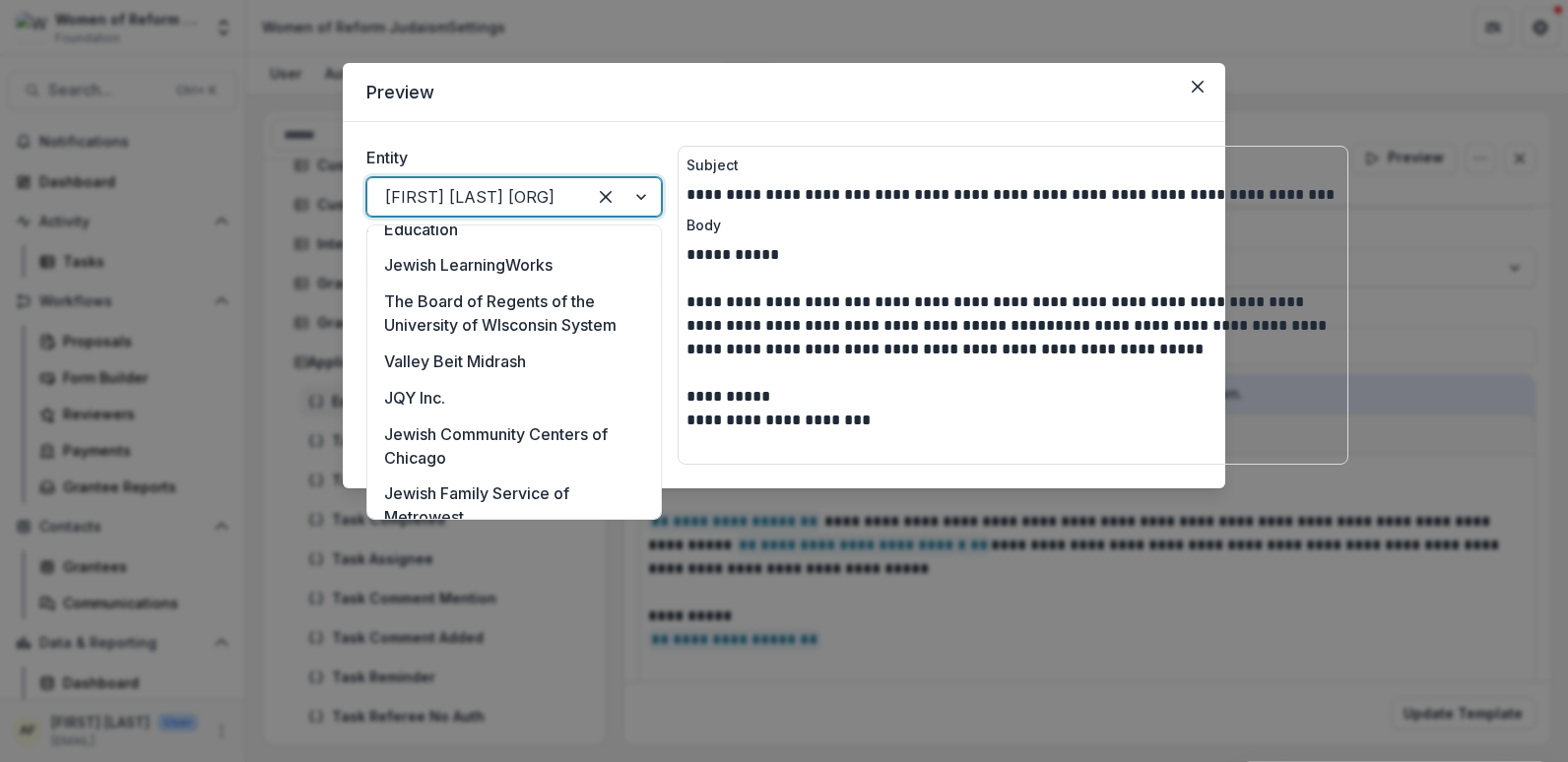 scroll, scrollTop: 3837, scrollLeft: 0, axis: vertical 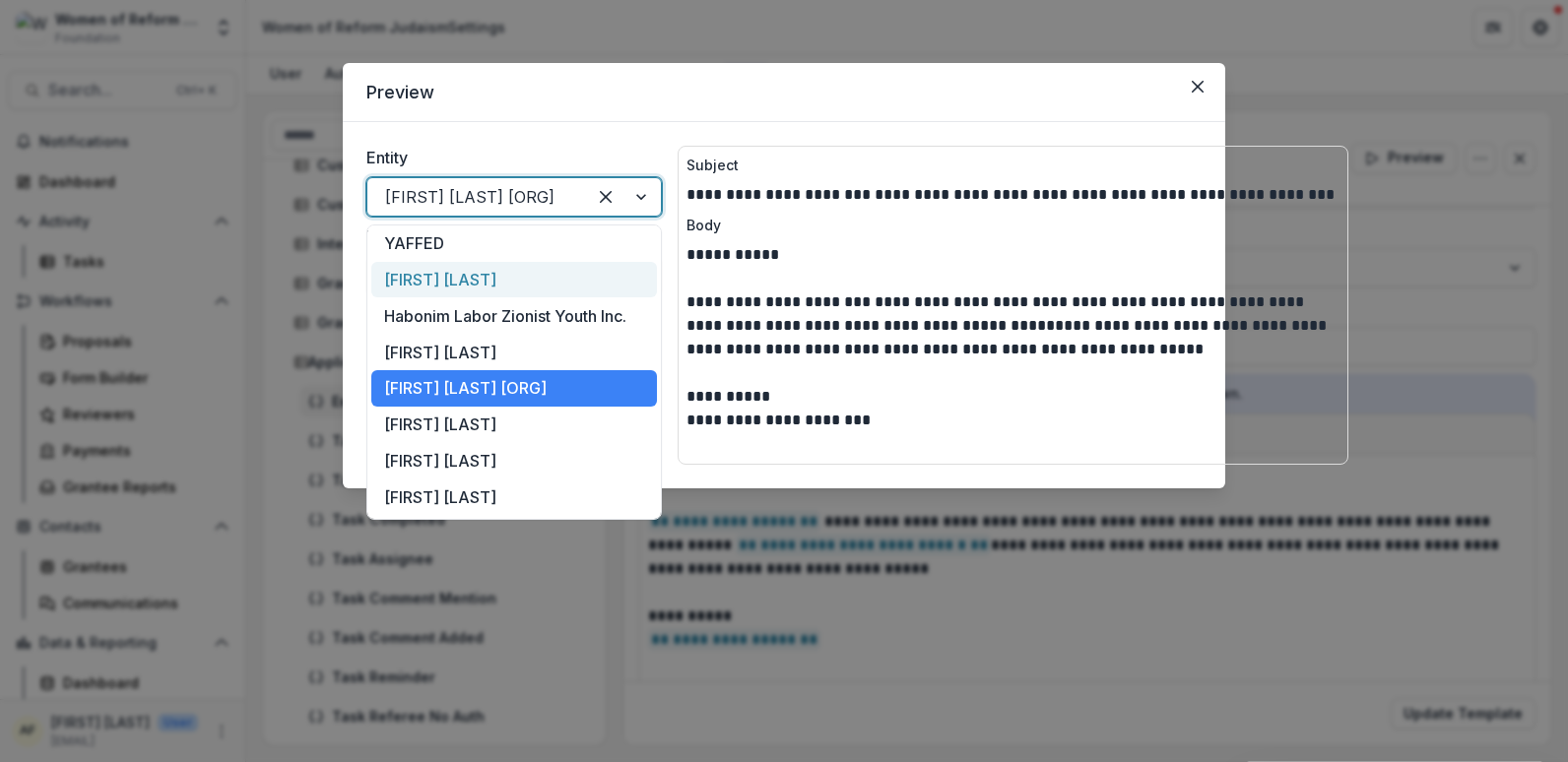 click on "[FIRST] [LAST]" at bounding box center [514, 280] 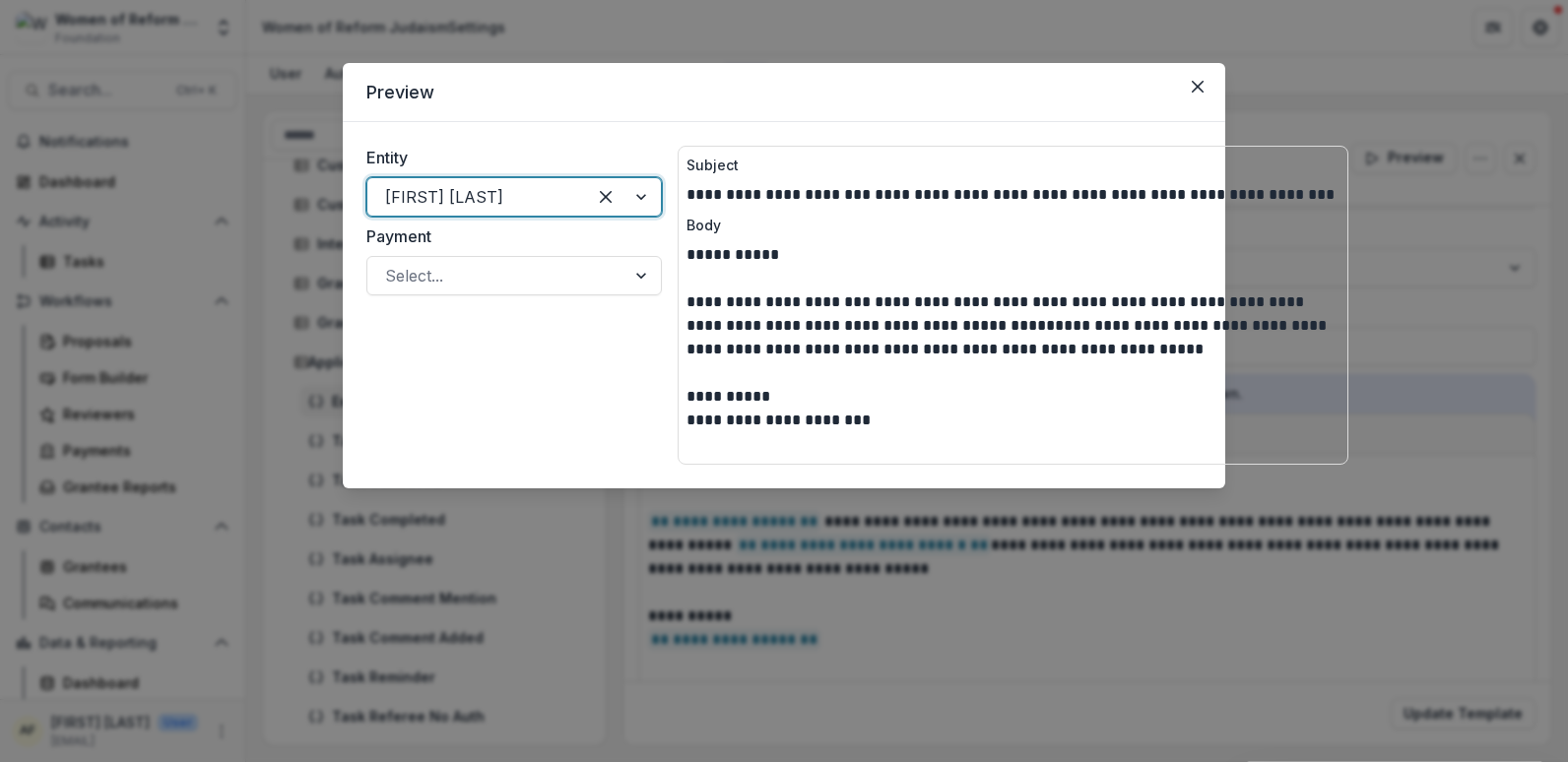 click at bounding box center [477, 197] 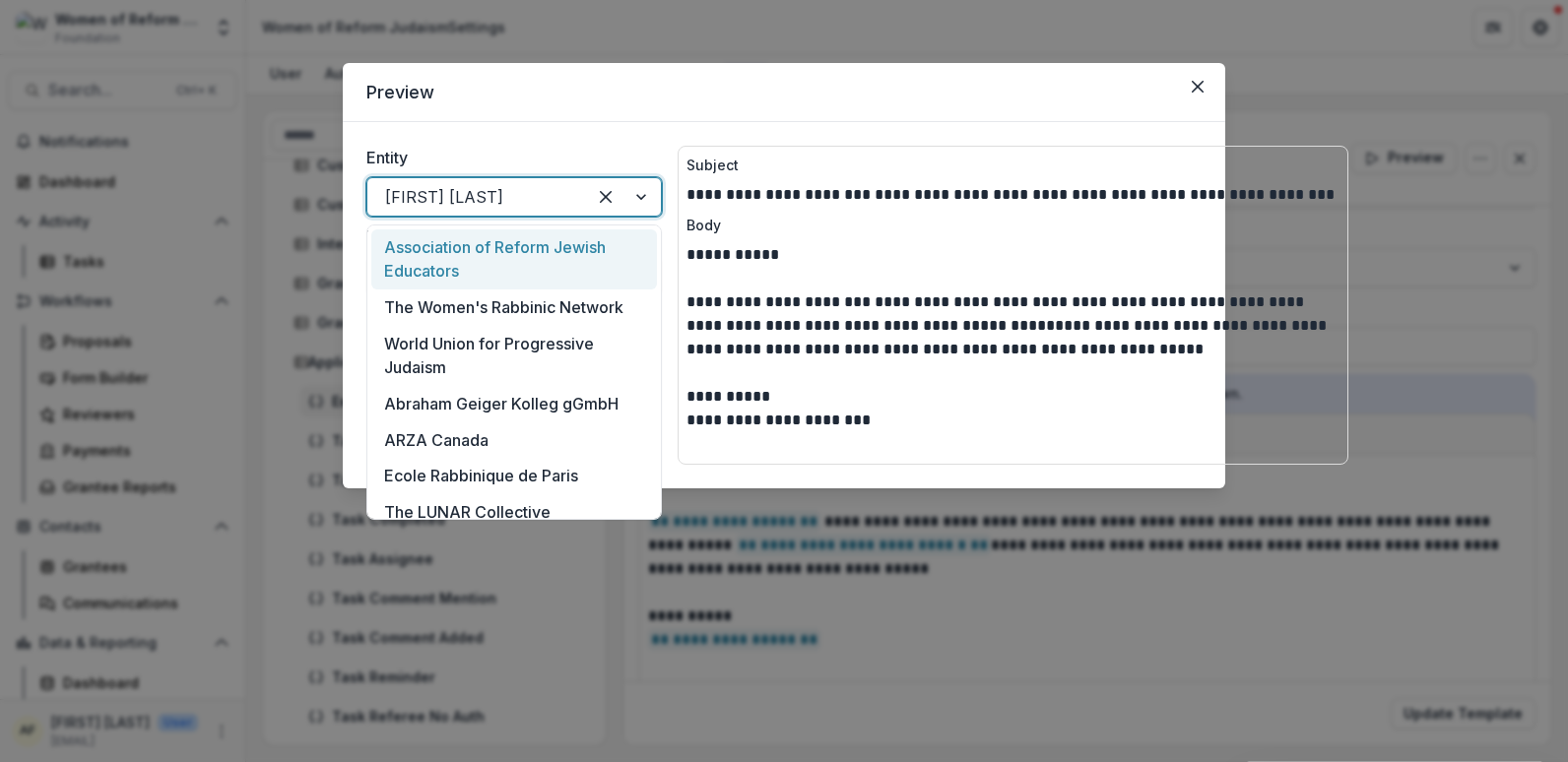 drag, startPoint x: 661, startPoint y: 232, endPoint x: 667, endPoint y: 323, distance: 91.19759 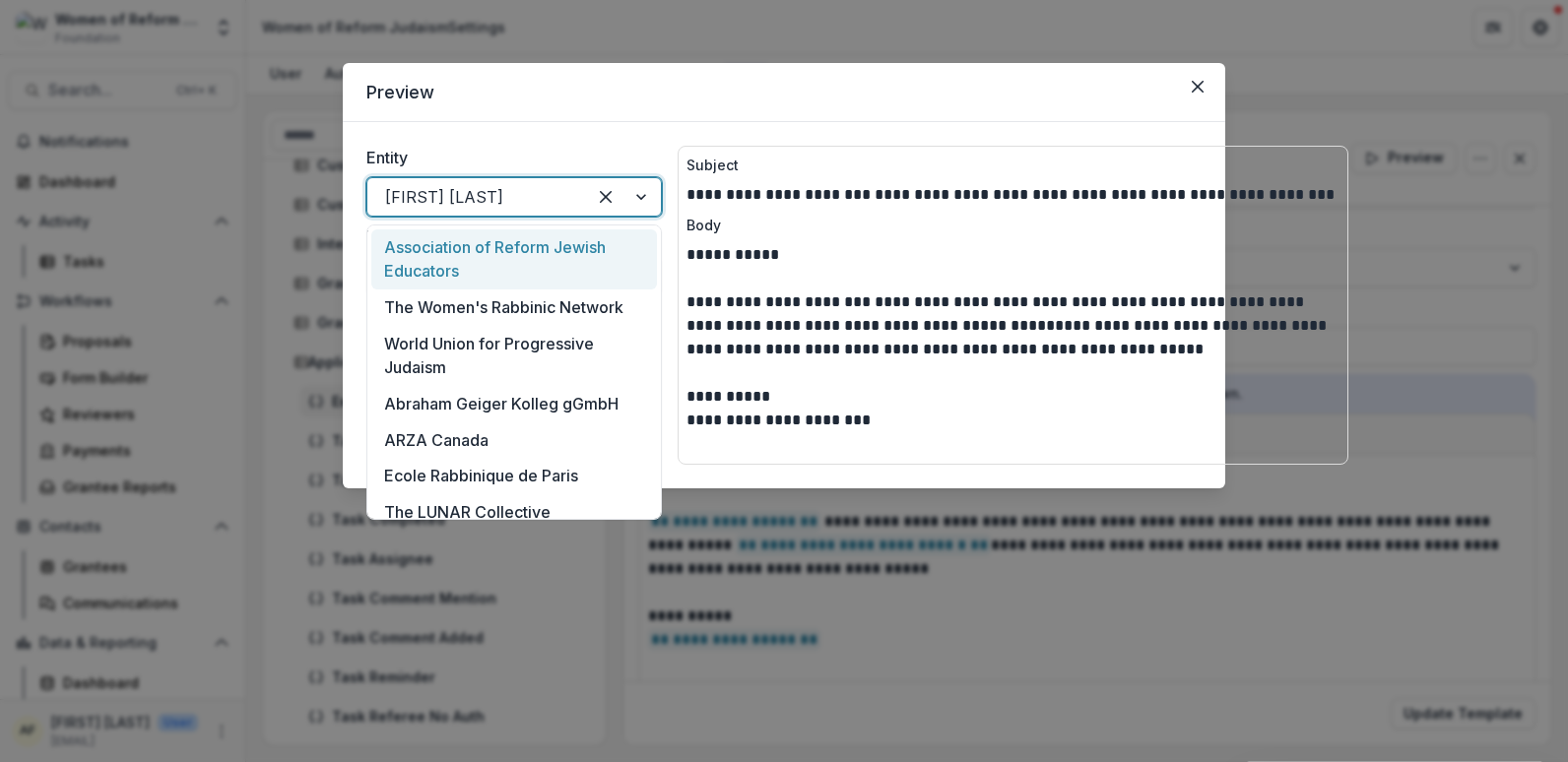 click on "Skip to content Women of Reform Judaism Foundation Foundations Women of Reform Judaism Nonprofits [FIRST] [LAST] Team Settings Admin Settings Women of Reform Judaism  Settings Search... Ctrl  + K Notifications Dashboard Activity Tasks Workflows Proposals Form Builder Reviewers Payments Grantee Reports Contacts Grantees Communications Data & Reporting Dashboard Data Report AF [FIRST] [LAST] User afeldman@wrj.org User Authentication Admin Pipelines Email Templates   Beta Display Reviewers Dynamic Payment Schedule 11 Custom Email Template 11 Custom Email Template v2 0 Internal Form Template 11 Grant Template 11 Grant Agreement Template 11 Application Review Rubric for 1st Term (New Board Member) Applicant 11 External Reviewer Task Metadata Changed Task Cancelled Task Completed Task Assignee Task Comment Mention Task Comment Added Task Reminder Task Referee No Auth Task Referee Task Viewer Changed External Reviewer Created -   Jul 10, 2025 @ 10:08 PM Last Updated -   Jul 10, 2025 @ 10:08 PM Preview Edit Name **" at bounding box center [784, 381] 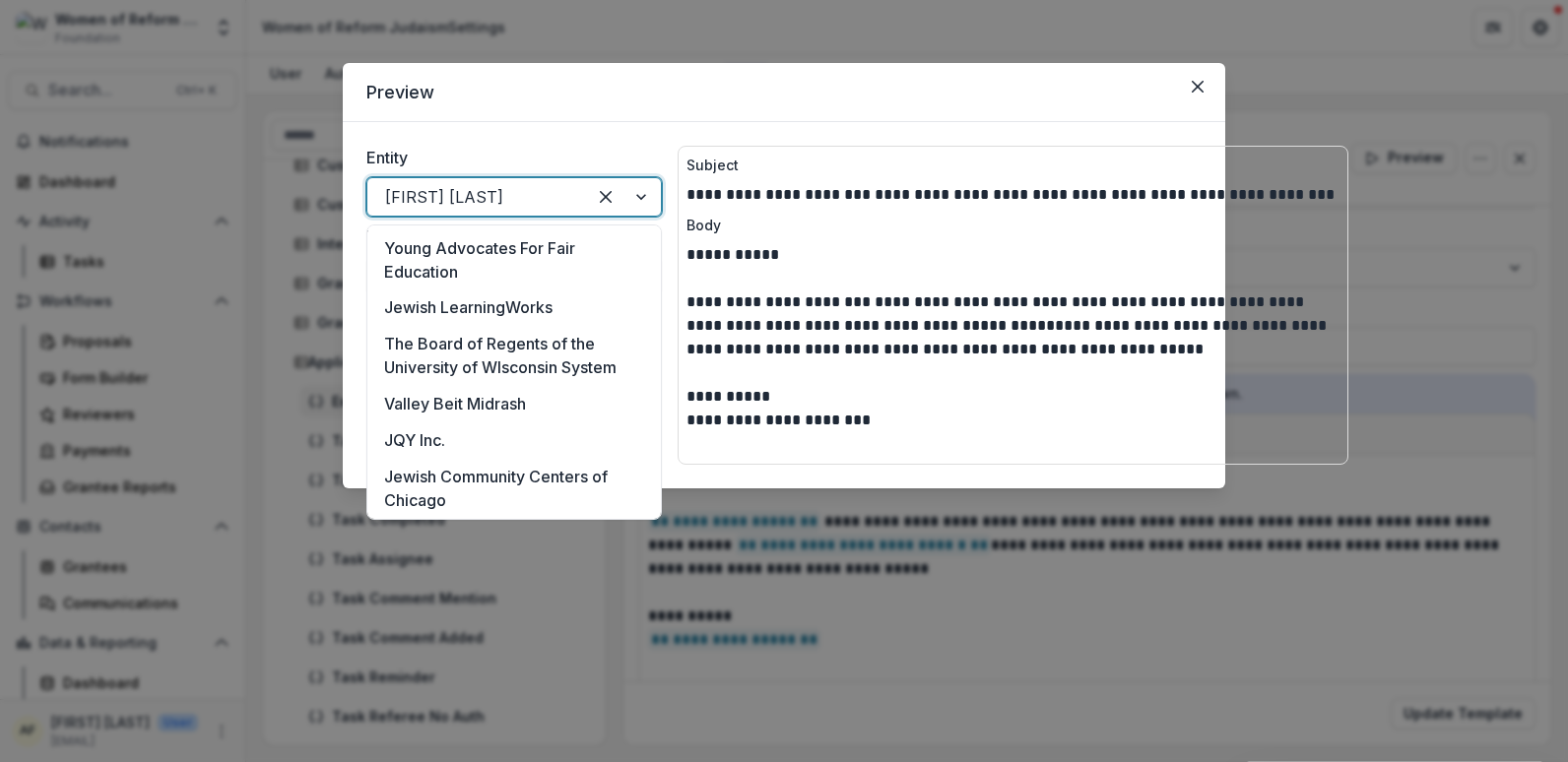 scroll, scrollTop: 3837, scrollLeft: 0, axis: vertical 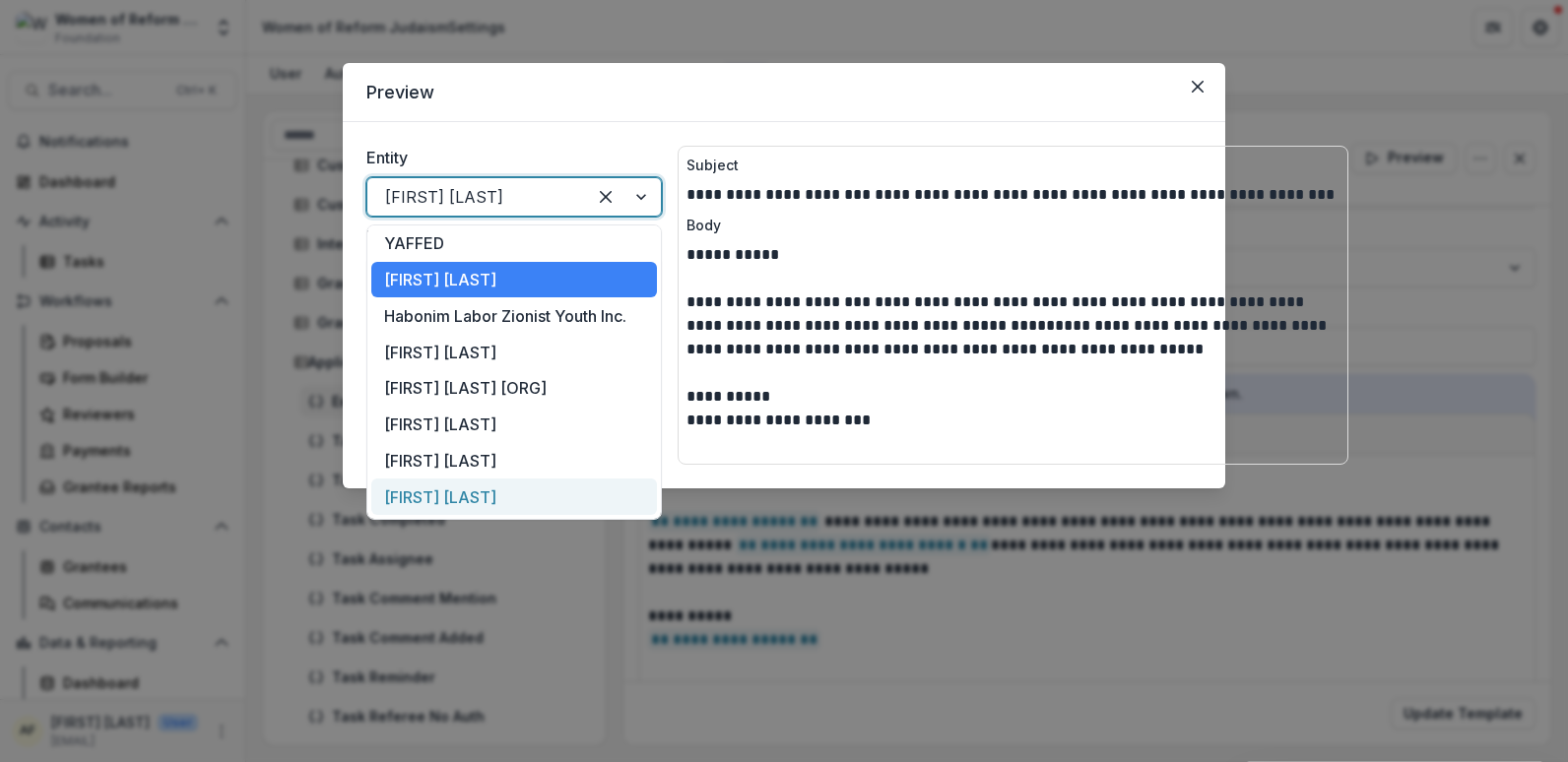 click on "[FIRST] [LAST]" at bounding box center [514, 496] 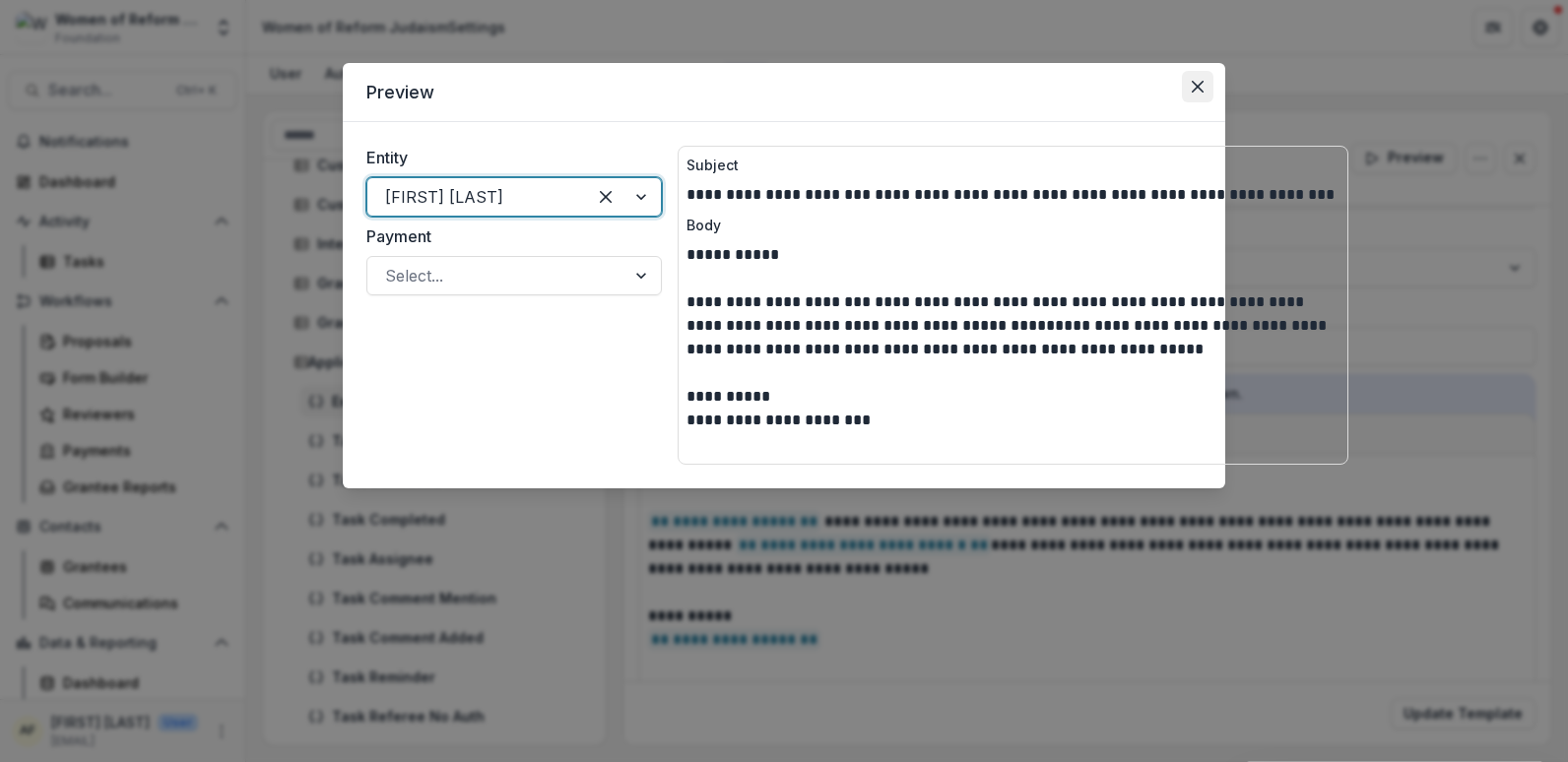 click at bounding box center [1198, 87] 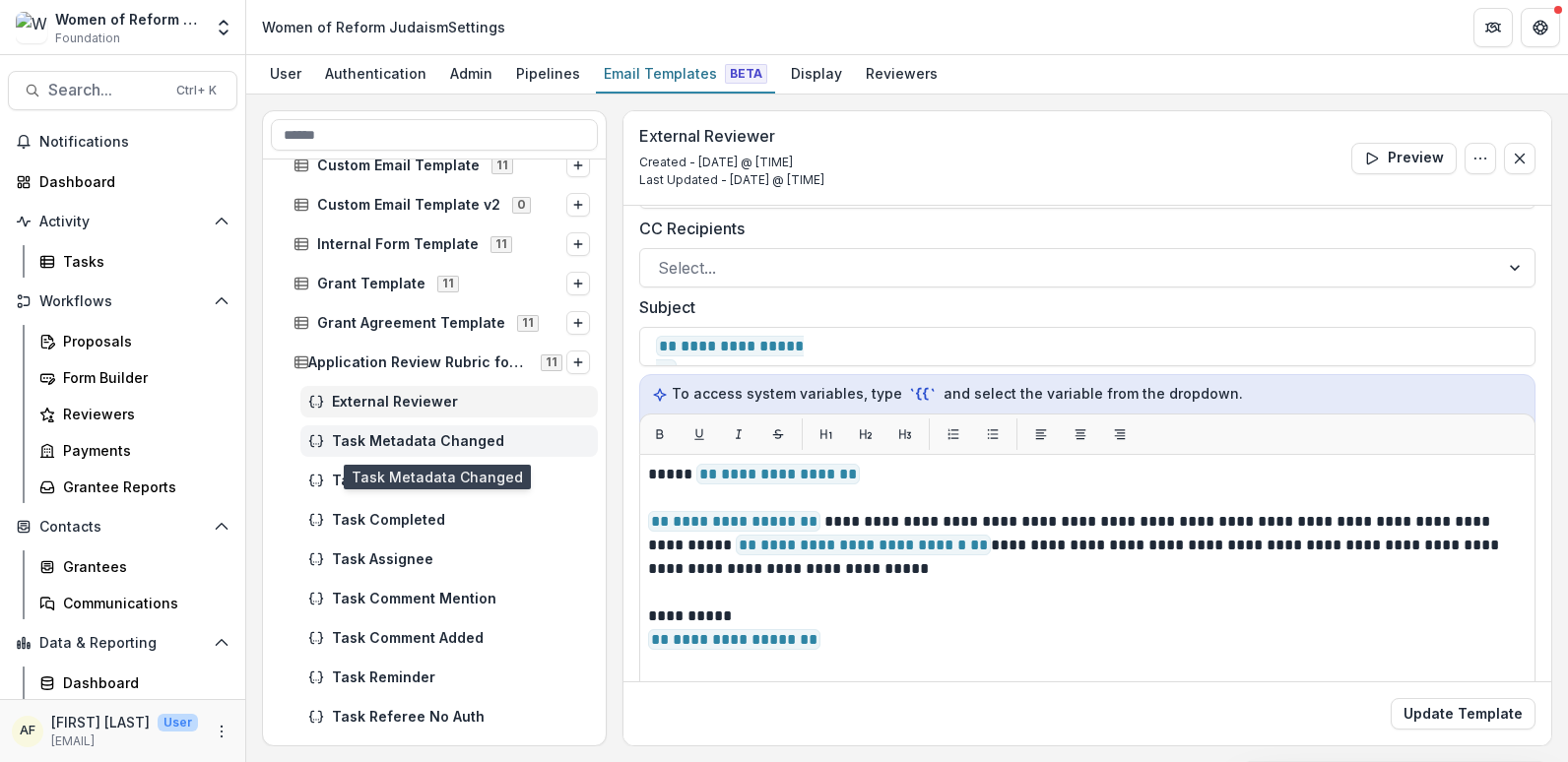 click on "Task Metadata Changed" at bounding box center [461, 441] 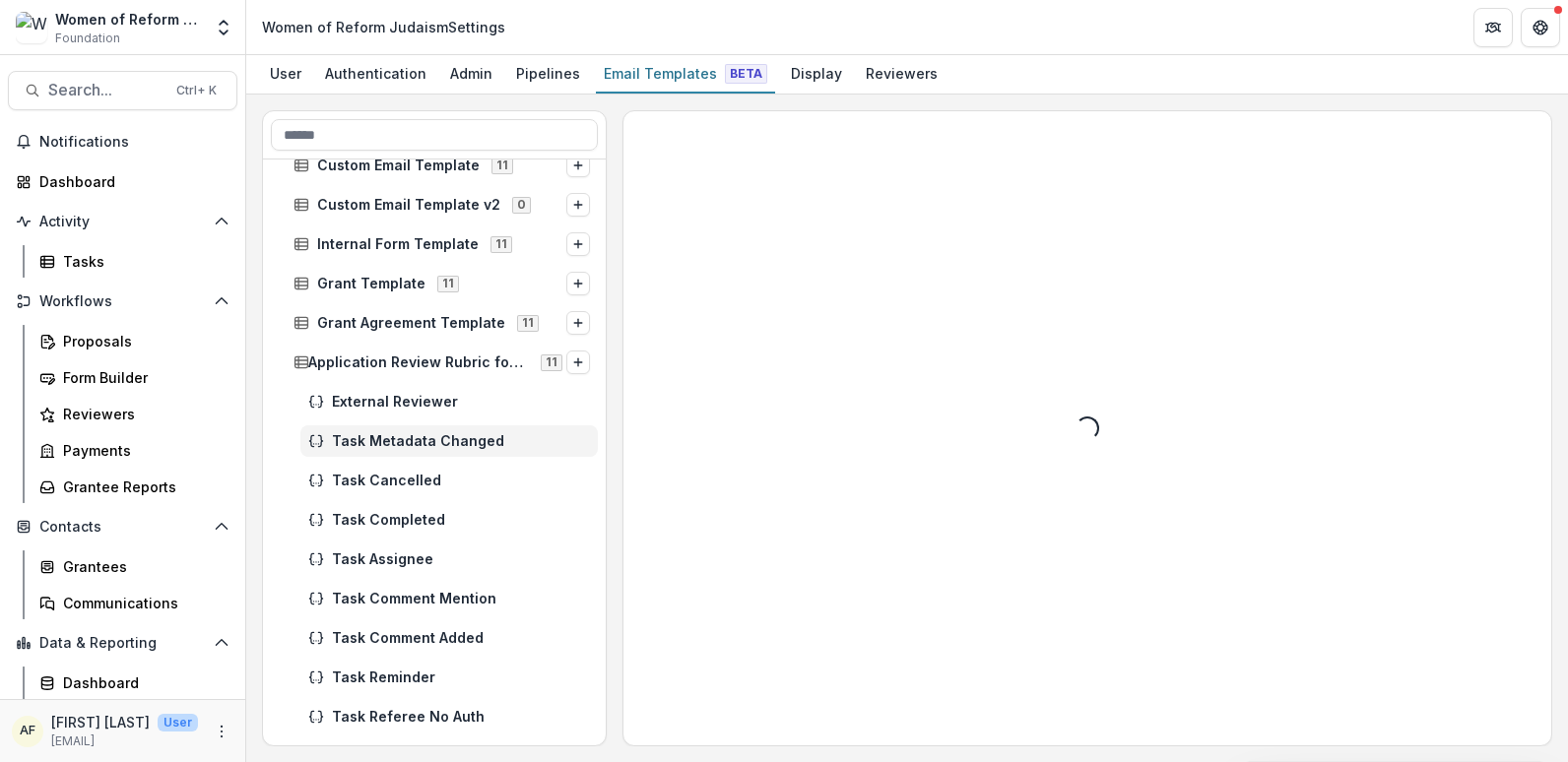 scroll, scrollTop: 0, scrollLeft: 0, axis: both 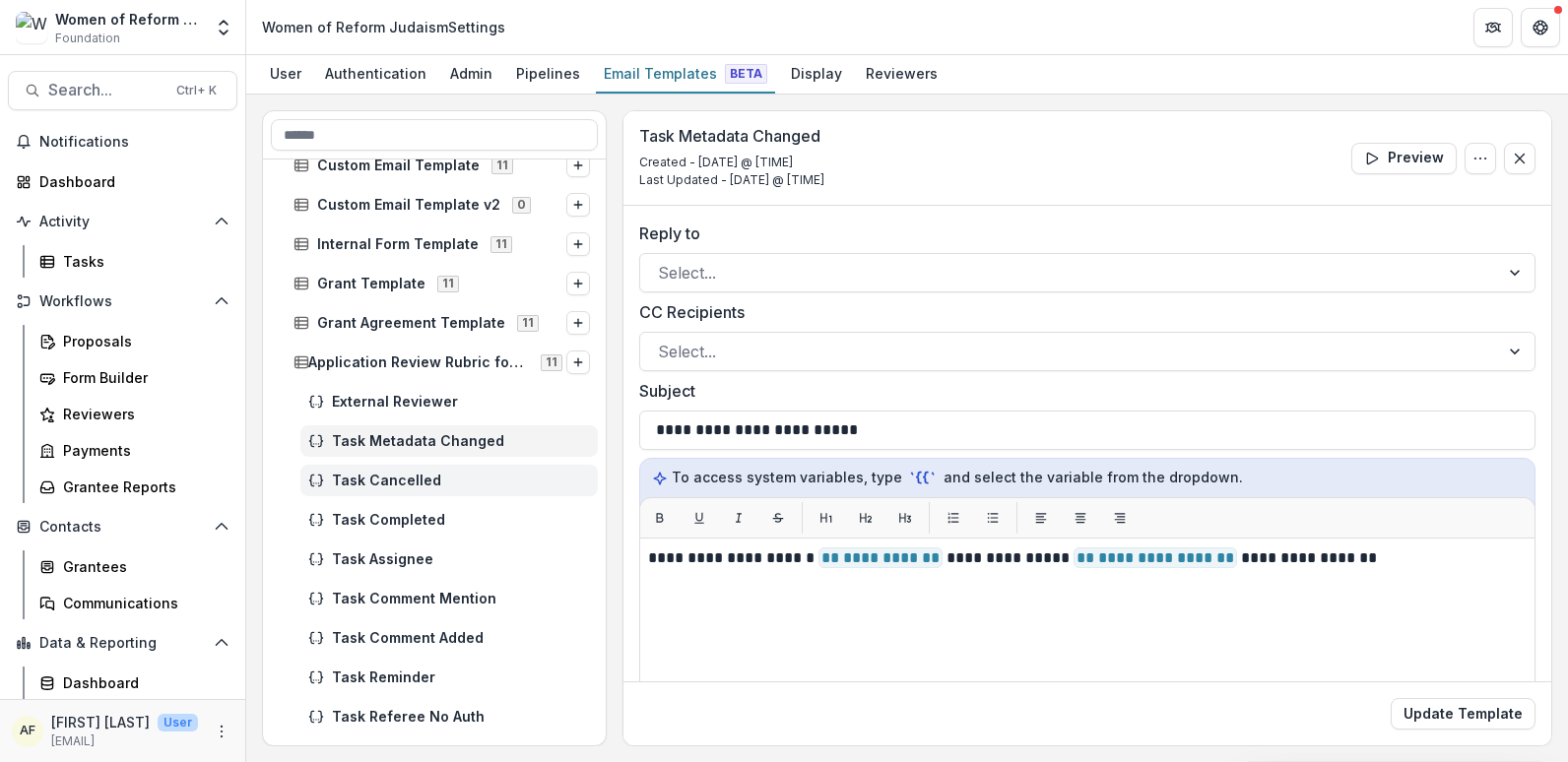 click on "Task Cancelled" at bounding box center (461, 480) 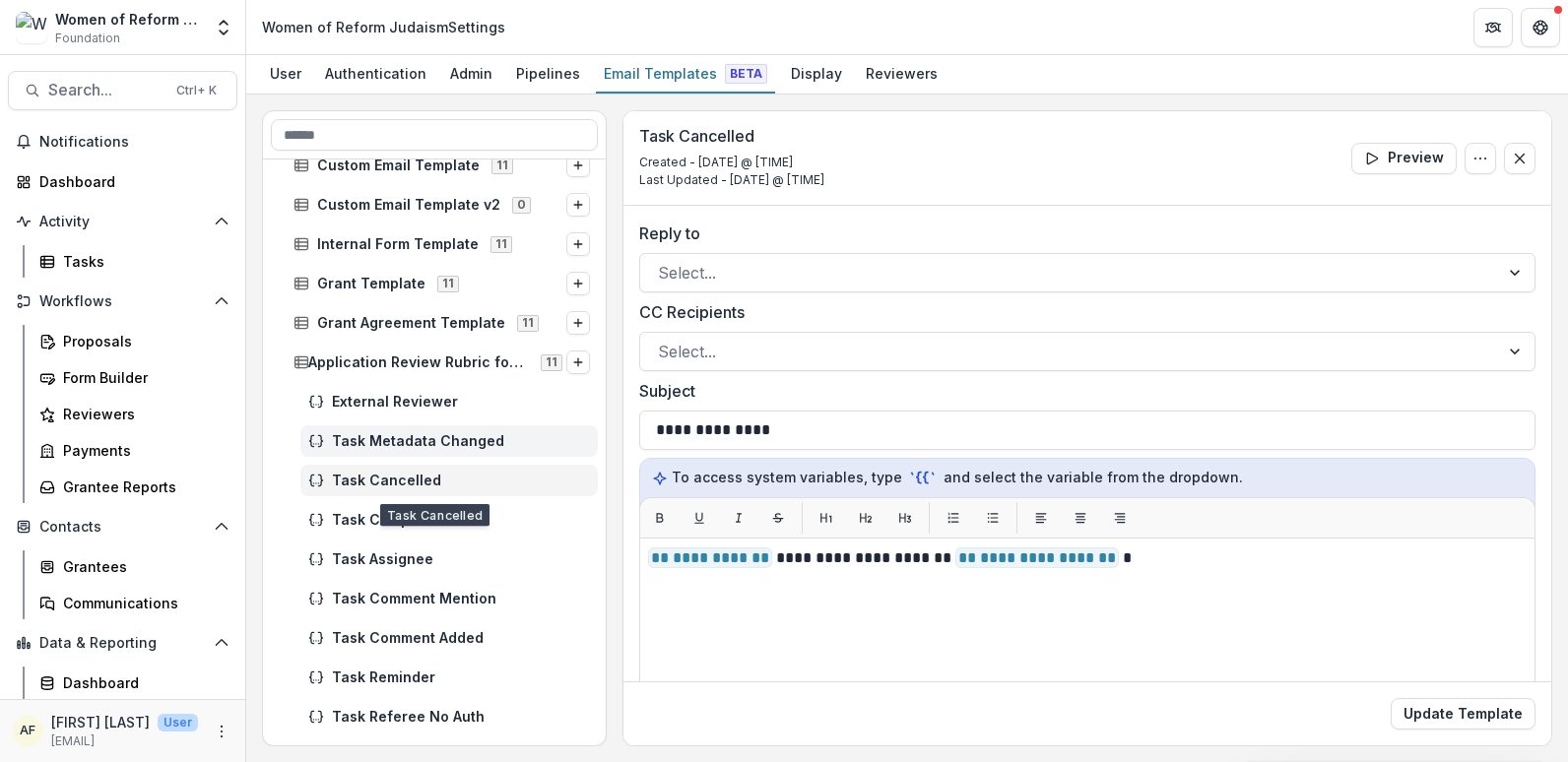 click on "Task Metadata Changed" at bounding box center (461, 441) 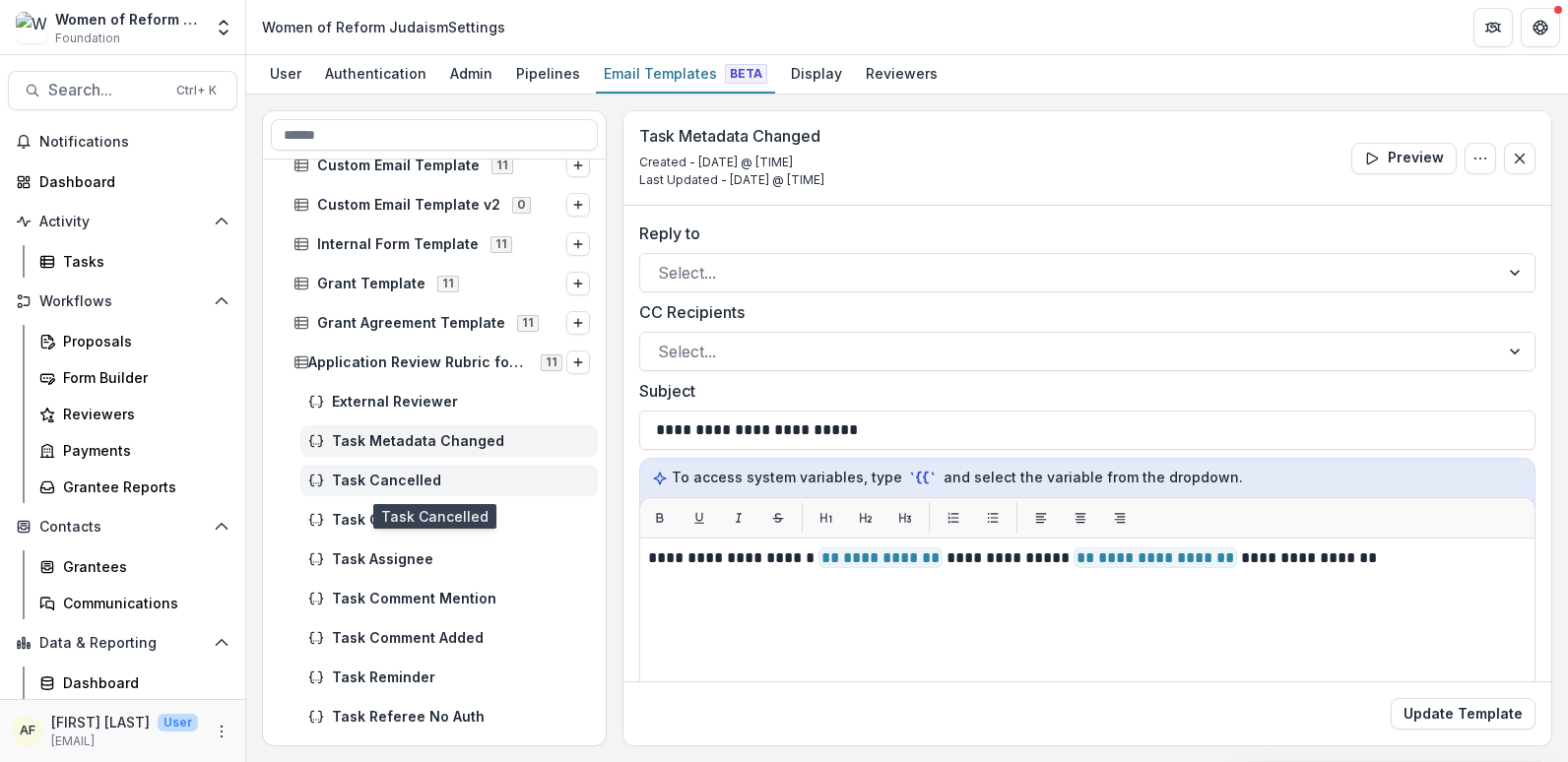click on "Task Cancelled" at bounding box center [449, 480] 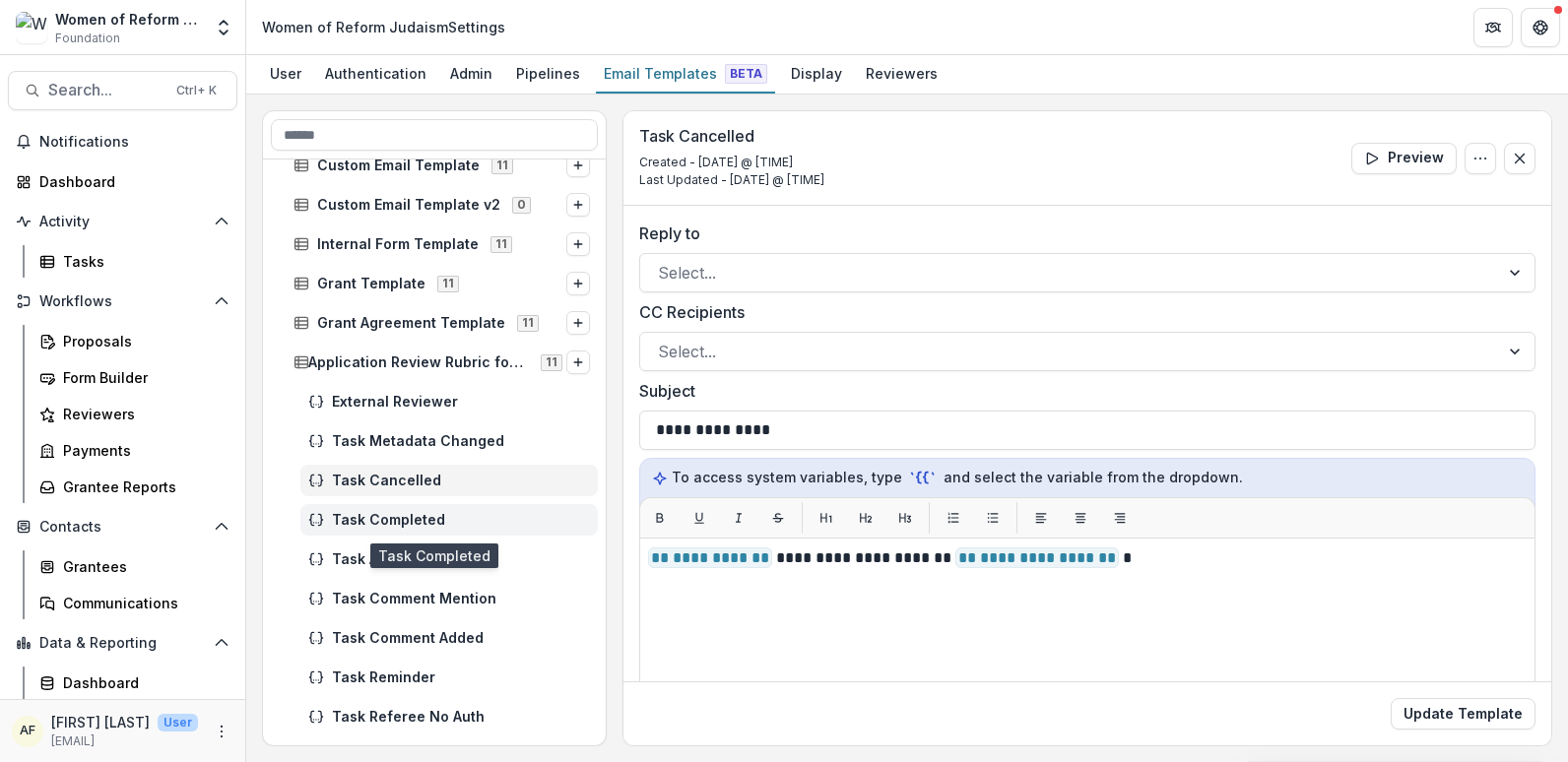 click on "Task Completed" at bounding box center (461, 520) 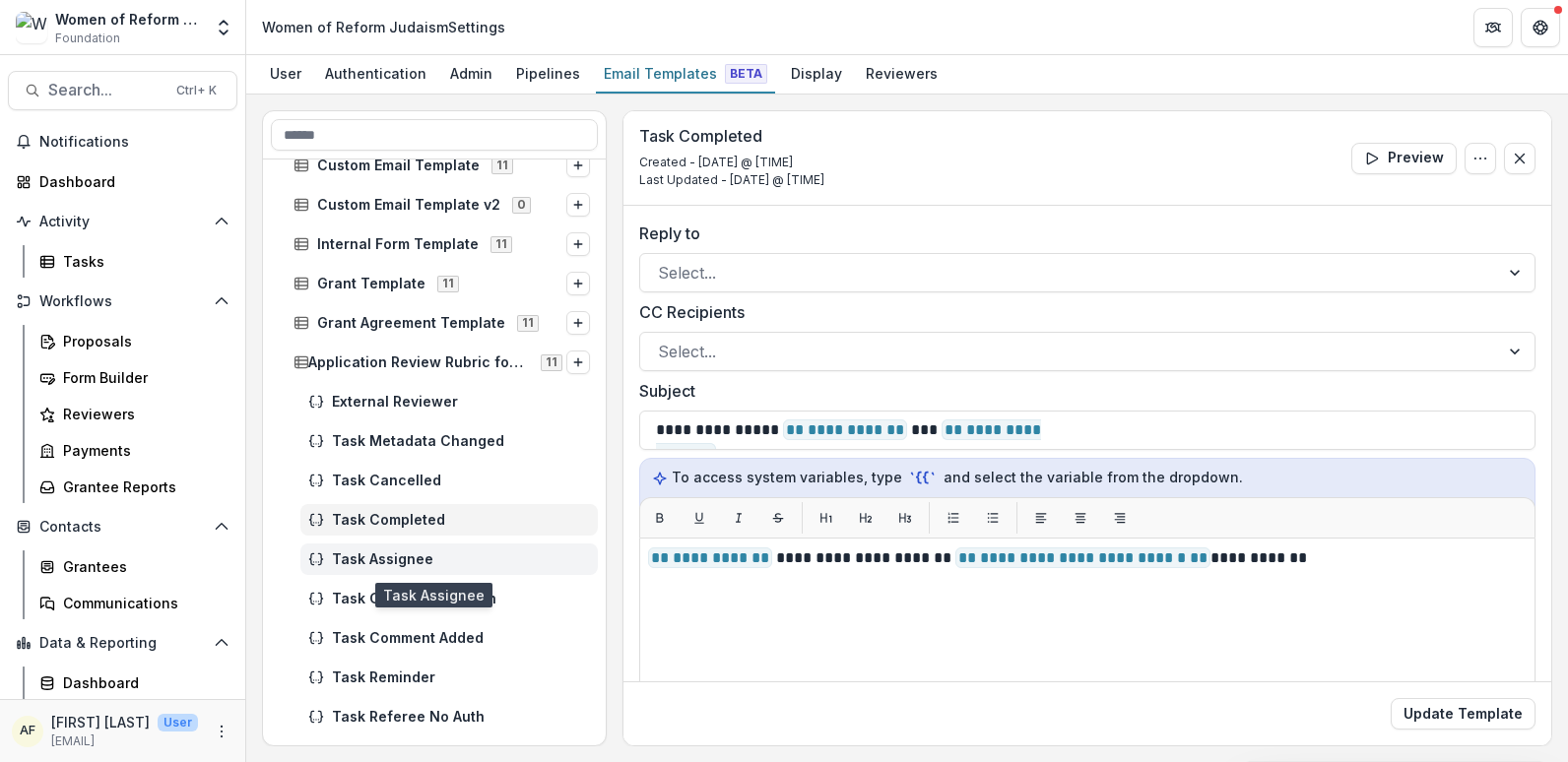 click on "Task Assignee" at bounding box center [461, 559] 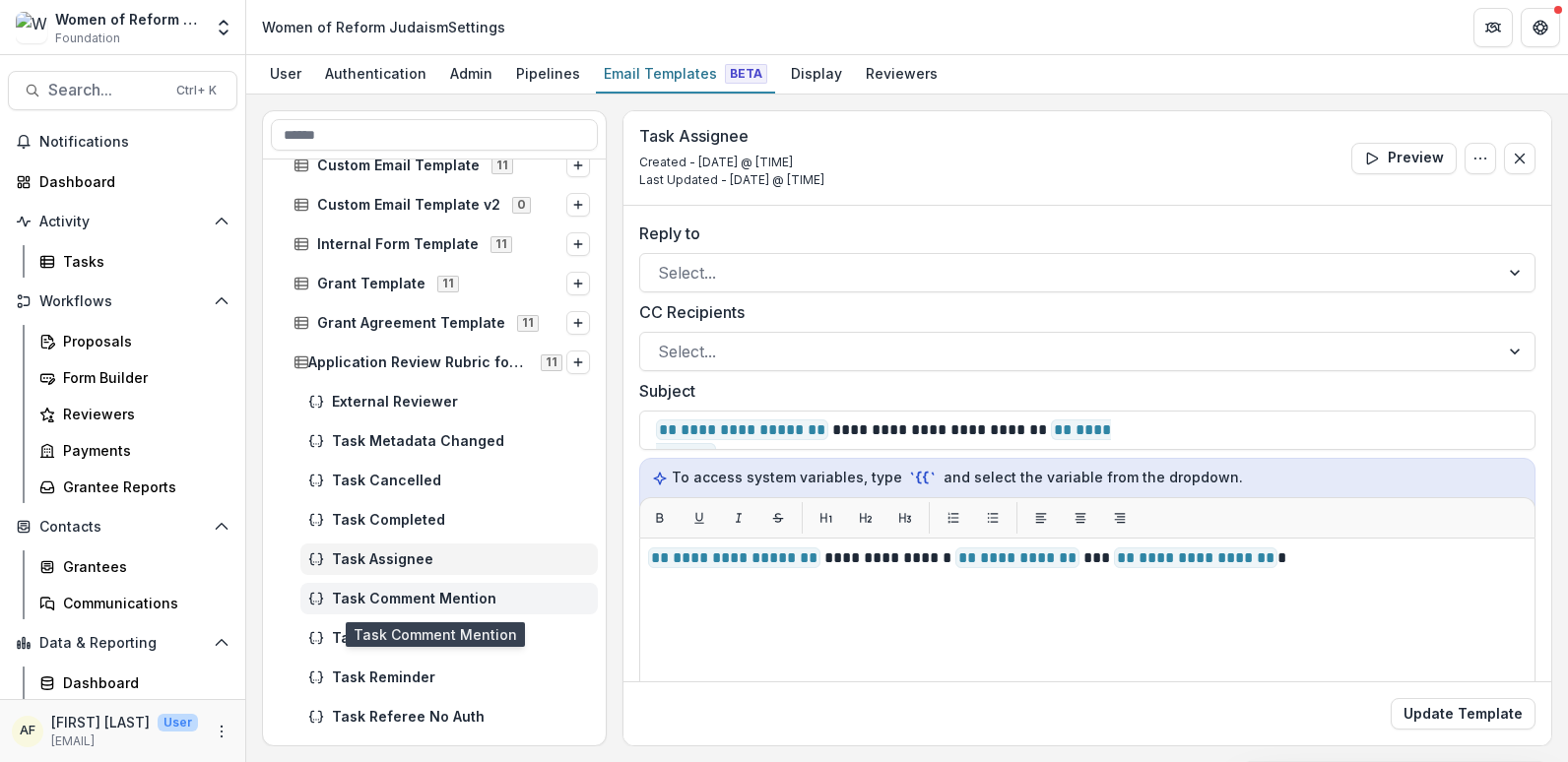 click on "Task Comment Mention" at bounding box center (461, 599) 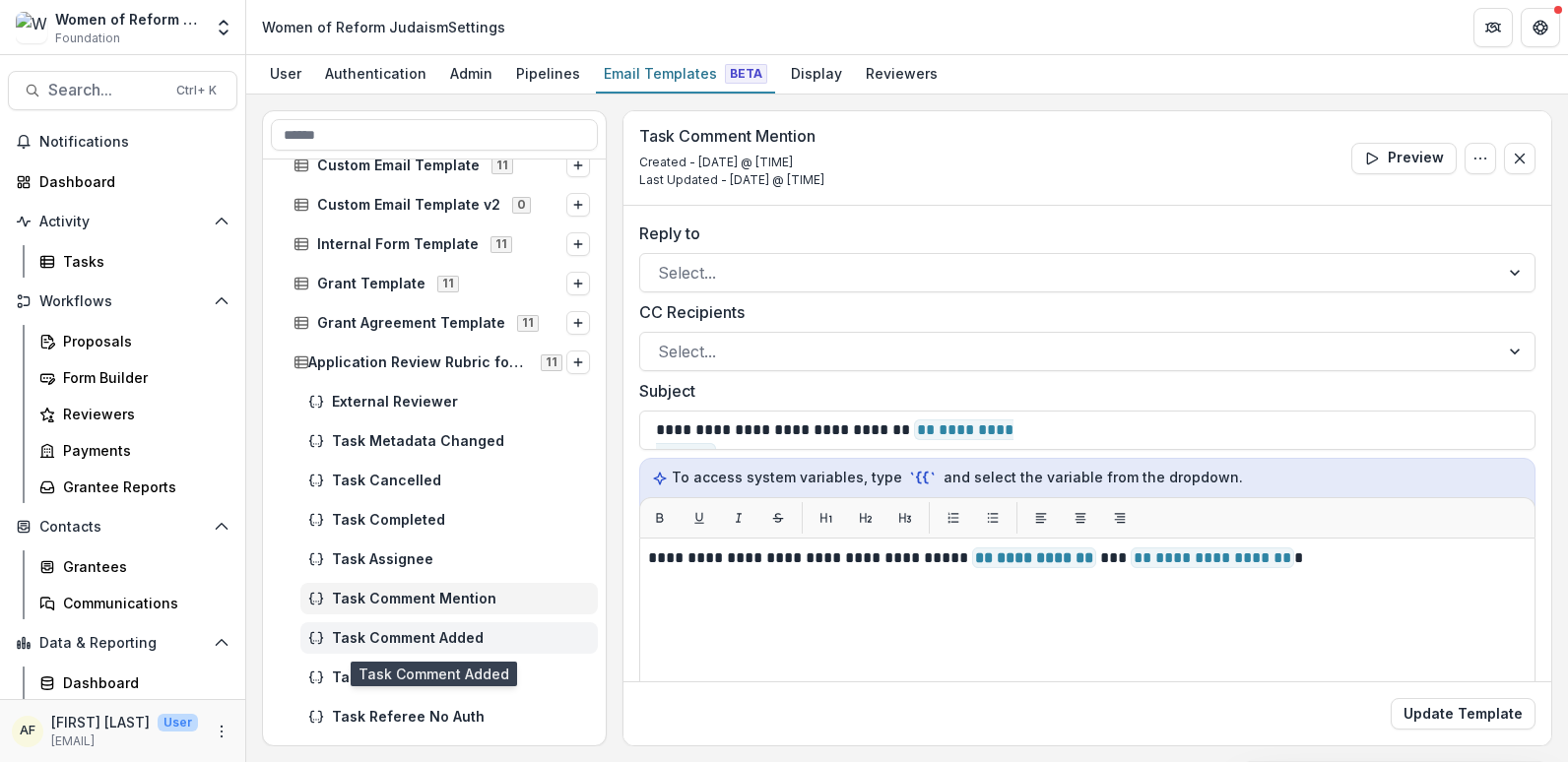 click on "Task Comment Added" at bounding box center [449, 638] 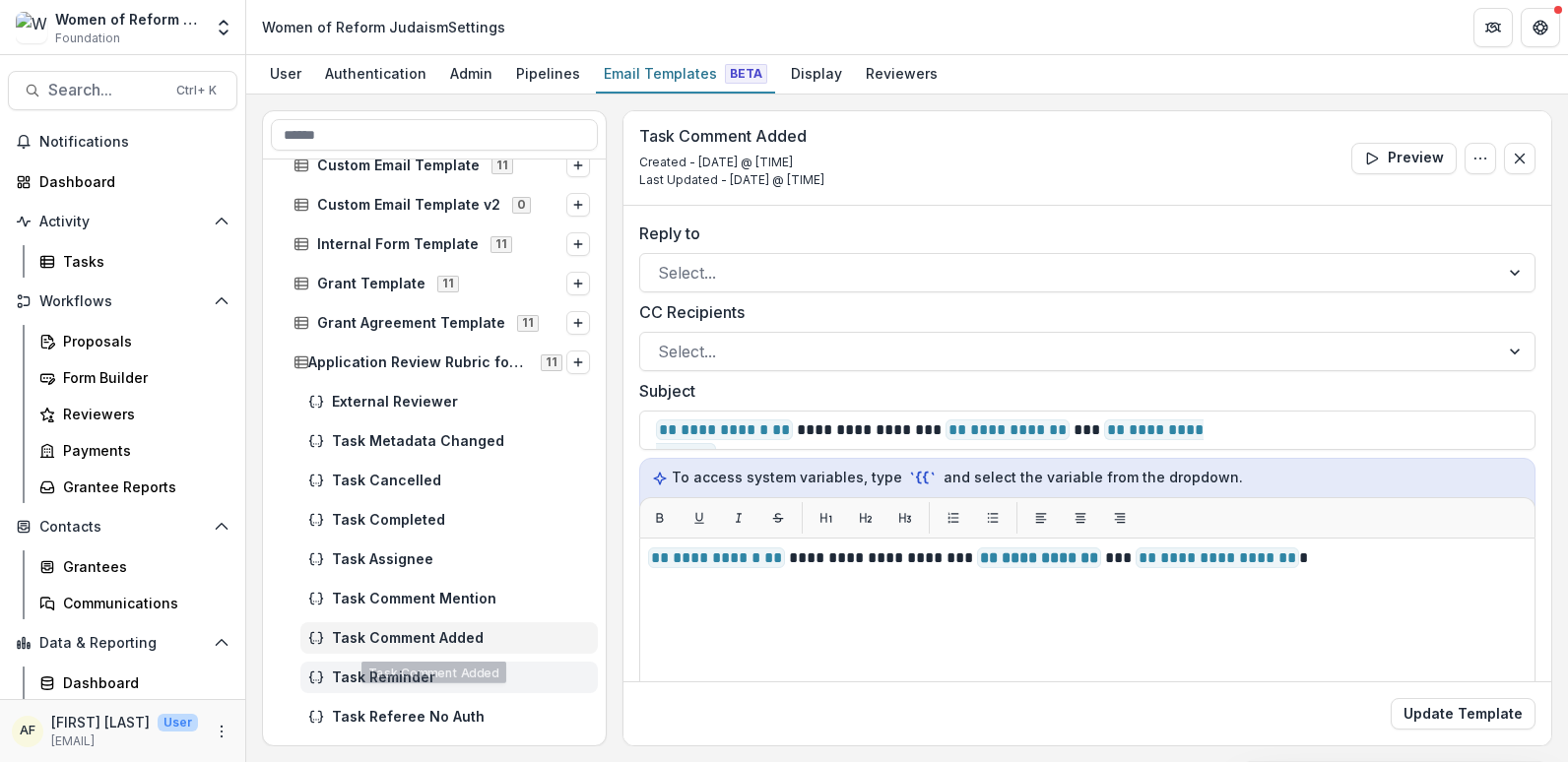 click on "Task Reminder" at bounding box center (461, 677) 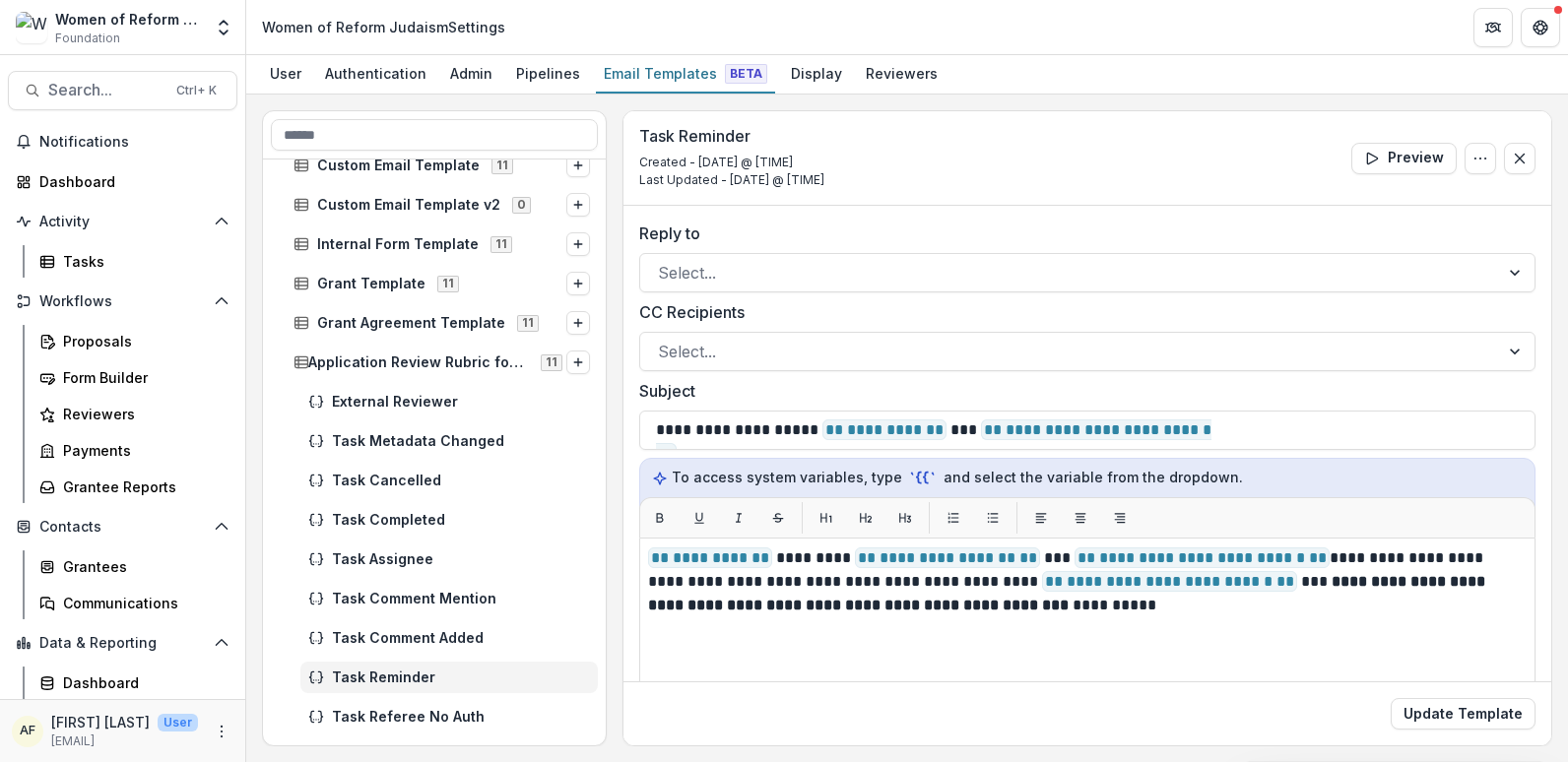 drag, startPoint x: 607, startPoint y: 384, endPoint x: 607, endPoint y: 458, distance: 74 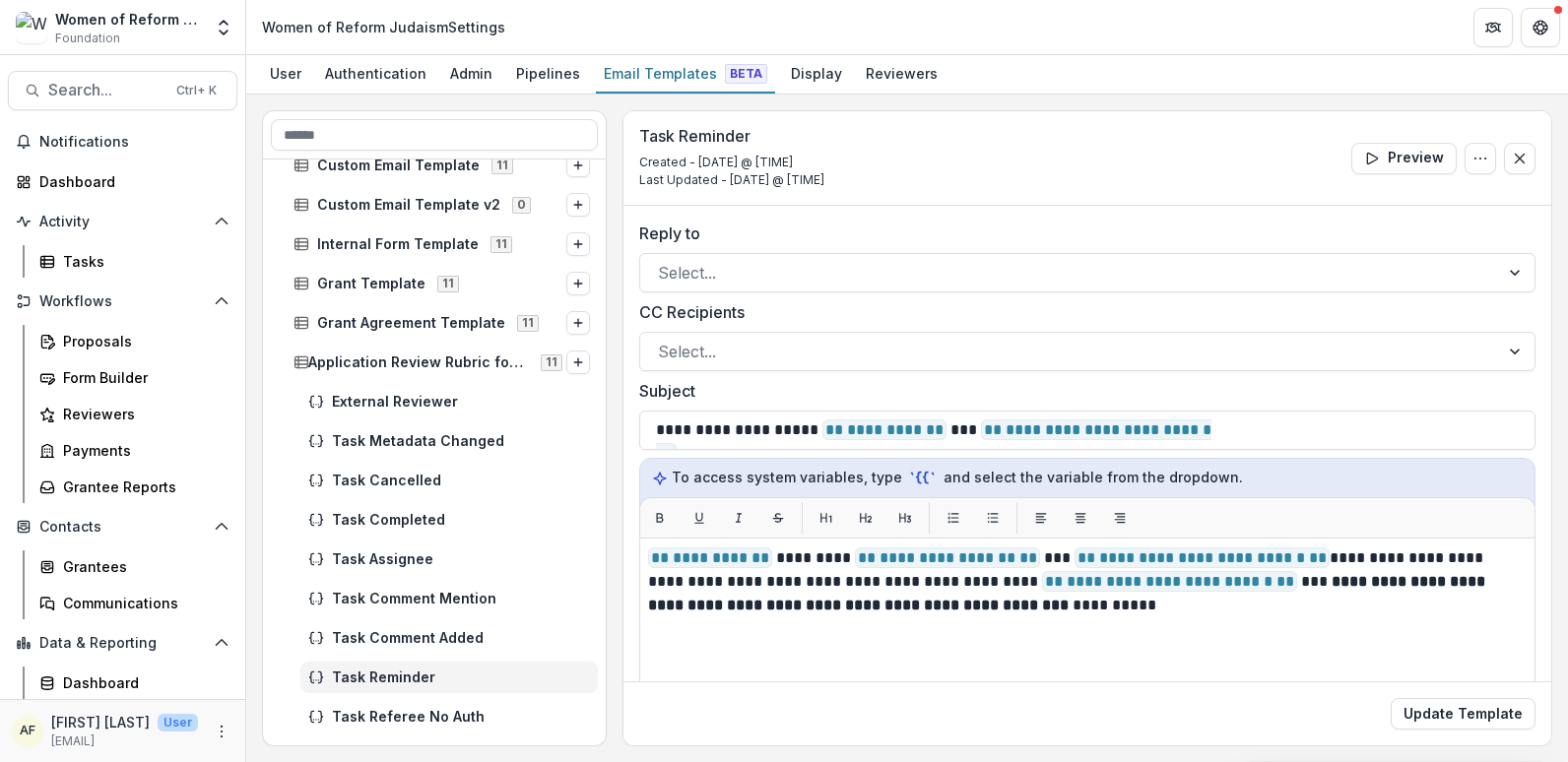 click on "**********" at bounding box center (907, 428) 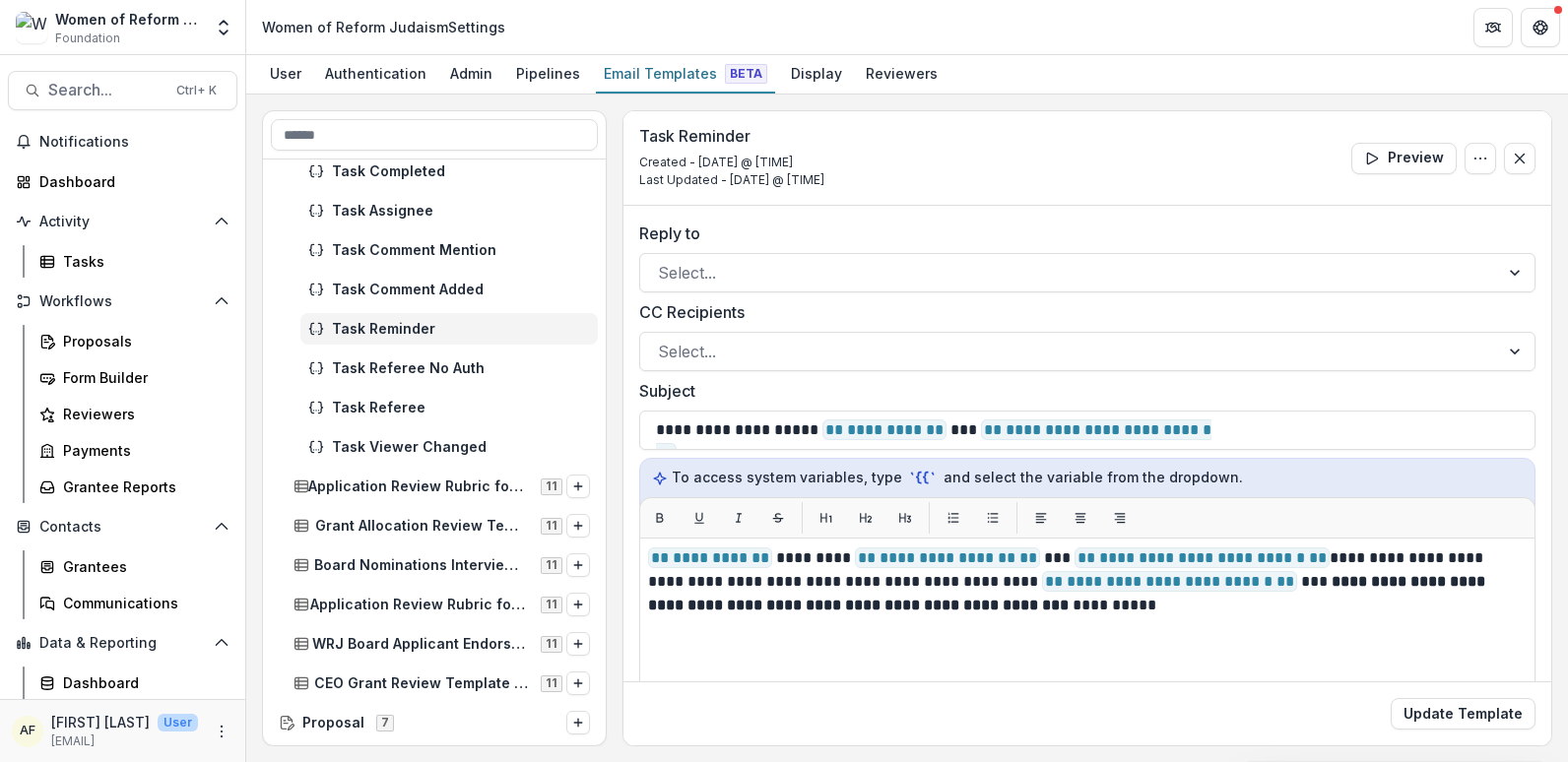 scroll, scrollTop: 896, scrollLeft: 0, axis: vertical 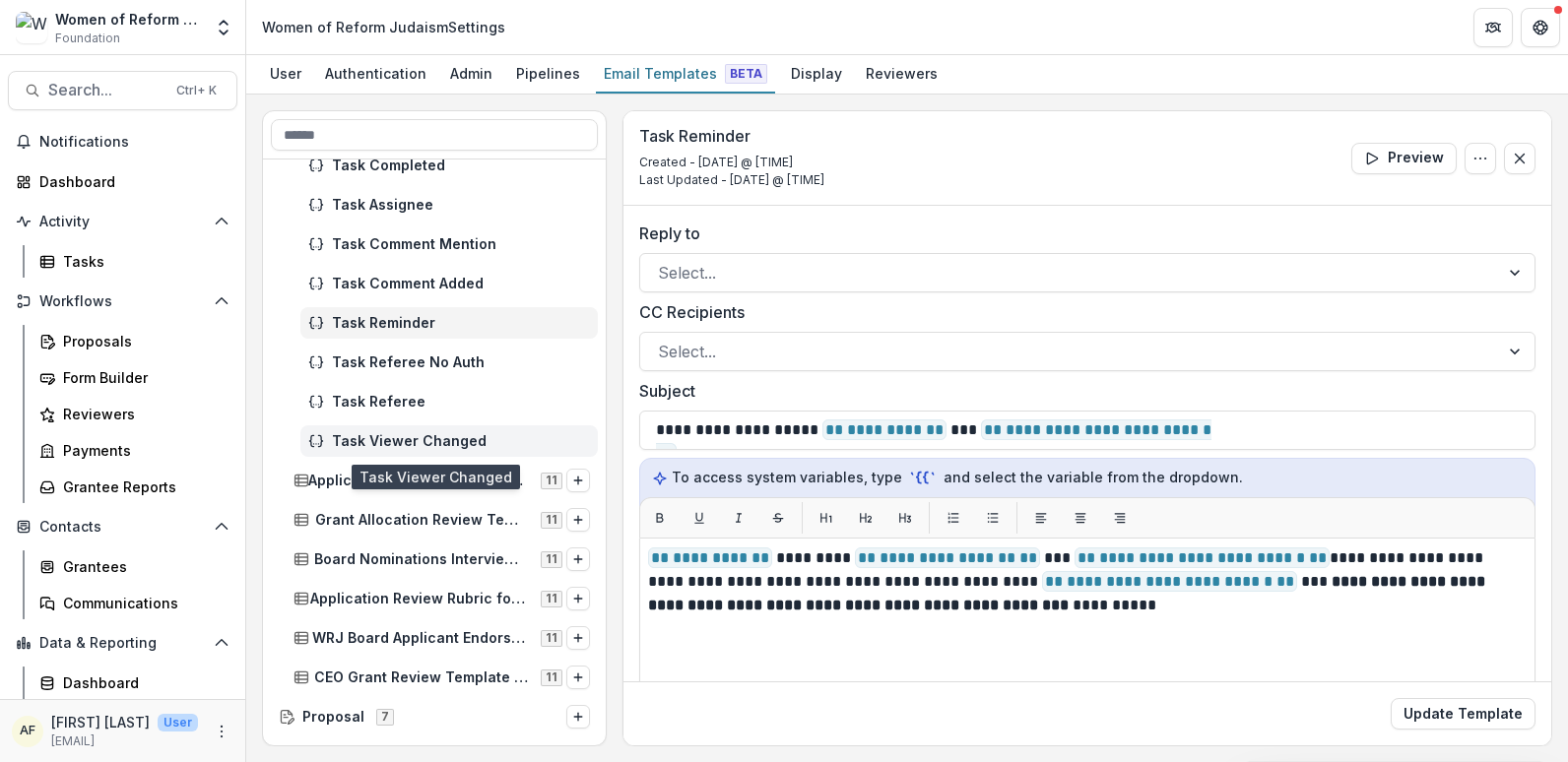 click on "Task Viewer Changed" at bounding box center (461, 441) 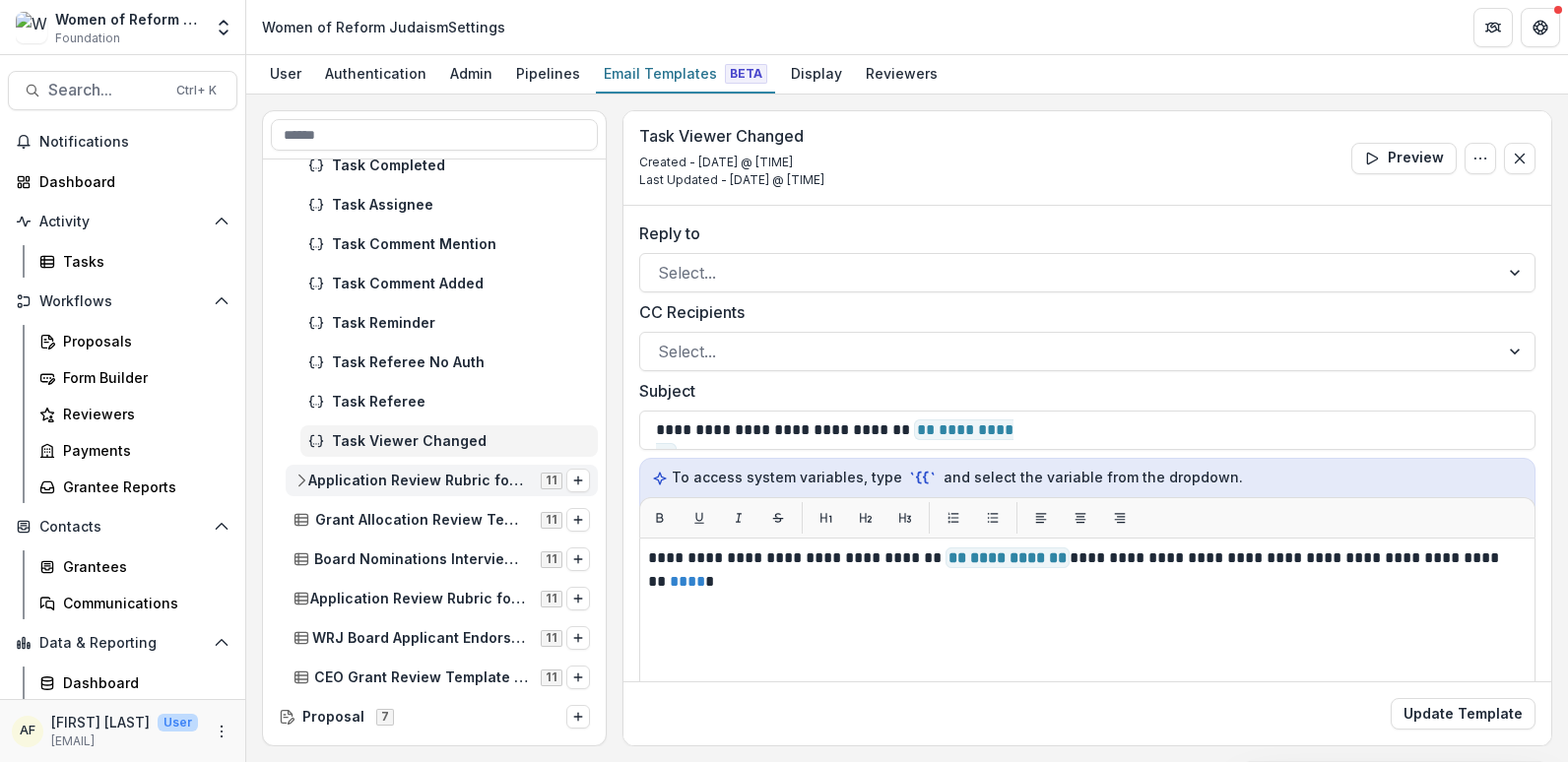 click on "Application Review Rubric for Board Member Continuation (“extension”)" at bounding box center [419, 480] 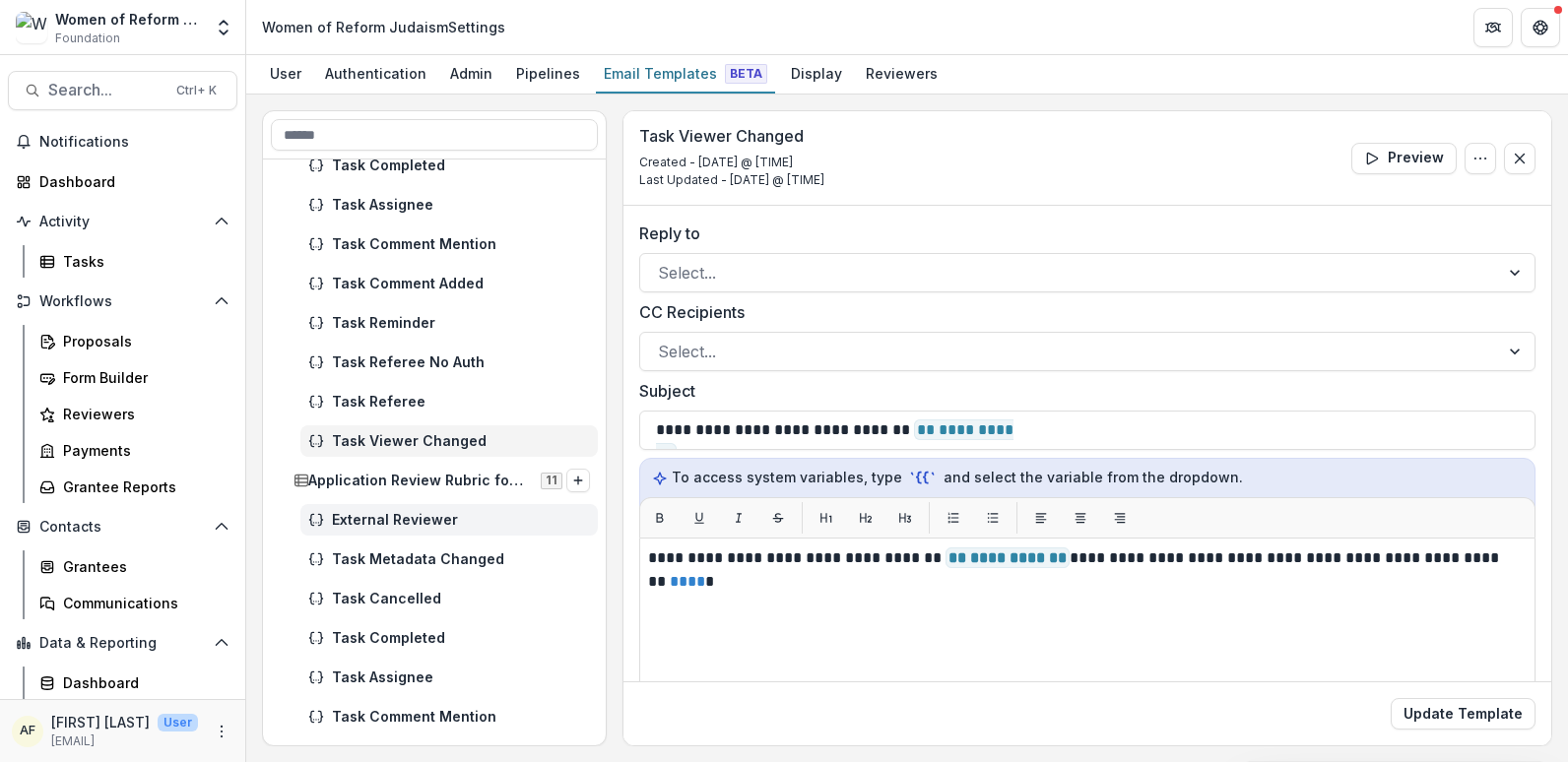 click on "External Reviewer" at bounding box center [461, 520] 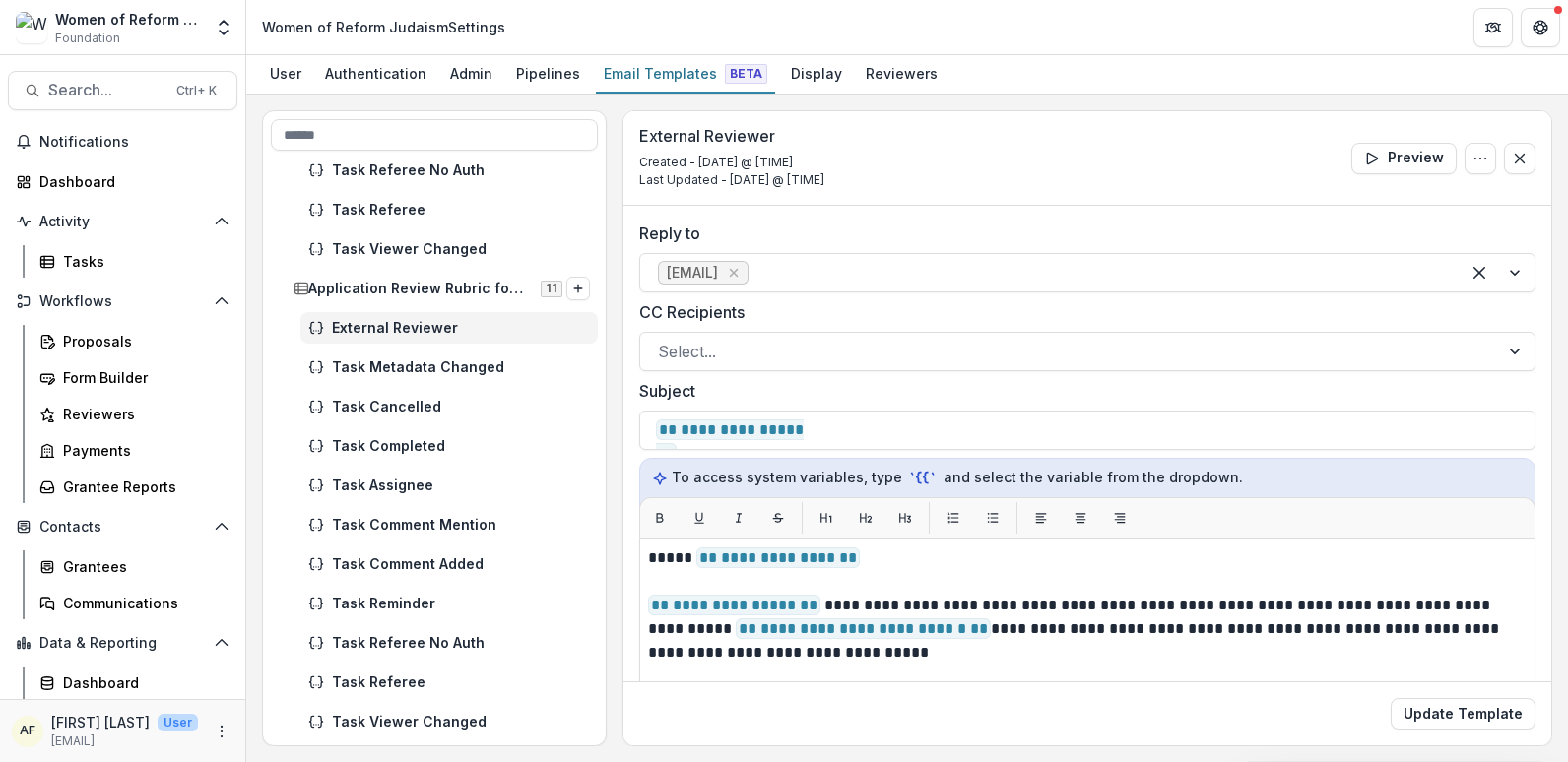 scroll, scrollTop: 1092, scrollLeft: 0, axis: vertical 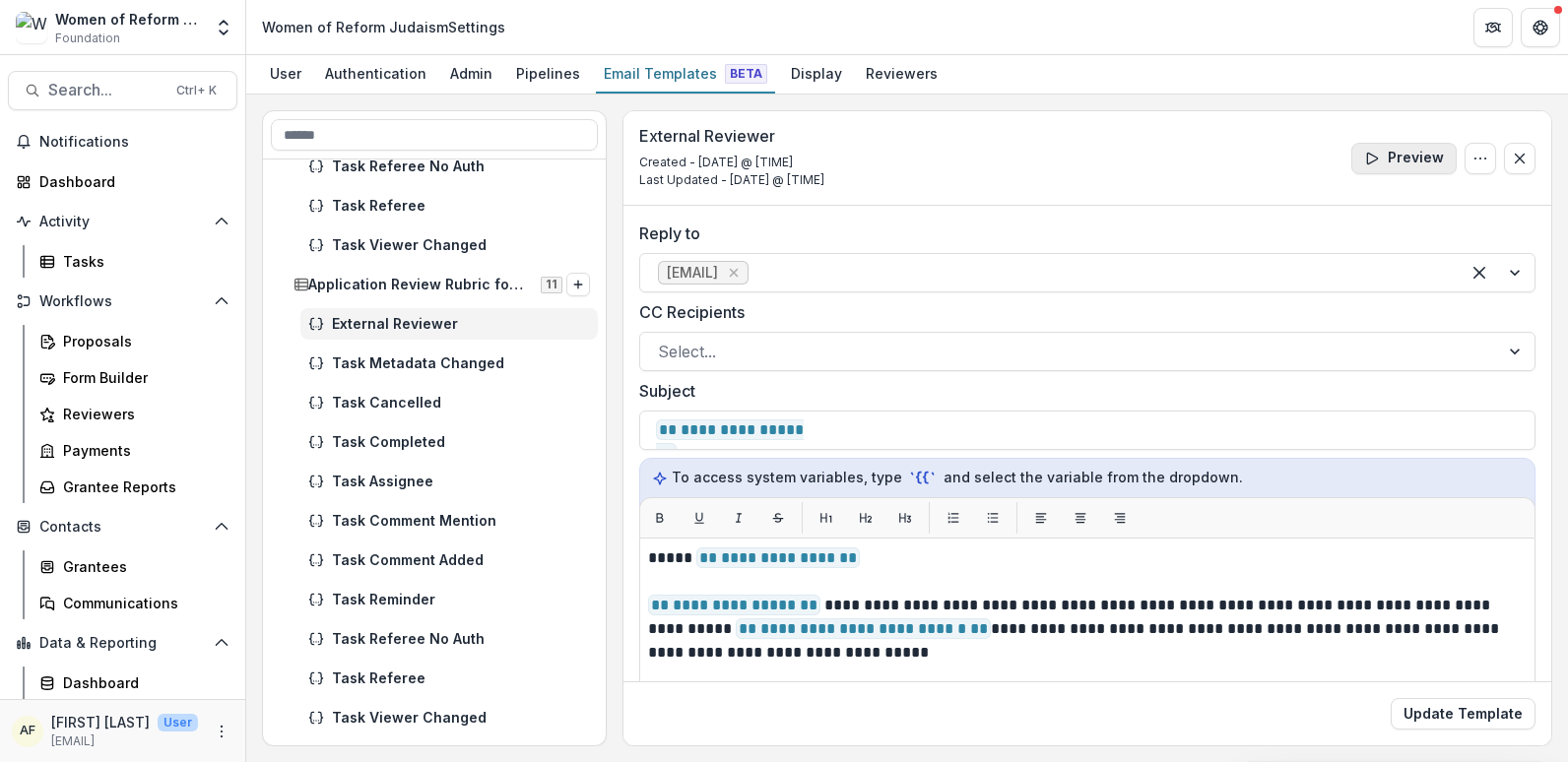 click on "Preview" at bounding box center (1404, 159) 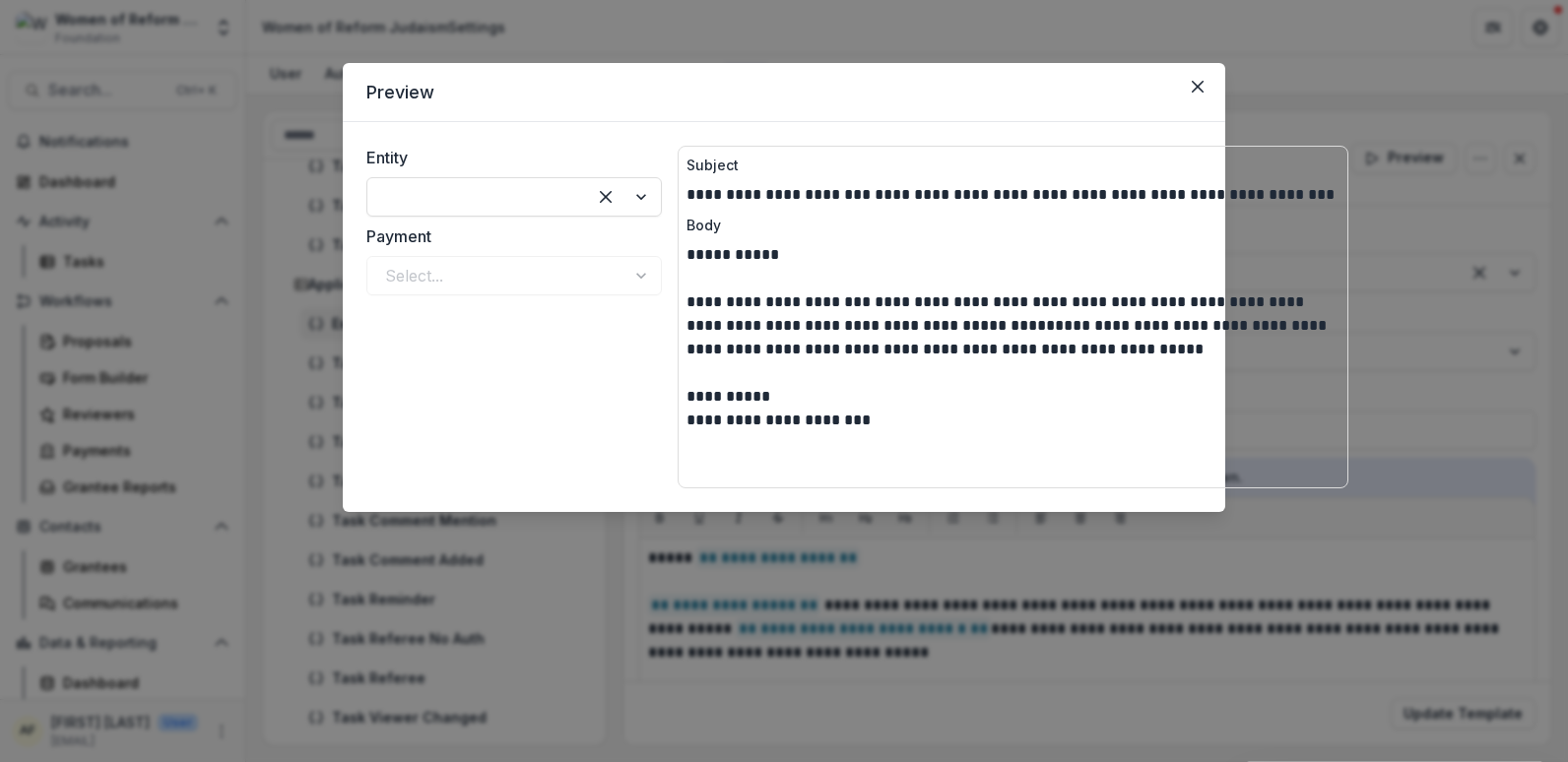 click on "Preview" at bounding box center (784, 93) 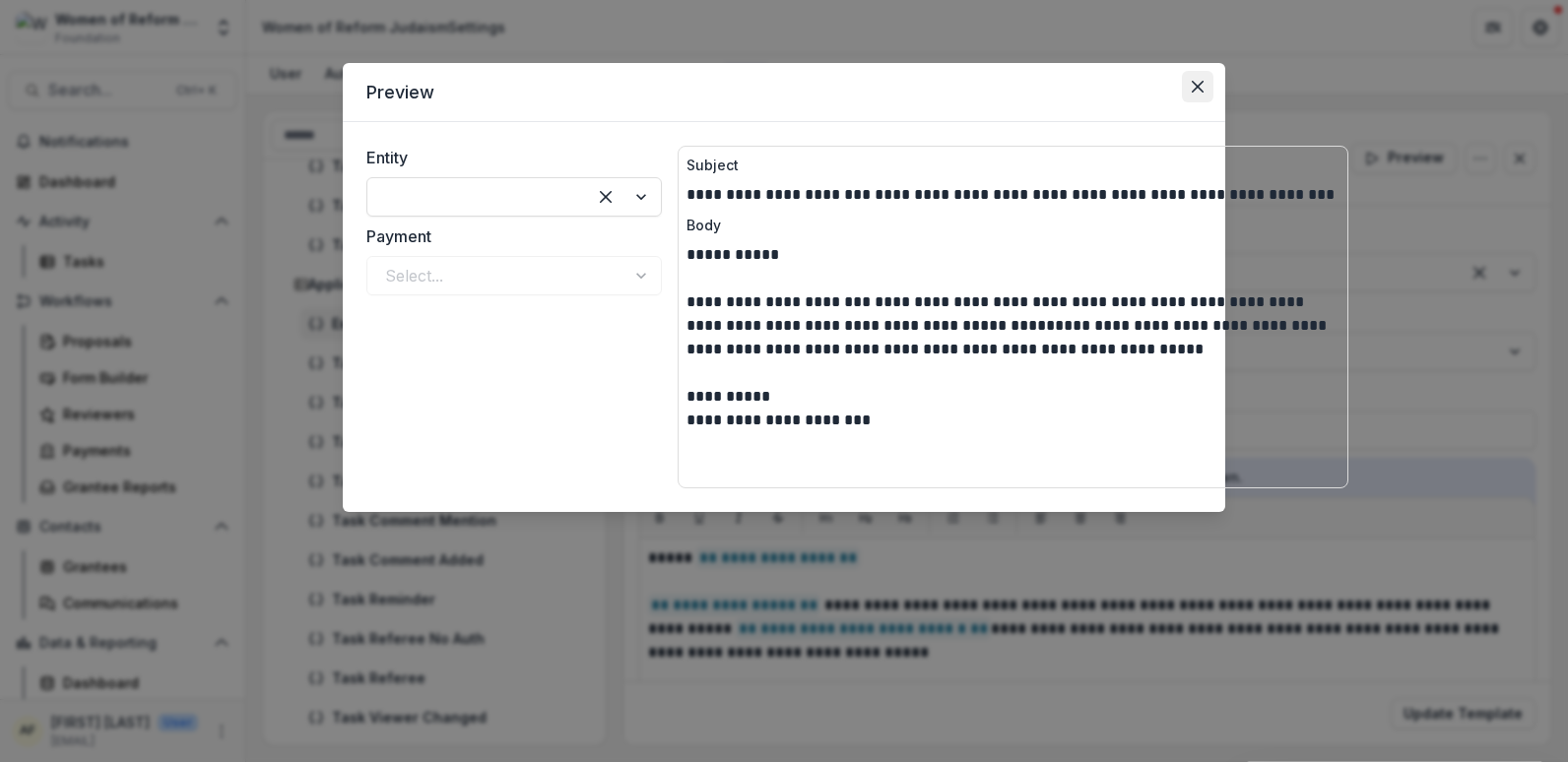 click at bounding box center (1198, 87) 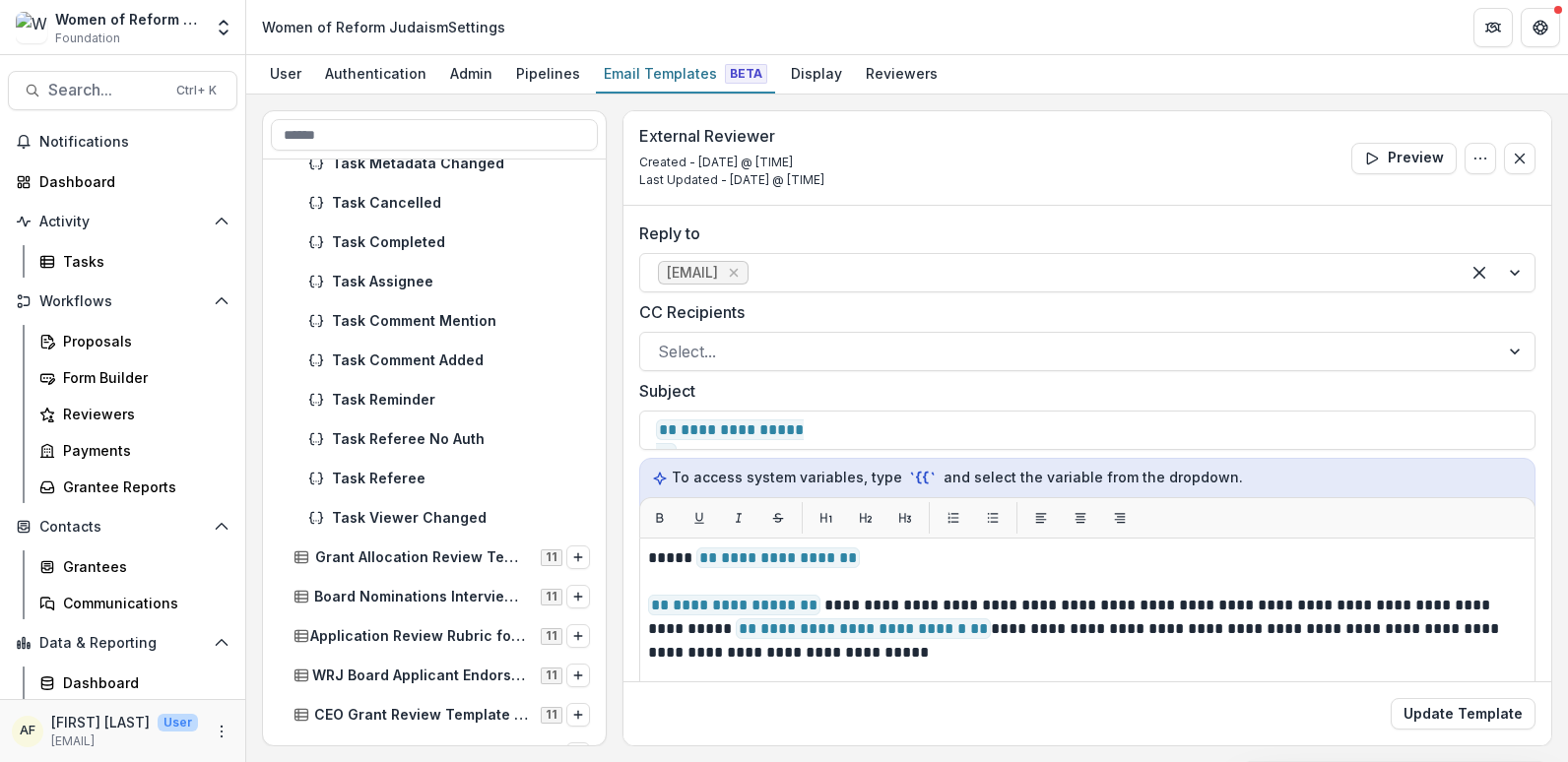 scroll, scrollTop: 1438, scrollLeft: 0, axis: vertical 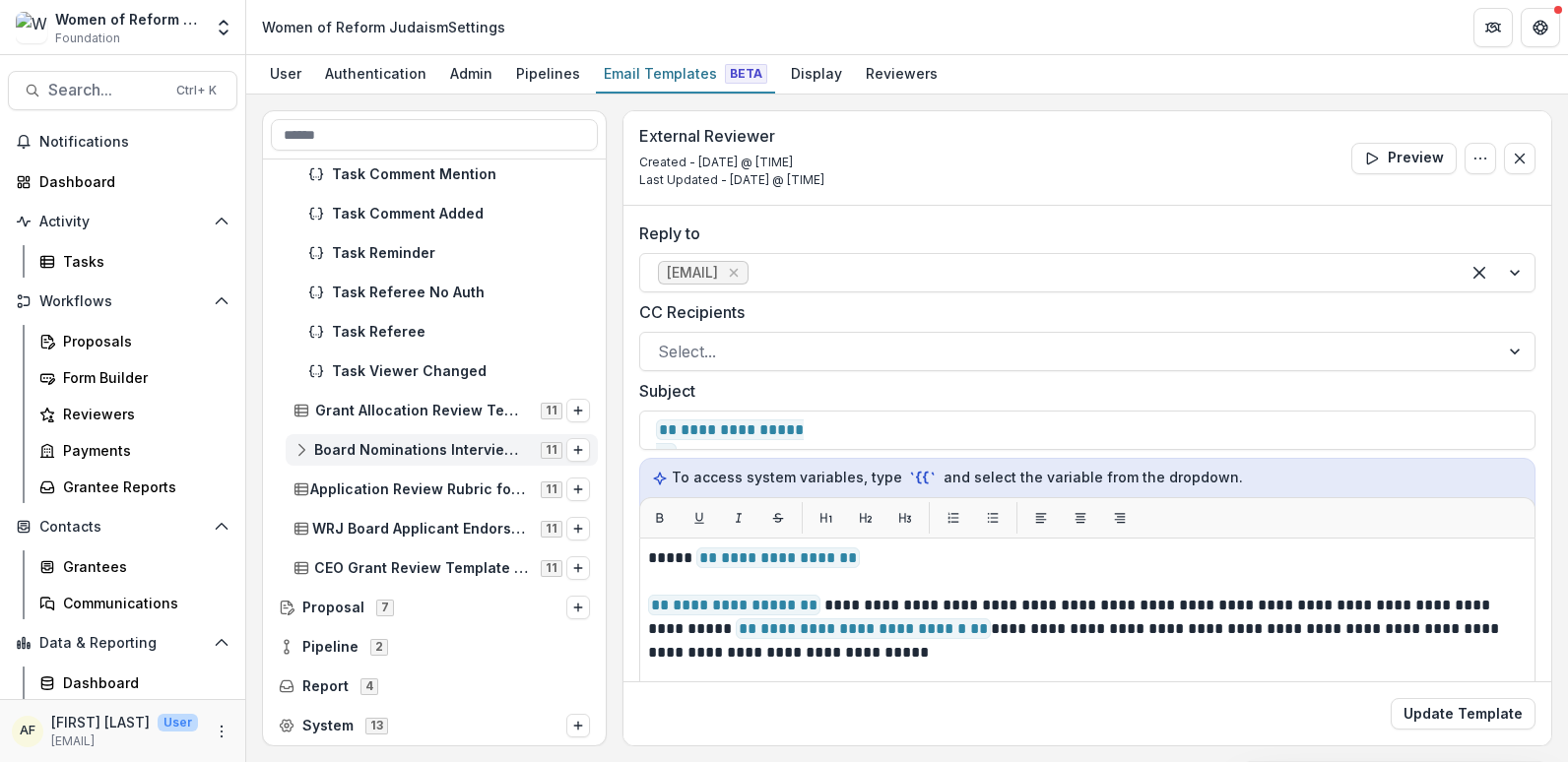 click on "Board Nominations Interview Write-Up" at bounding box center [422, 450] 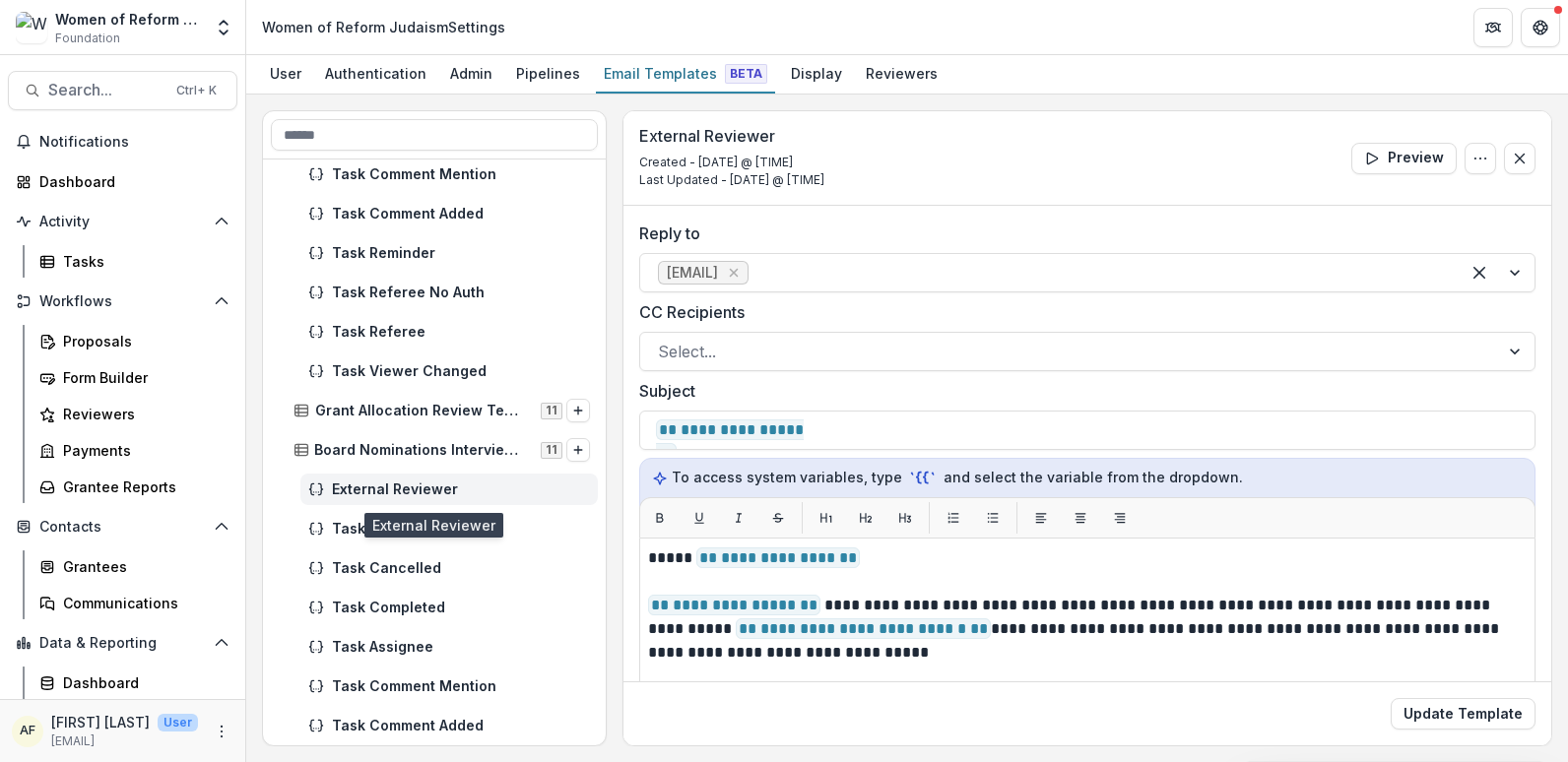 click on "External Reviewer" at bounding box center (449, 489) 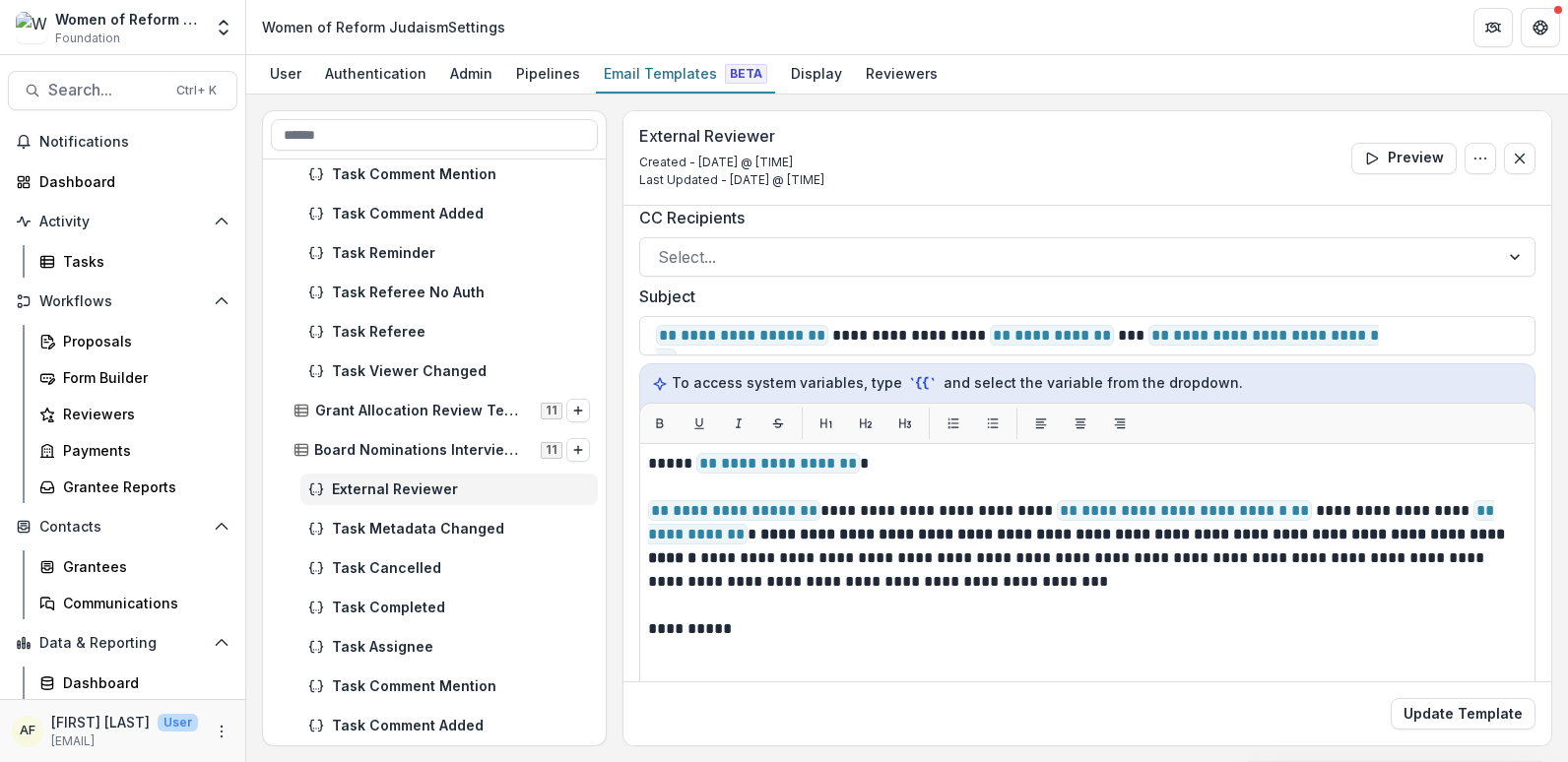 scroll, scrollTop: 131, scrollLeft: 0, axis: vertical 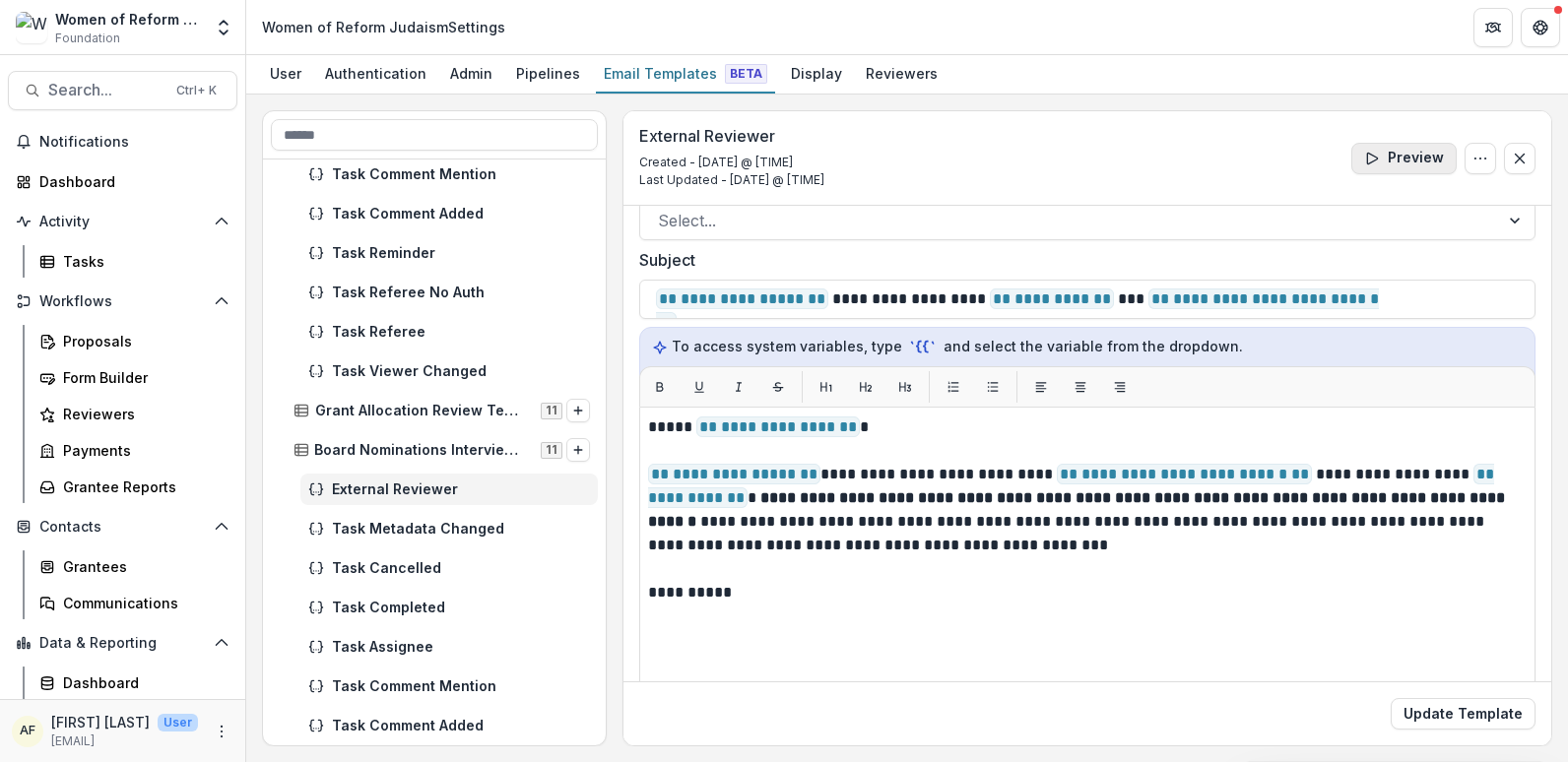 click on "Preview" at bounding box center (1404, 159) 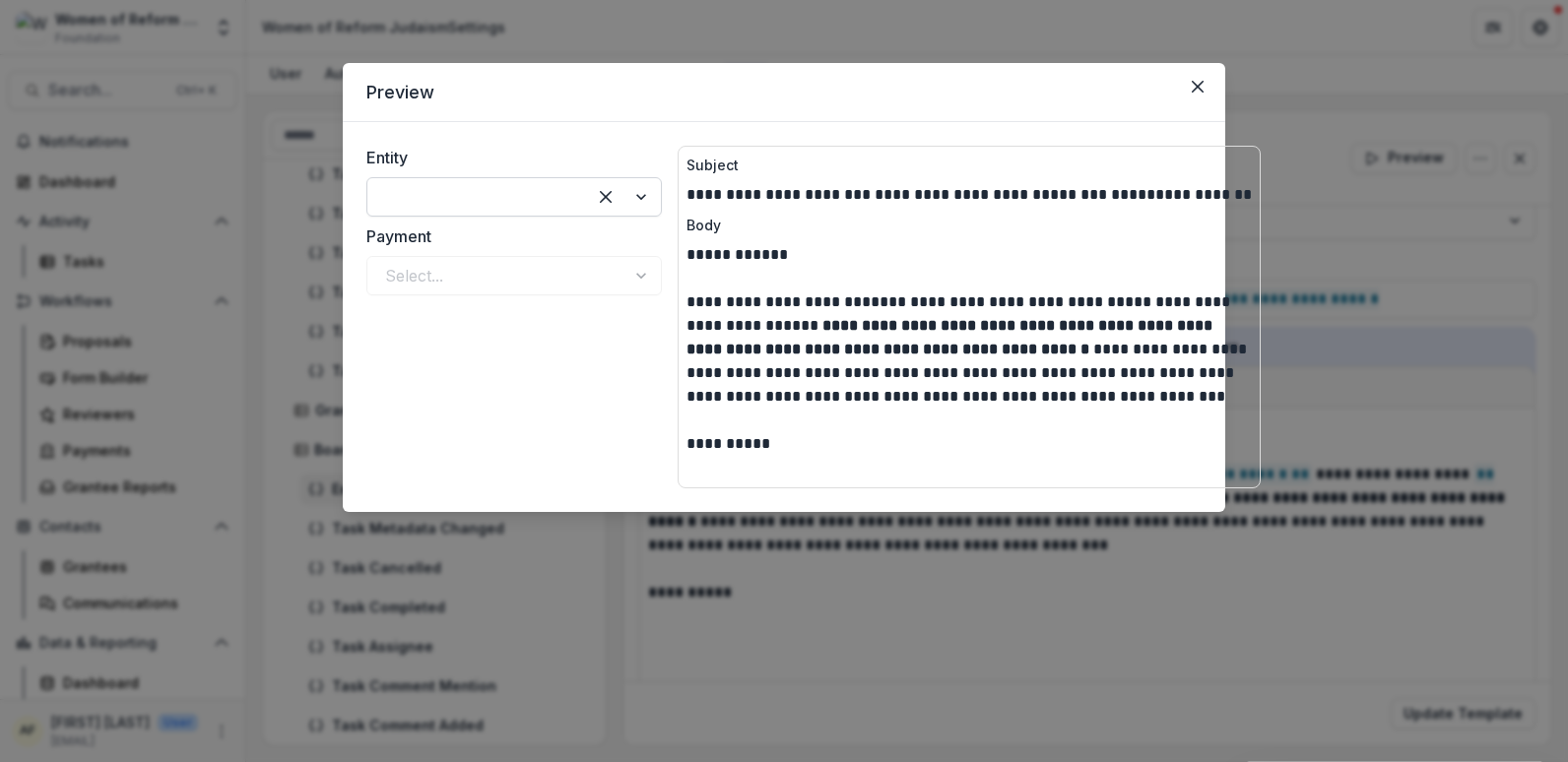 click at bounding box center (477, 197) 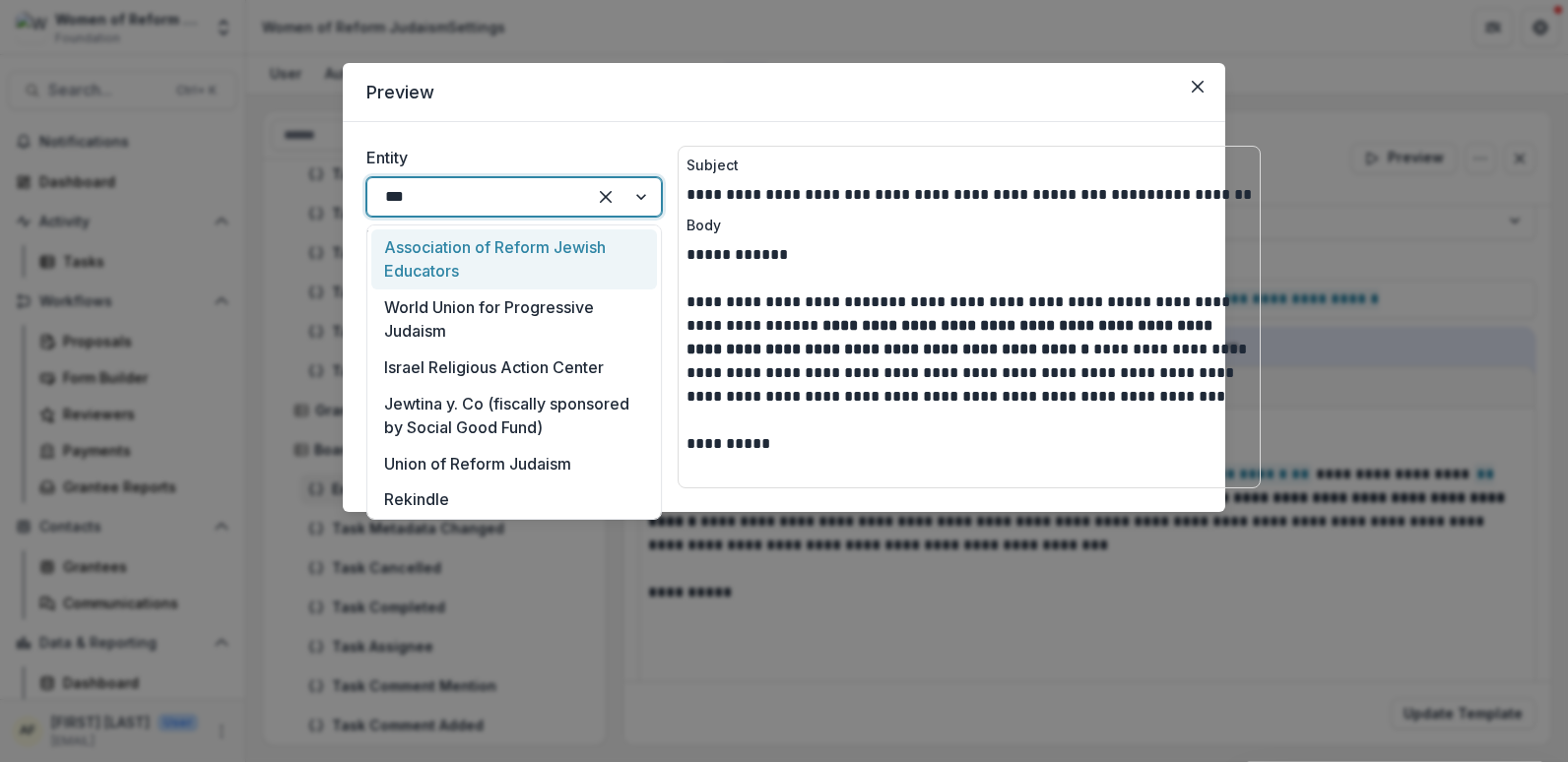 type on "****" 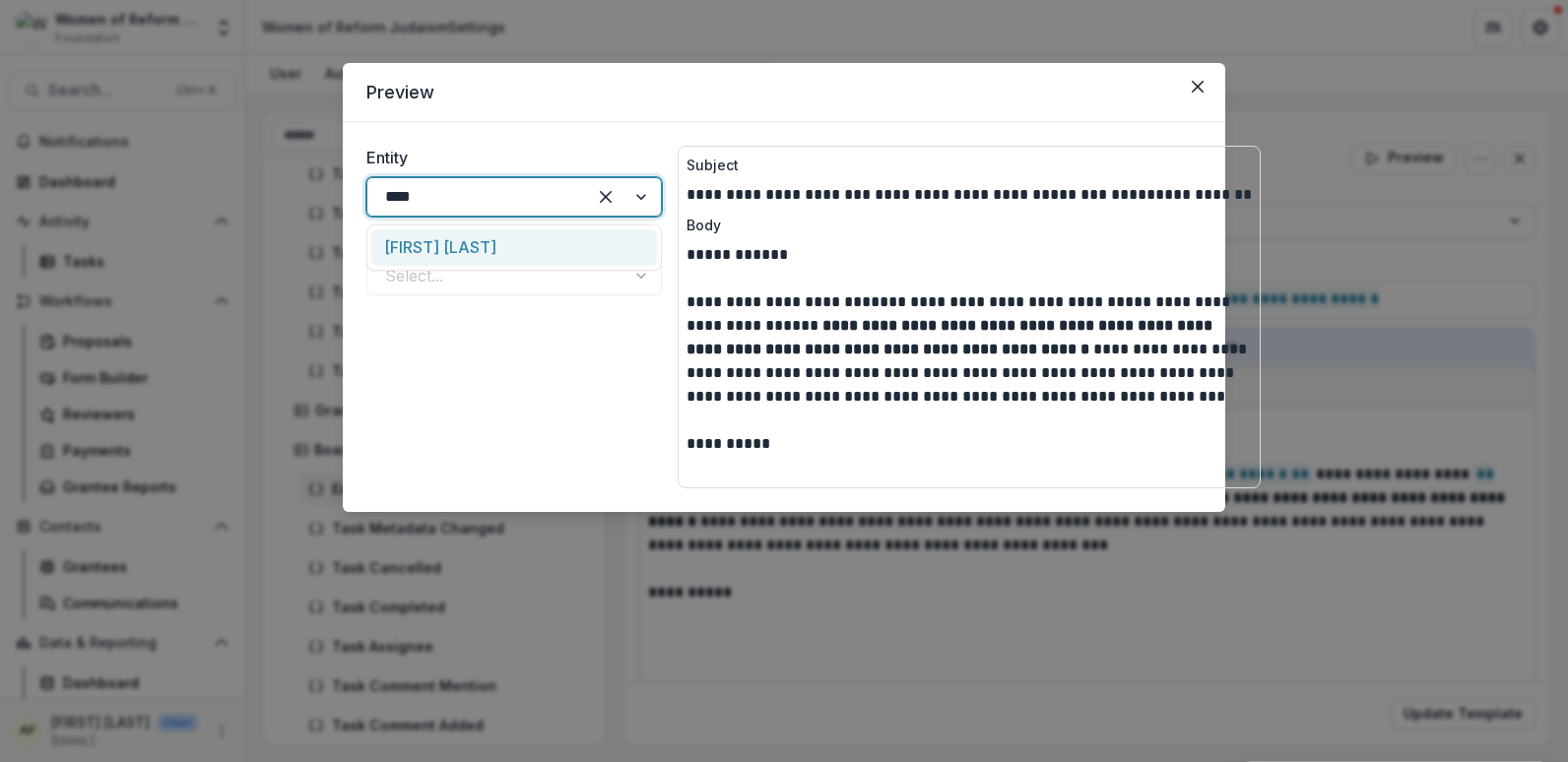 click on "[FIRST] [LAST]" at bounding box center [514, 247] 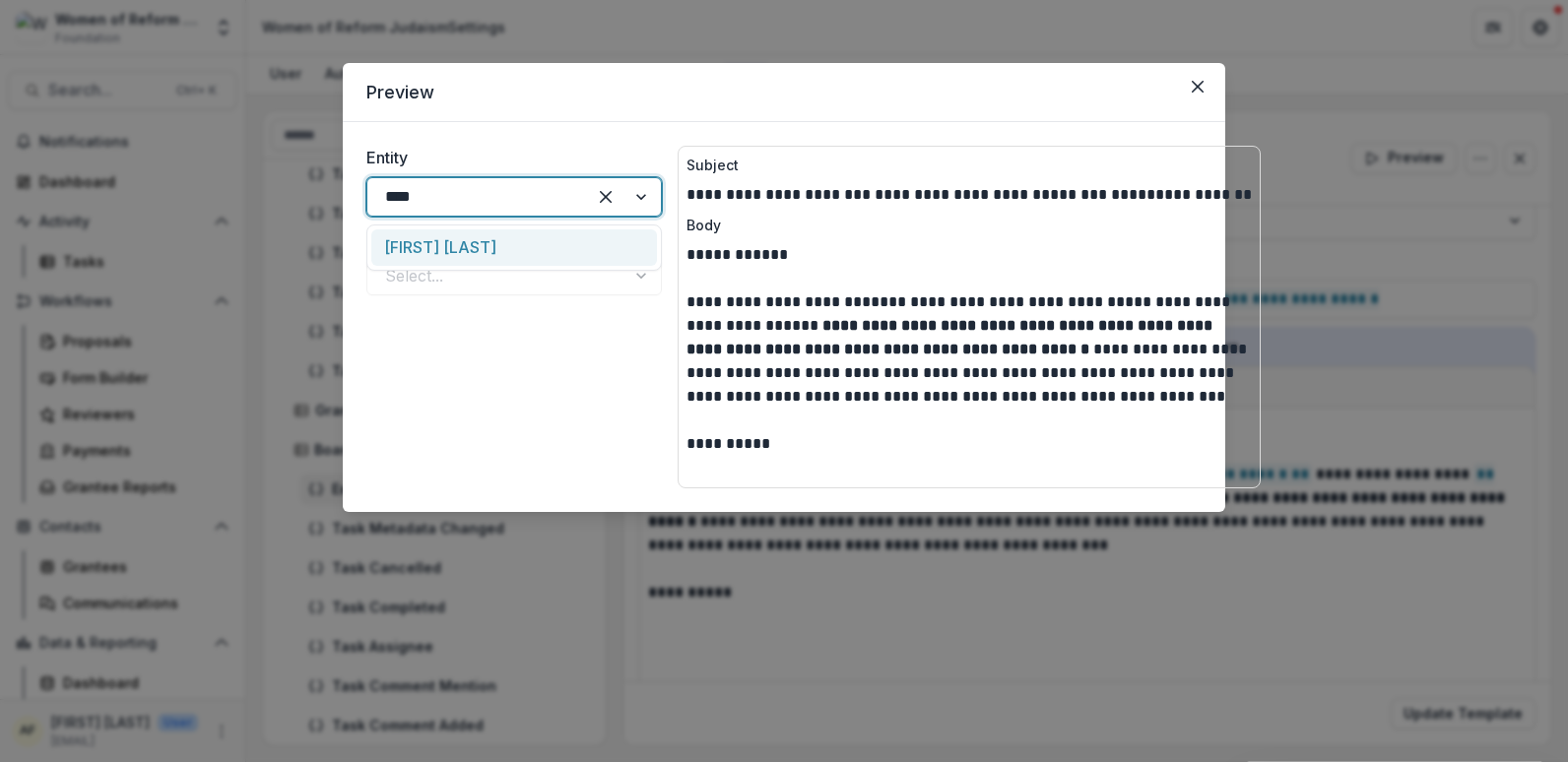 type 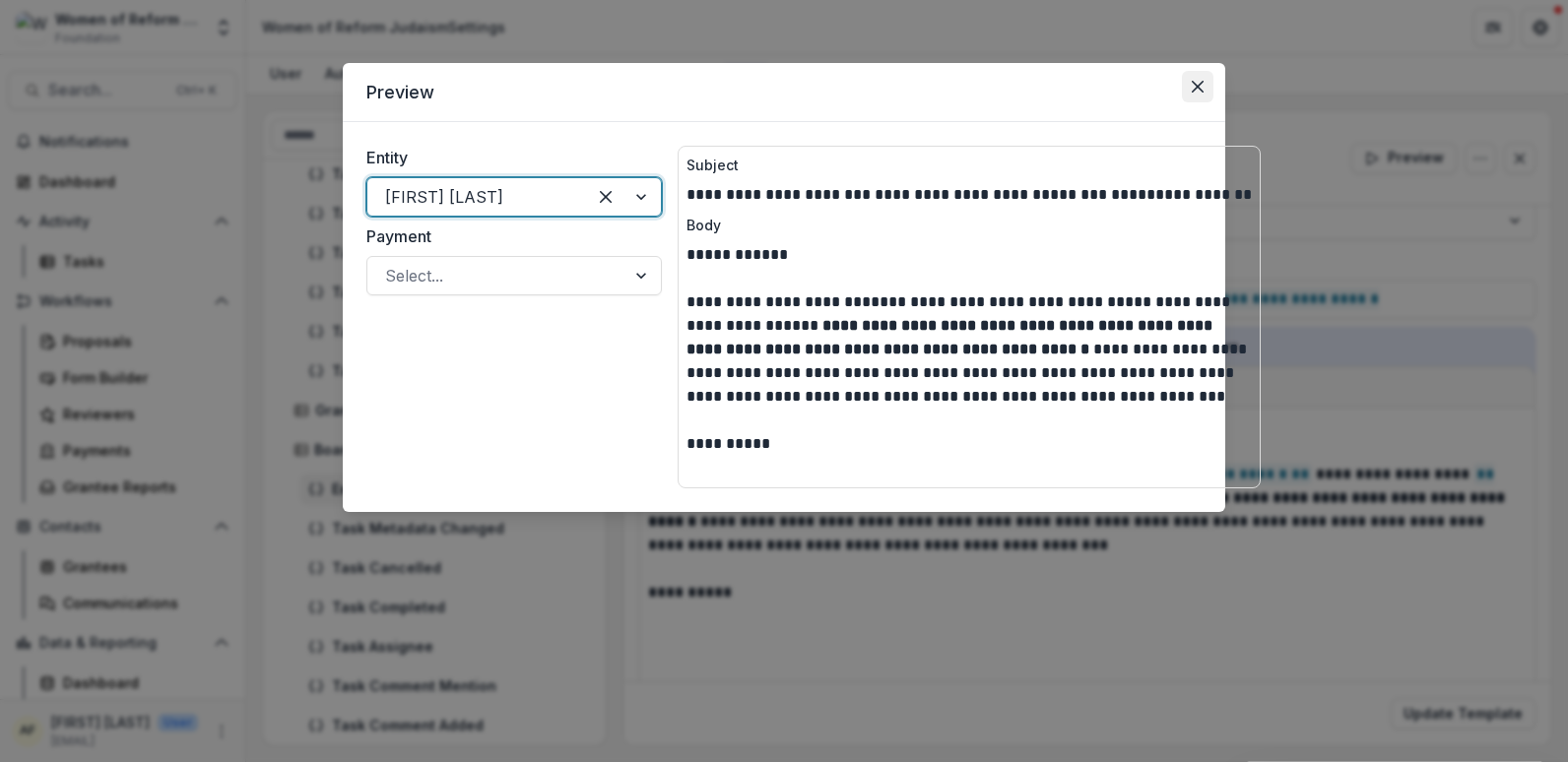 click at bounding box center (1198, 87) 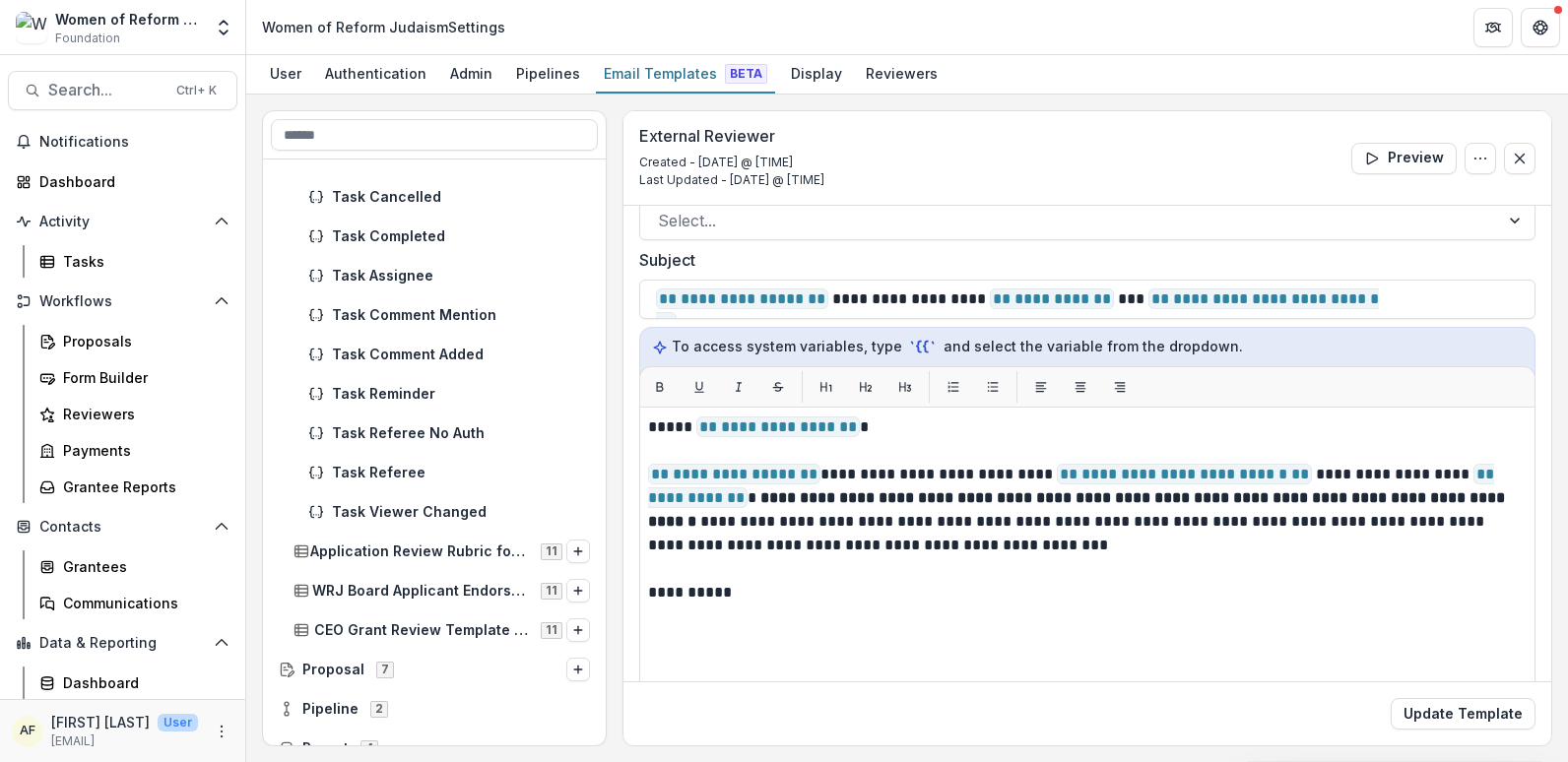 scroll, scrollTop: 1872, scrollLeft: 0, axis: vertical 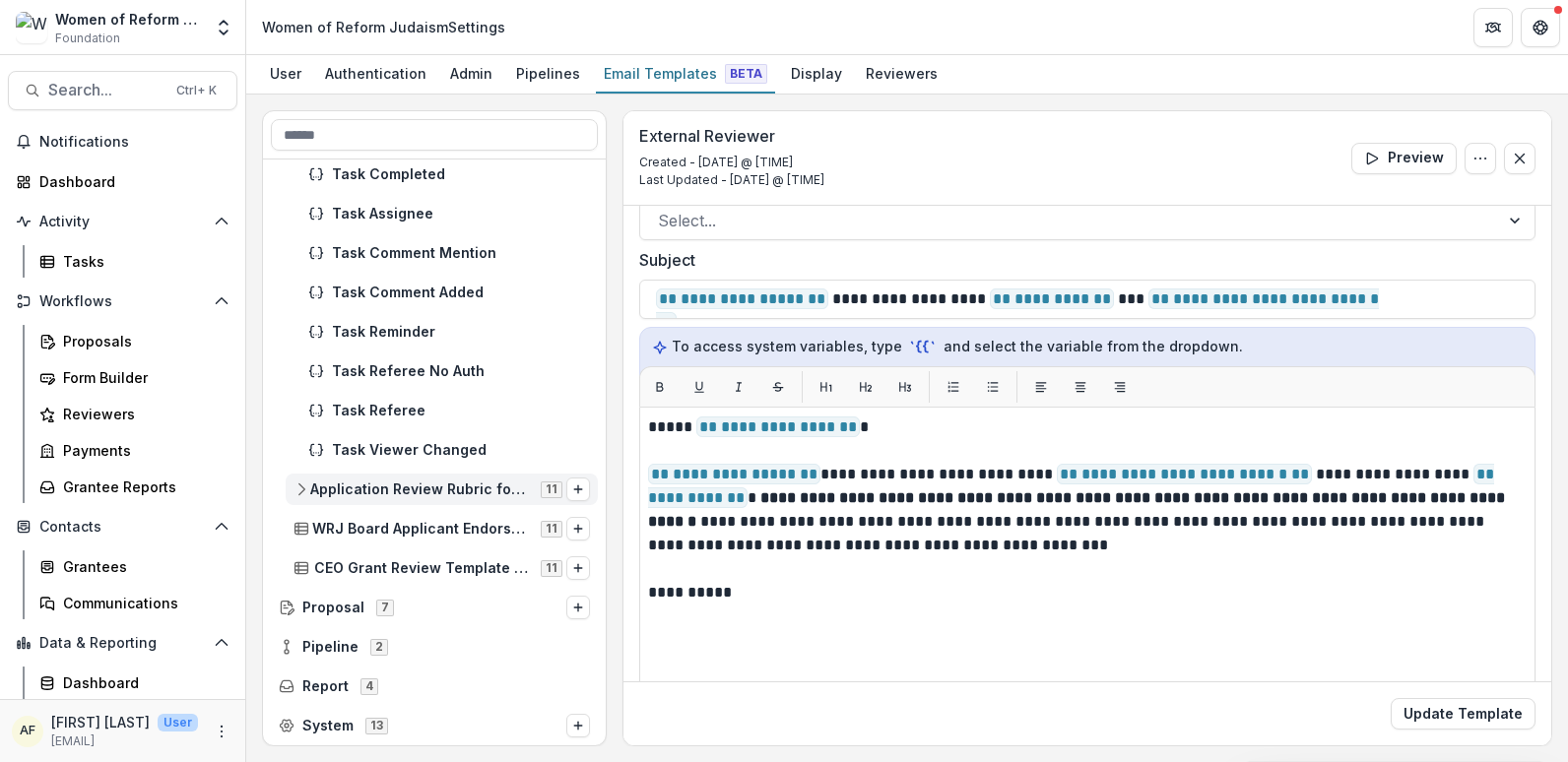 click on "Application Review Rubric for Returning Board Member 11" at bounding box center (441, 489) 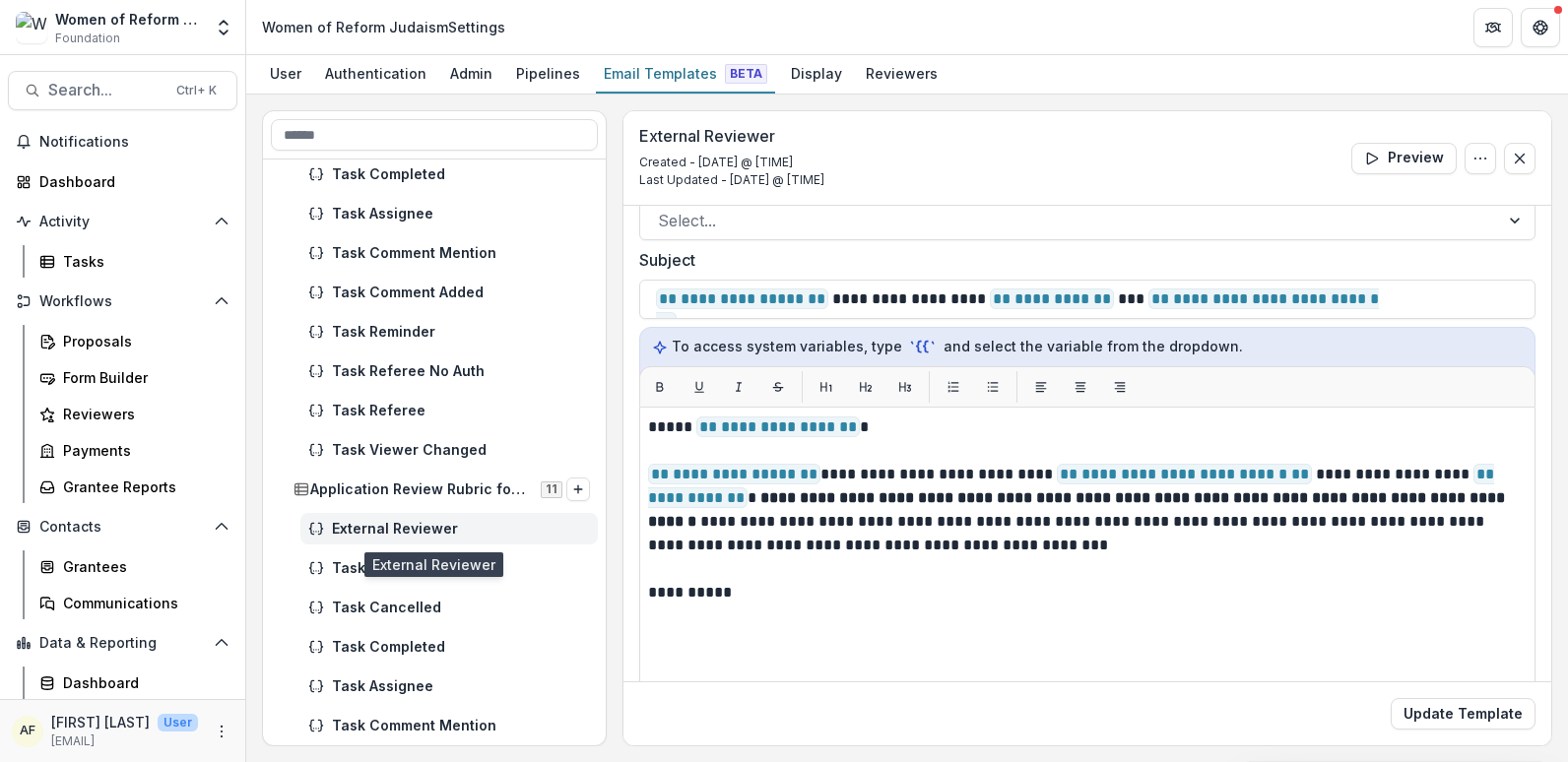 click on "External Reviewer" at bounding box center [461, 529] 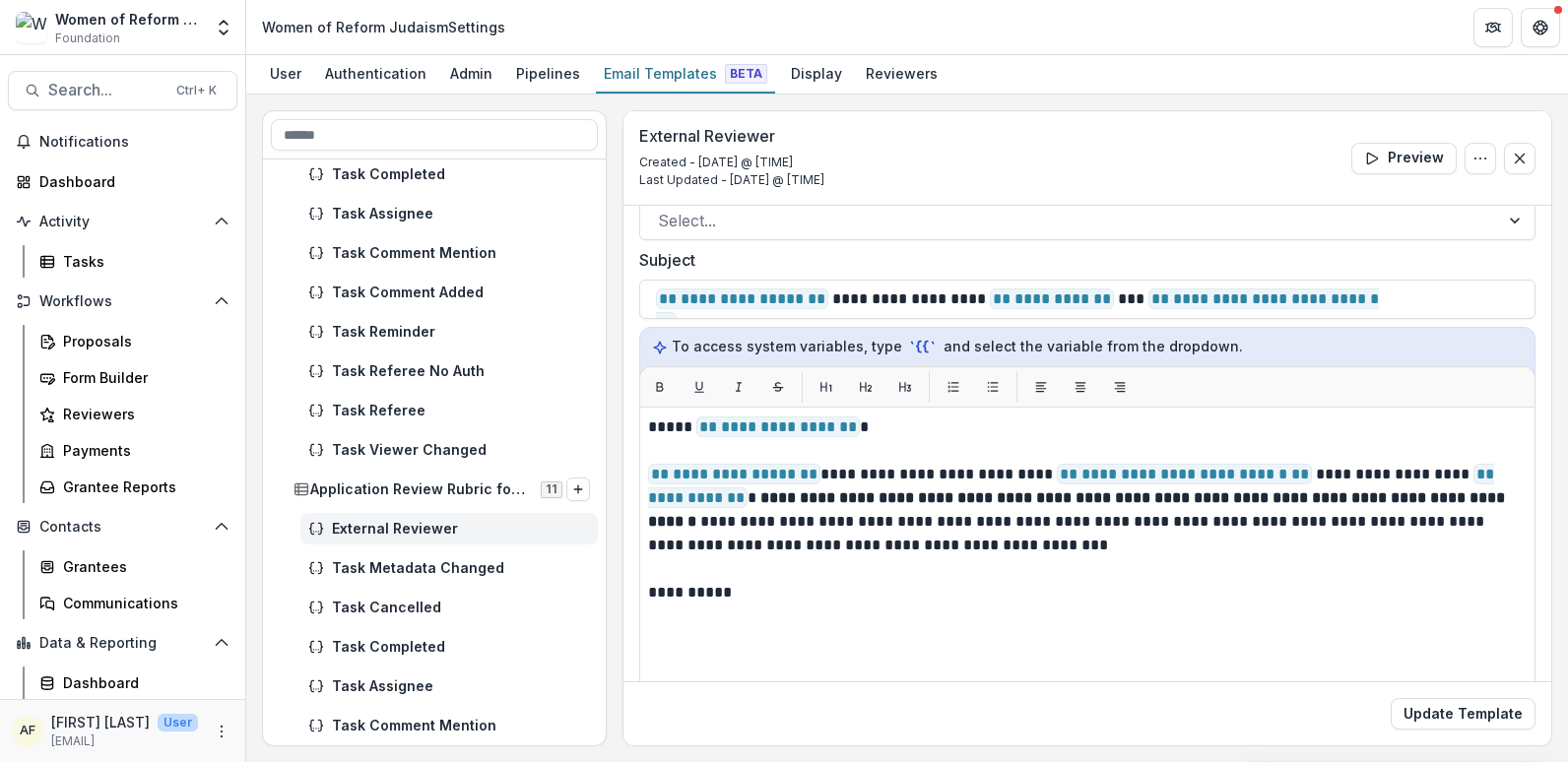 scroll, scrollTop: 0, scrollLeft: 0, axis: both 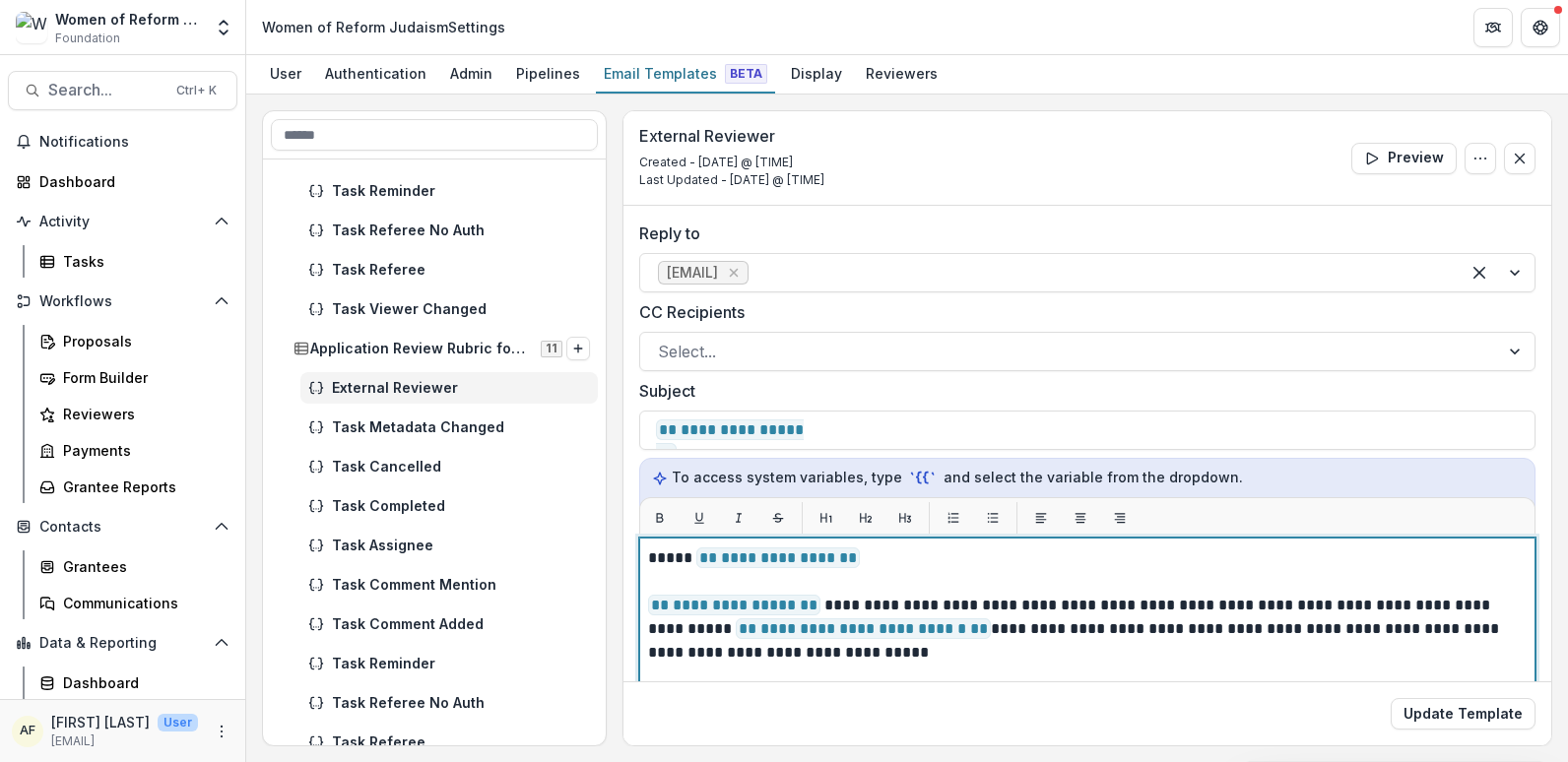 click on "**********" at bounding box center (1084, 558) 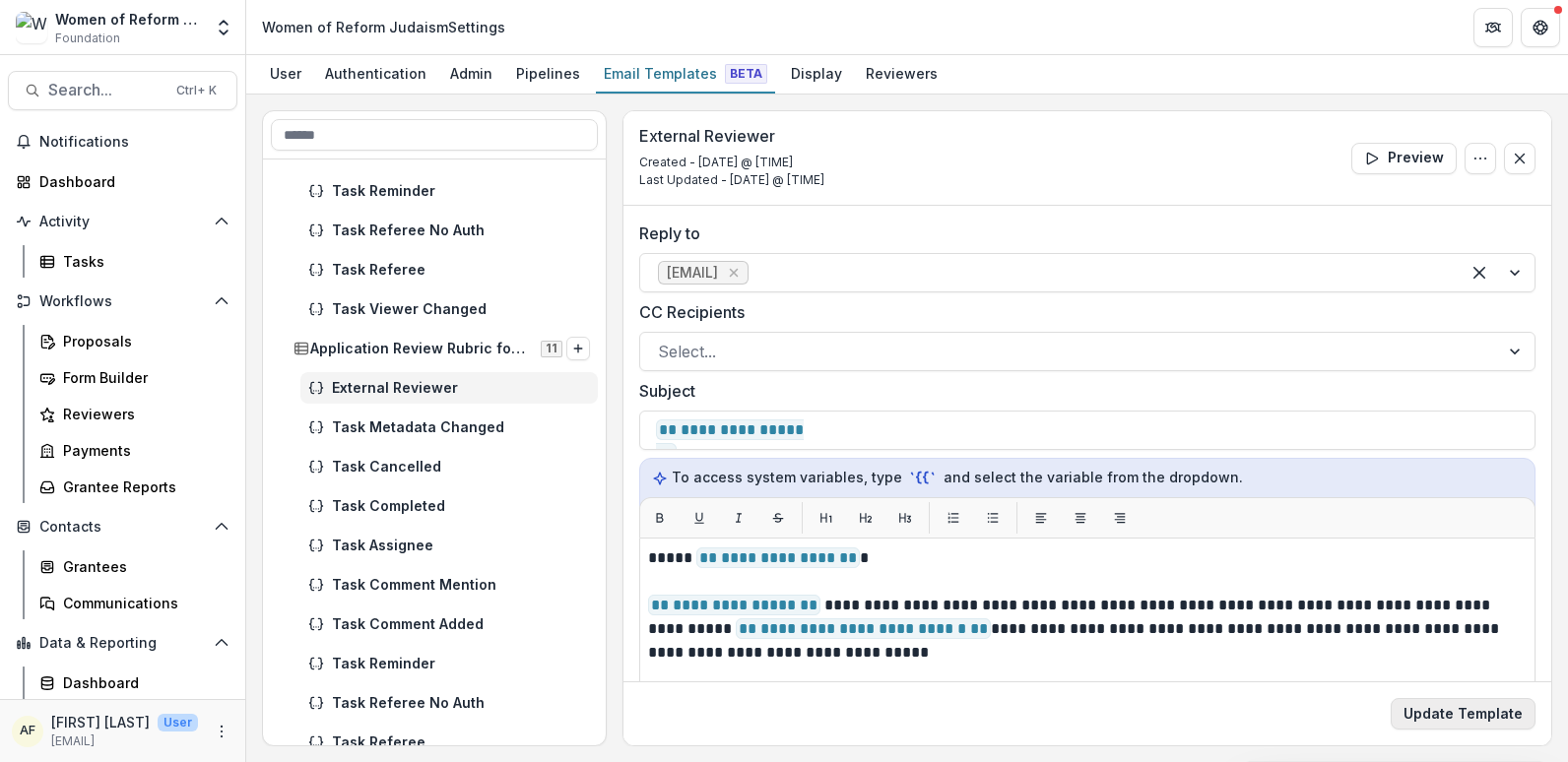 click on "Update Template" at bounding box center (1463, 714) 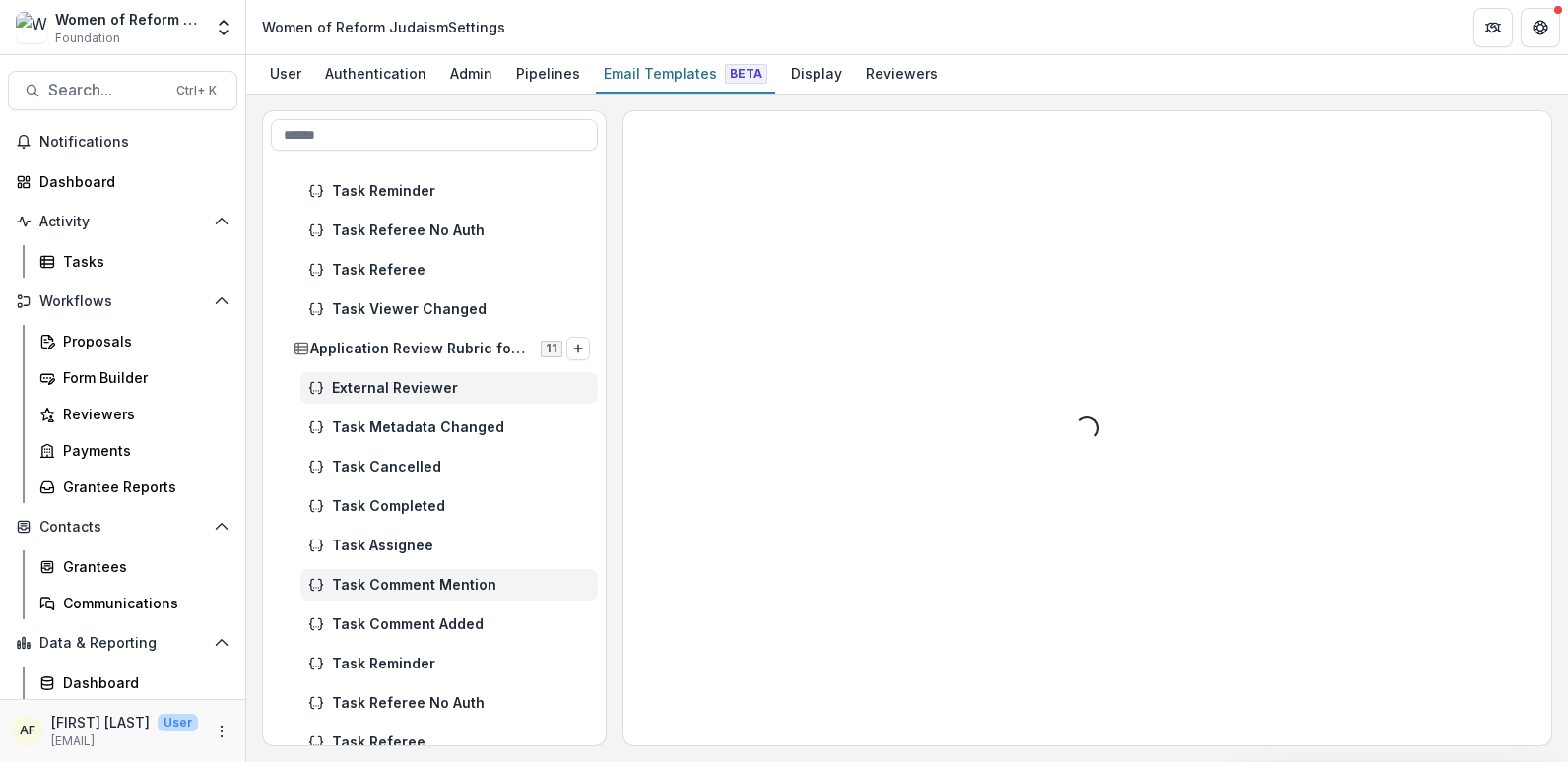 scroll, scrollTop: 0, scrollLeft: 0, axis: both 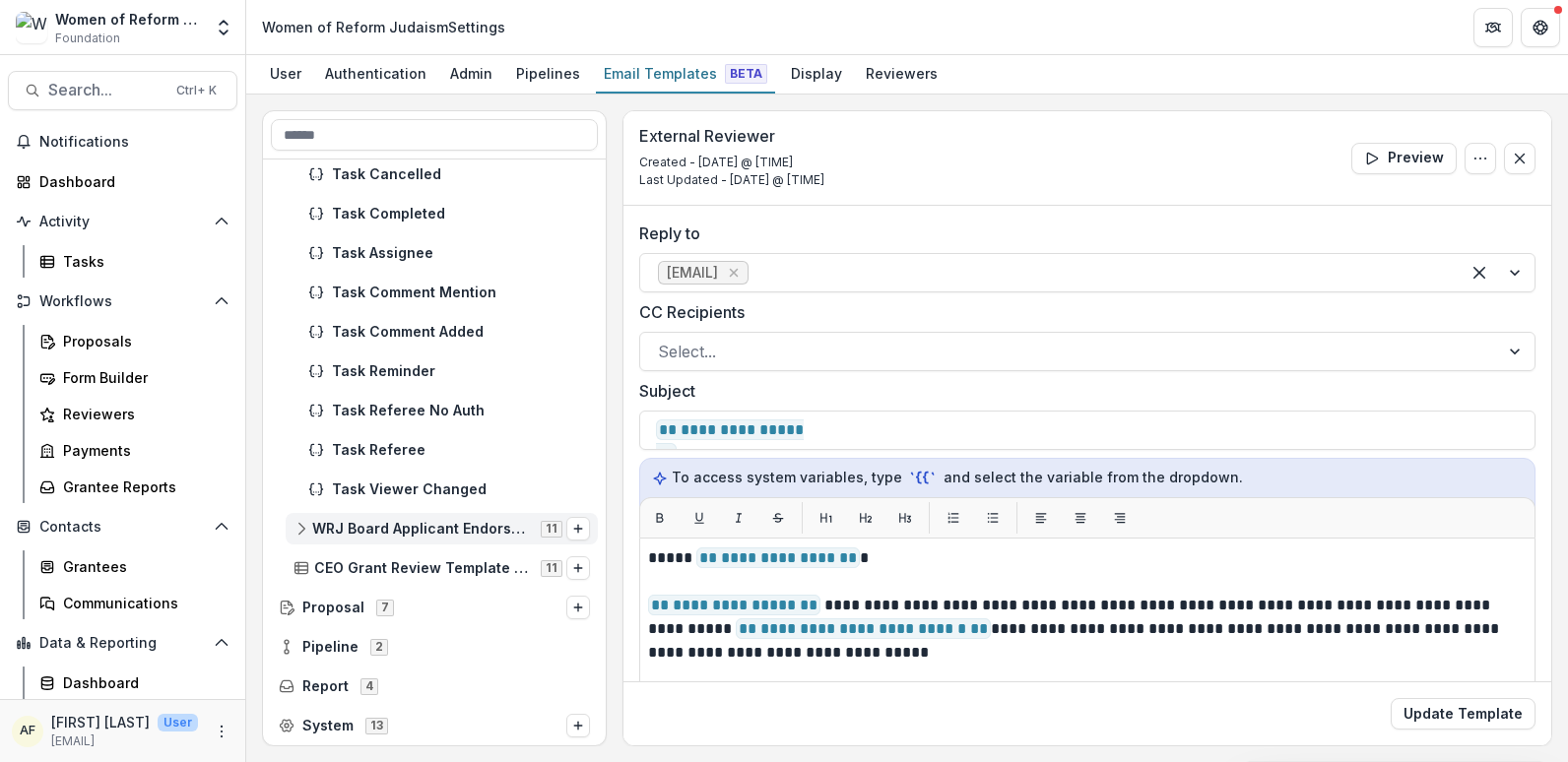 click on "WRJ Board Applicant Endorsement Form 2026 11" at bounding box center (441, 529) 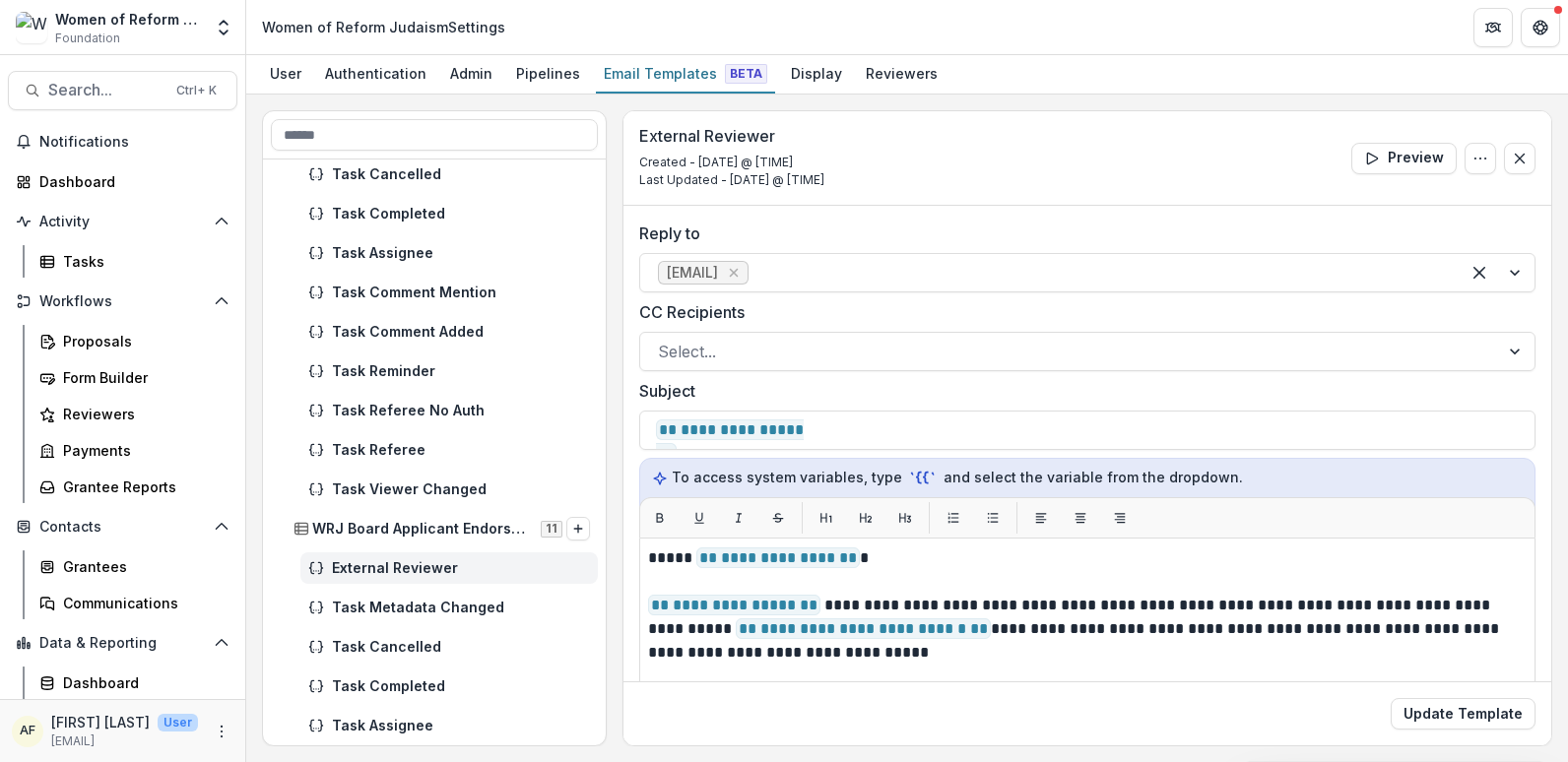 click on "External Reviewer" at bounding box center [449, 568] 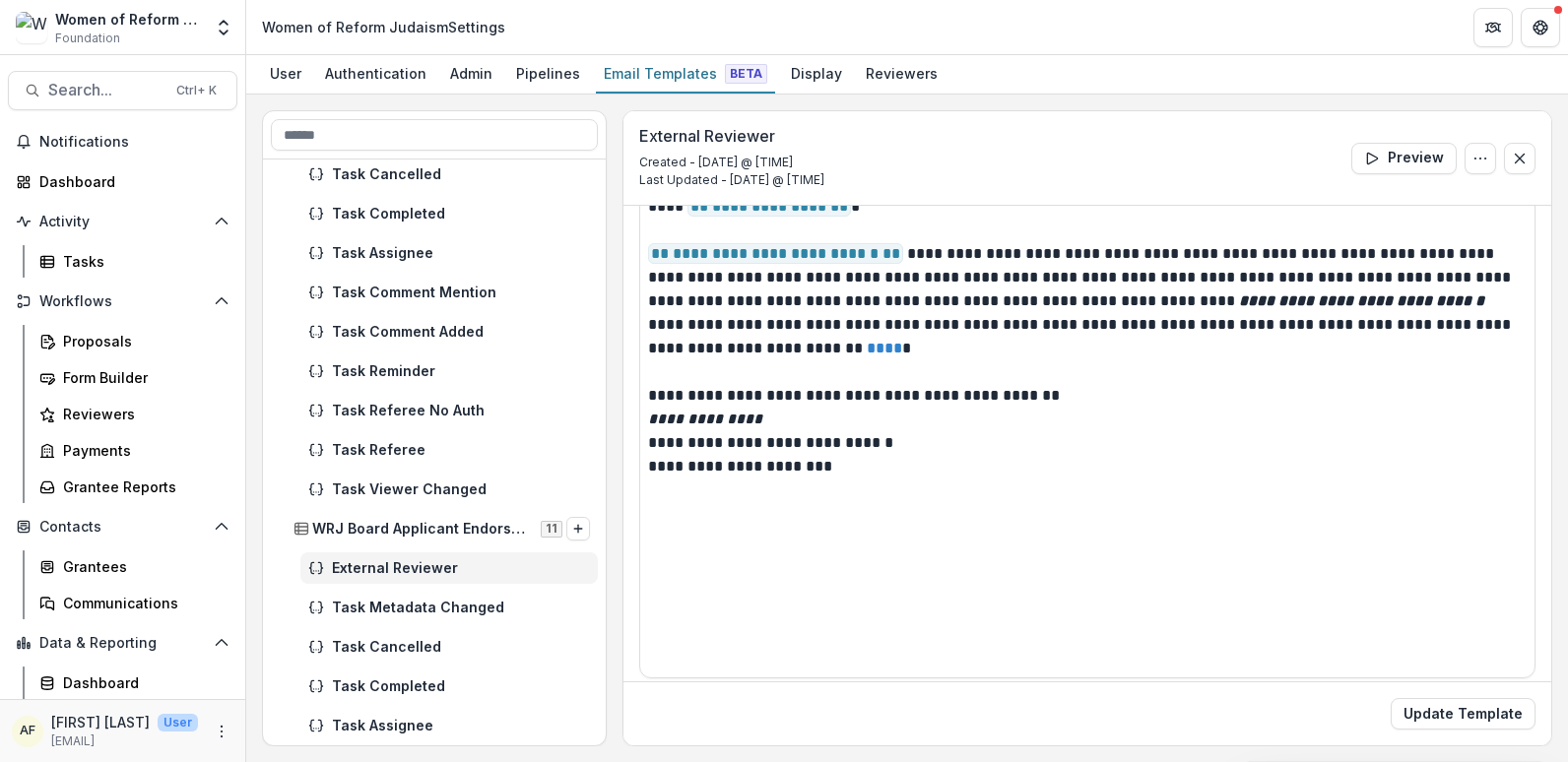 scroll, scrollTop: 356, scrollLeft: 0, axis: vertical 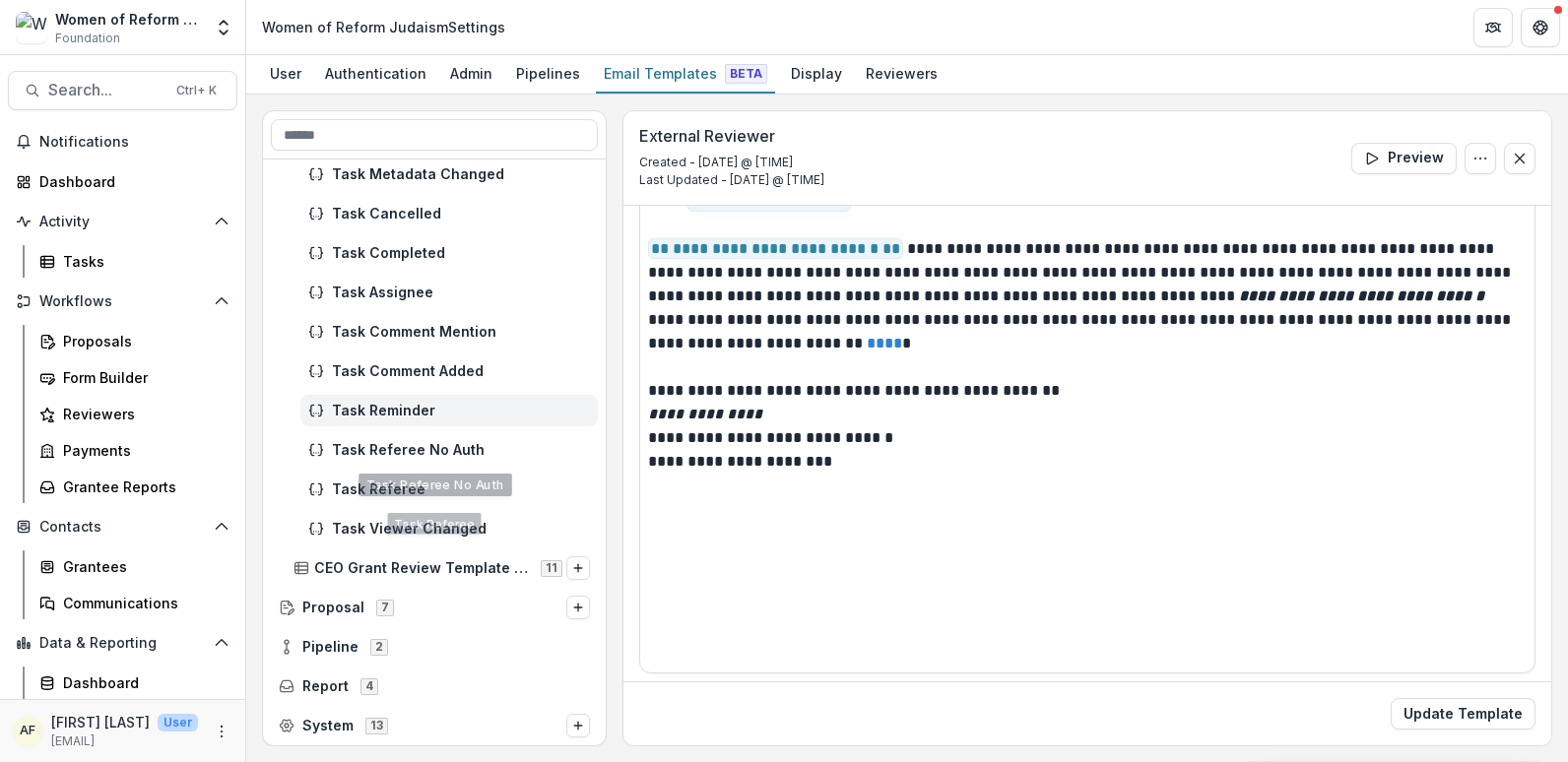 click on "Task Reminder" at bounding box center [461, 411] 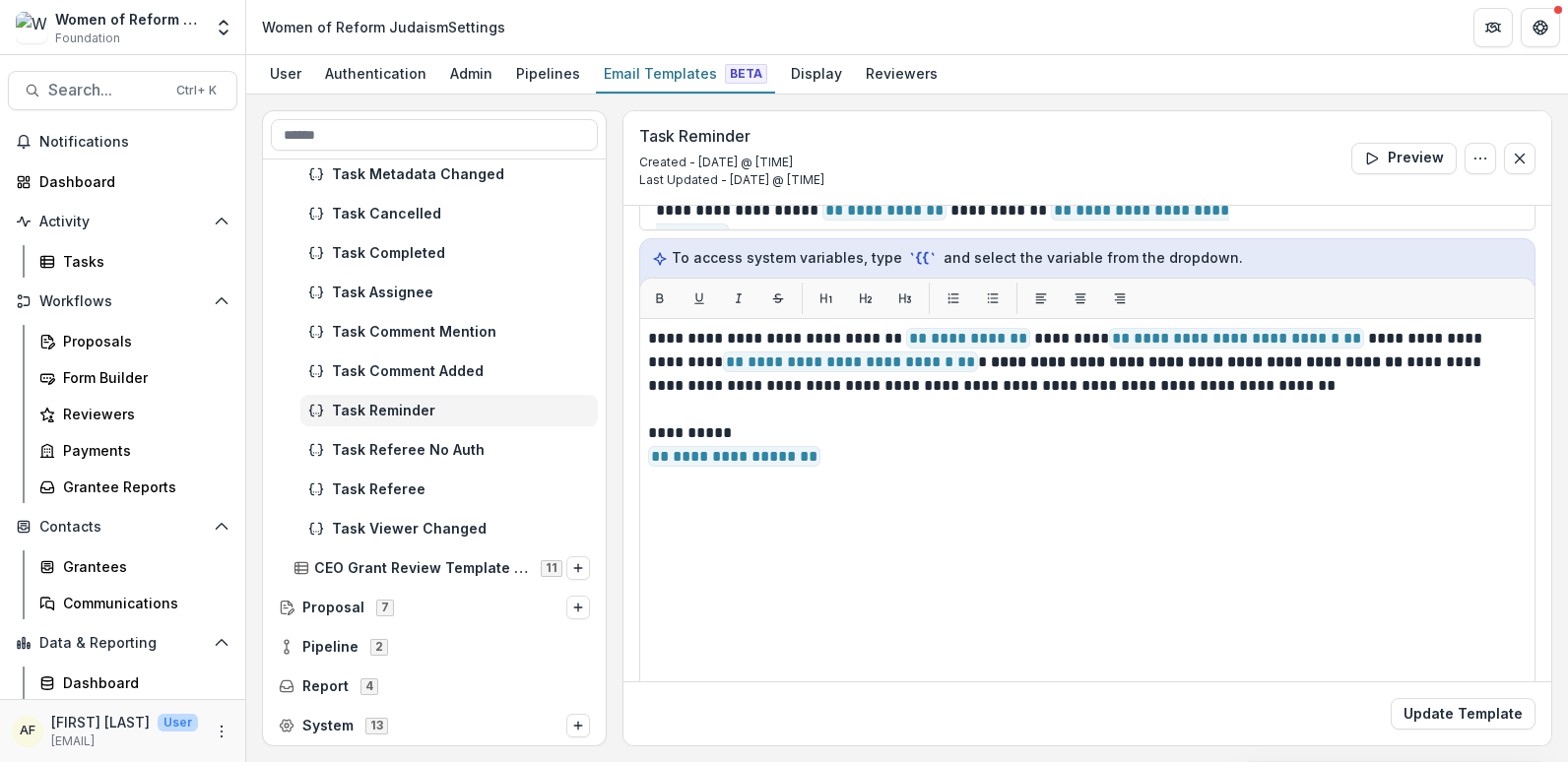scroll, scrollTop: 276, scrollLeft: 0, axis: vertical 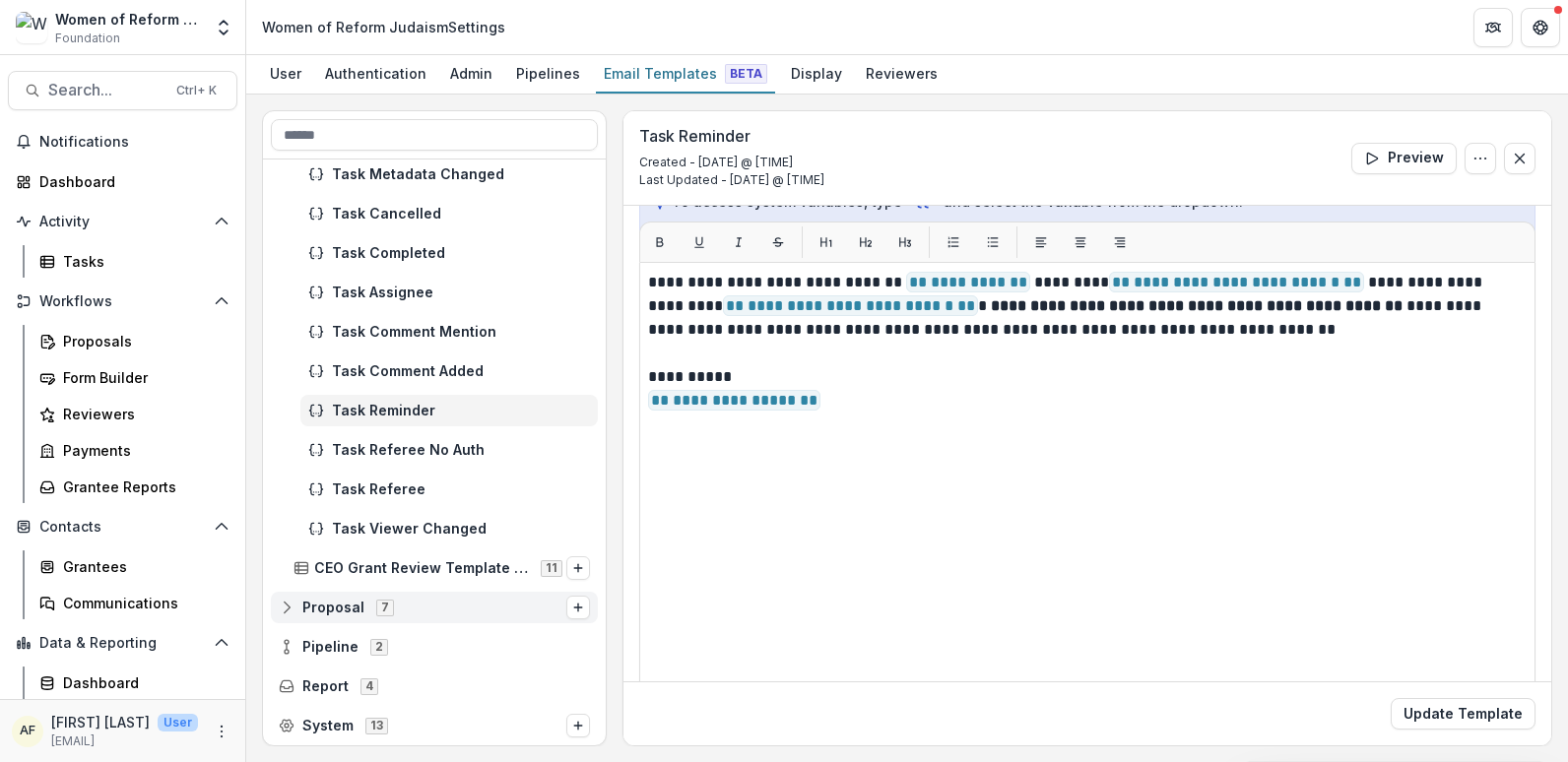 click on "Proposal" at bounding box center [333, 607] 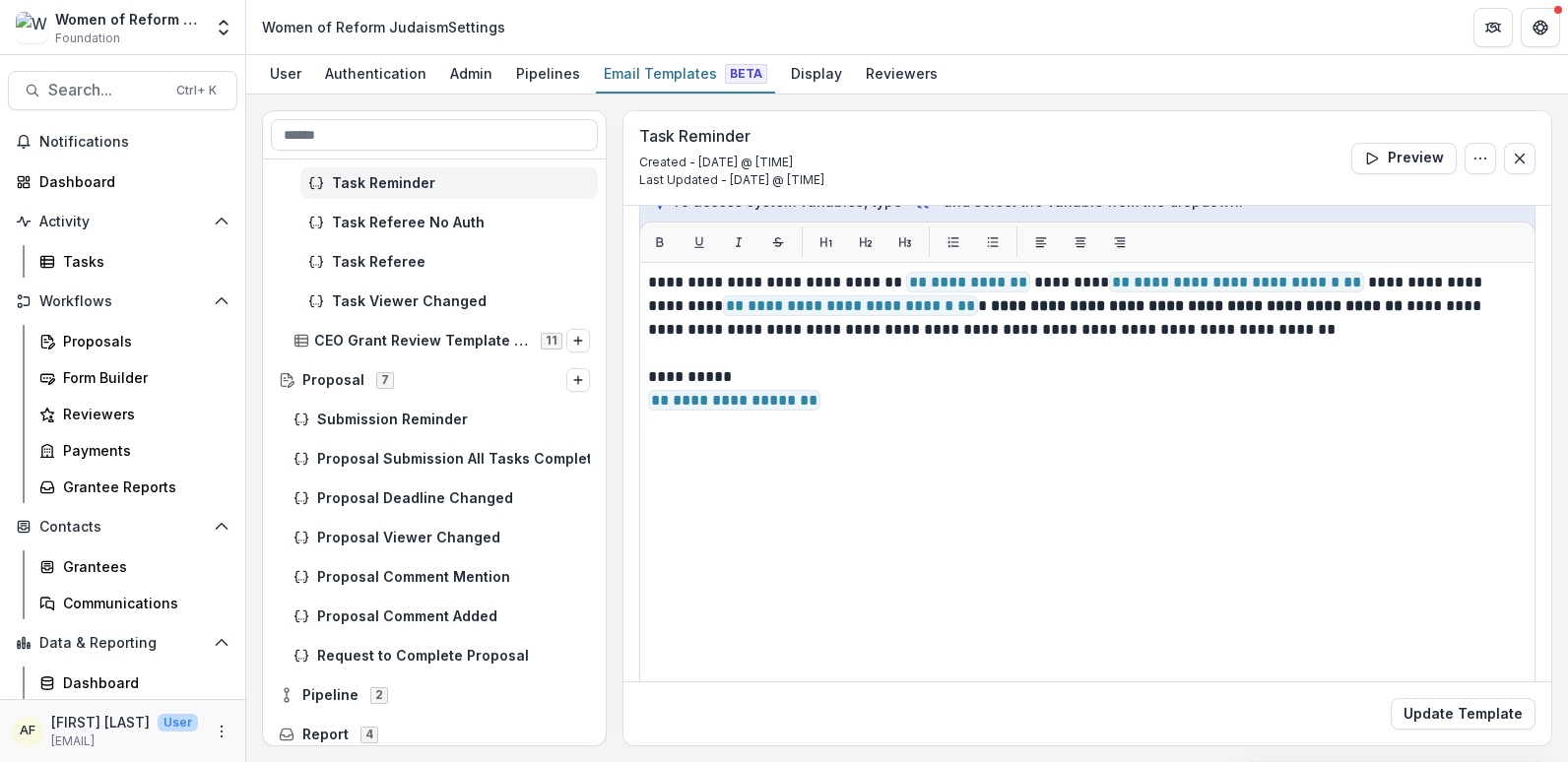 scroll, scrollTop: 3014, scrollLeft: 0, axis: vertical 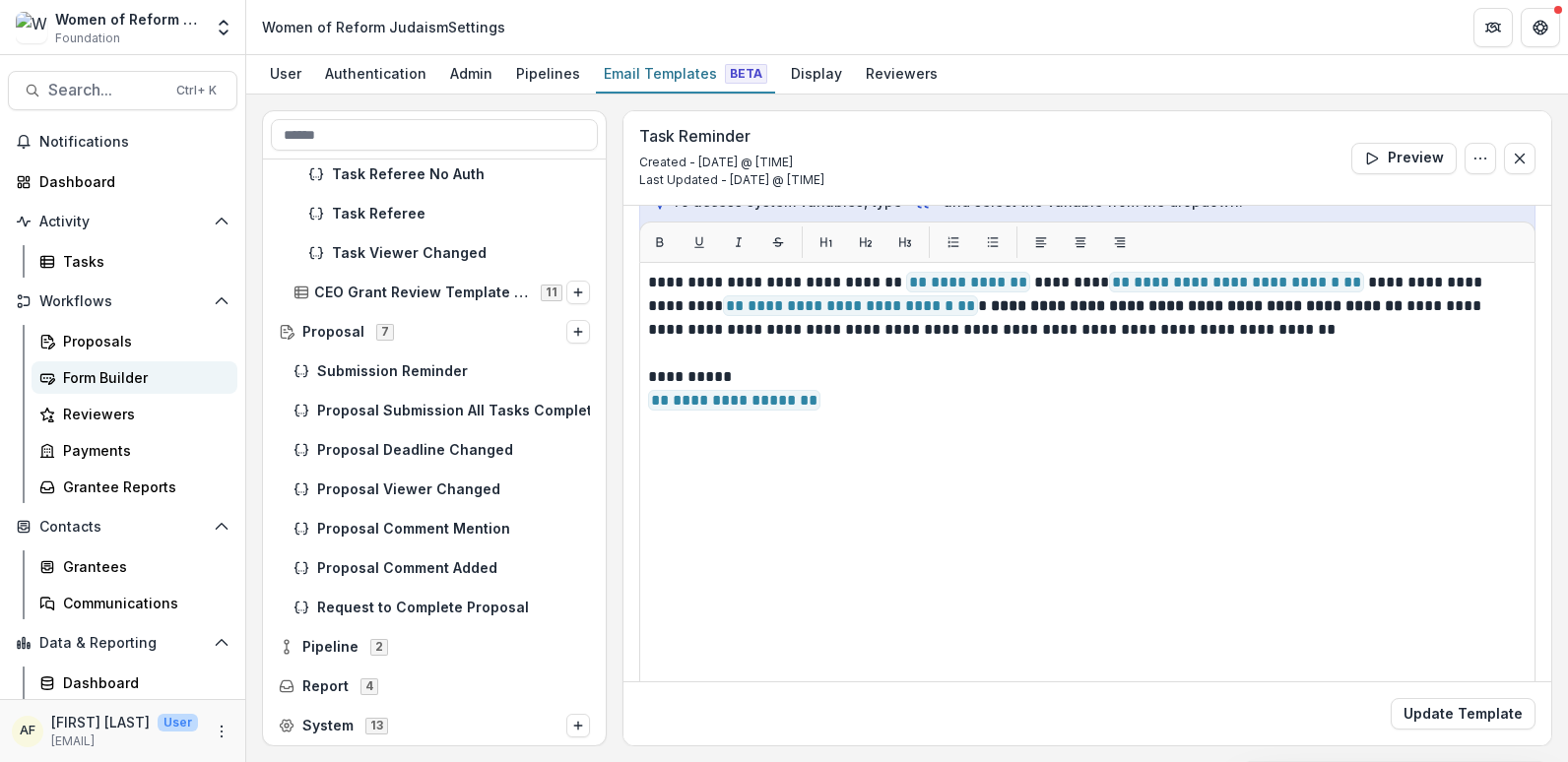 click on "Form Builder" at bounding box center [134, 377] 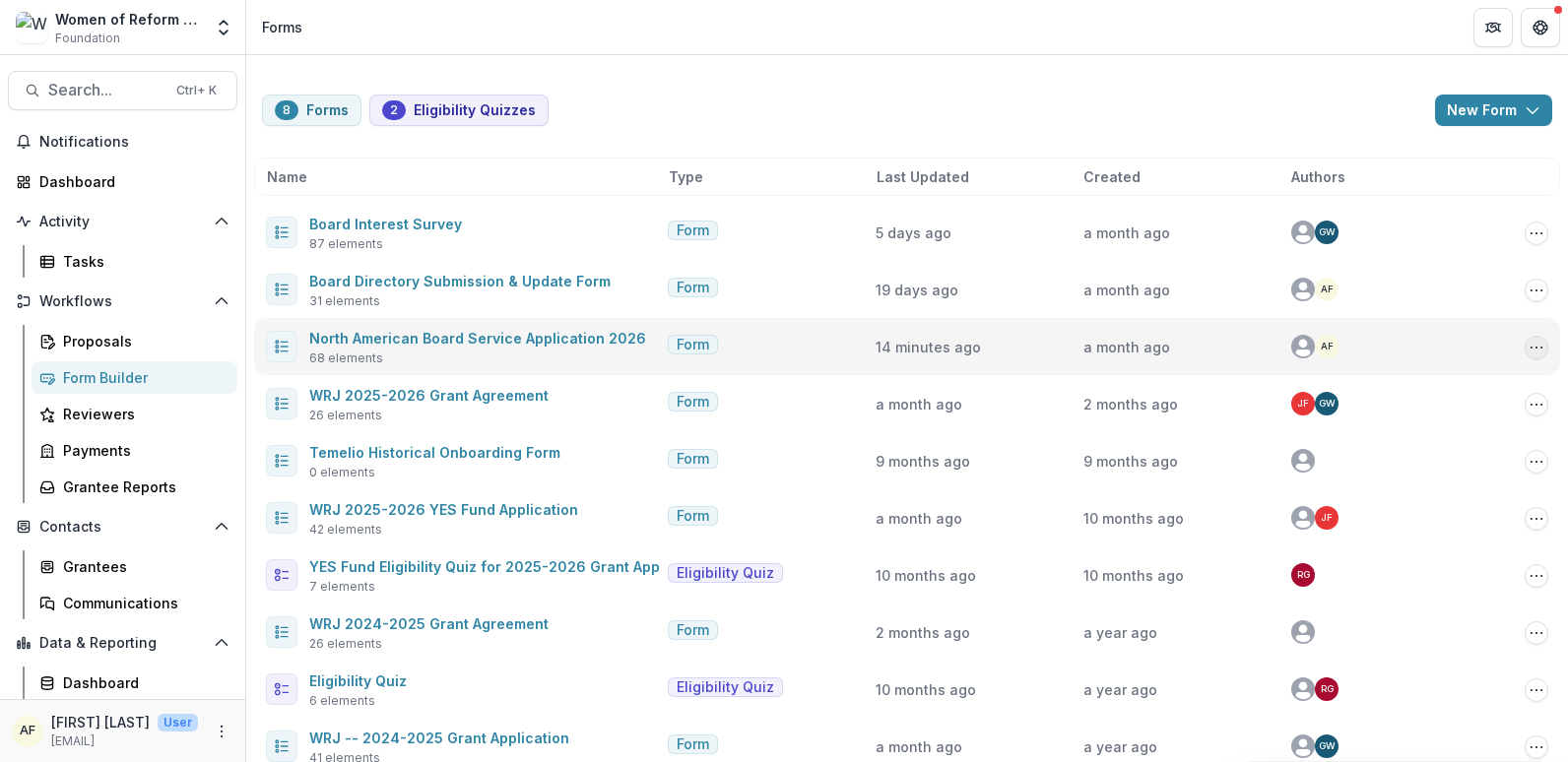 click 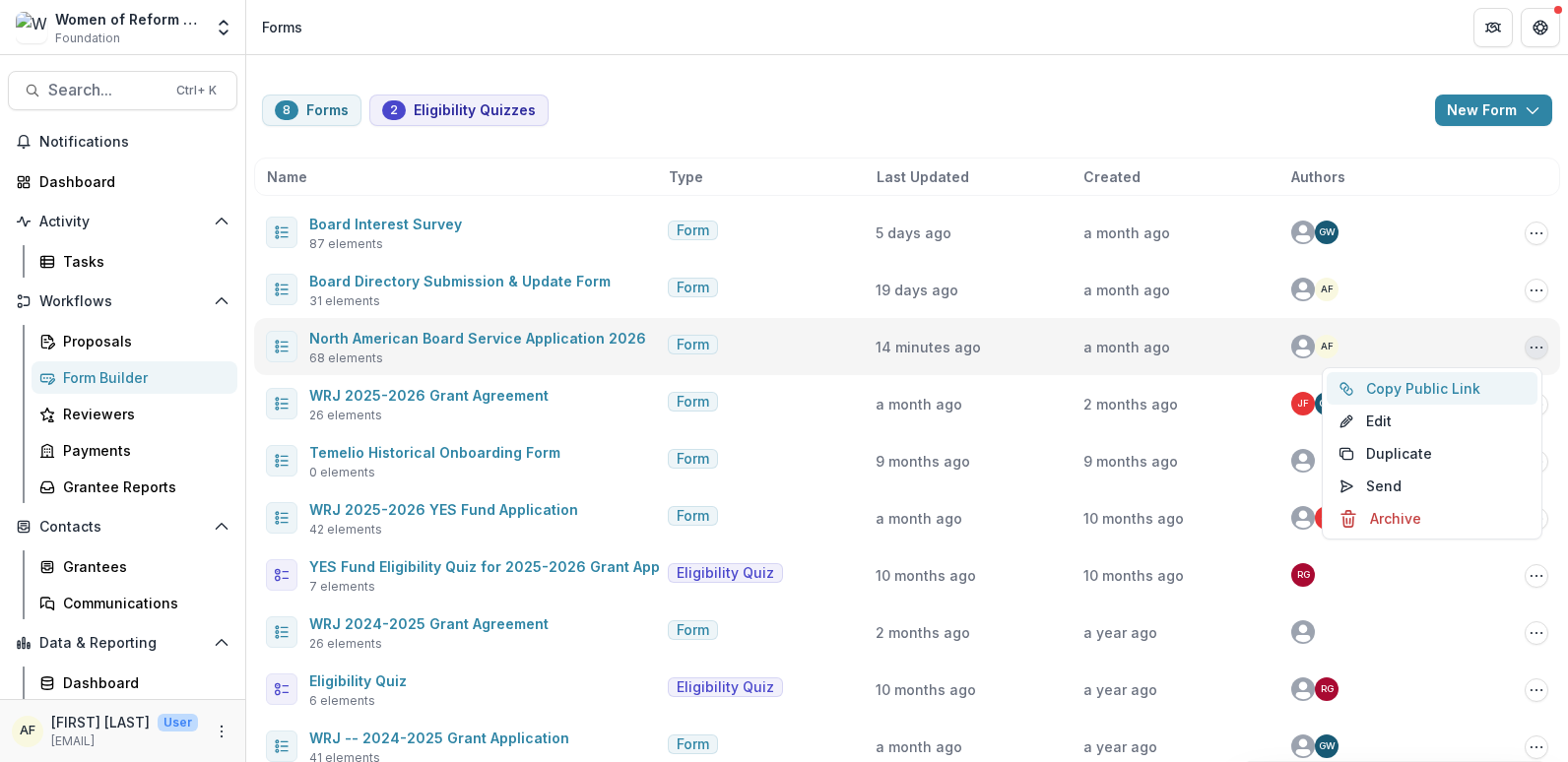 click on "Copy Public Link" at bounding box center [1432, 388] 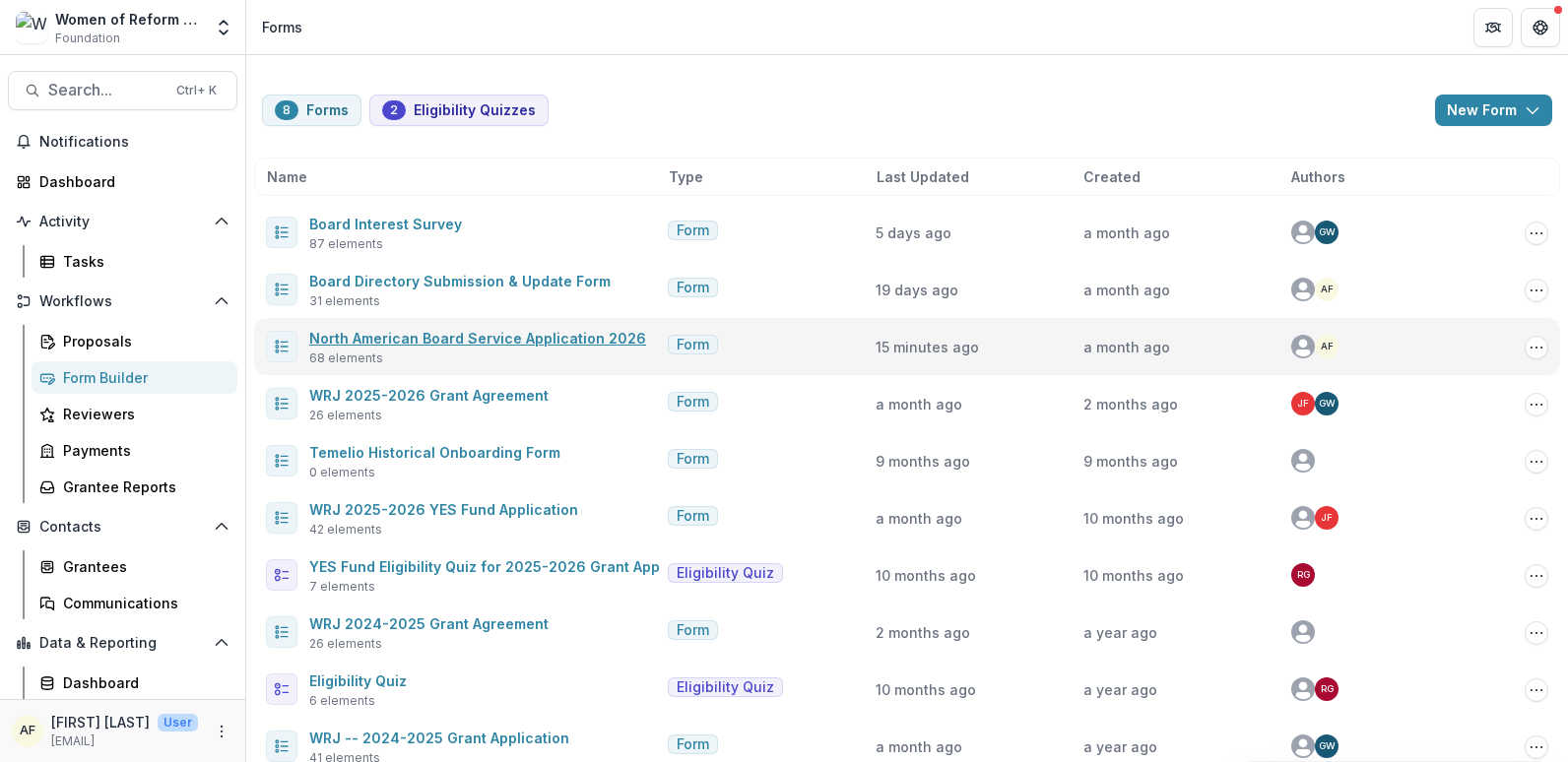 click on "North American Board Service Application 2026" at bounding box center [478, 338] 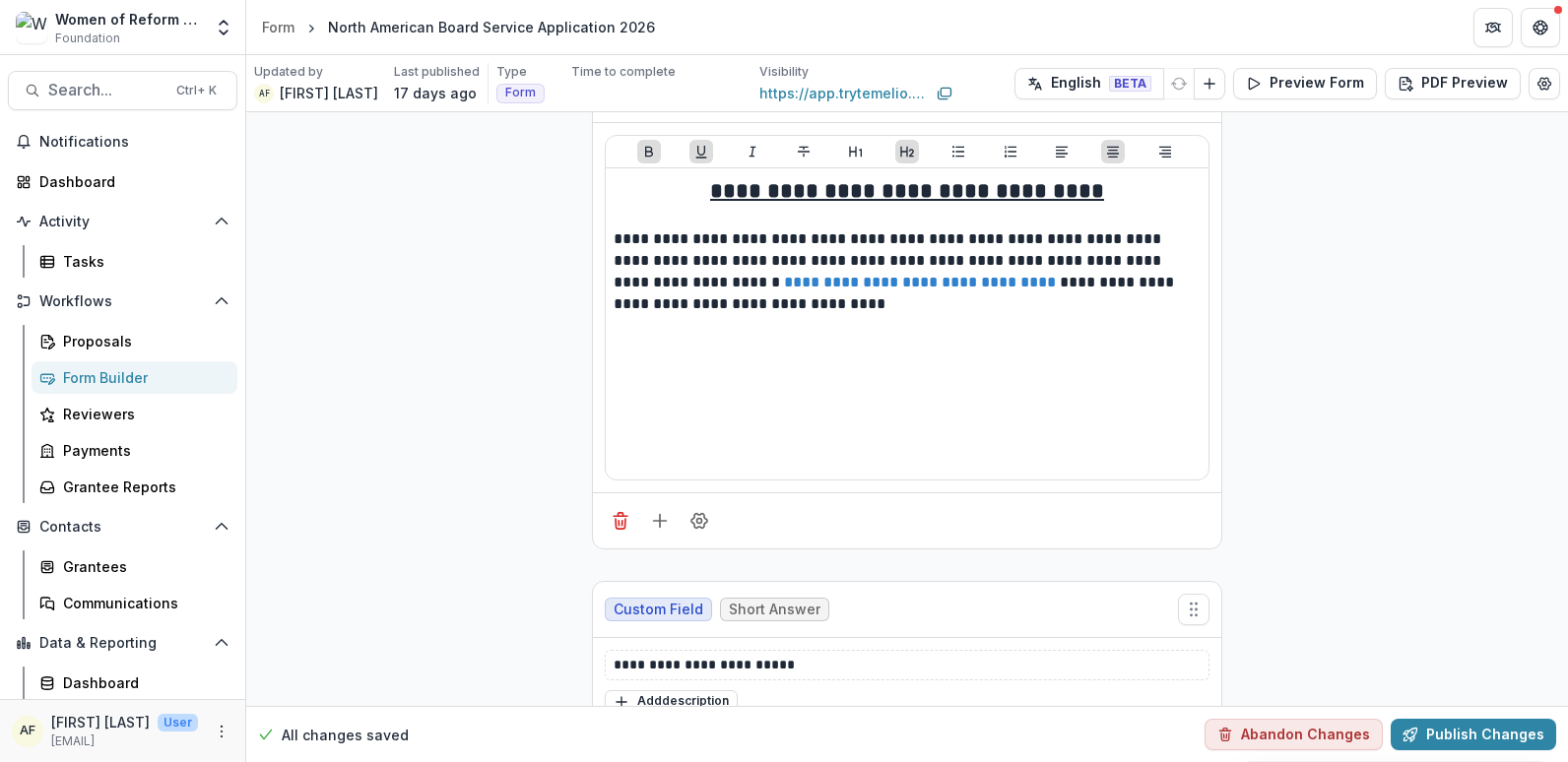 scroll, scrollTop: 30790, scrollLeft: 0, axis: vertical 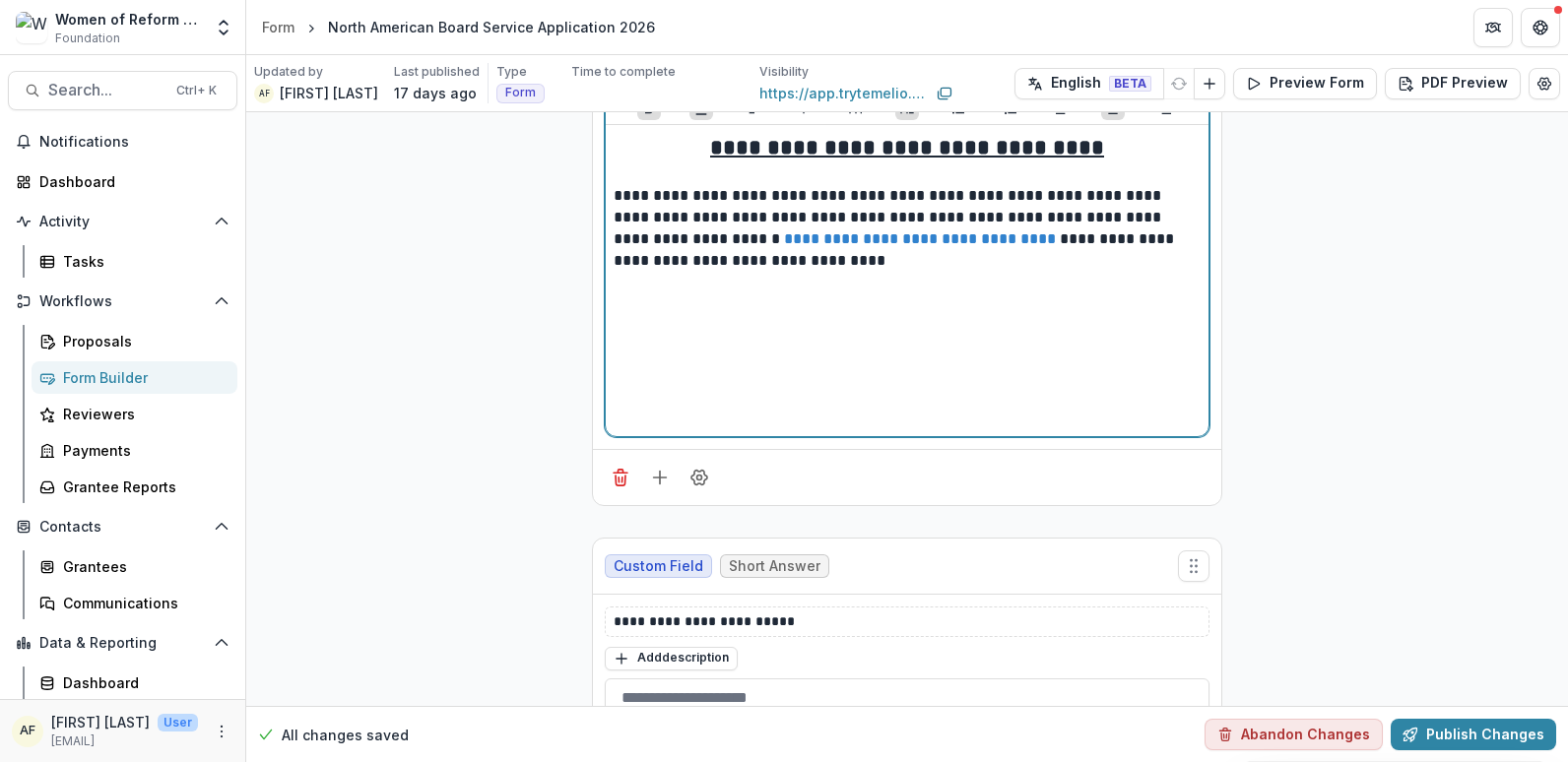 click on "**********" at bounding box center (907, 228) 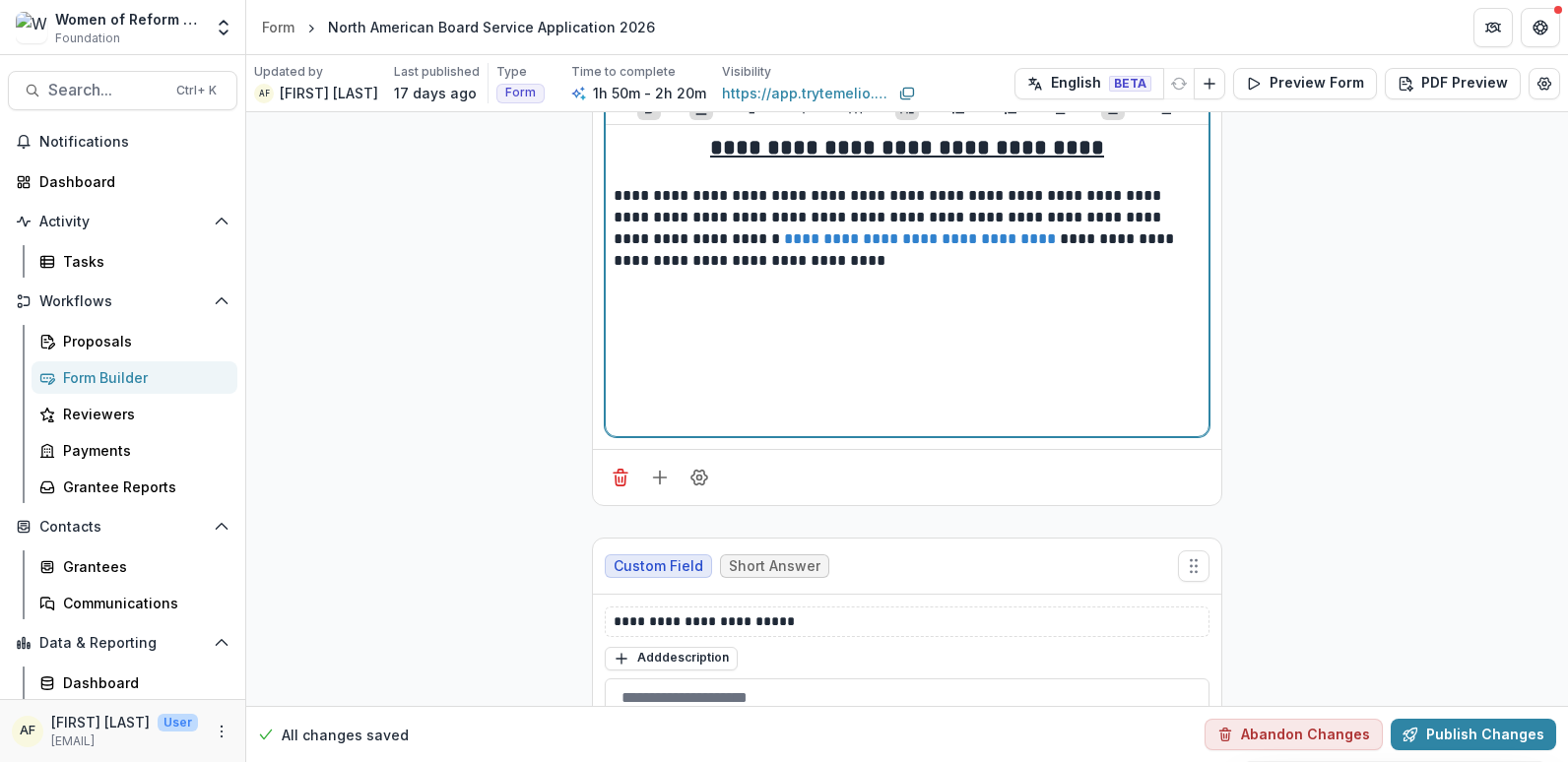 click on "**********" at bounding box center (907, 228) 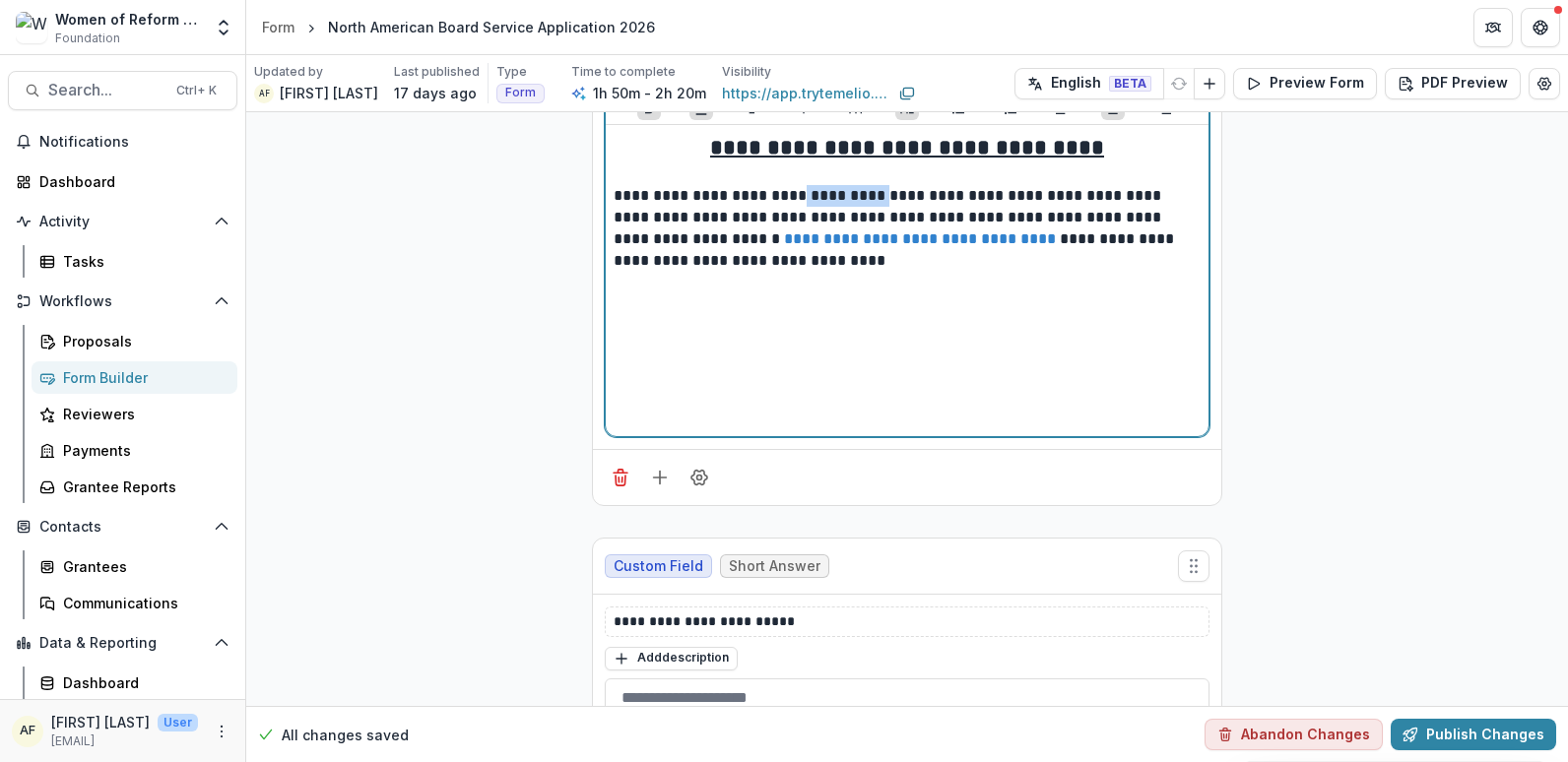 click on "**********" at bounding box center (907, 228) 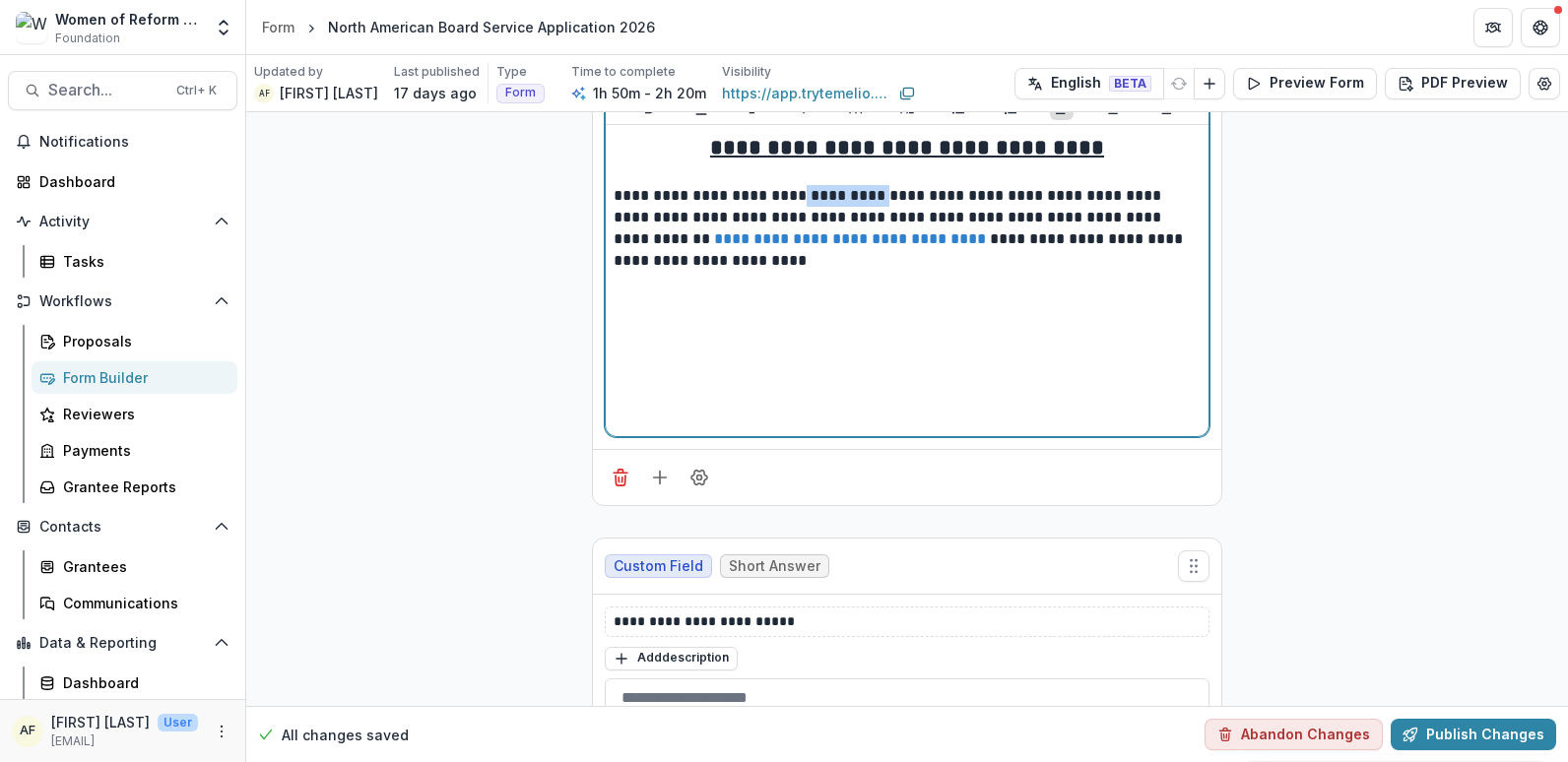 type 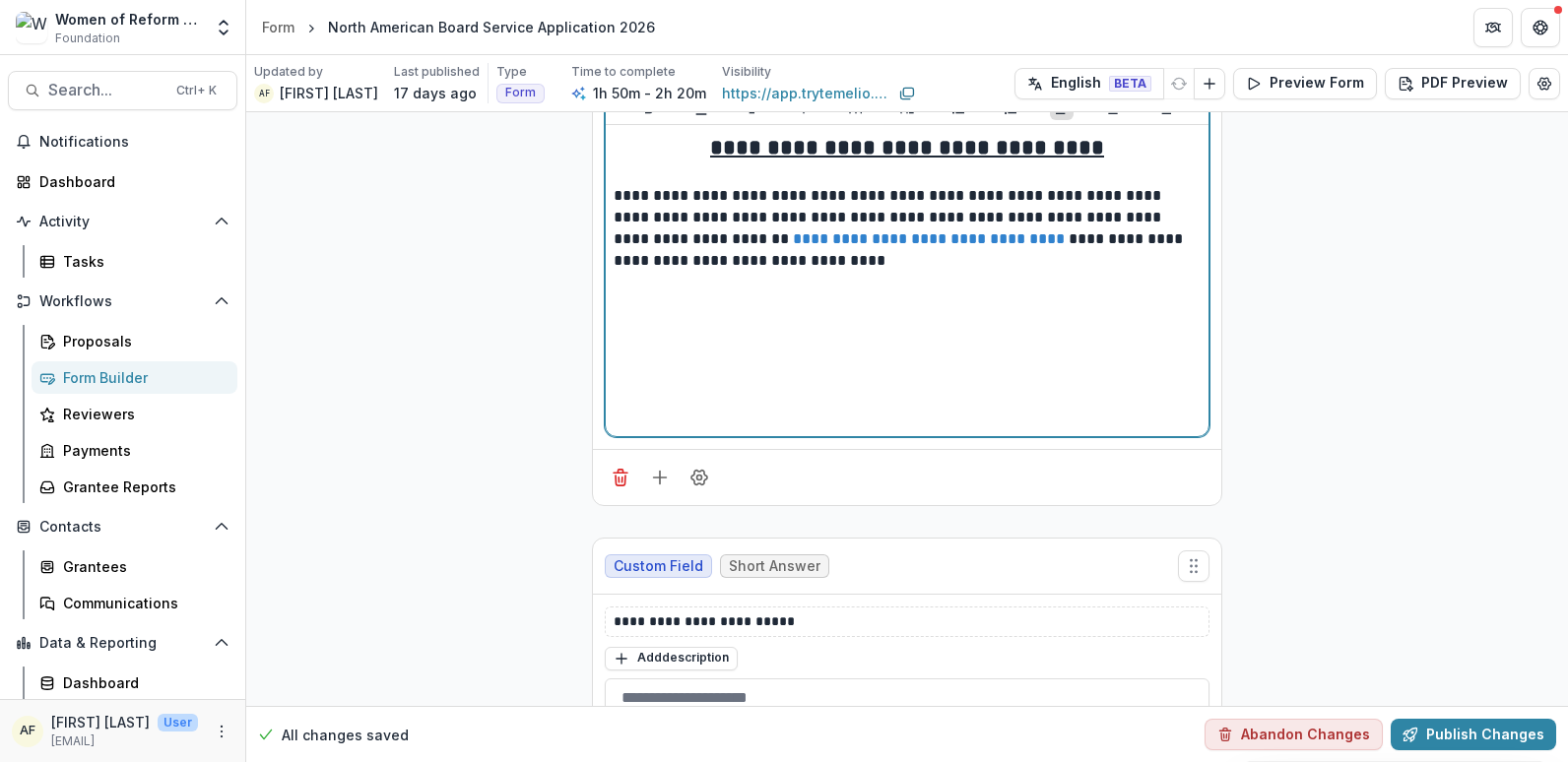 click on "**********" at bounding box center [907, 228] 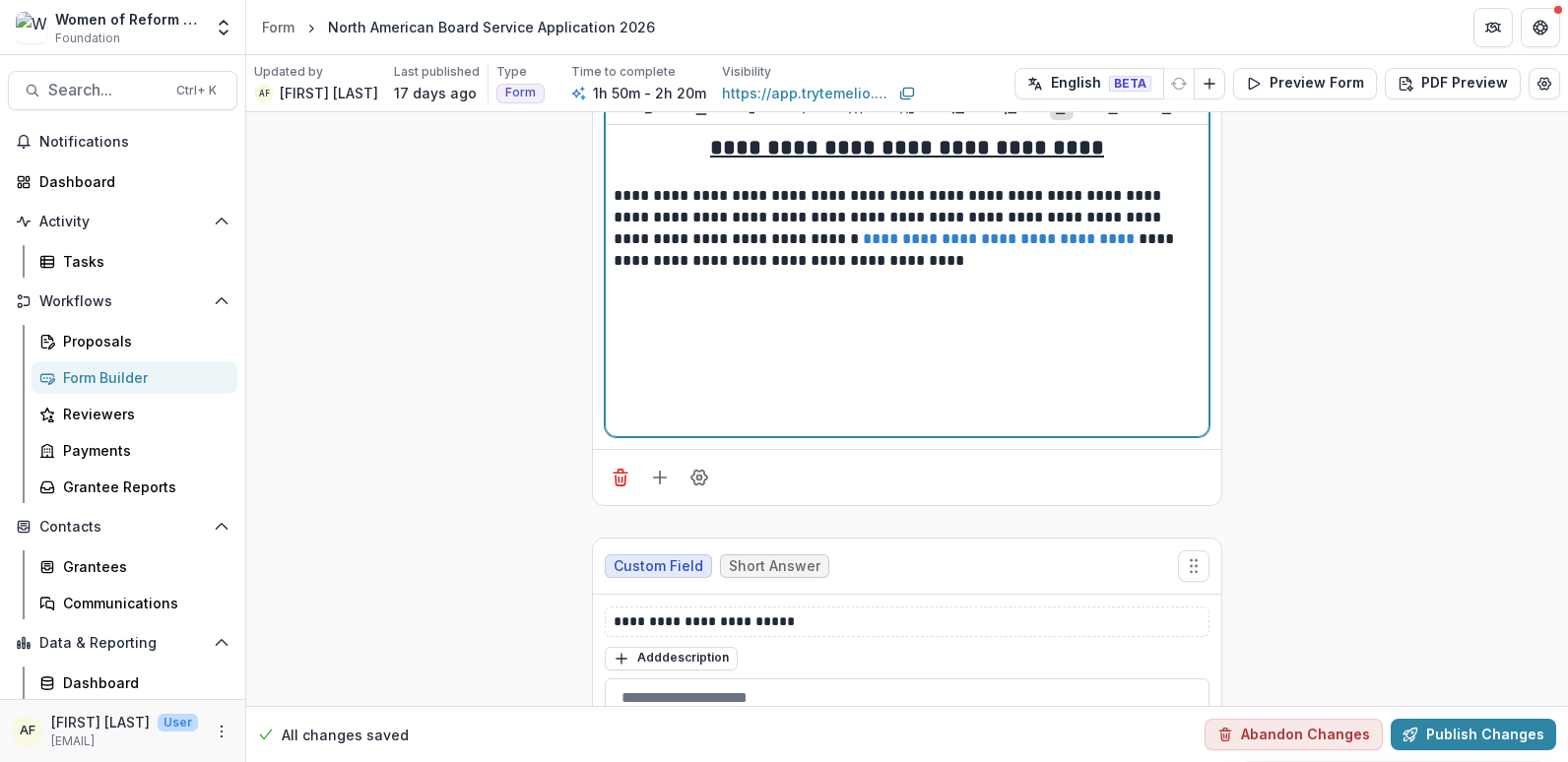 click on "**********" at bounding box center (907, 228) 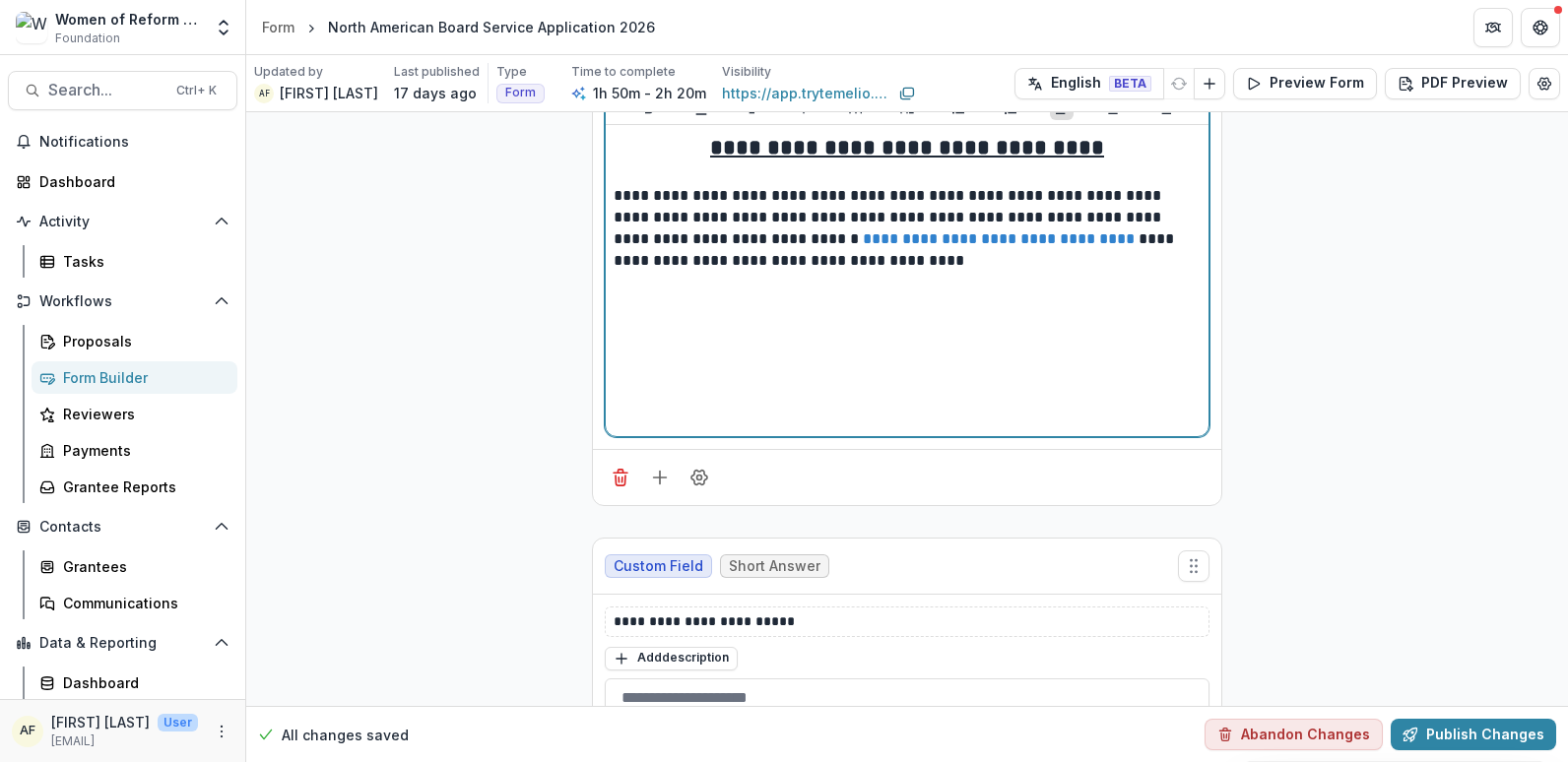 click on "**********" at bounding box center [907, 228] 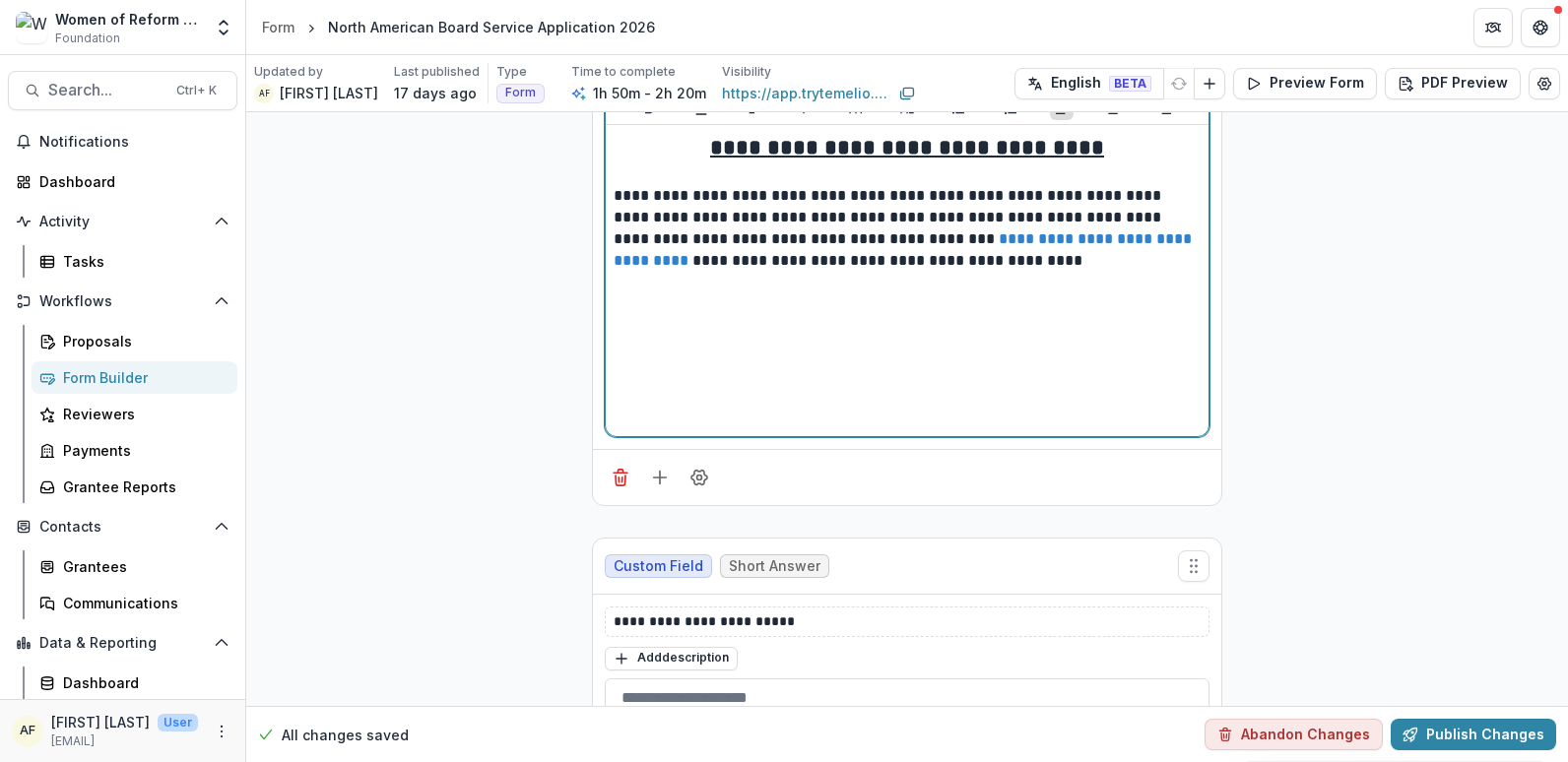 click on "**********" at bounding box center [907, 228] 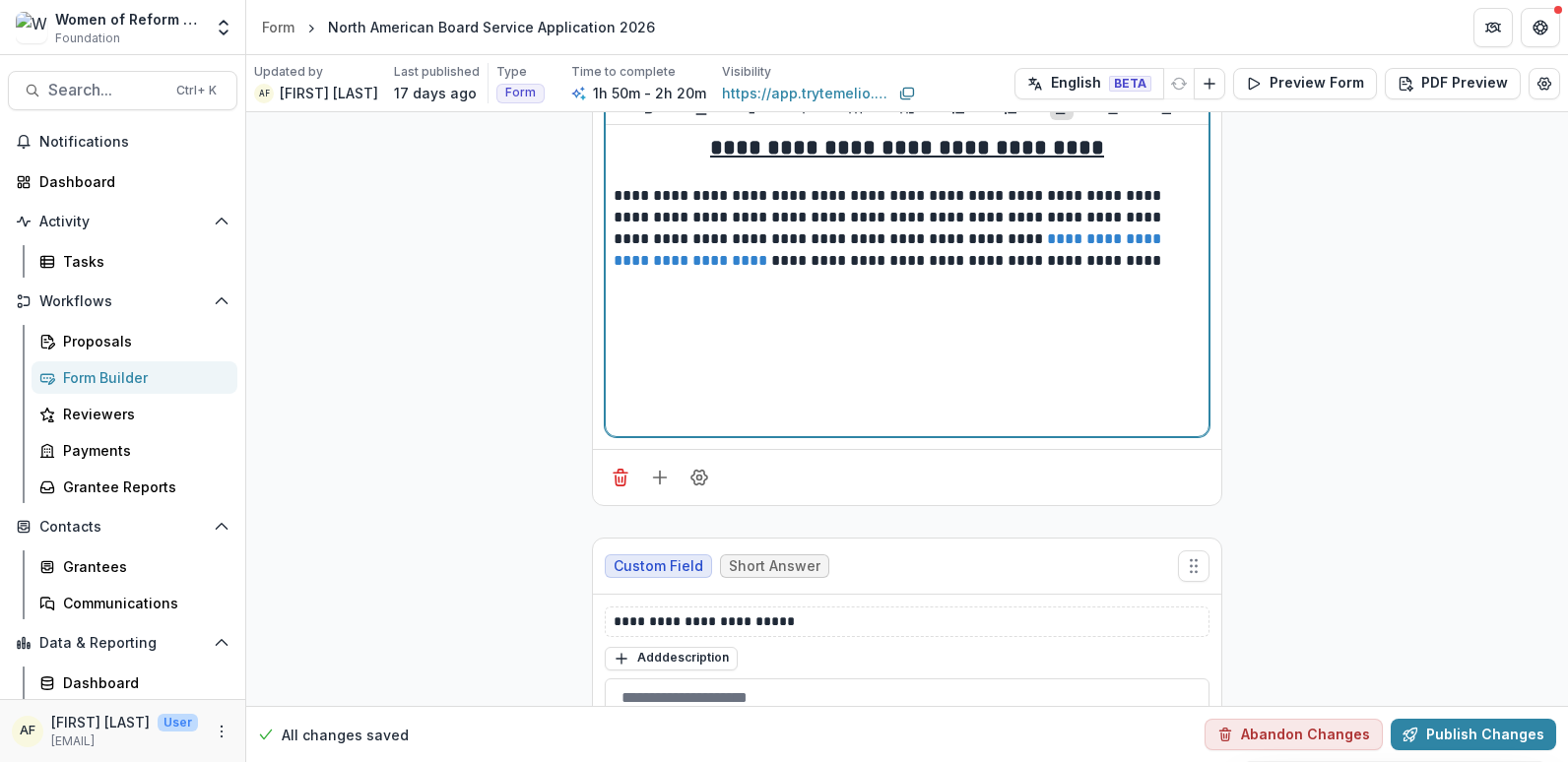 click on "**********" at bounding box center (907, 228) 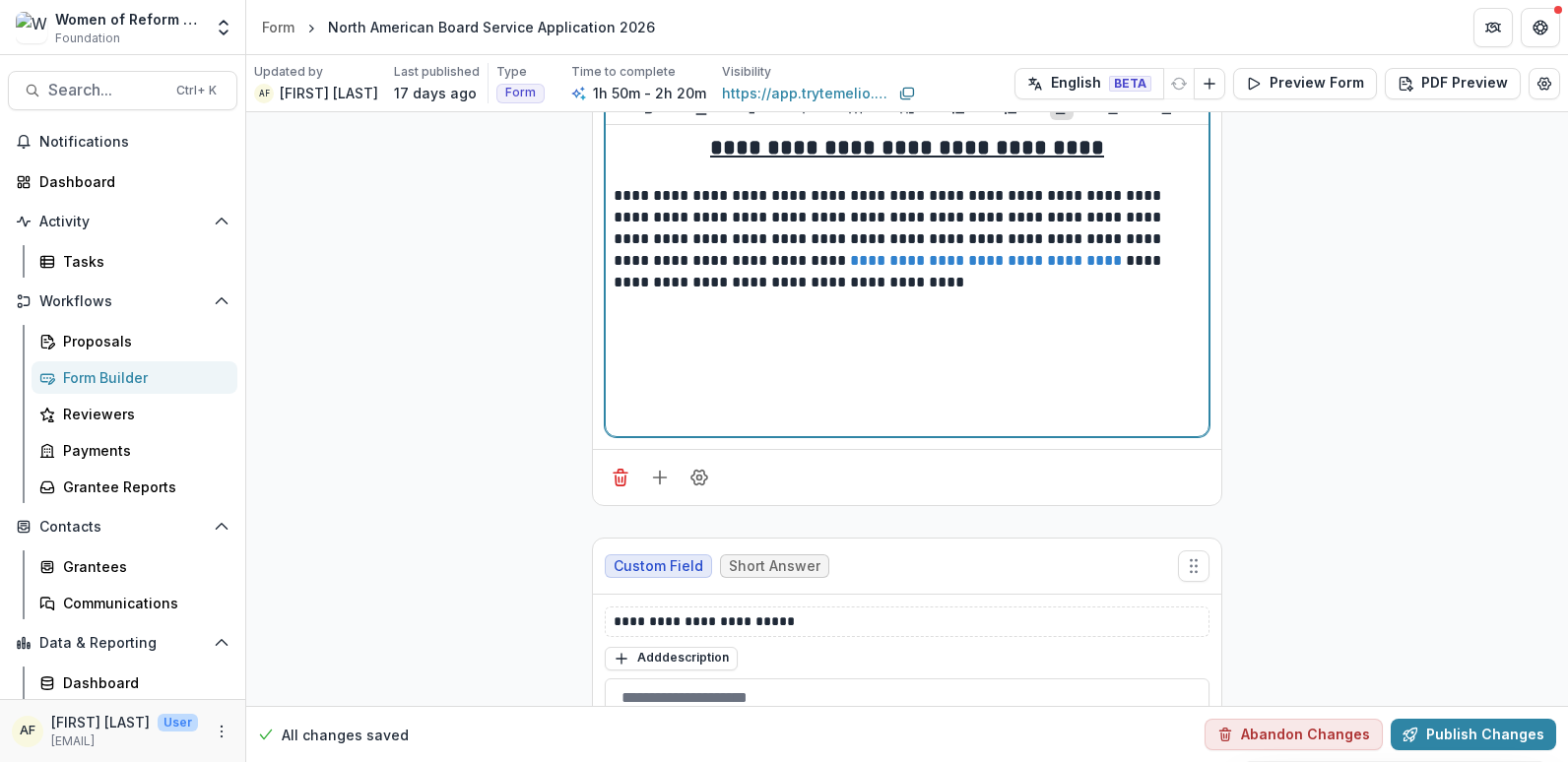 click on "**********" at bounding box center [907, 239] 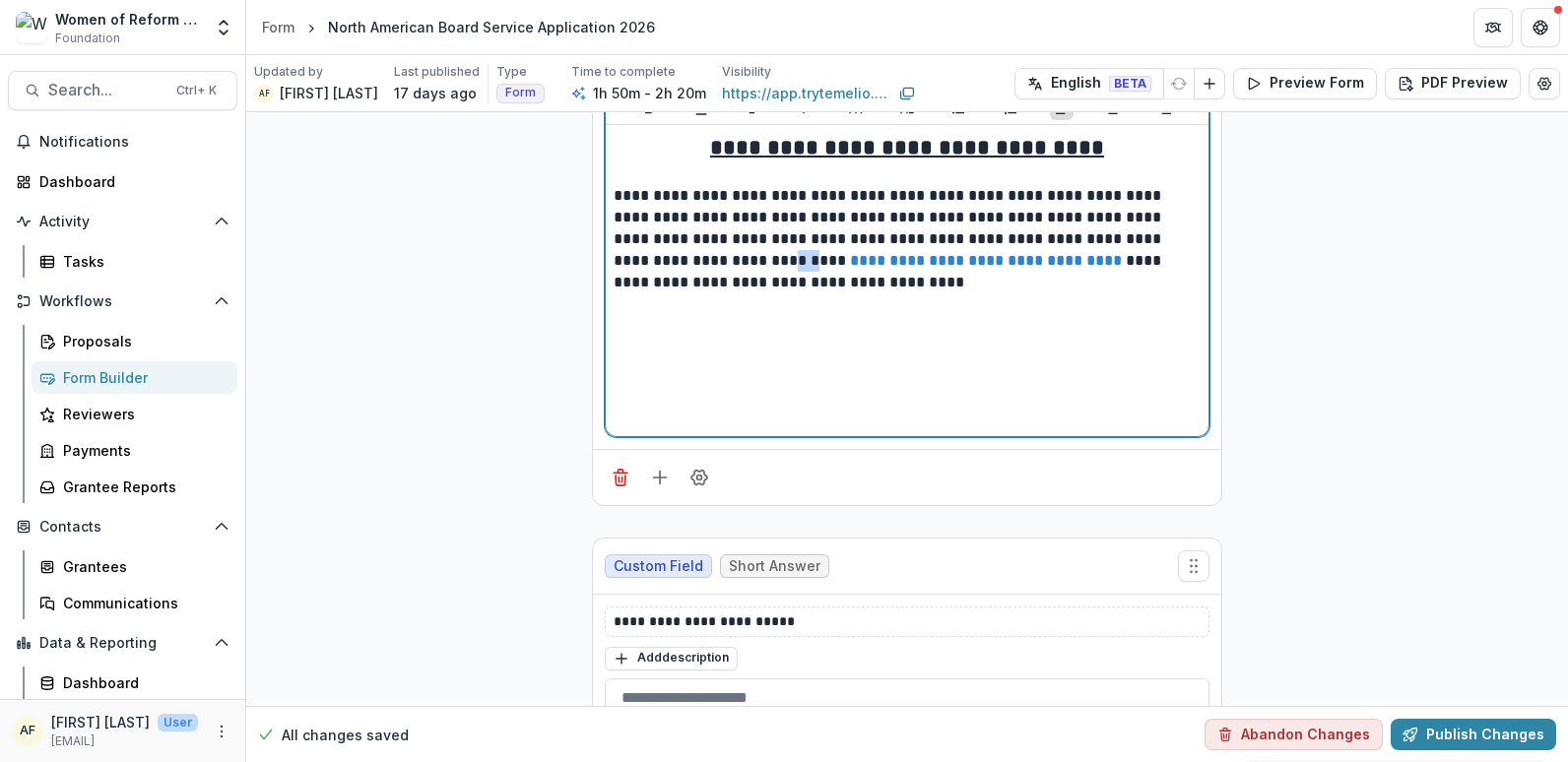 click on "**********" at bounding box center [907, 239] 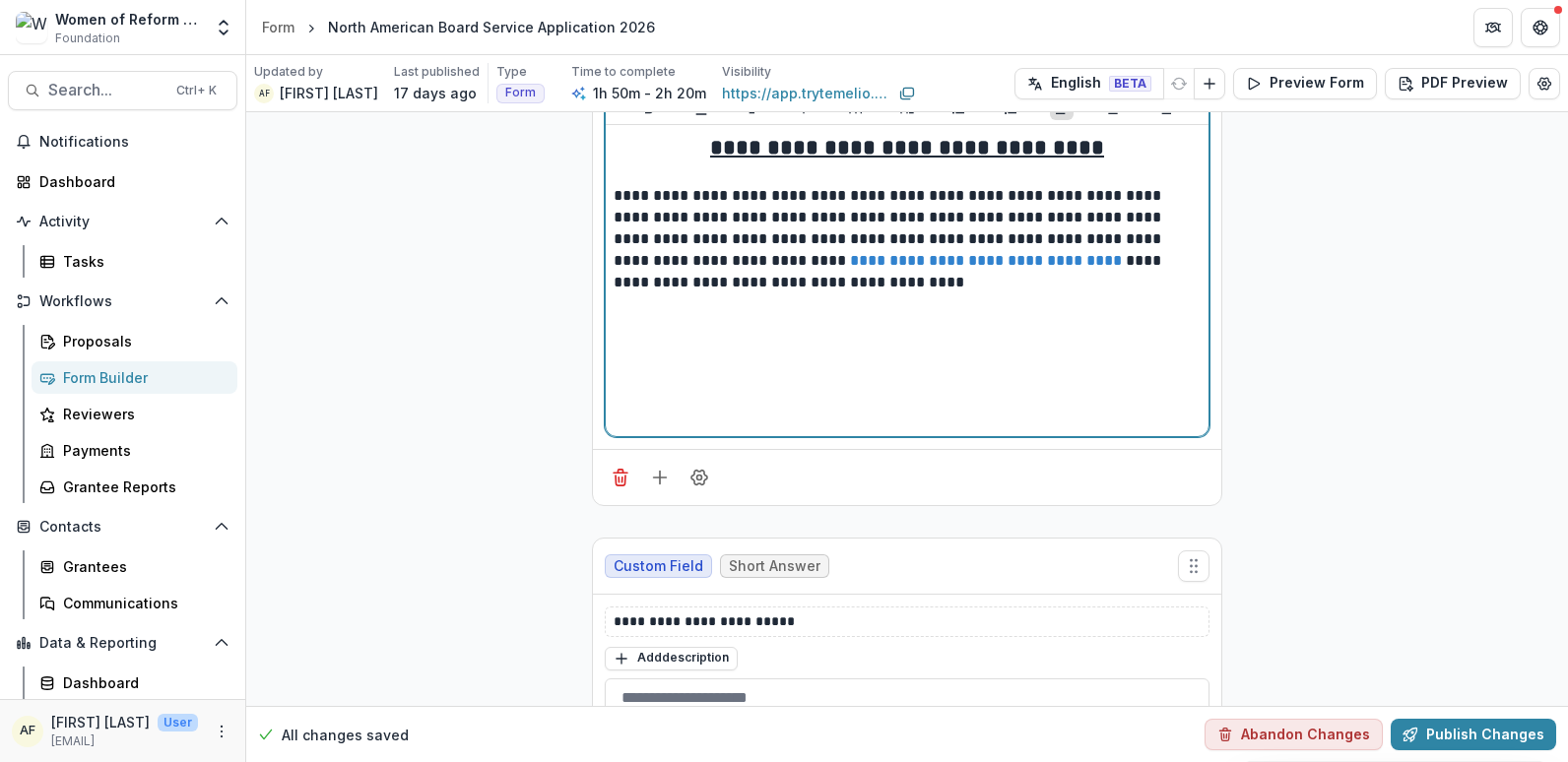 click on "**********" at bounding box center (986, 260) 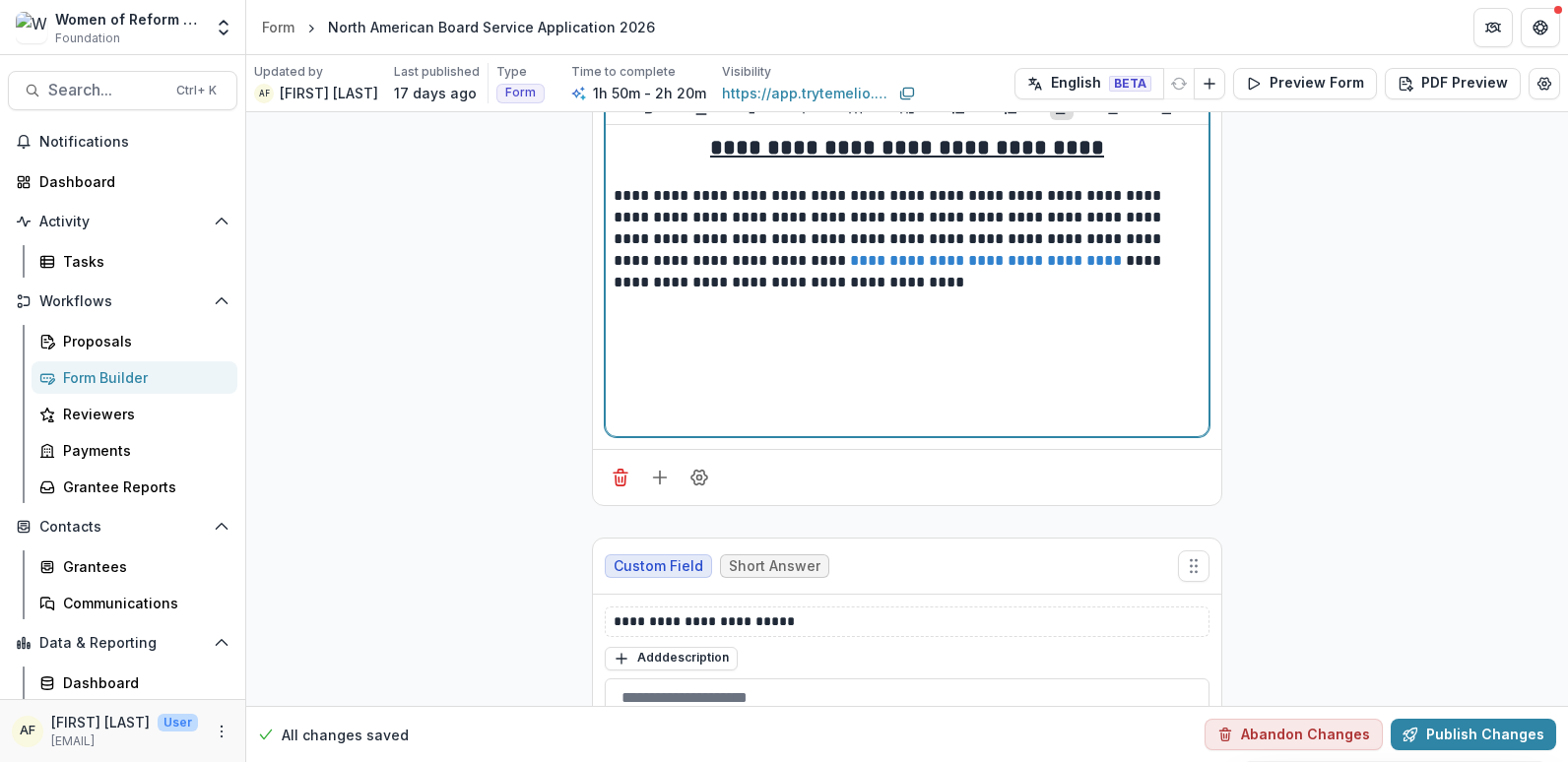 click on "**********" at bounding box center (907, 239) 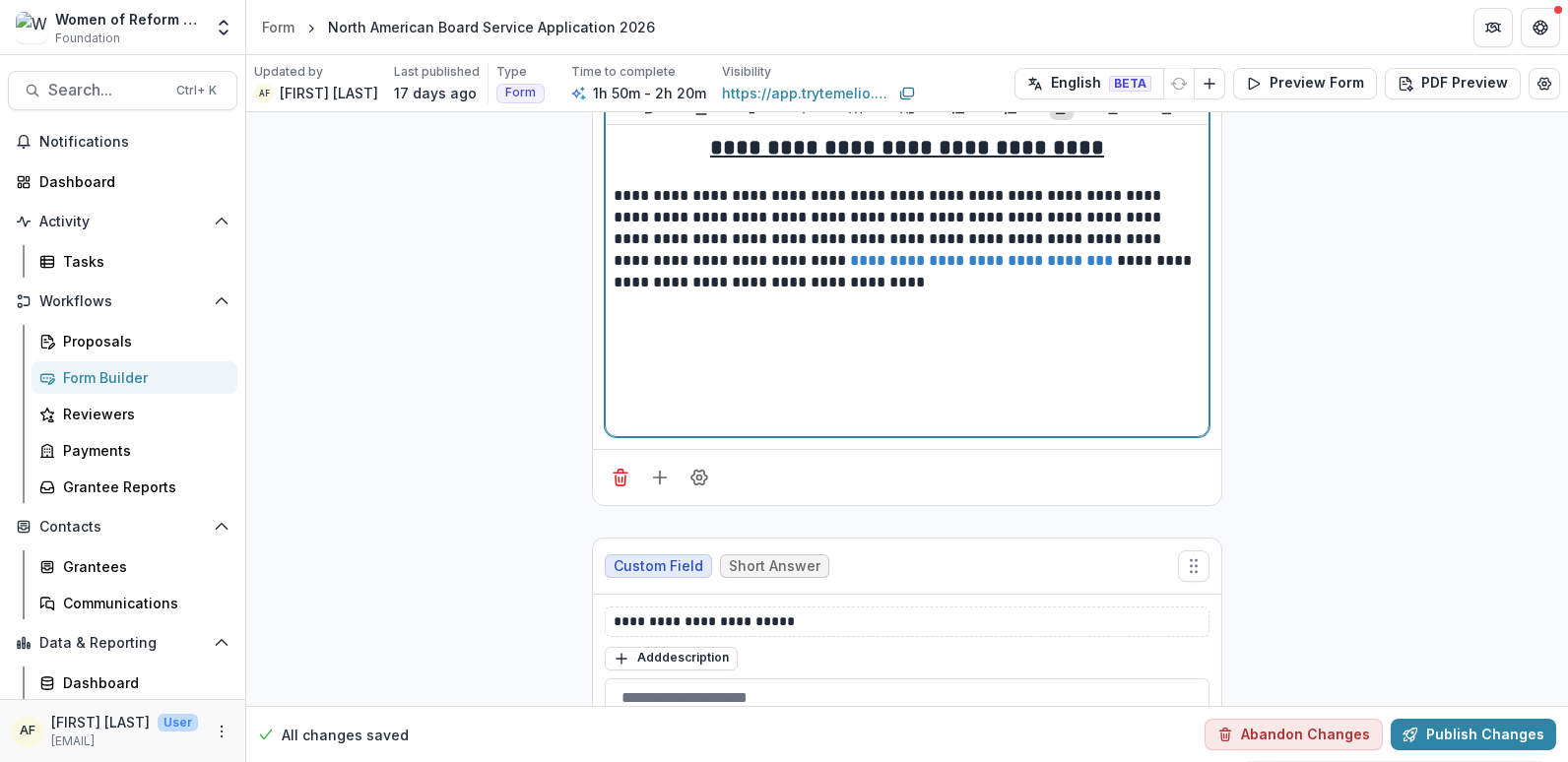 click on "**********" at bounding box center (907, 239) 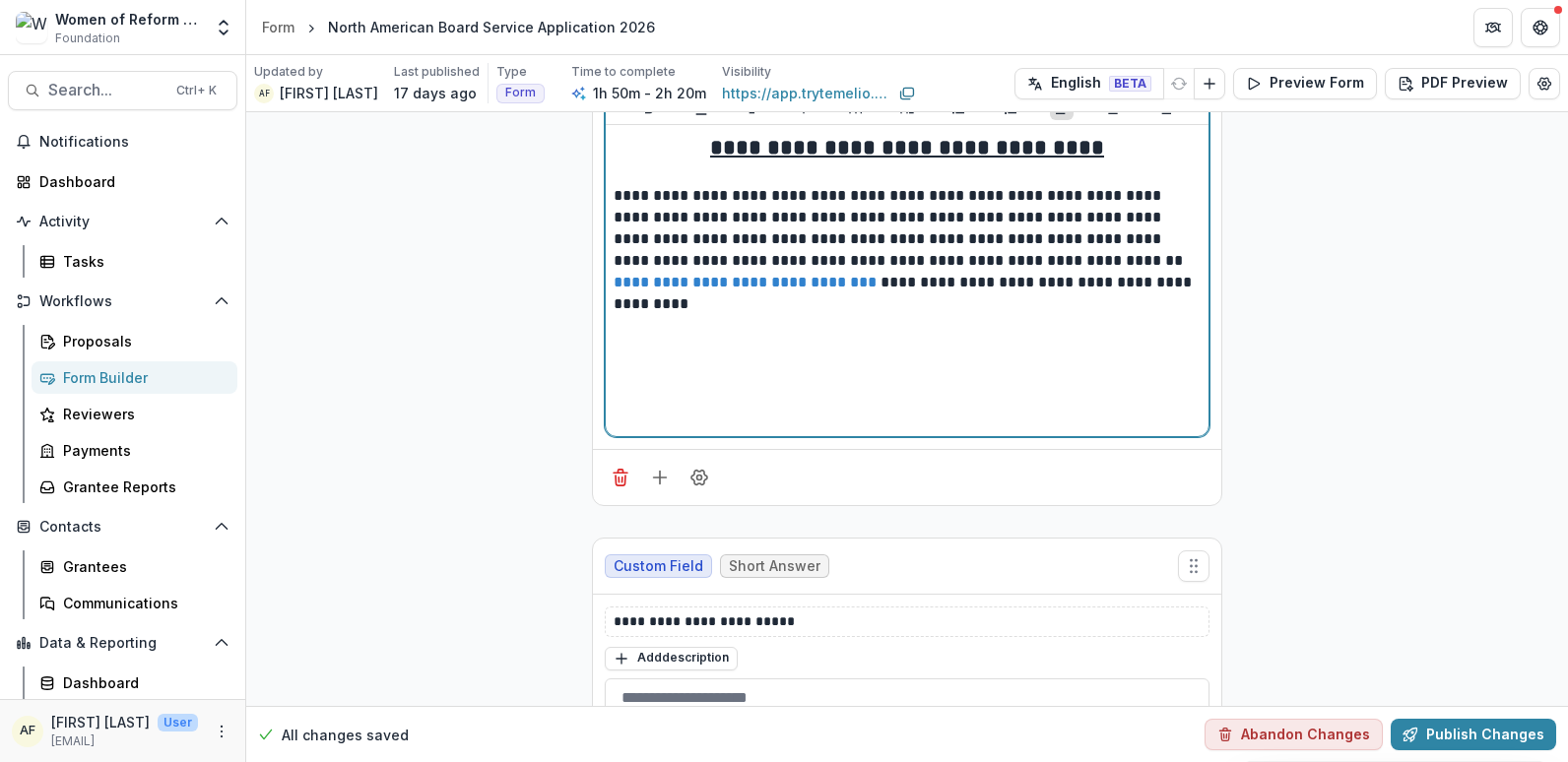 click on "**********" at bounding box center (907, 239) 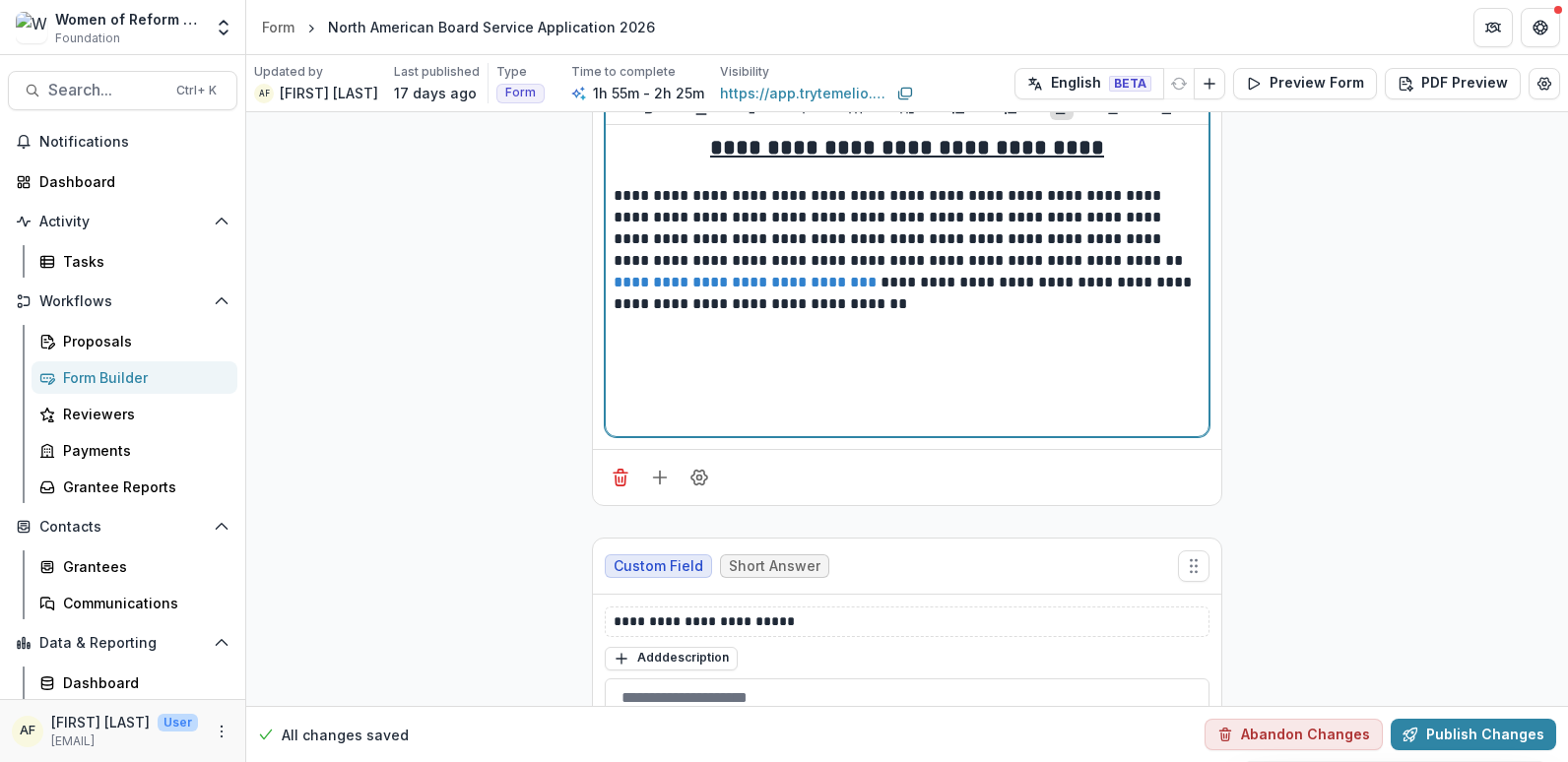 click on "**********" at bounding box center [907, 250] 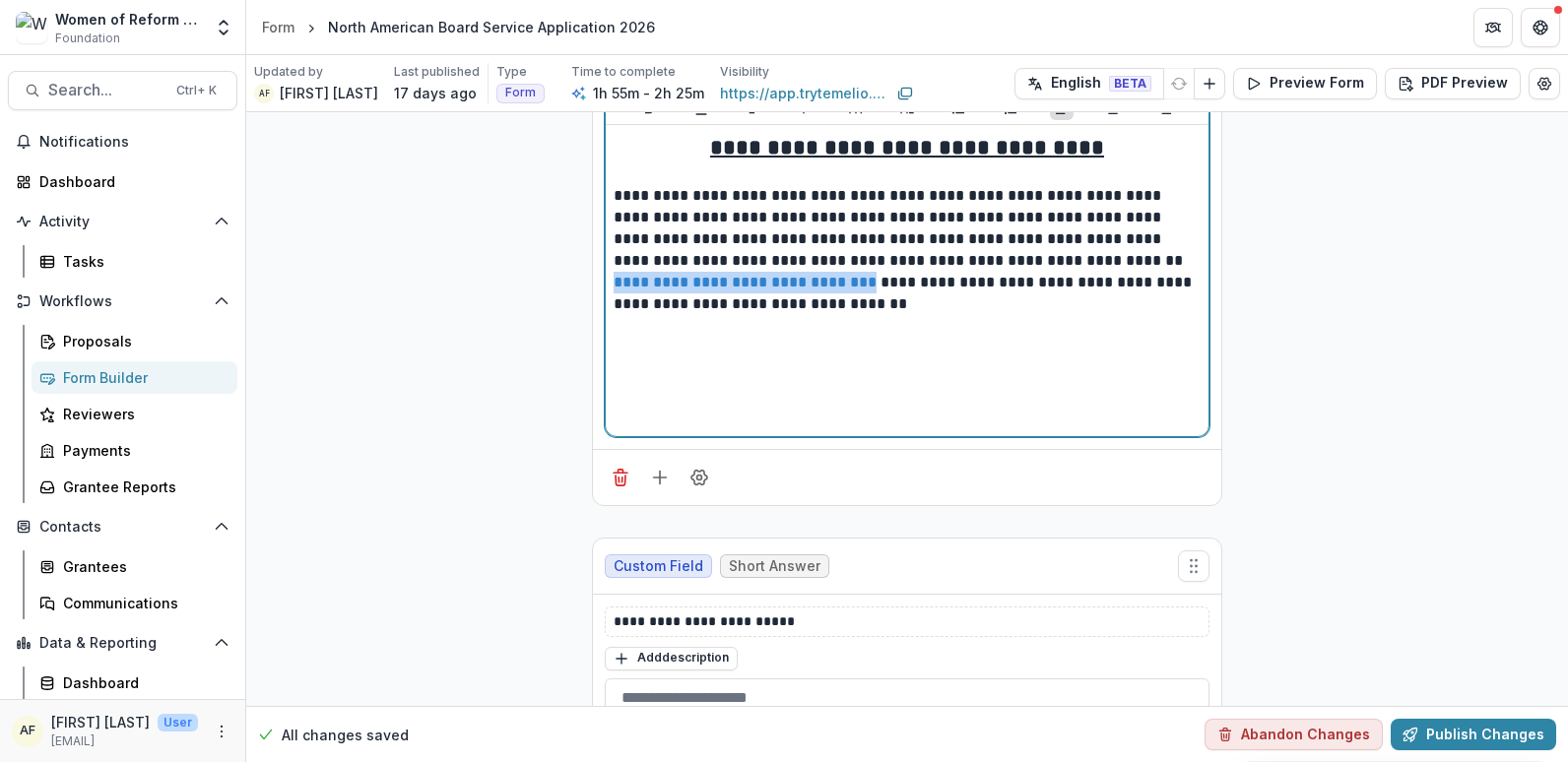 drag, startPoint x: 1039, startPoint y: 238, endPoint x: 768, endPoint y: 256, distance: 271.59713 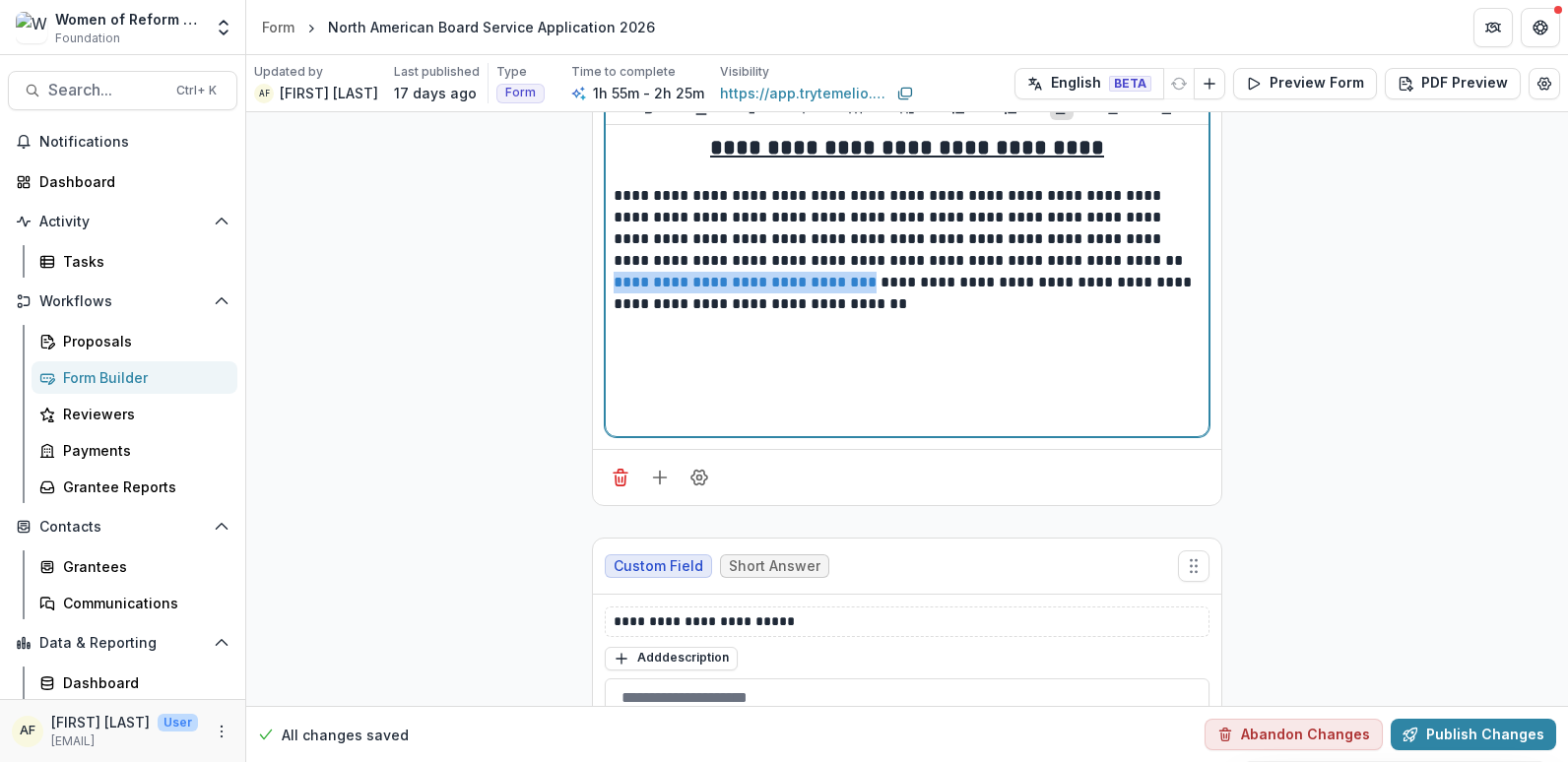 click on "**********" at bounding box center [907, 250] 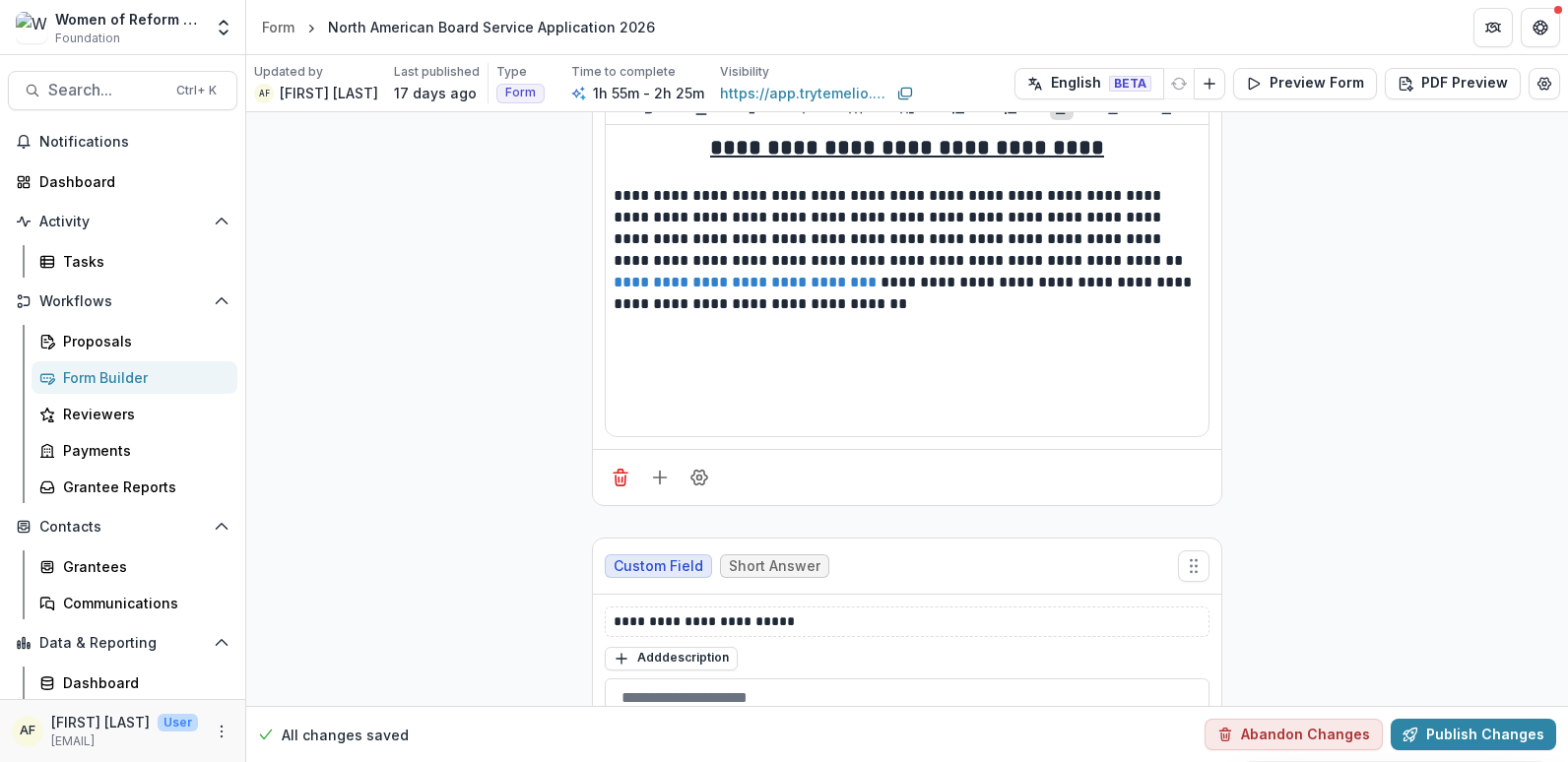 click on "**********" at bounding box center [907, -14798] 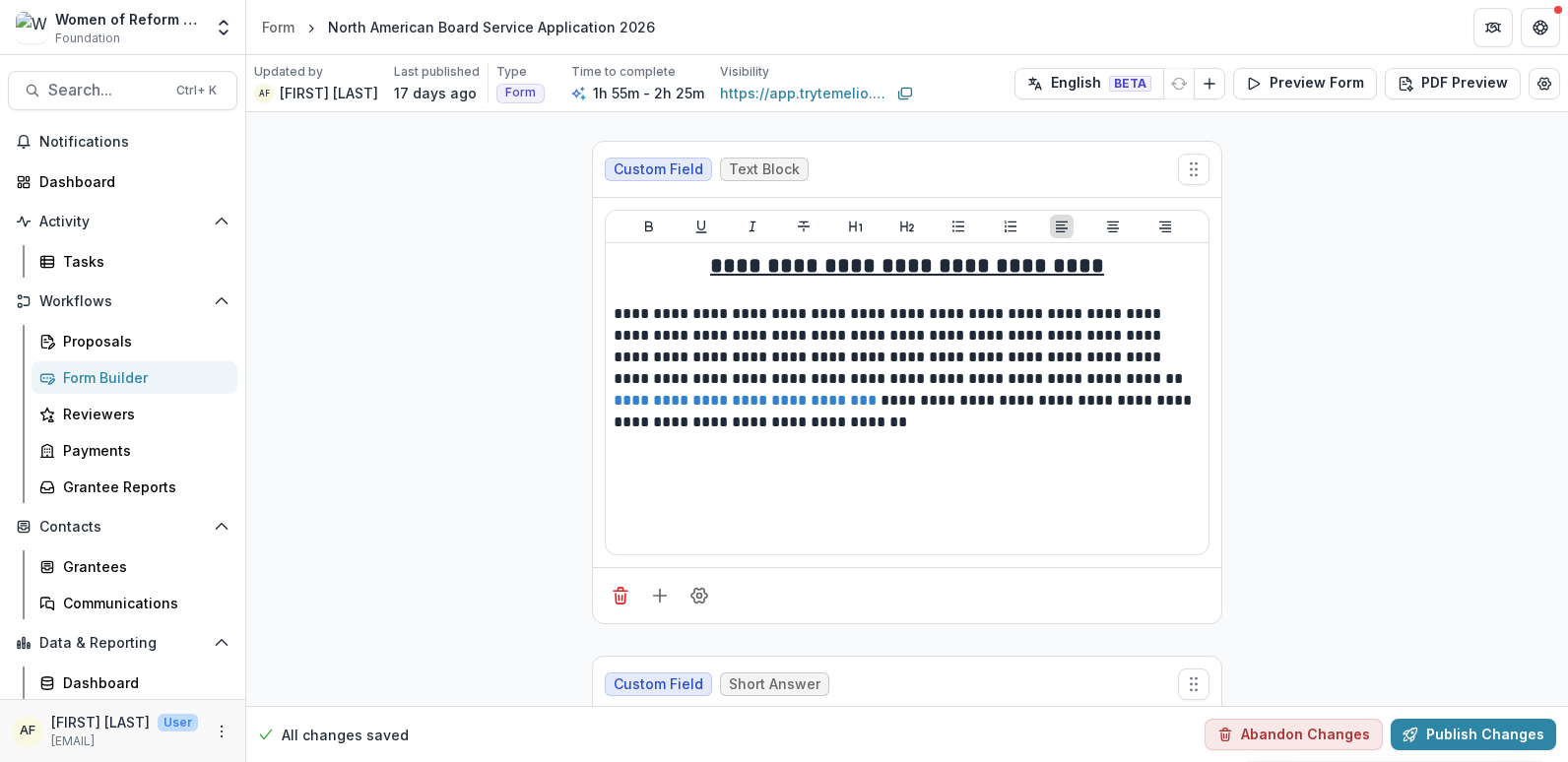 scroll, scrollTop: 30633, scrollLeft: 0, axis: vertical 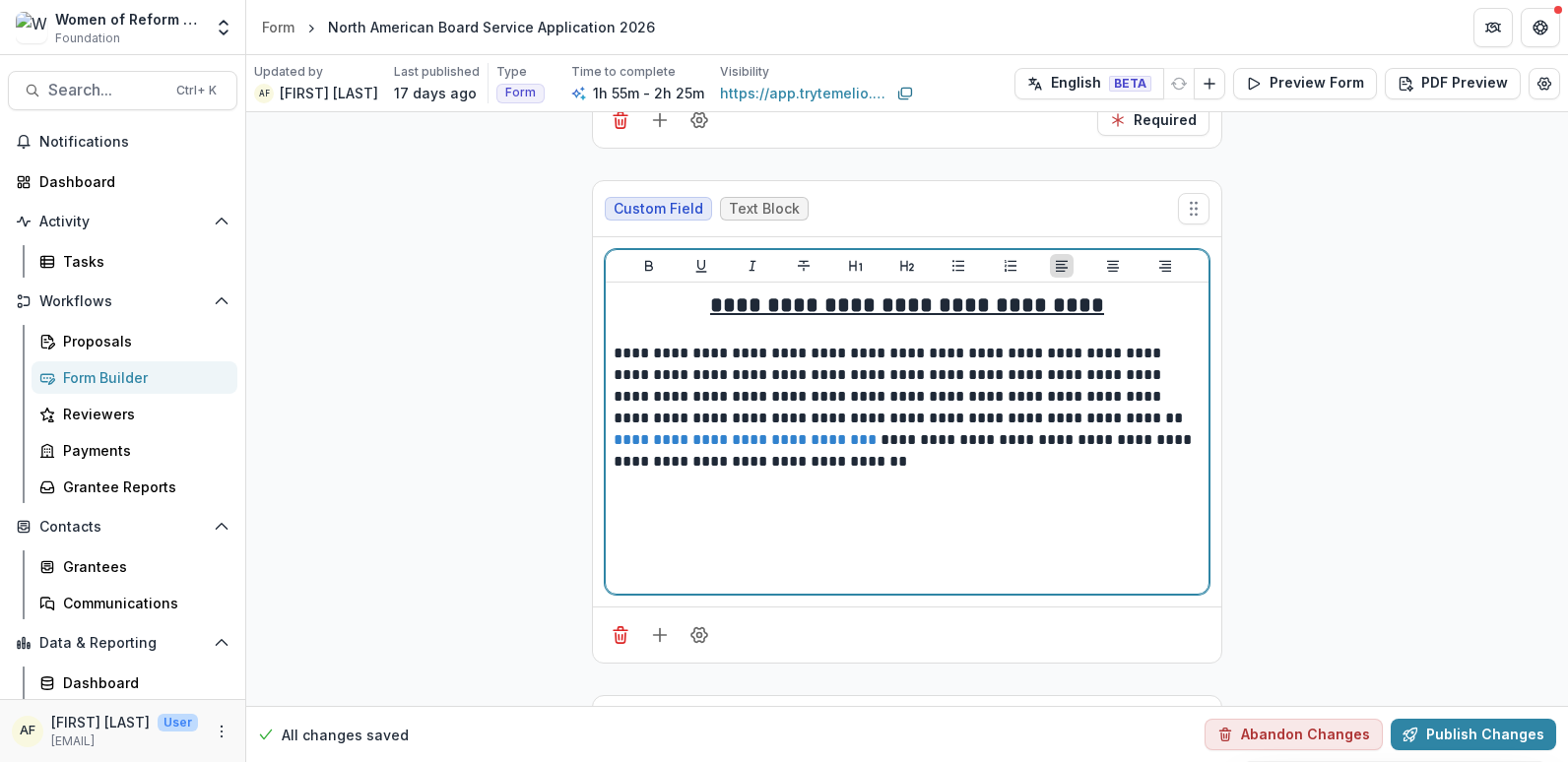 click on "**********" at bounding box center (745, 439) 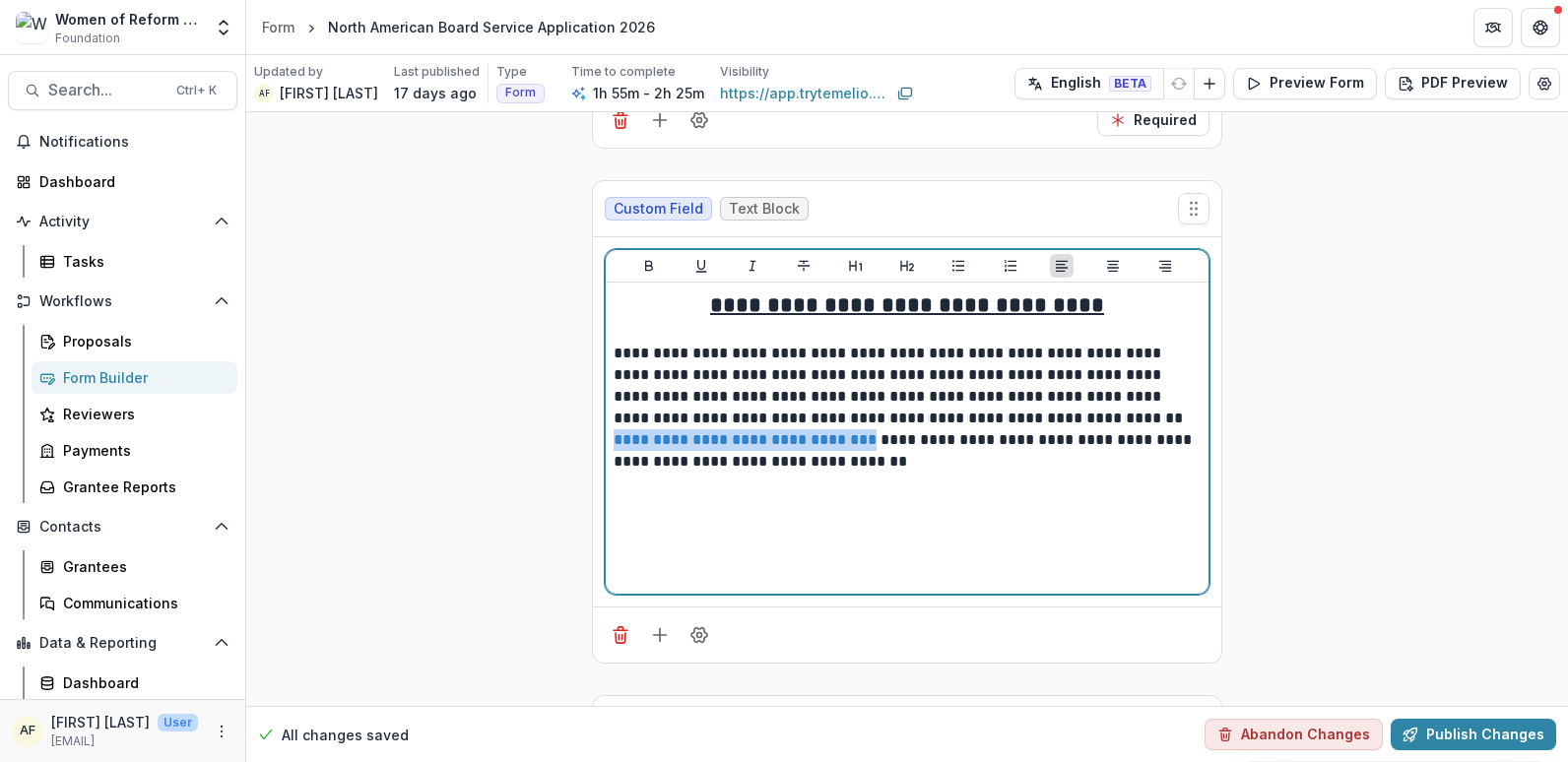 drag, startPoint x: 1042, startPoint y: 398, endPoint x: 765, endPoint y: 416, distance: 277.5842 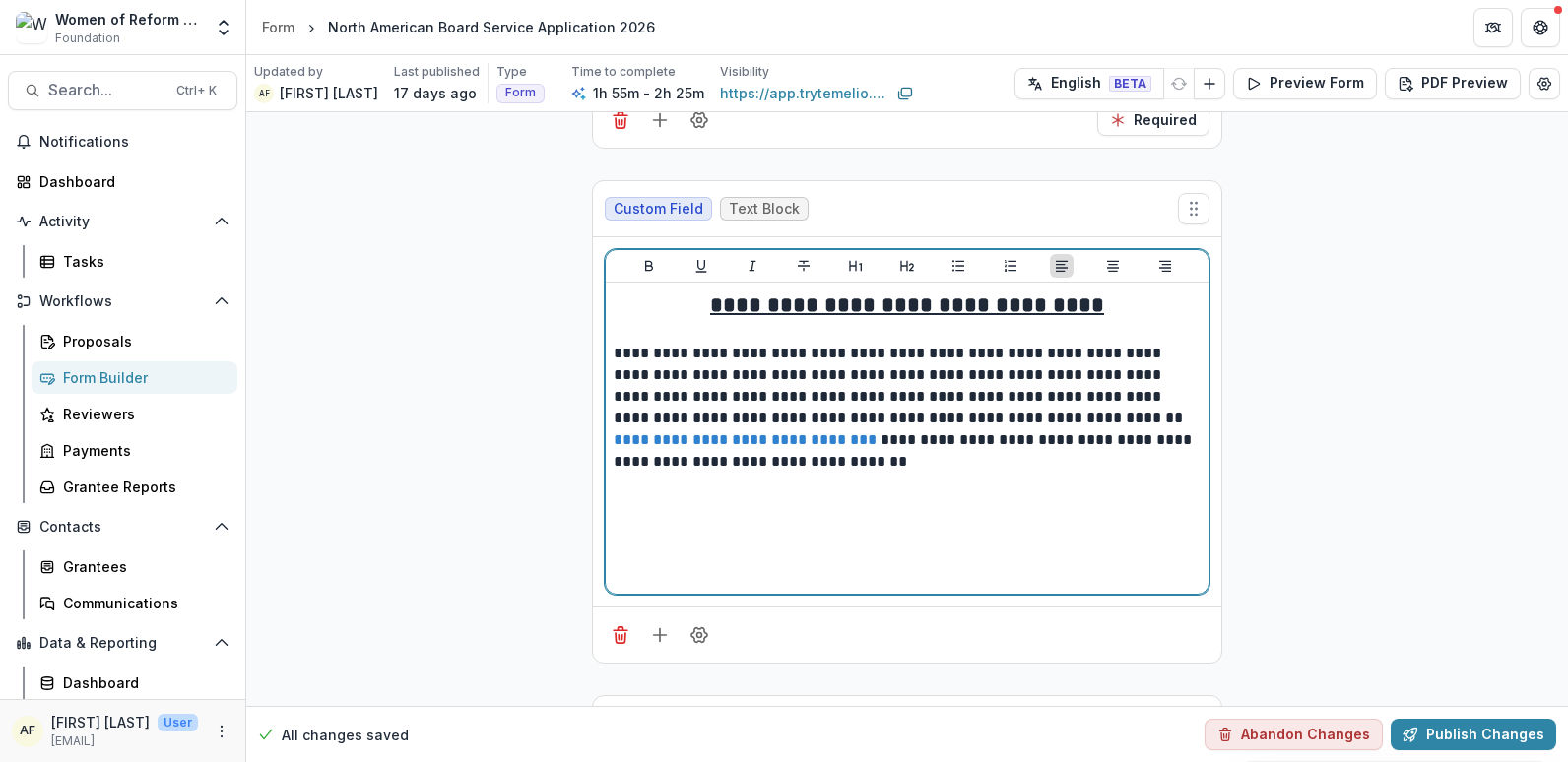 click on "**********" at bounding box center (745, 439) 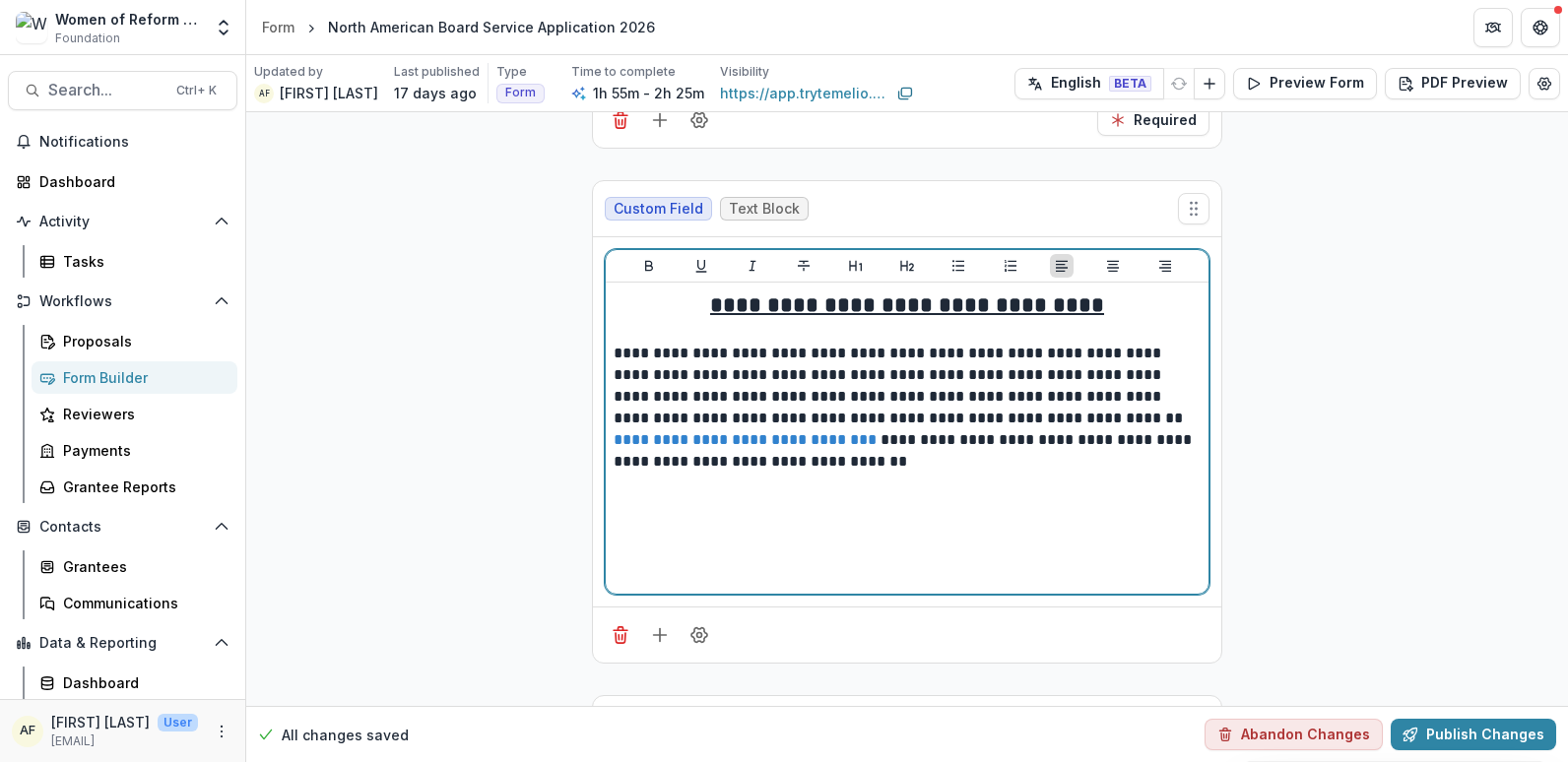 click on "**********" at bounding box center (907, 438) 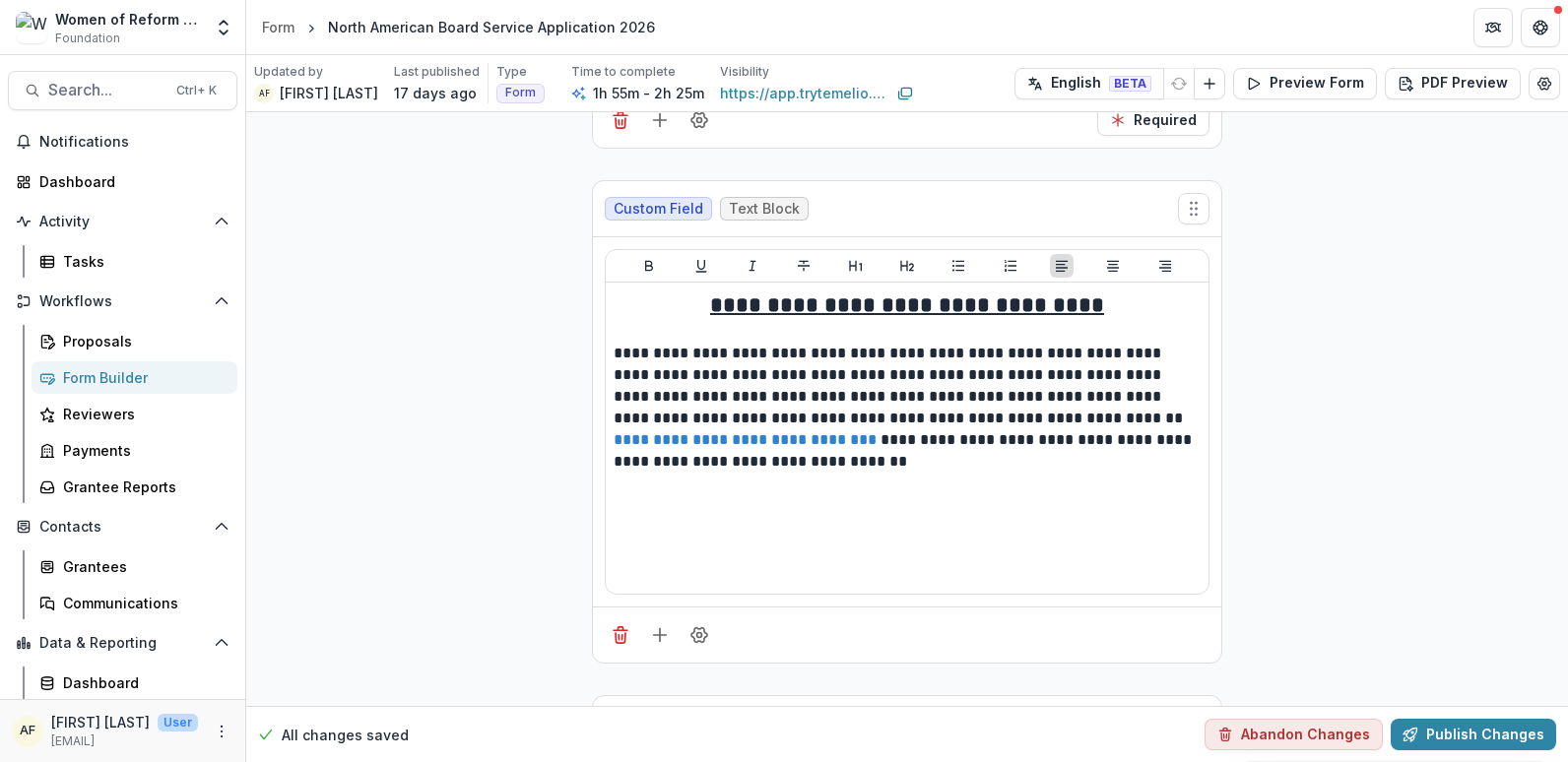click on "**********" at bounding box center [907, -14640] 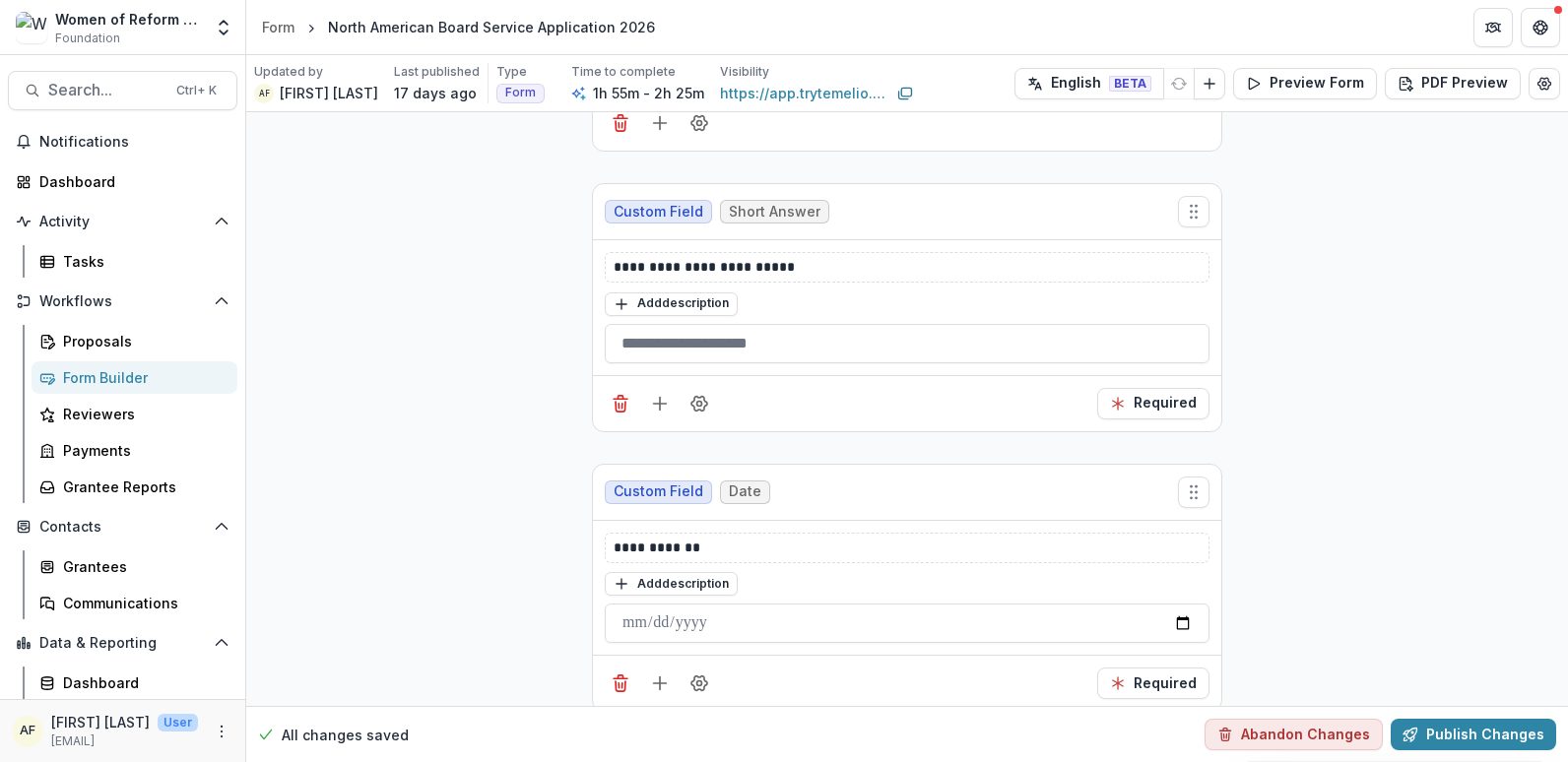 scroll, scrollTop: 31146, scrollLeft: 0, axis: vertical 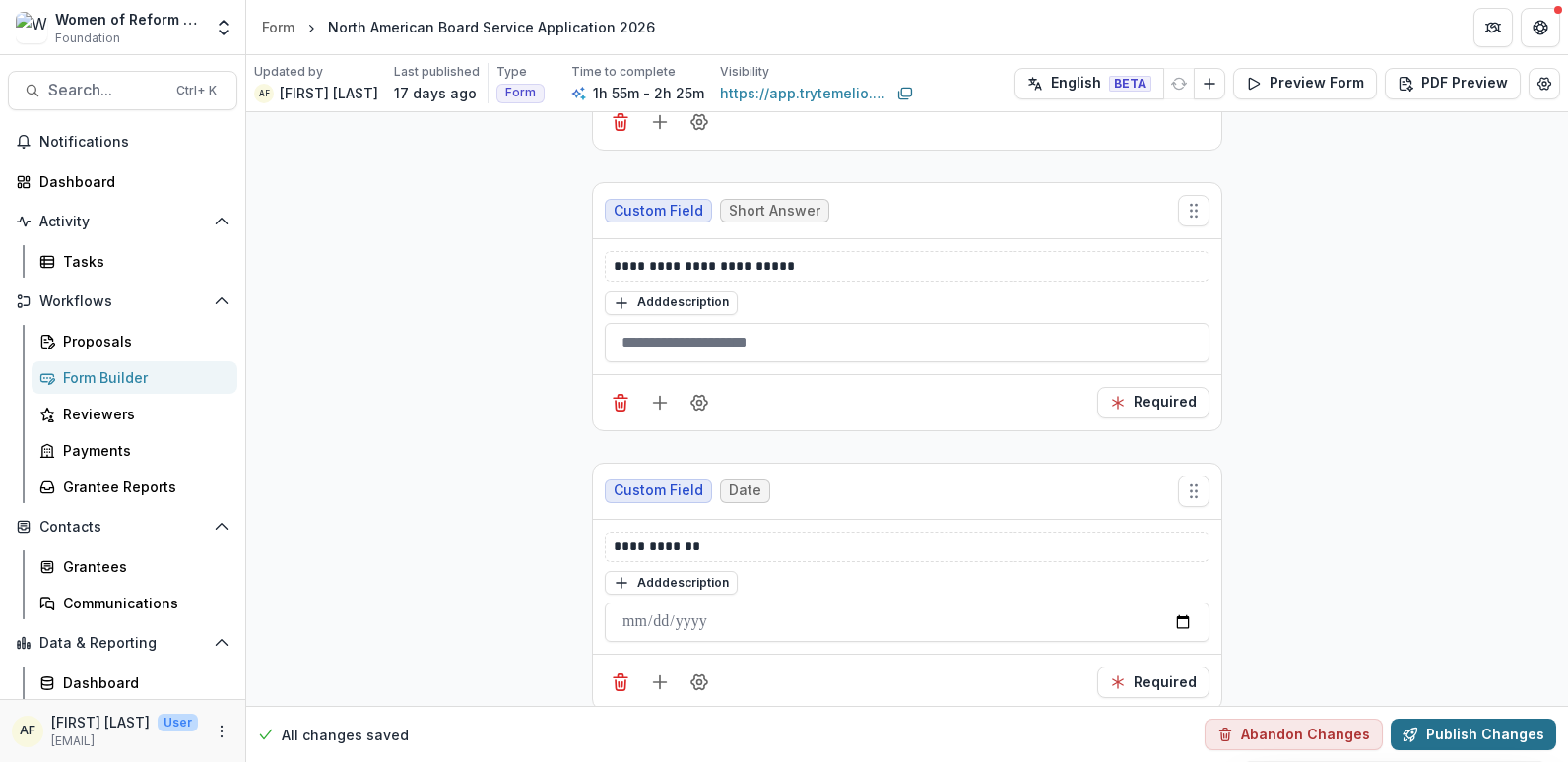 click on "Publish Changes" at bounding box center (1473, 734) 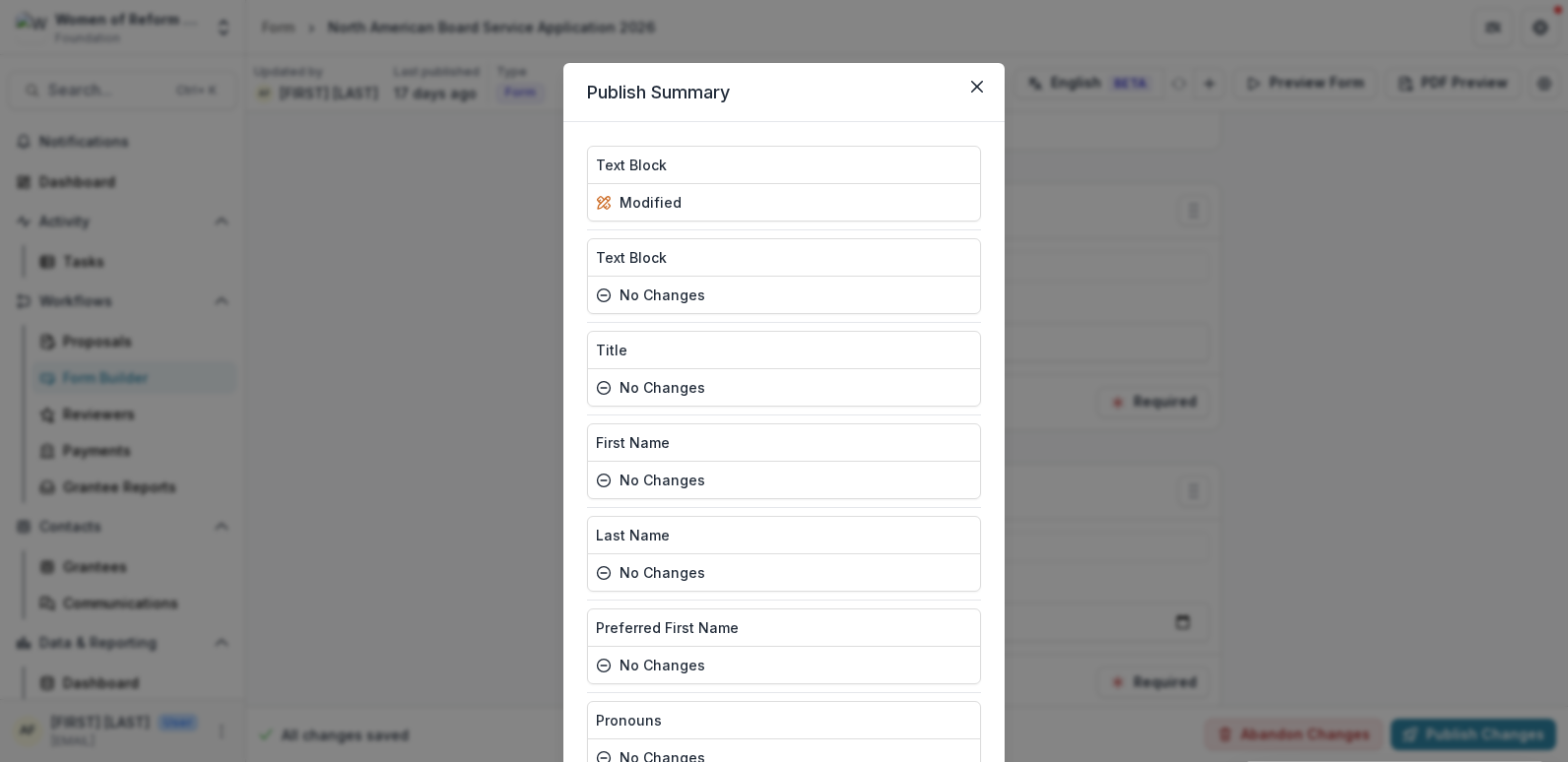 drag, startPoint x: 1561, startPoint y: 39, endPoint x: 1560, endPoint y: 89, distance: 50.01 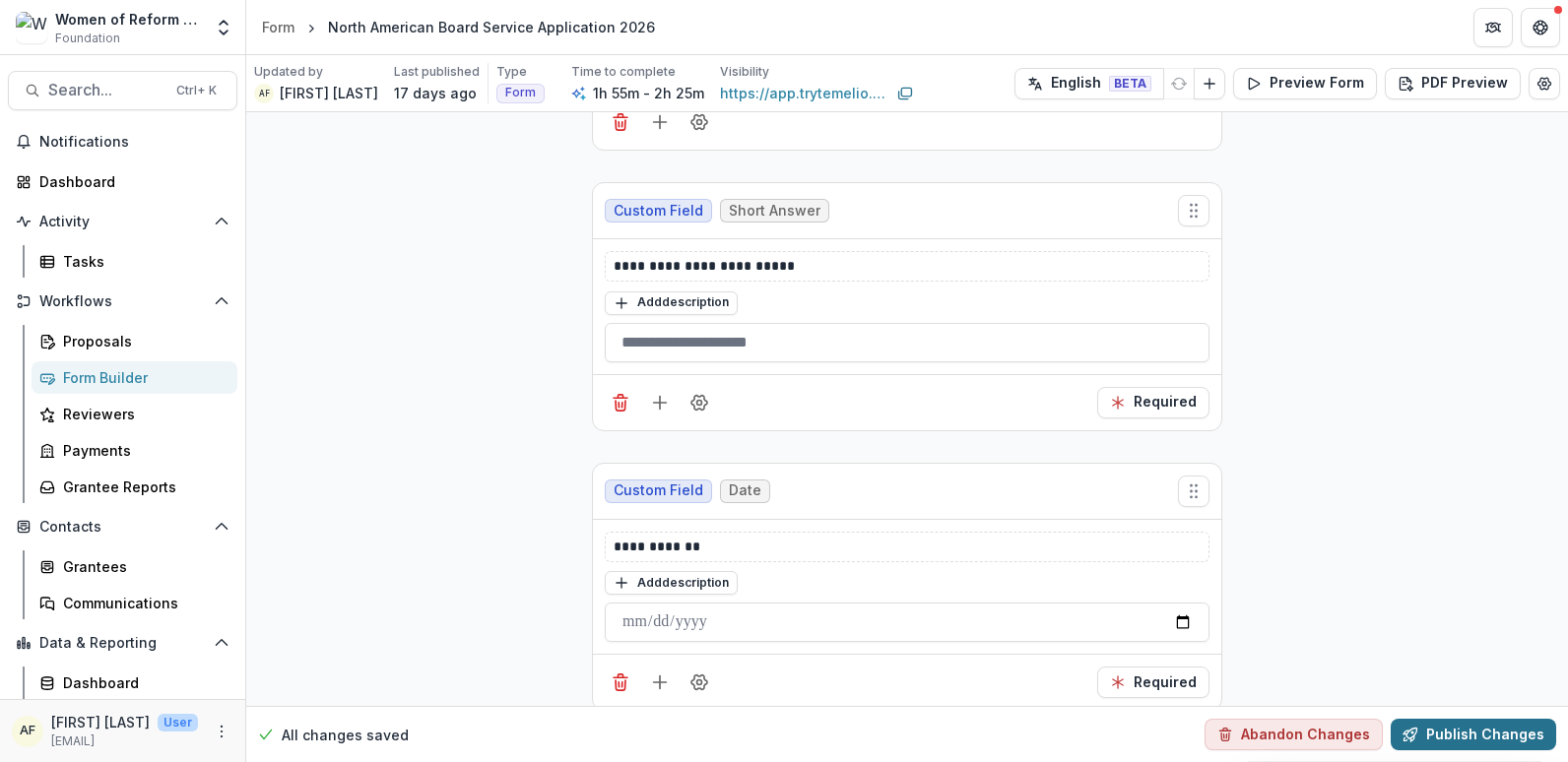 click on "Publish Changes" at bounding box center [1473, 734] 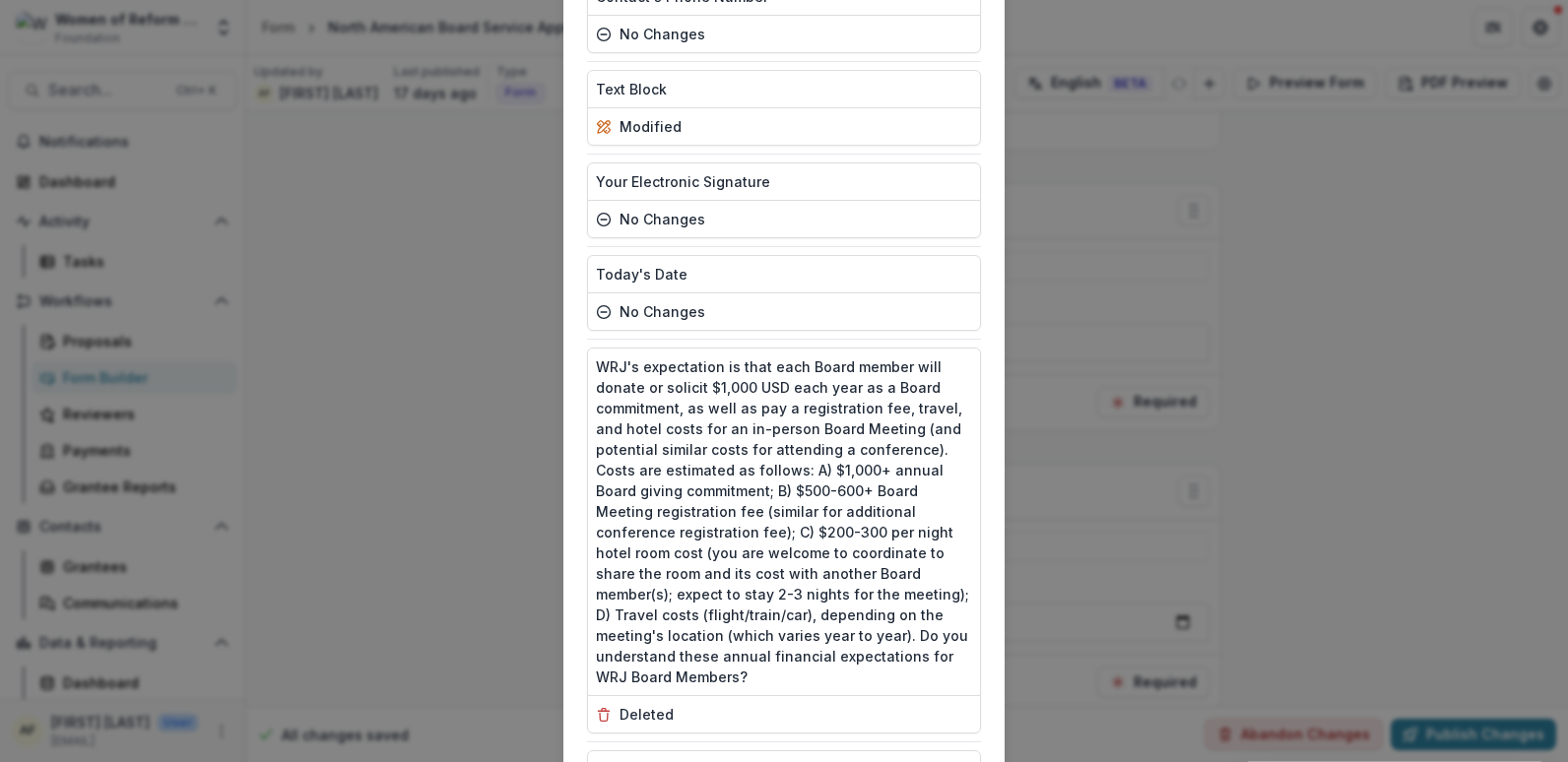scroll, scrollTop: 7536, scrollLeft: 0, axis: vertical 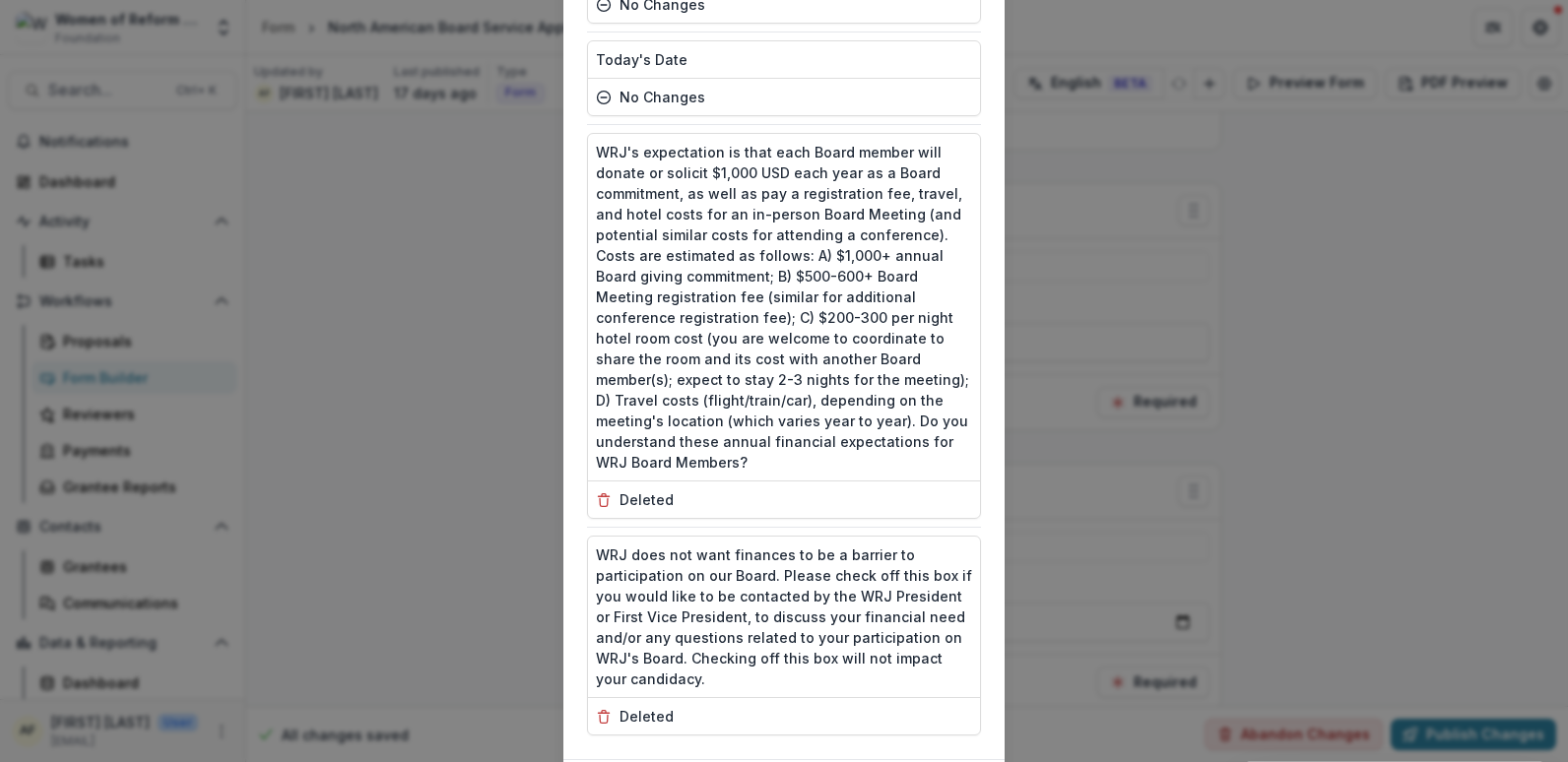click on "Publish" at bounding box center [932, 792] 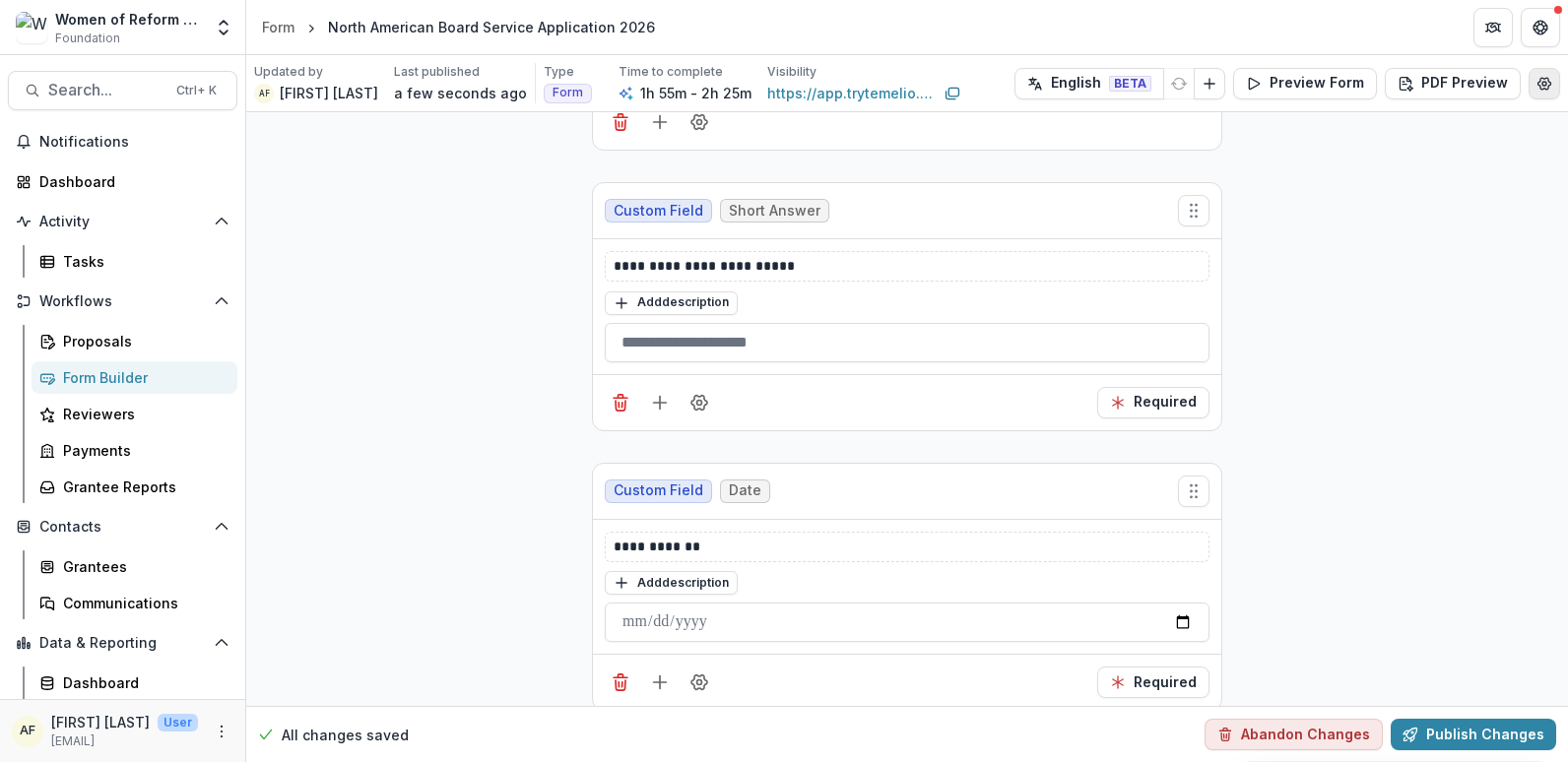 click 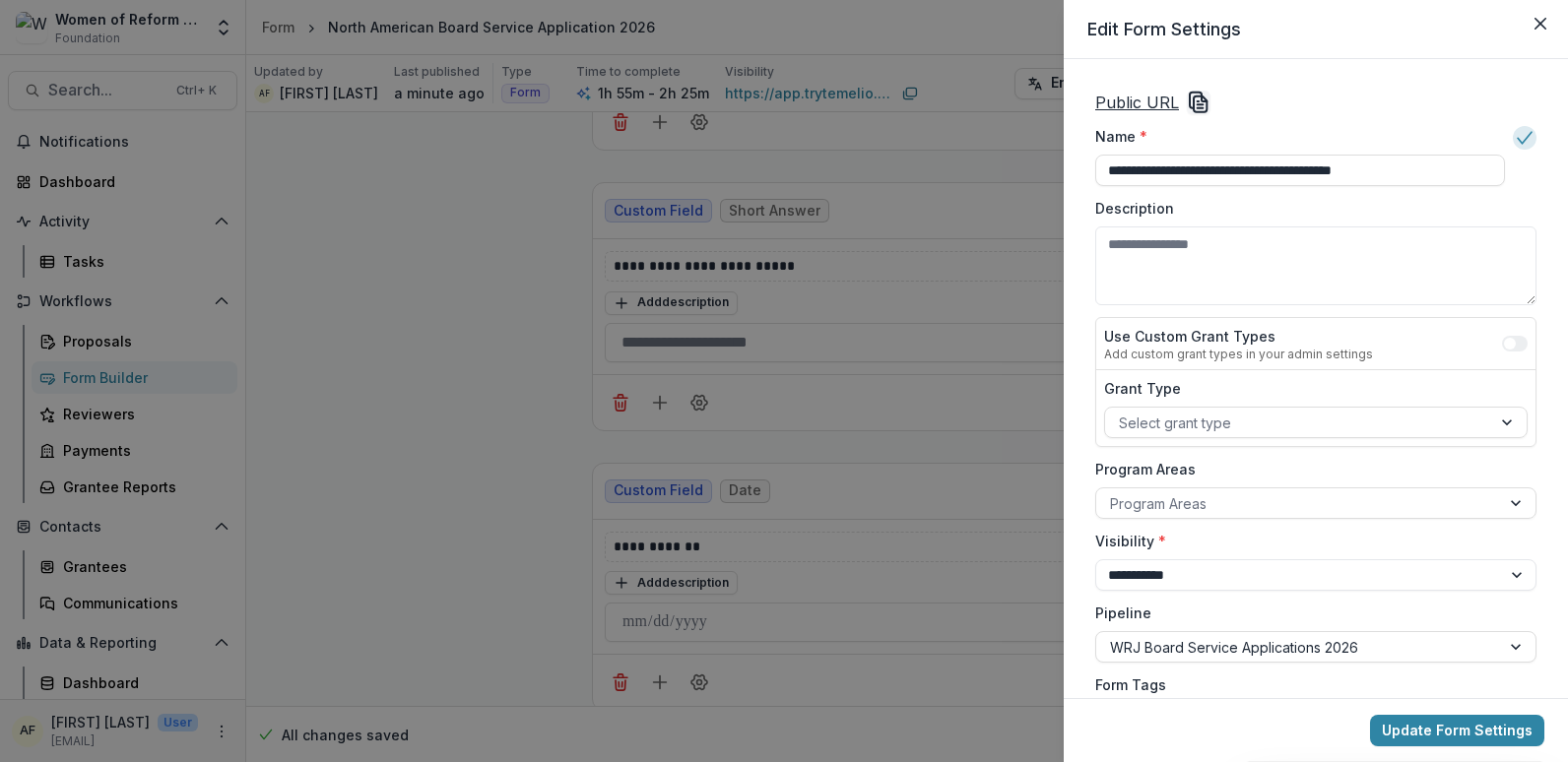 click 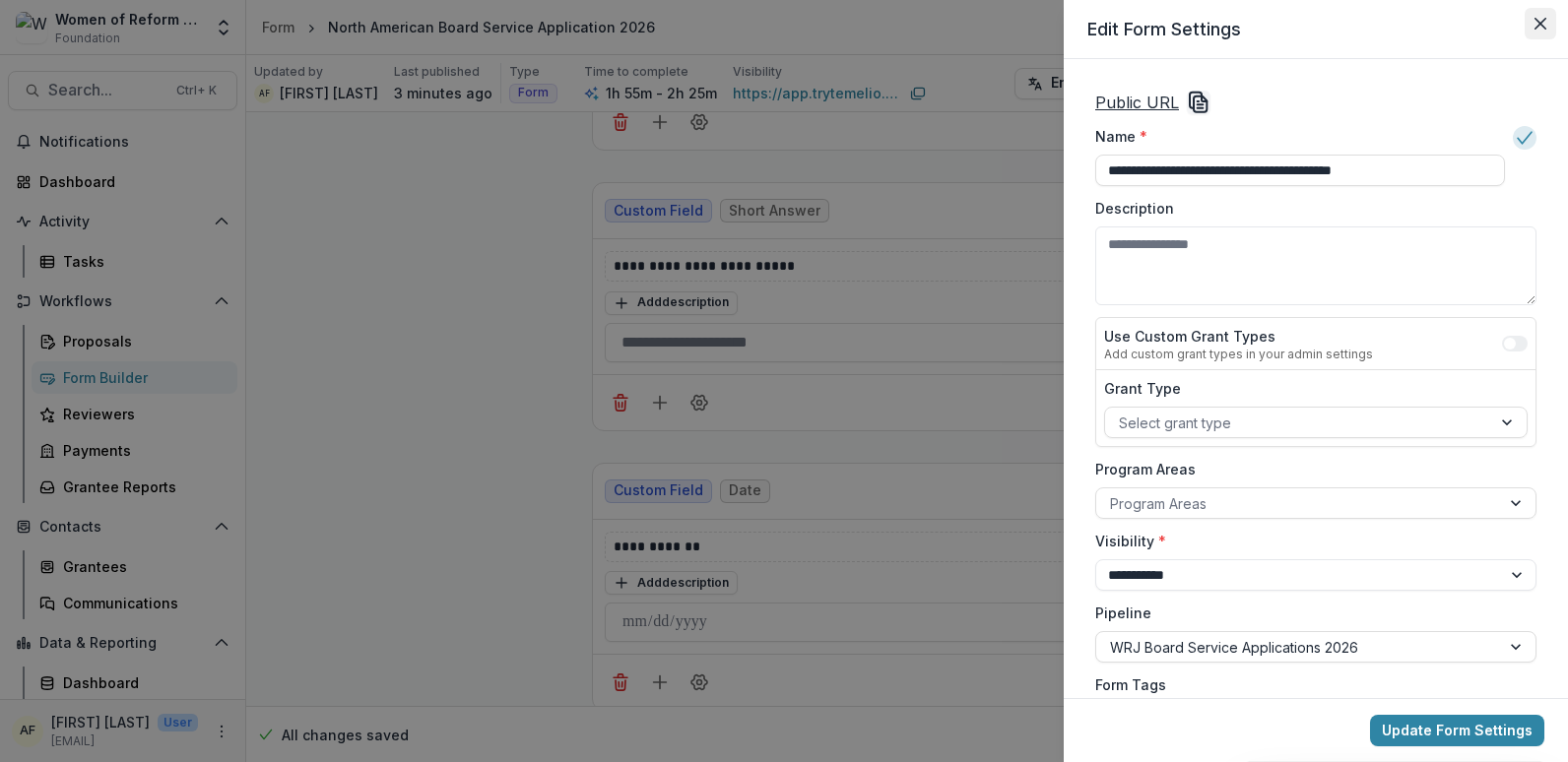 click 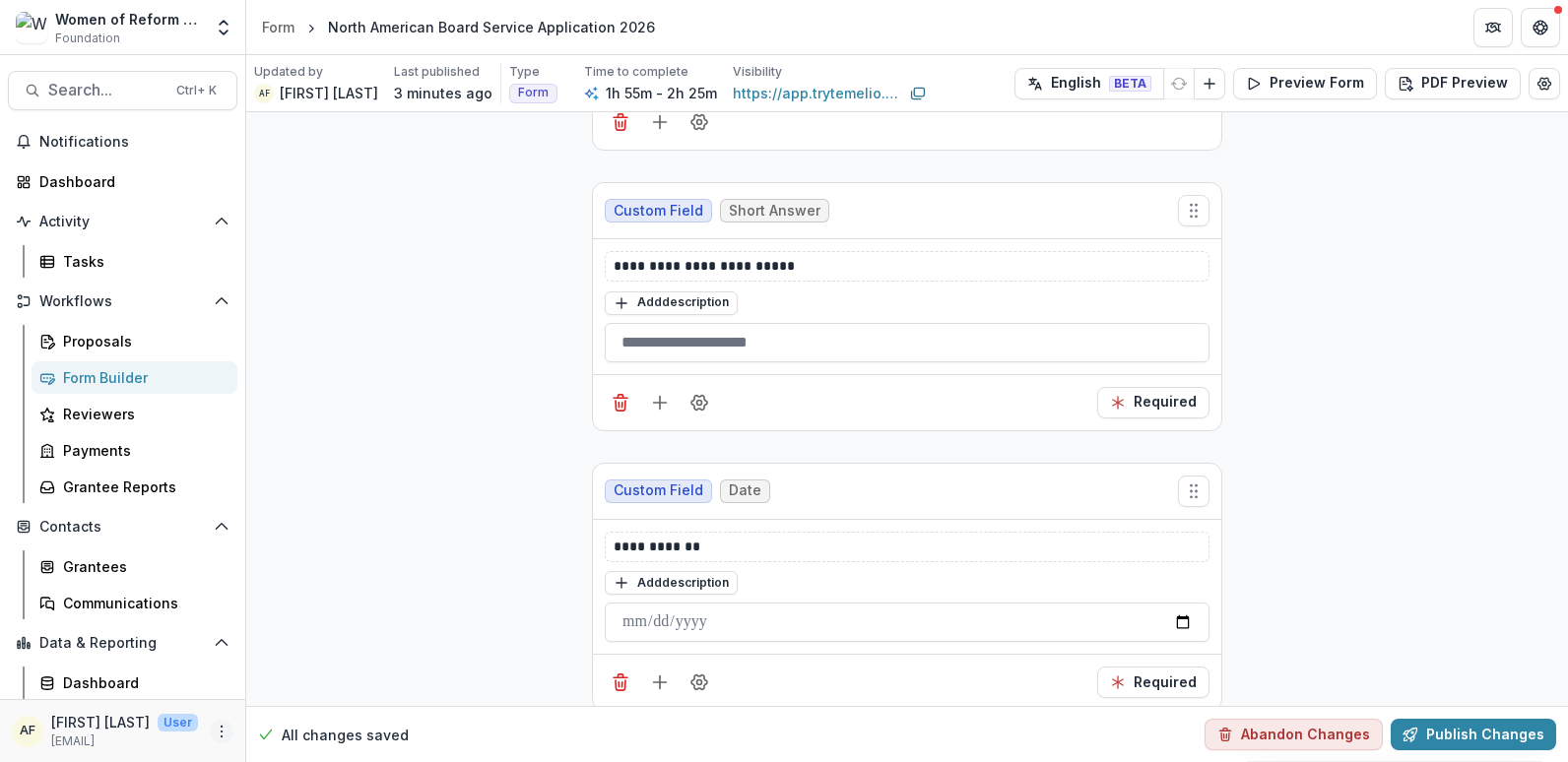 click at bounding box center (222, 731) 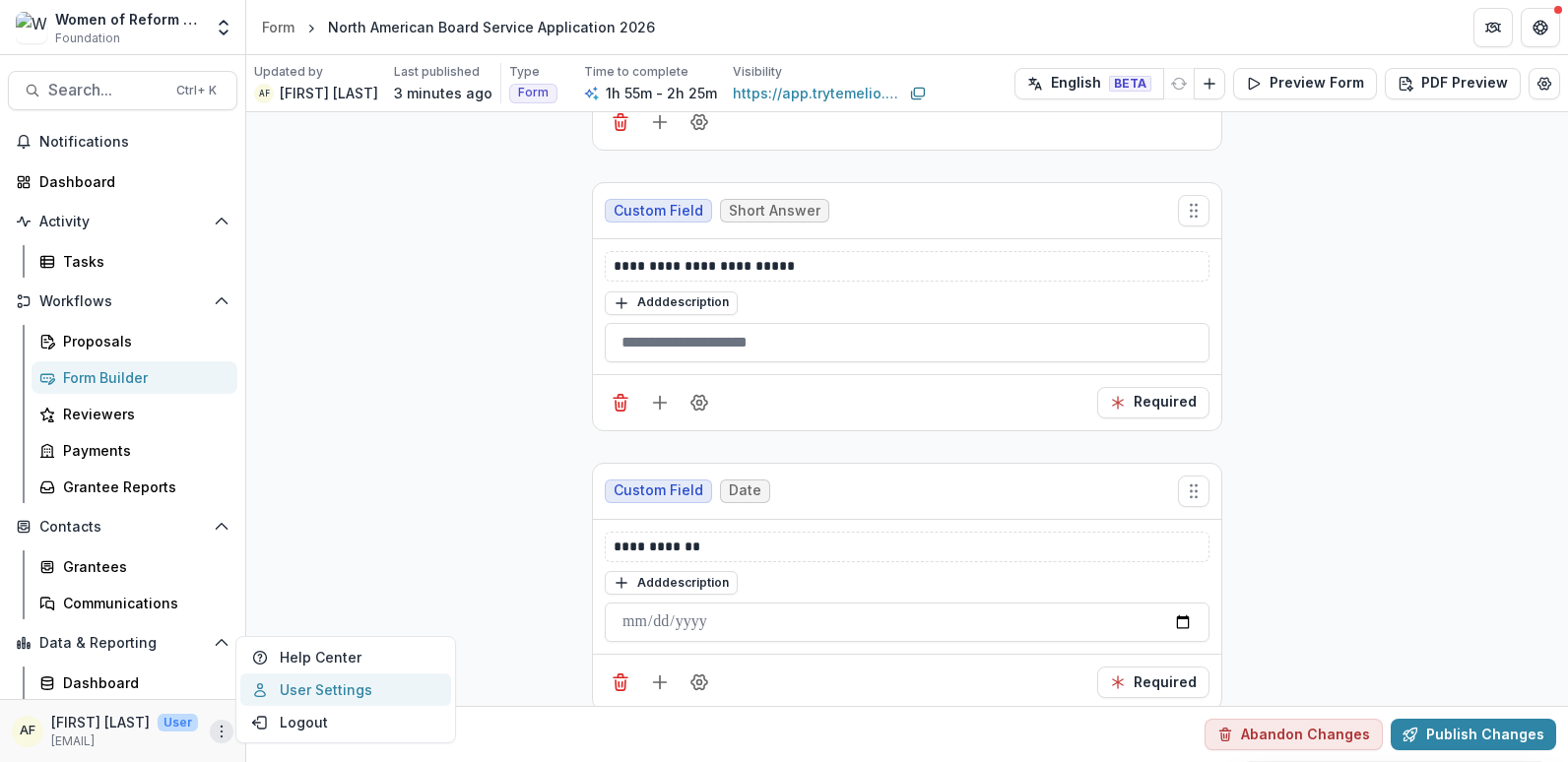 click on "User Settings" at bounding box center [346, 689] 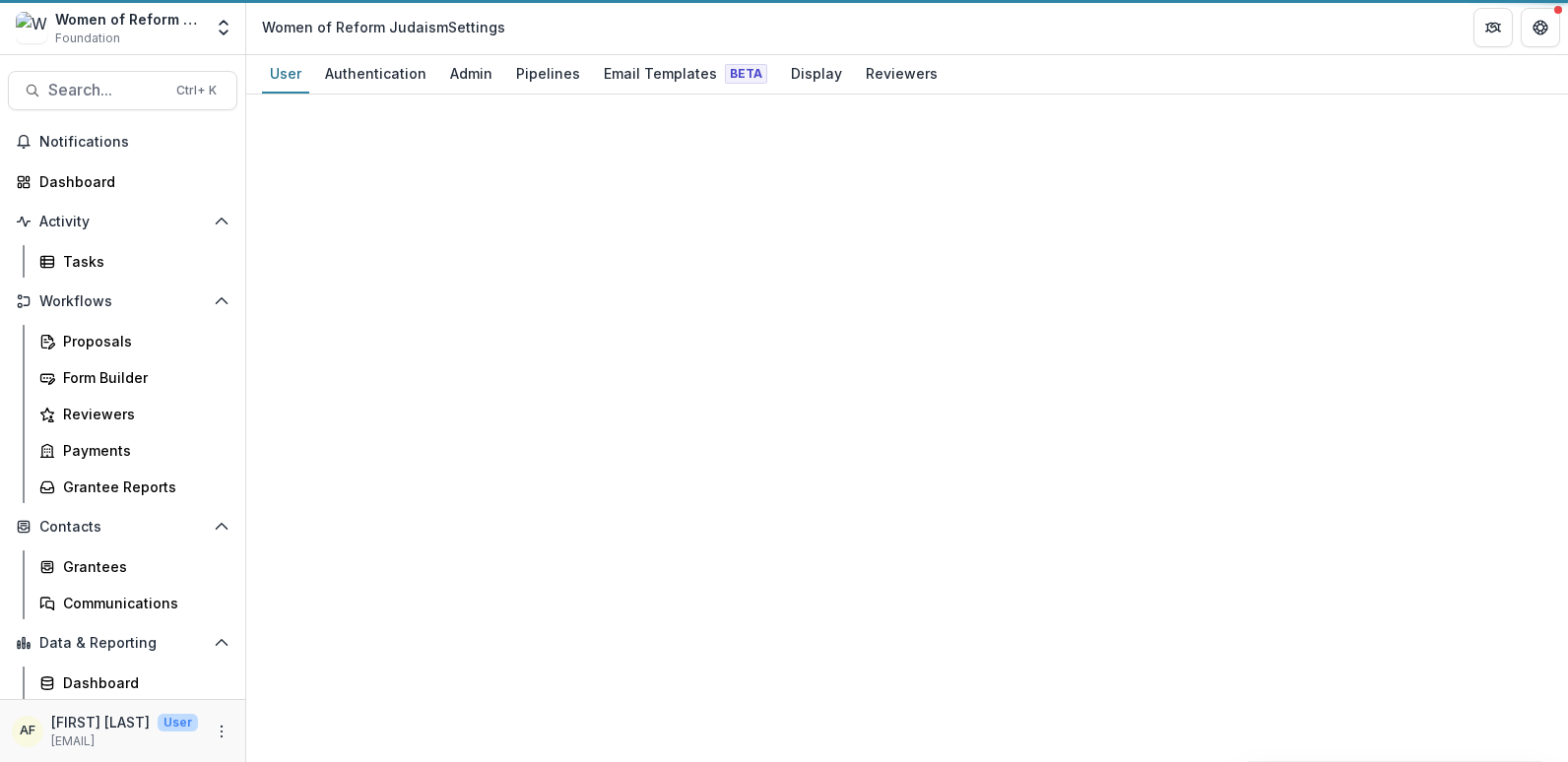 scroll, scrollTop: 0, scrollLeft: 0, axis: both 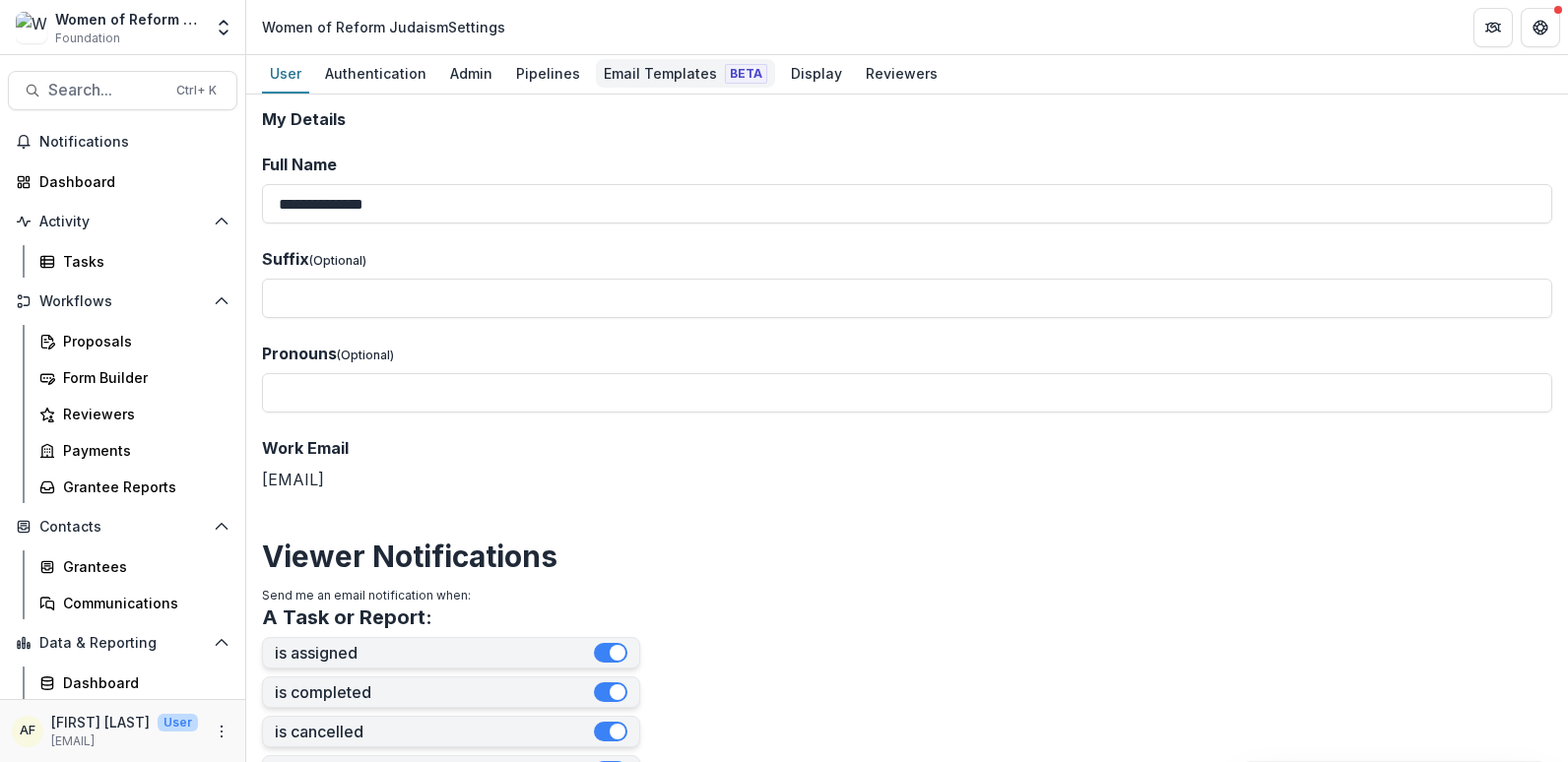click on "Email Templates   Beta" at bounding box center (686, 74) 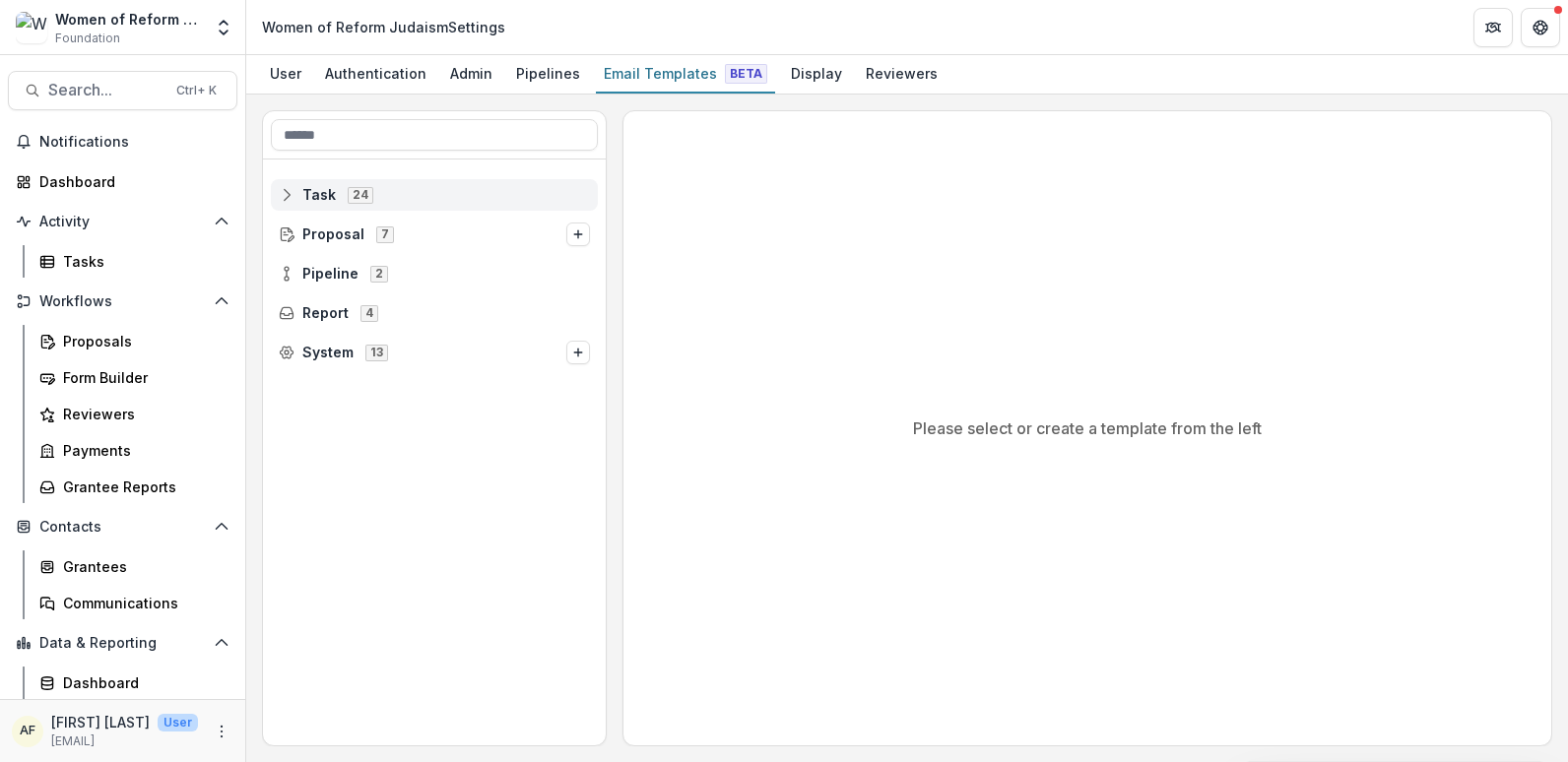 click on "24" at bounding box center [360, 194] 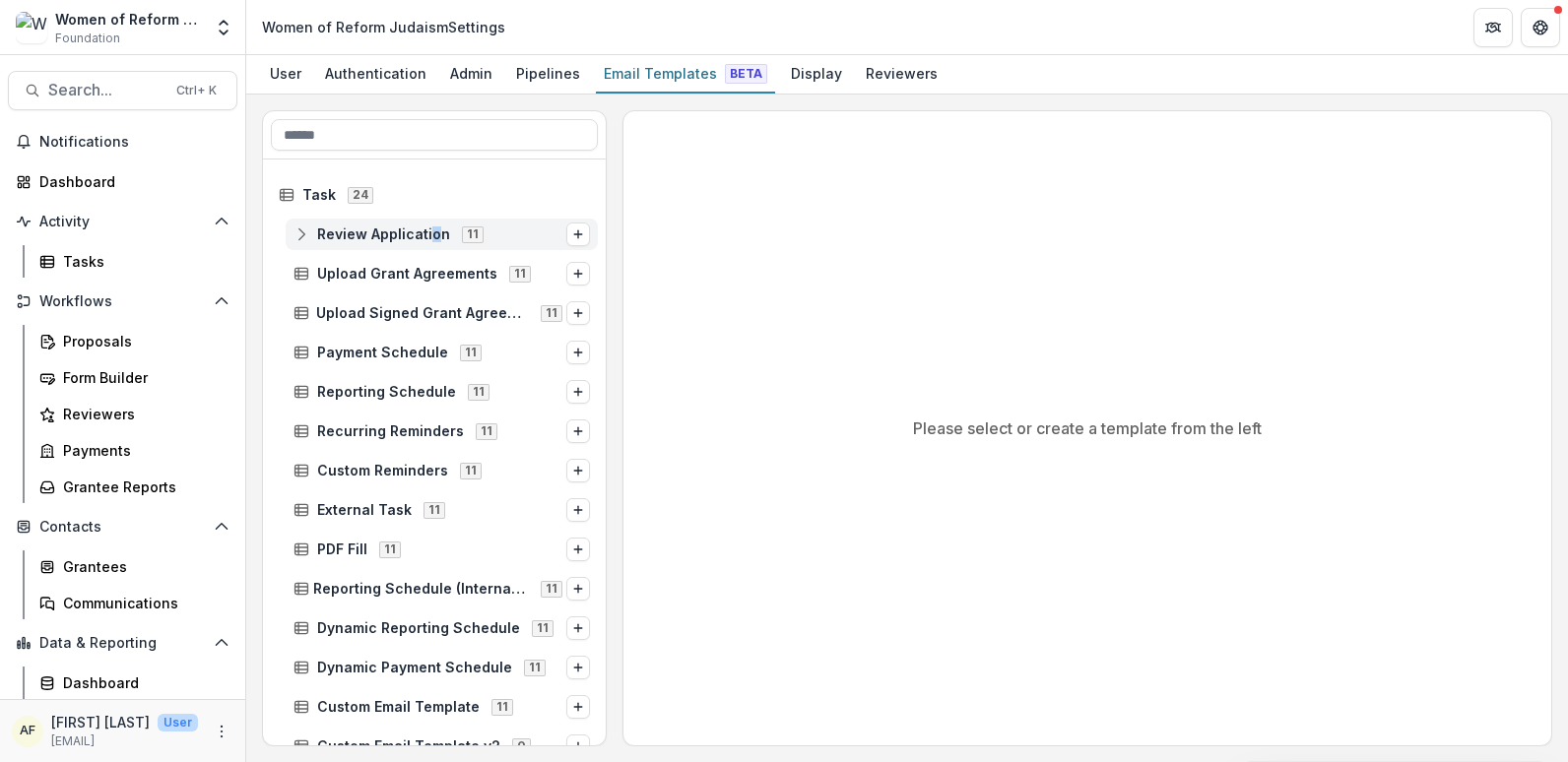 click on "Review Application 11" at bounding box center [441, 234] 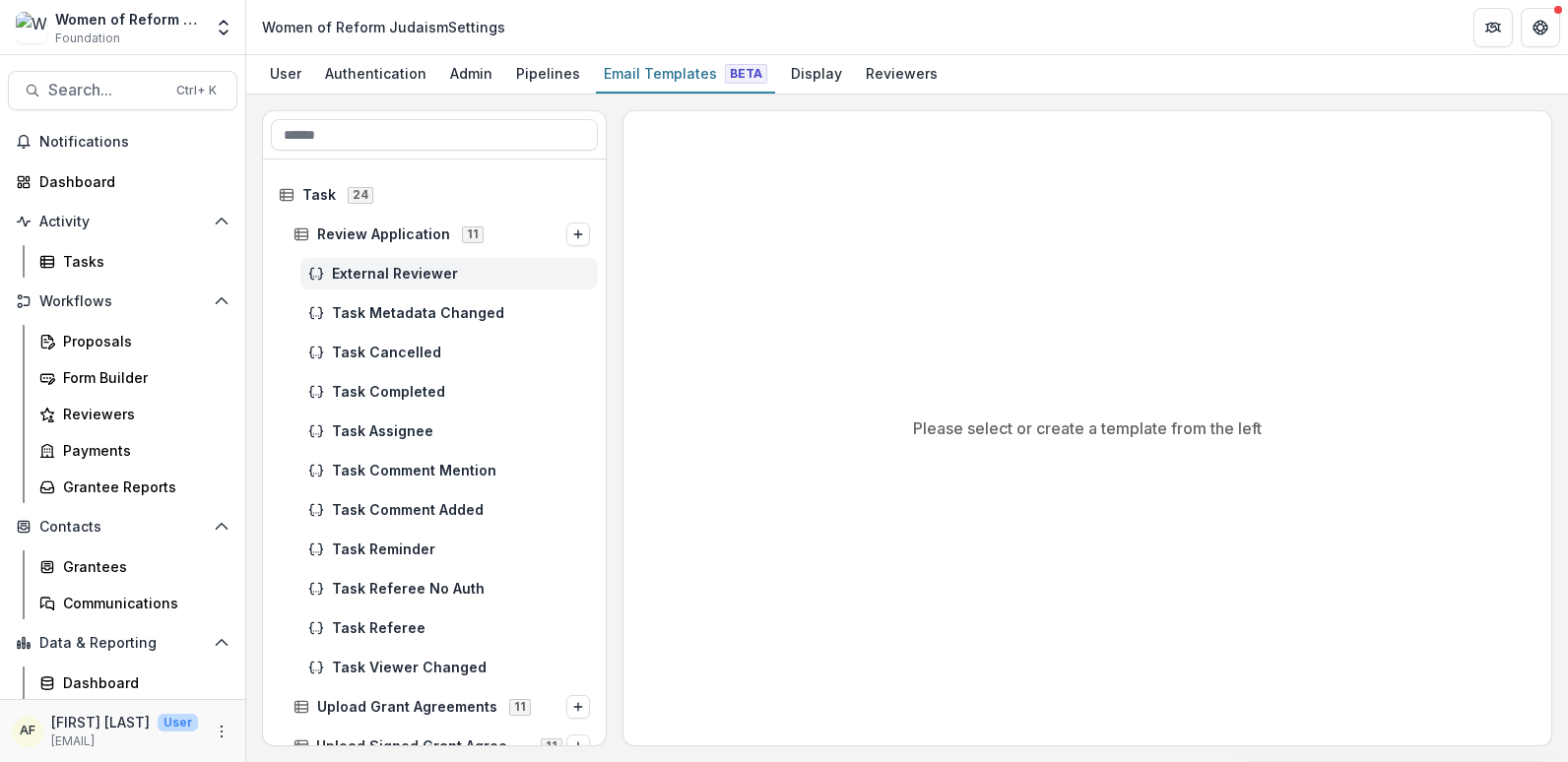 drag, startPoint x: 431, startPoint y: 223, endPoint x: 428, endPoint y: 271, distance: 48.09366 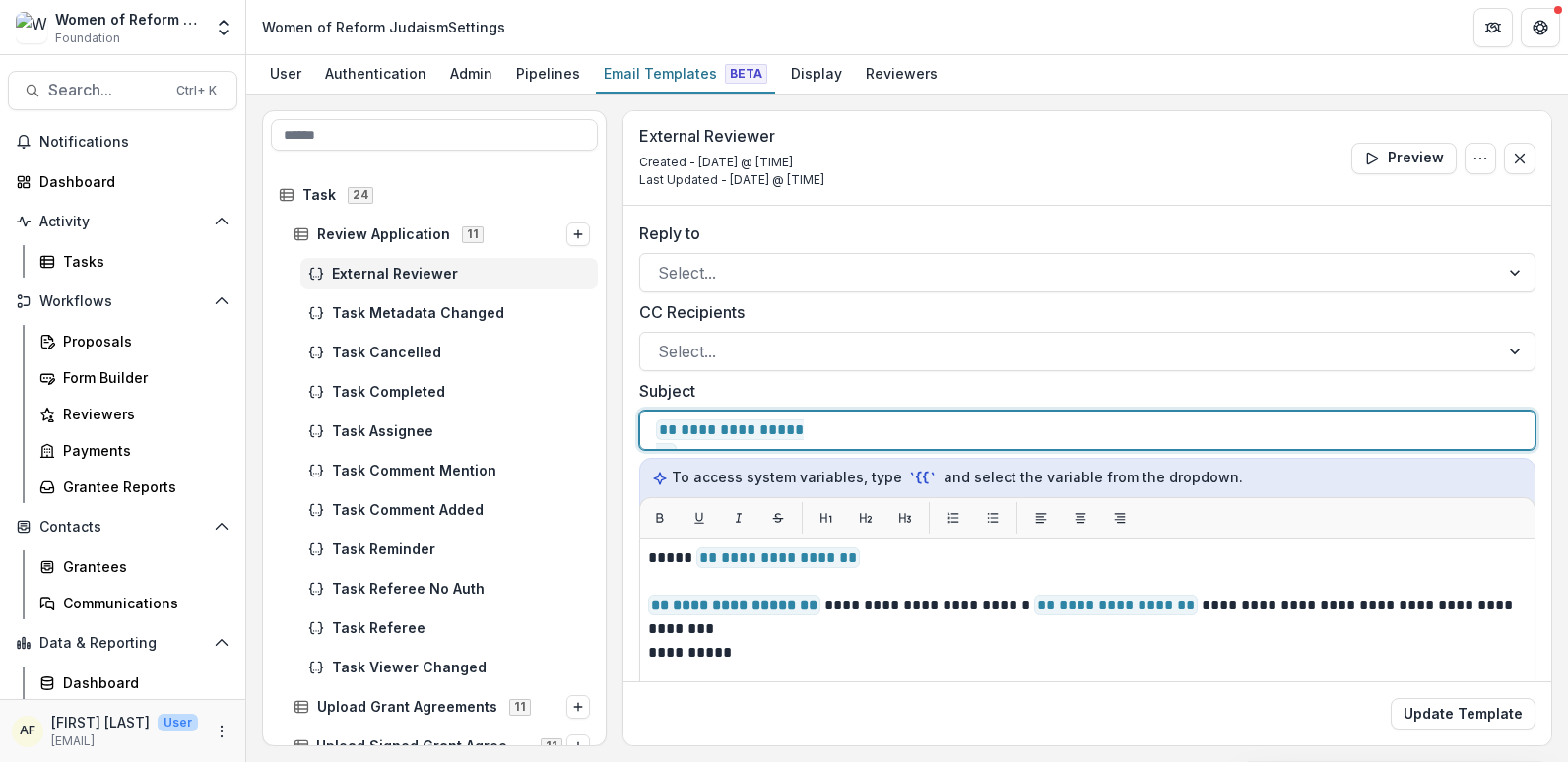 click on "**********" at bounding box center [1087, 430] 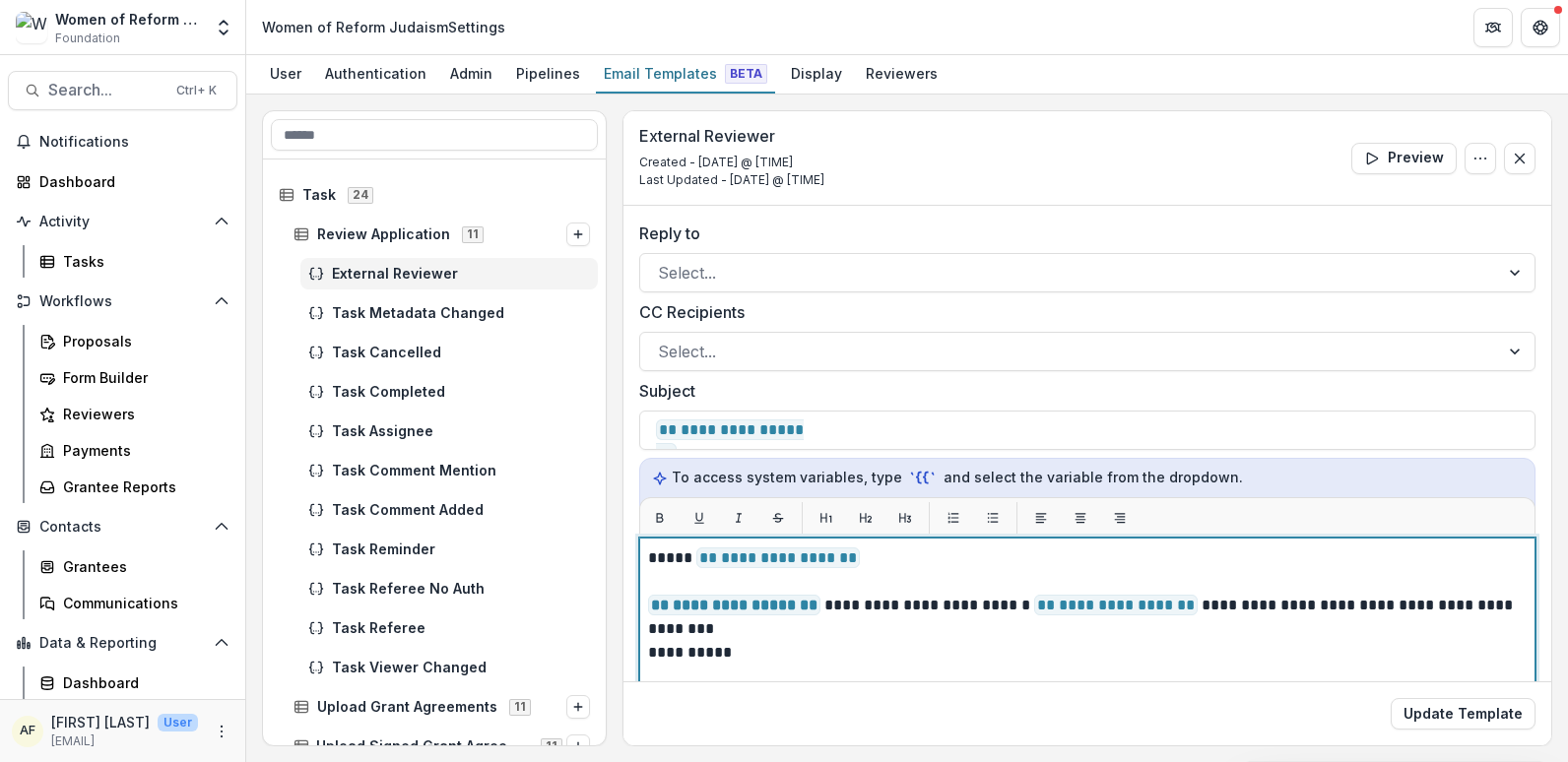 click on "**********" at bounding box center (1084, 558) 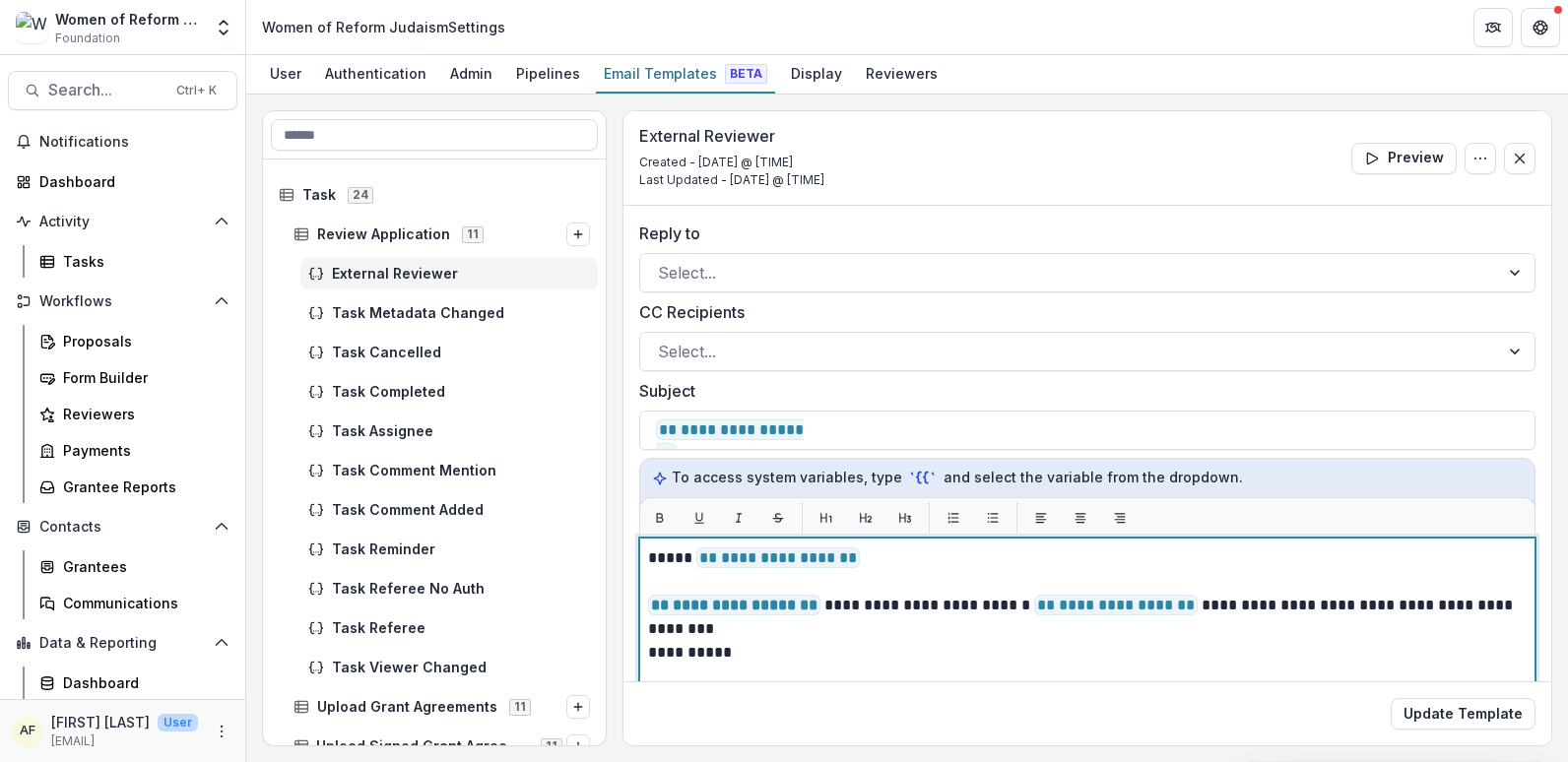 type 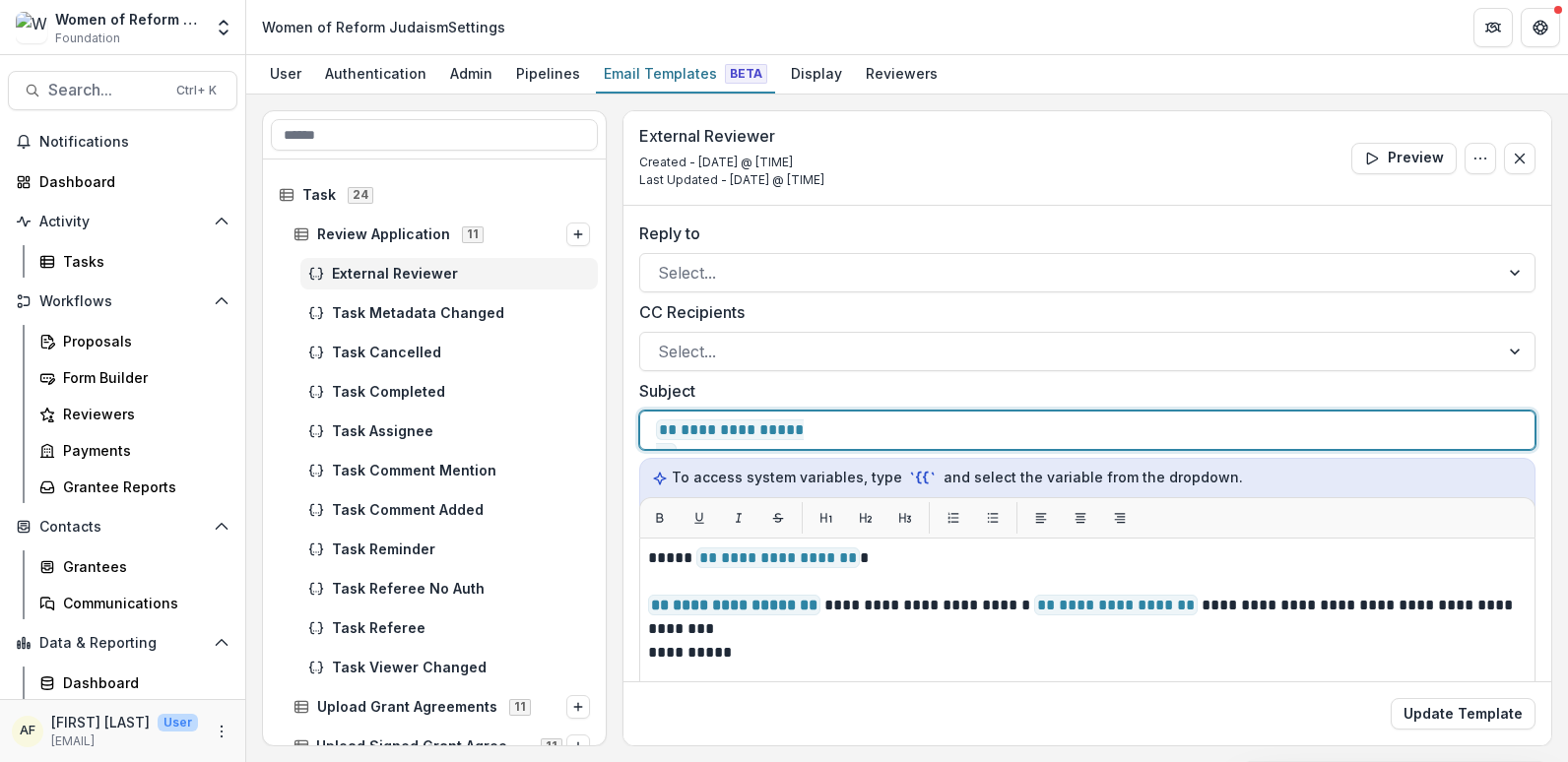 drag, startPoint x: 831, startPoint y: 426, endPoint x: 977, endPoint y: 426, distance: 146 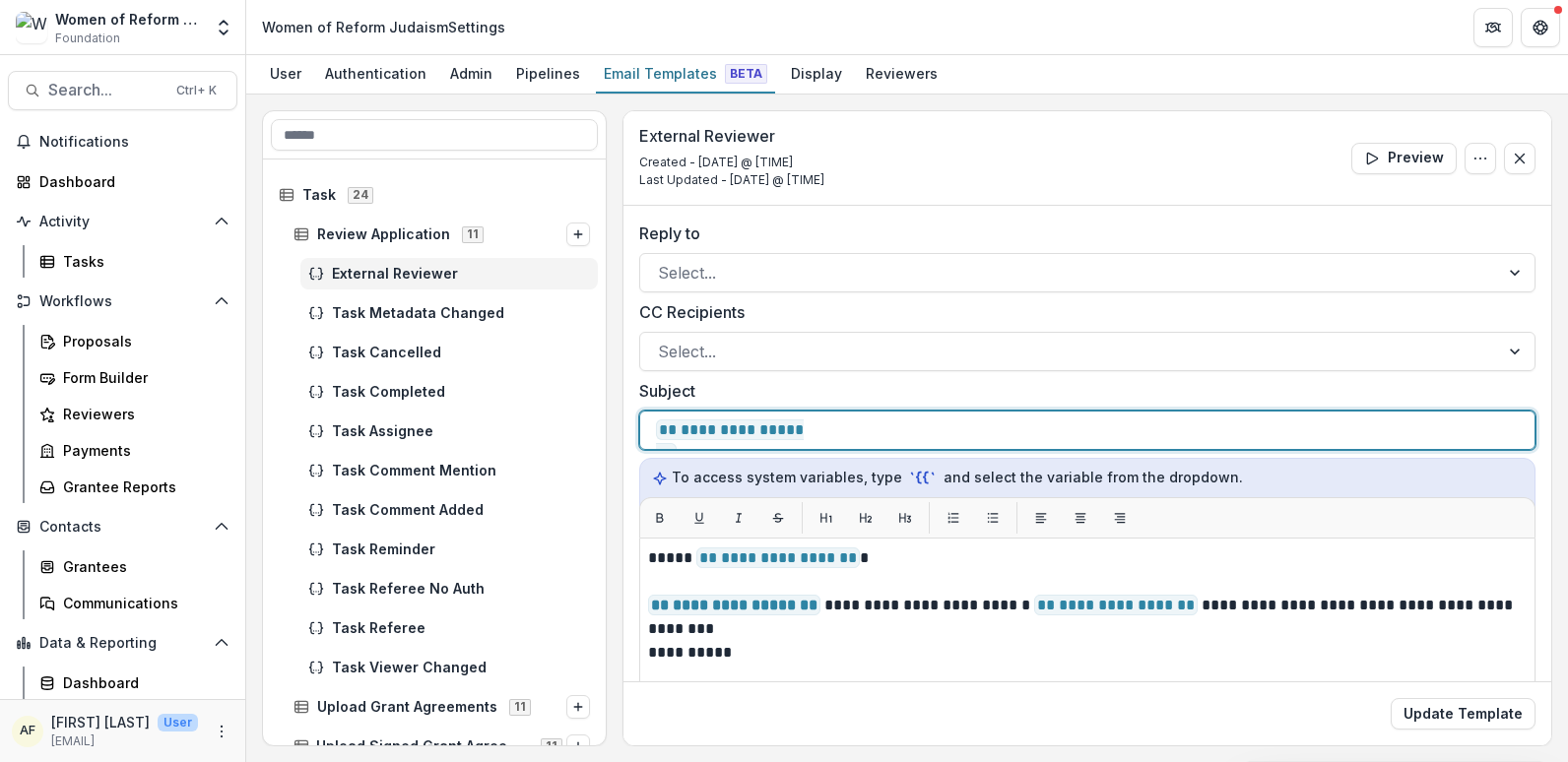 click on "**********" at bounding box center [842, 430] 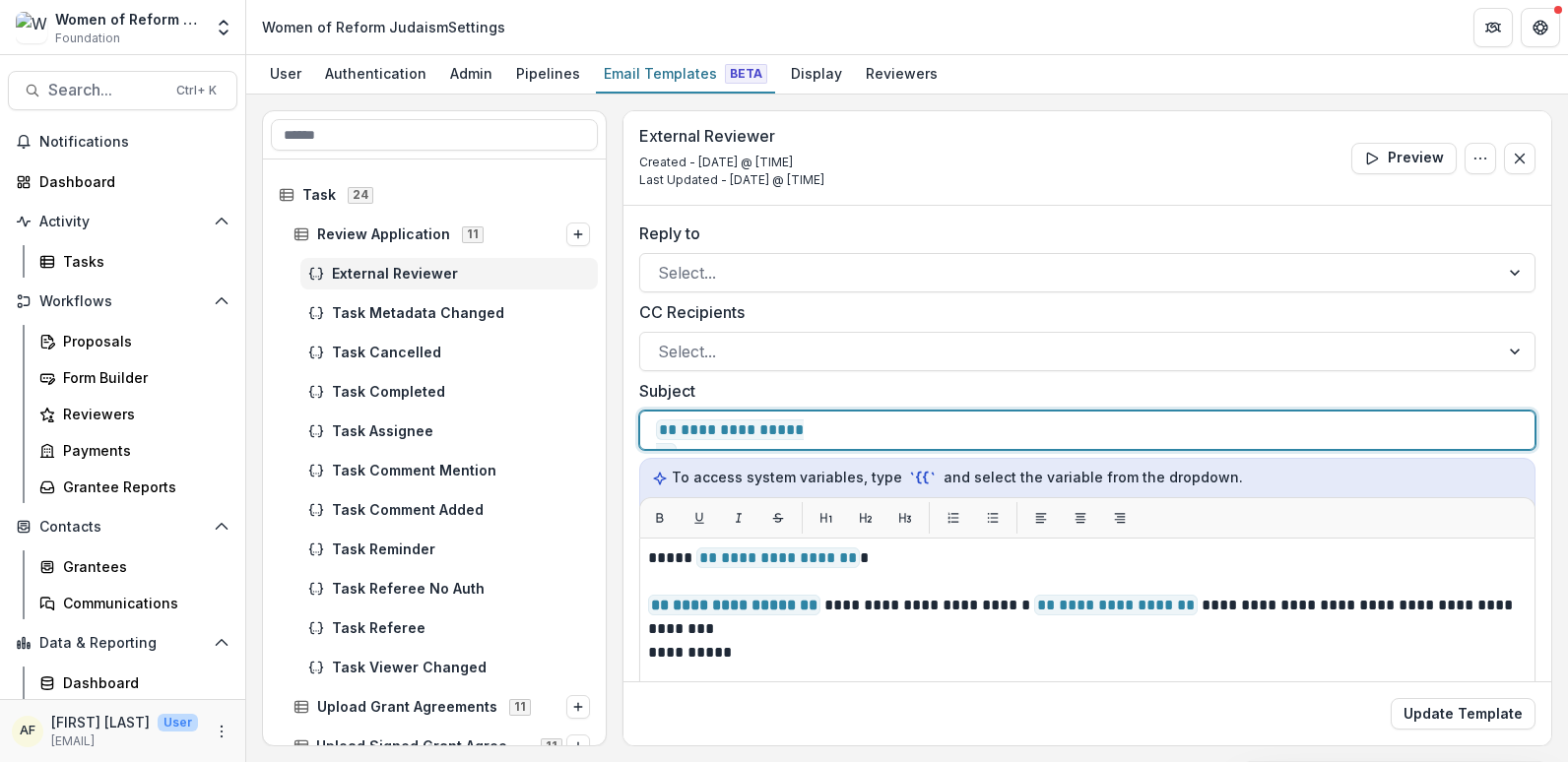 type 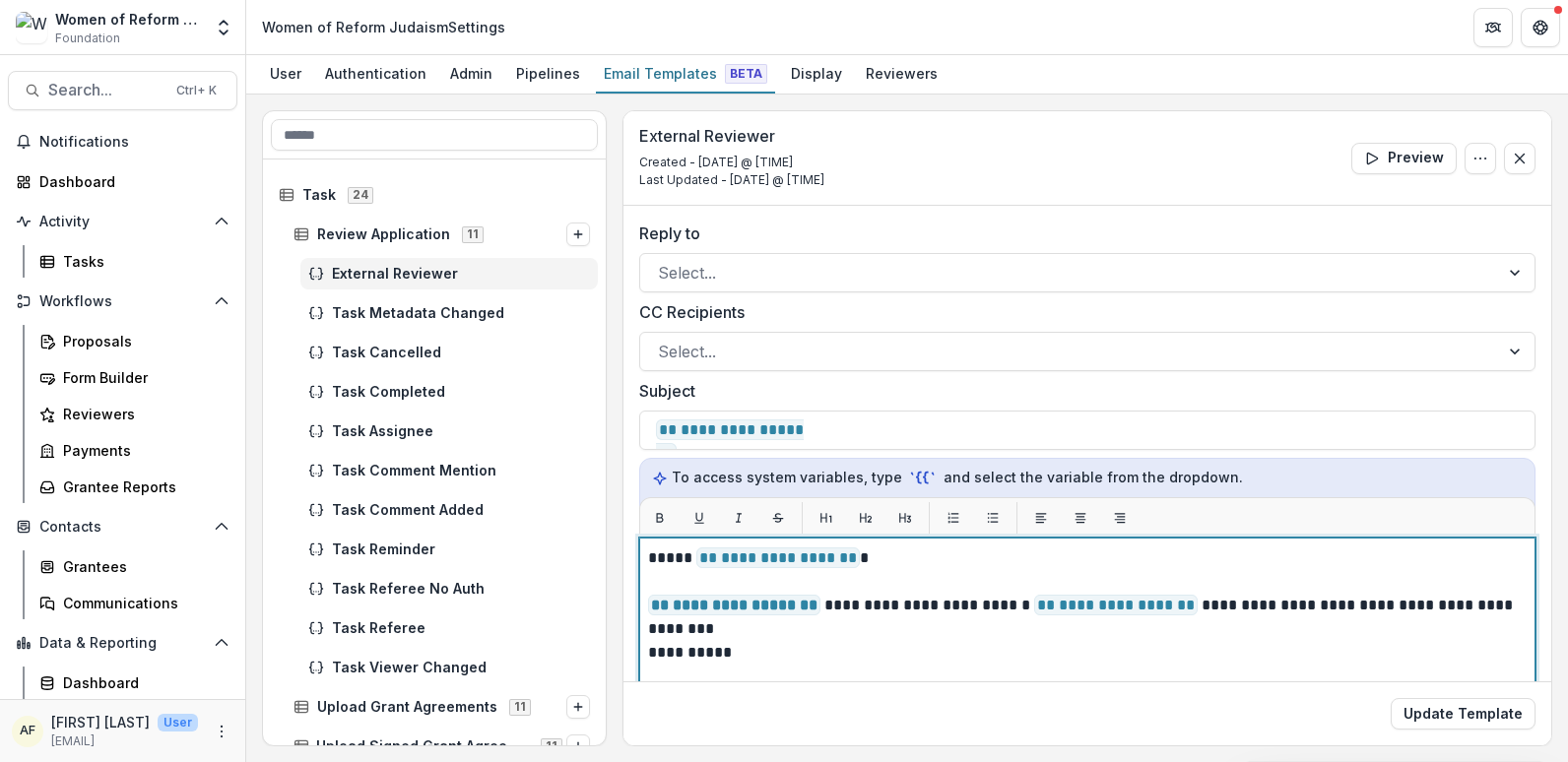 drag, startPoint x: 1167, startPoint y: 608, endPoint x: 1217, endPoint y: 599, distance: 50.803543 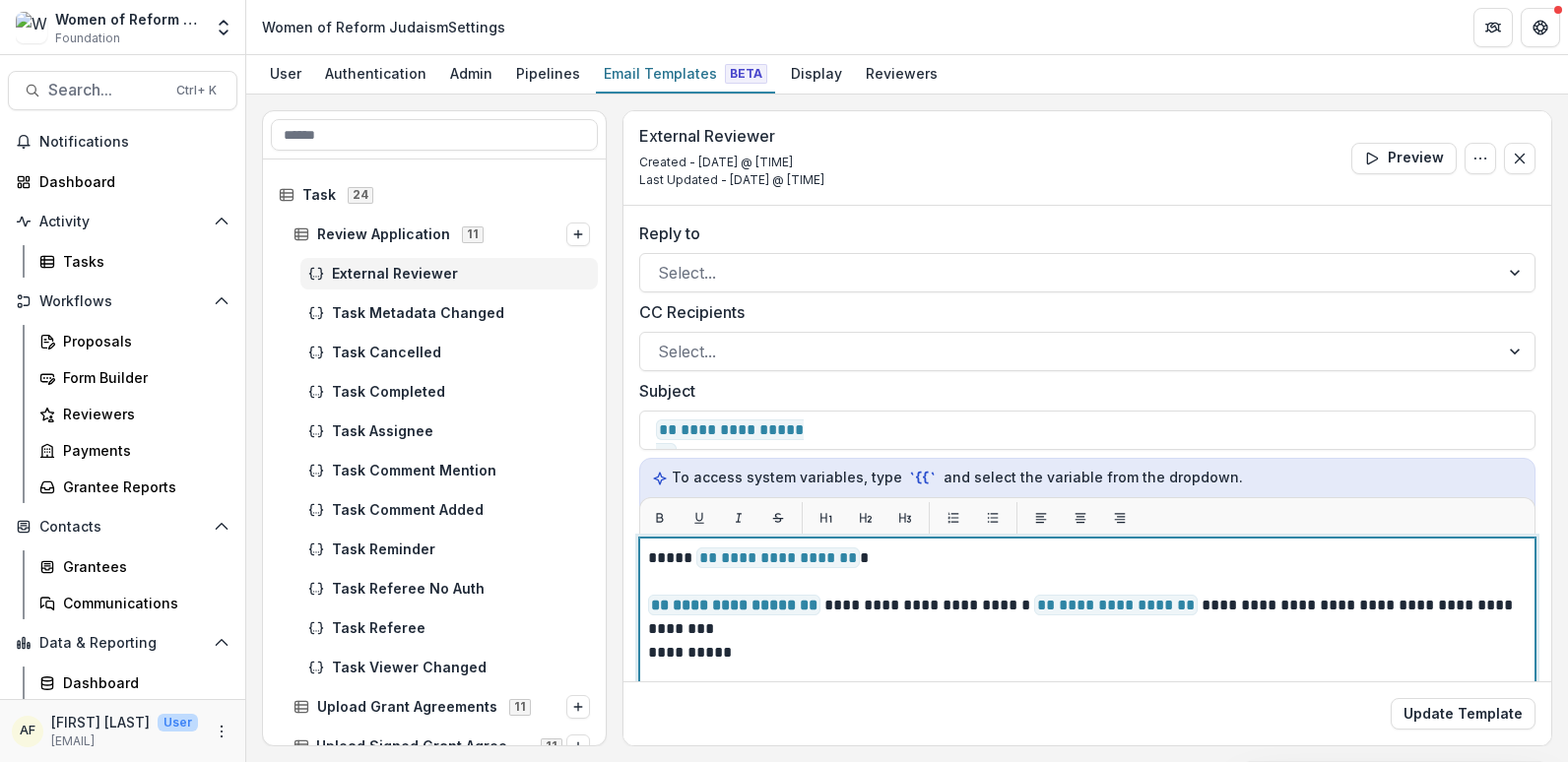 click on "**********" at bounding box center [1084, 605] 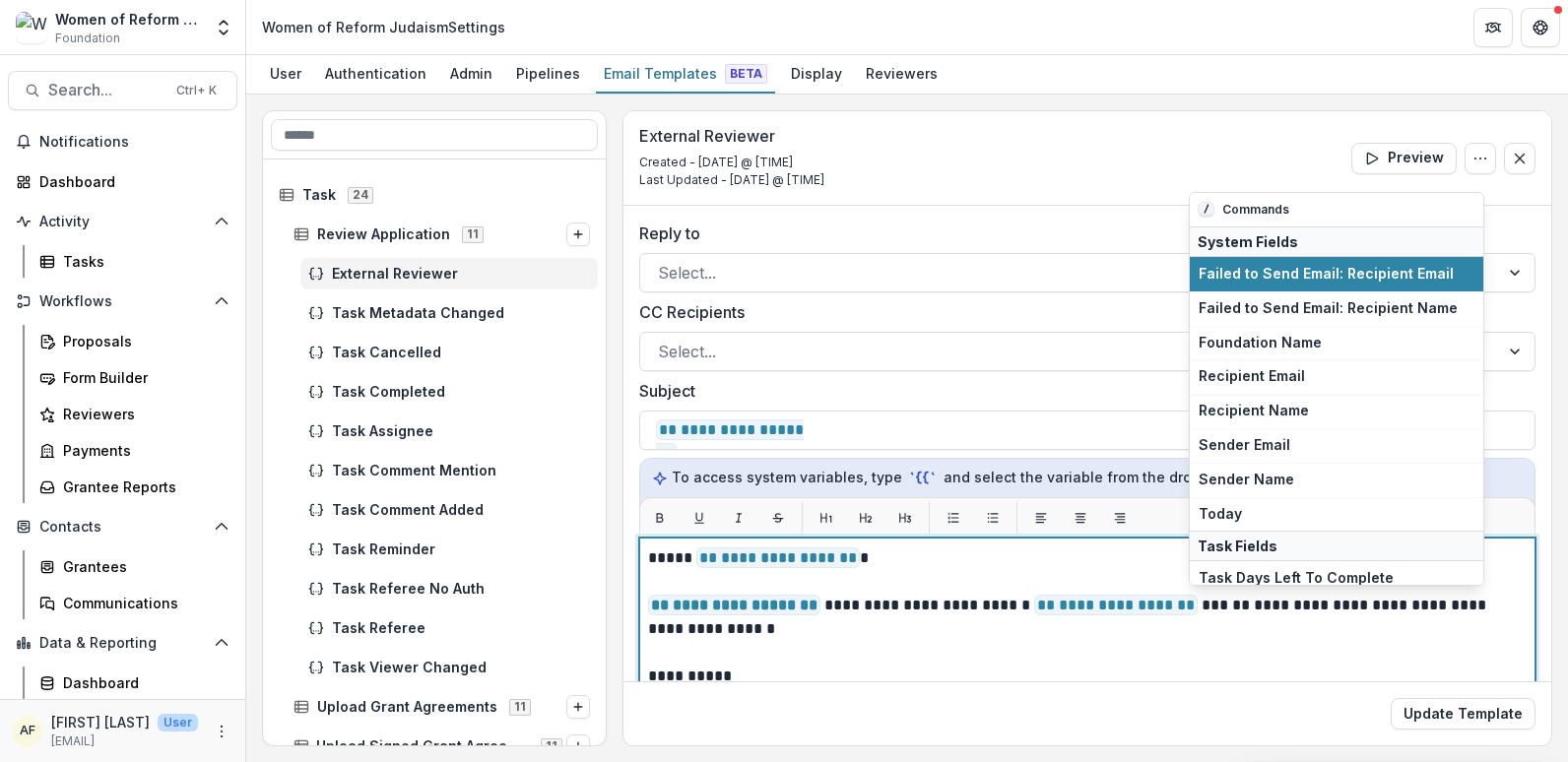 drag, startPoint x: 914, startPoint y: 575, endPoint x: 842, endPoint y: 568, distance: 72.33948 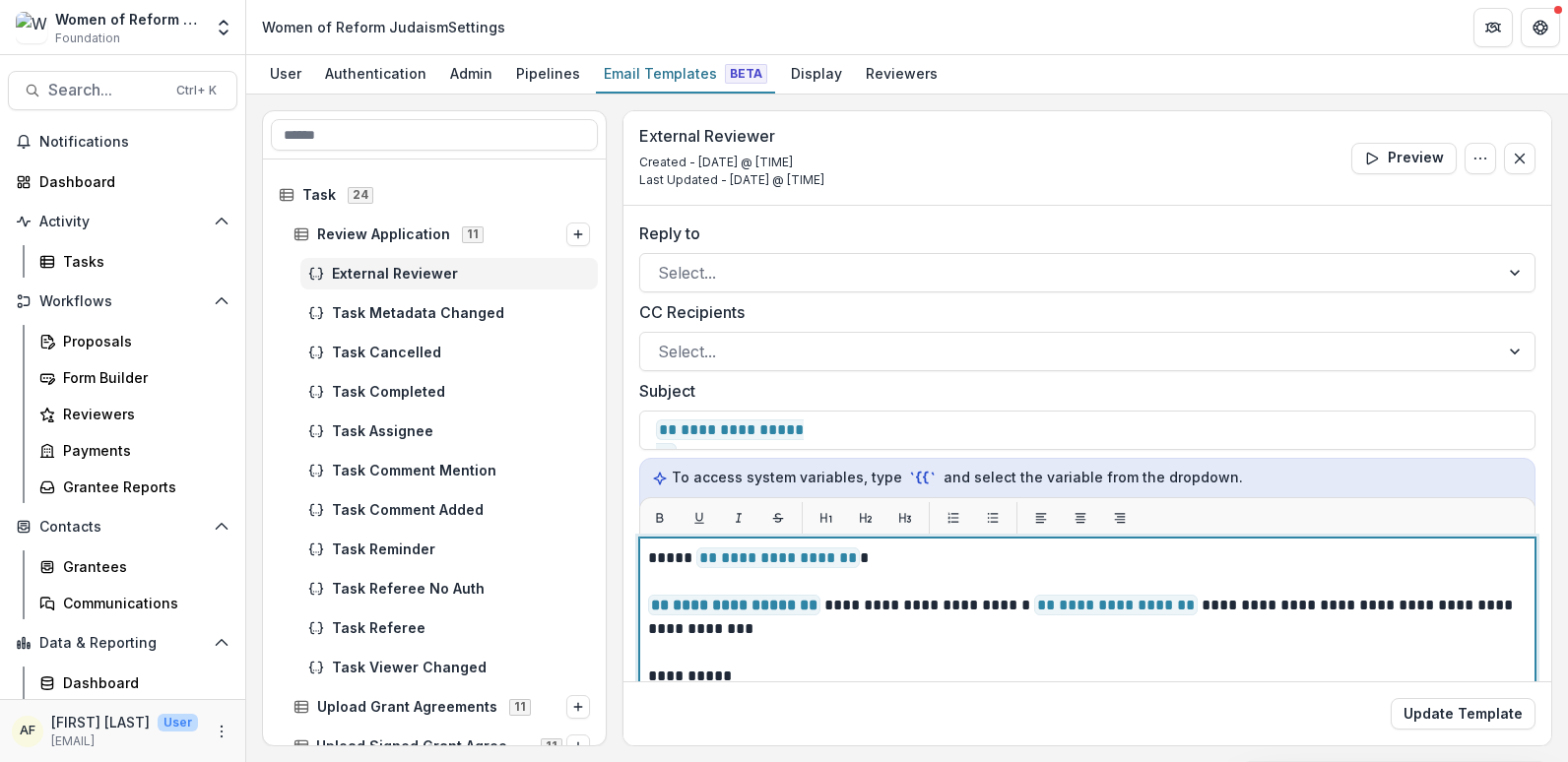 click on "**********" at bounding box center [1084, 617] 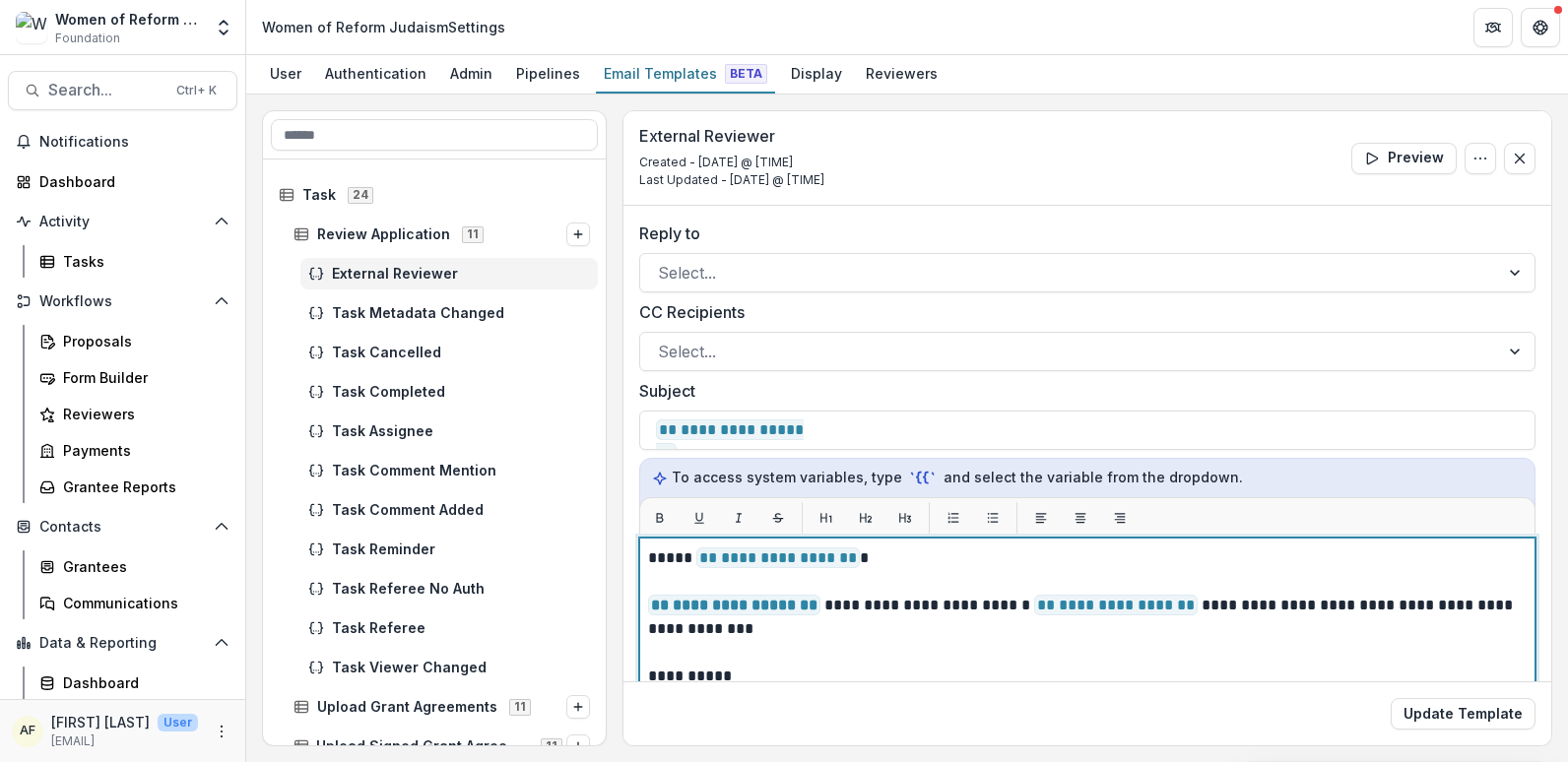 click on "**********" at bounding box center [1116, 604] 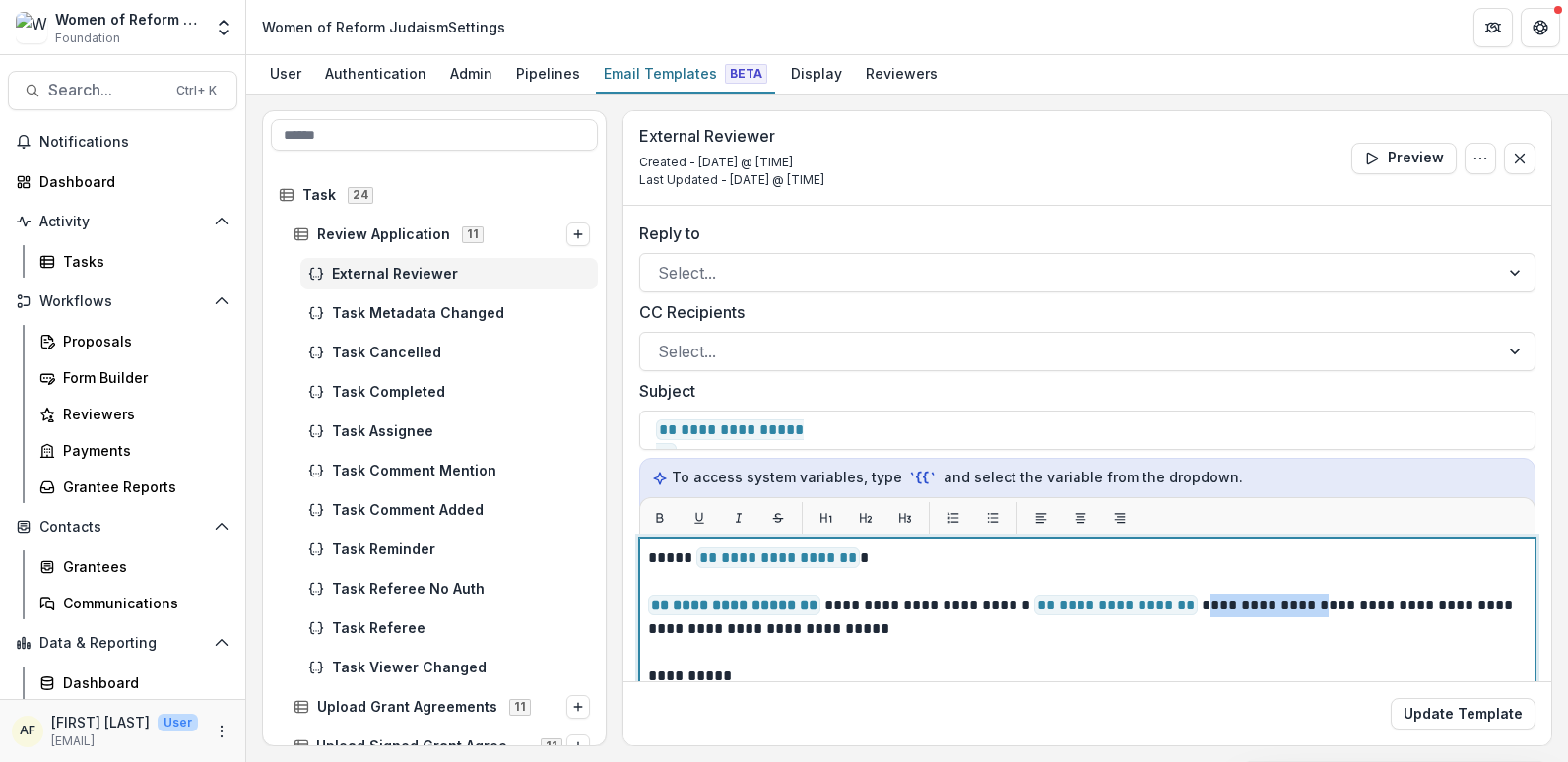 drag, startPoint x: 1271, startPoint y: 604, endPoint x: 1170, endPoint y: 604, distance: 101 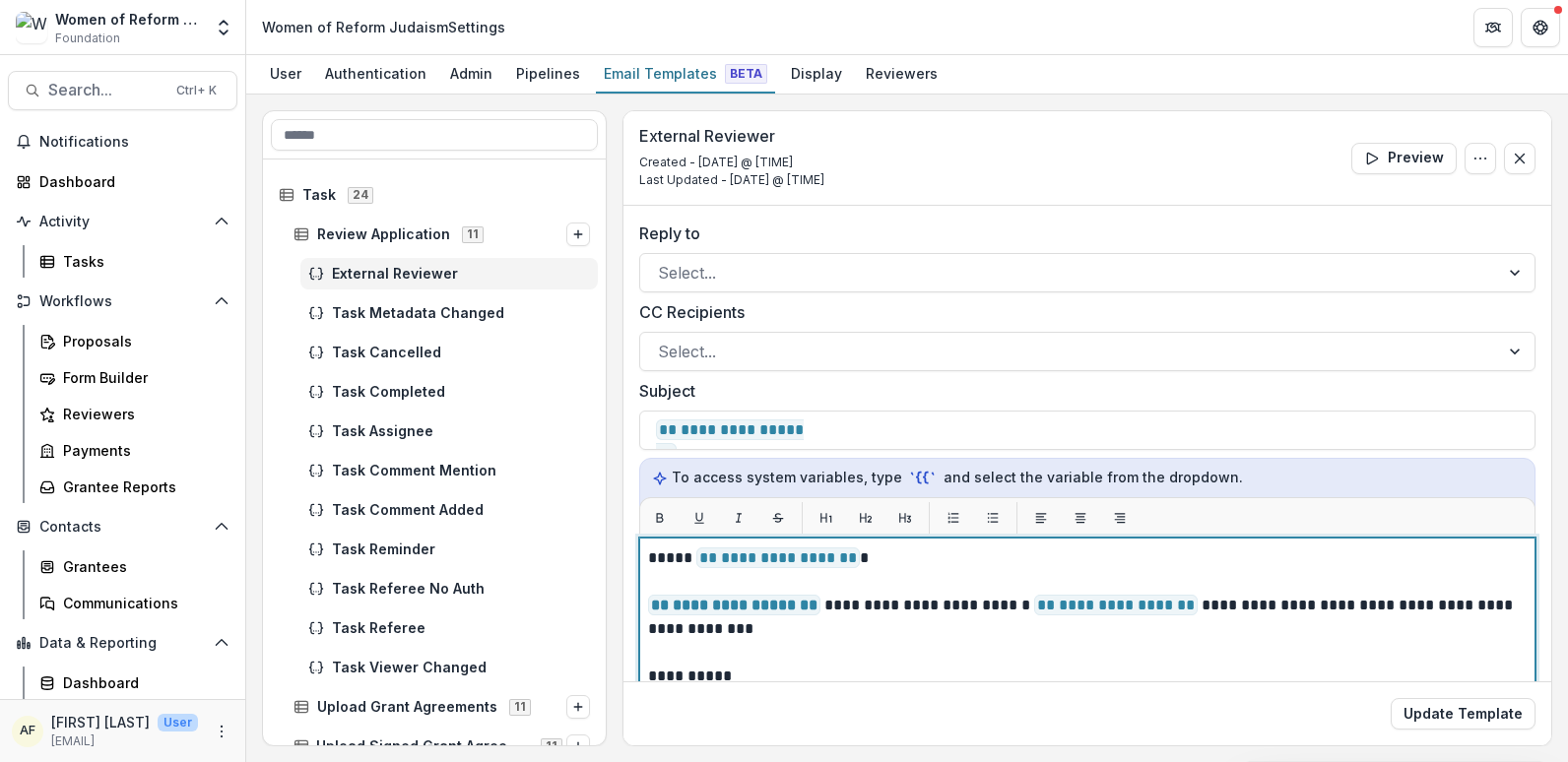 click on "**********" at bounding box center (1084, 617) 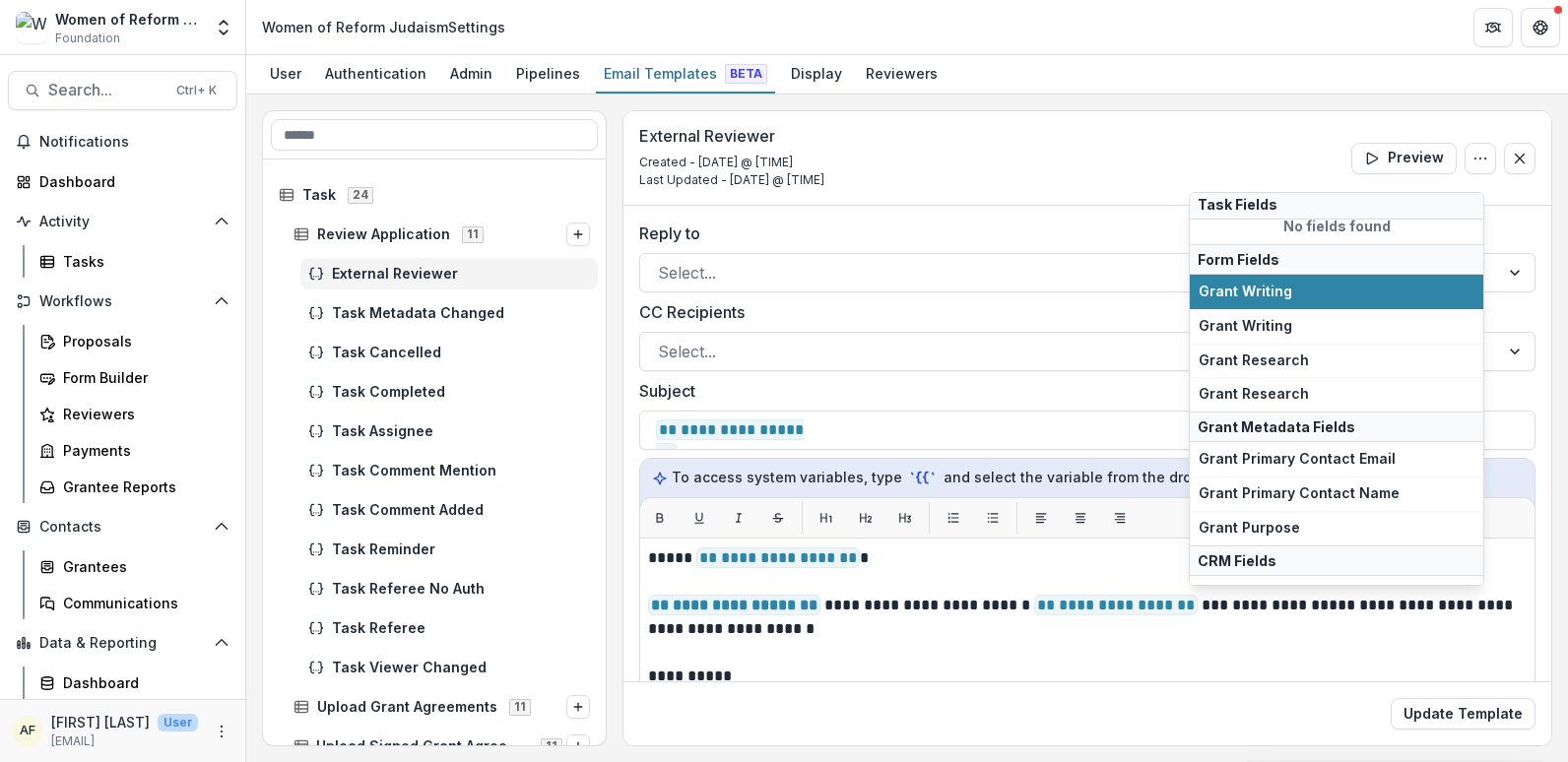 scroll, scrollTop: 144, scrollLeft: 0, axis: vertical 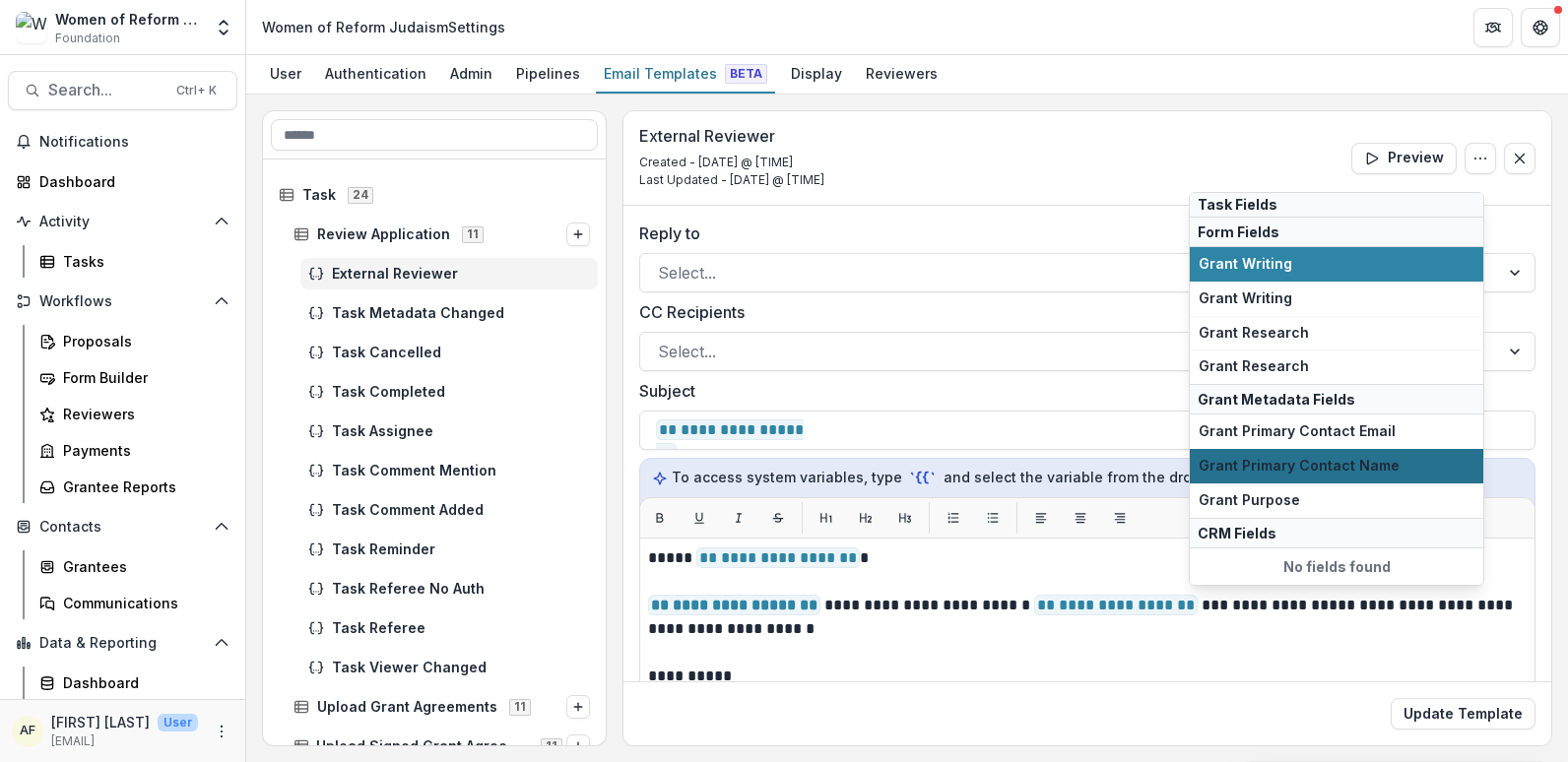 click on "Grant Primary Contact Name" at bounding box center [1337, 466] 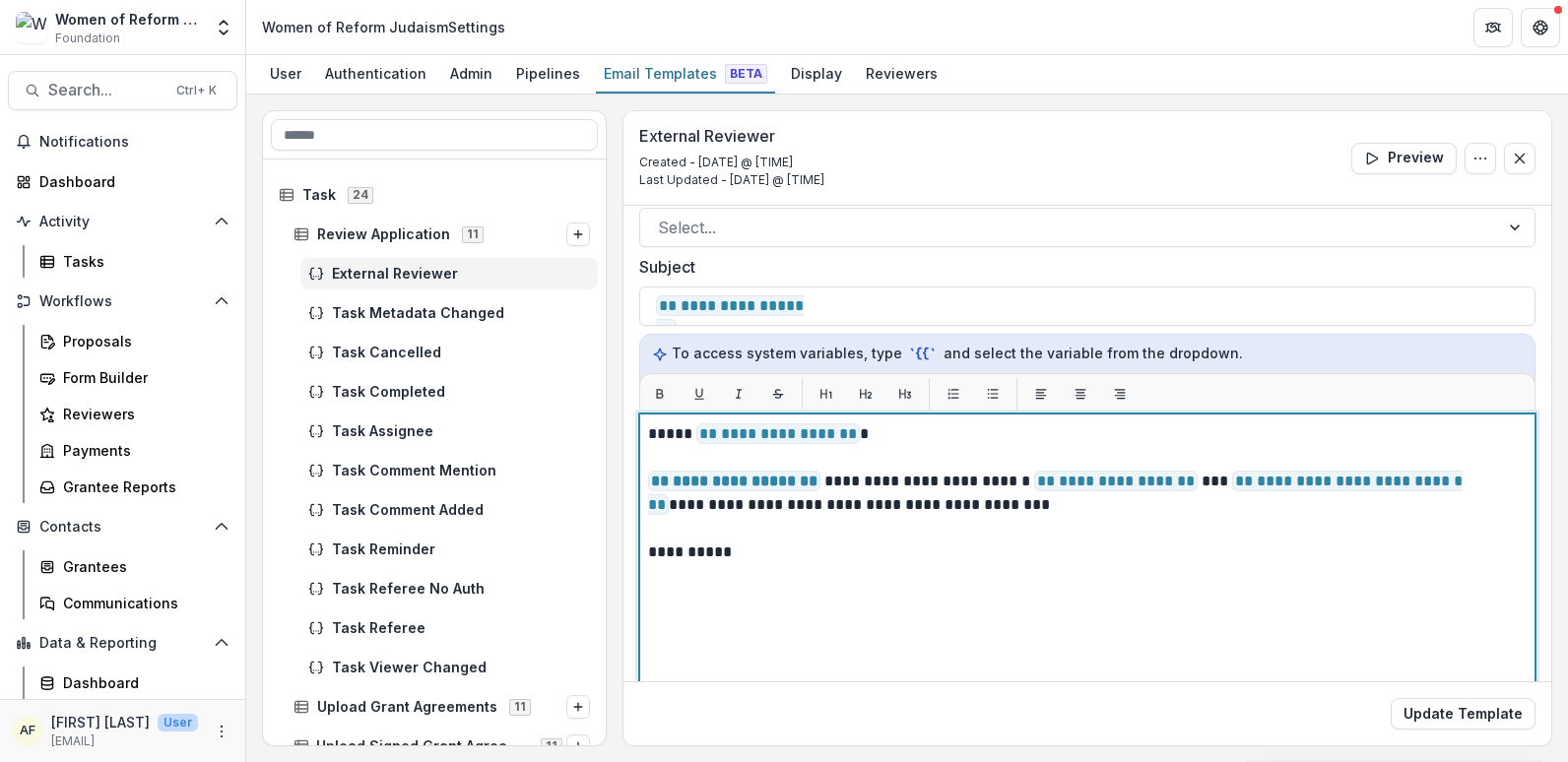scroll, scrollTop: 123, scrollLeft: 0, axis: vertical 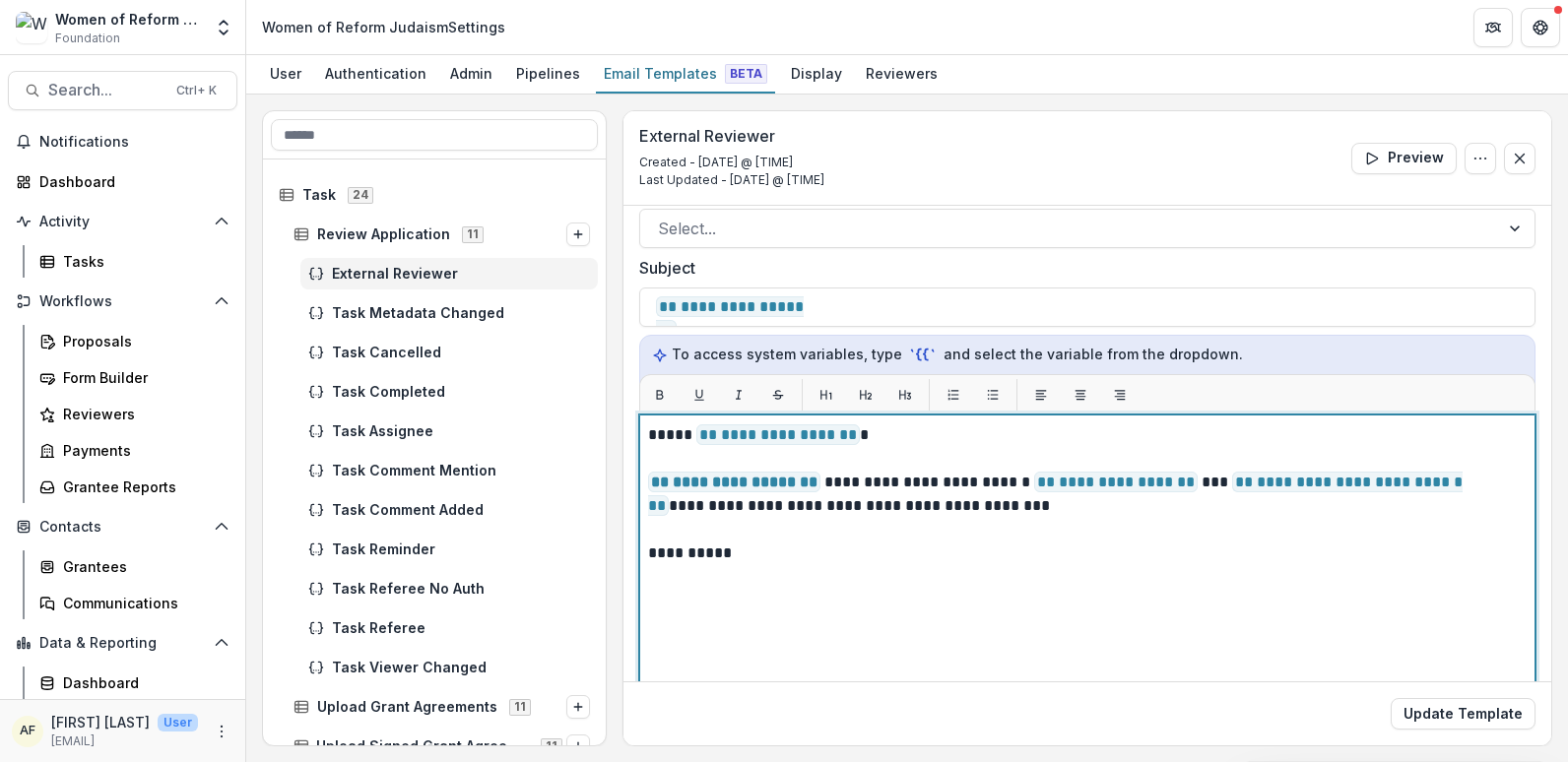 click on "**********" at bounding box center [1084, 553] 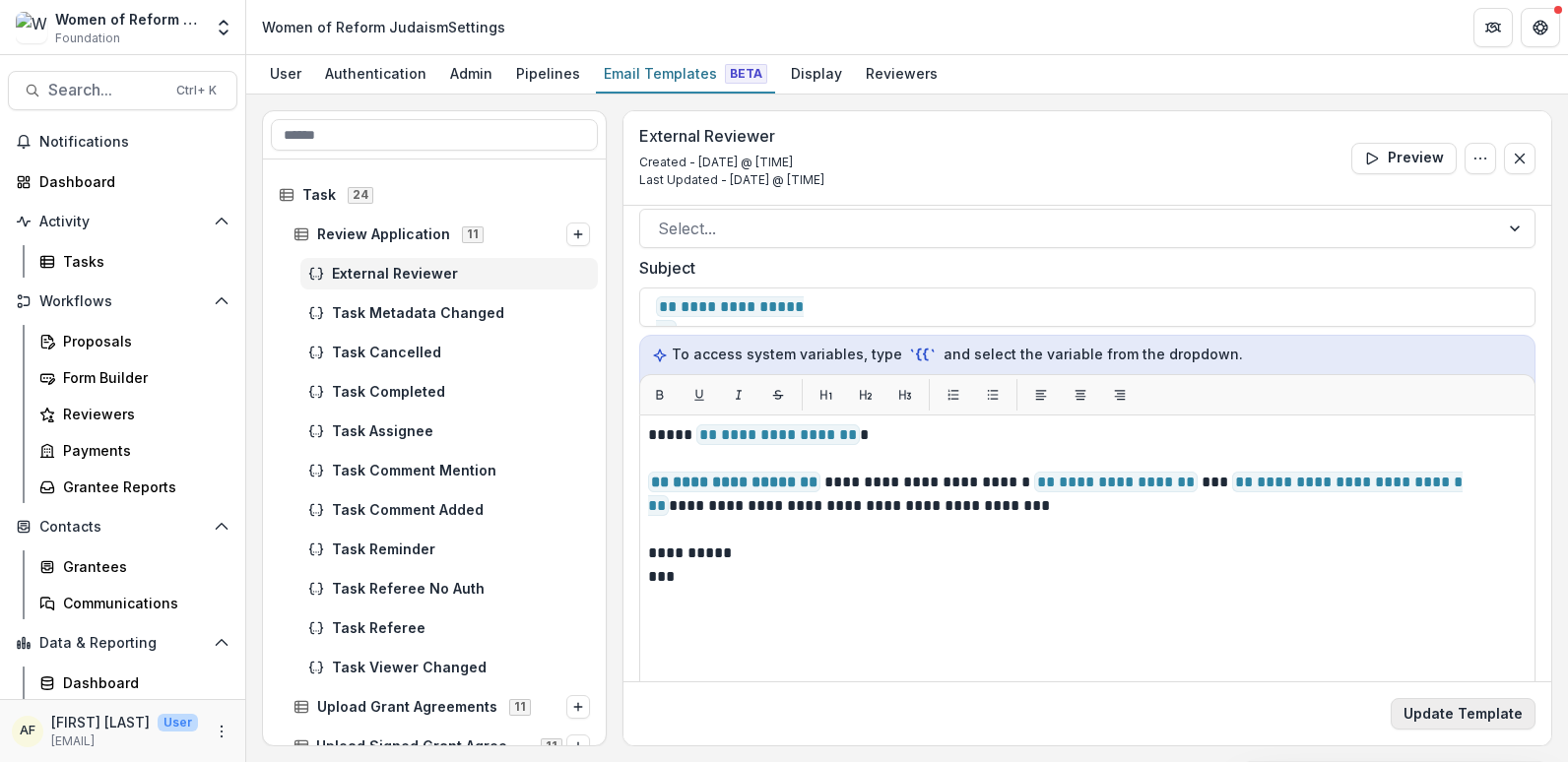 click on "Update Template" at bounding box center (1463, 714) 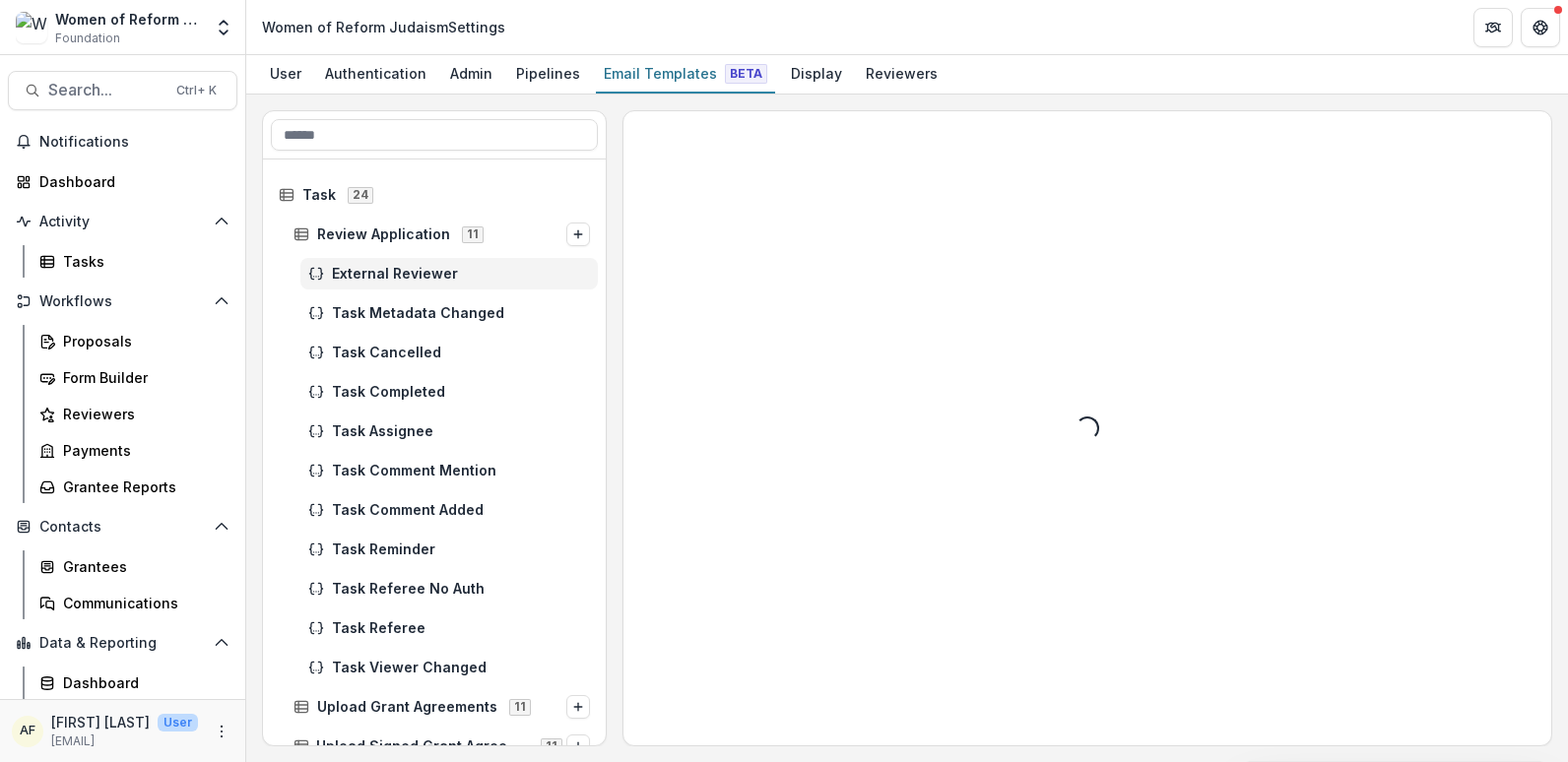 scroll, scrollTop: 0, scrollLeft: 0, axis: both 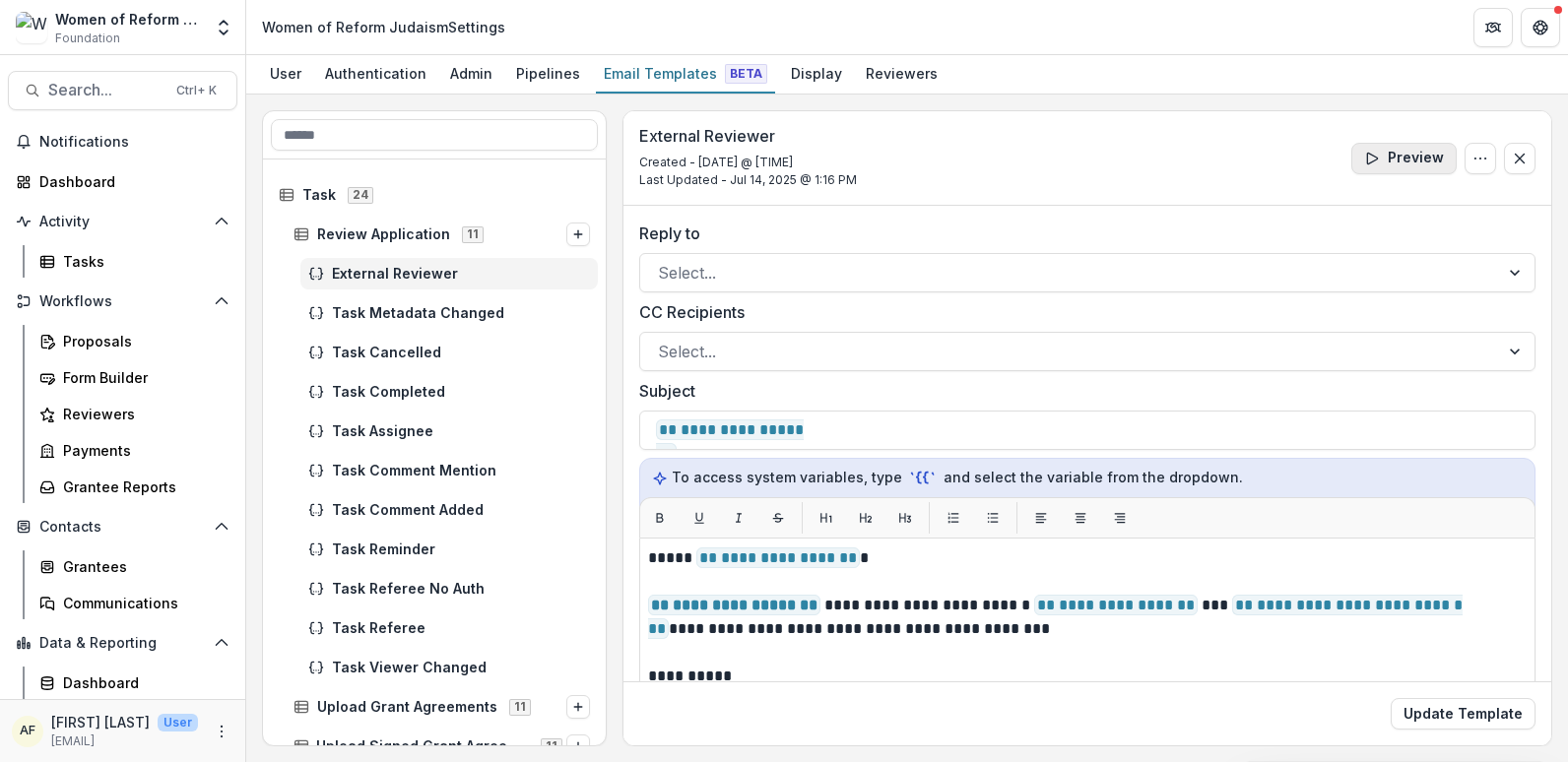 click 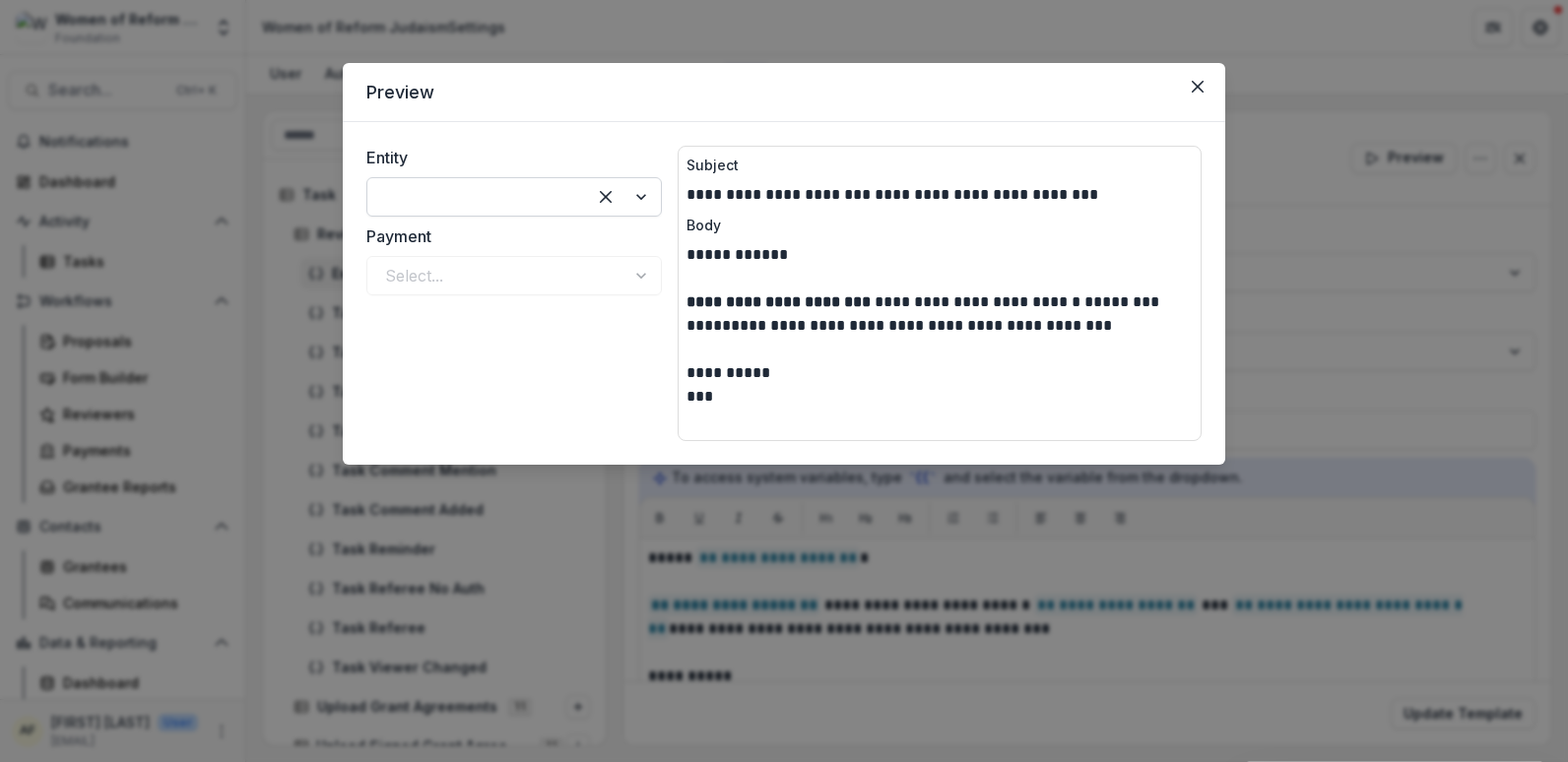 click at bounding box center (477, 197) 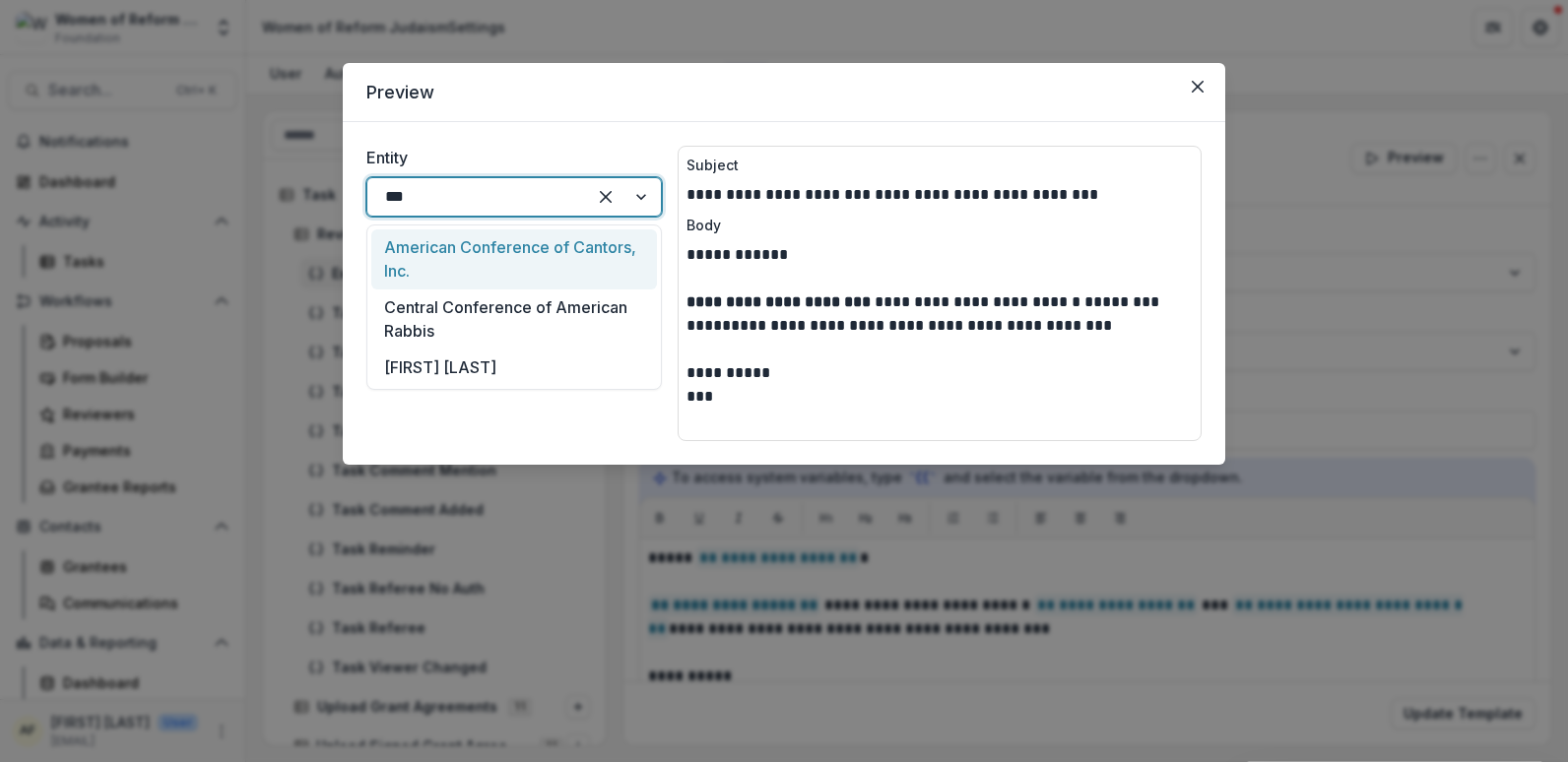 type on "****" 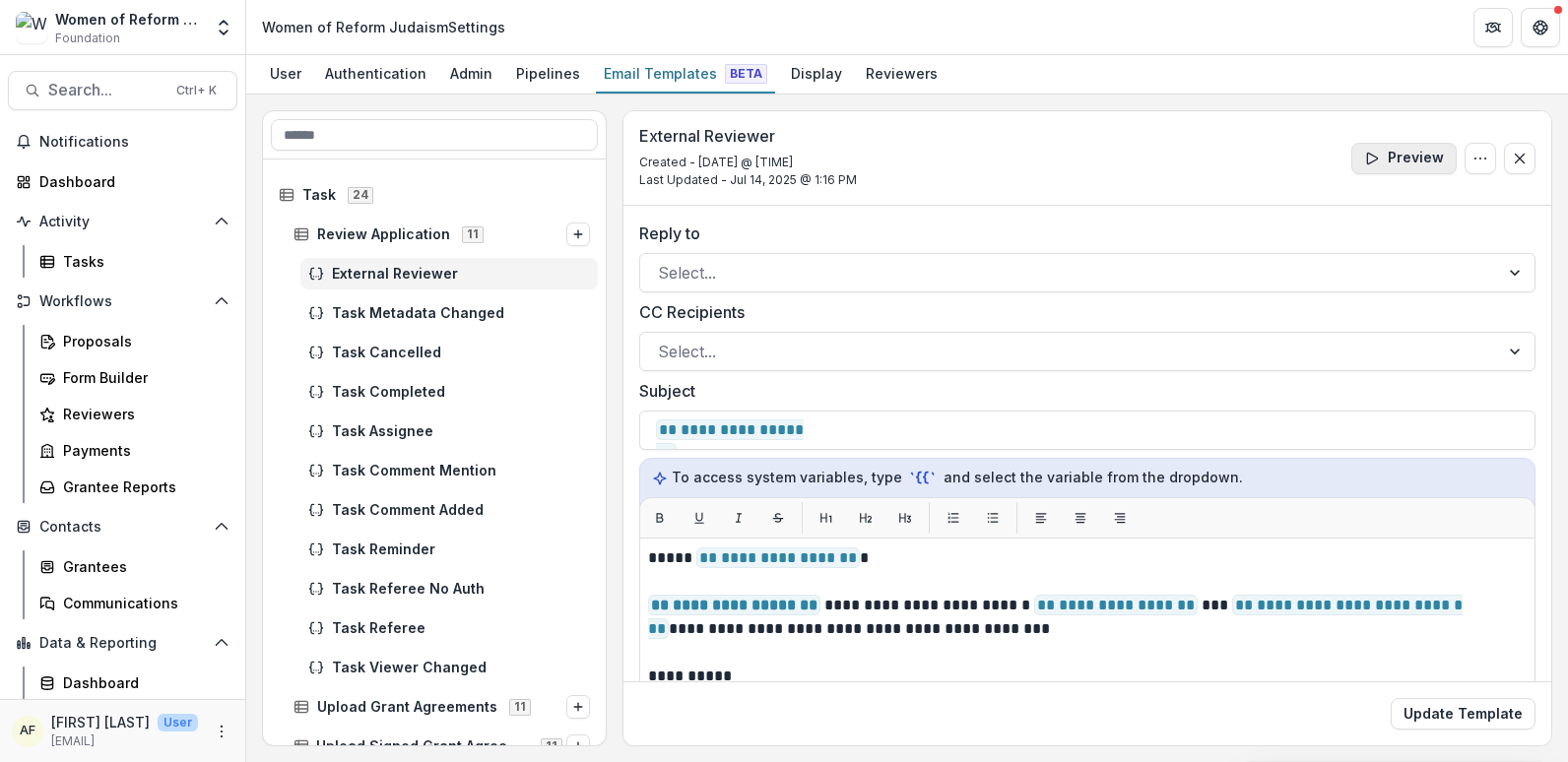 click on "Preview" at bounding box center [1404, 159] 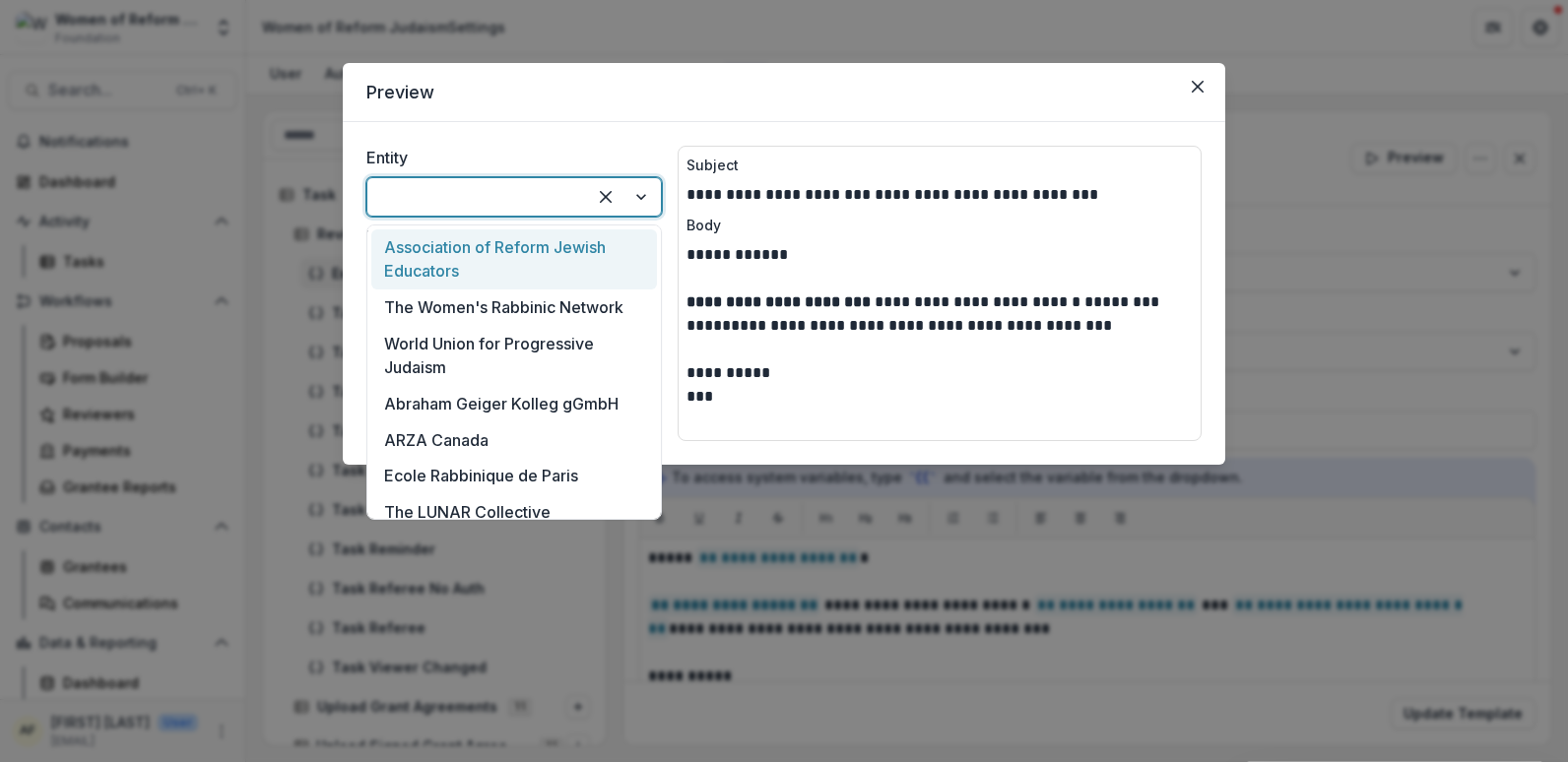 click at bounding box center (477, 197) 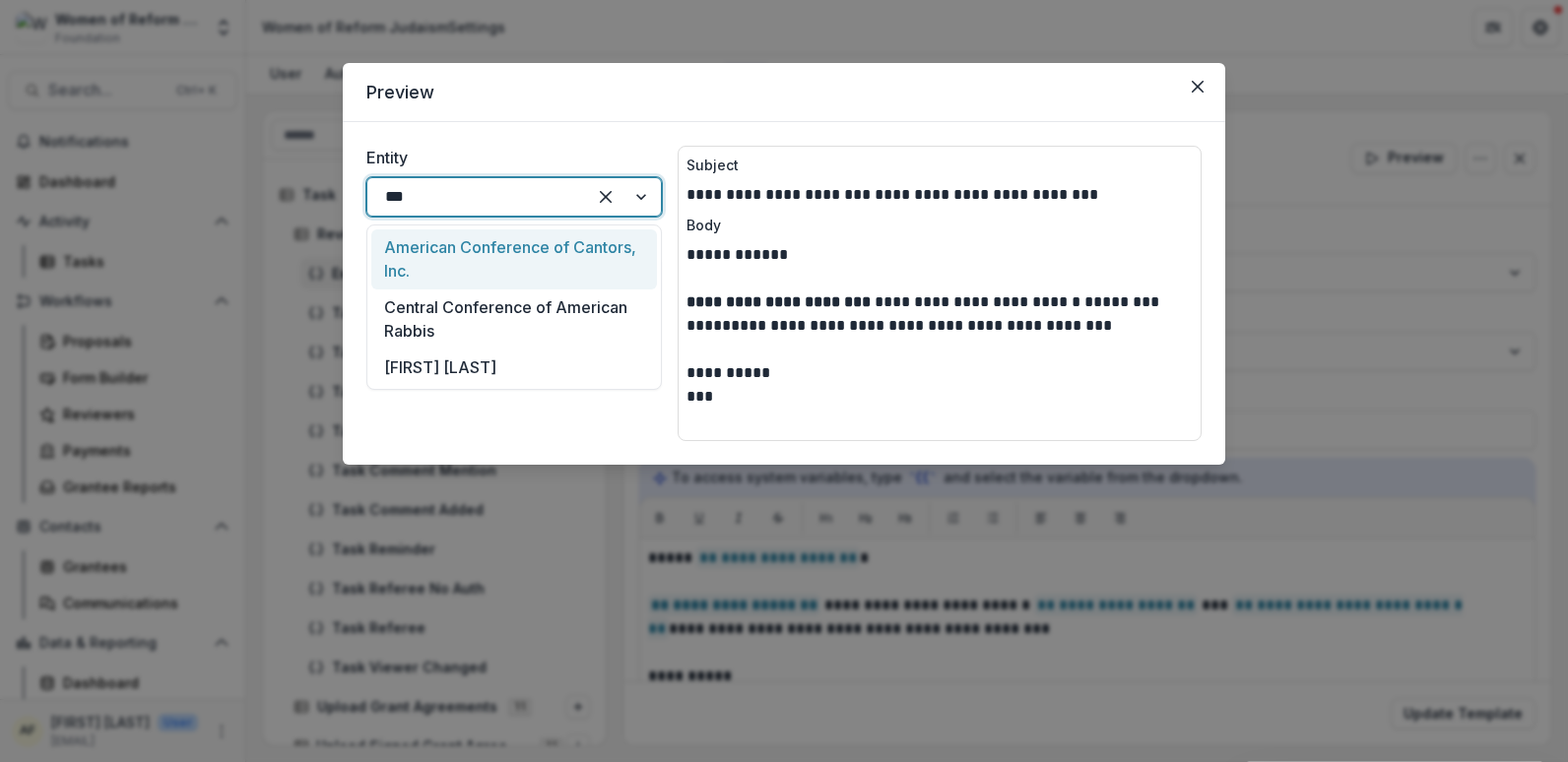 type on "****" 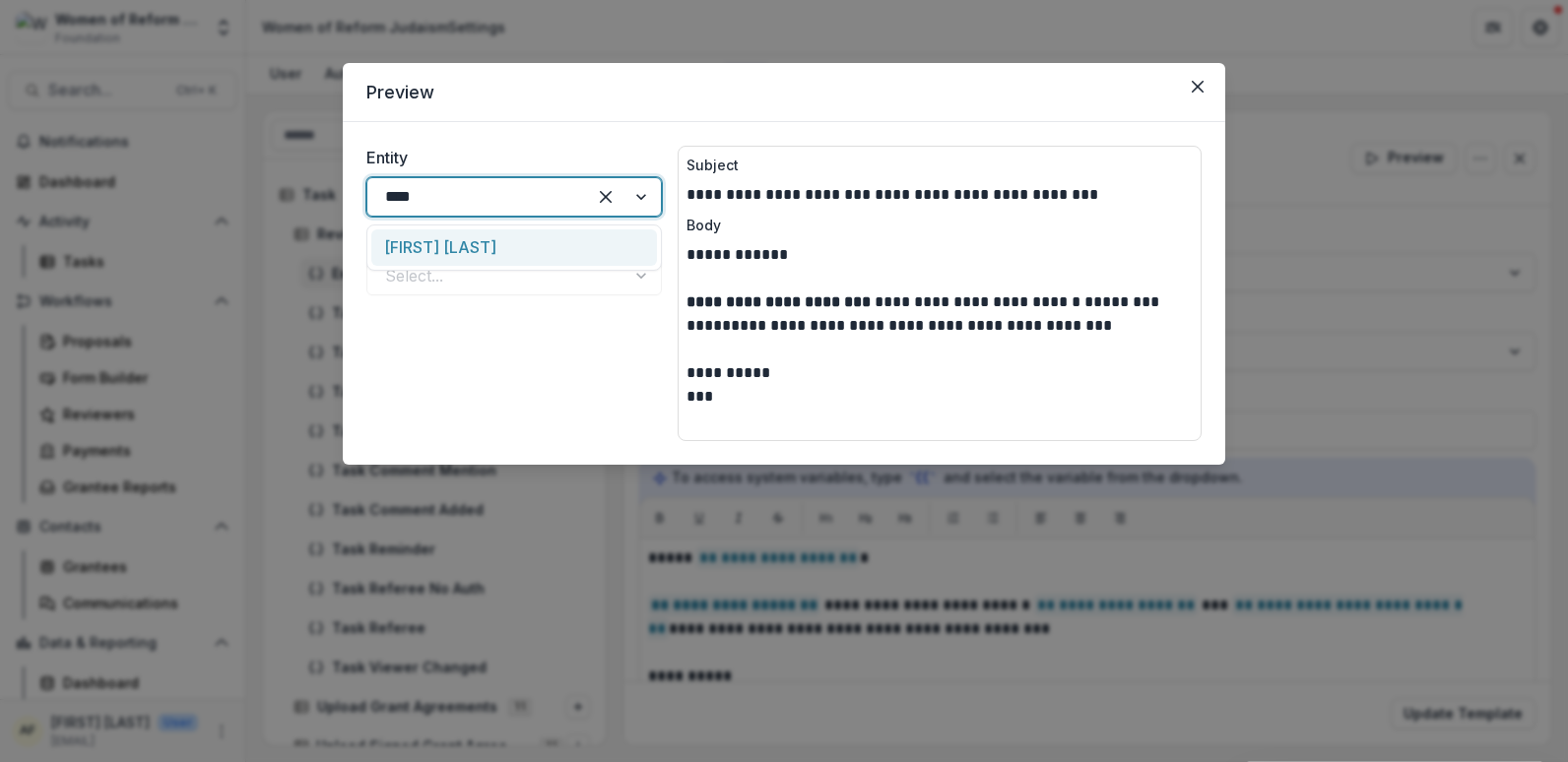 click on "[FIRST] [LAST]" at bounding box center (514, 247) 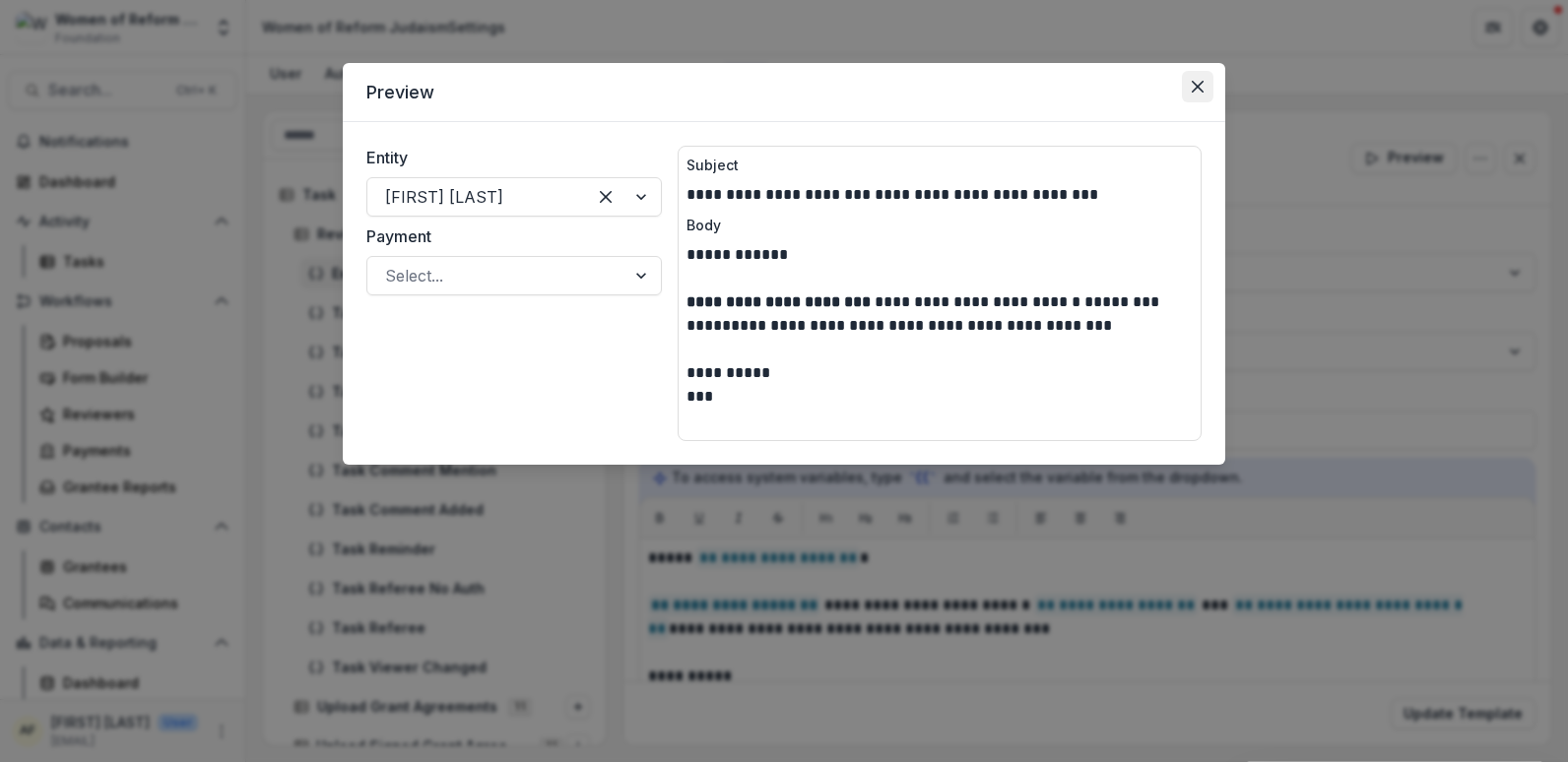 click 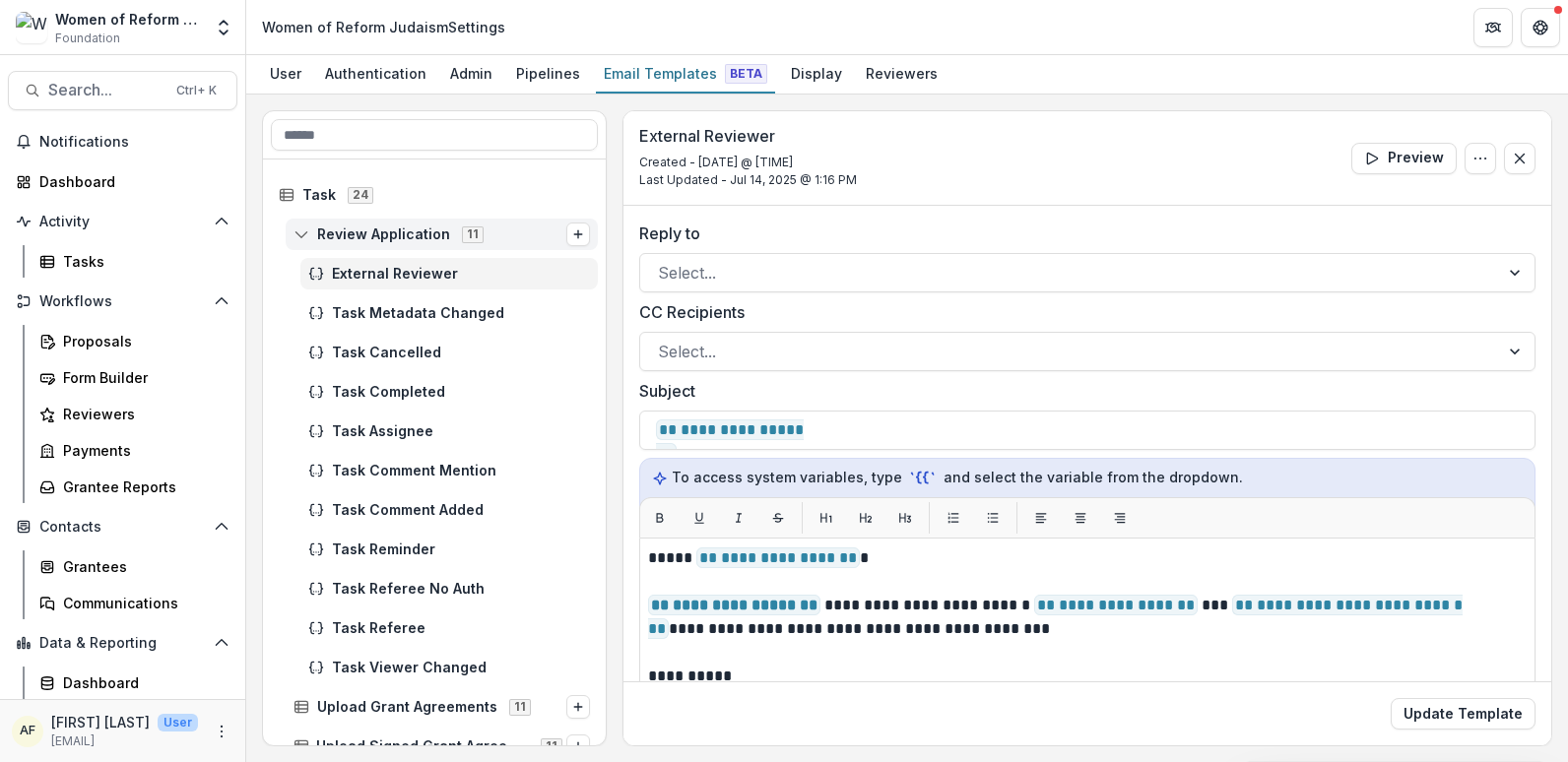 click 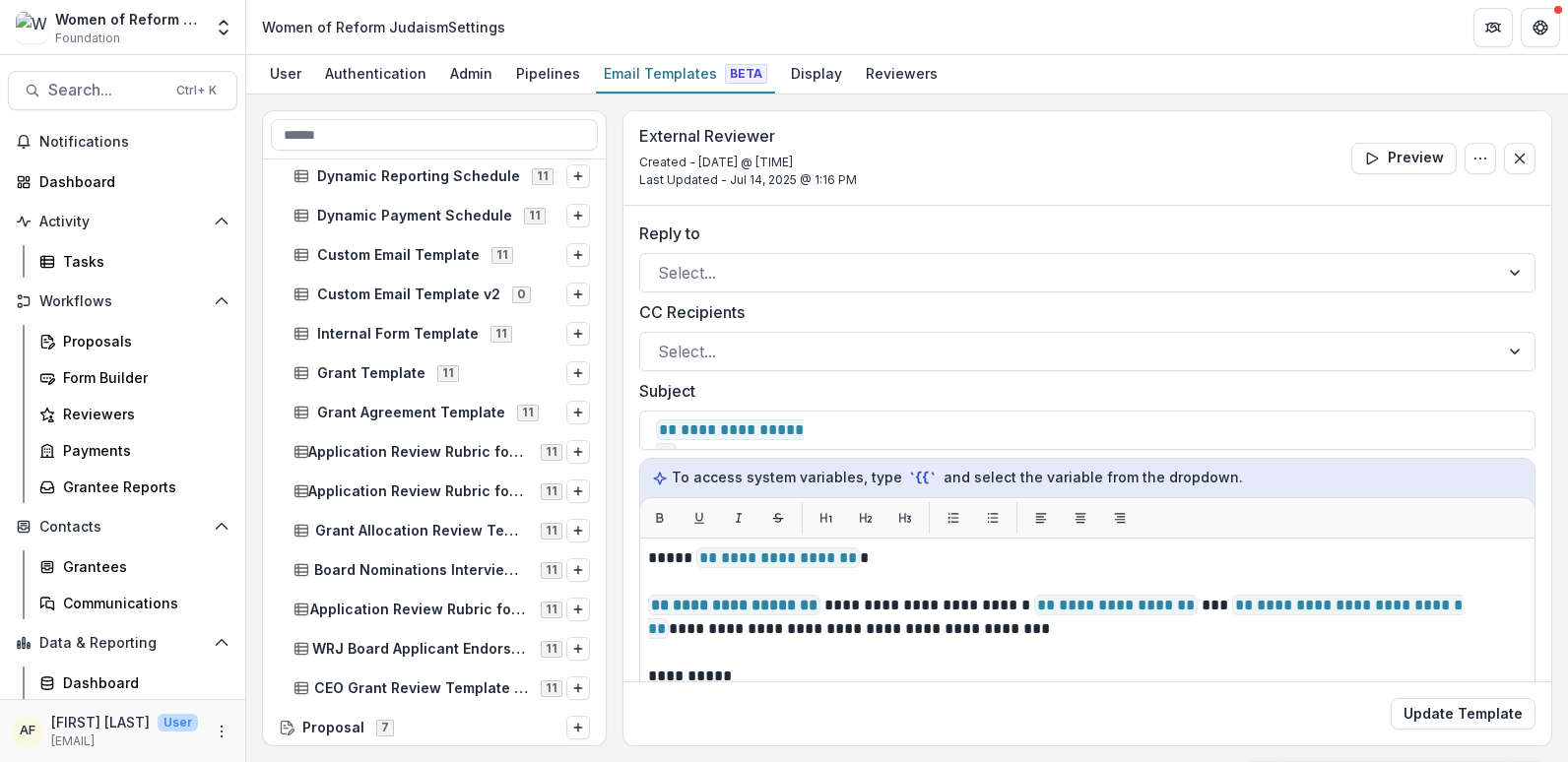 scroll, scrollTop: 453, scrollLeft: 0, axis: vertical 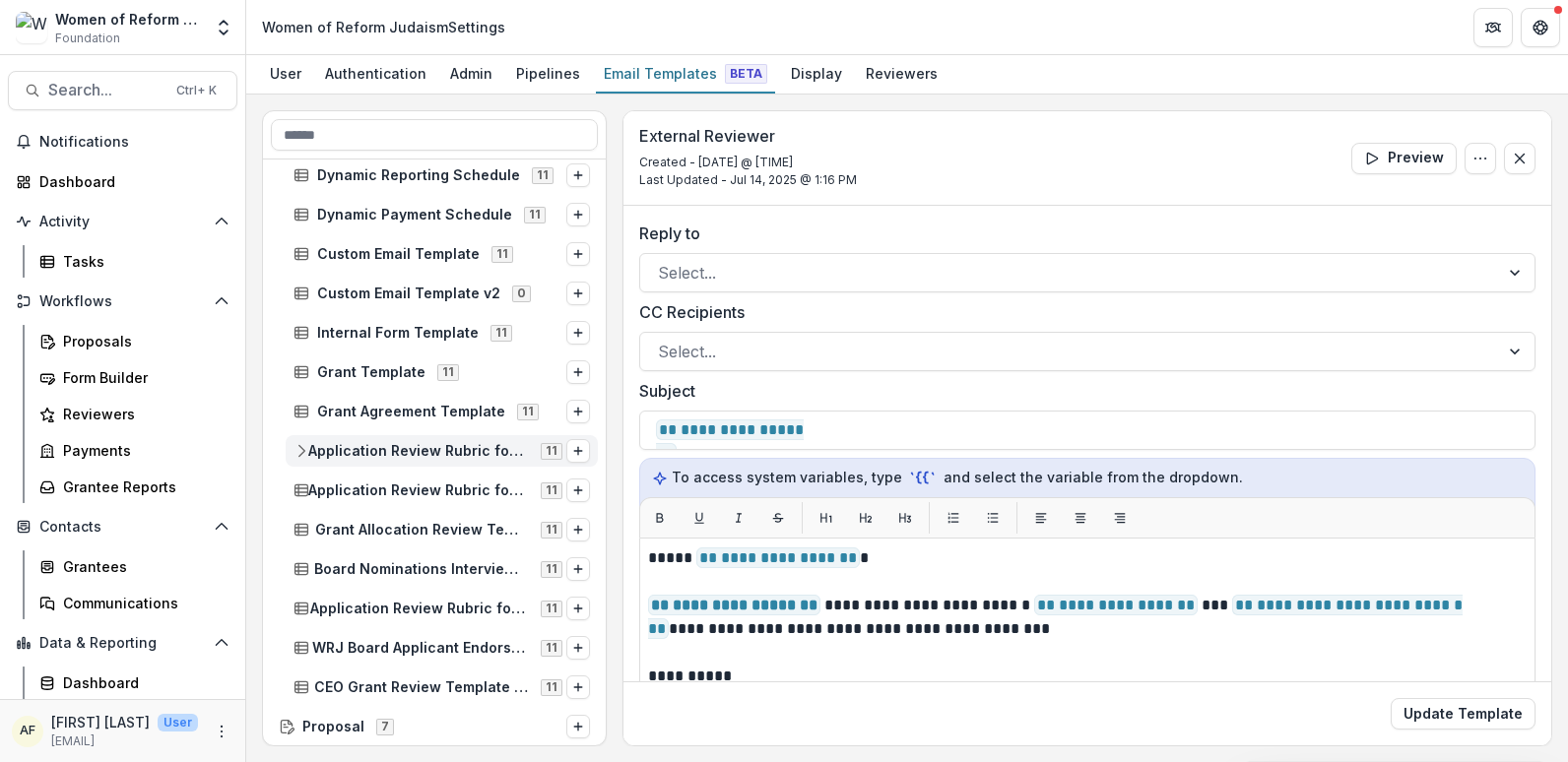 click on "Application Review Rubric for 1st Term (New Board Member) Applicant" at bounding box center (419, 451) 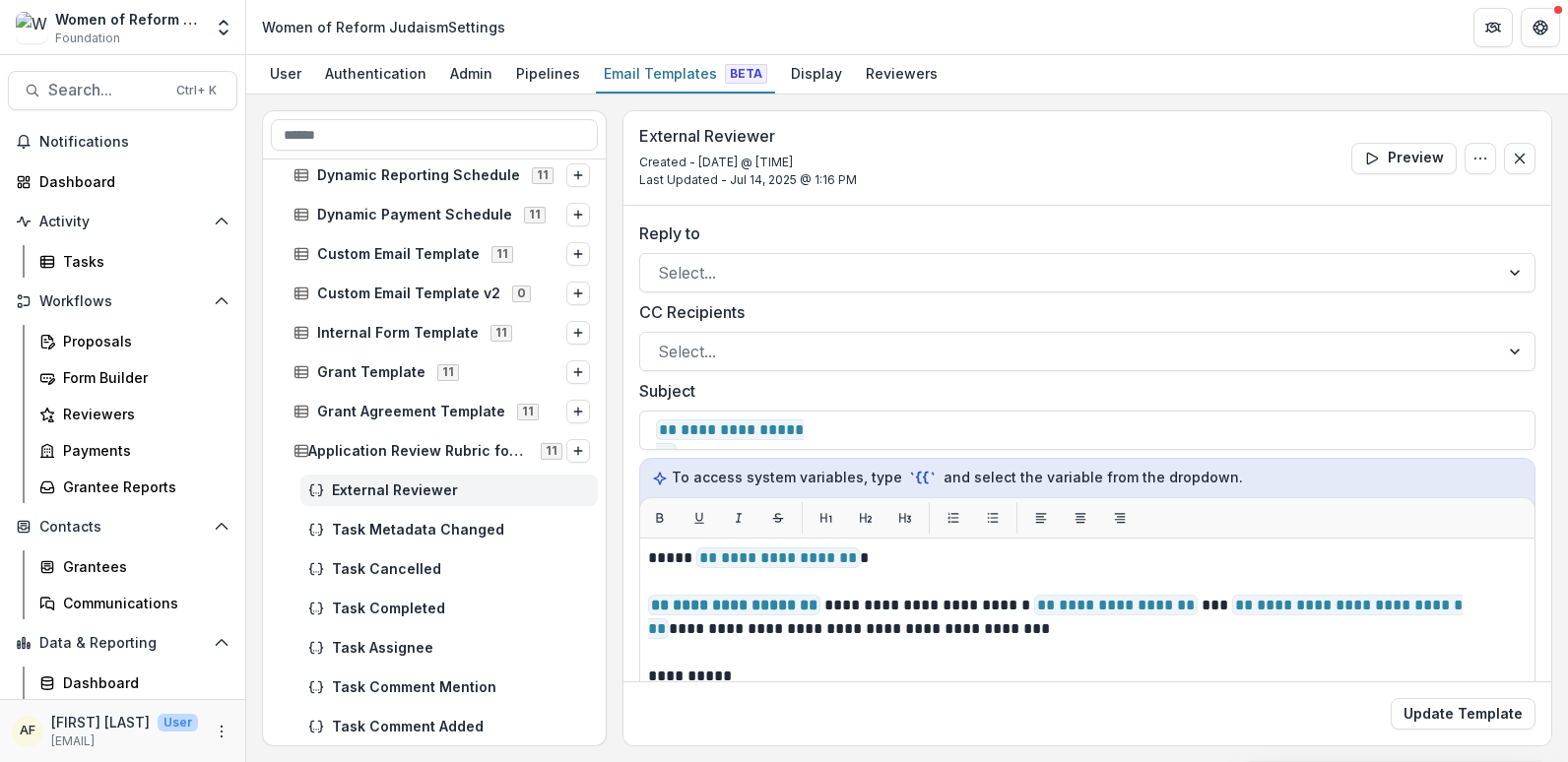 click on "External Reviewer" at bounding box center (461, 490) 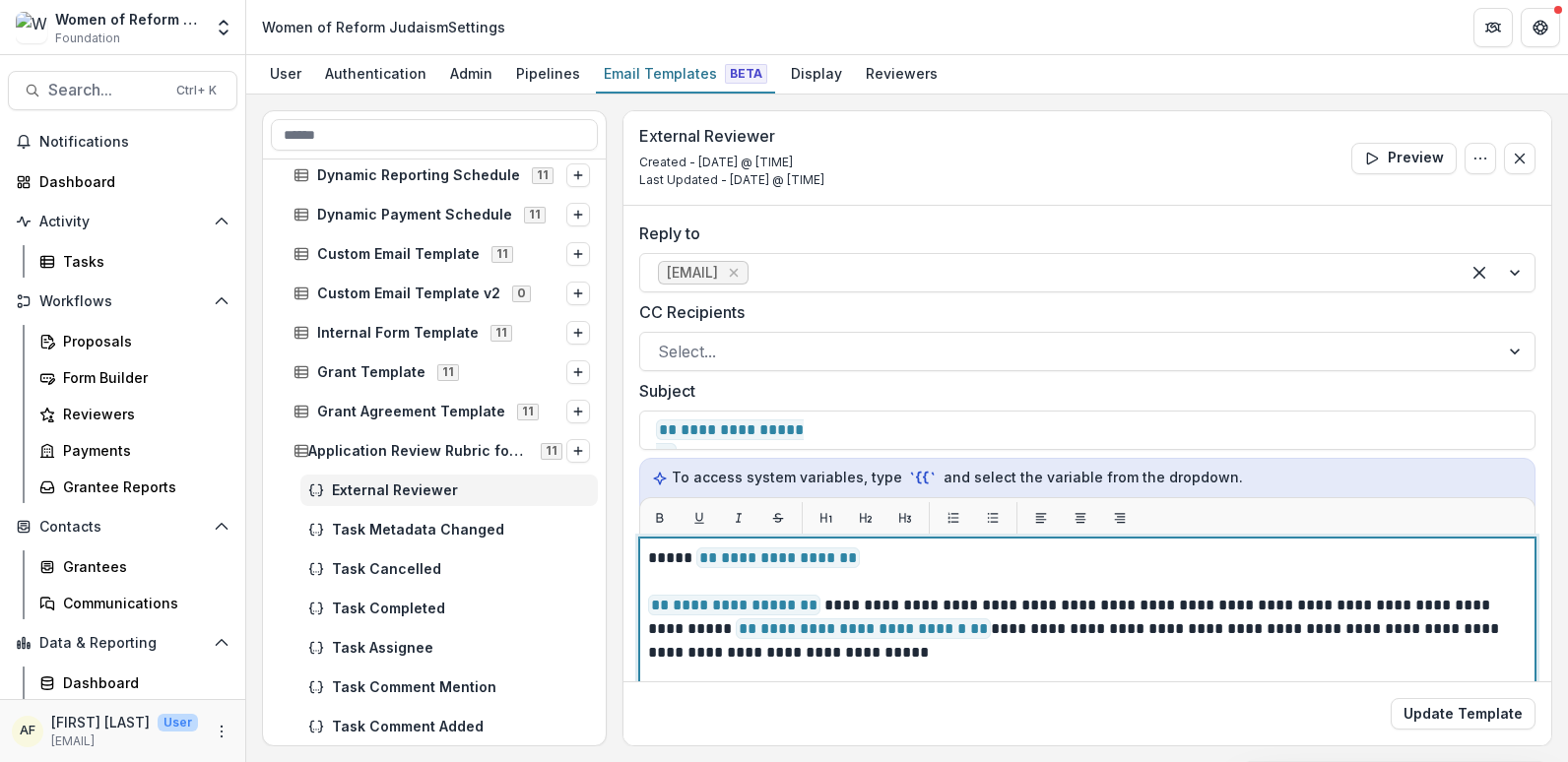 click on "**********" at bounding box center (1084, 558) 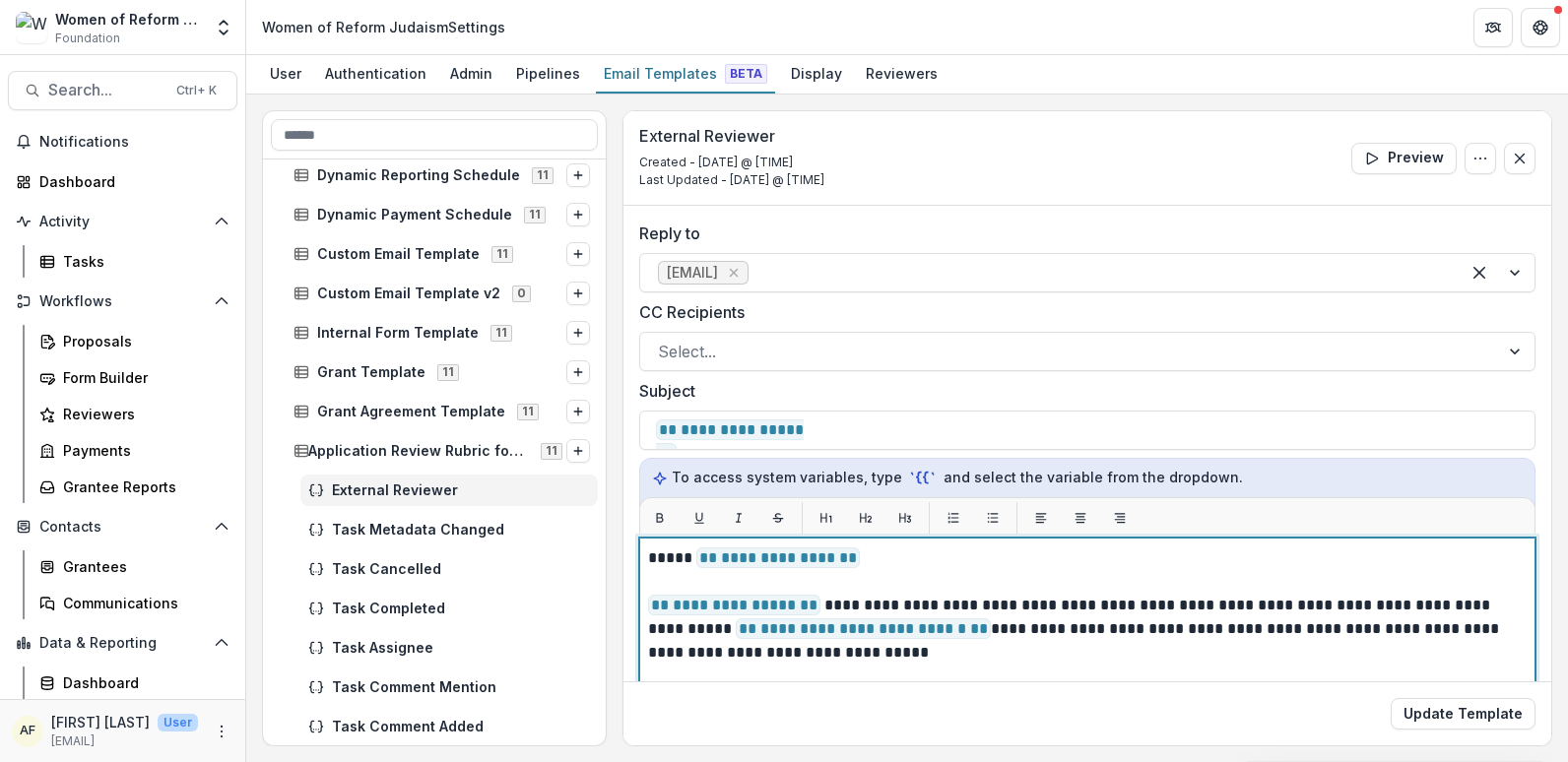 type 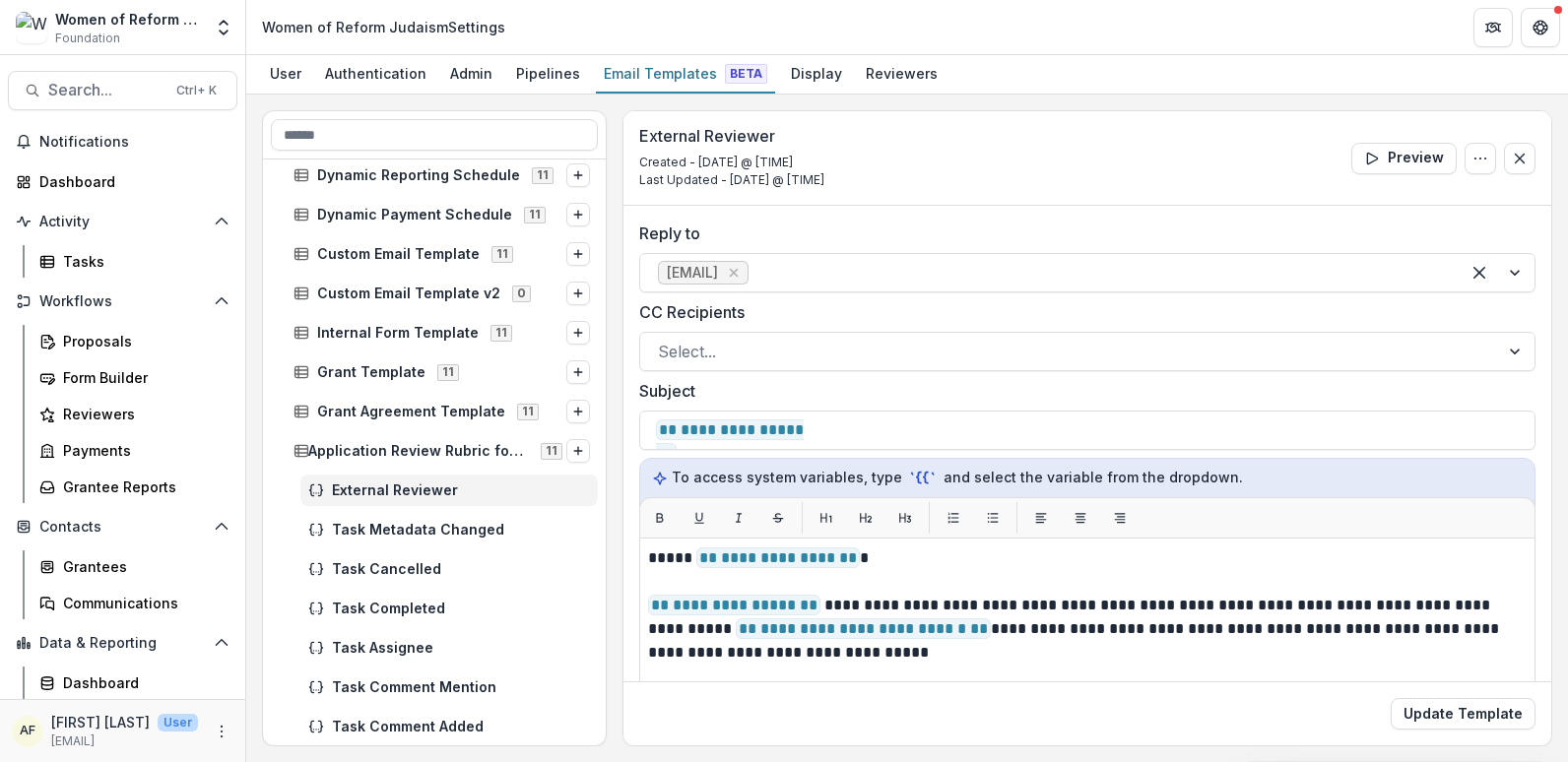 drag, startPoint x: 1544, startPoint y: 324, endPoint x: 1543, endPoint y: 360, distance: 36.01389 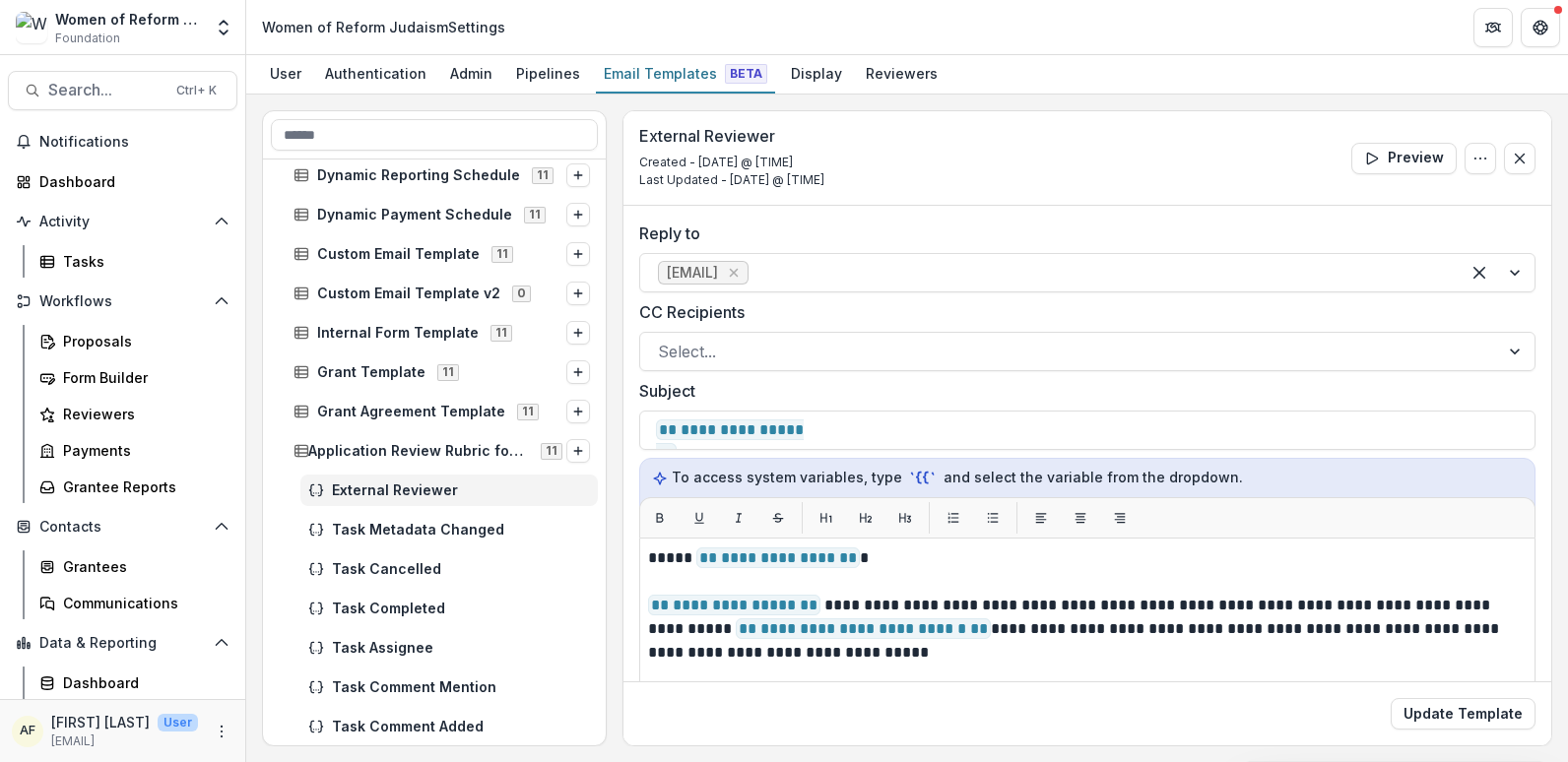 click on "**********" at bounding box center (1087, 625) 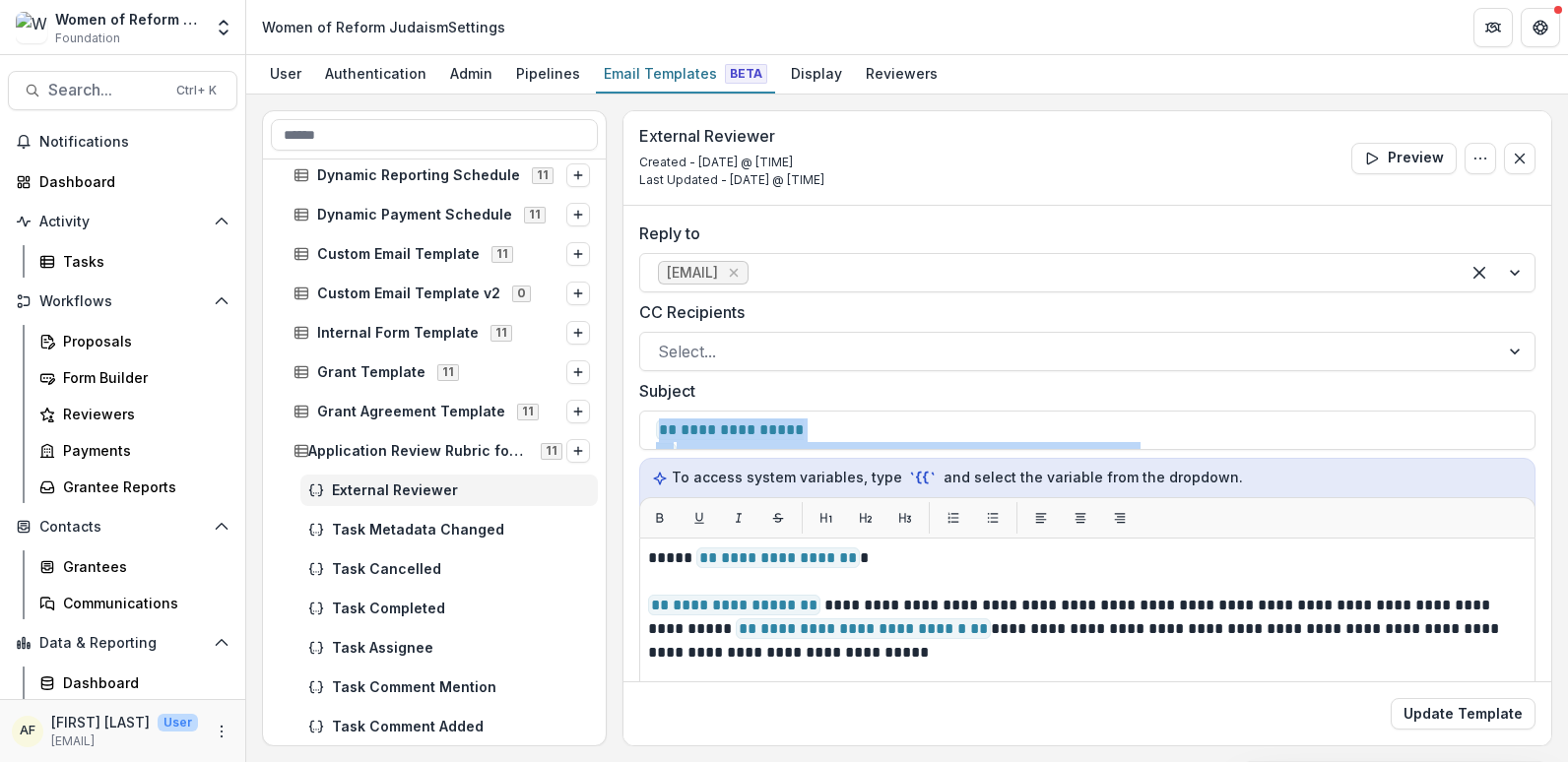 drag, startPoint x: 1543, startPoint y: 360, endPoint x: 1543, endPoint y: 432, distance: 72 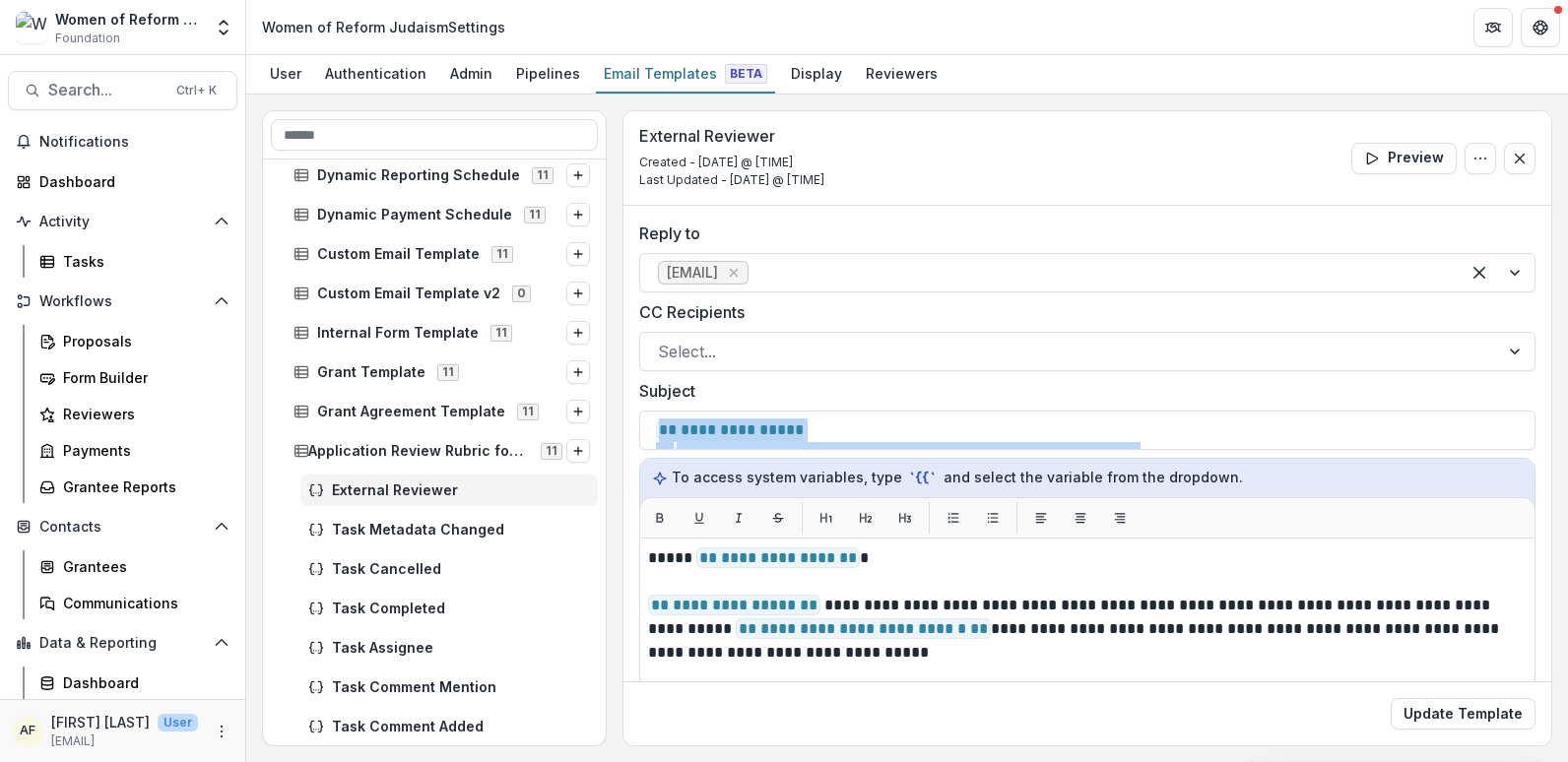 click on "**********" at bounding box center (1087, 625) 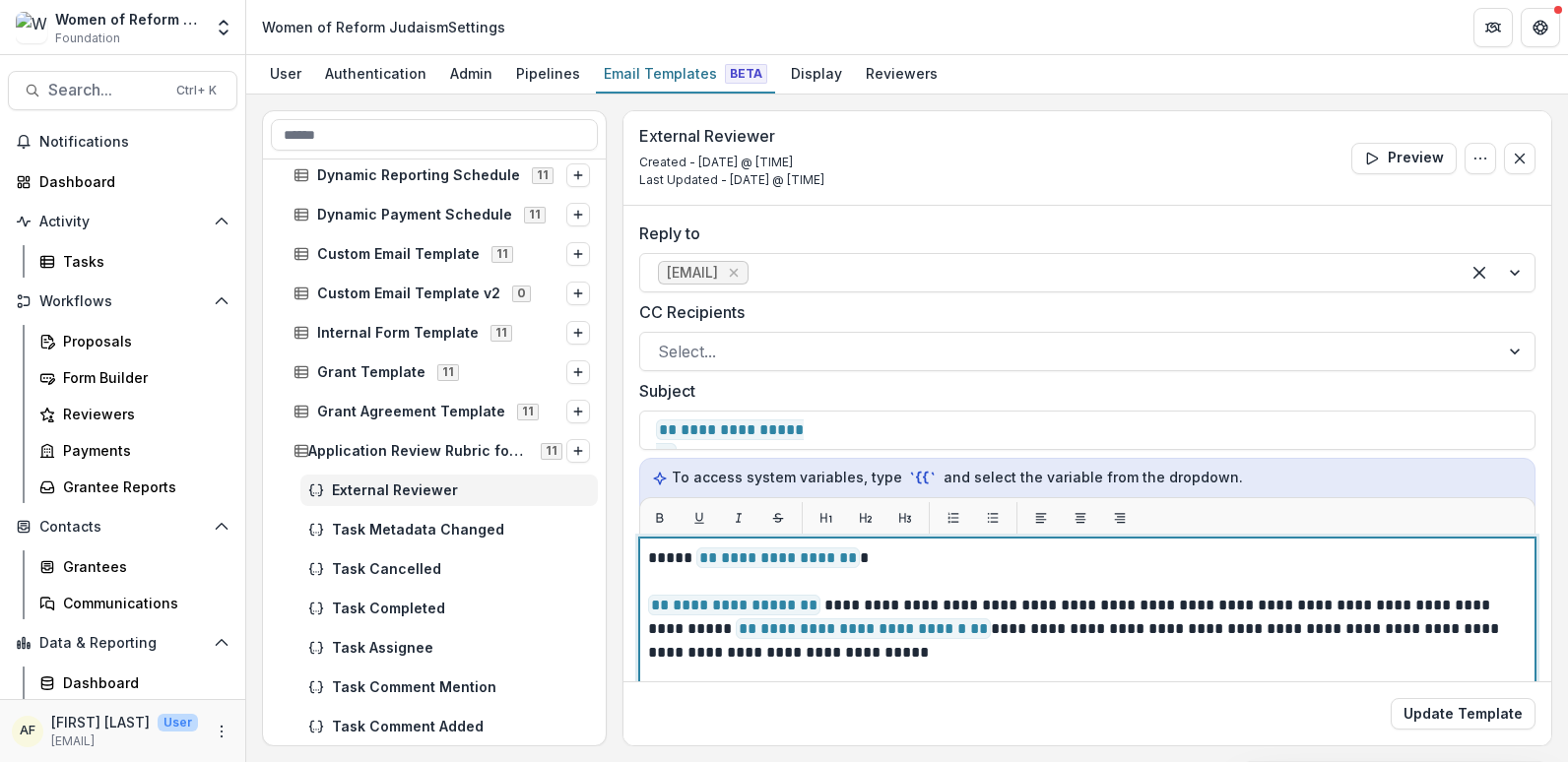 click on "**********" at bounding box center [1084, 629] 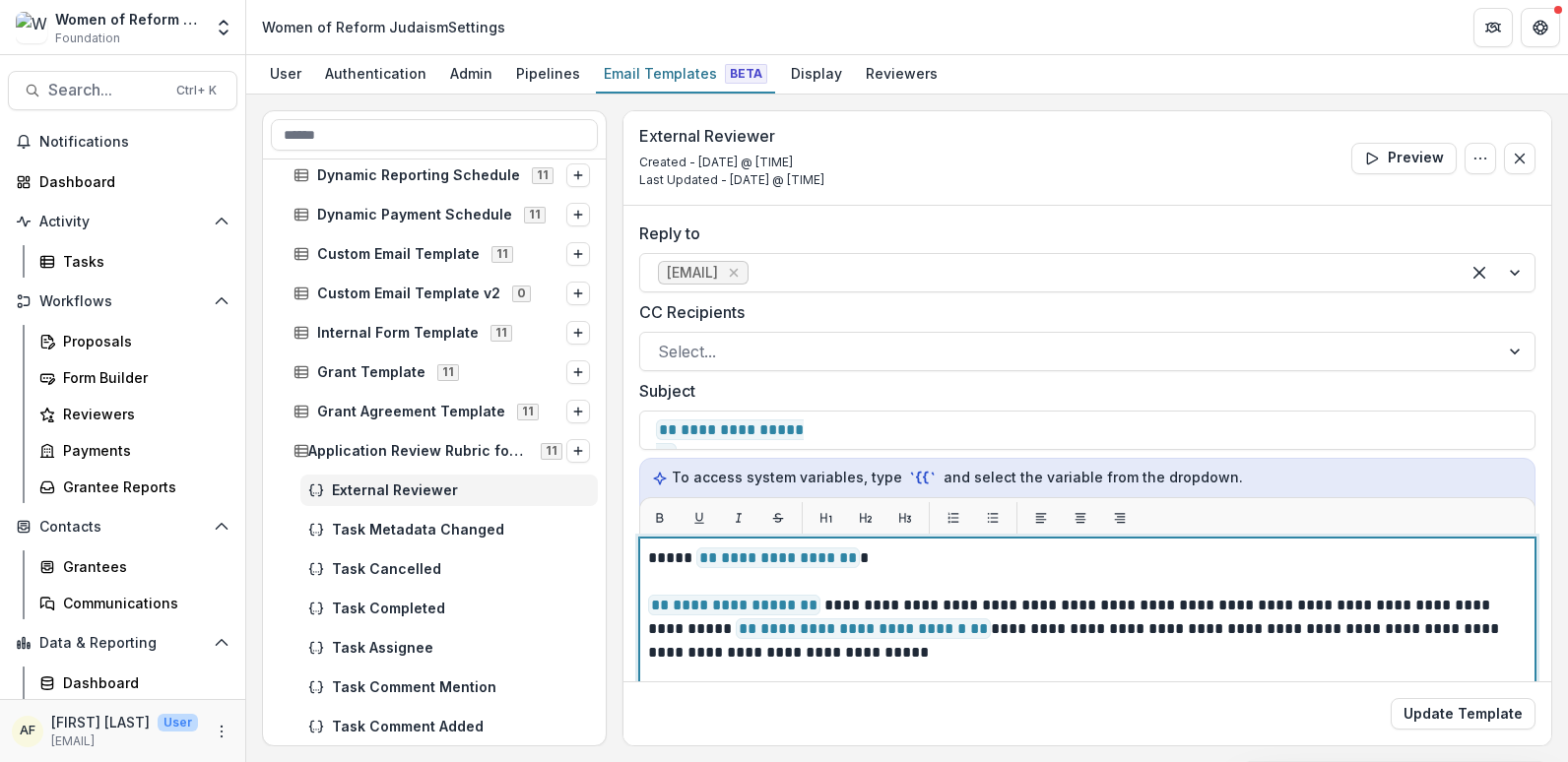 click on "**********" at bounding box center [1084, 629] 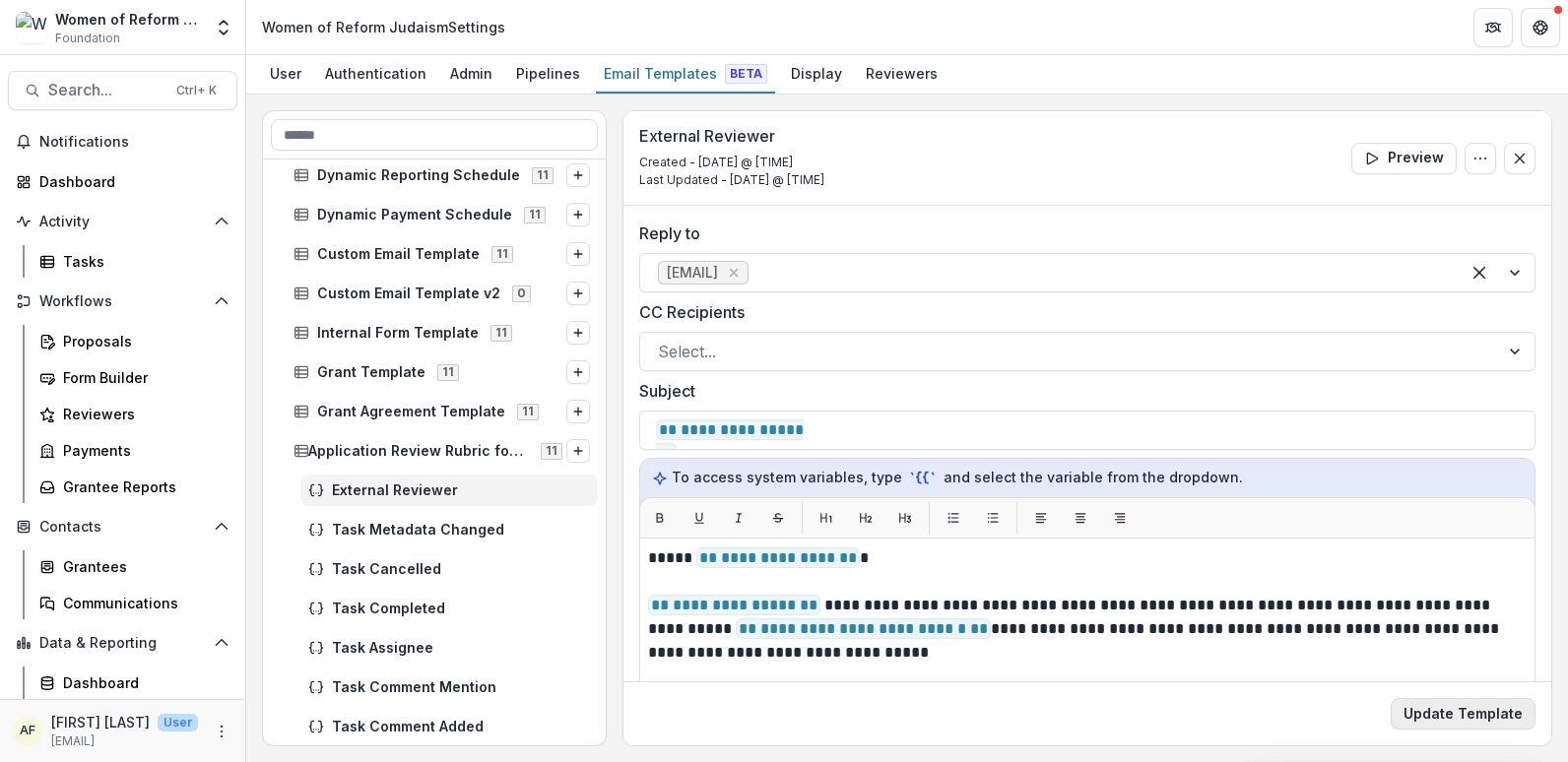 click on "Update Template" at bounding box center [1463, 714] 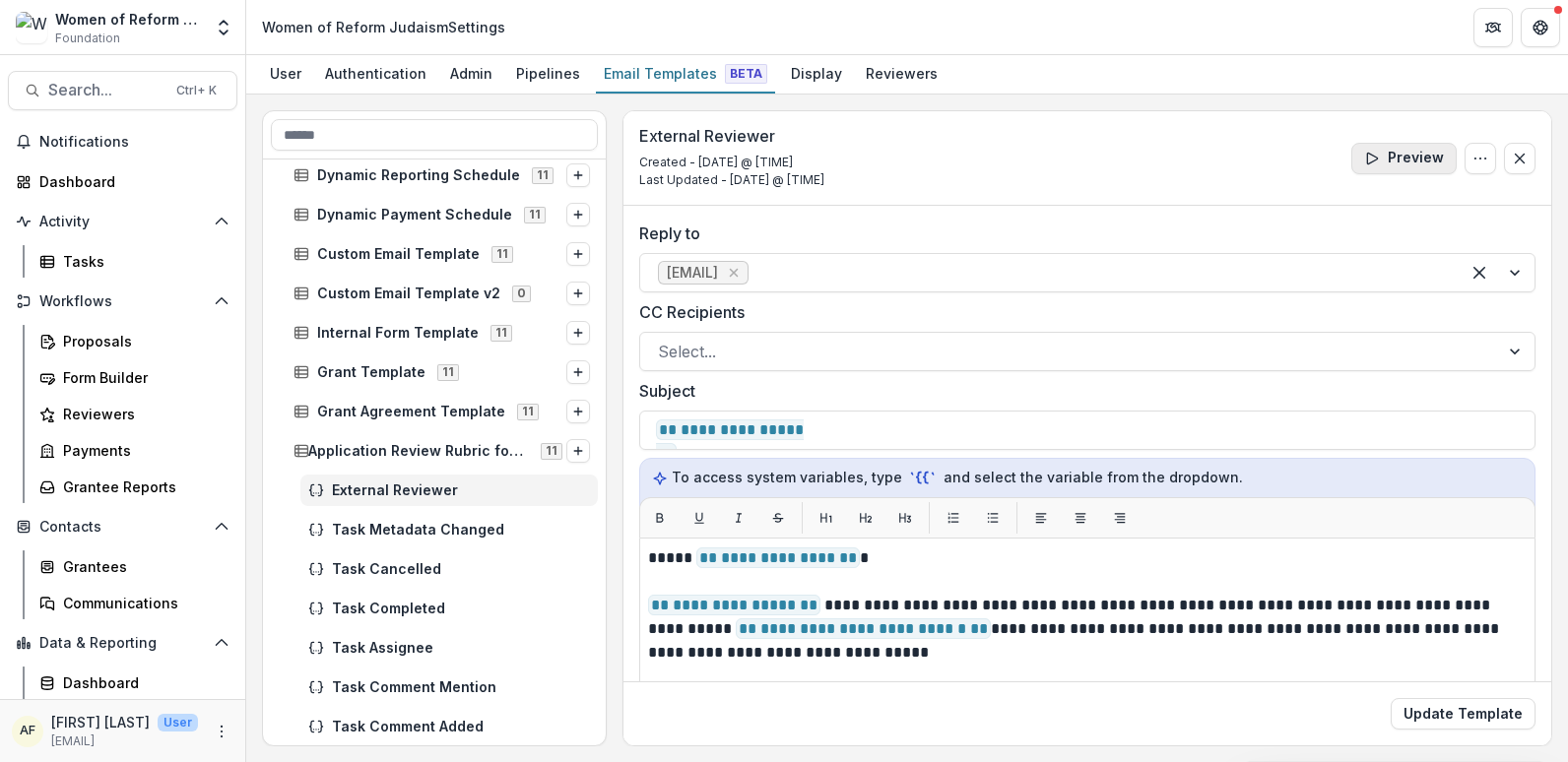 click on "Preview" at bounding box center (1404, 159) 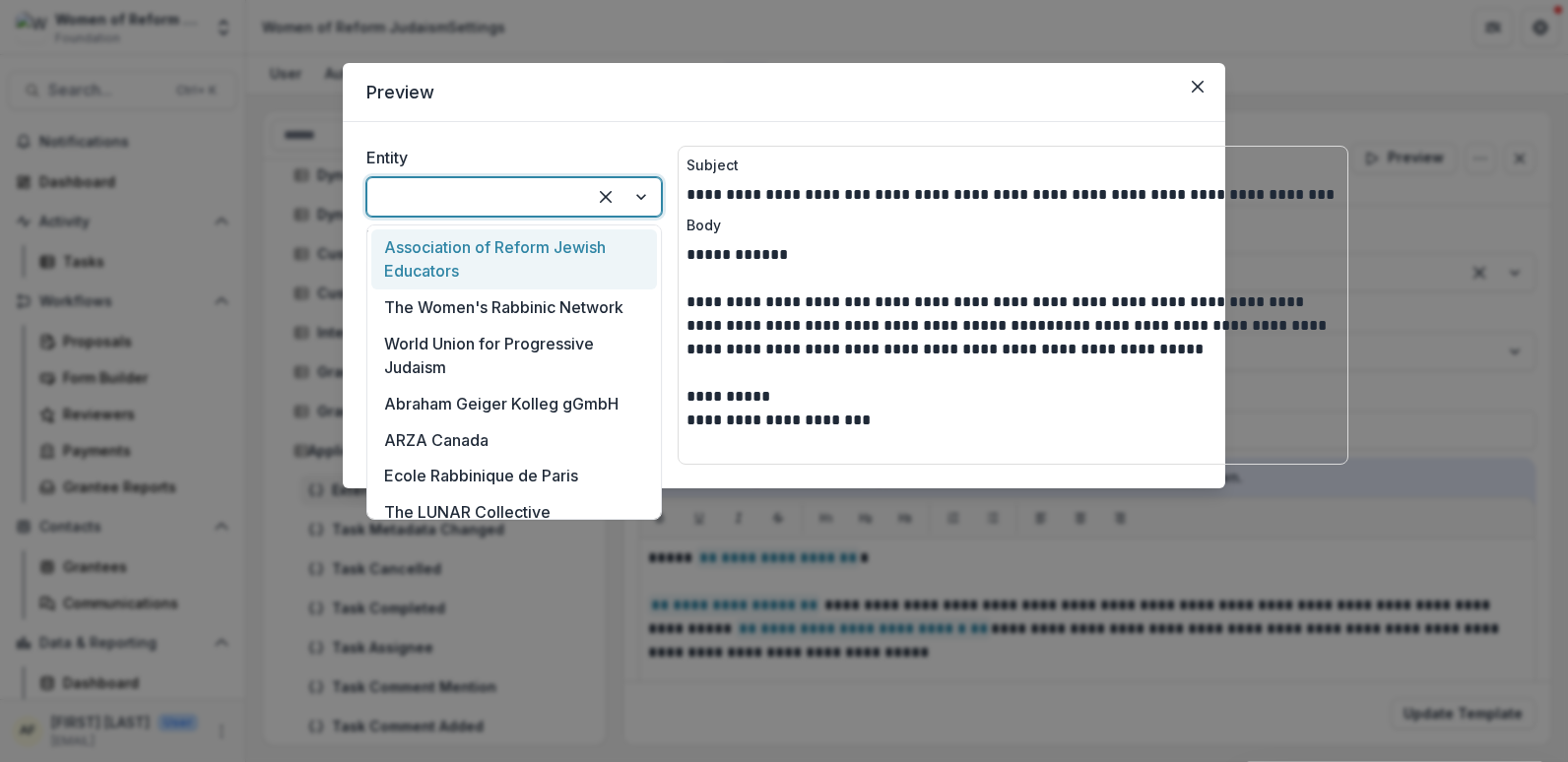 click at bounding box center [477, 197] 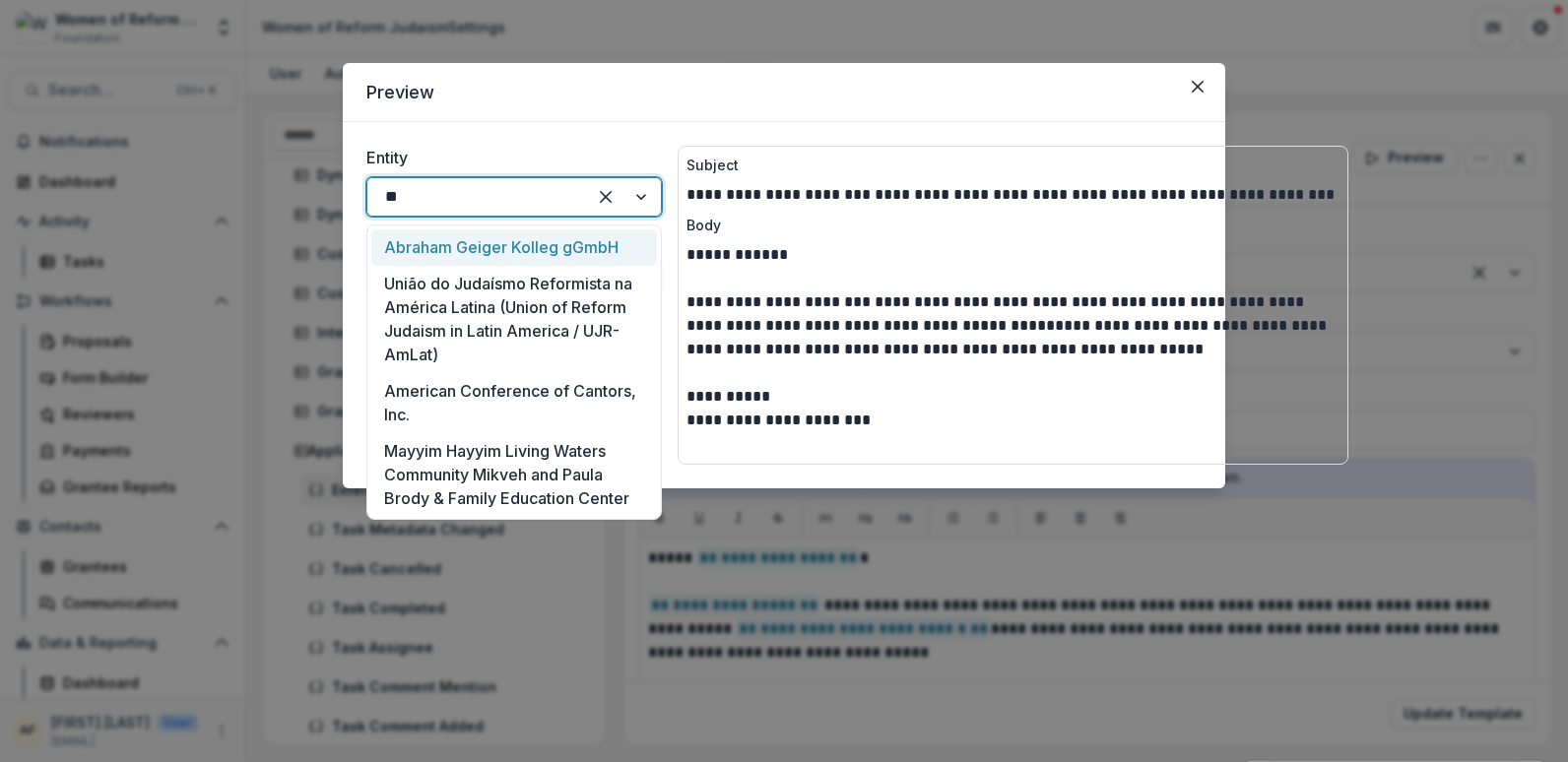 type on "***" 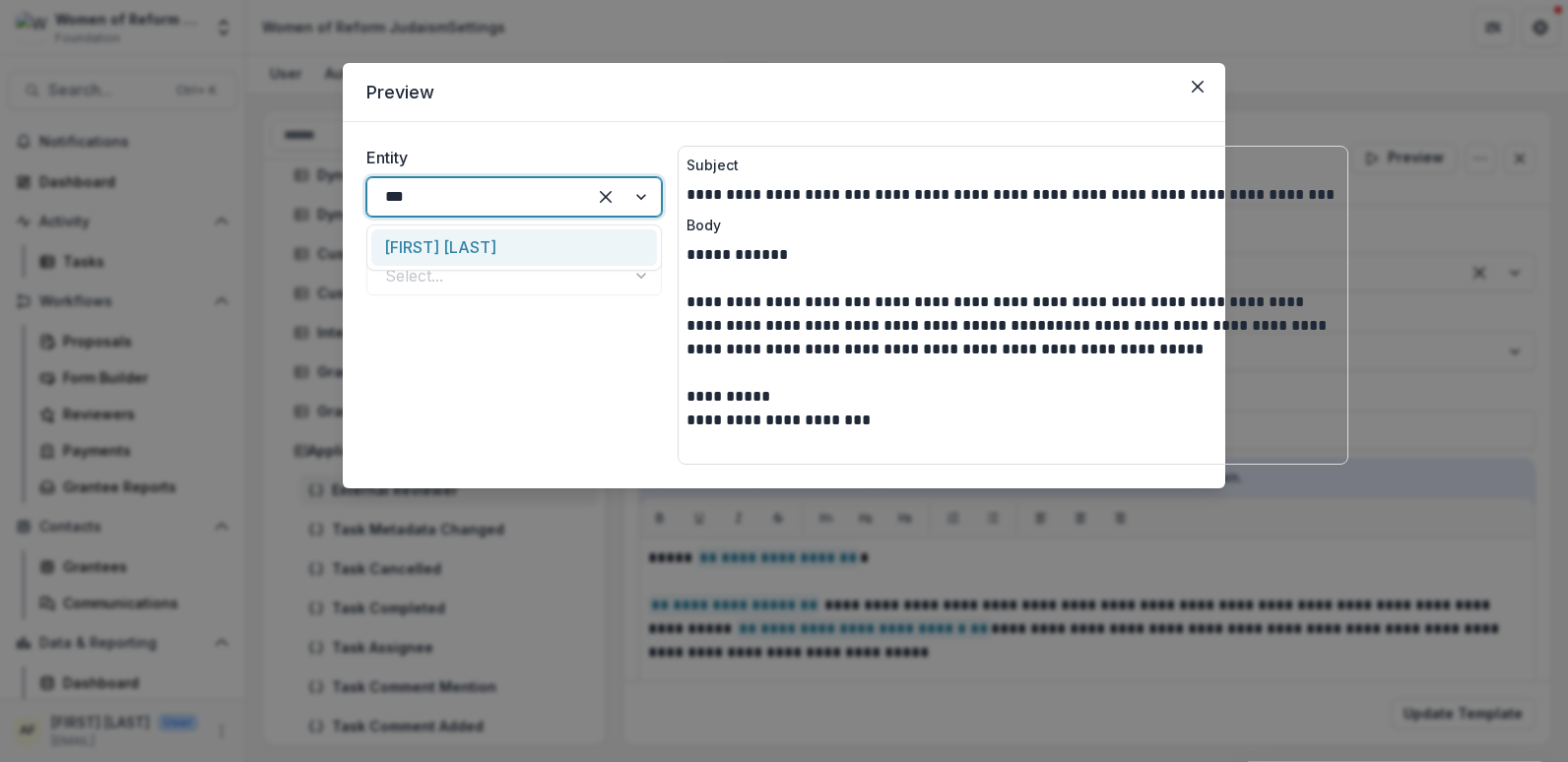 click on "[FIRST] [LAST]" at bounding box center (514, 247) 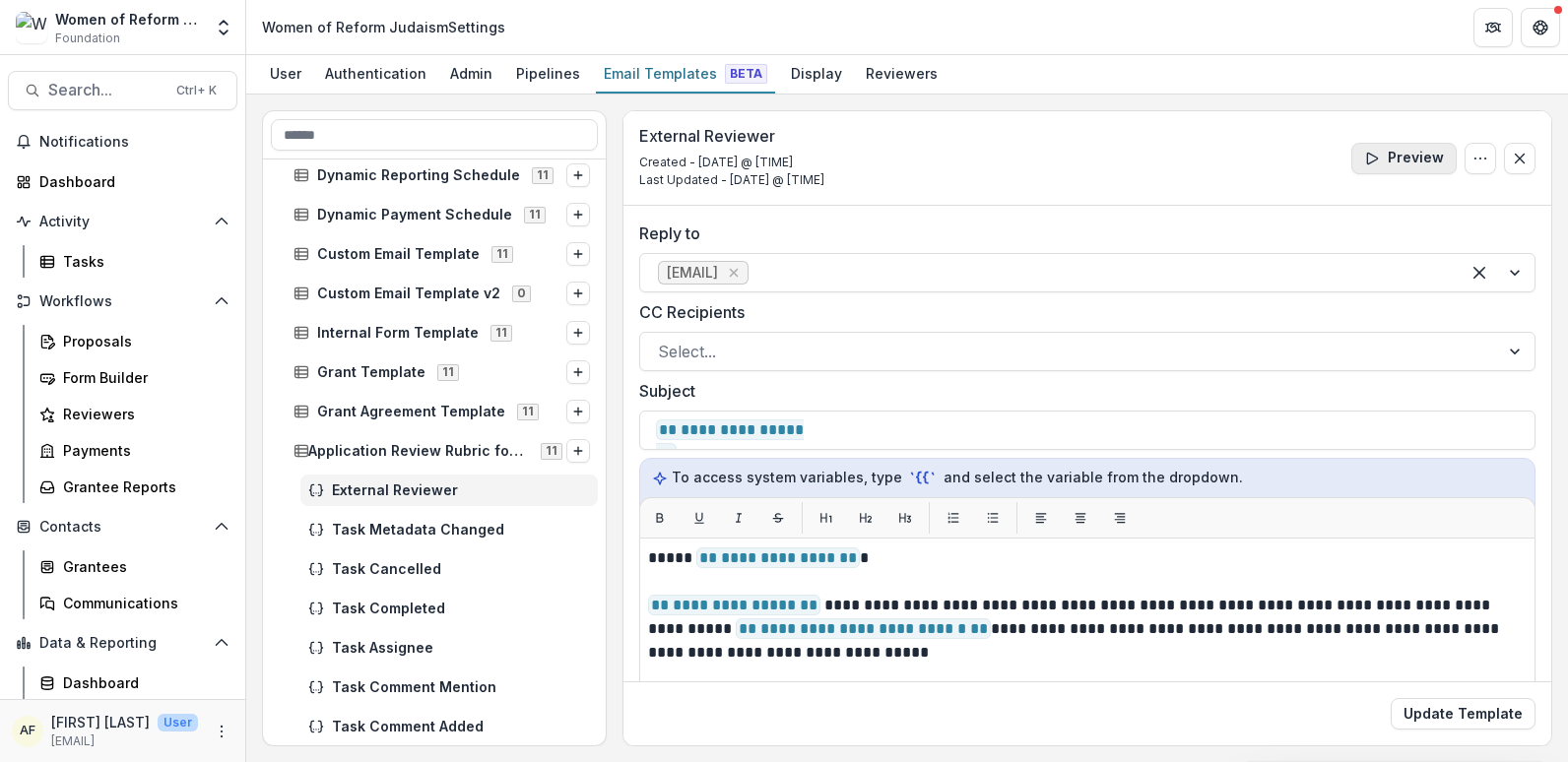 click on "Preview" at bounding box center (1404, 159) 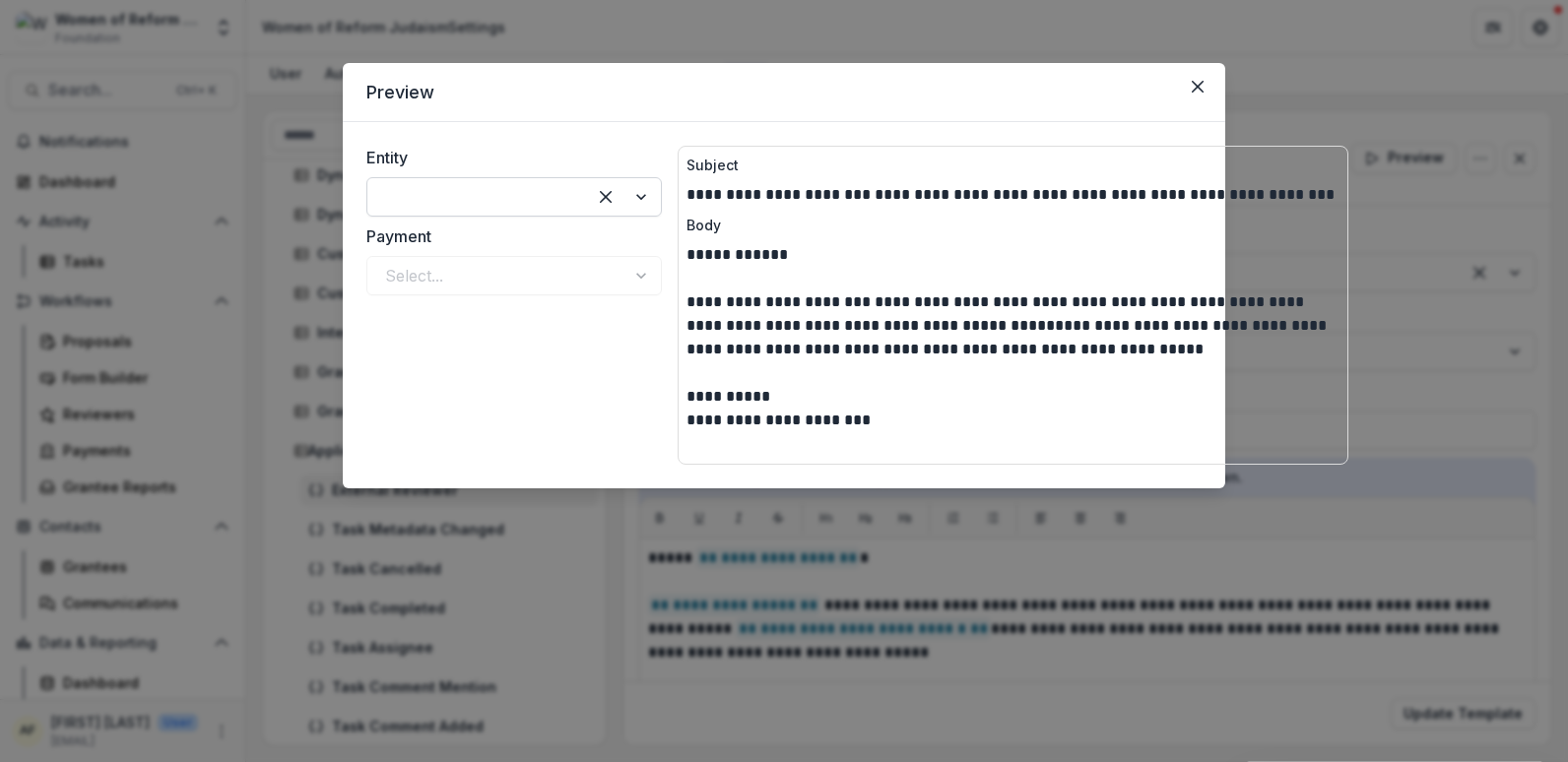 click at bounding box center [477, 197] 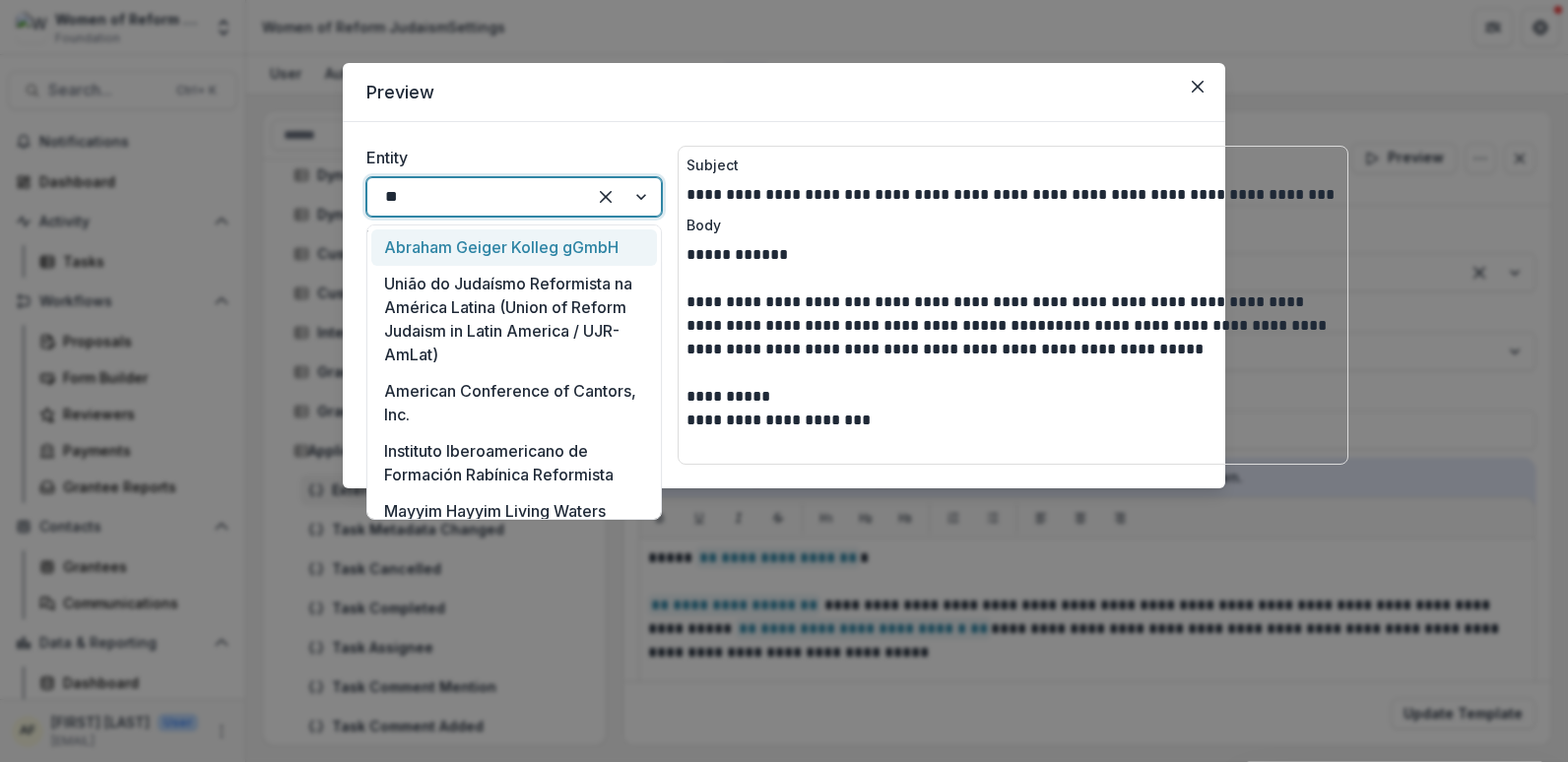 type on "***" 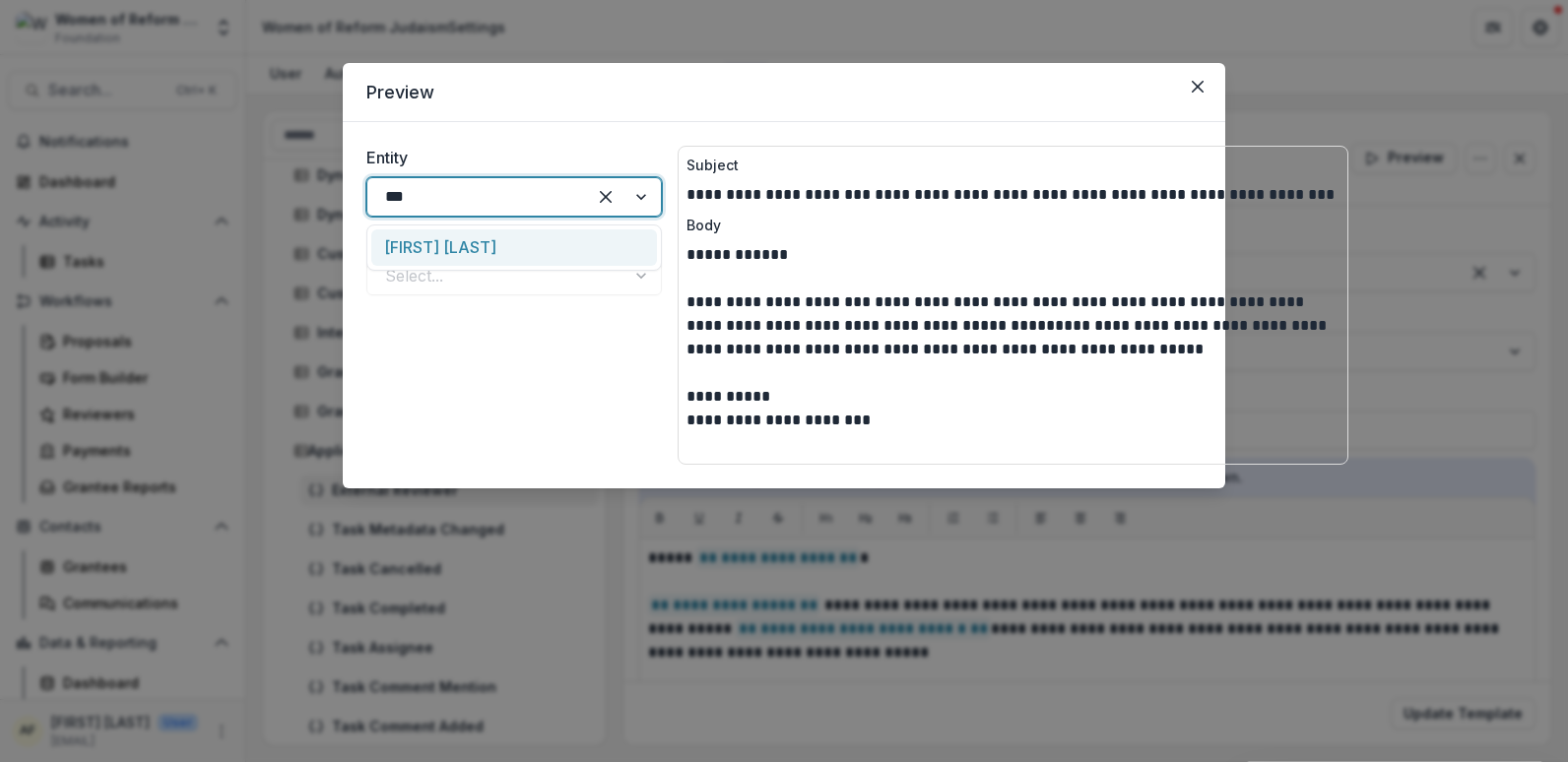 click on "[FIRST] [LAST]" at bounding box center [514, 247] 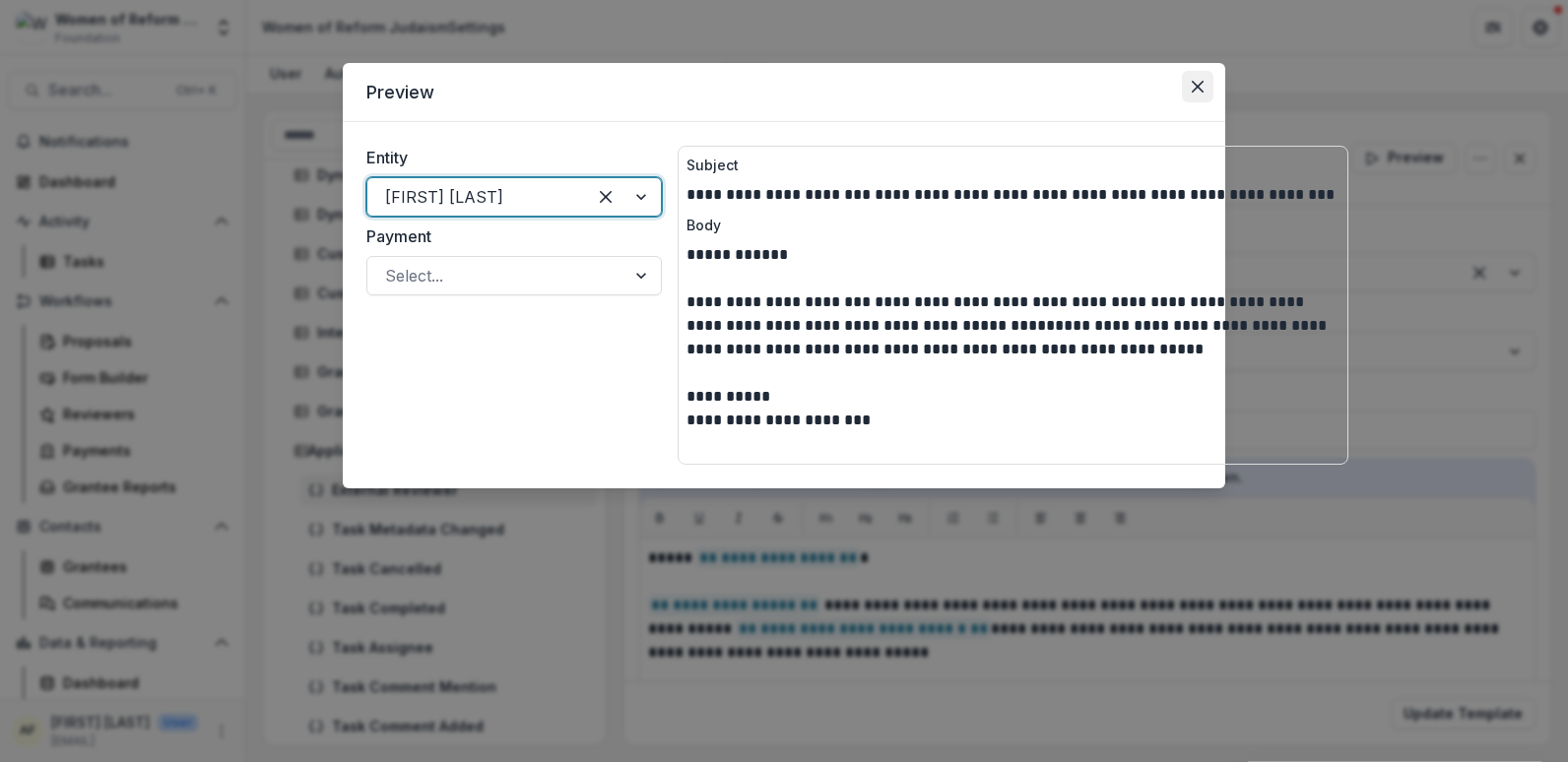 click 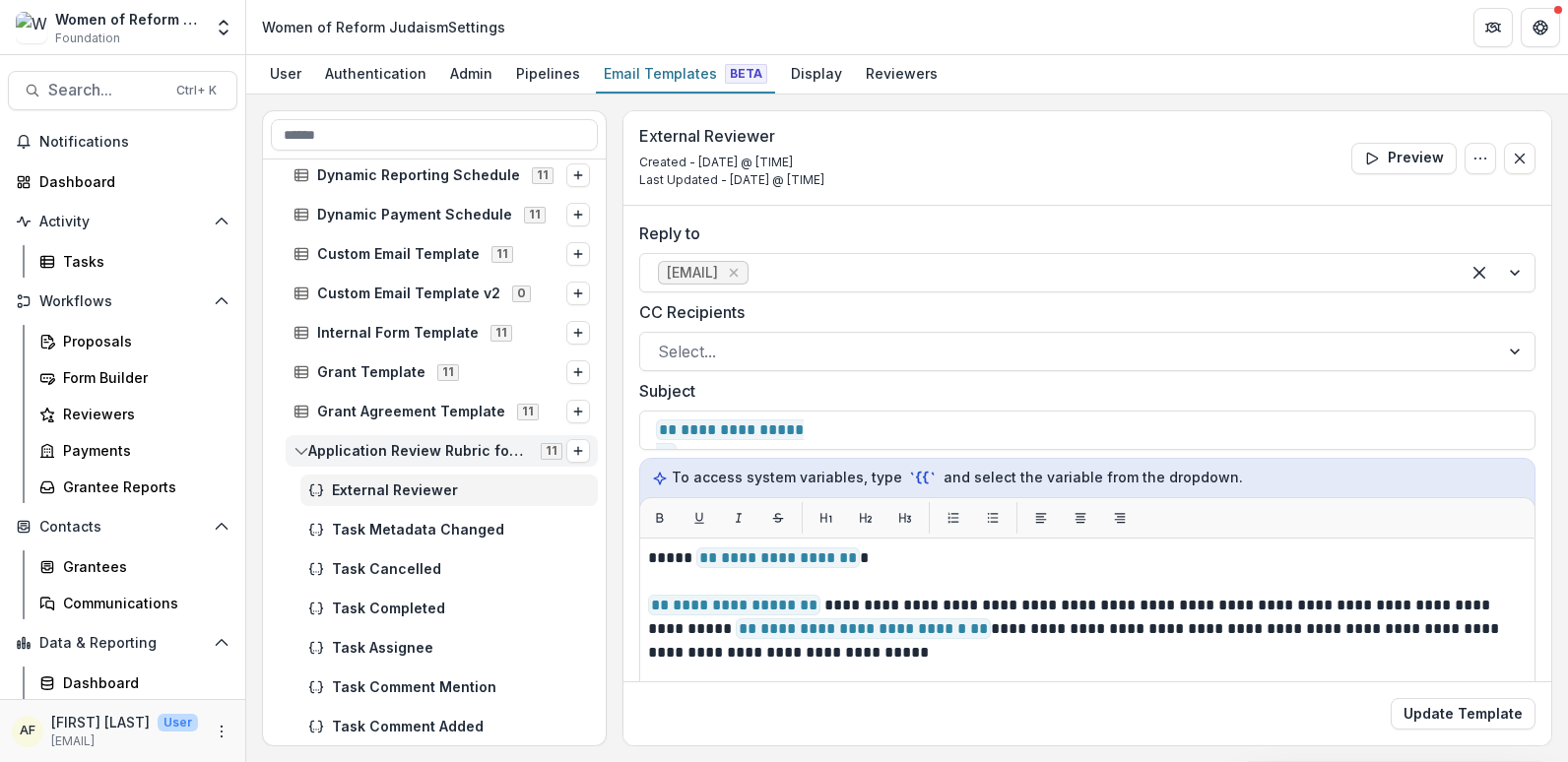 click on "Application Review Rubric for 1st Term (New Board Member) Applicant" at bounding box center (419, 451) 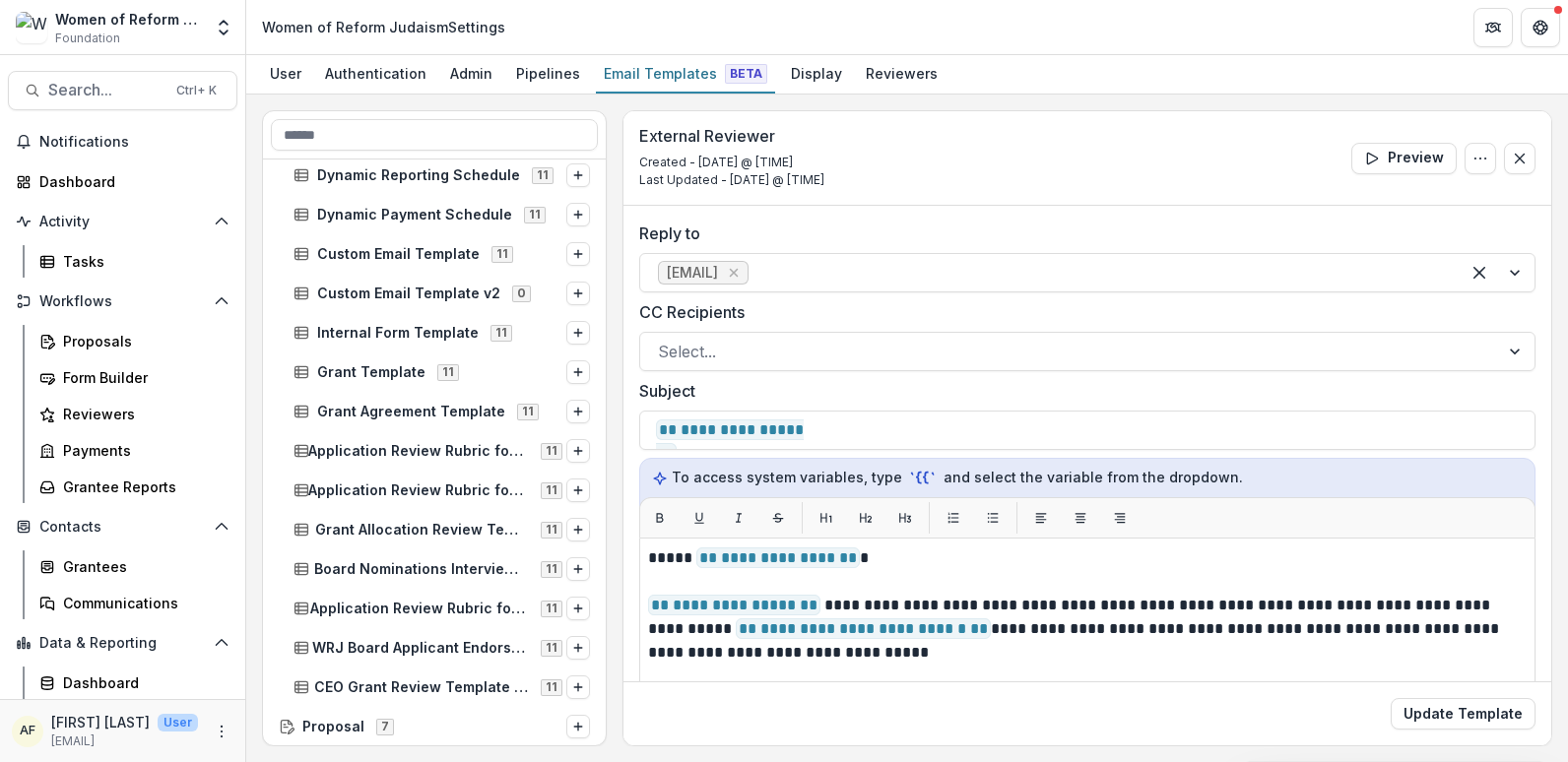 drag, startPoint x: 606, startPoint y: 546, endPoint x: 604, endPoint y: 485, distance: 61.03278 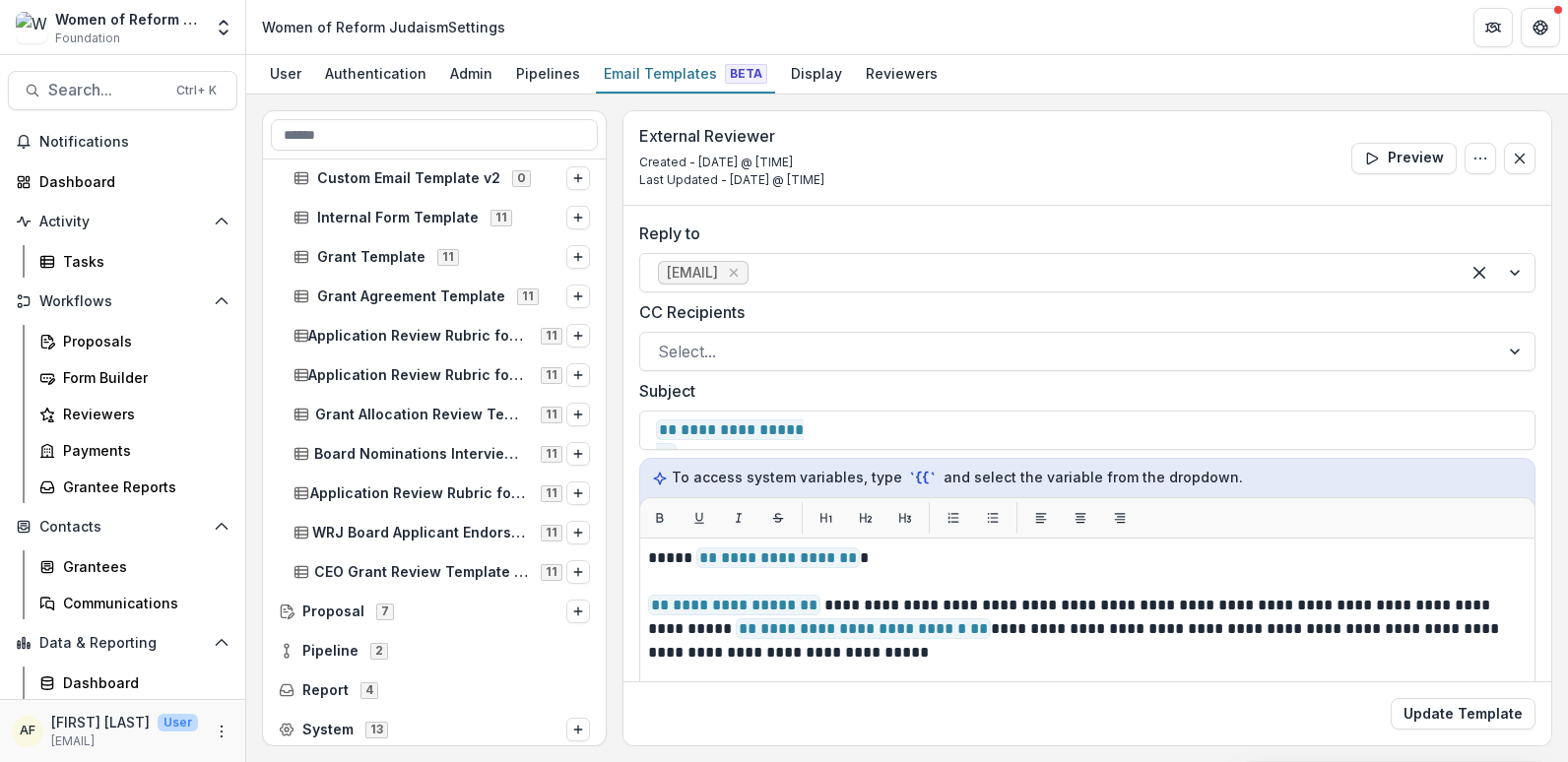 scroll, scrollTop: 572, scrollLeft: 0, axis: vertical 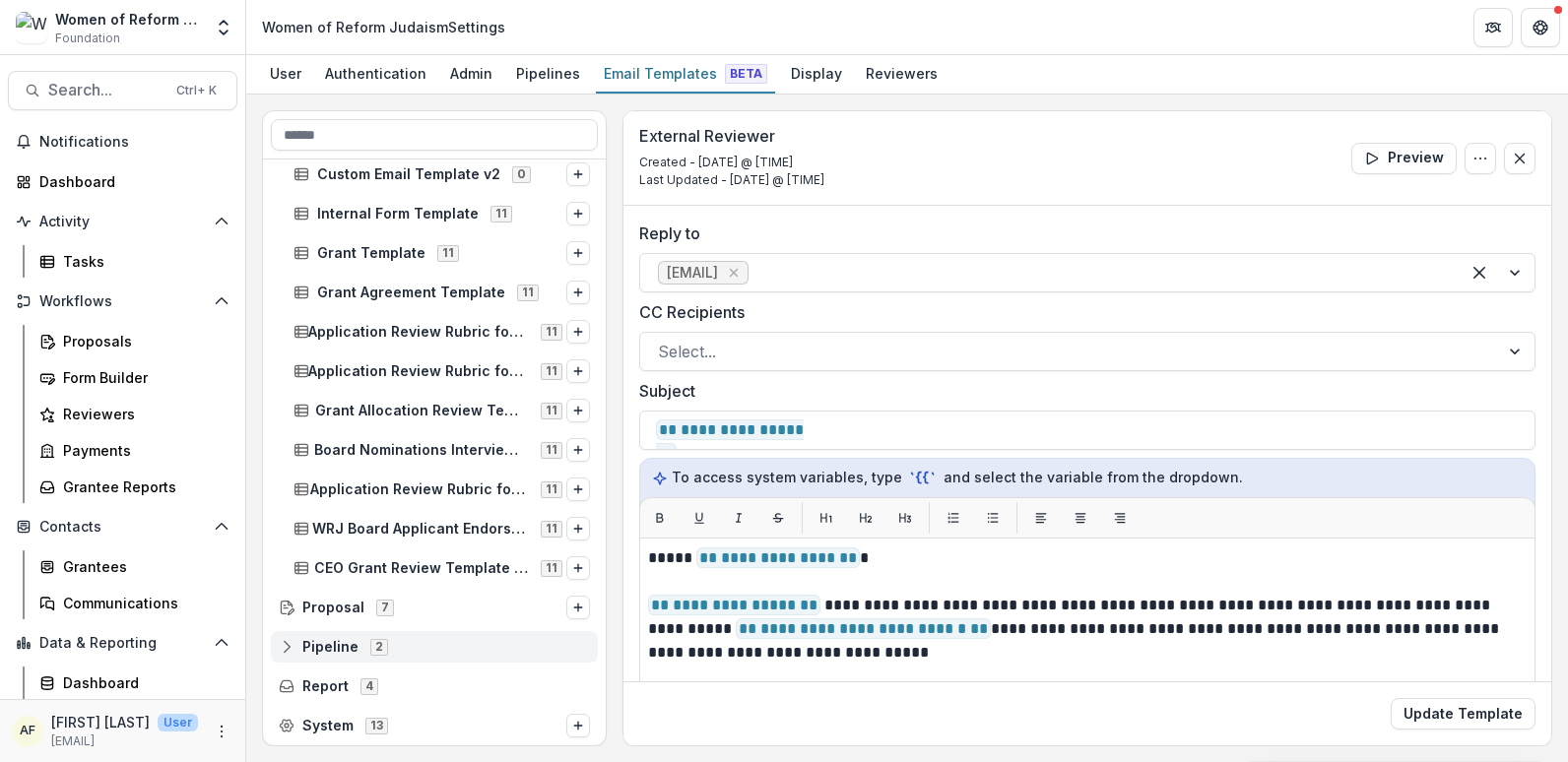 click on "Pipeline" at bounding box center [330, 647] 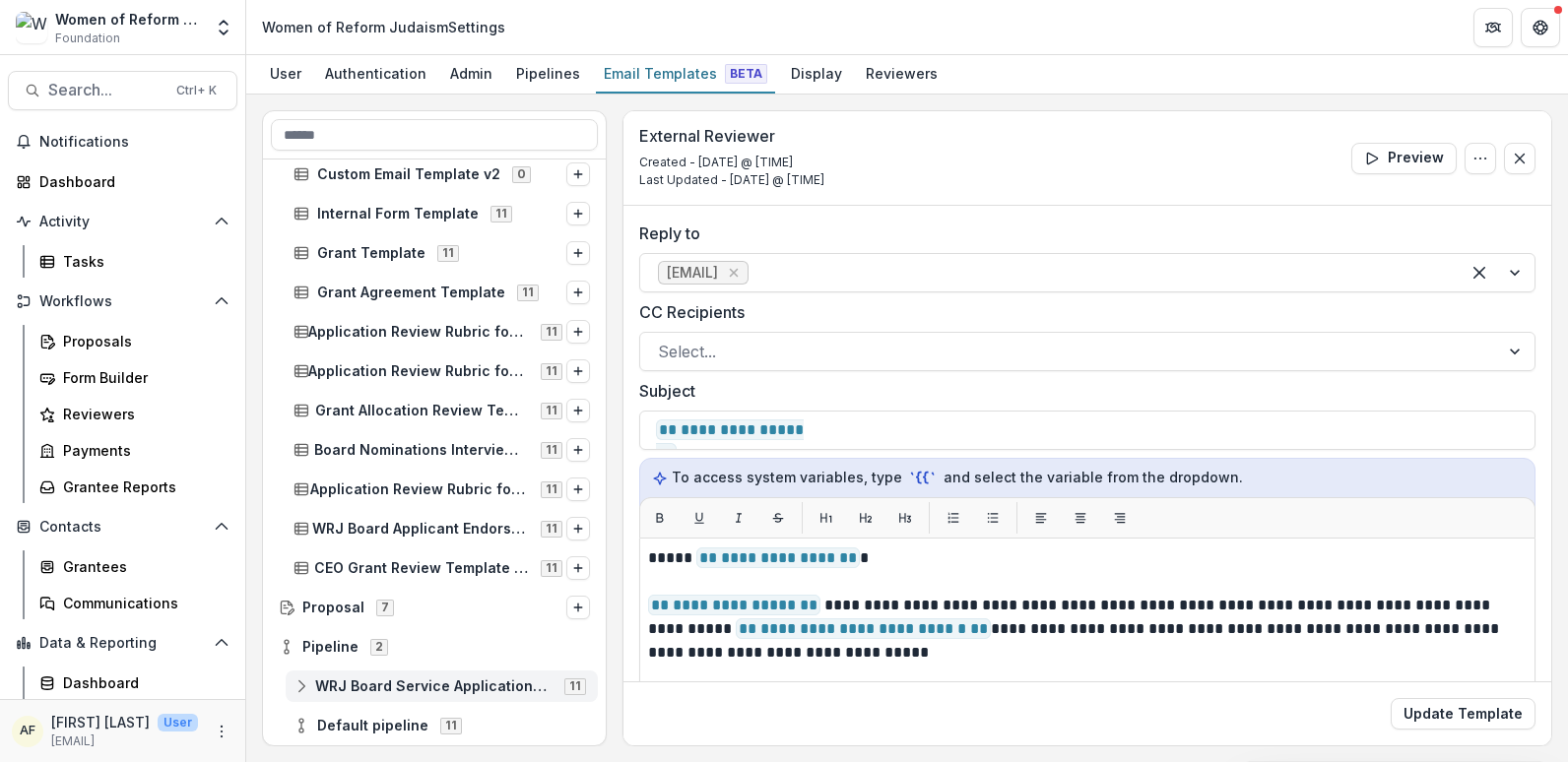 click on "WRJ Board Service Applications 2026" at bounding box center (433, 686) 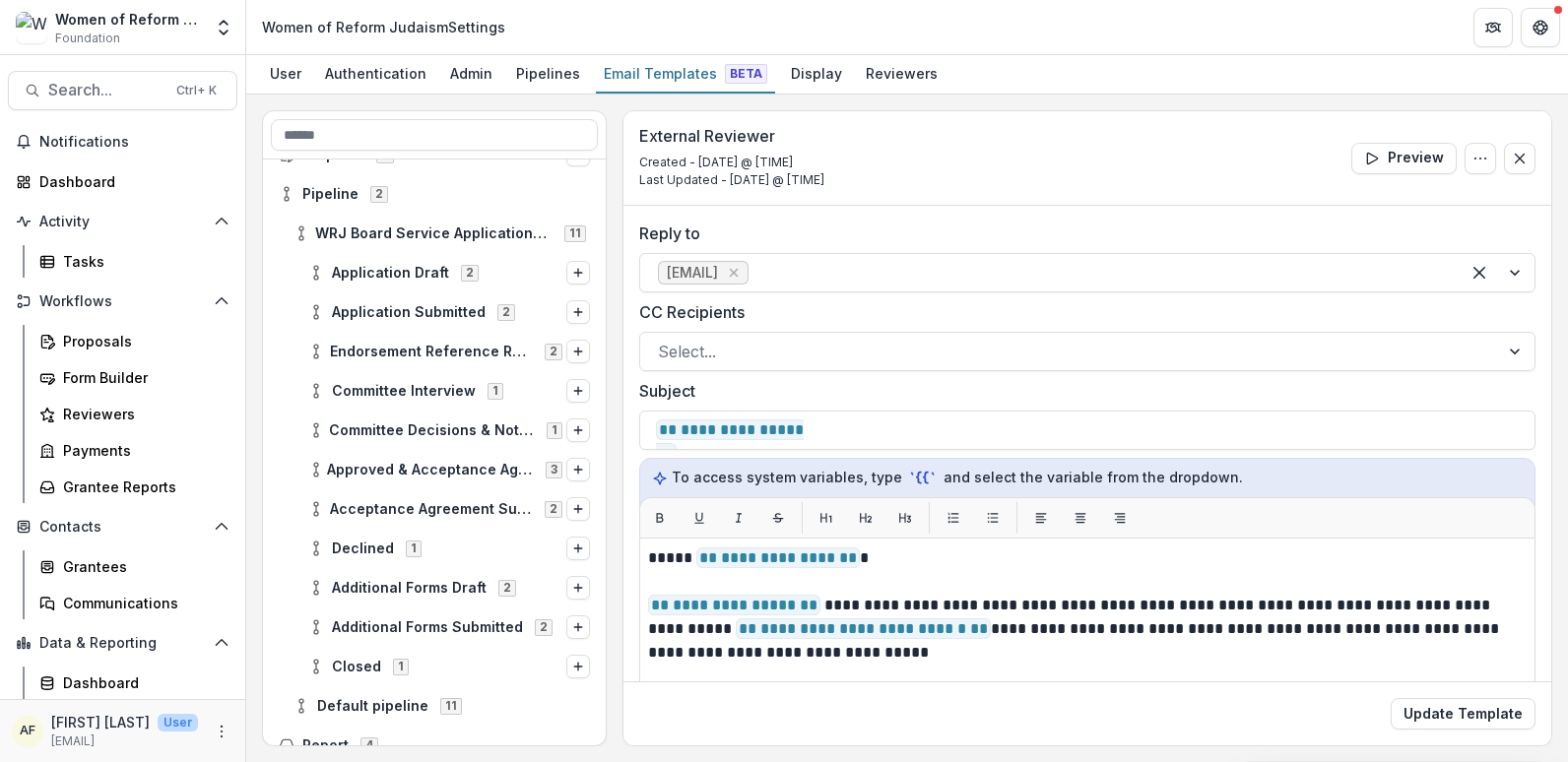 scroll, scrollTop: 1059, scrollLeft: 0, axis: vertical 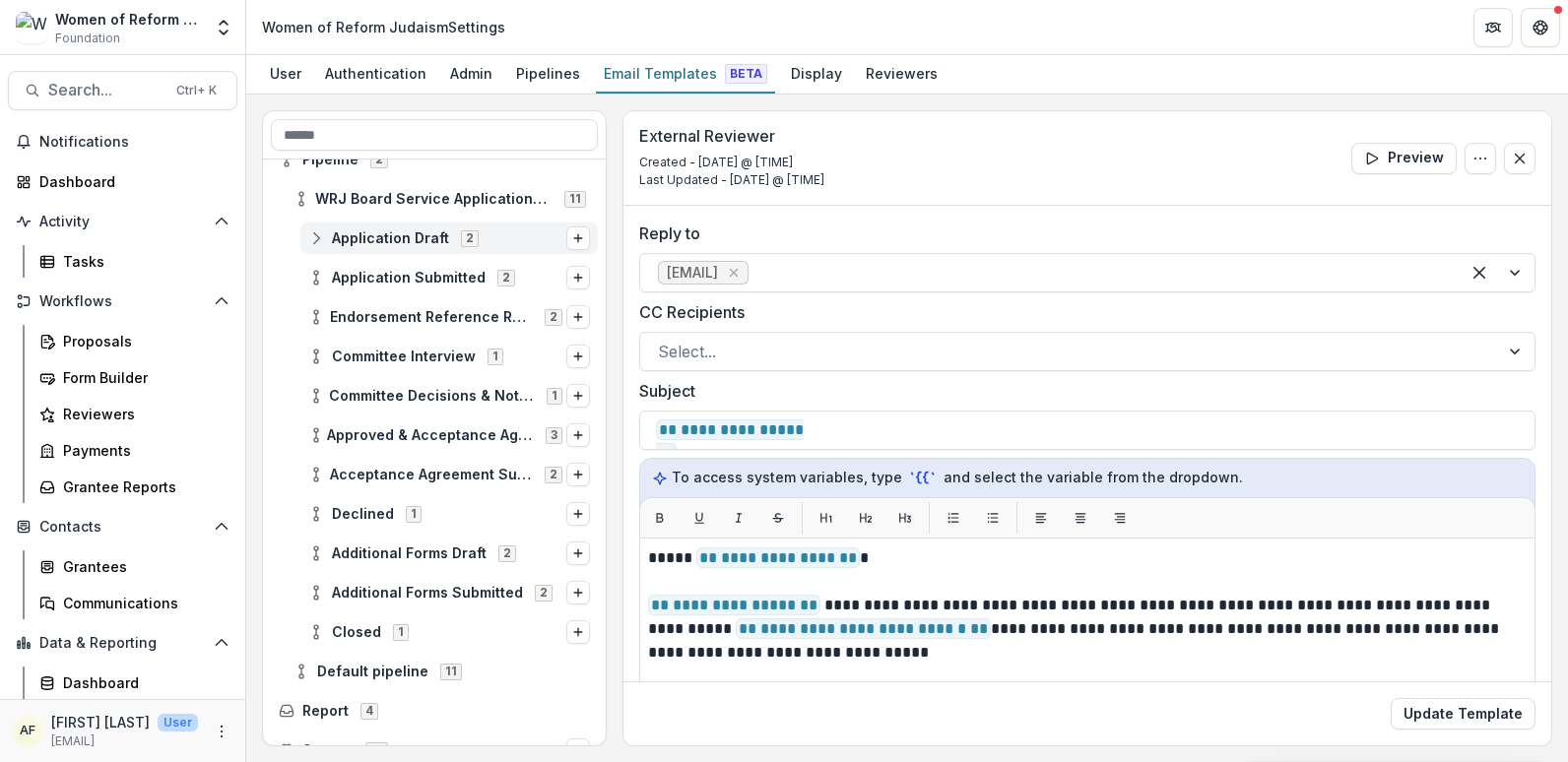 click on "Application Draft" at bounding box center [390, 238] 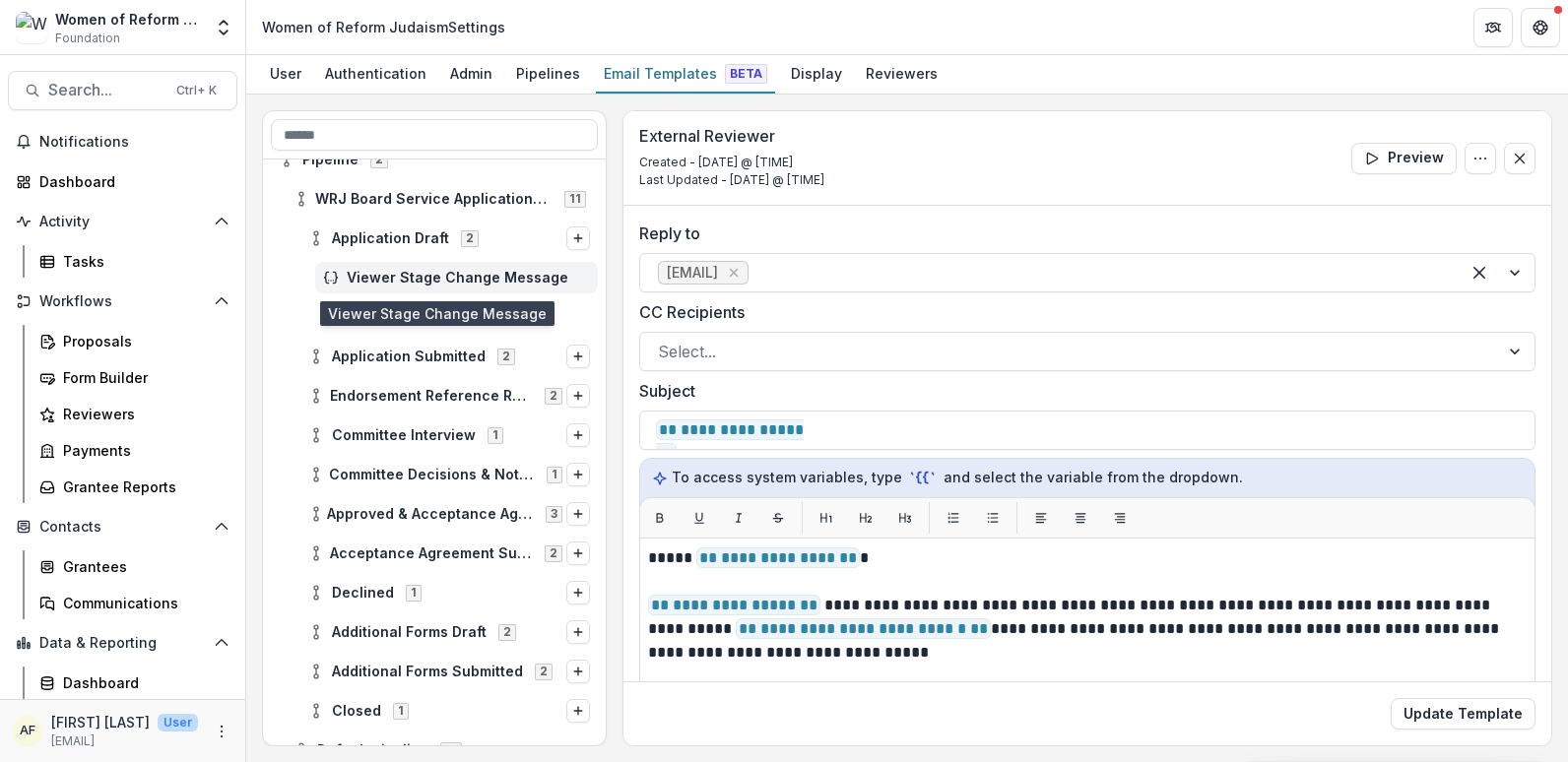 click on "Viewer Stage Change Message" at bounding box center [456, 278] 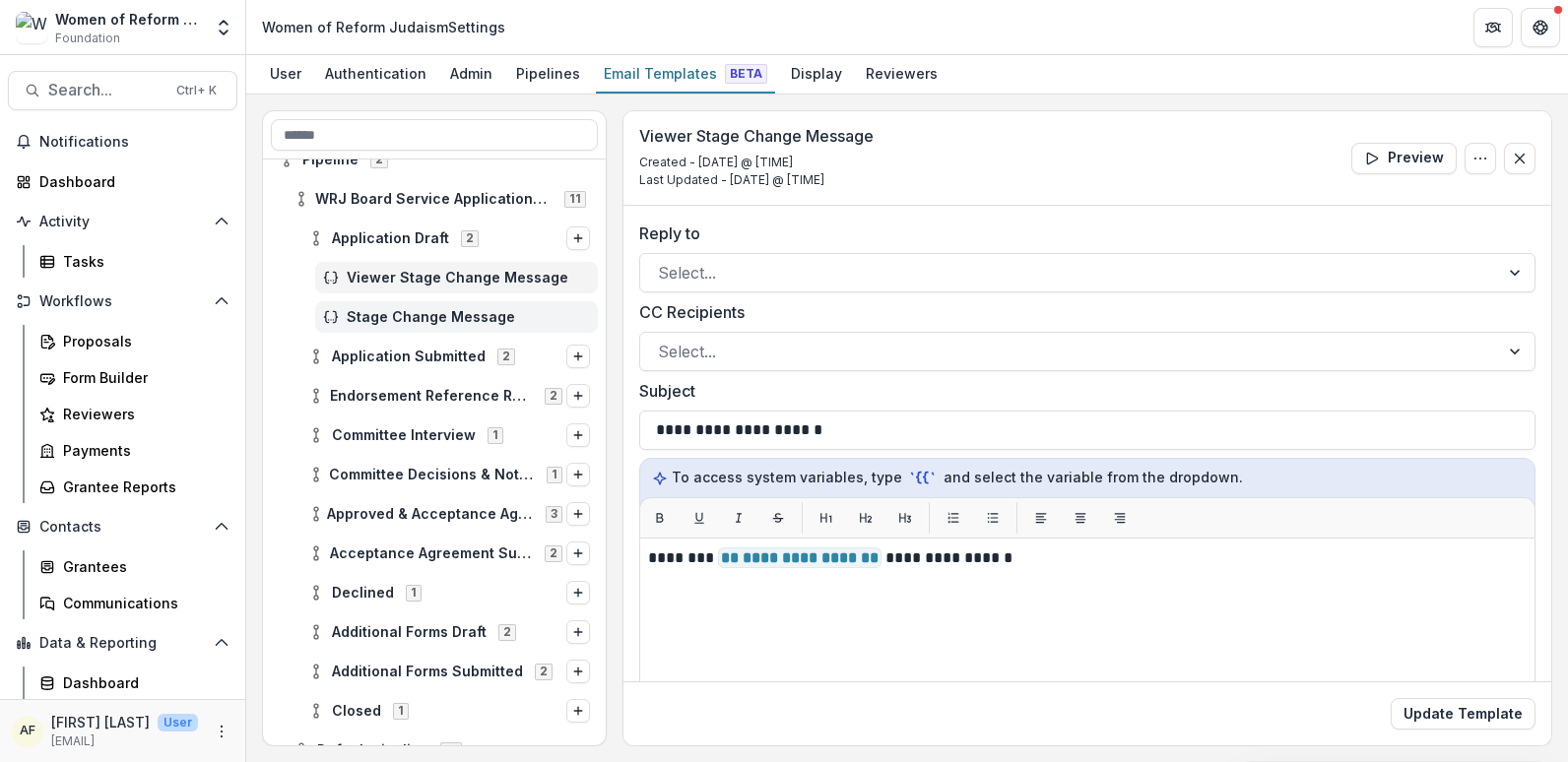 click on "Stage Change Message" at bounding box center (468, 317) 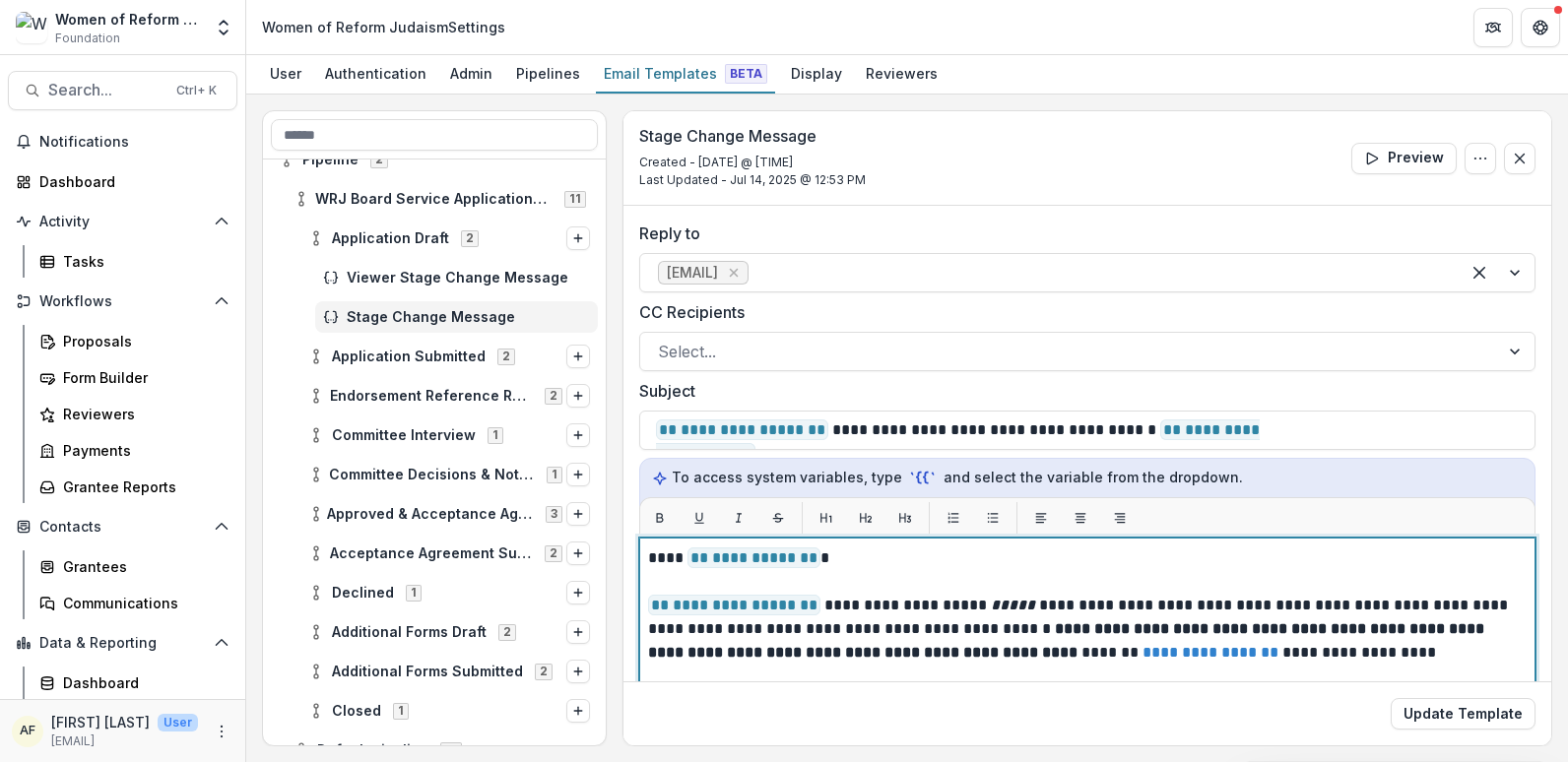click on "**********" at bounding box center (1084, 558) 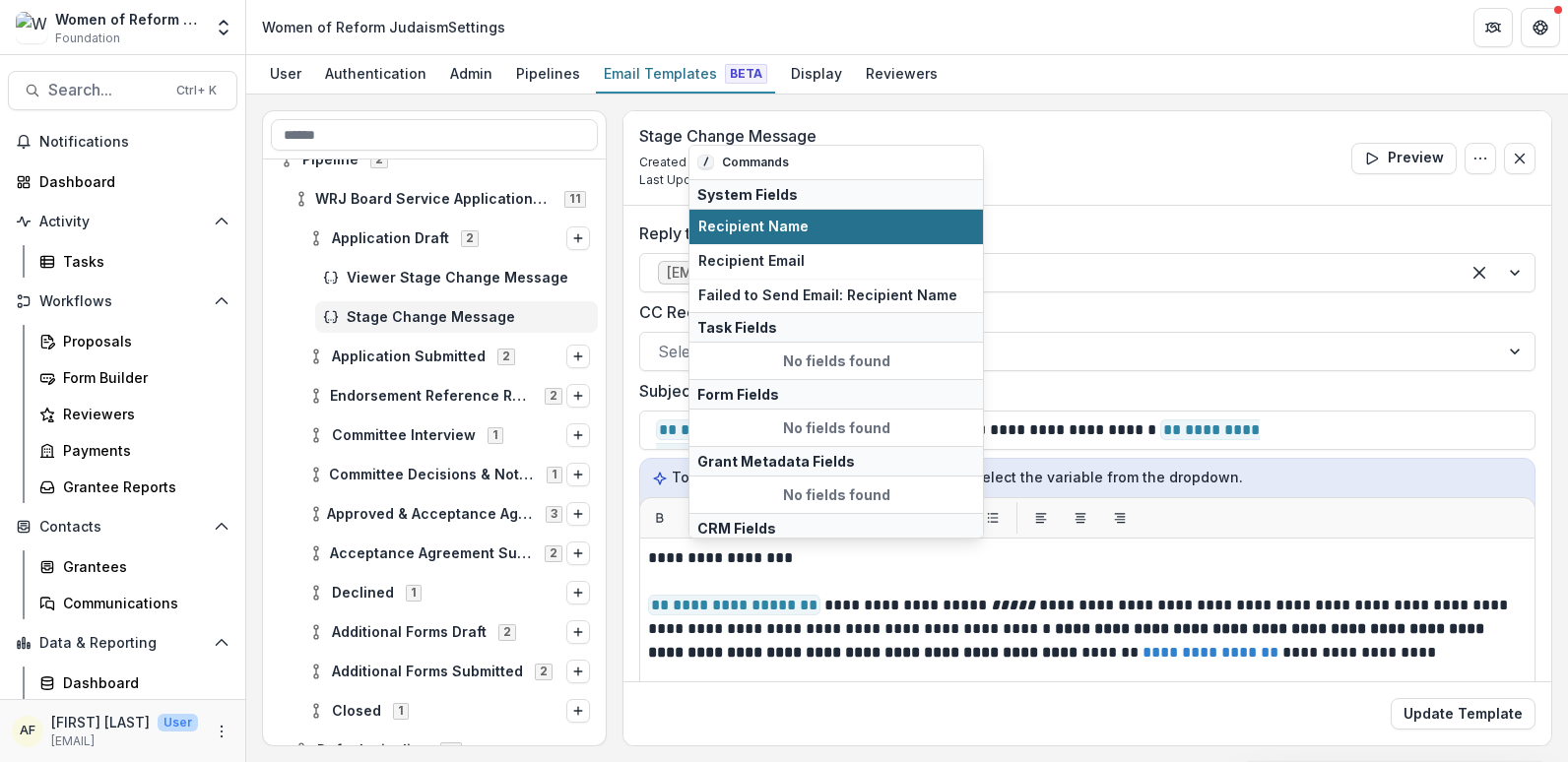 click on "Recipient Name" at bounding box center [836, 226] 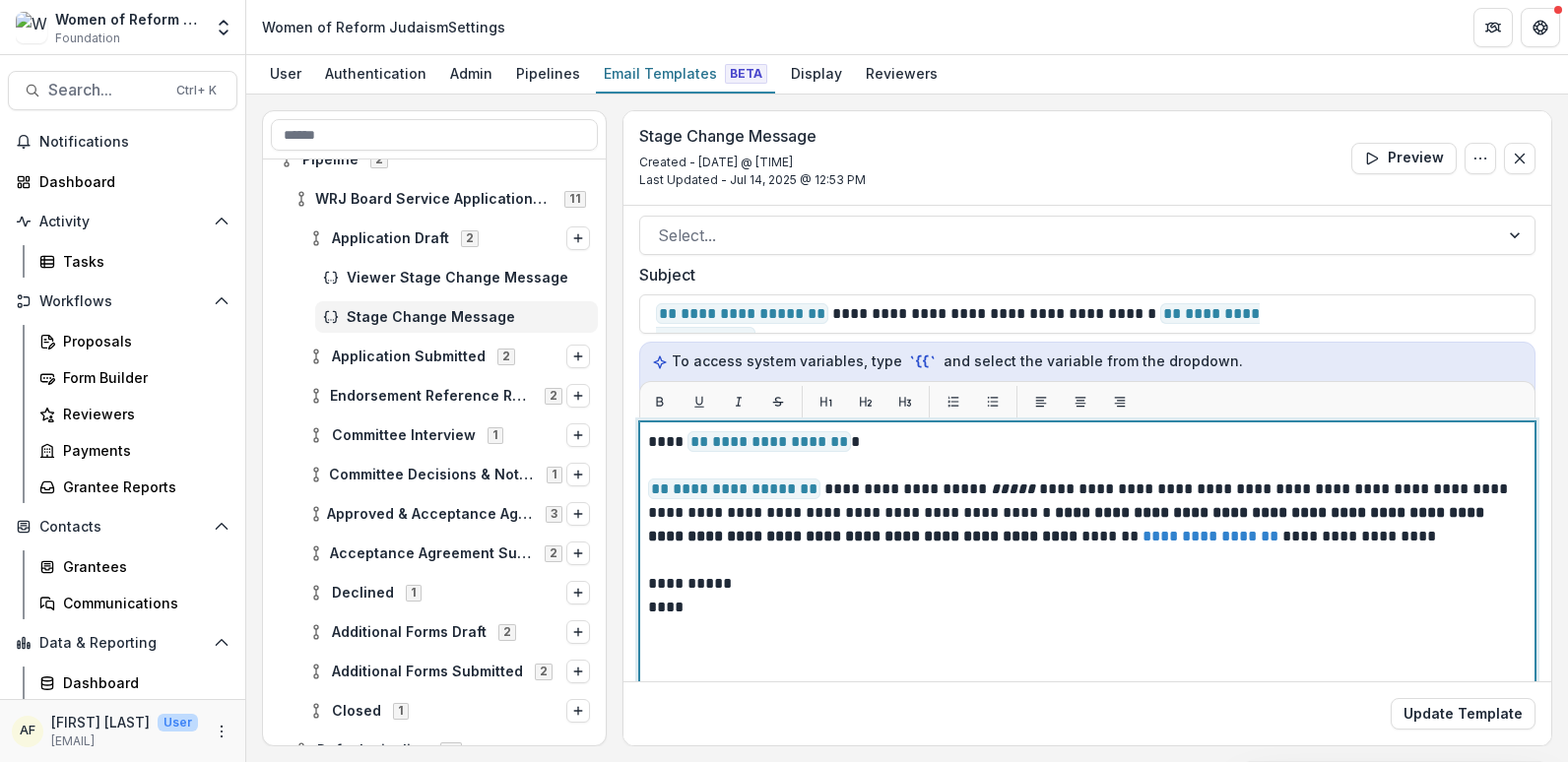 scroll, scrollTop: 57, scrollLeft: 0, axis: vertical 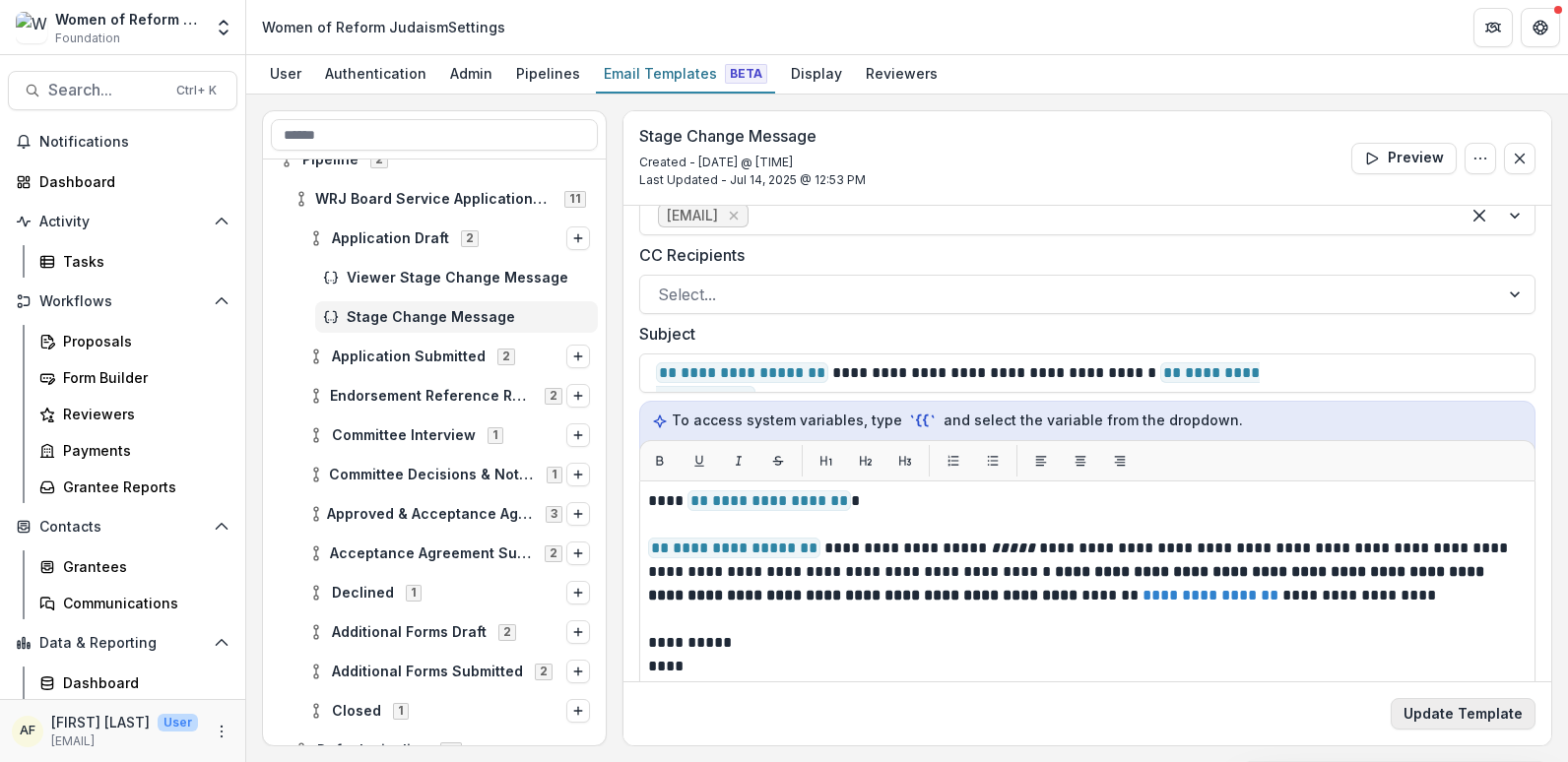 click on "Update Template" at bounding box center [1463, 714] 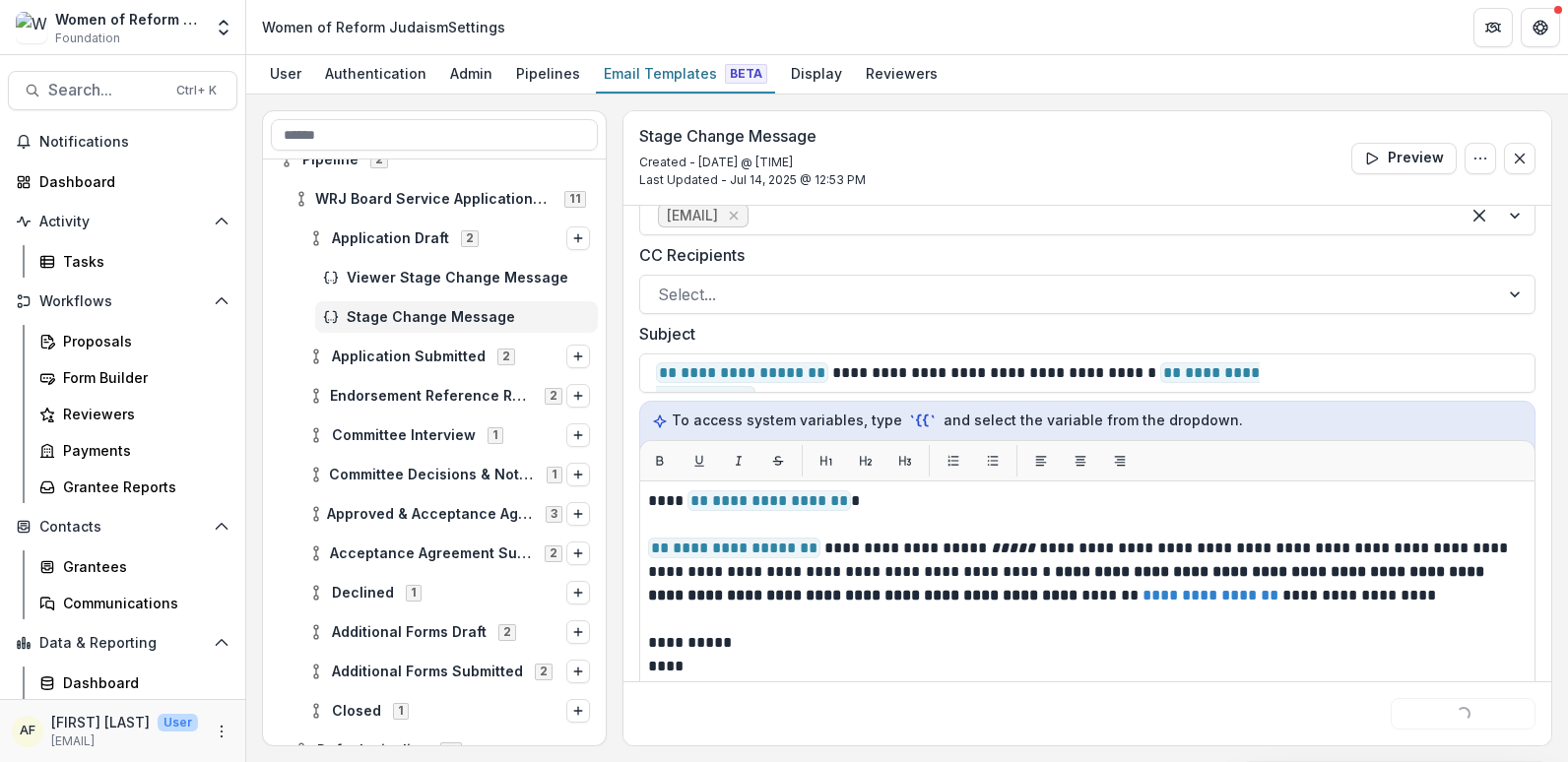 scroll, scrollTop: 0, scrollLeft: 0, axis: both 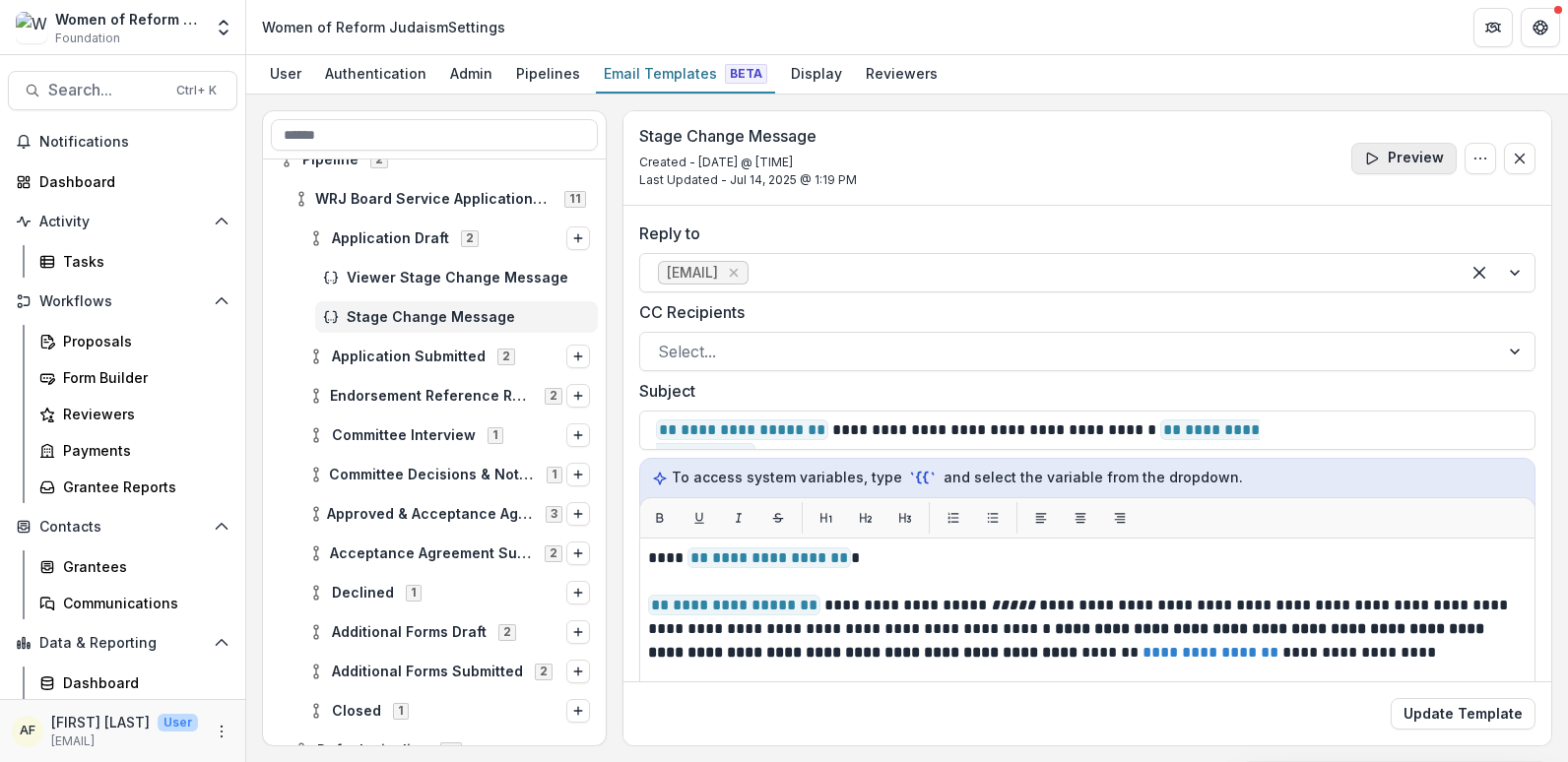 click on "Preview" at bounding box center (1404, 159) 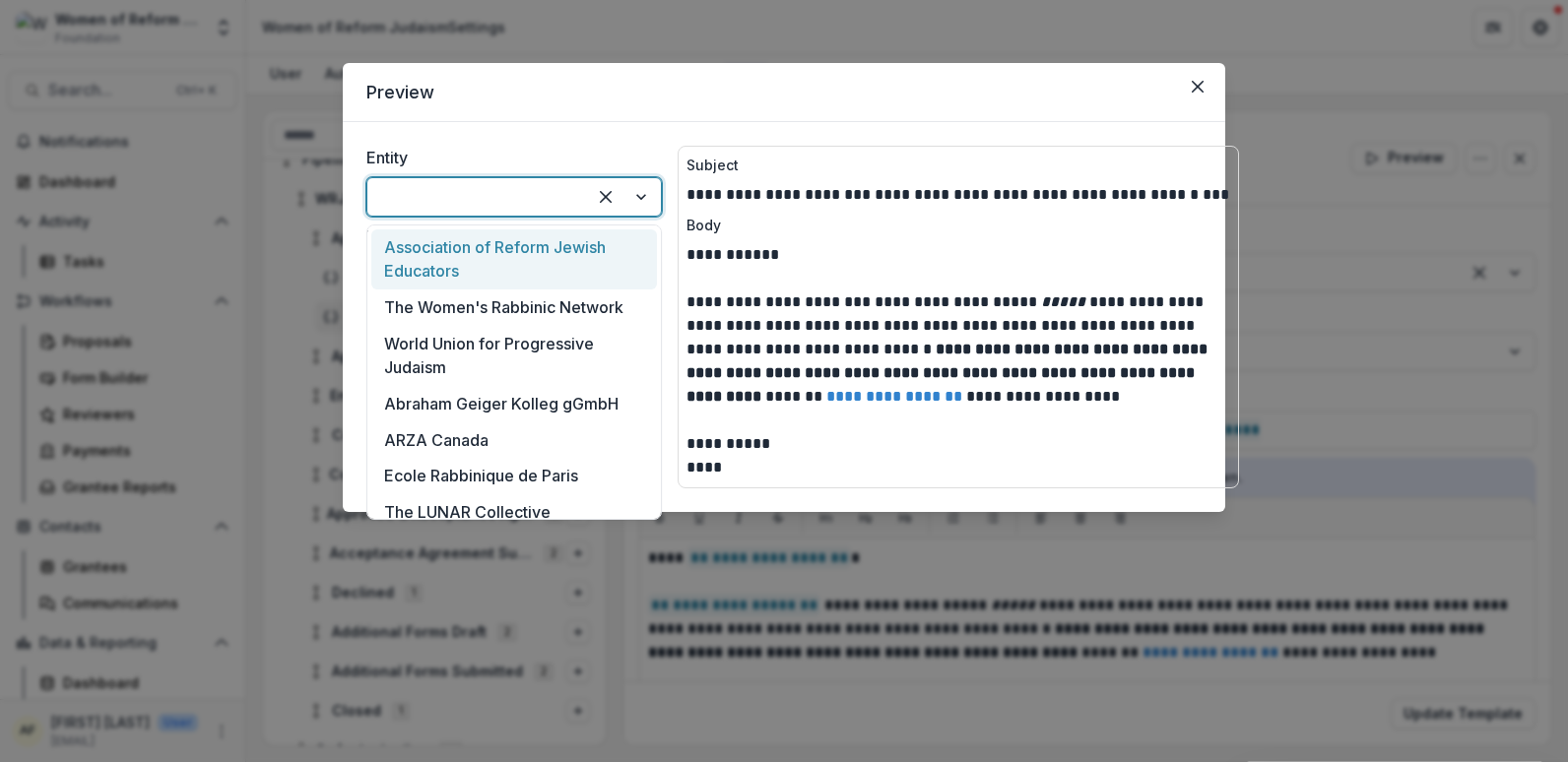 click at bounding box center (477, 197) 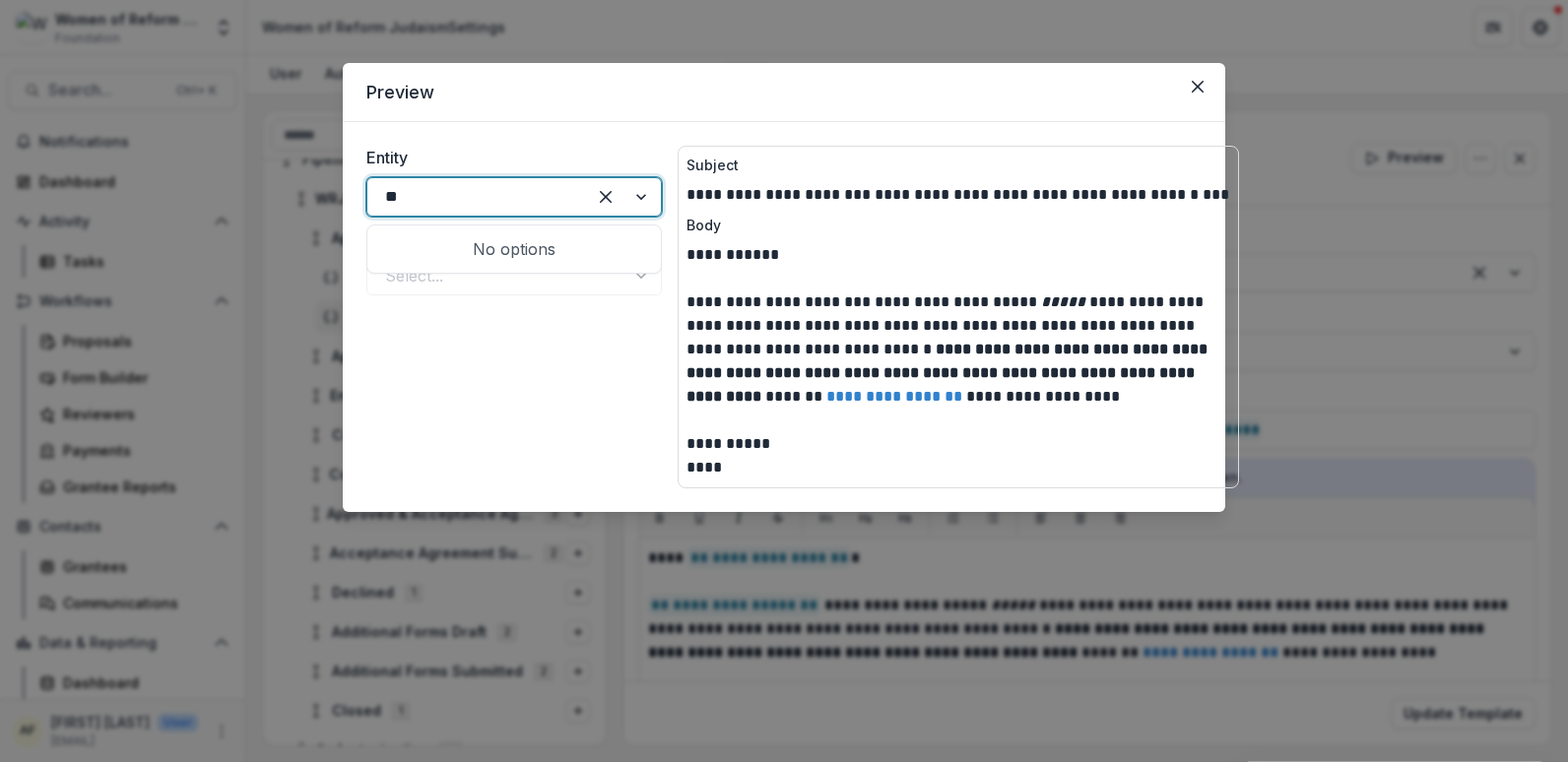 type on "*" 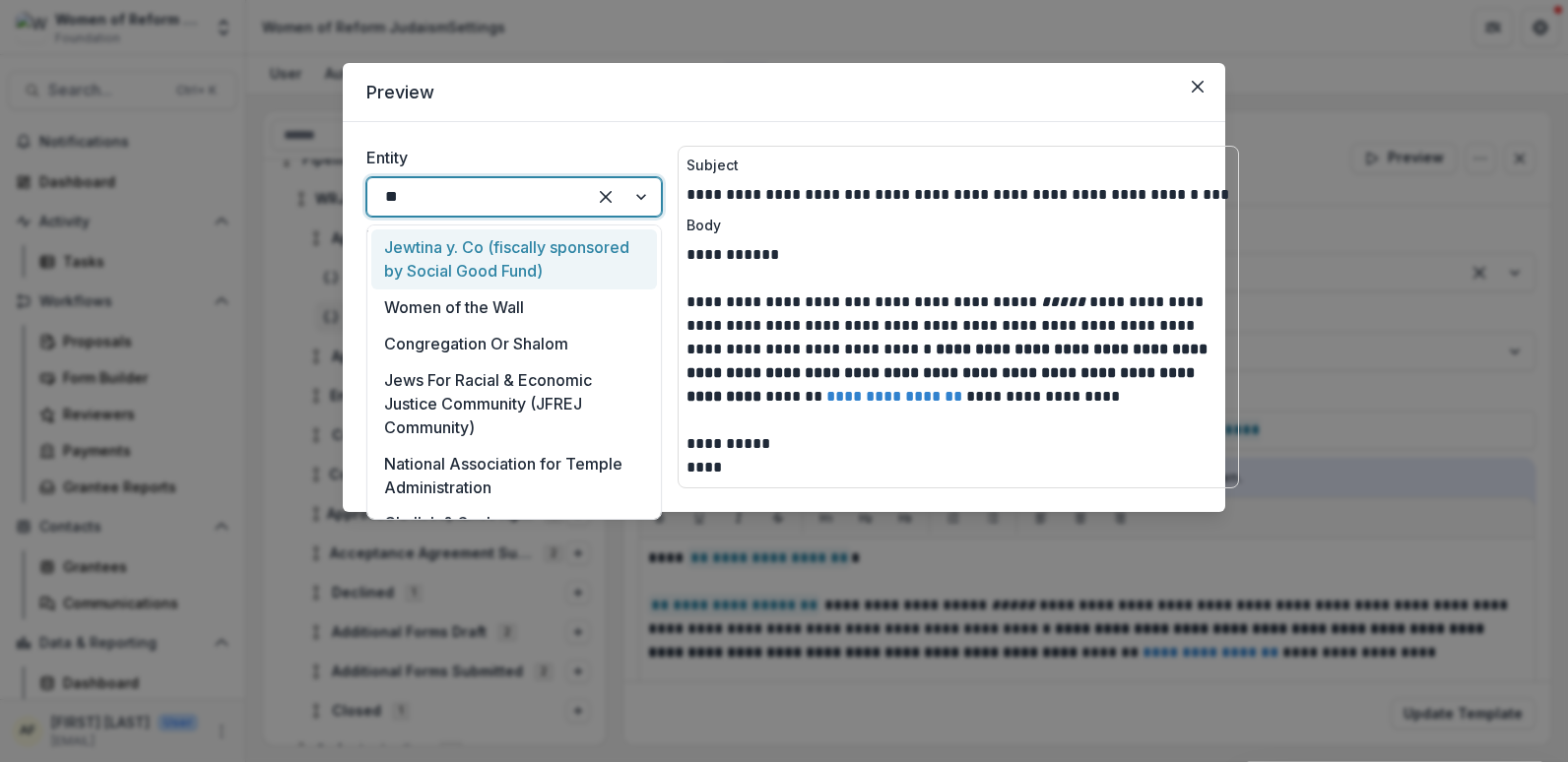 type on "*" 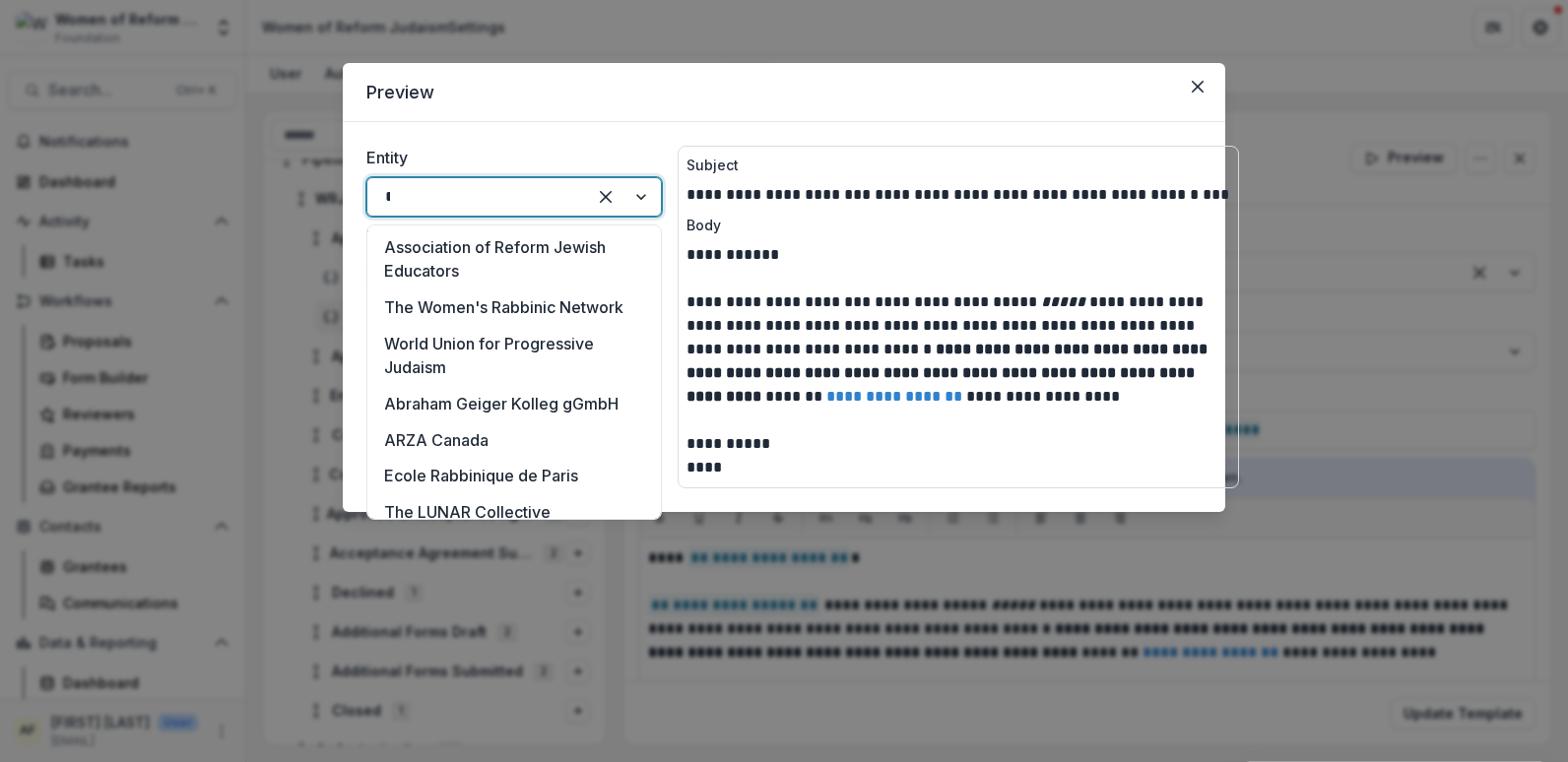 type on "***" 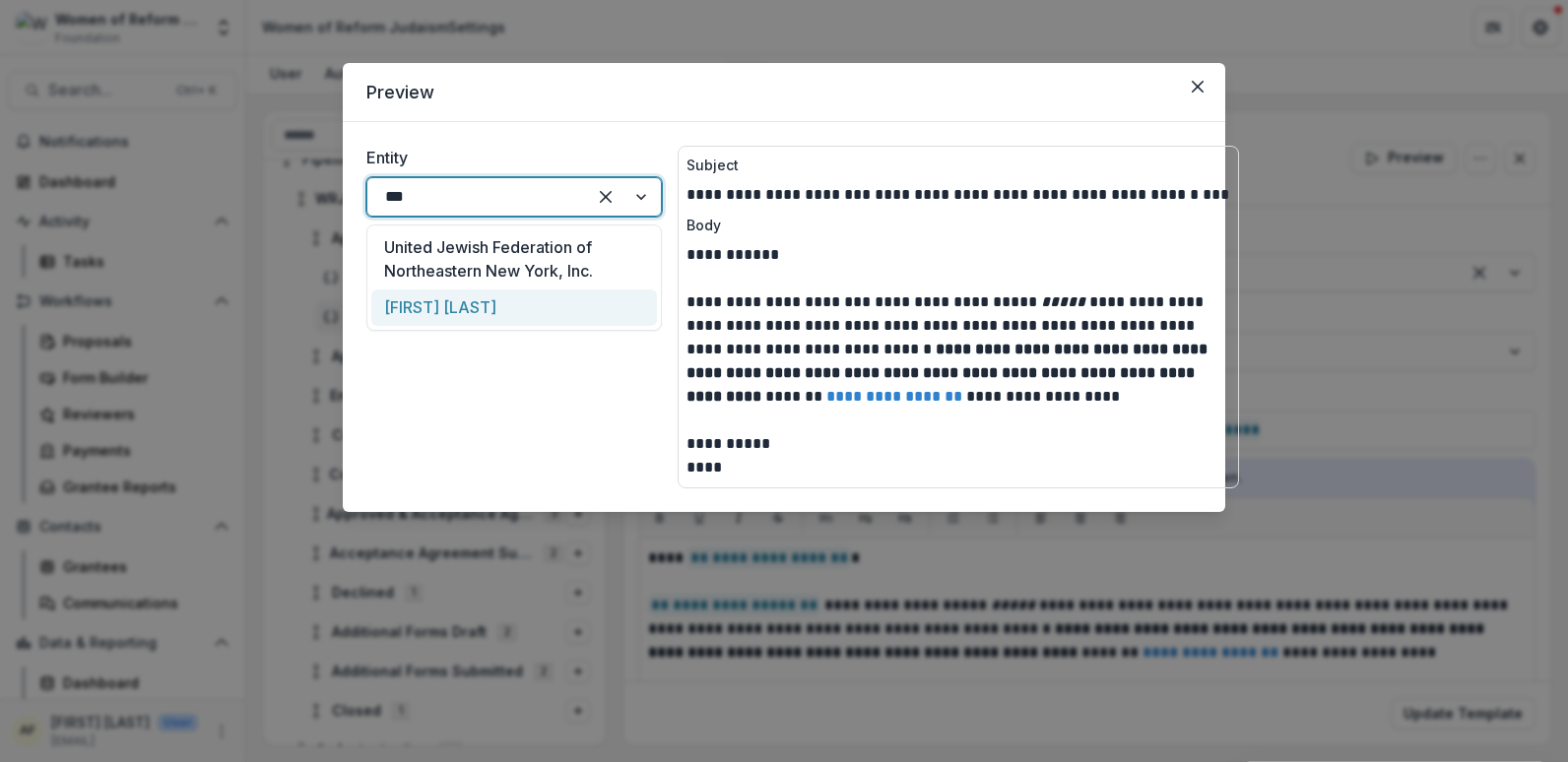 click on "[FIRST] [LAST]" at bounding box center [514, 307] 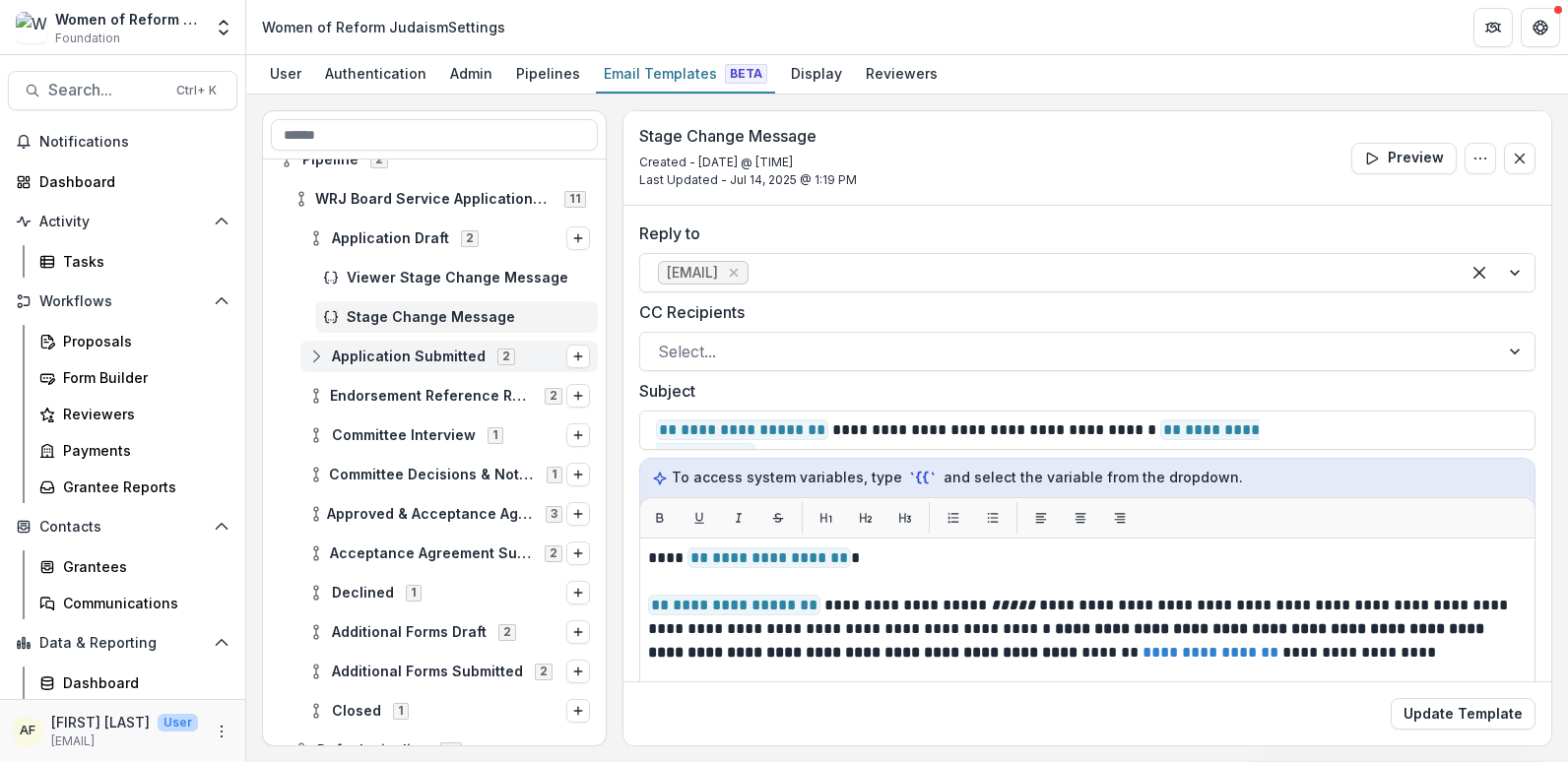click on "Application Submitted" at bounding box center [409, 356] 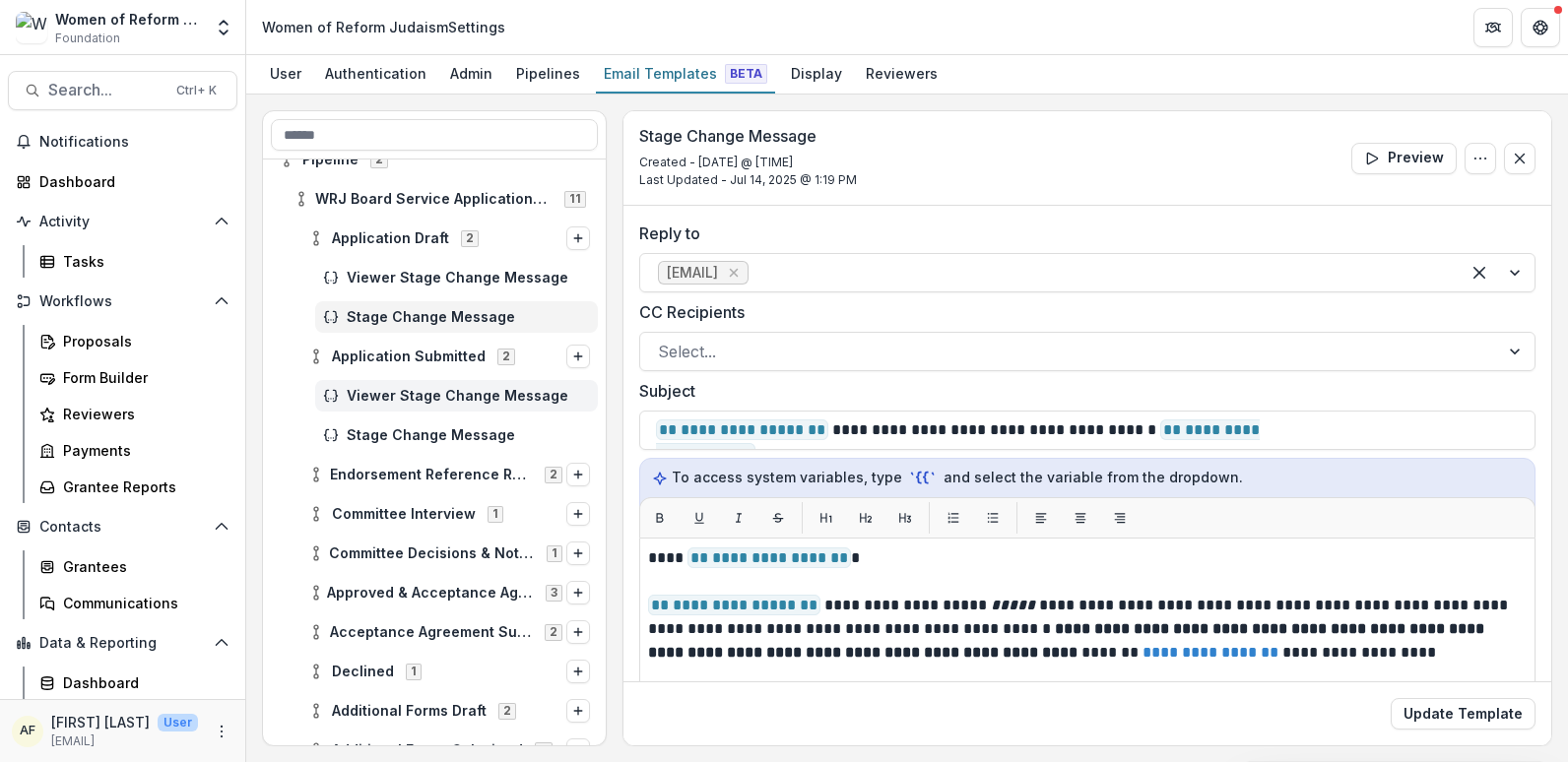 click on "Viewer Stage Change Message" at bounding box center (468, 396) 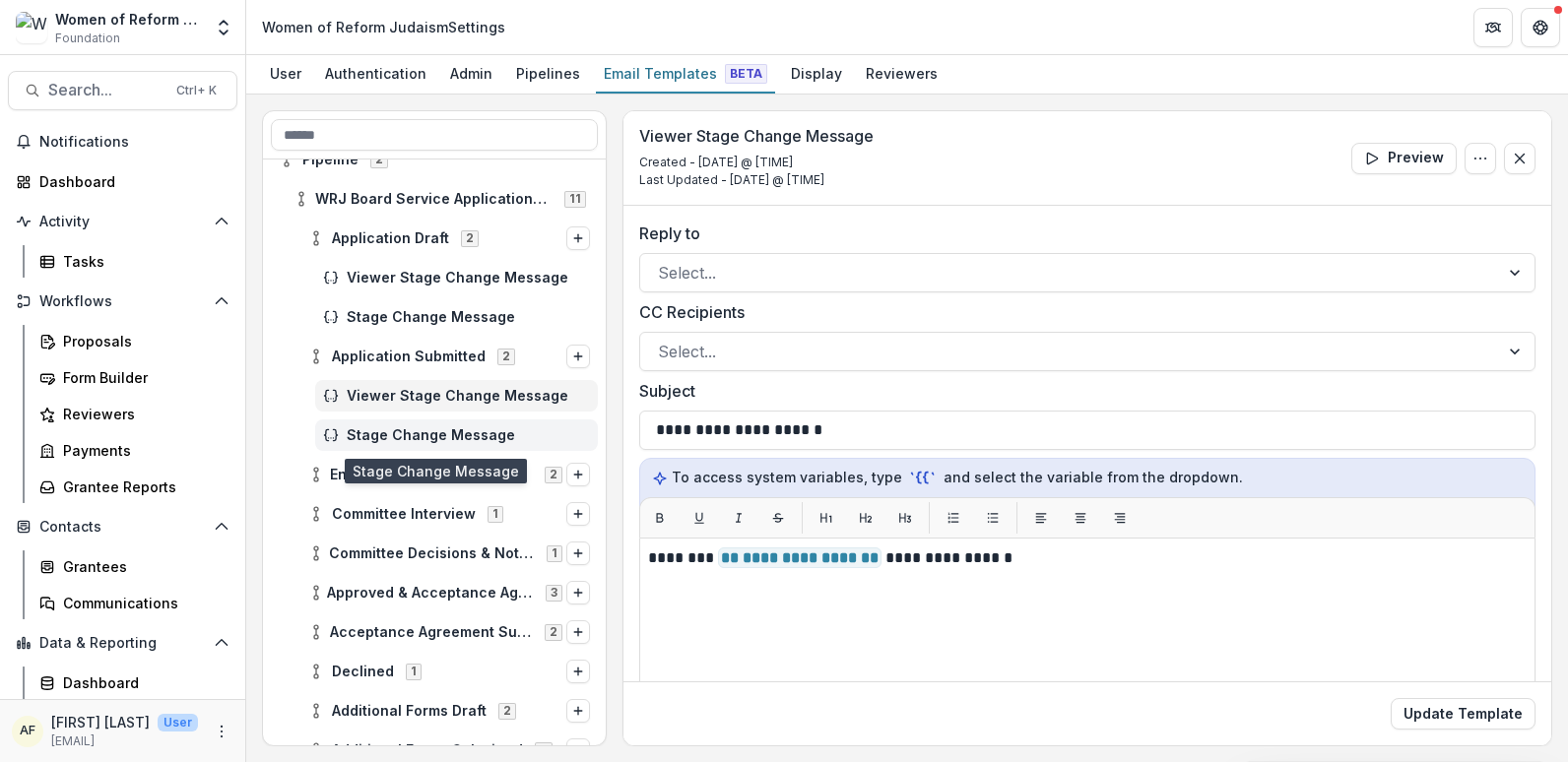 click on "Stage Change Message" at bounding box center [468, 435] 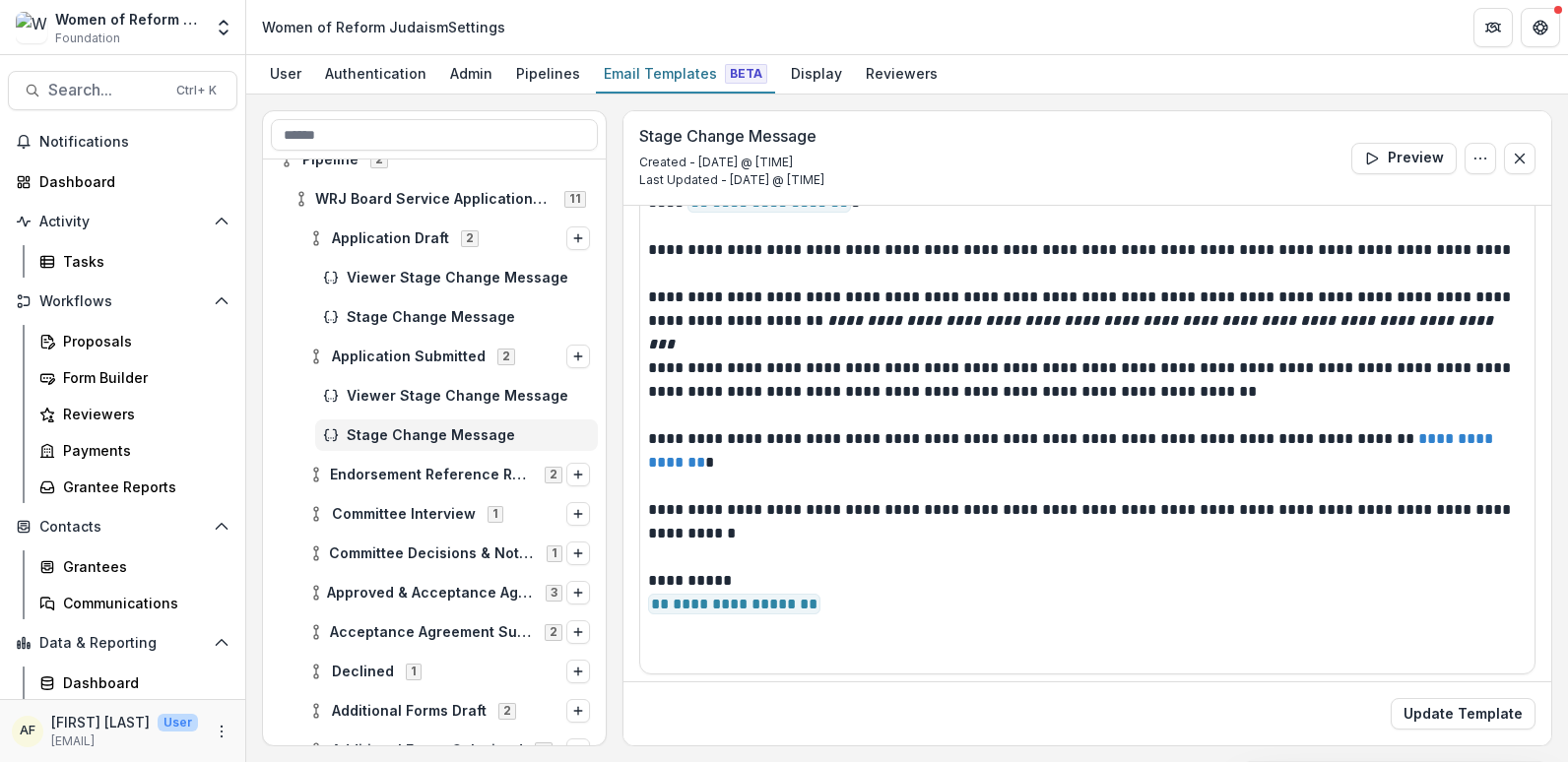scroll, scrollTop: 361, scrollLeft: 0, axis: vertical 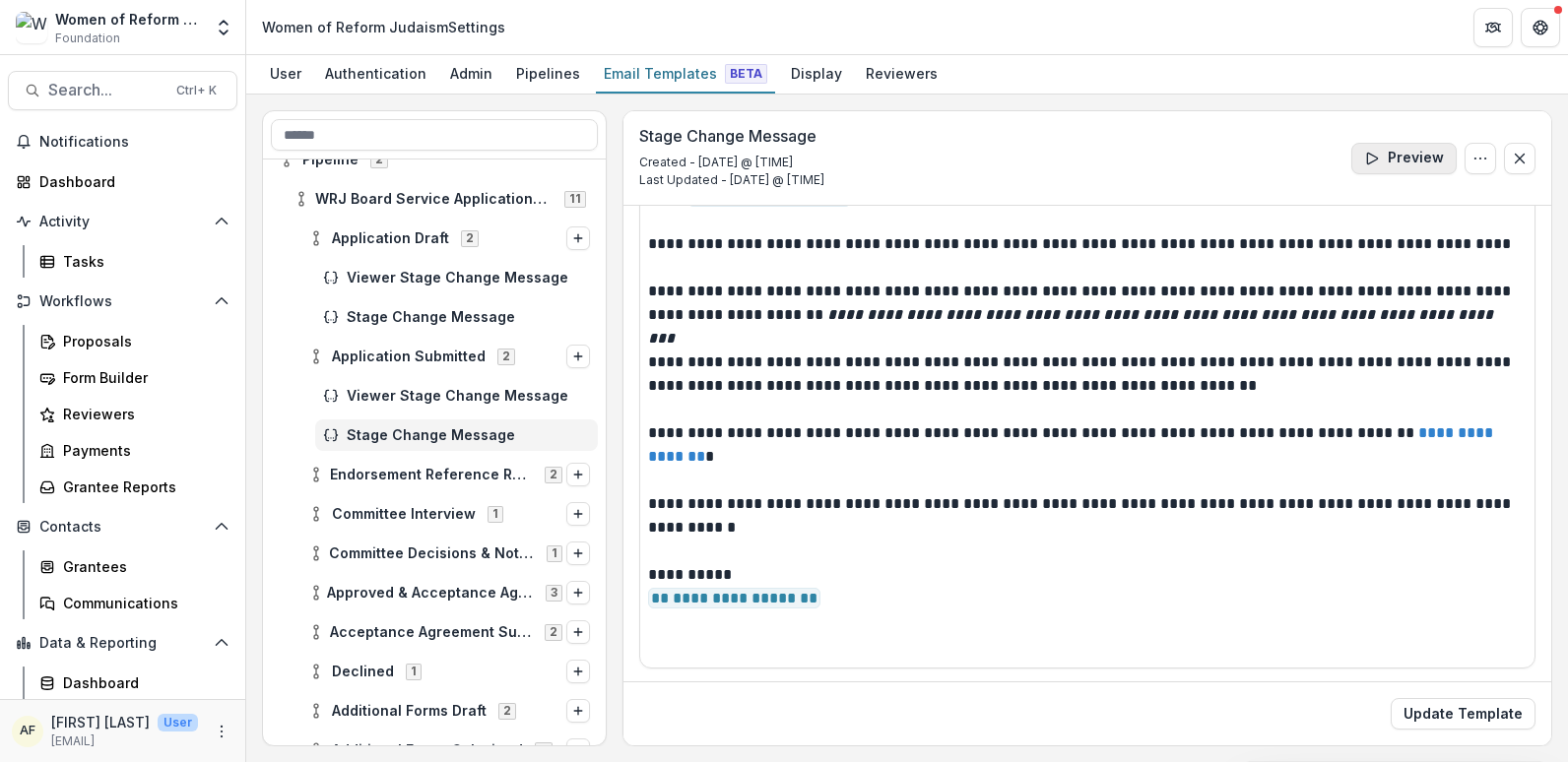 click on "Preview" at bounding box center (1404, 159) 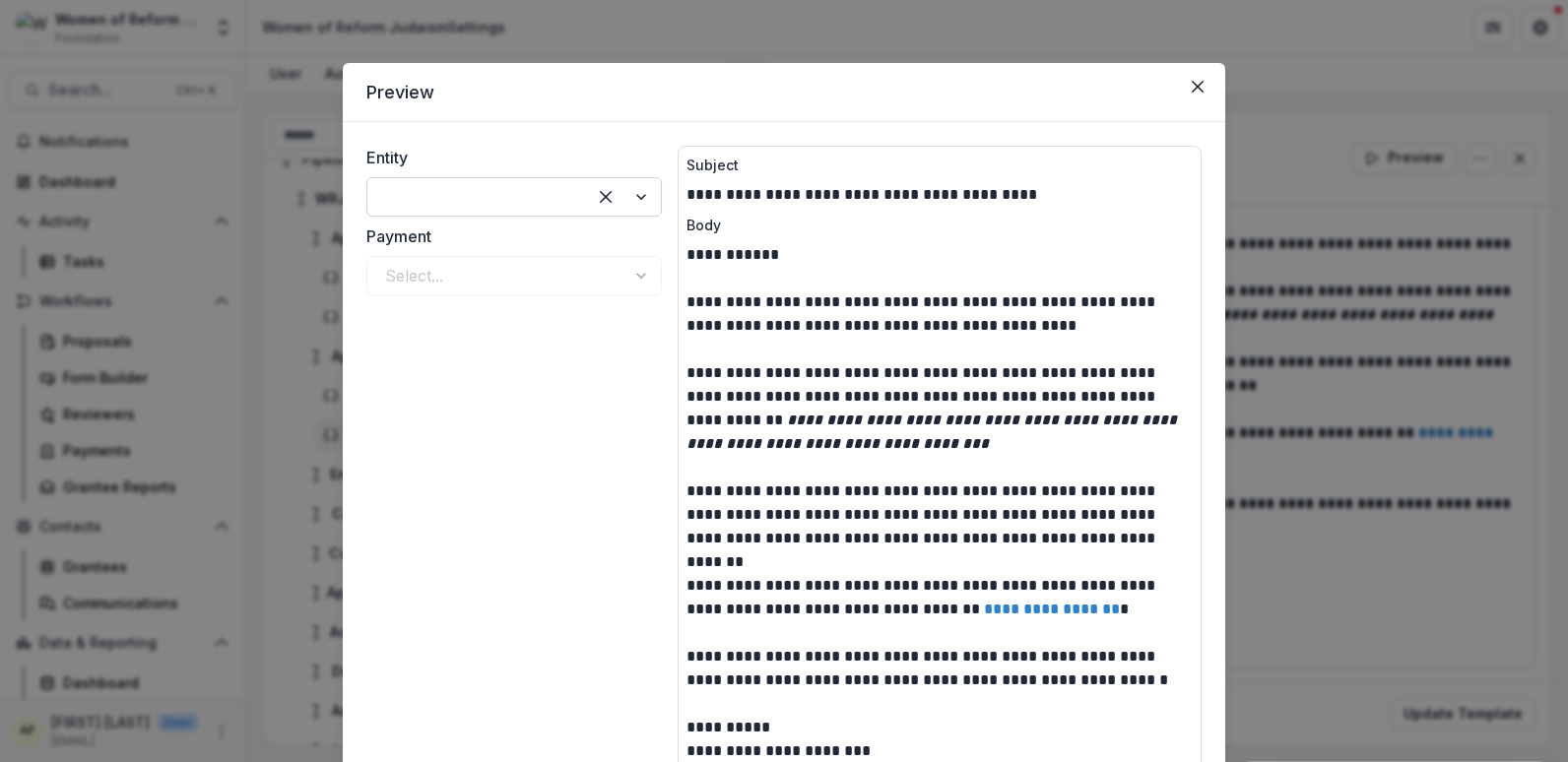 click at bounding box center (477, 197) 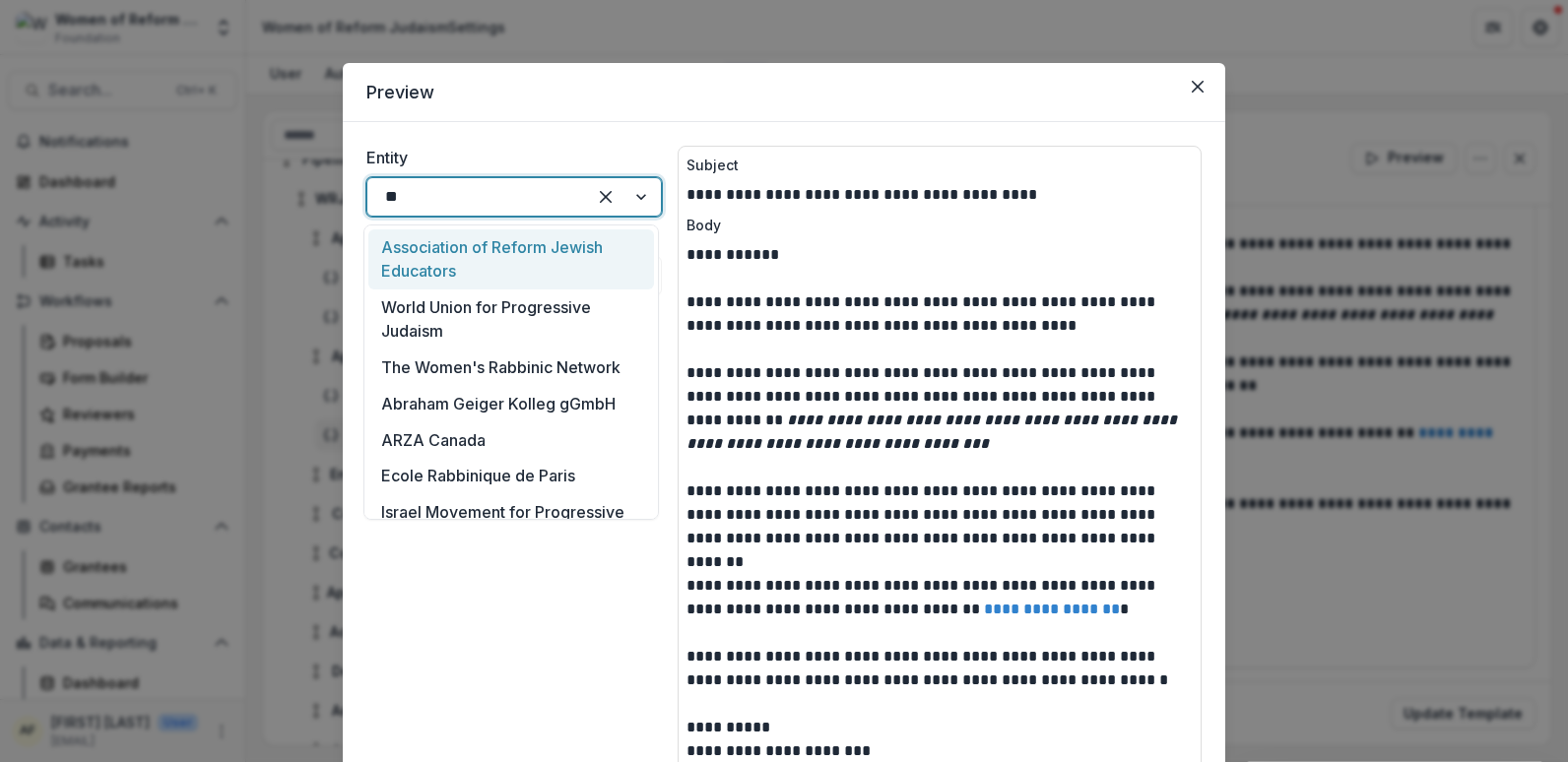 type on "***" 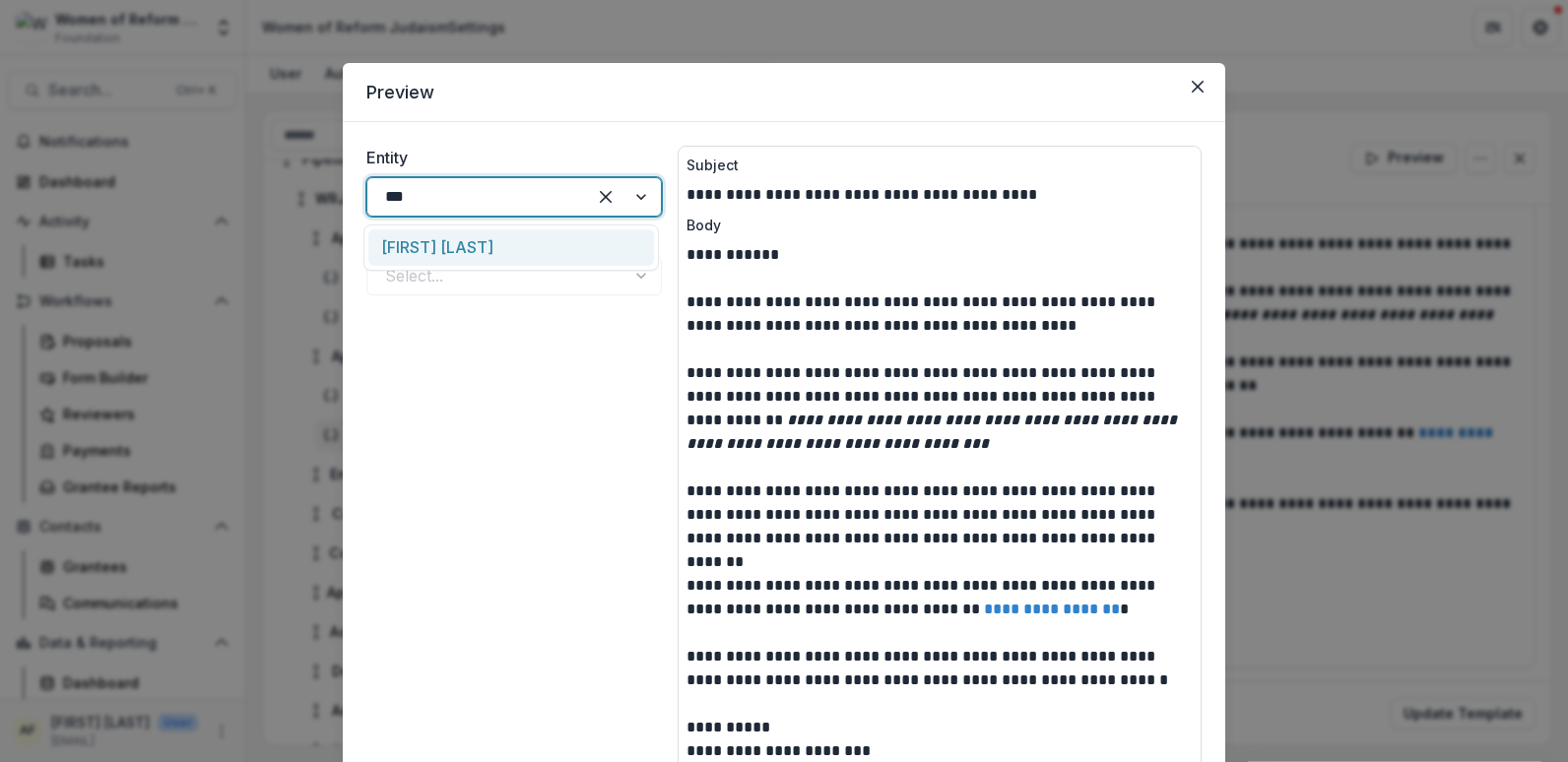 click on "[FIRST] [LAST]" at bounding box center [511, 247] 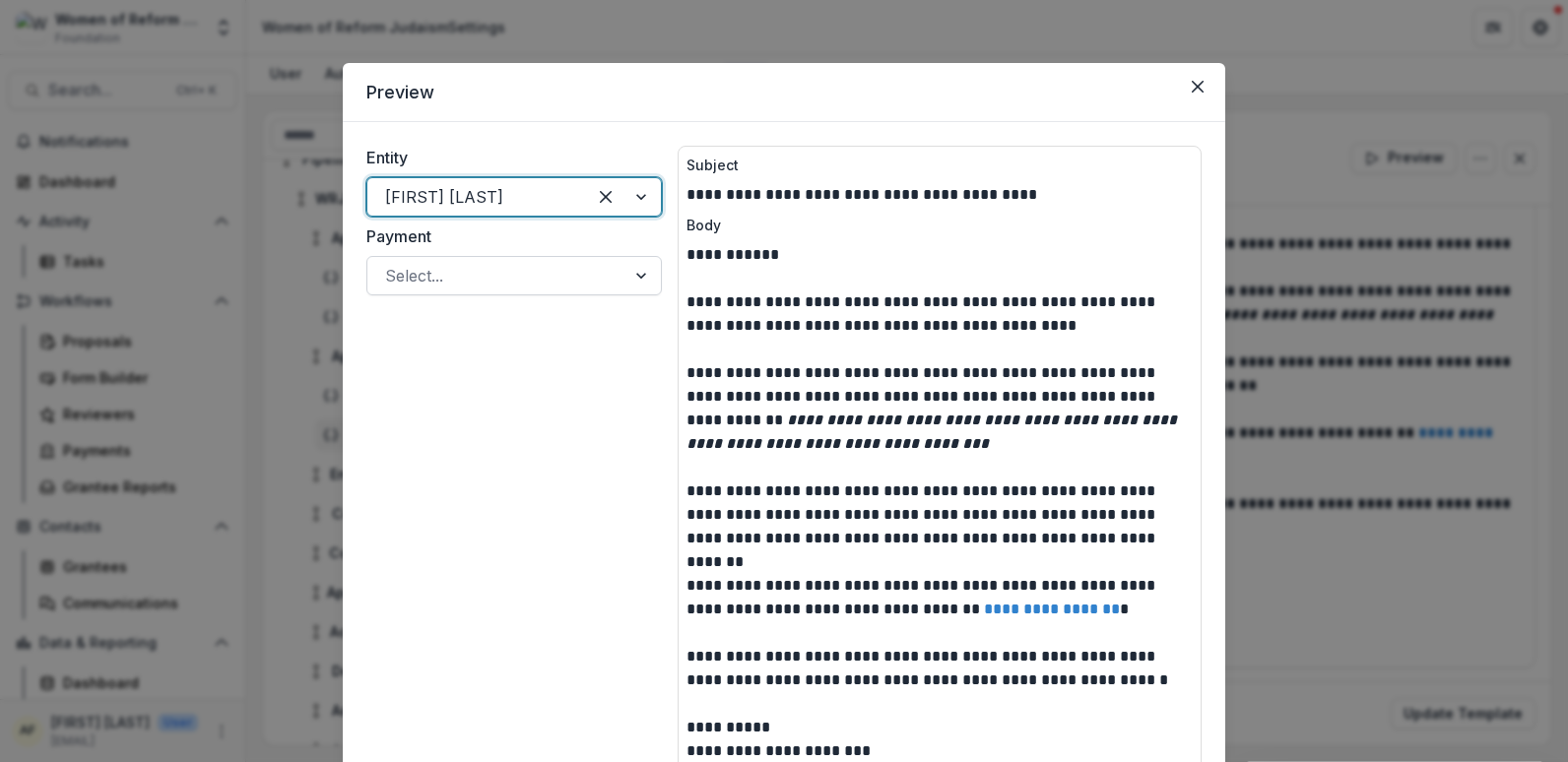 click at bounding box center [496, 276] 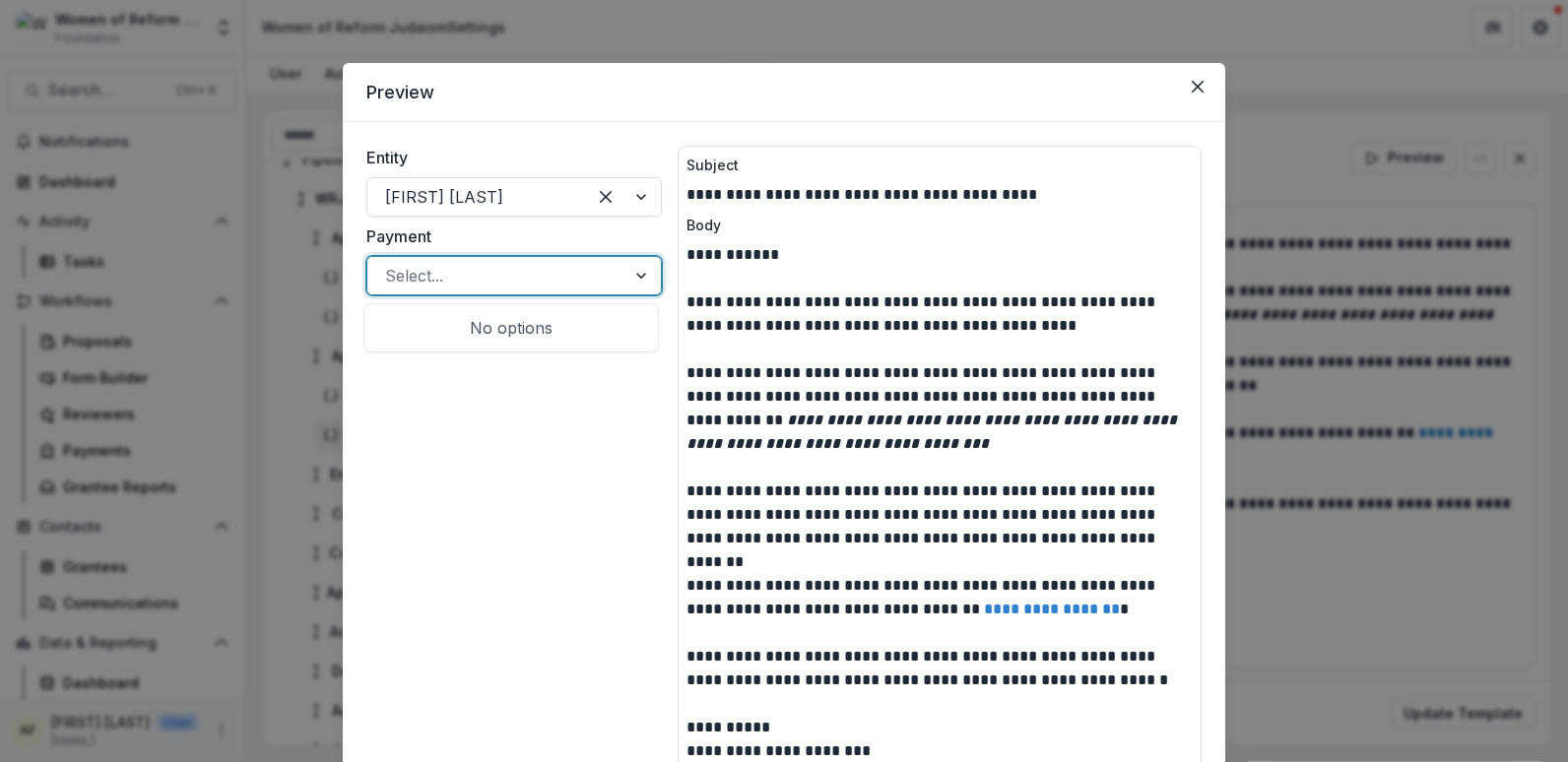 click on "Entity [FIRST] [LAST] Payment Use Up and Down to choose options, press Enter to select the currently focused option, press Escape to exit the menu, press Tab to select the option and exit the menu. Select..." at bounding box center [514, 482] 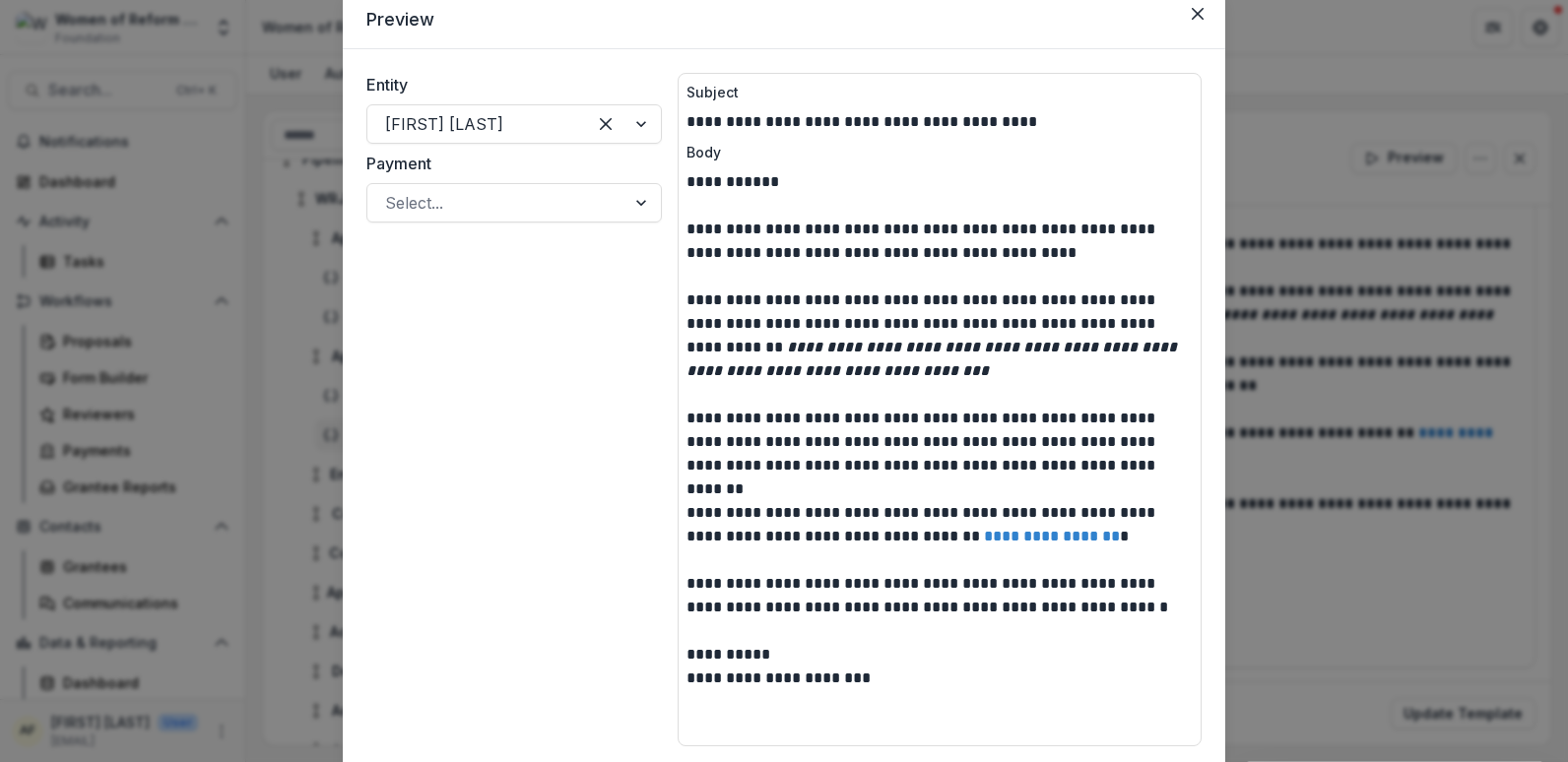 scroll, scrollTop: 37, scrollLeft: 0, axis: vertical 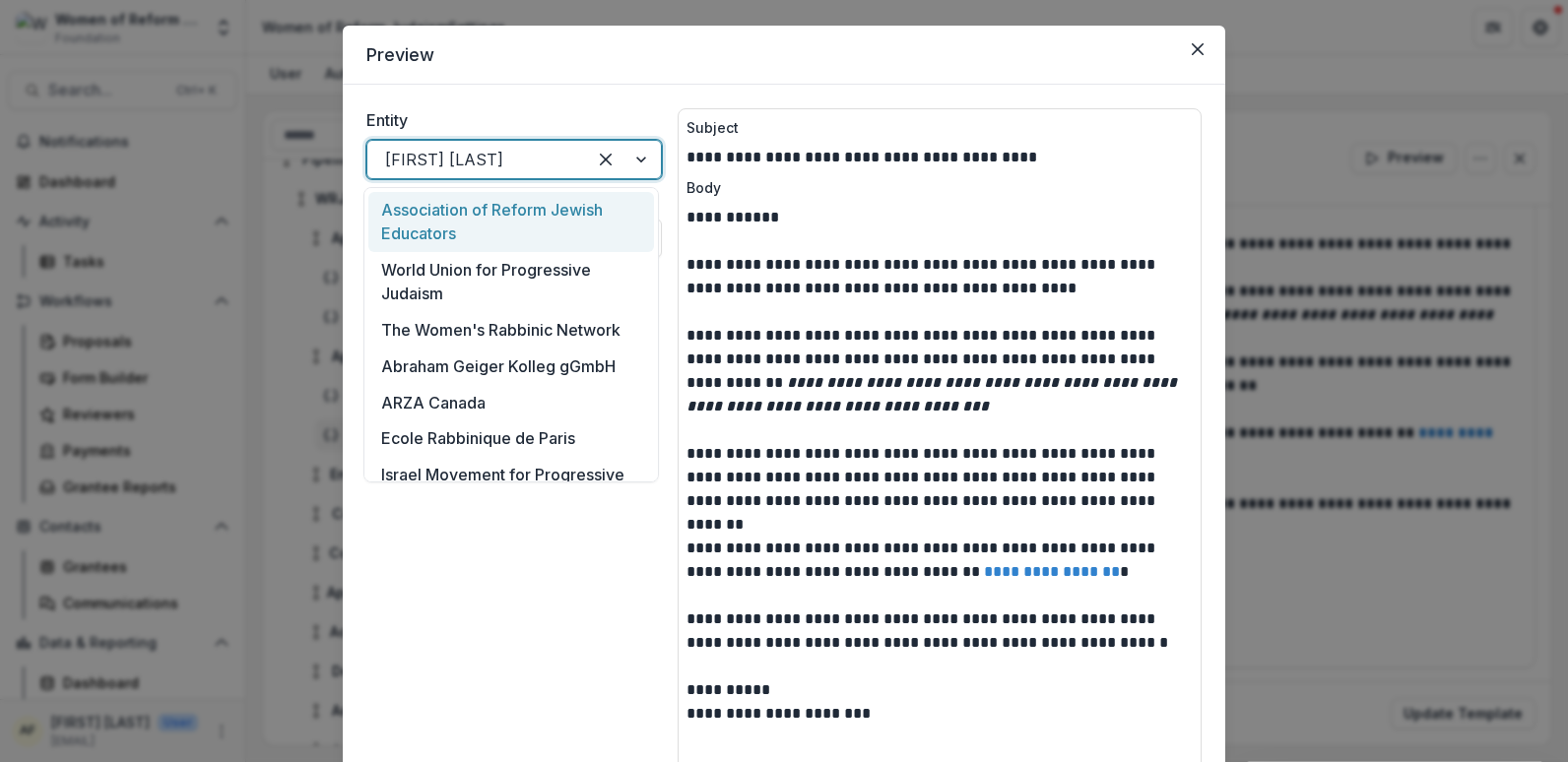 click at bounding box center (477, 159) 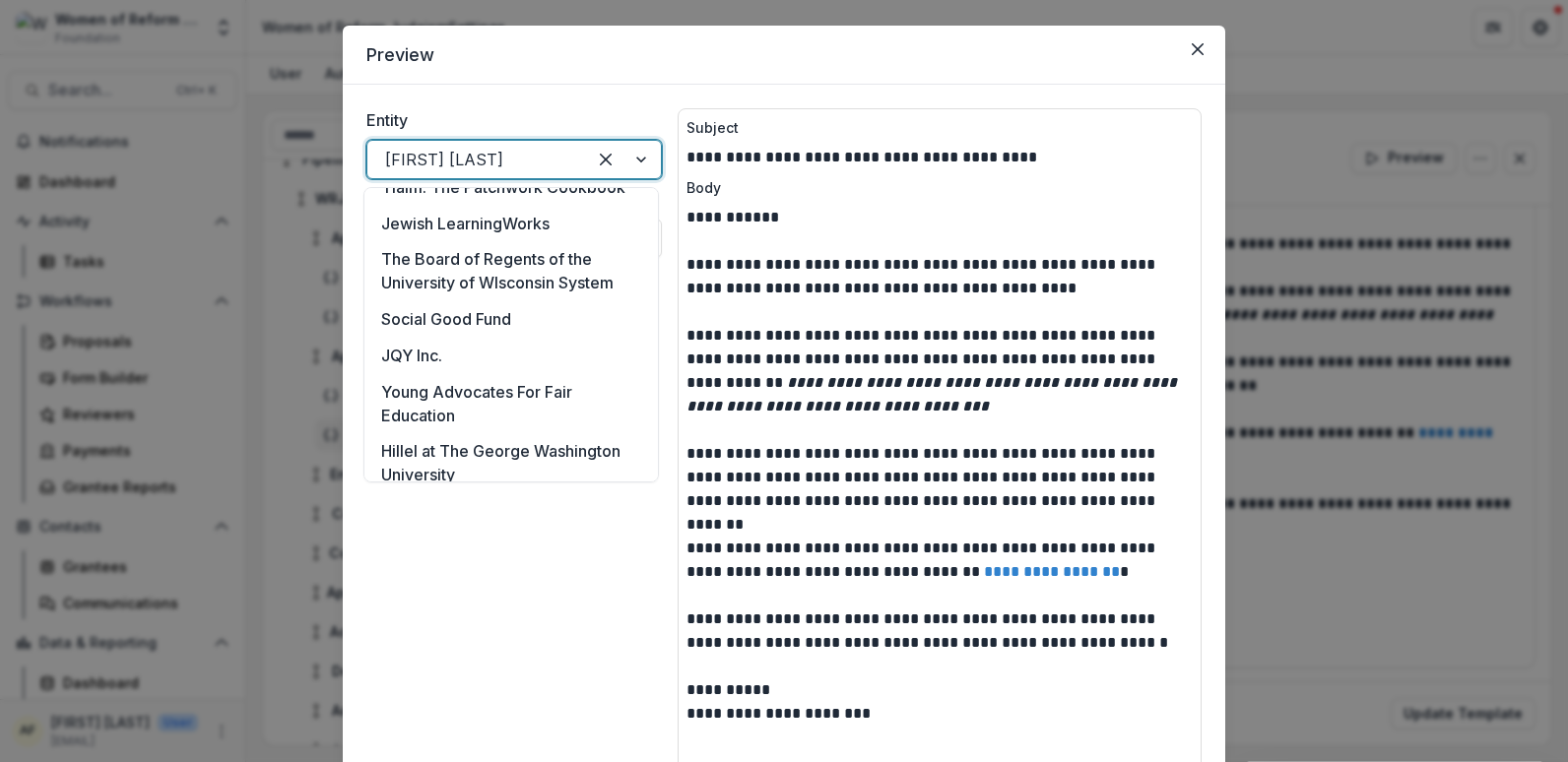 scroll, scrollTop: 3477, scrollLeft: 0, axis: vertical 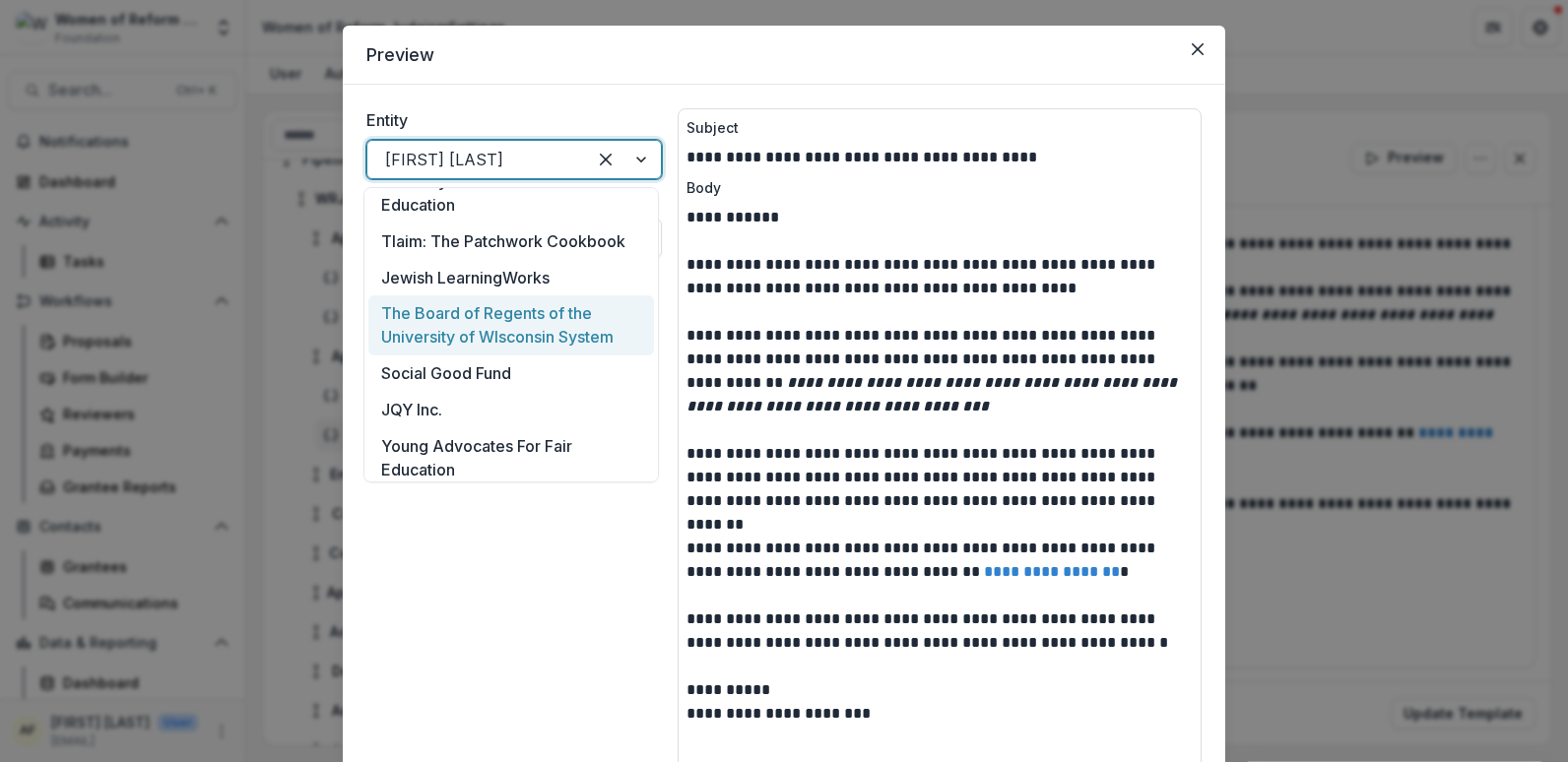 click on "The Board of Regents of the University of WIsconsin System" at bounding box center (511, 325) 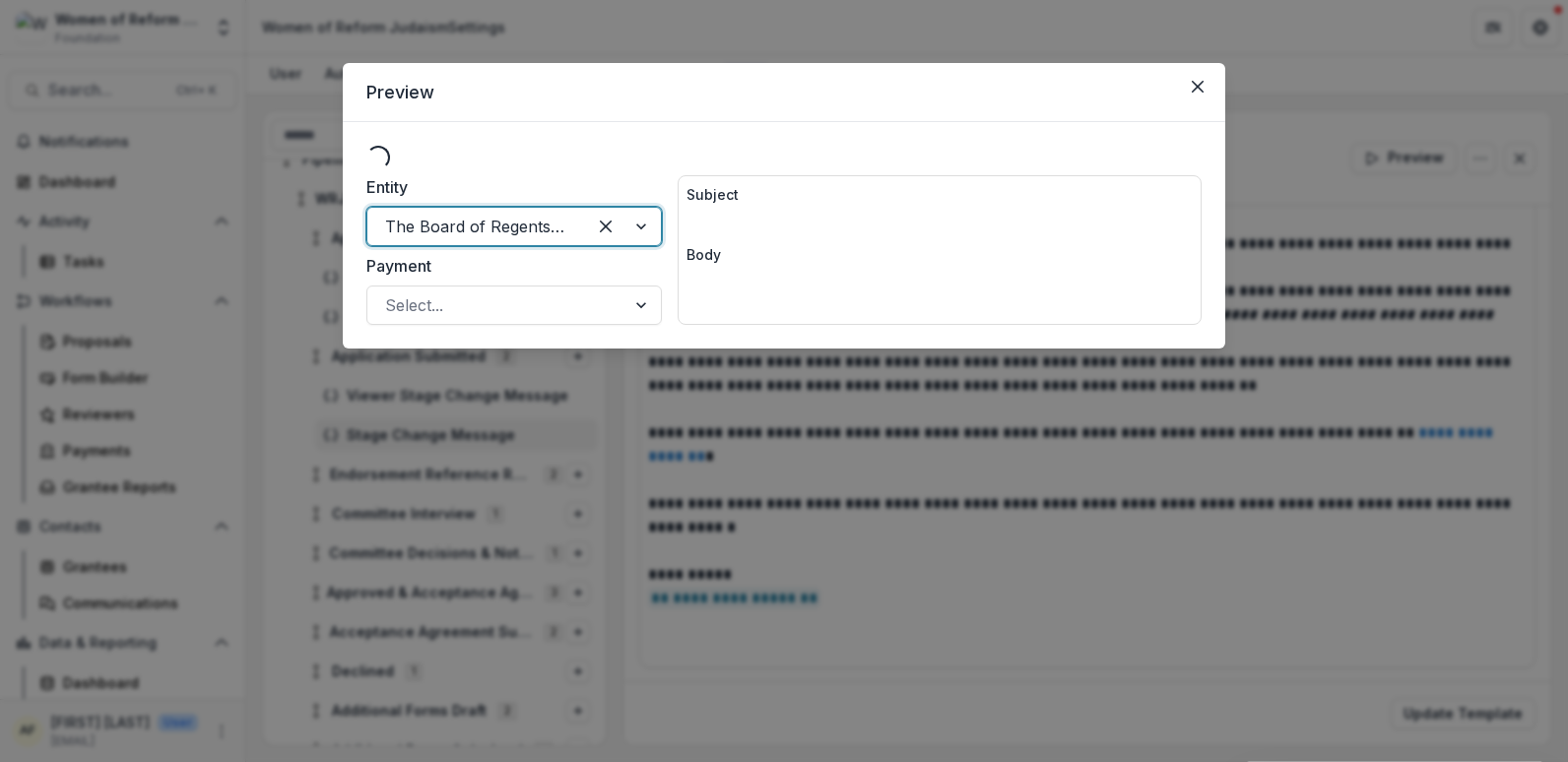 scroll, scrollTop: 0, scrollLeft: 0, axis: both 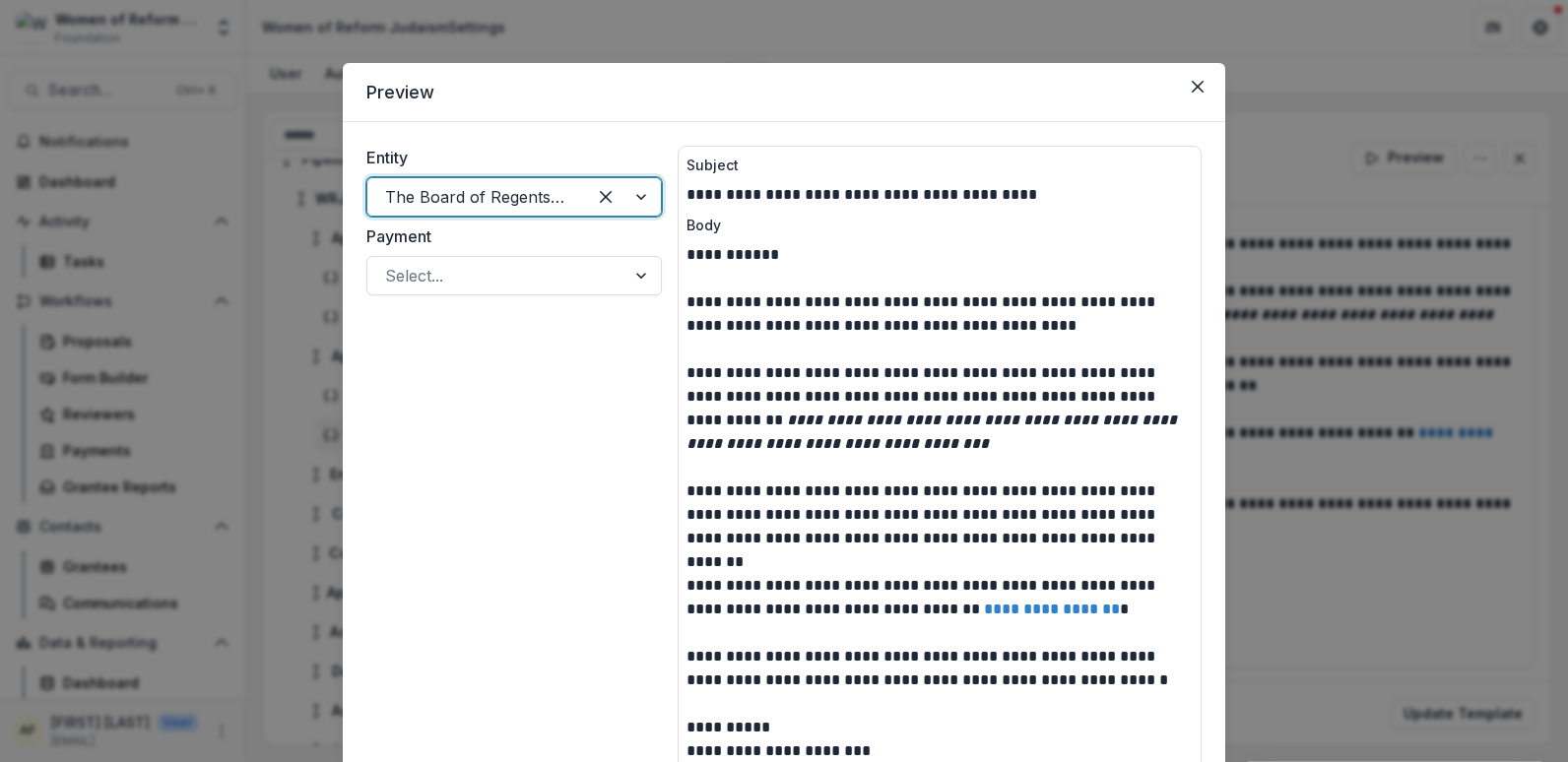 click at bounding box center (477, 197) 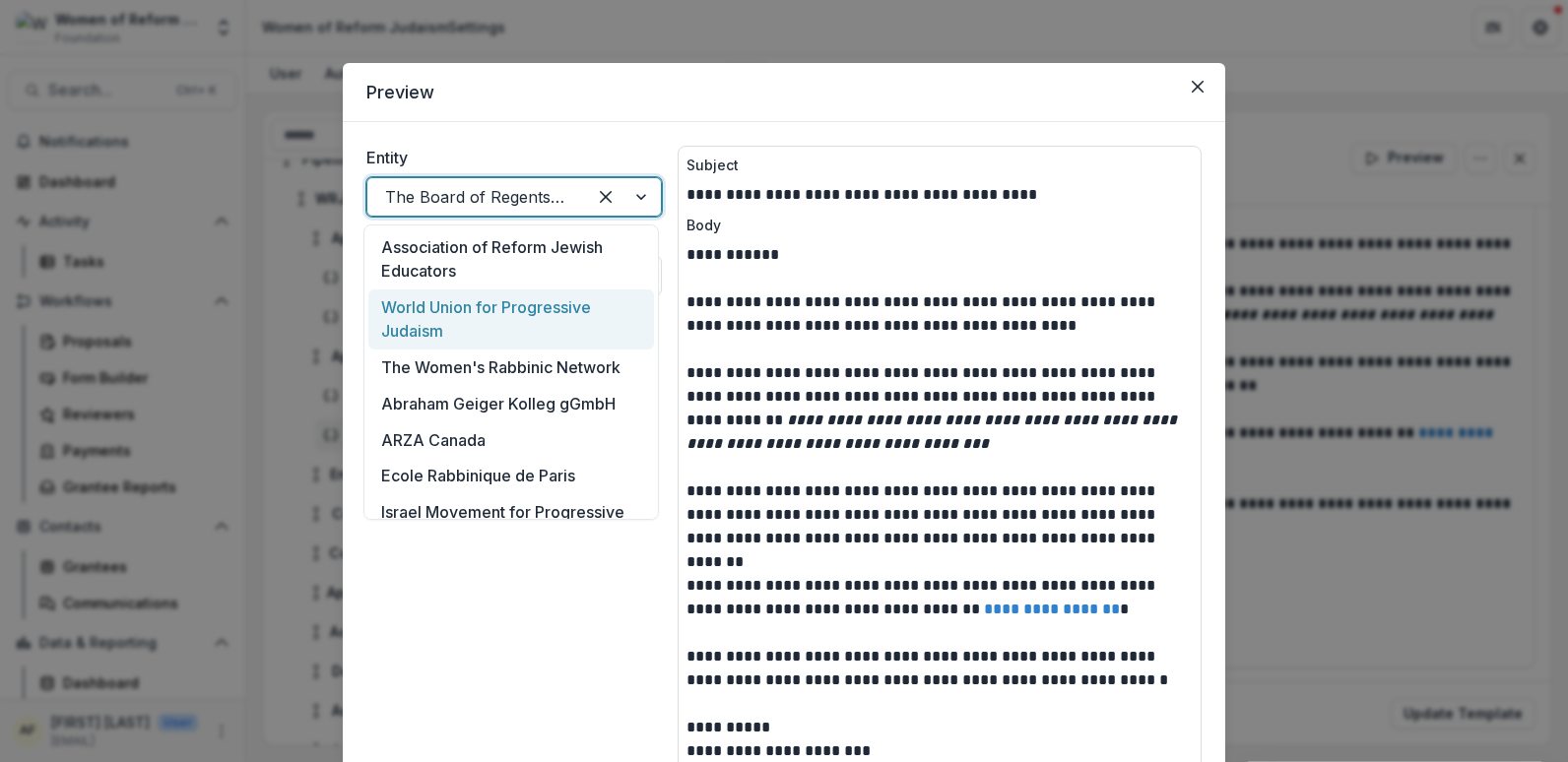 click on "World Union for Progressive Judaism" at bounding box center [511, 319] 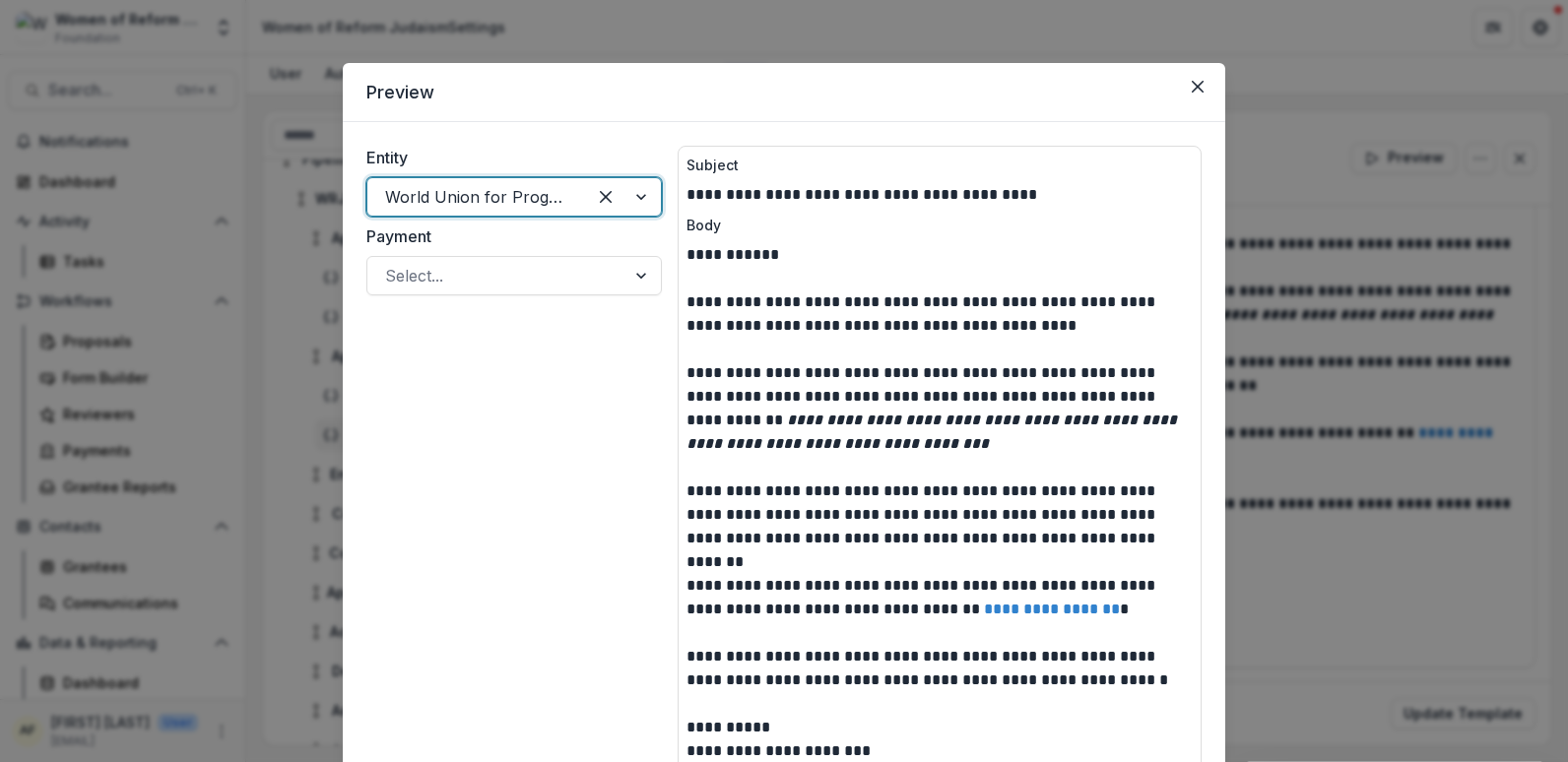 click on "World Union for Progressive Judaism" at bounding box center (477, 197) 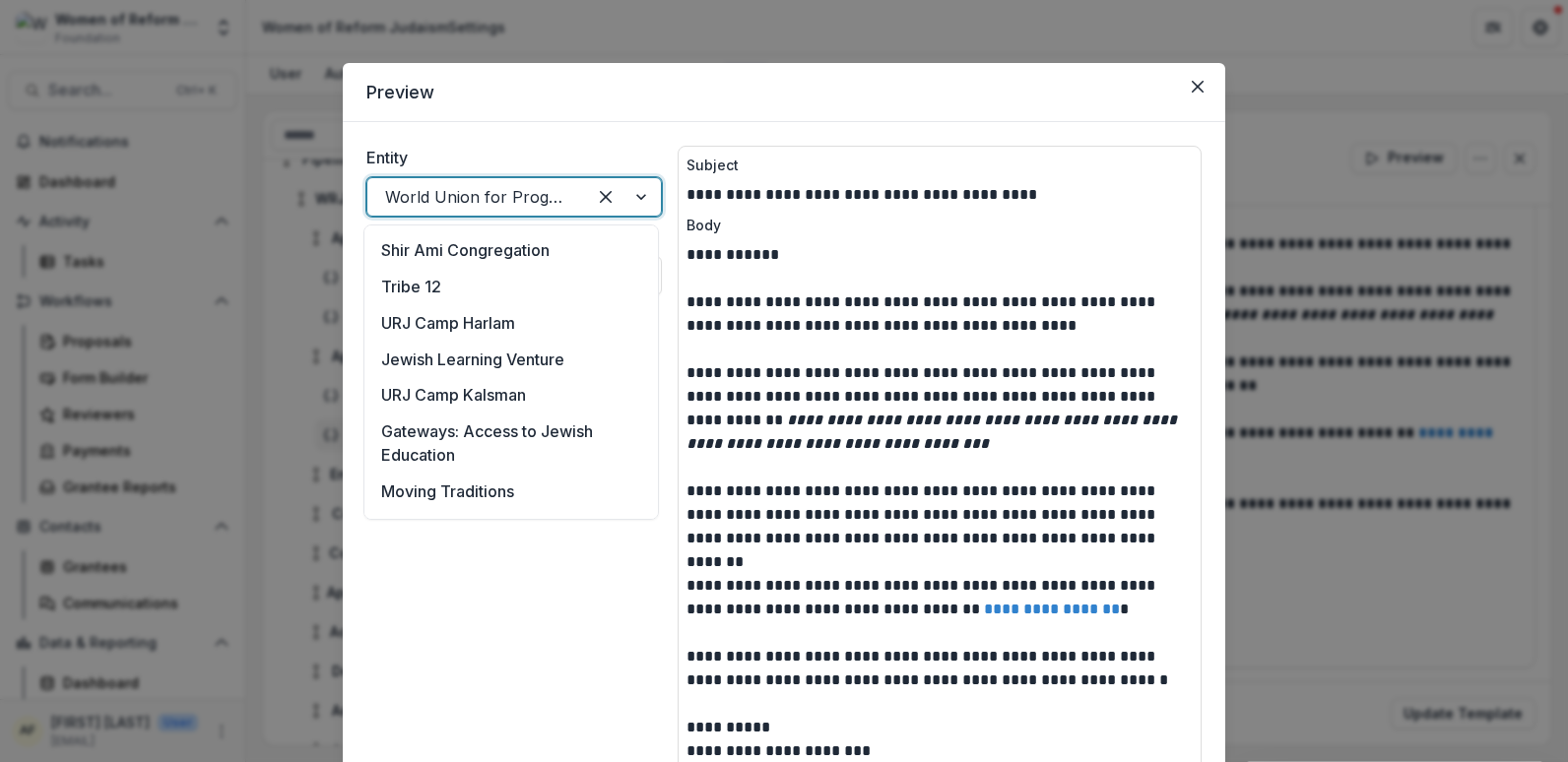 scroll, scrollTop: 2507, scrollLeft: 0, axis: vertical 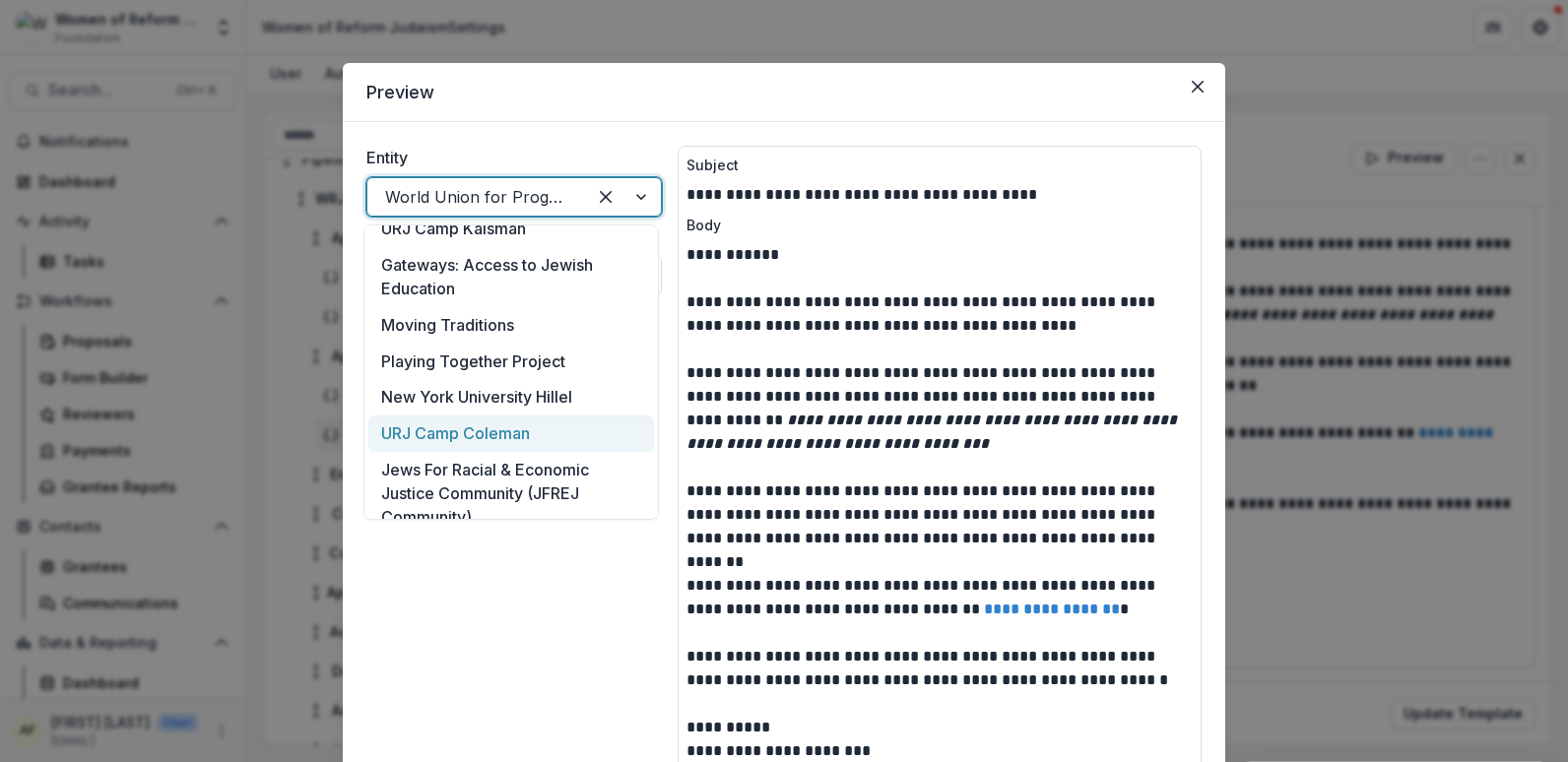 click on "URJ Camp Coleman" at bounding box center [511, 433] 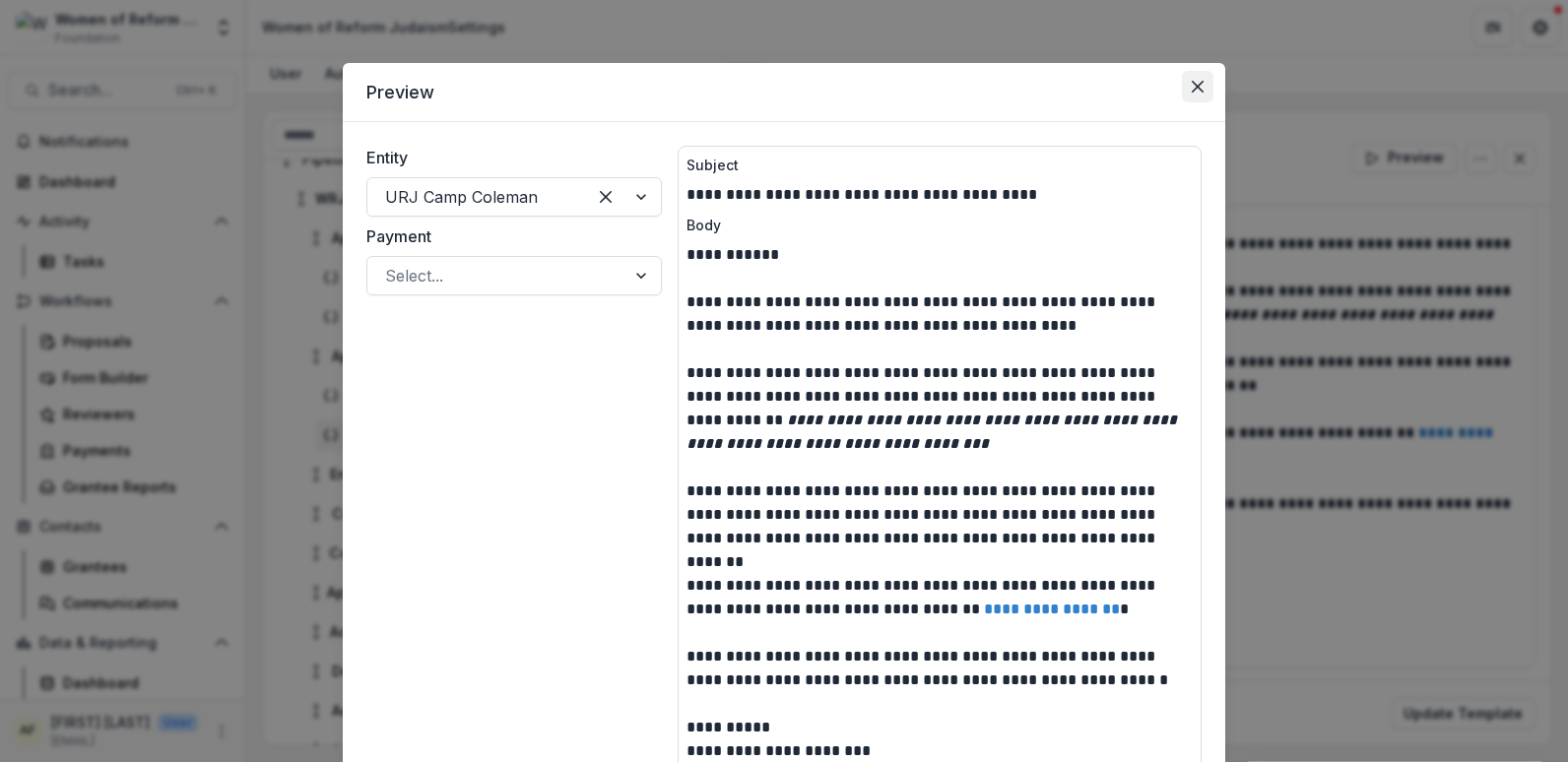 click at bounding box center [1198, 87] 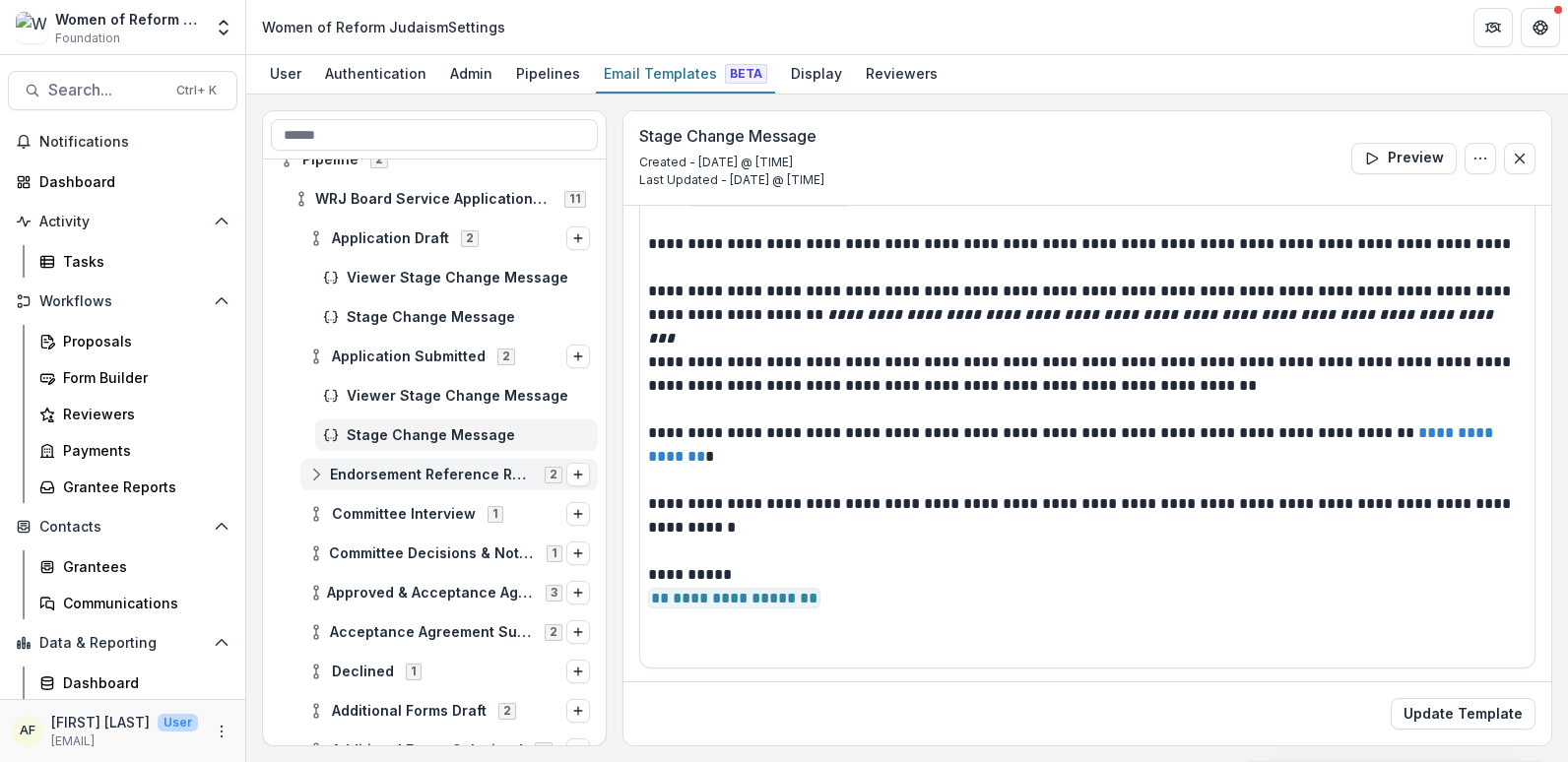 click on "Endorsement Reference Review 2" at bounding box center [449, 475] 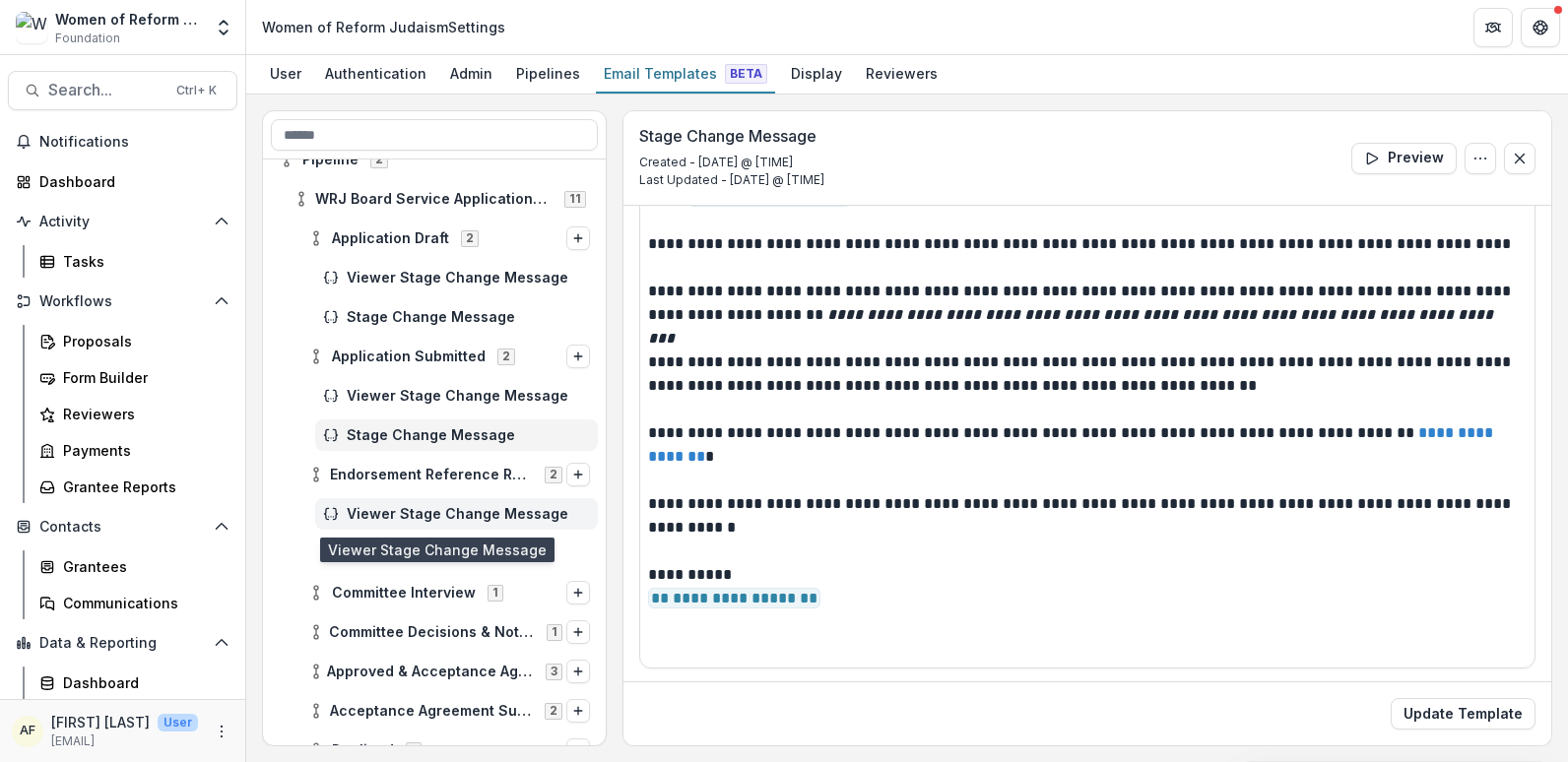 click on "Viewer Stage Change Message" at bounding box center [468, 514] 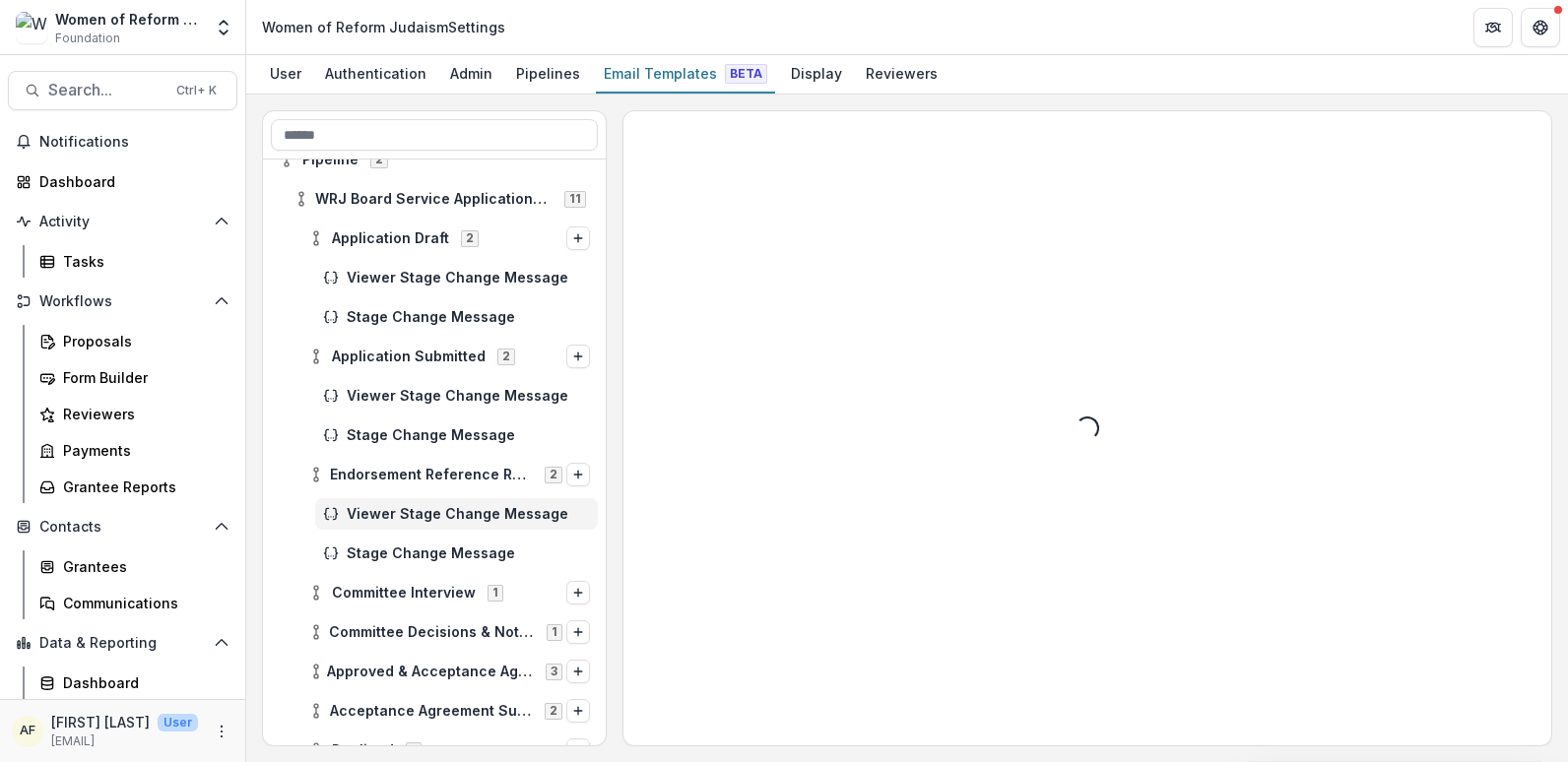 scroll, scrollTop: 0, scrollLeft: 0, axis: both 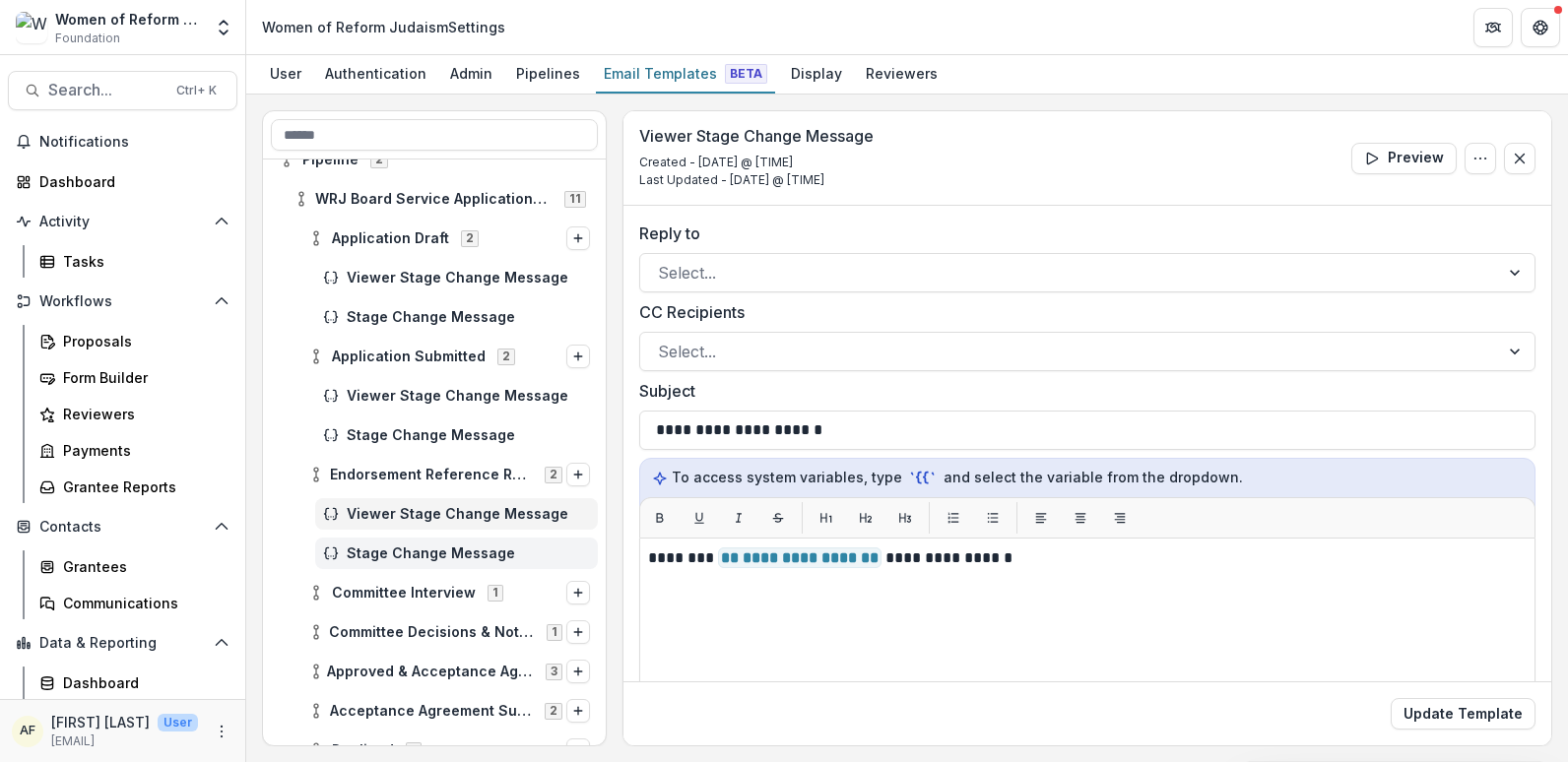 click on "Stage Change Message" at bounding box center (468, 553) 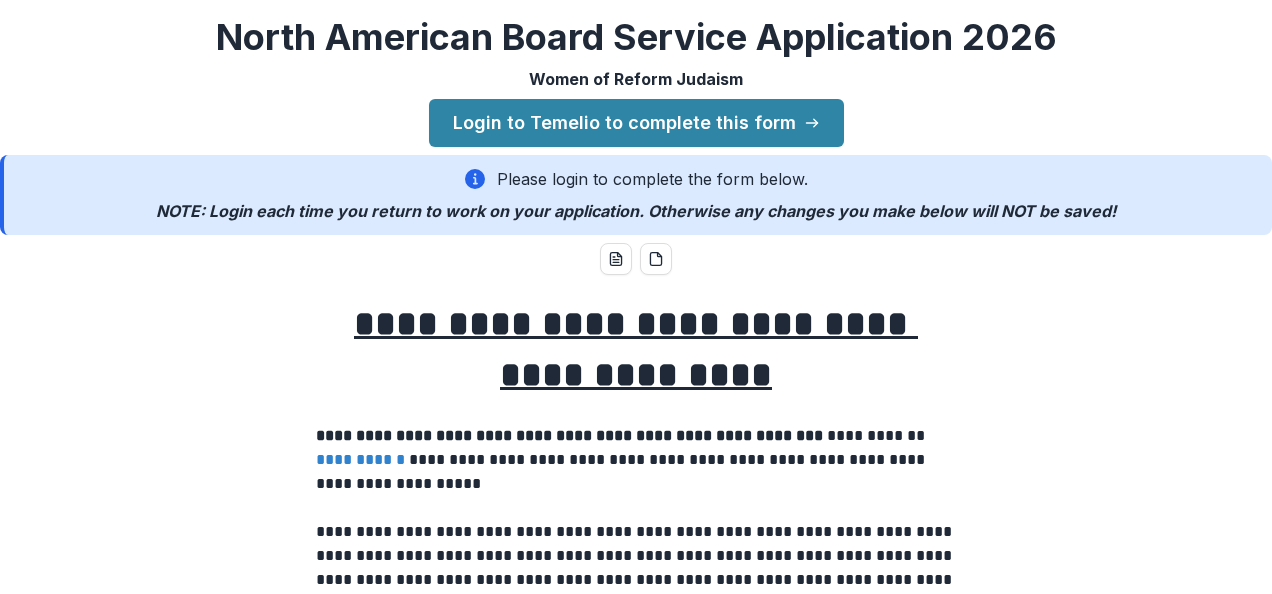 scroll, scrollTop: 0, scrollLeft: 0, axis: both 